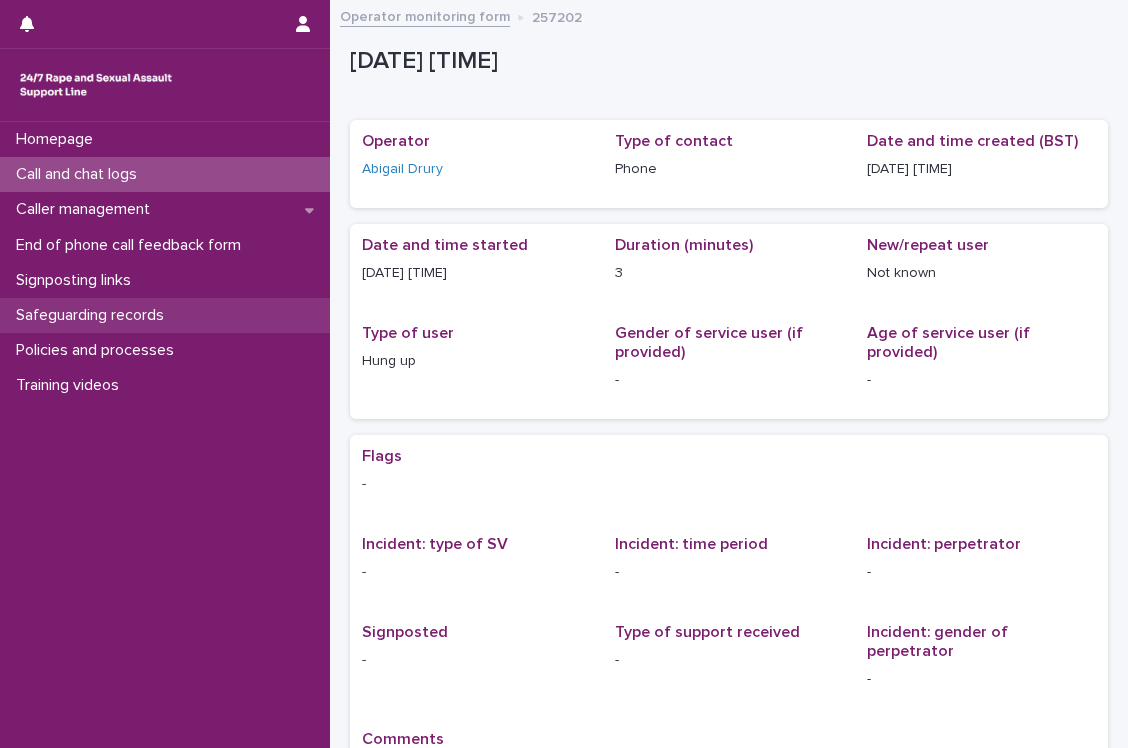 scroll, scrollTop: 0, scrollLeft: 0, axis: both 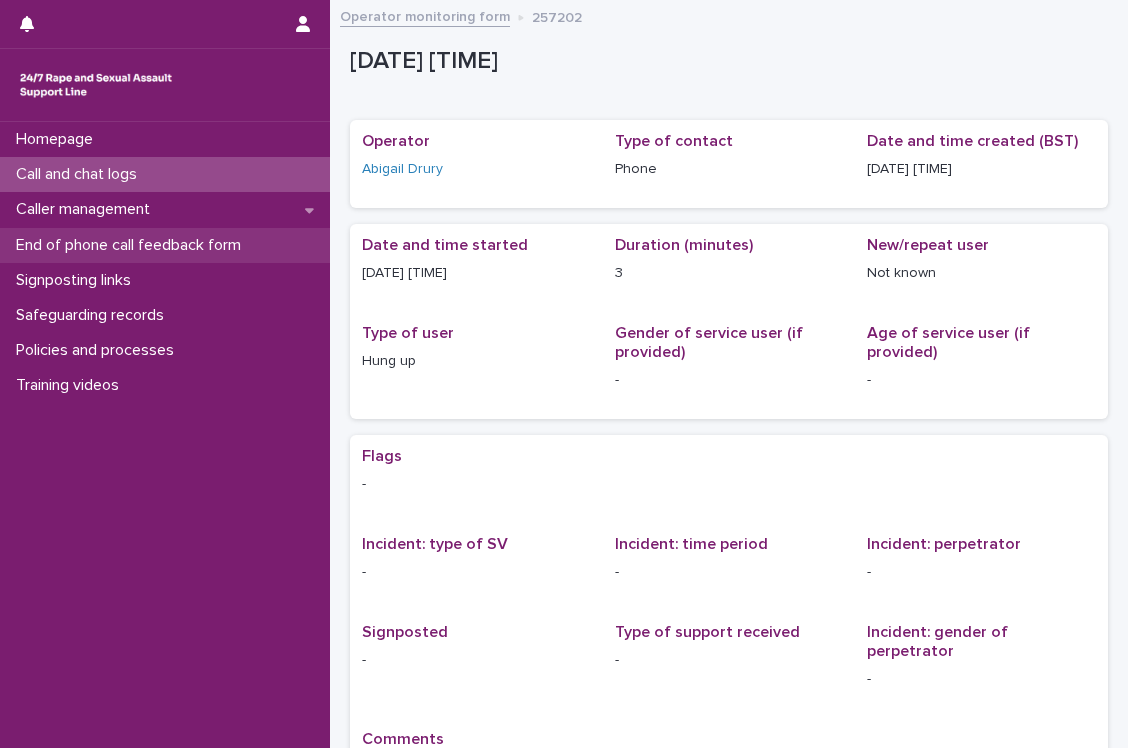 click on "End of phone call feedback form" at bounding box center (132, 245) 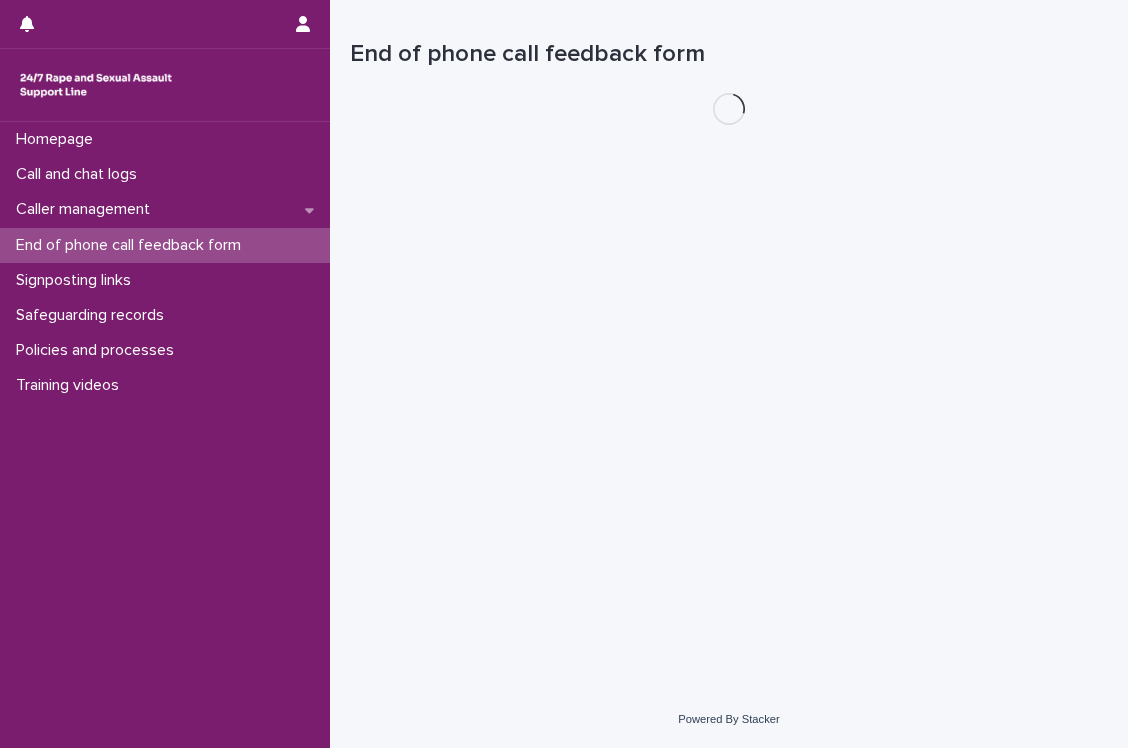 scroll, scrollTop: 0, scrollLeft: 0, axis: both 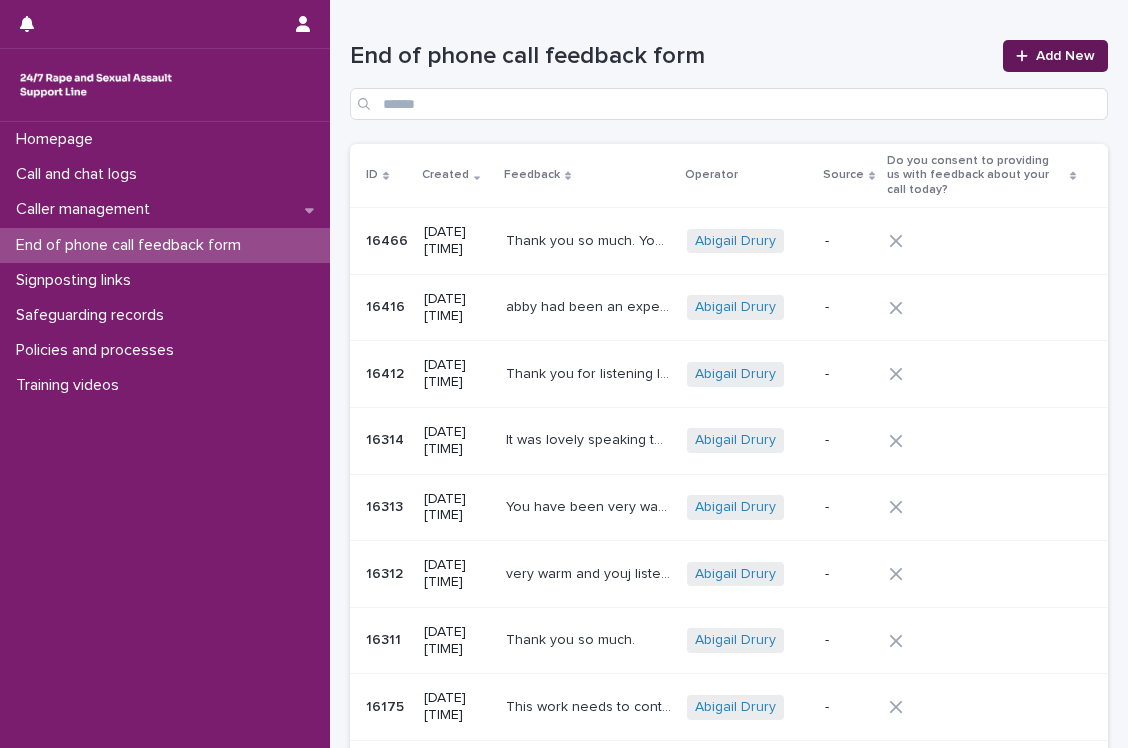 click on "Add New" at bounding box center (1065, 56) 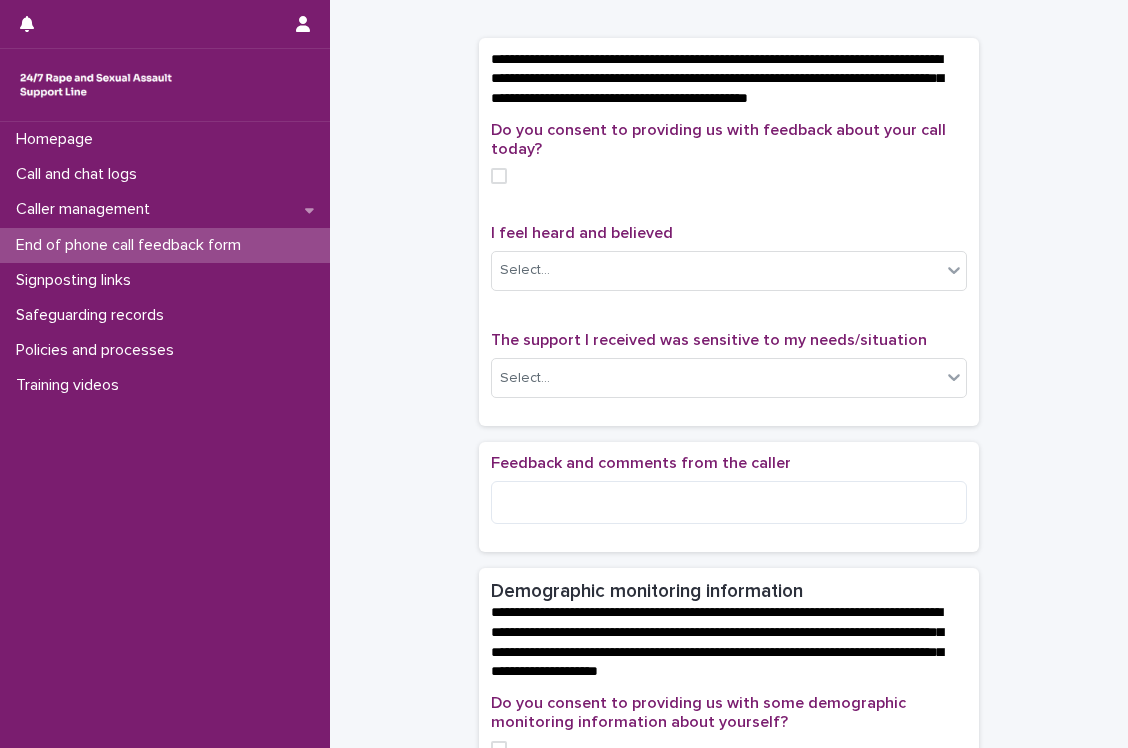 scroll, scrollTop: 88, scrollLeft: 0, axis: vertical 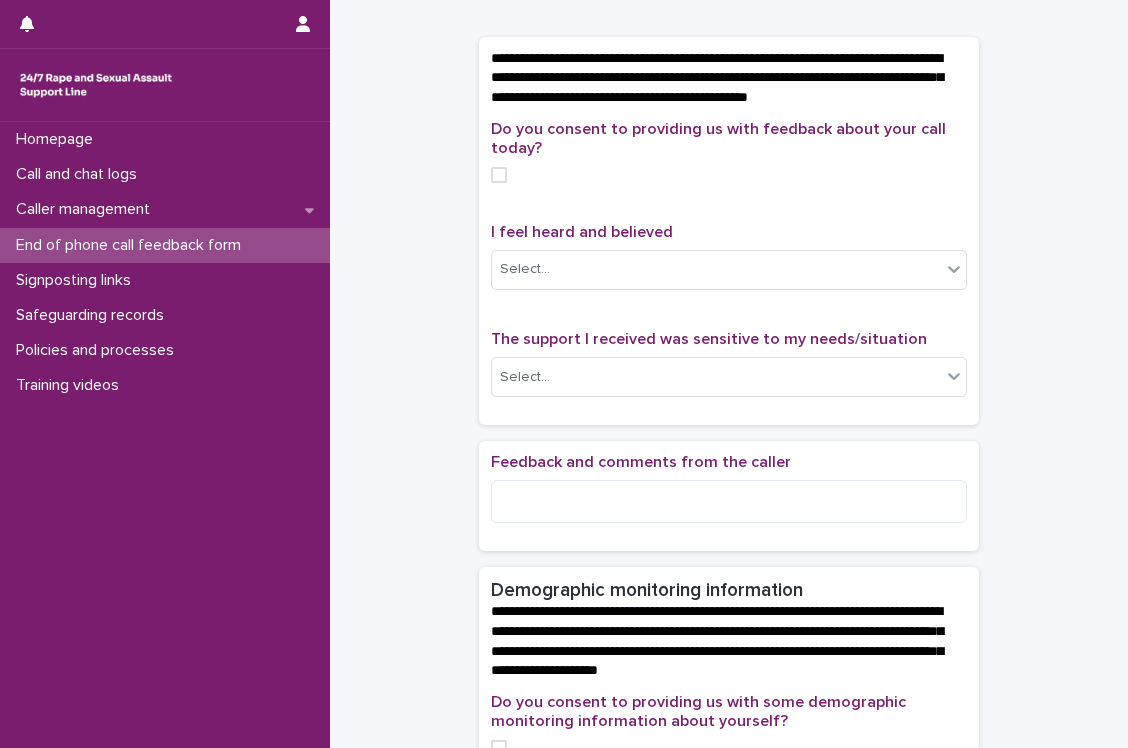 click at bounding box center (499, 175) 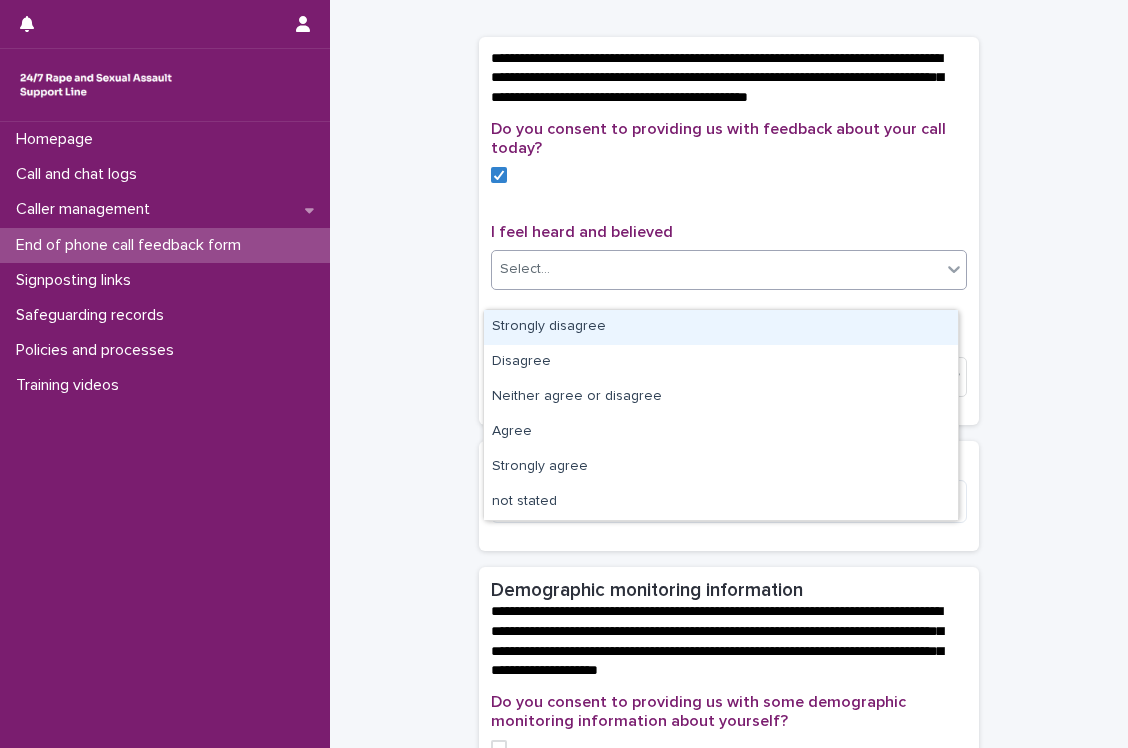 click on "Select..." at bounding box center (716, 269) 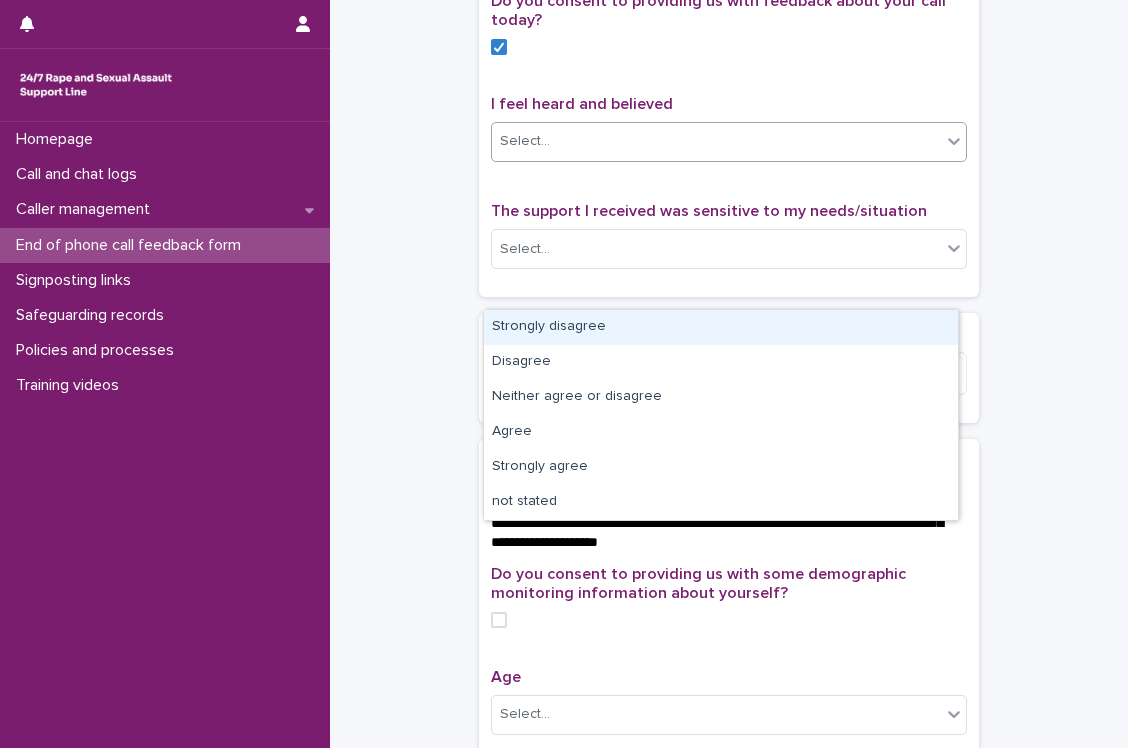 scroll, scrollTop: 224, scrollLeft: 0, axis: vertical 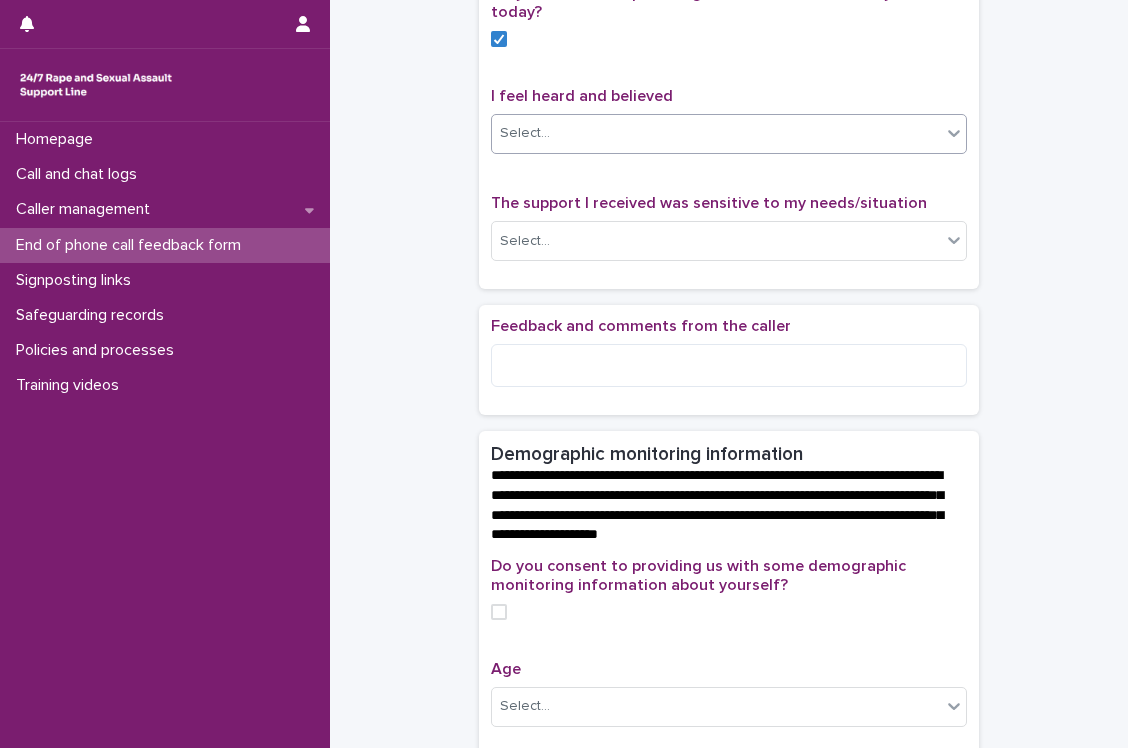 click on "Select..." at bounding box center (716, 133) 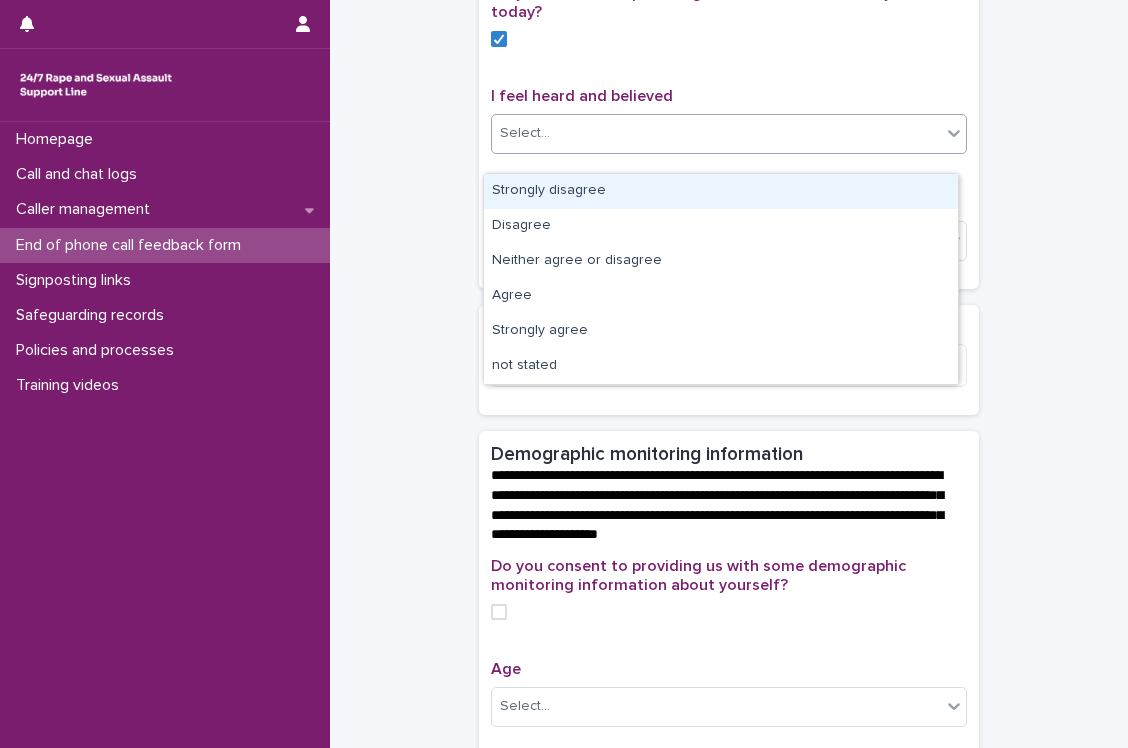 click on "Select..." at bounding box center (716, 133) 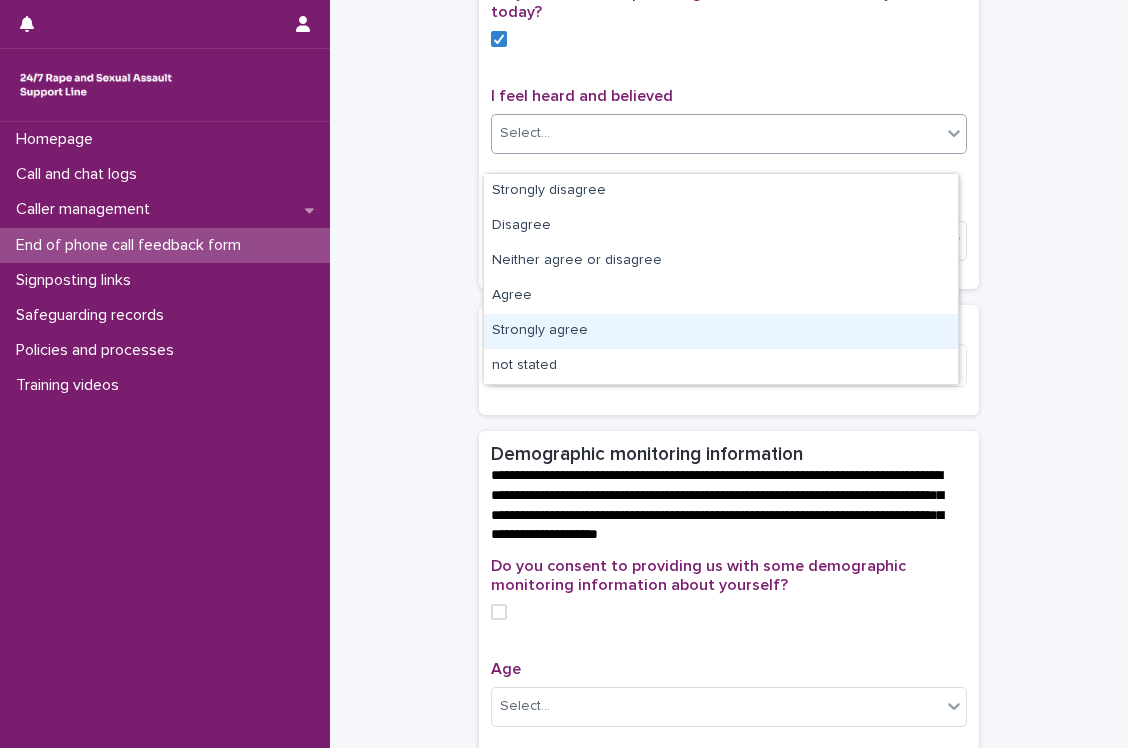 click on "Strongly agree" at bounding box center [721, 331] 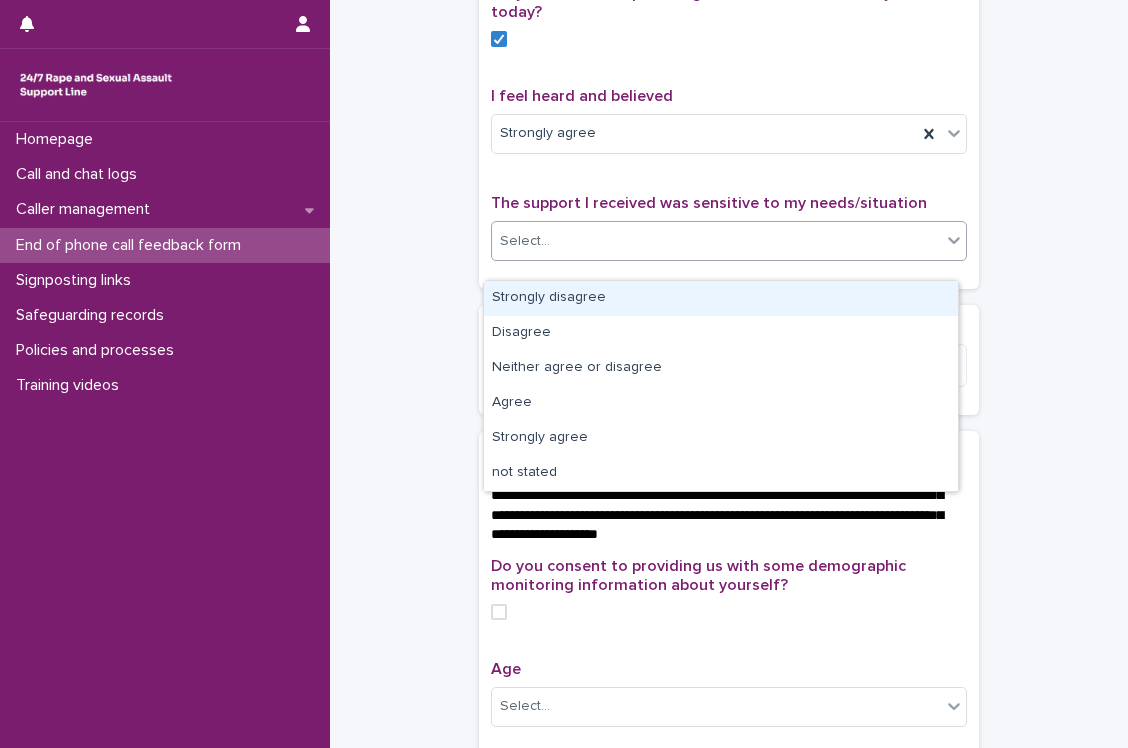 click on "Select..." at bounding box center [716, 241] 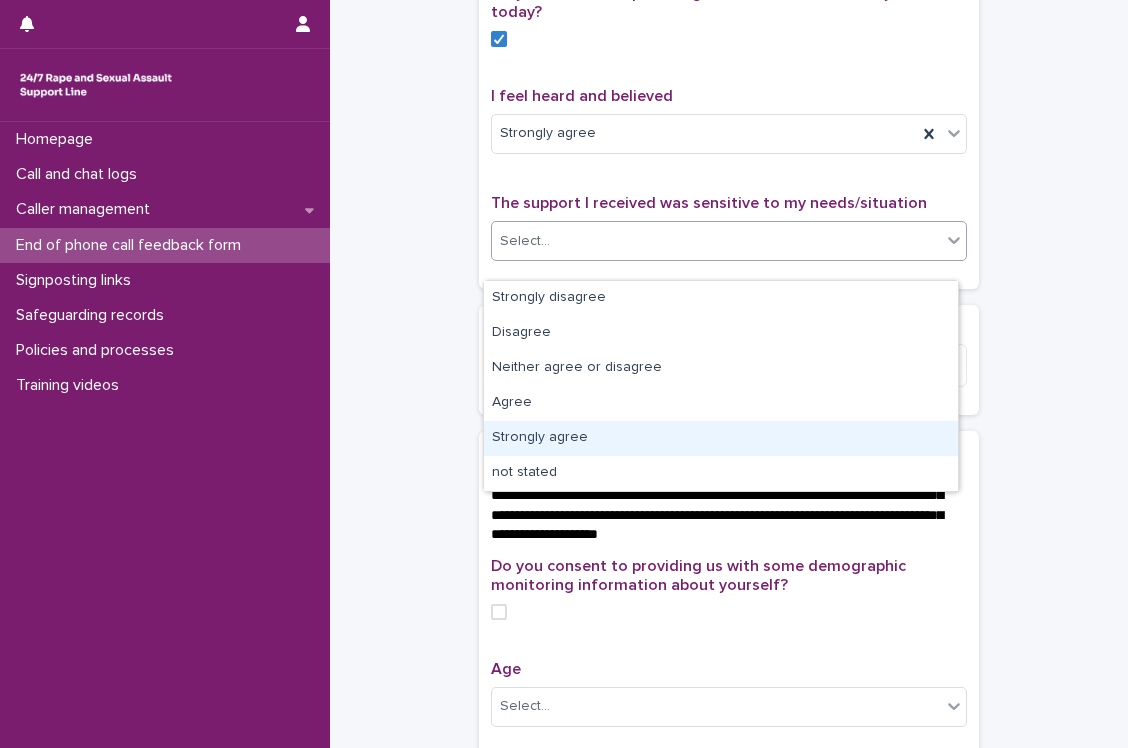 click on "Strongly agree" at bounding box center (721, 438) 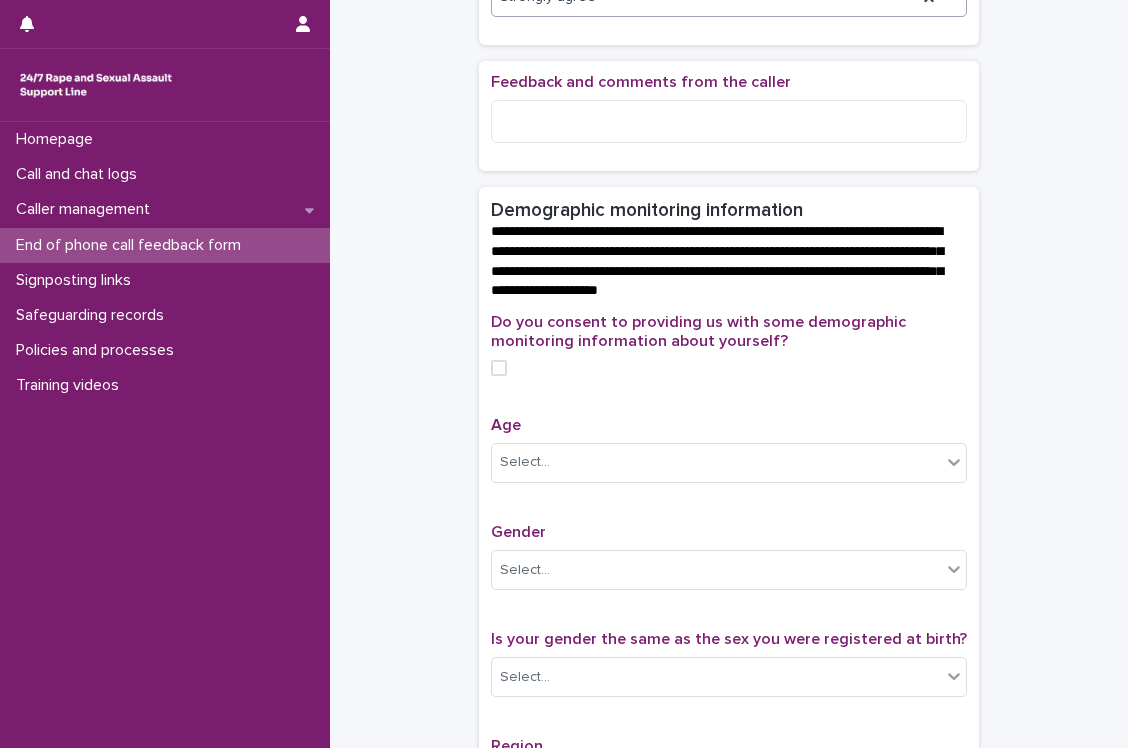 scroll, scrollTop: 468, scrollLeft: 0, axis: vertical 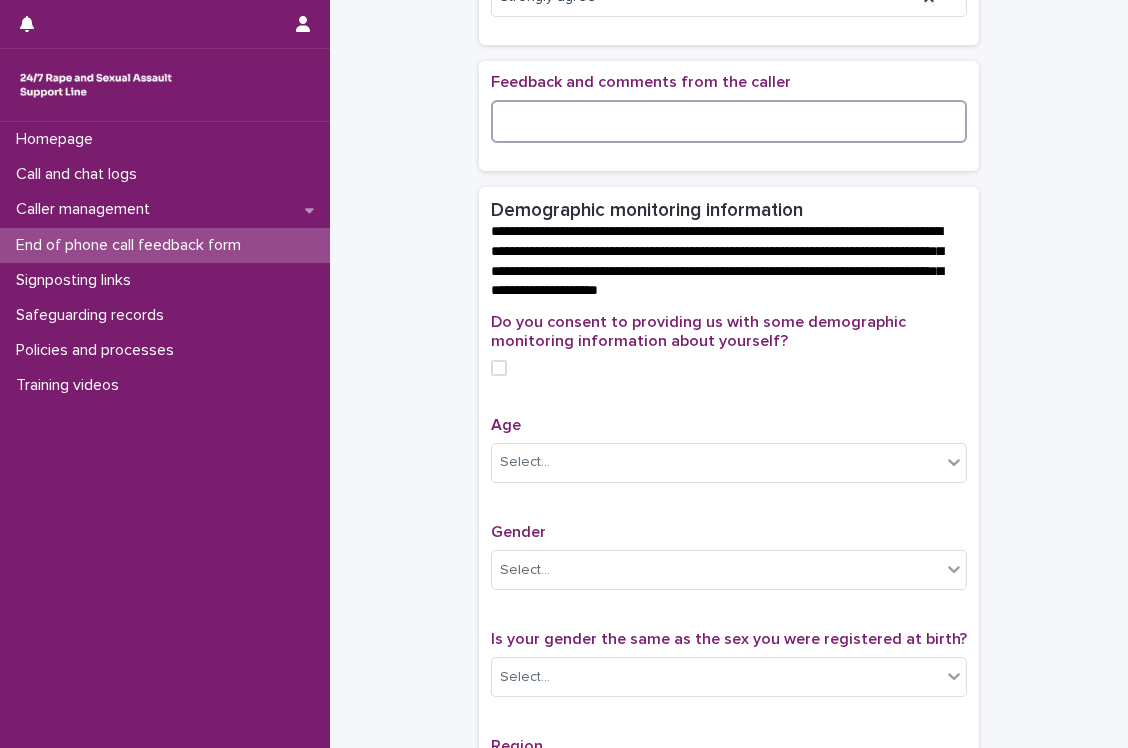 click at bounding box center [729, 121] 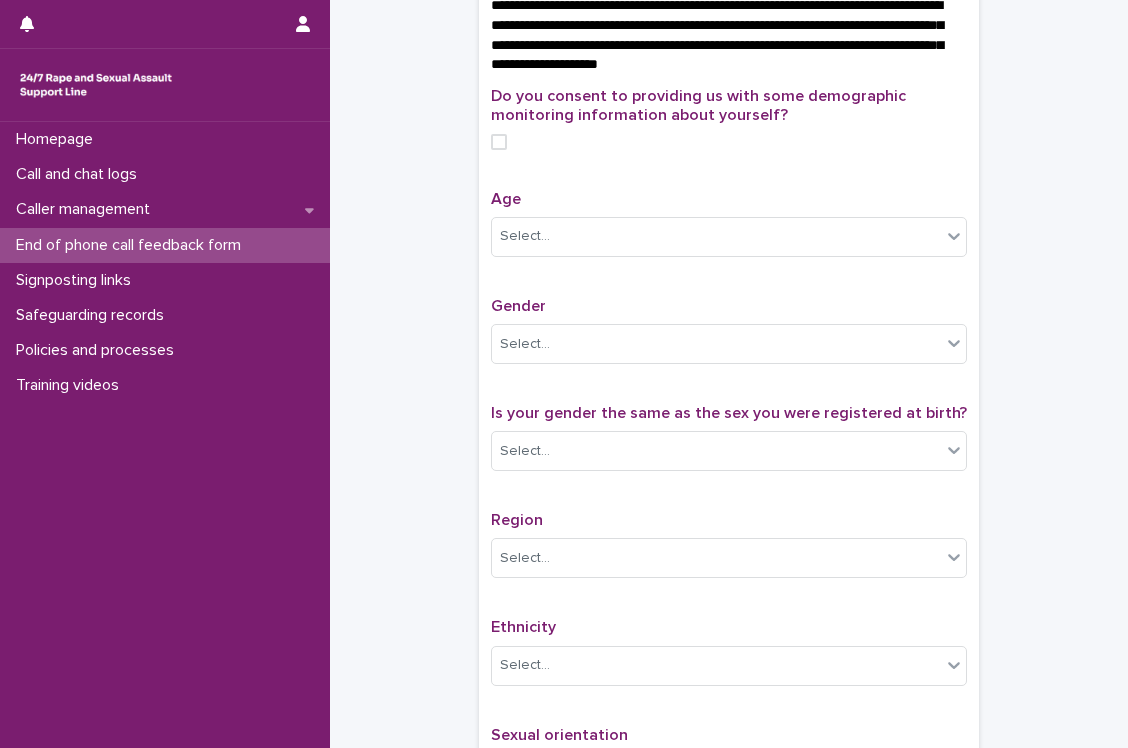 scroll, scrollTop: 688, scrollLeft: 0, axis: vertical 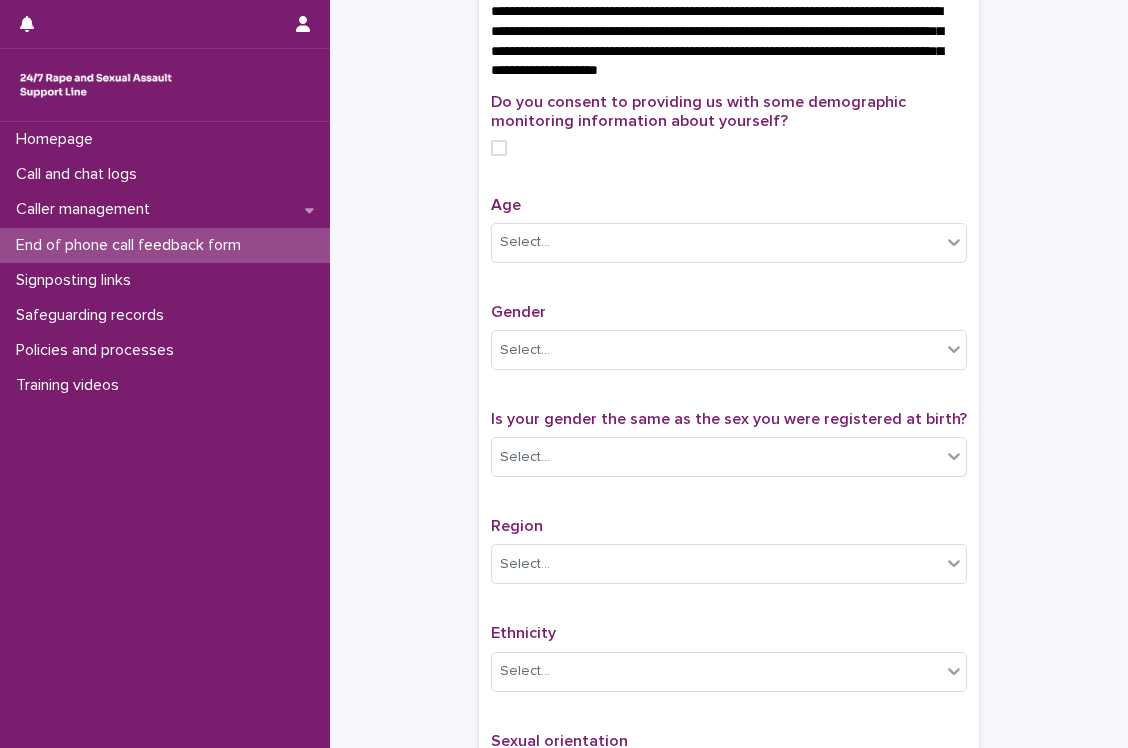 click at bounding box center (499, 148) 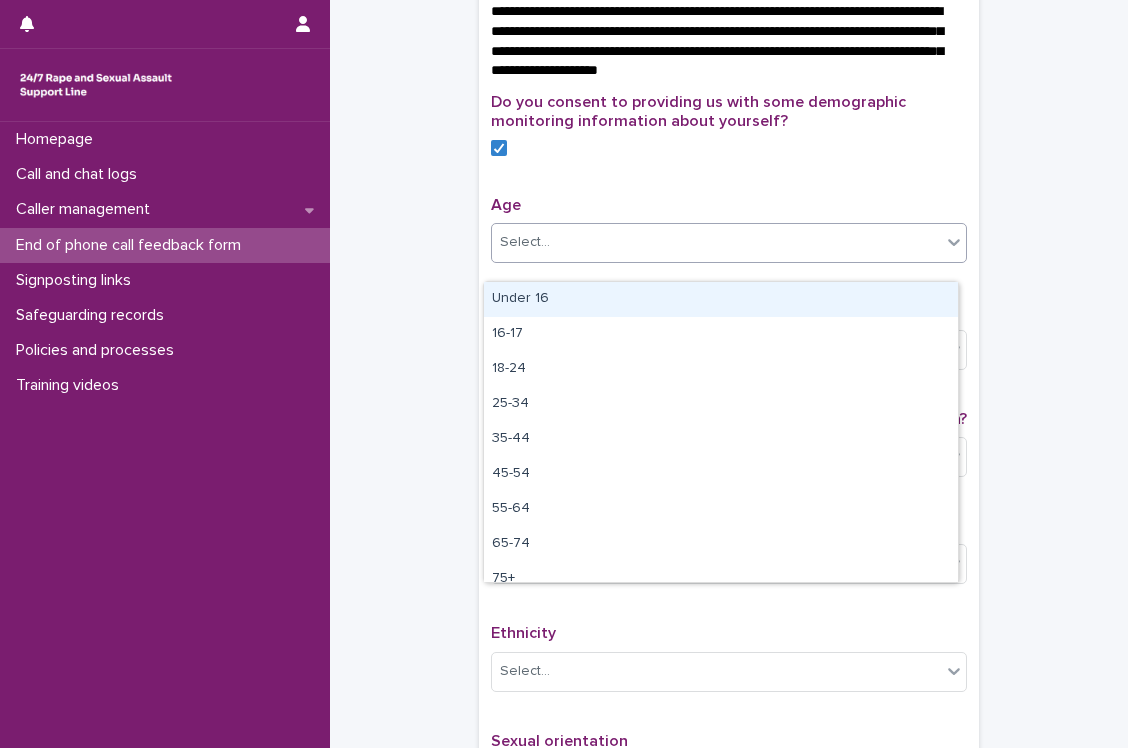 click on "Select..." at bounding box center [525, 242] 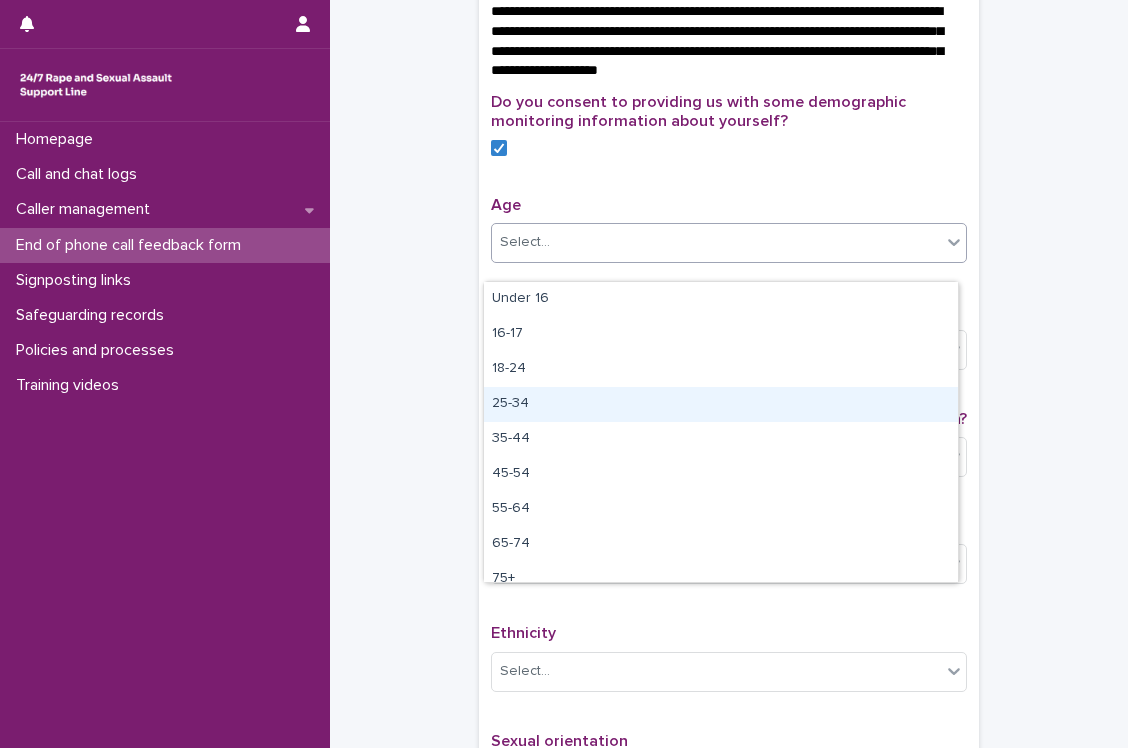scroll, scrollTop: 50, scrollLeft: 0, axis: vertical 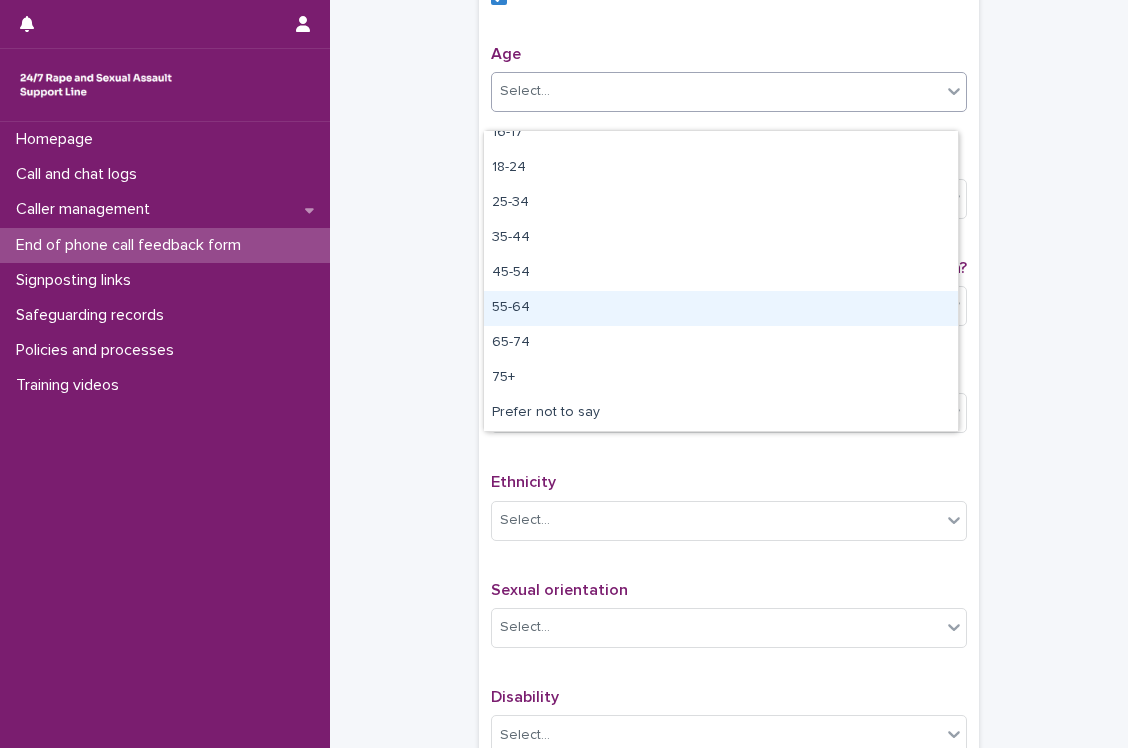 click on "55-64" at bounding box center [721, 308] 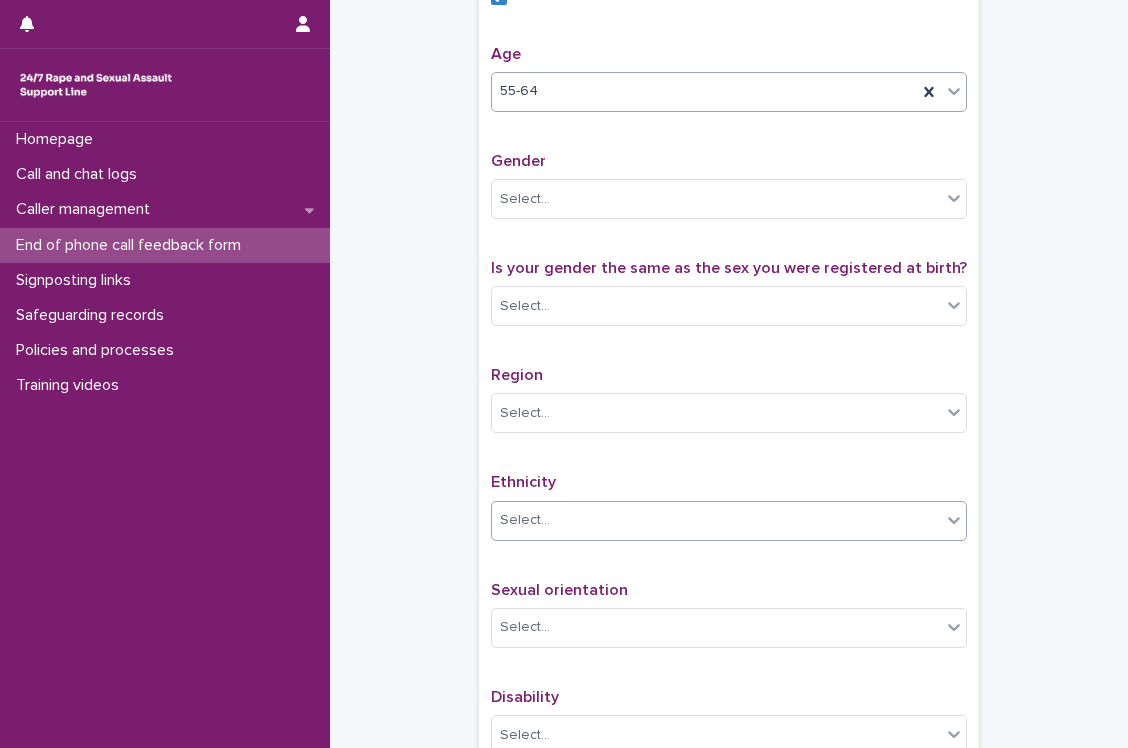 click on "Select..." at bounding box center [716, 520] 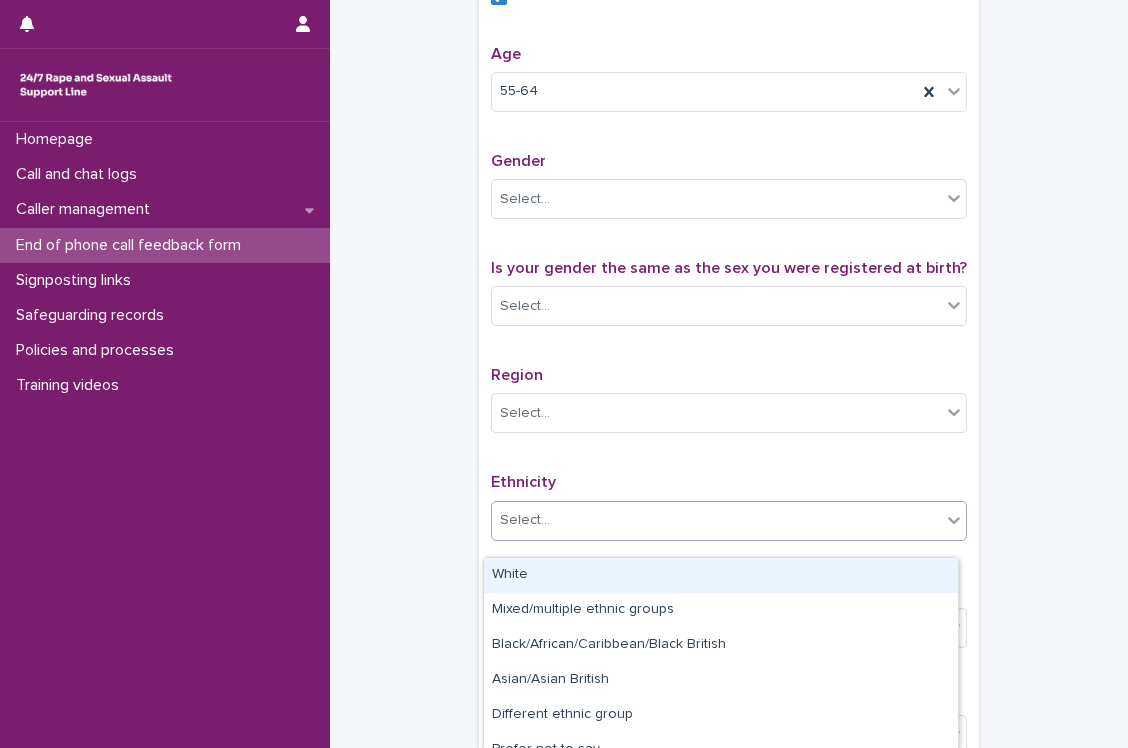 click on "White" at bounding box center [721, 575] 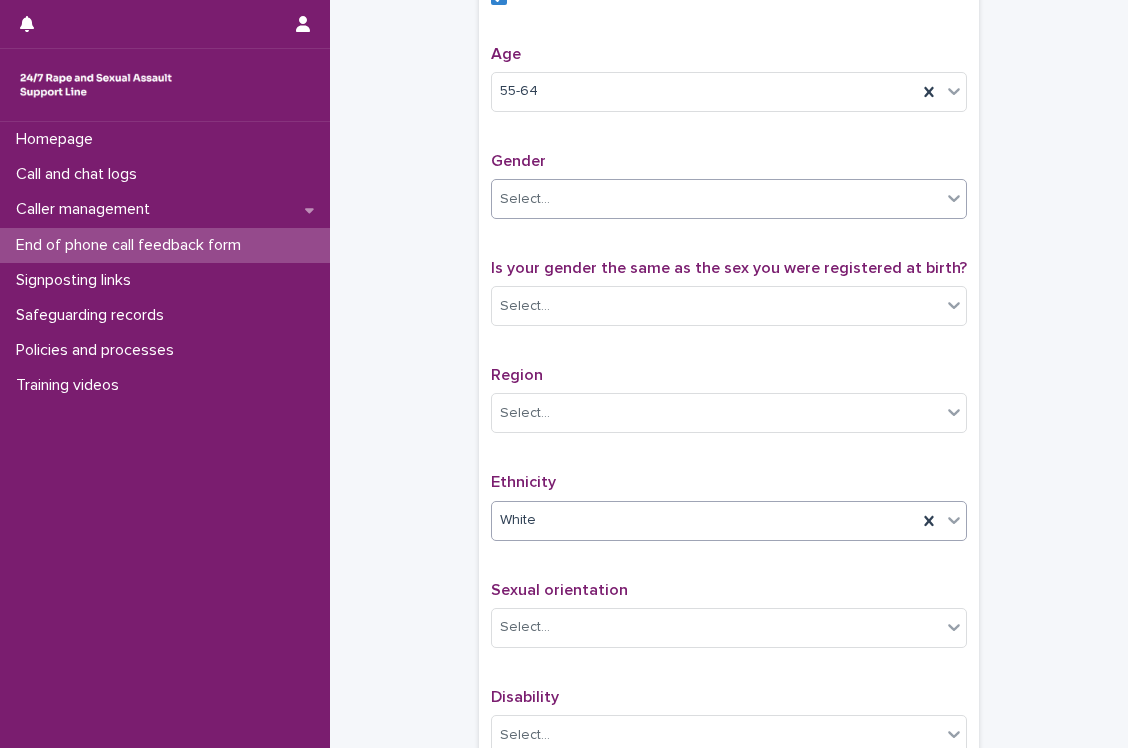 click on "Select..." at bounding box center (716, 199) 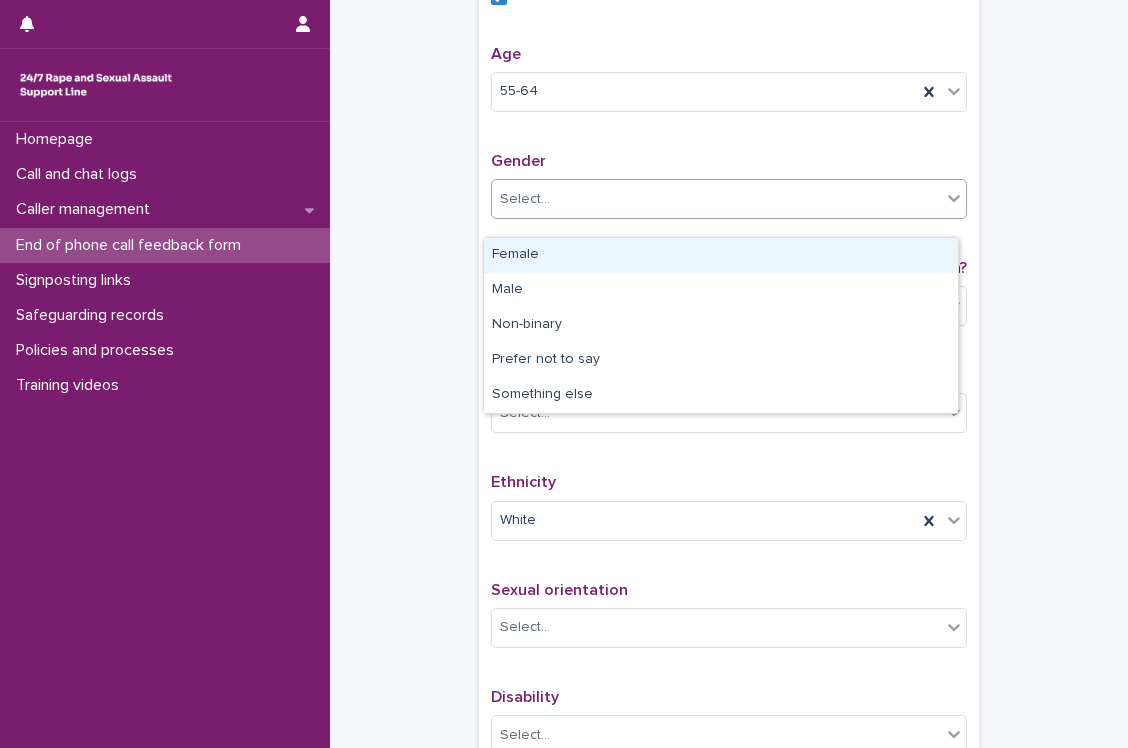 click on "Female" at bounding box center (721, 255) 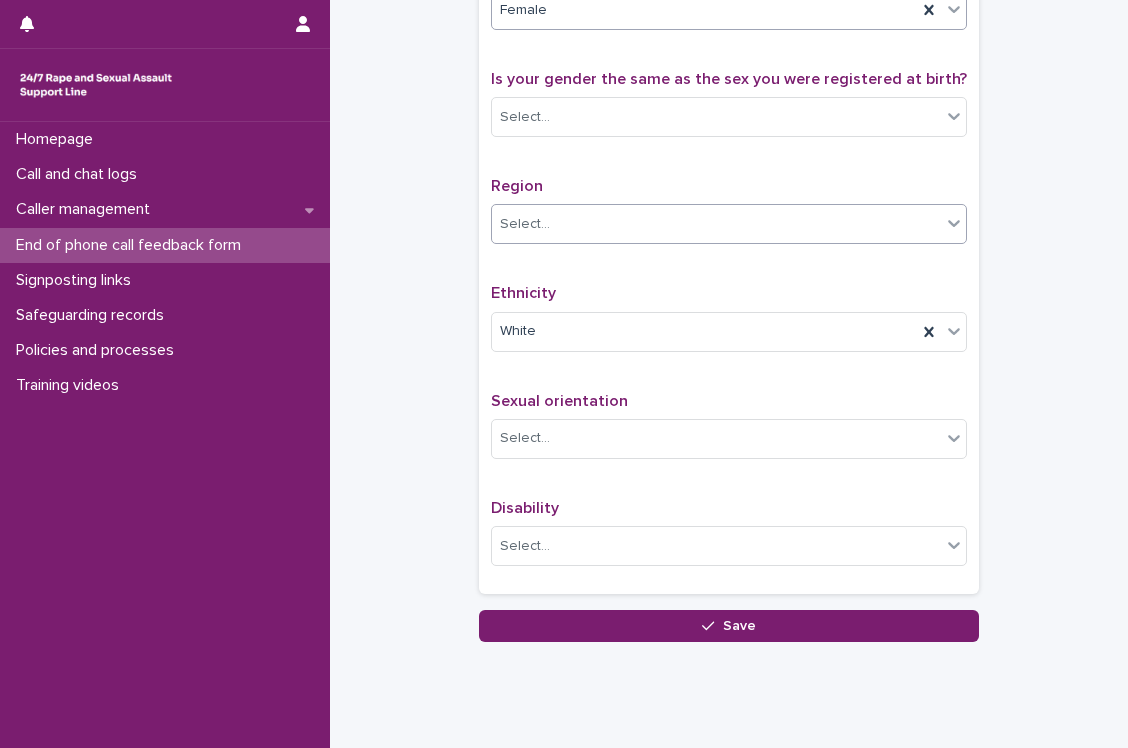 scroll, scrollTop: 1027, scrollLeft: 0, axis: vertical 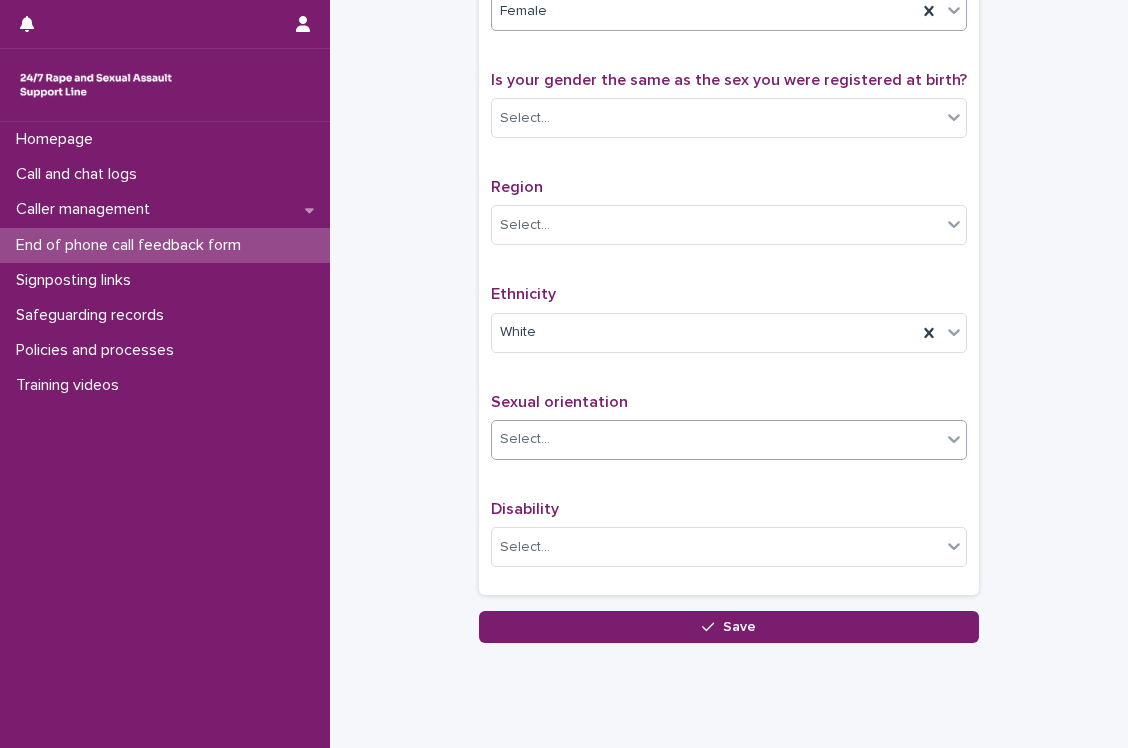 click on "Select..." at bounding box center (716, 439) 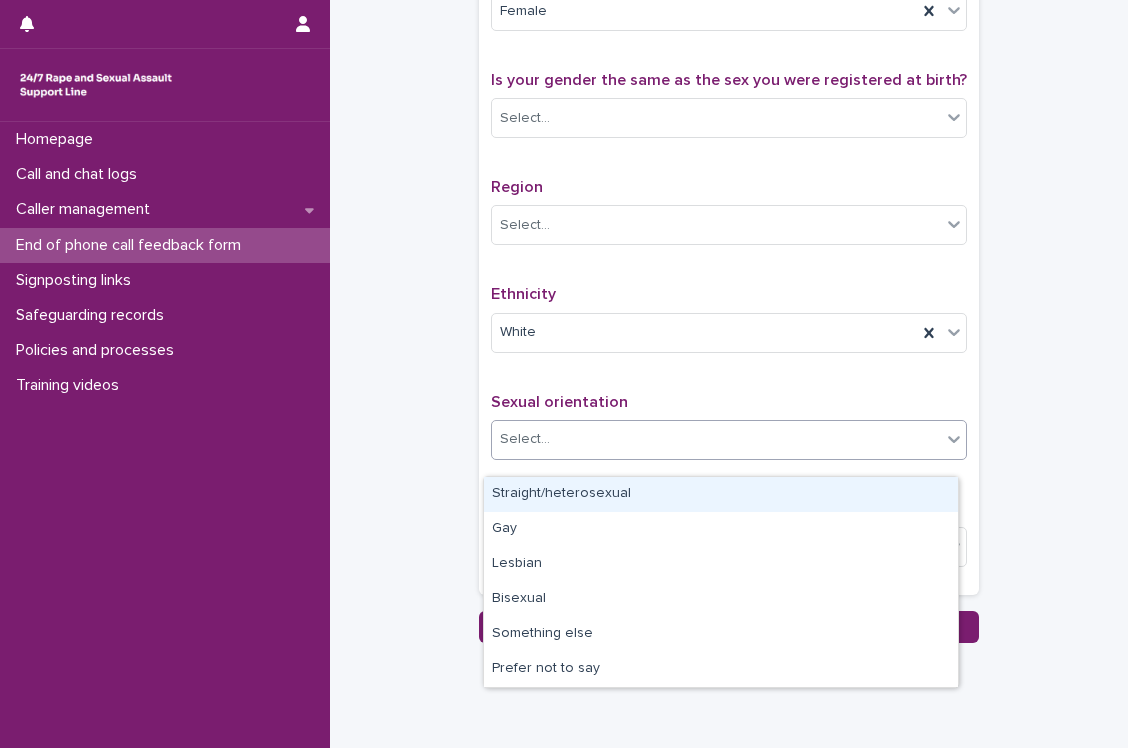 click on "Straight/heterosexual" at bounding box center [721, 494] 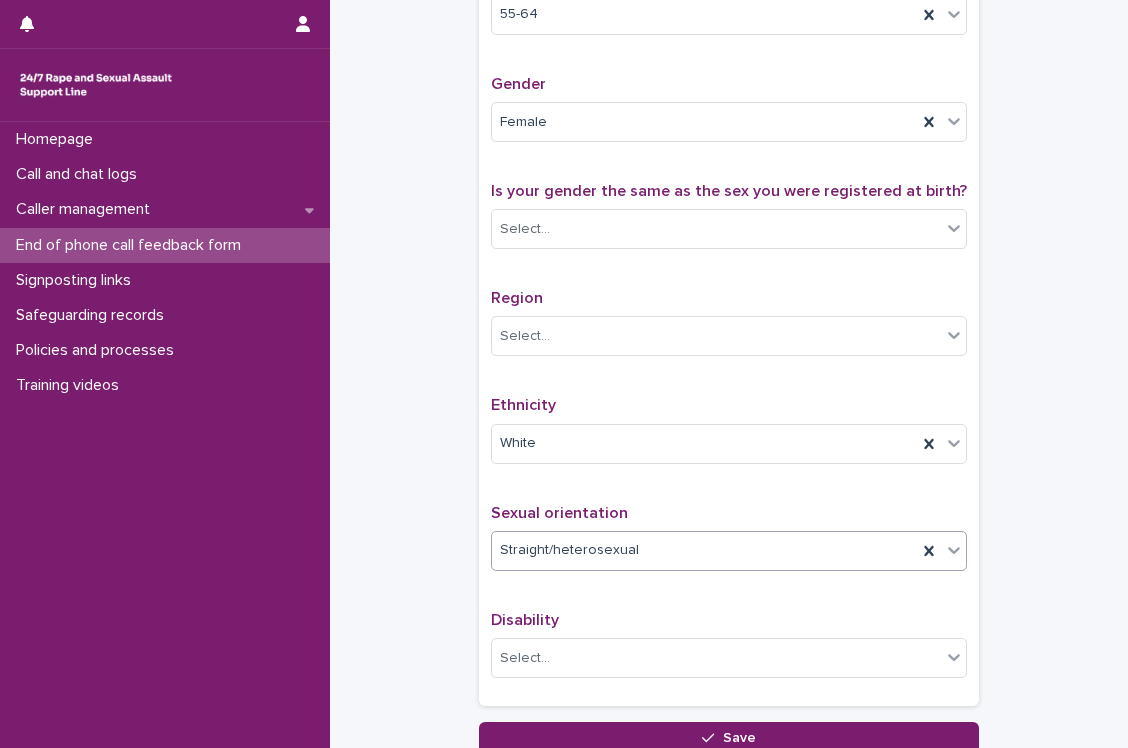scroll, scrollTop: 898, scrollLeft: 0, axis: vertical 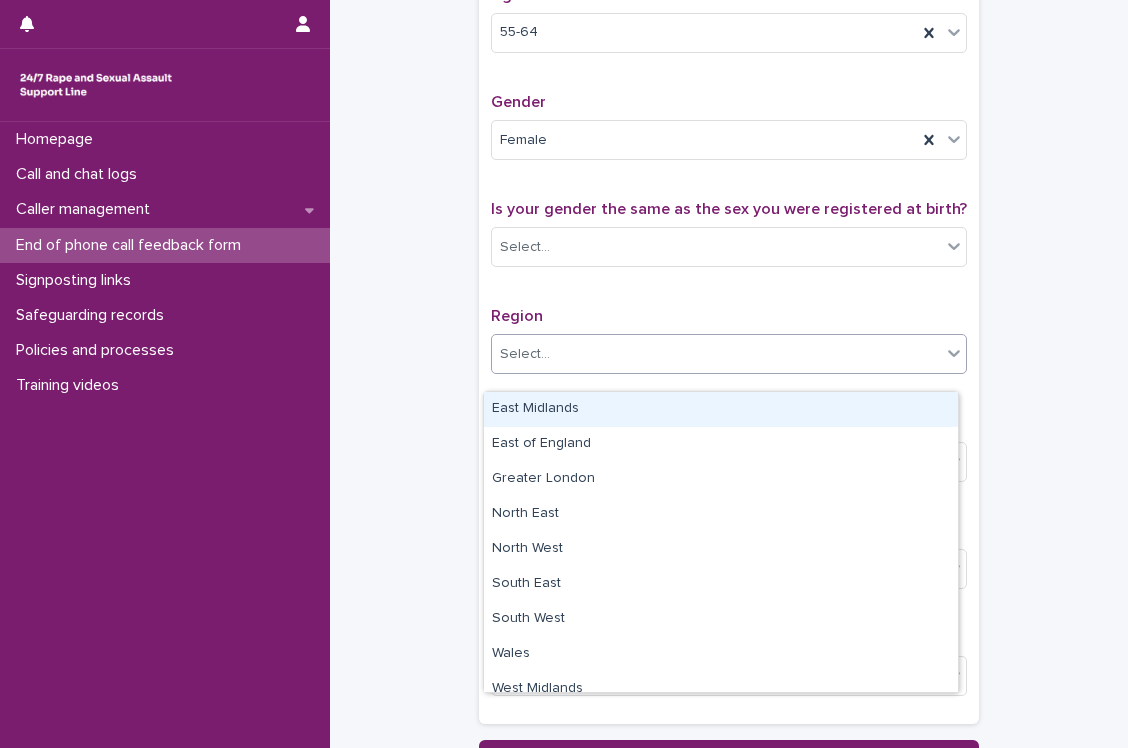 click on "Select..." at bounding box center (716, 354) 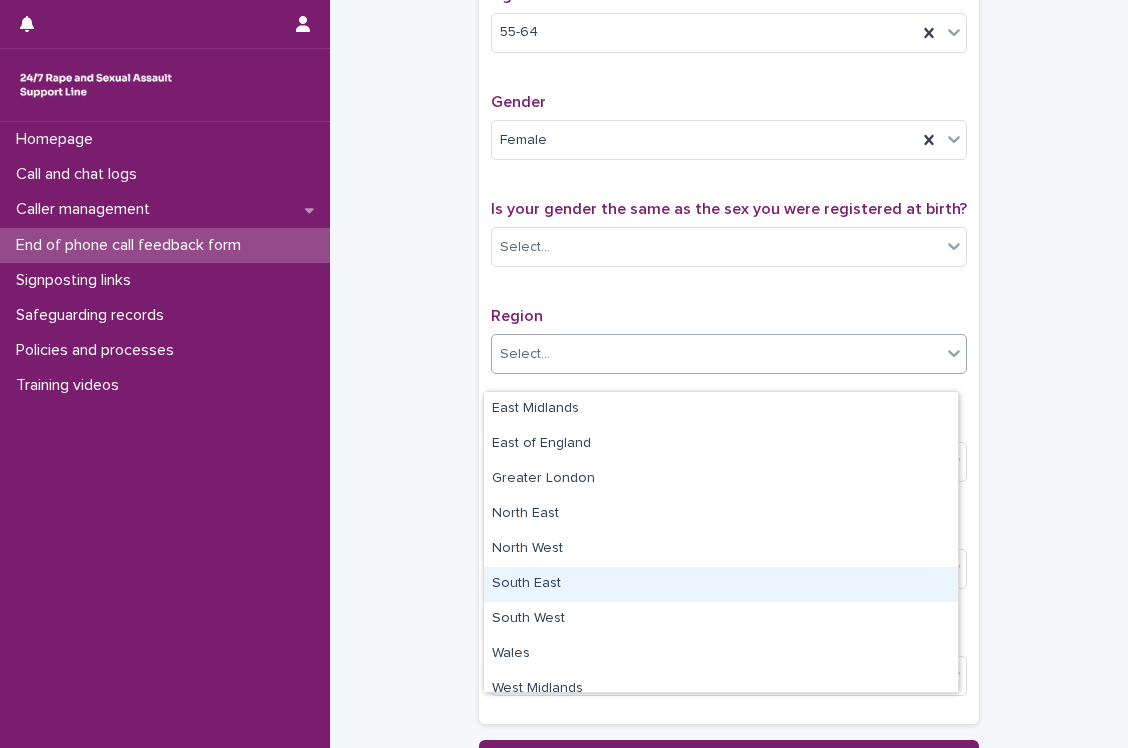 scroll, scrollTop: 80, scrollLeft: 0, axis: vertical 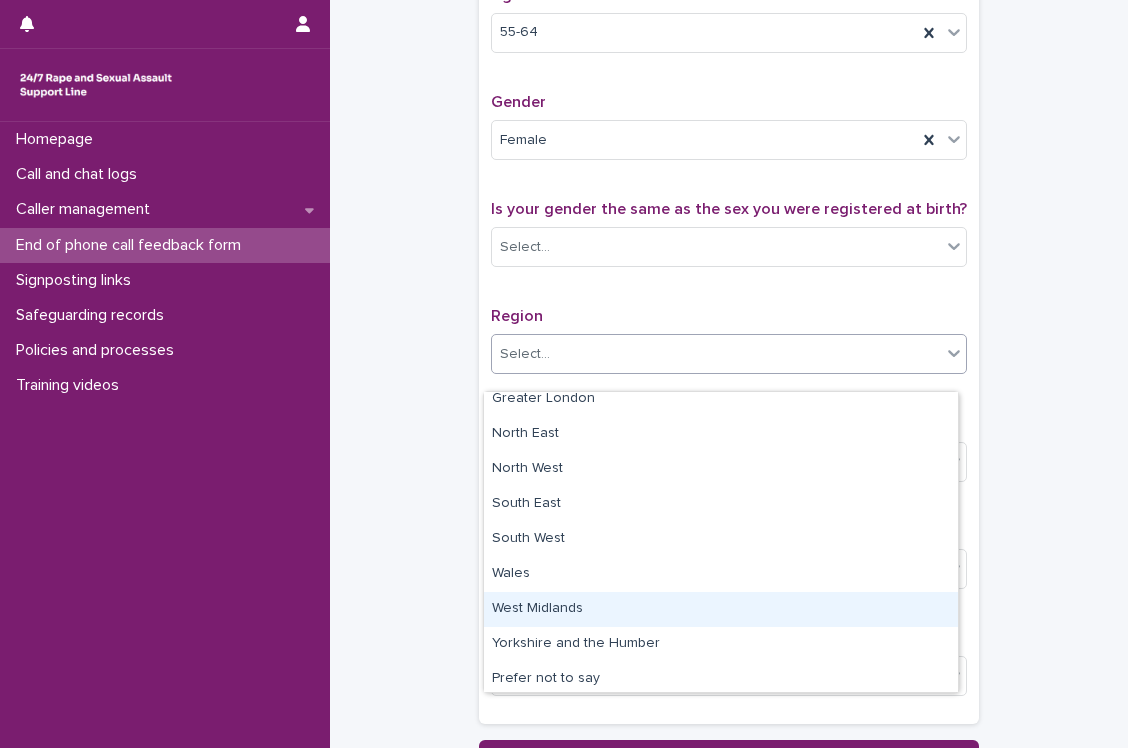 click on "West Midlands" at bounding box center [721, 609] 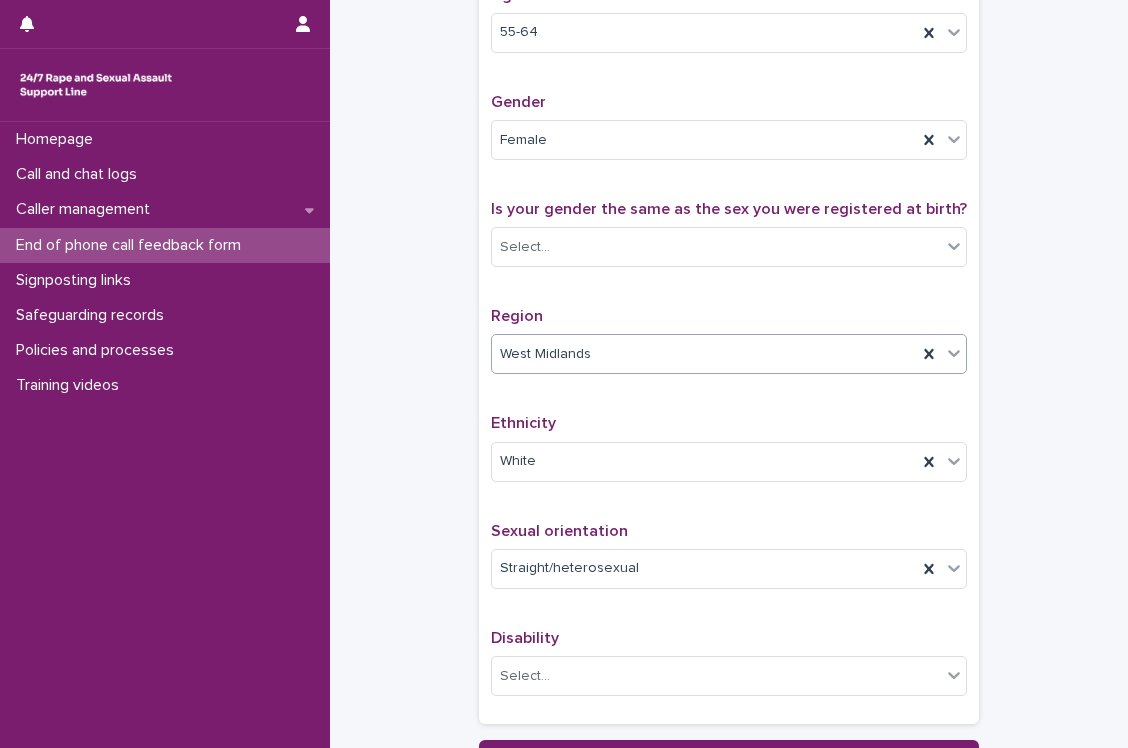 scroll, scrollTop: 959, scrollLeft: 0, axis: vertical 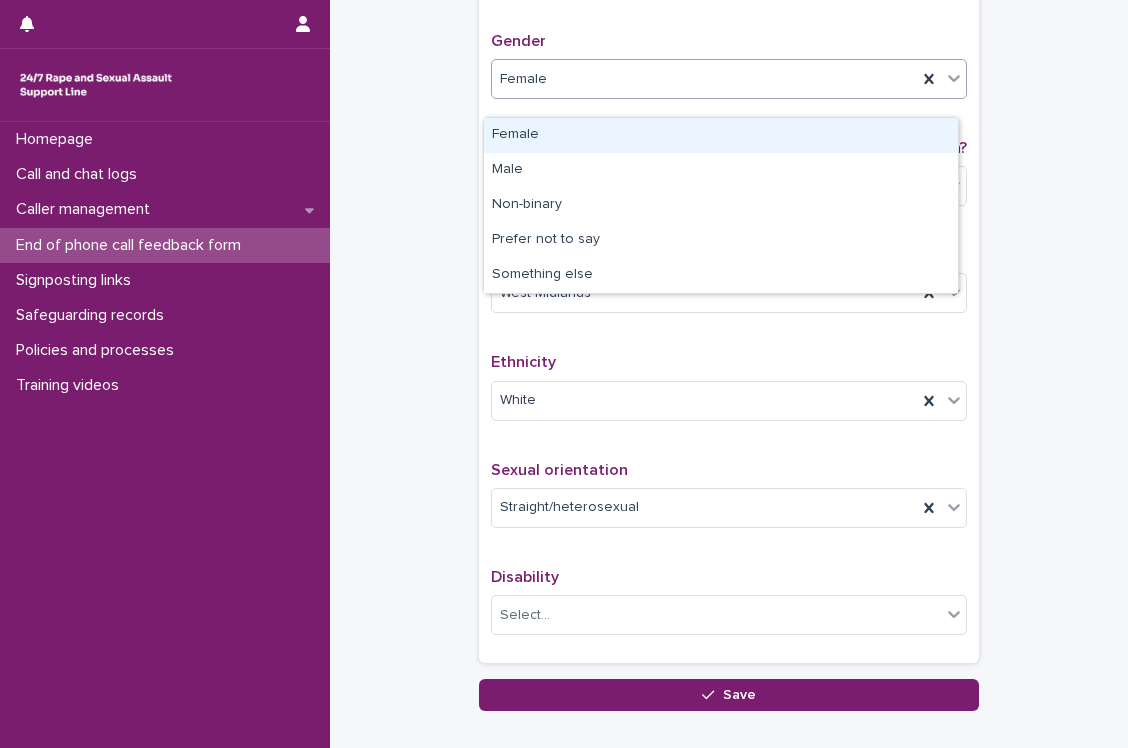 click on "Female" at bounding box center (704, 79) 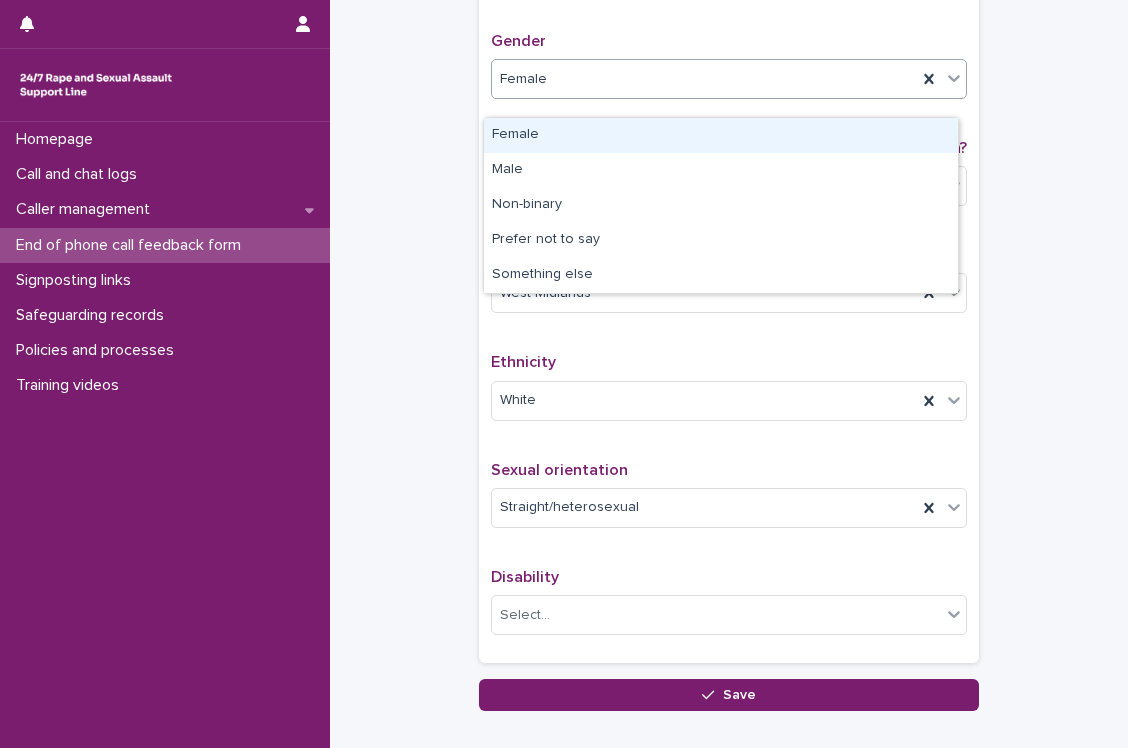 click on "Female" at bounding box center [721, 135] 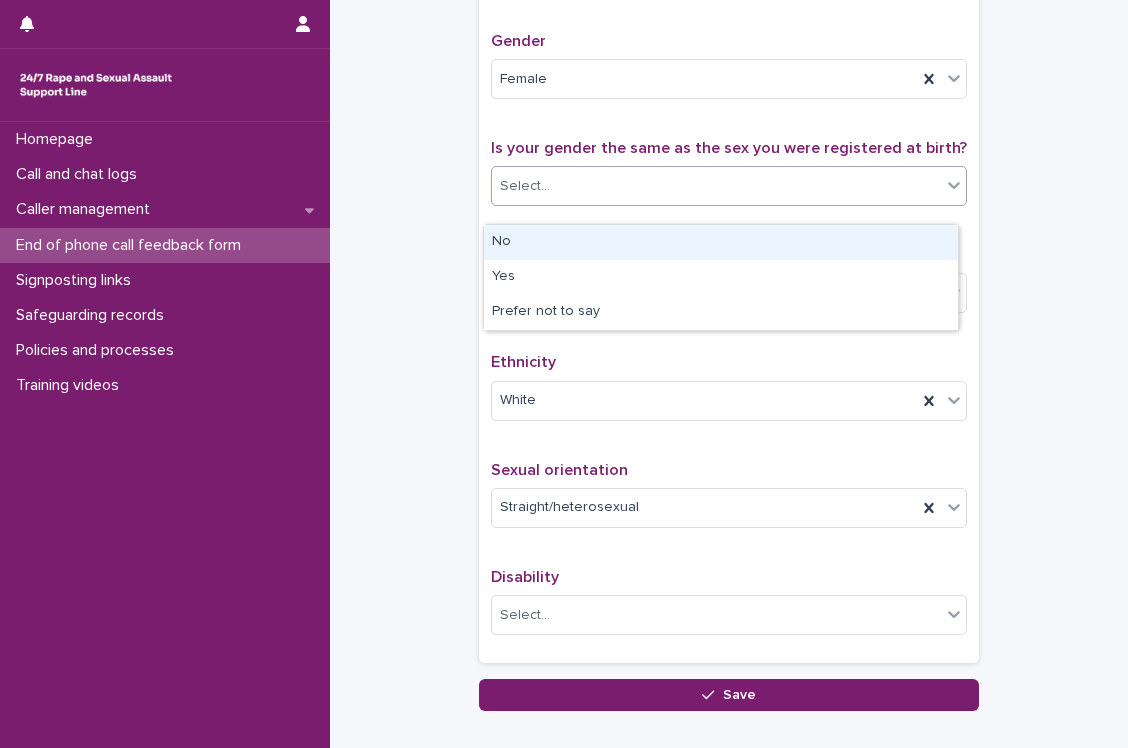 click on "Select..." at bounding box center (716, 186) 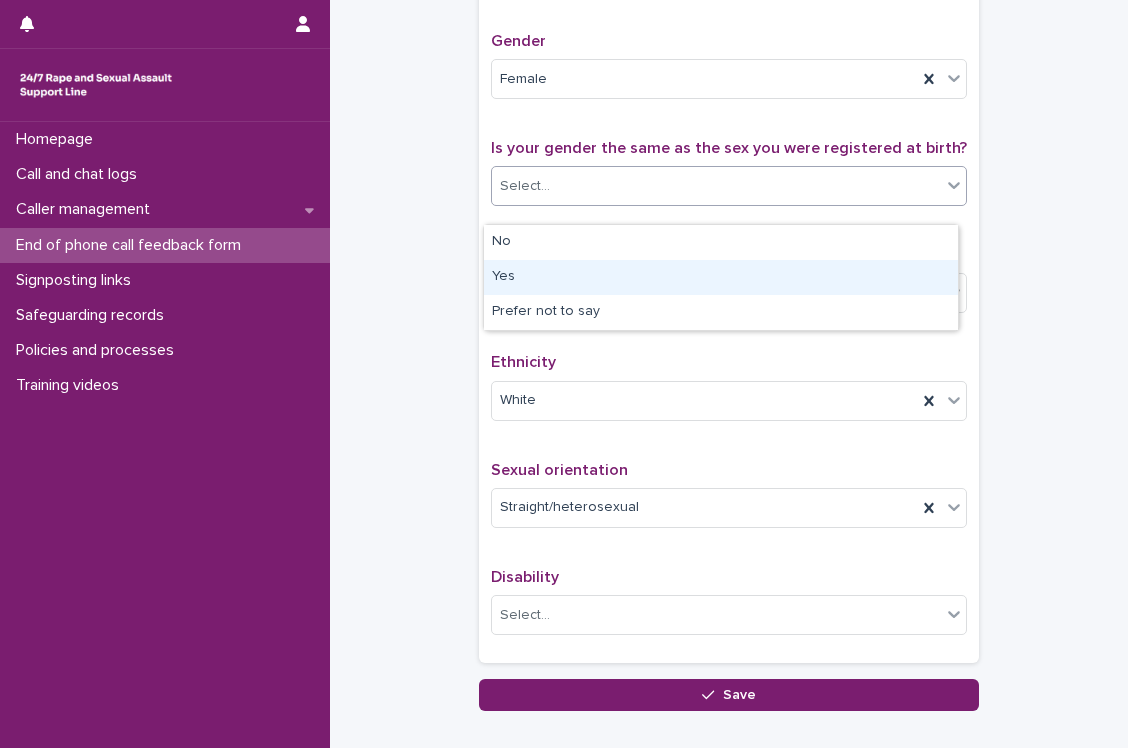click on "Yes" at bounding box center (721, 277) 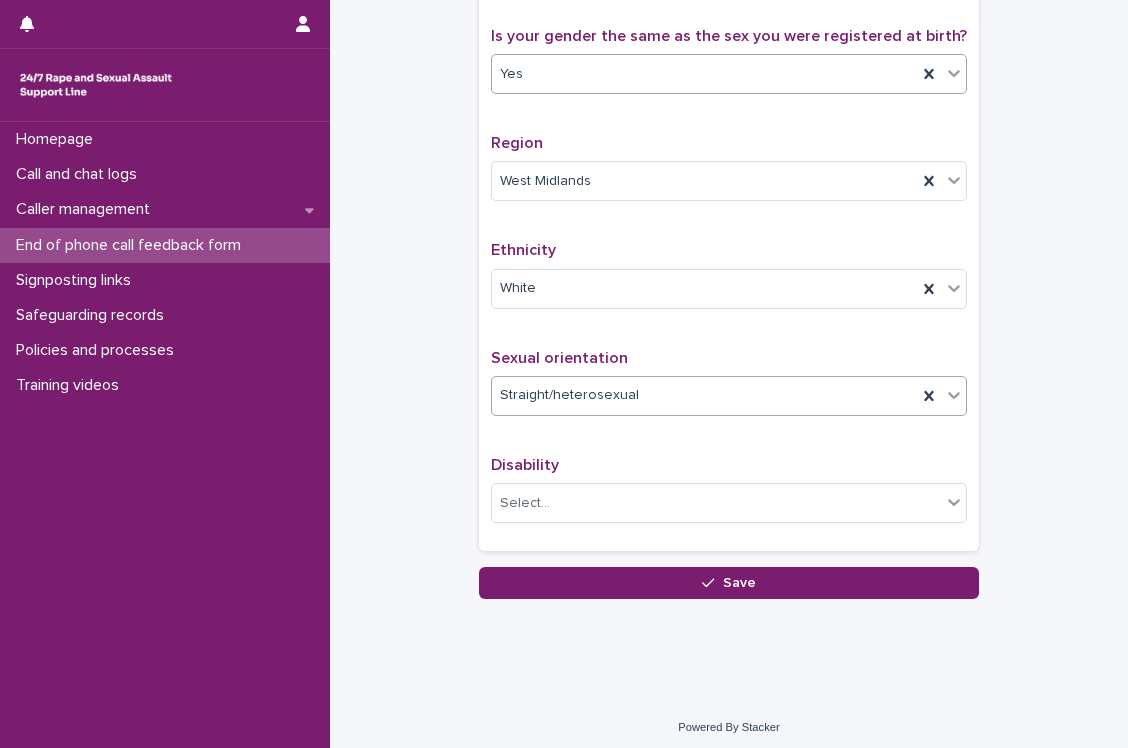 scroll, scrollTop: 1095, scrollLeft: 0, axis: vertical 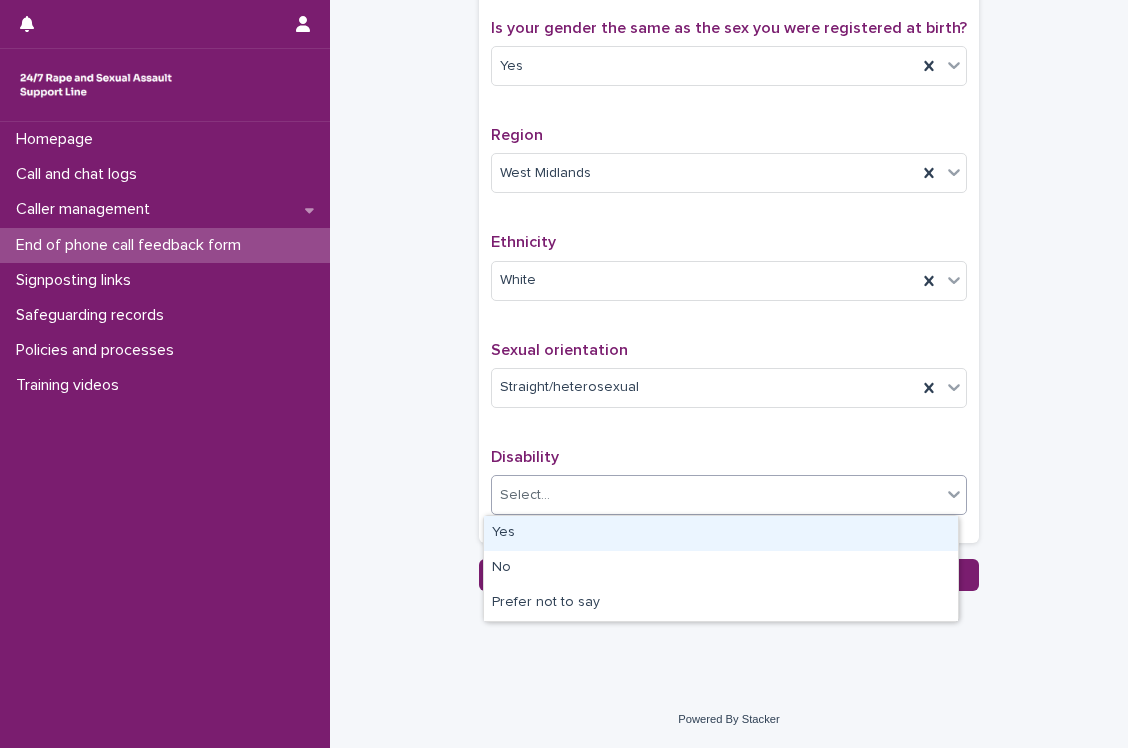 click on "Select..." at bounding box center [716, 495] 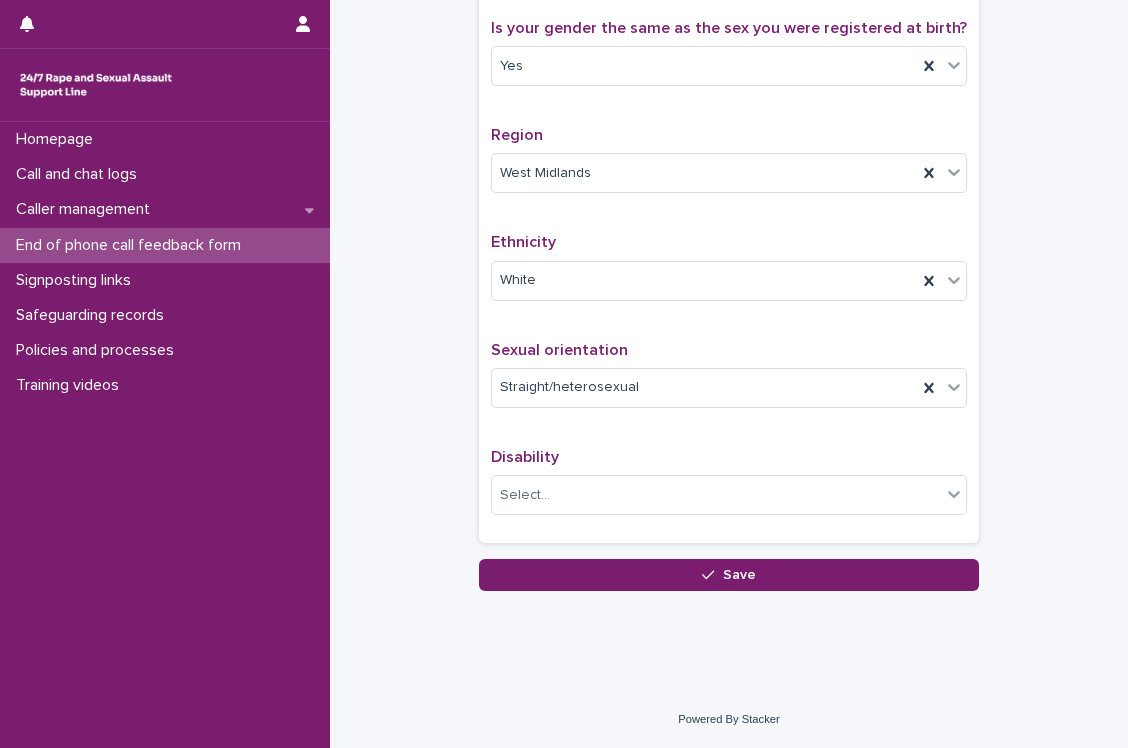 click on "**********" at bounding box center (729, -238) 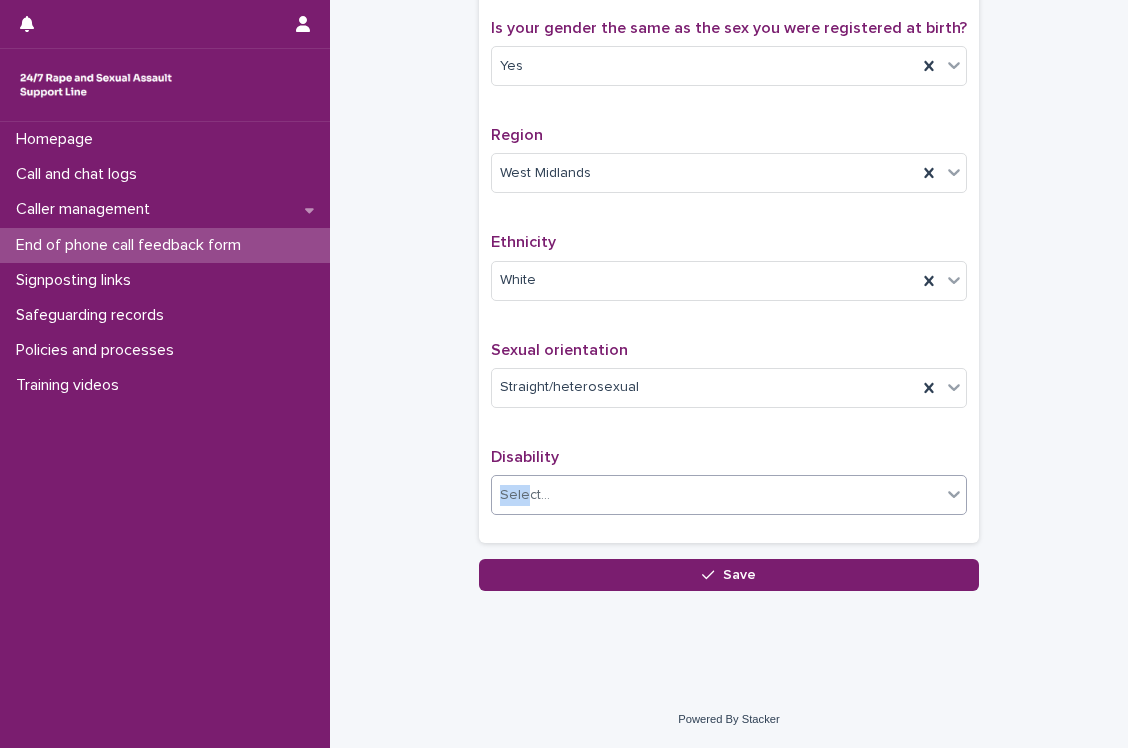 drag, startPoint x: 462, startPoint y: 479, endPoint x: 521, endPoint y: 491, distance: 60.207973 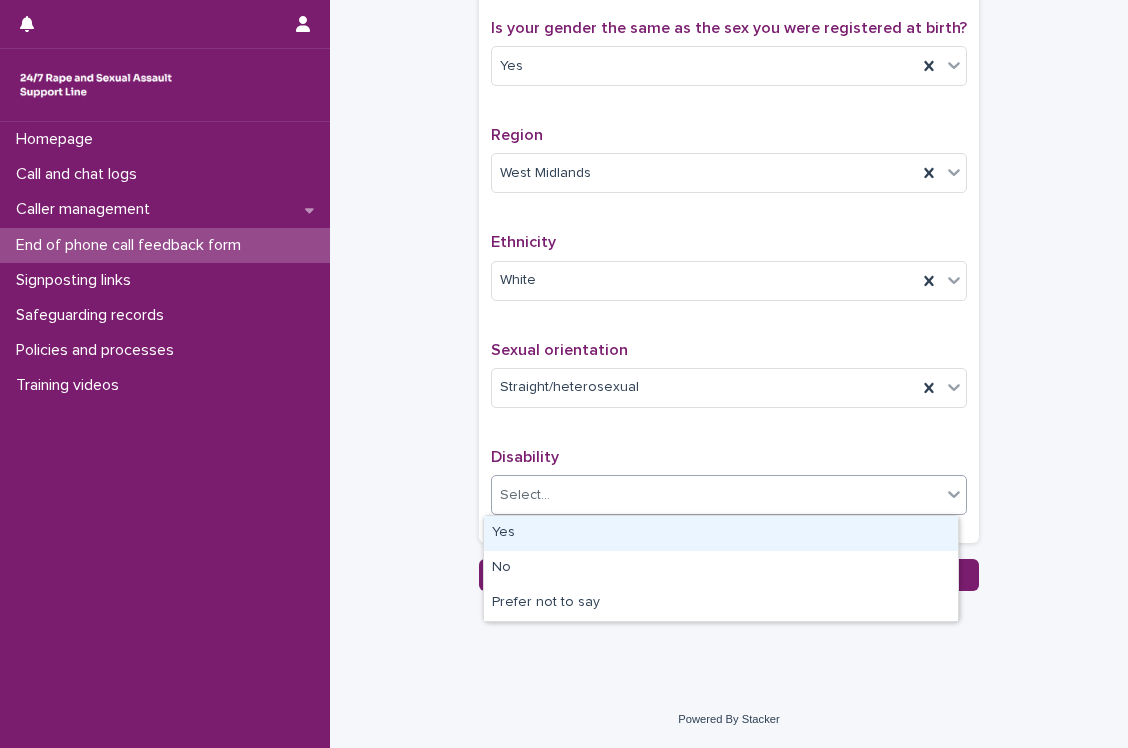 click on "Select..." at bounding box center (525, 495) 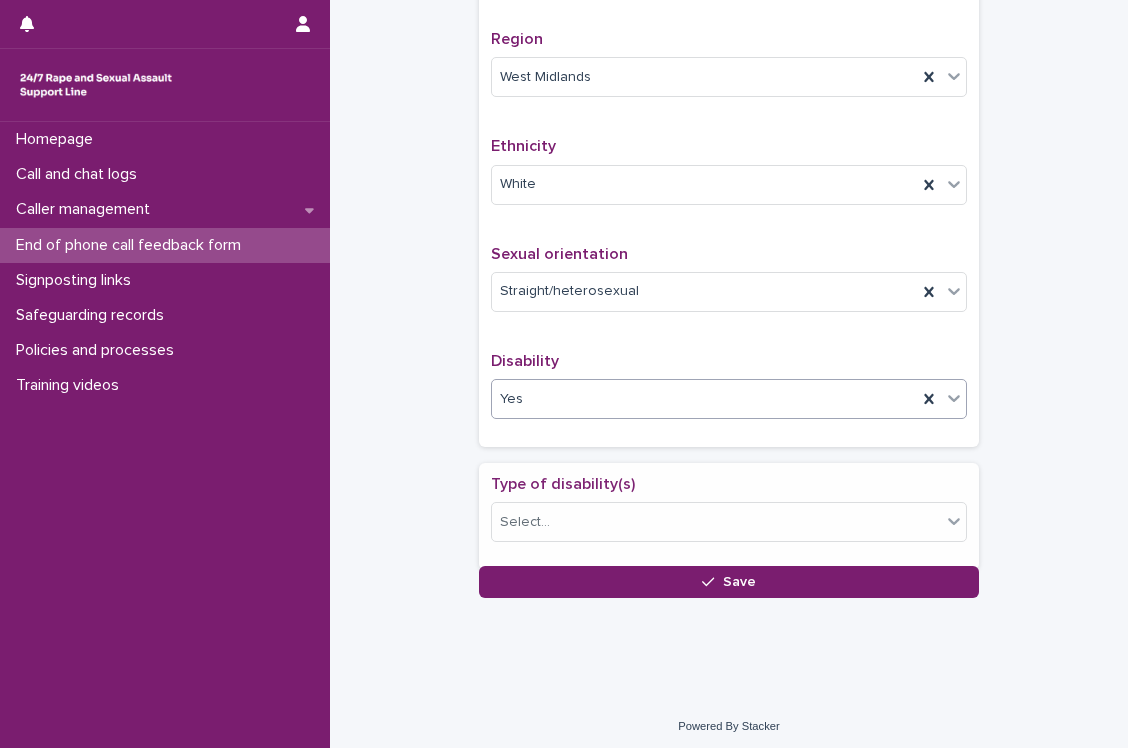scroll, scrollTop: 1182, scrollLeft: 0, axis: vertical 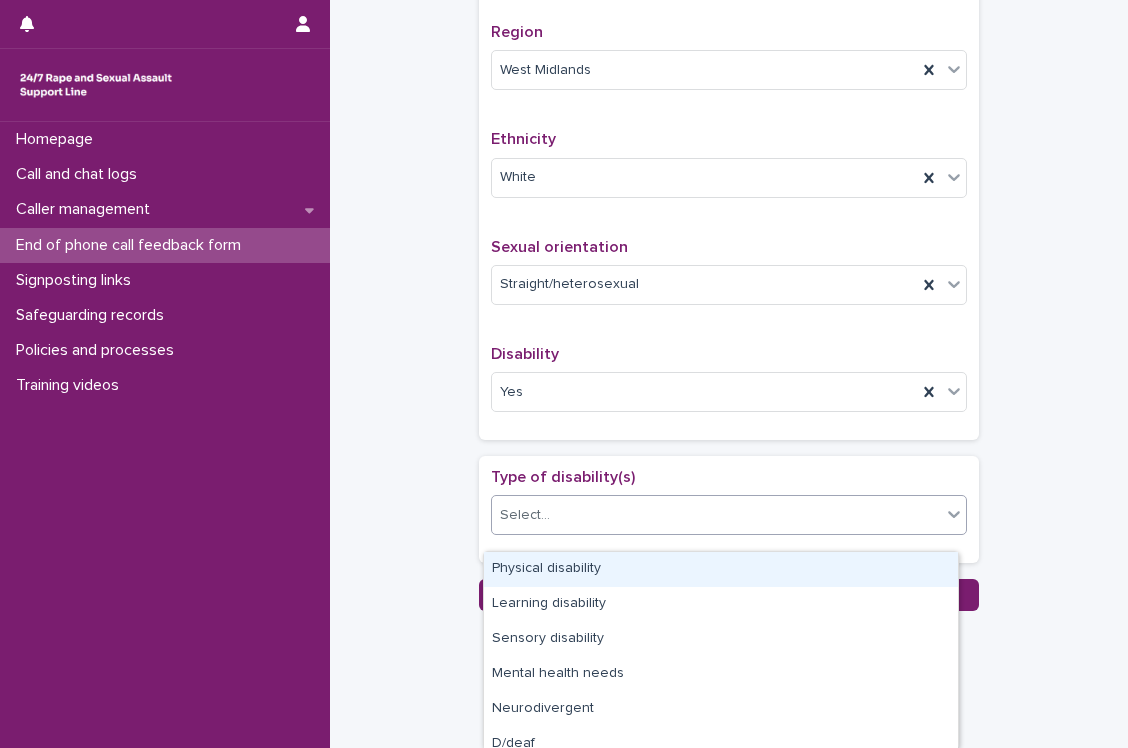 click on "Select..." at bounding box center [525, 515] 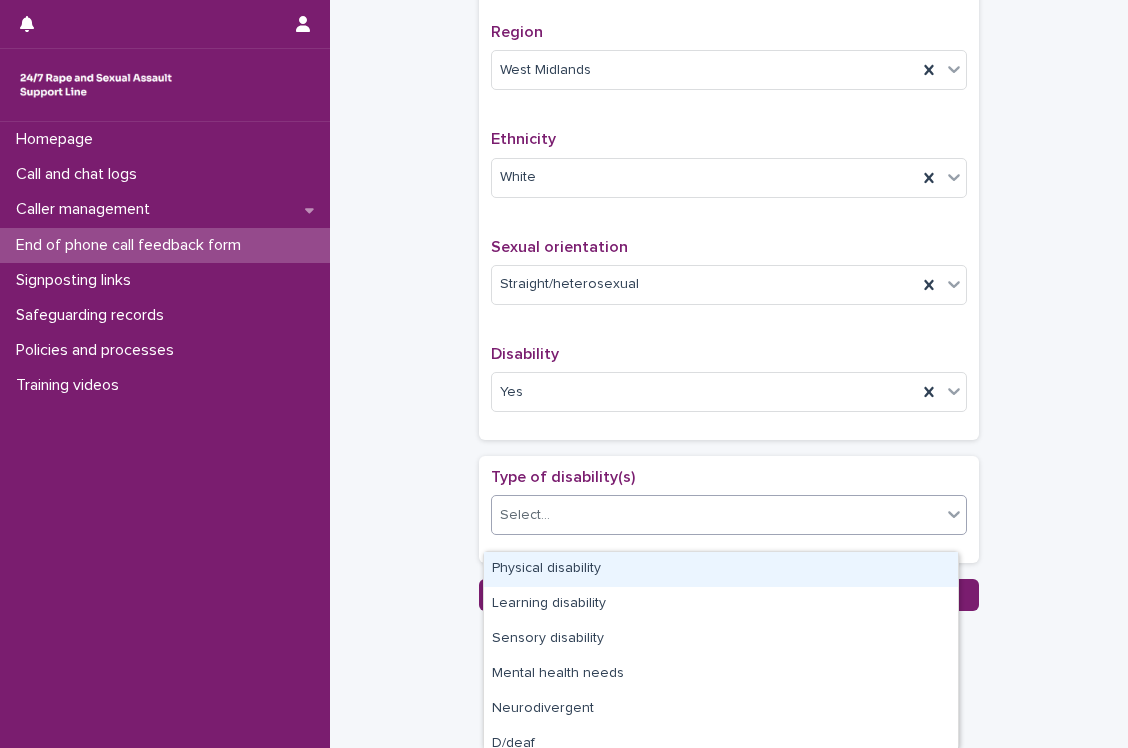 scroll, scrollTop: 1217, scrollLeft: 0, axis: vertical 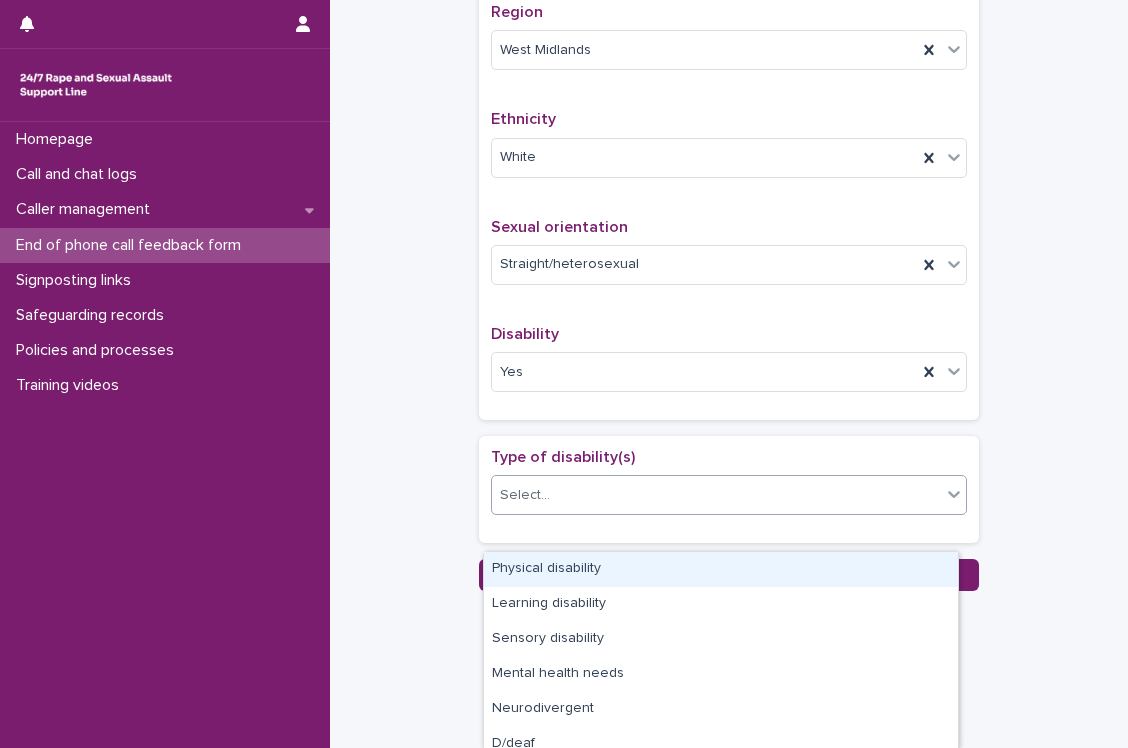 click on "Physical disability" at bounding box center (721, 569) 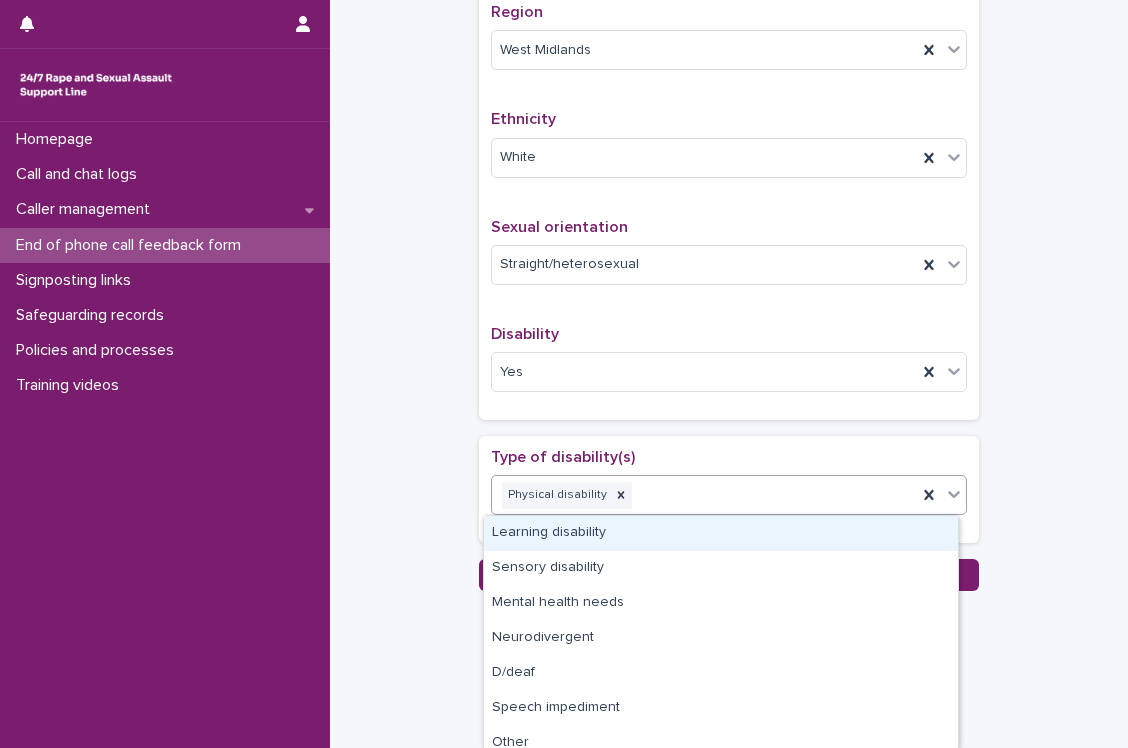 click on "Physical disability" at bounding box center [729, 495] 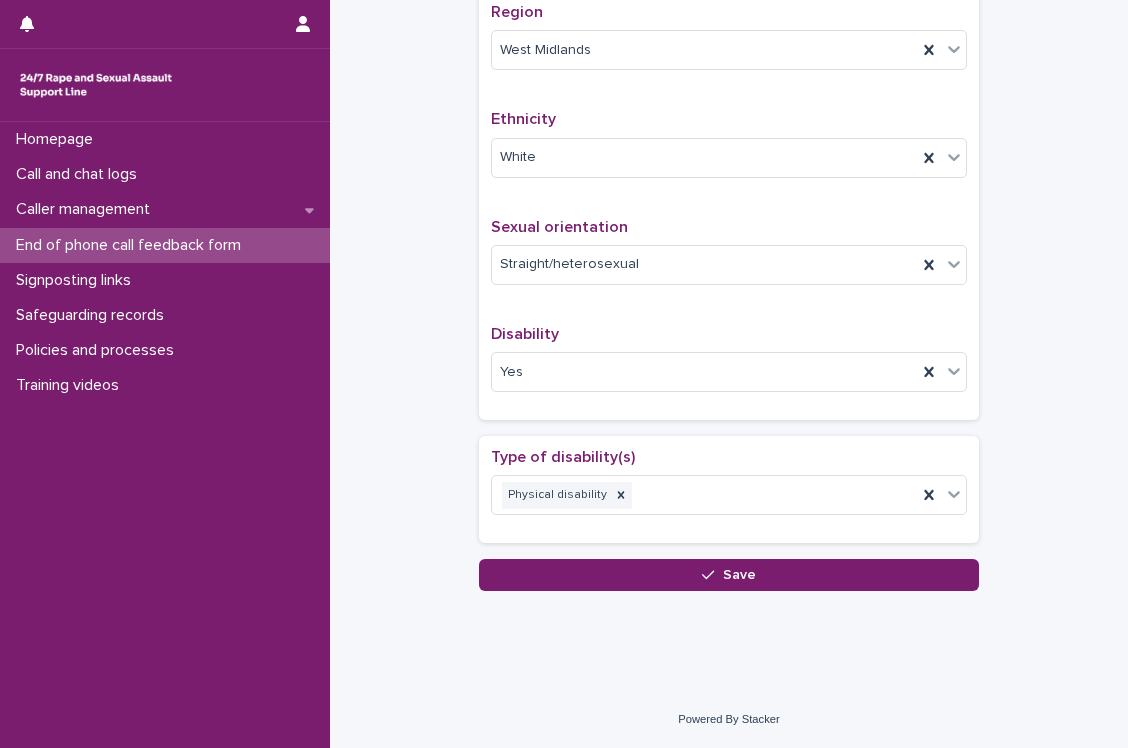 click on "**********" at bounding box center [729, -300] 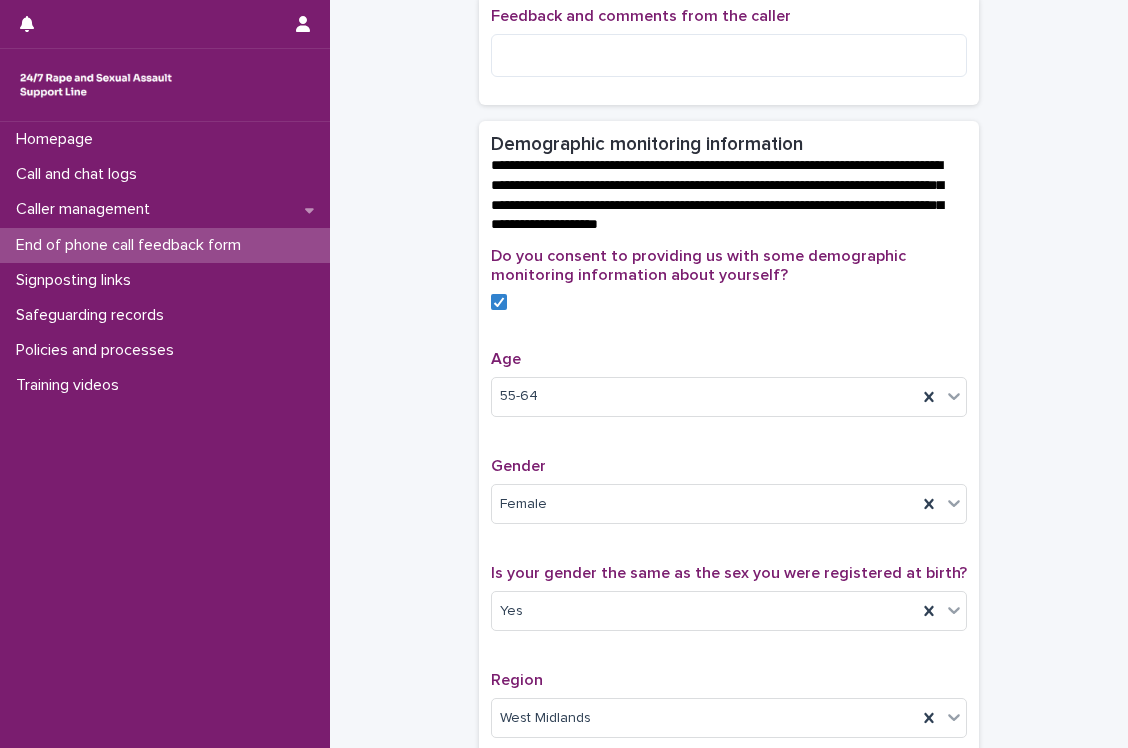 scroll, scrollTop: 493, scrollLeft: 0, axis: vertical 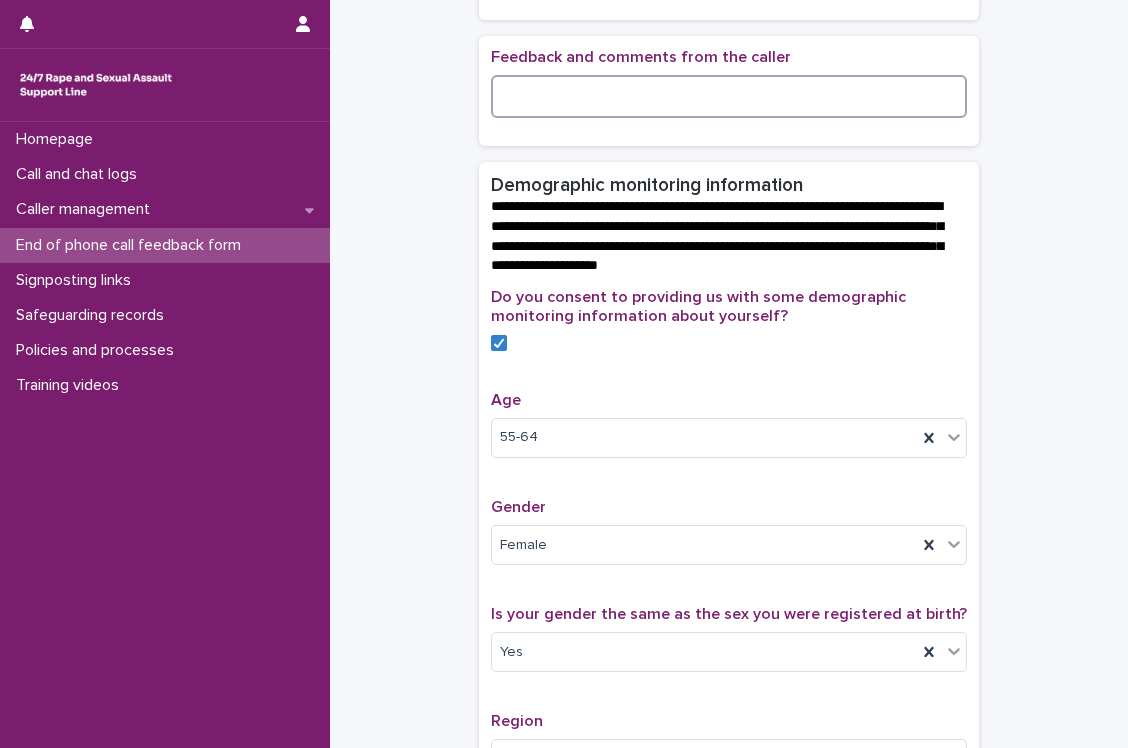 click at bounding box center [729, 96] 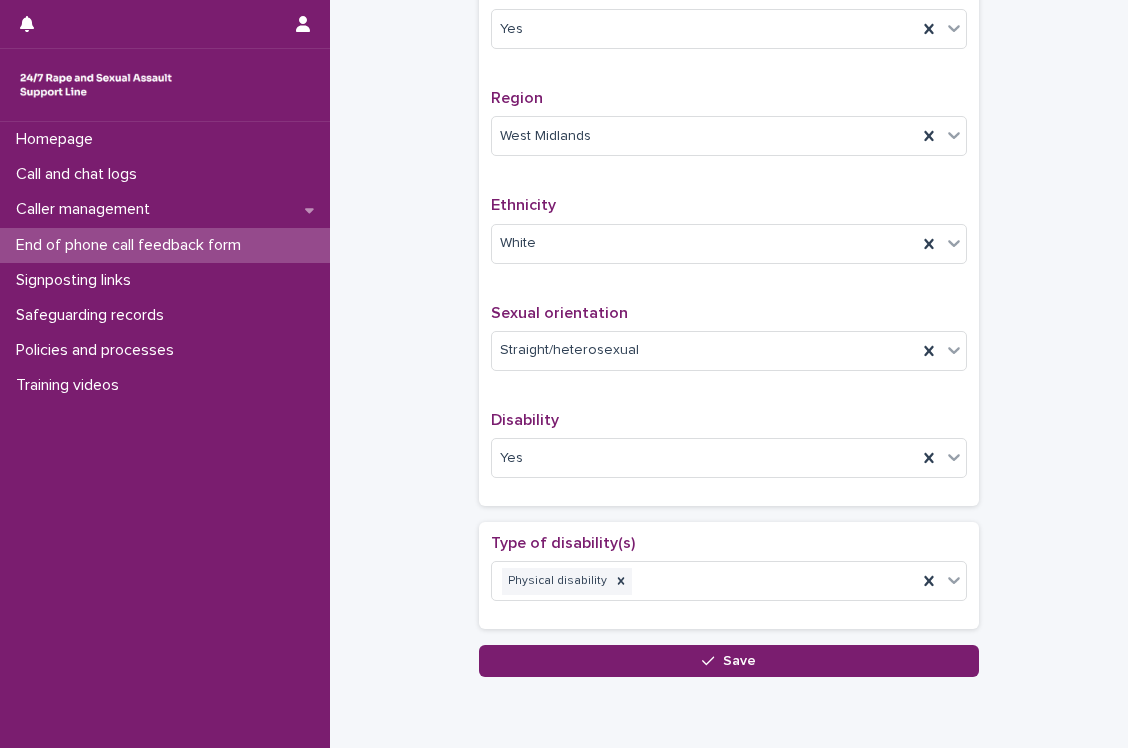 scroll, scrollTop: 1217, scrollLeft: 0, axis: vertical 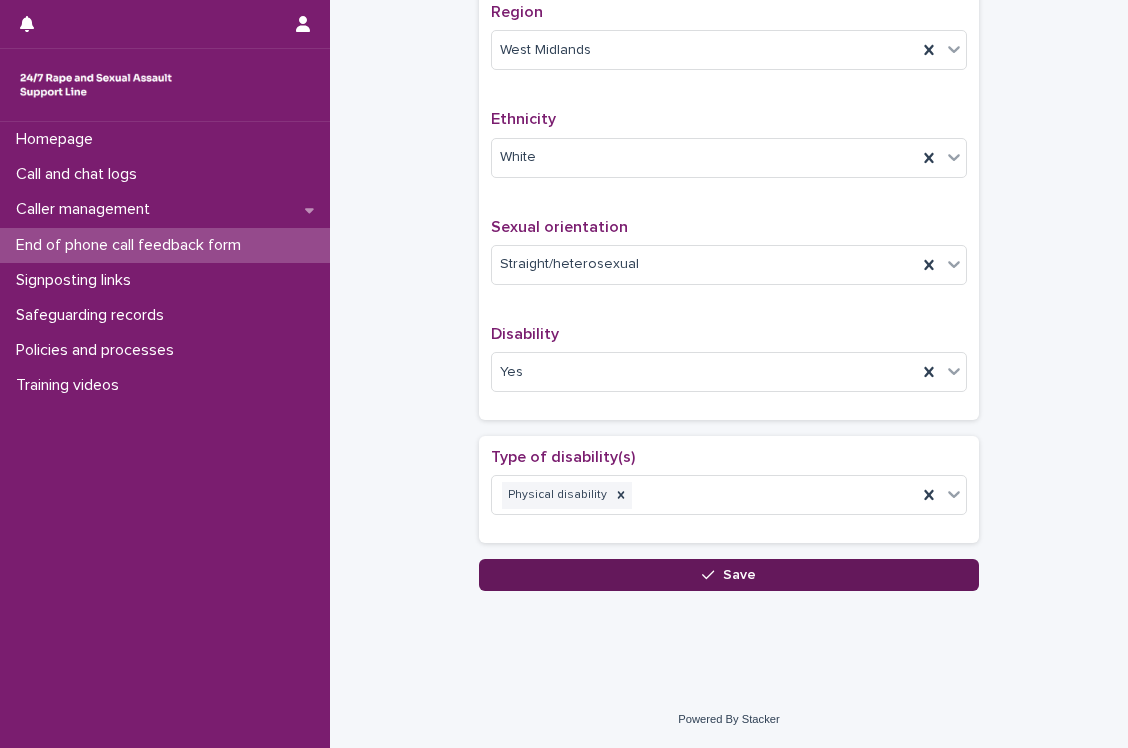 type on "********" 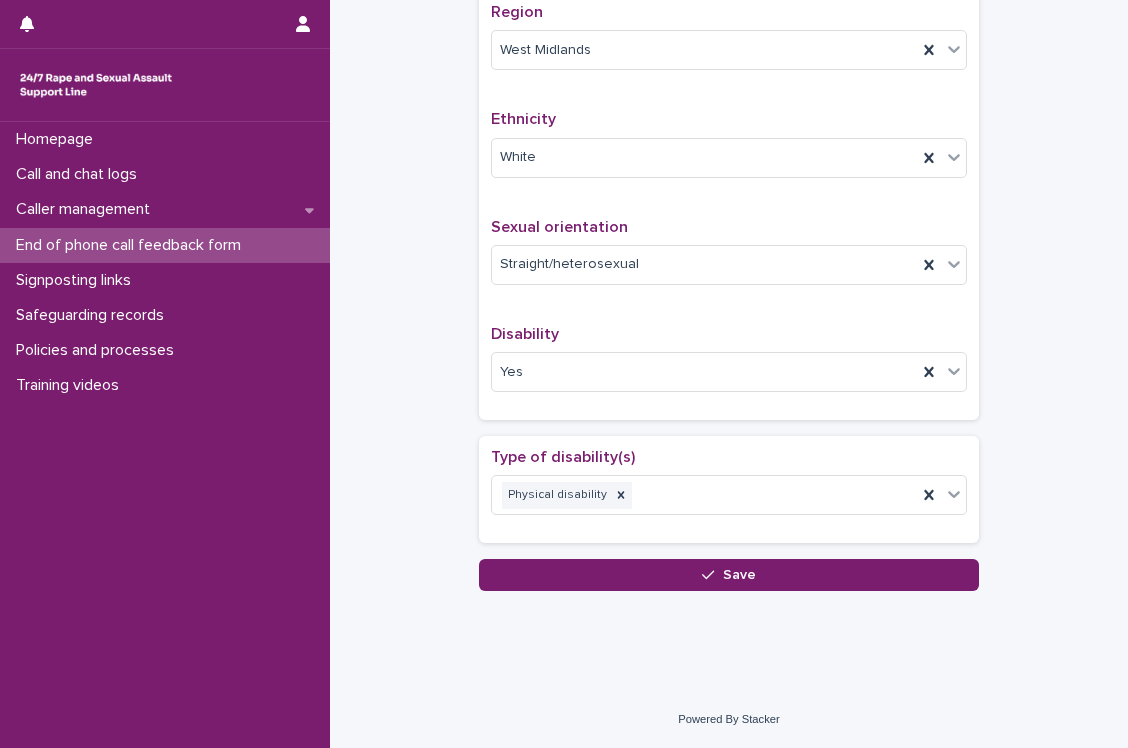 drag, startPoint x: 534, startPoint y: 576, endPoint x: 393, endPoint y: 531, distance: 148.00676 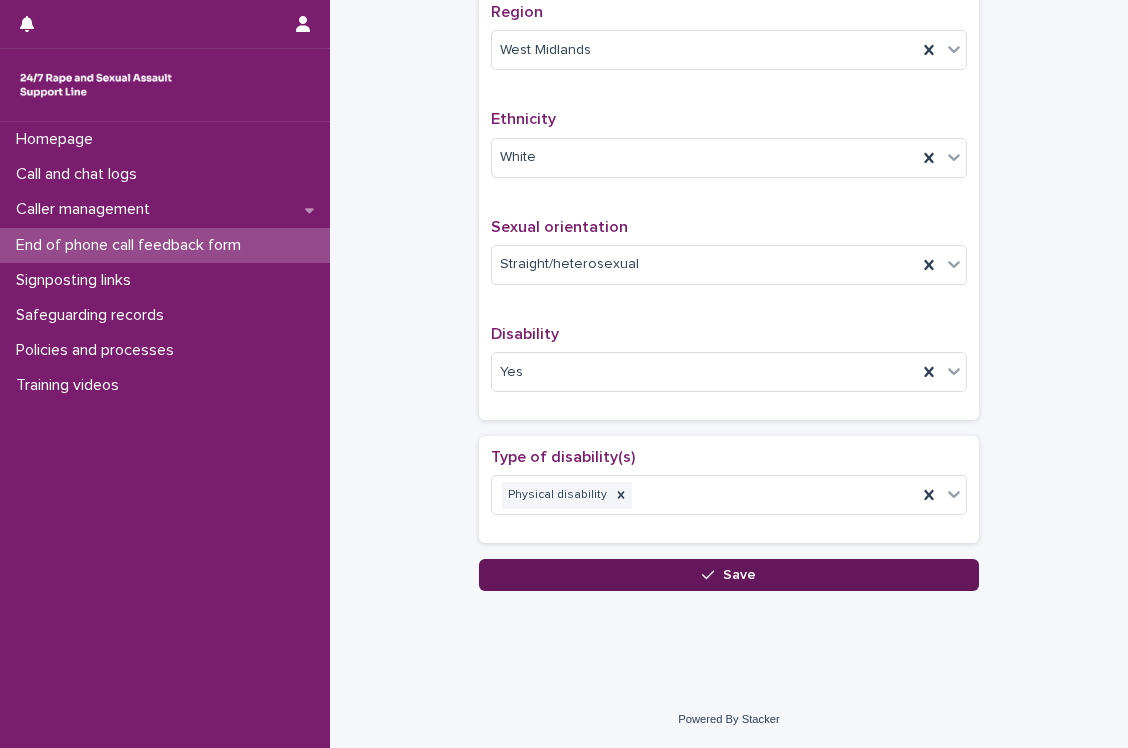 click on "Save" at bounding box center [729, 575] 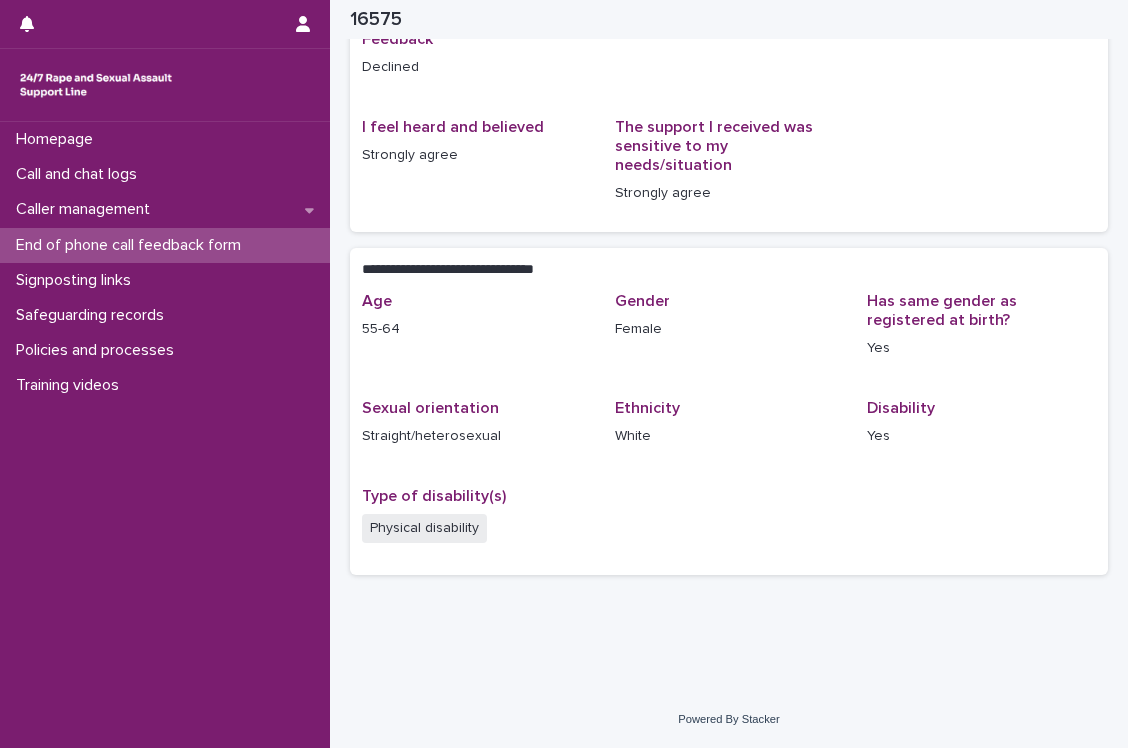 scroll, scrollTop: 186, scrollLeft: 0, axis: vertical 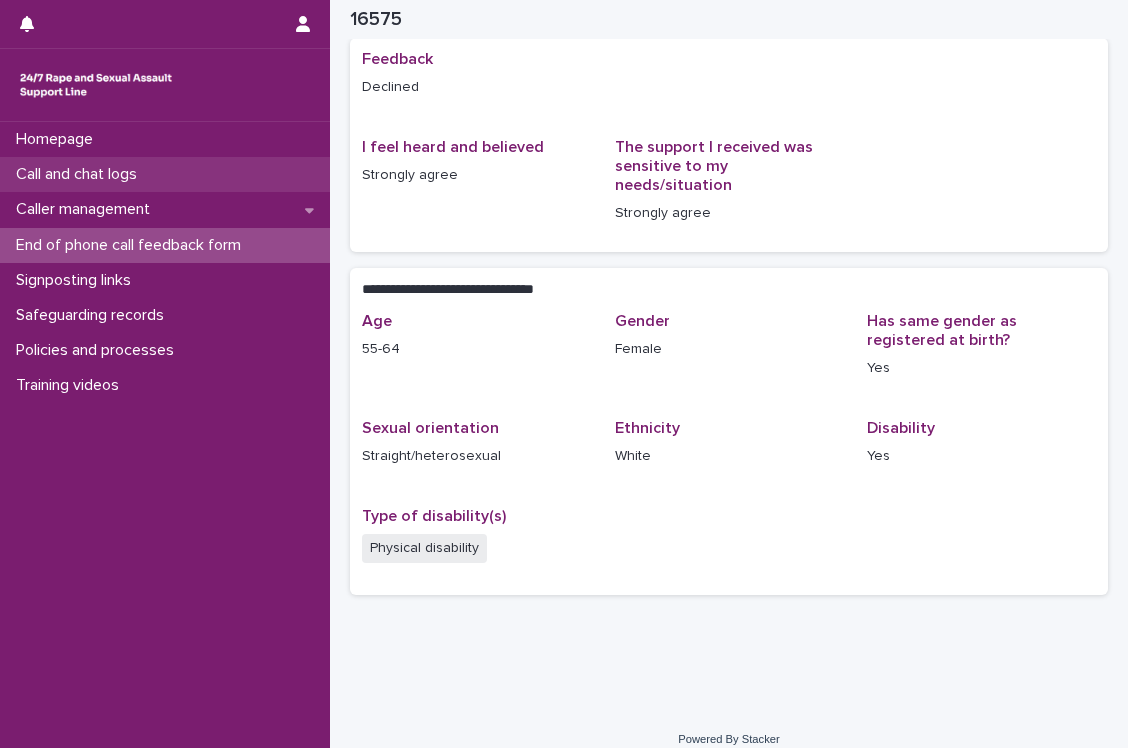 click on "Call and chat logs" at bounding box center (165, 174) 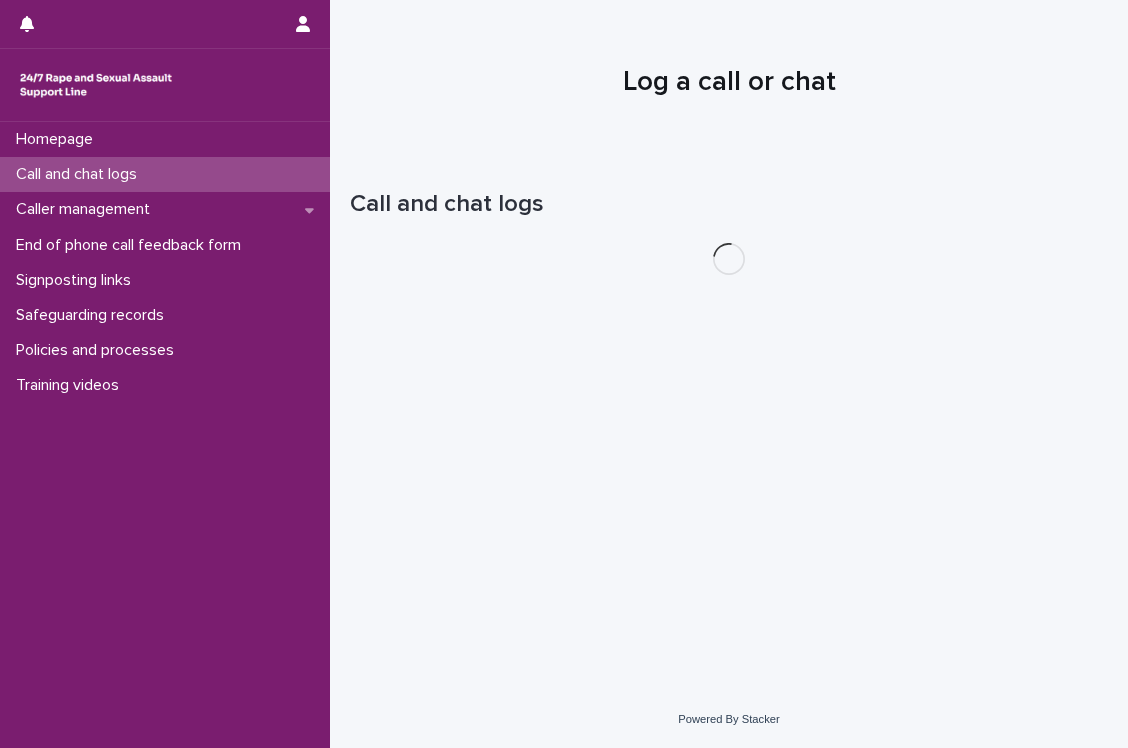 scroll, scrollTop: 0, scrollLeft: 0, axis: both 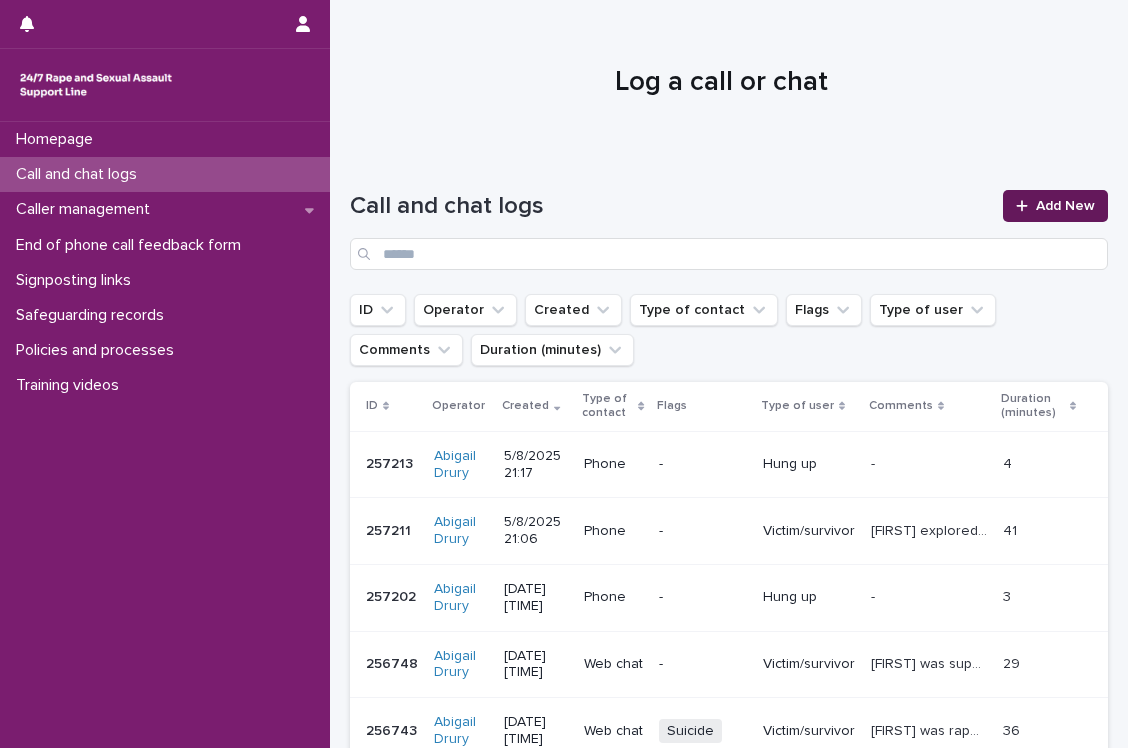 click on "Add New" at bounding box center [1055, 206] 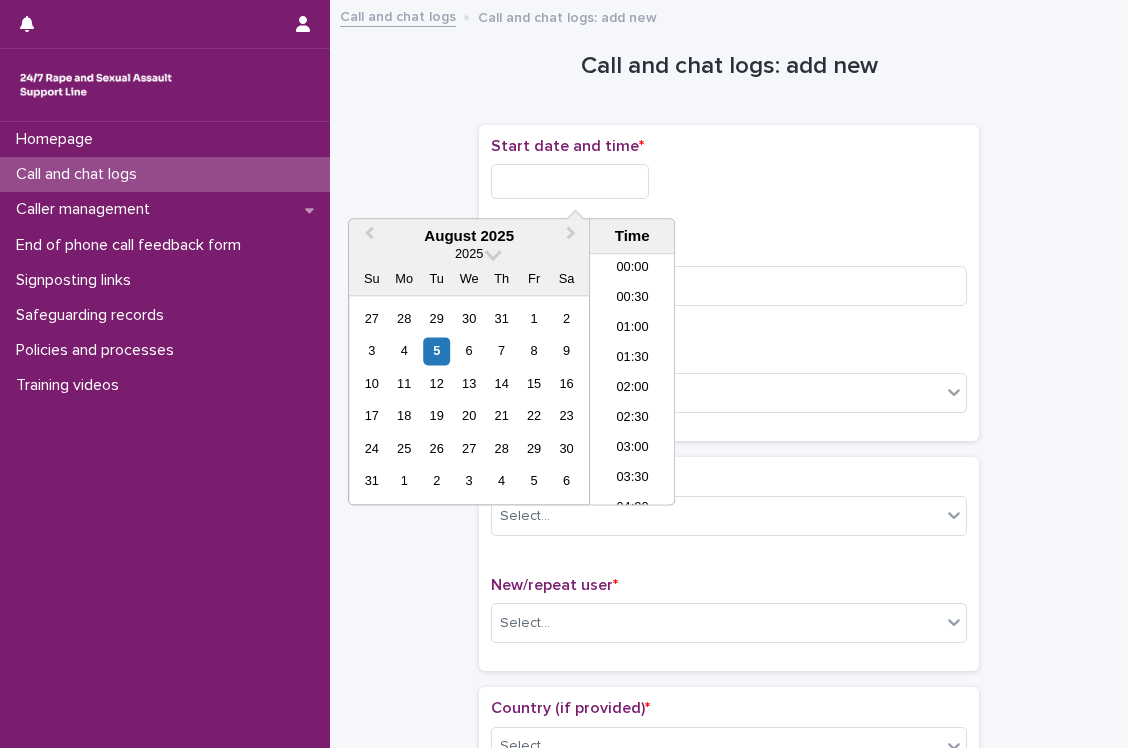 click at bounding box center [570, 181] 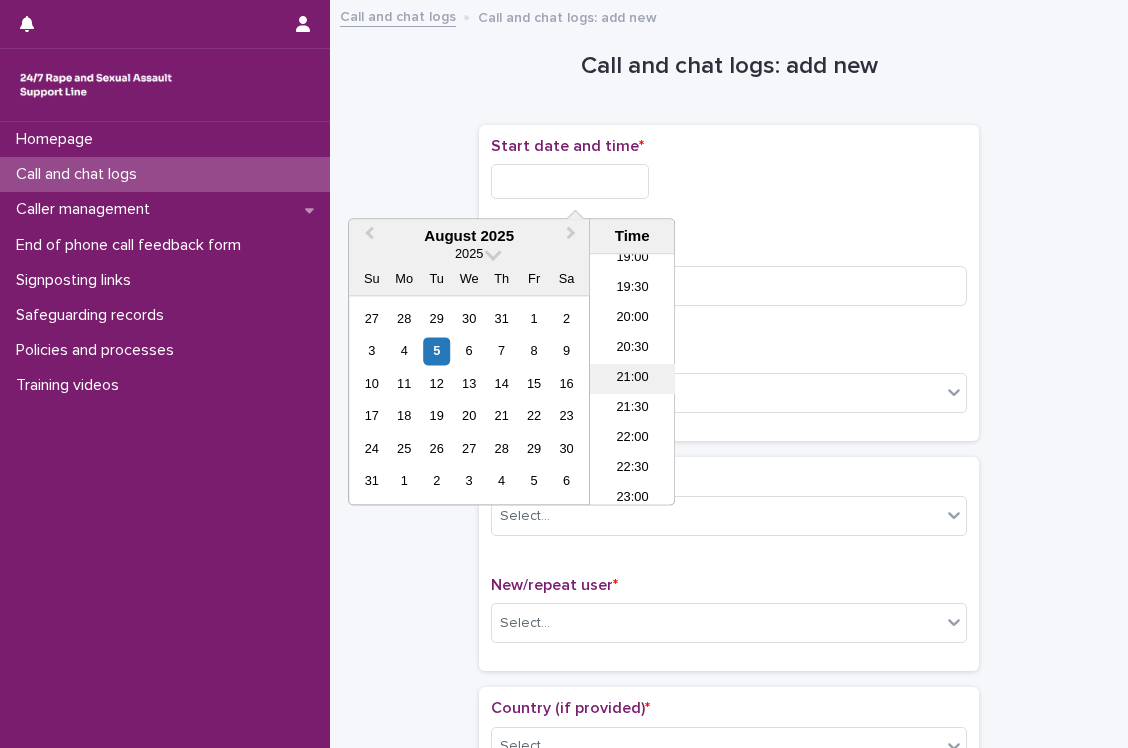 click on "21:00" at bounding box center (632, 380) 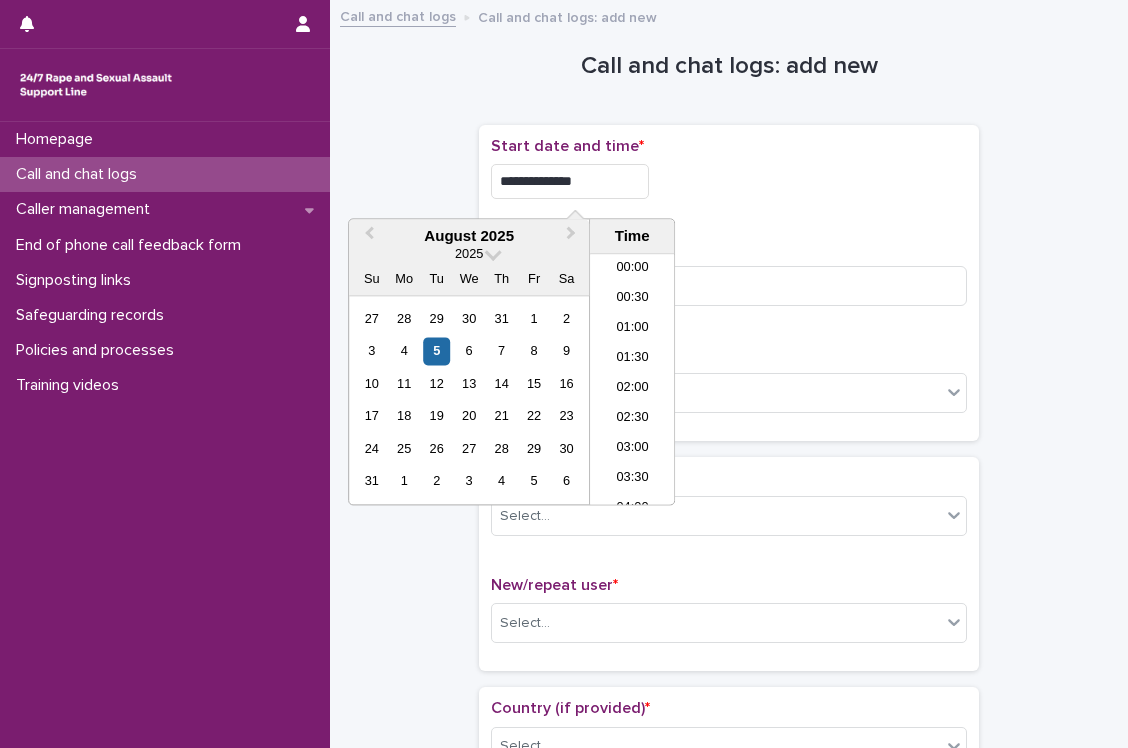 click on "**********" at bounding box center (570, 181) 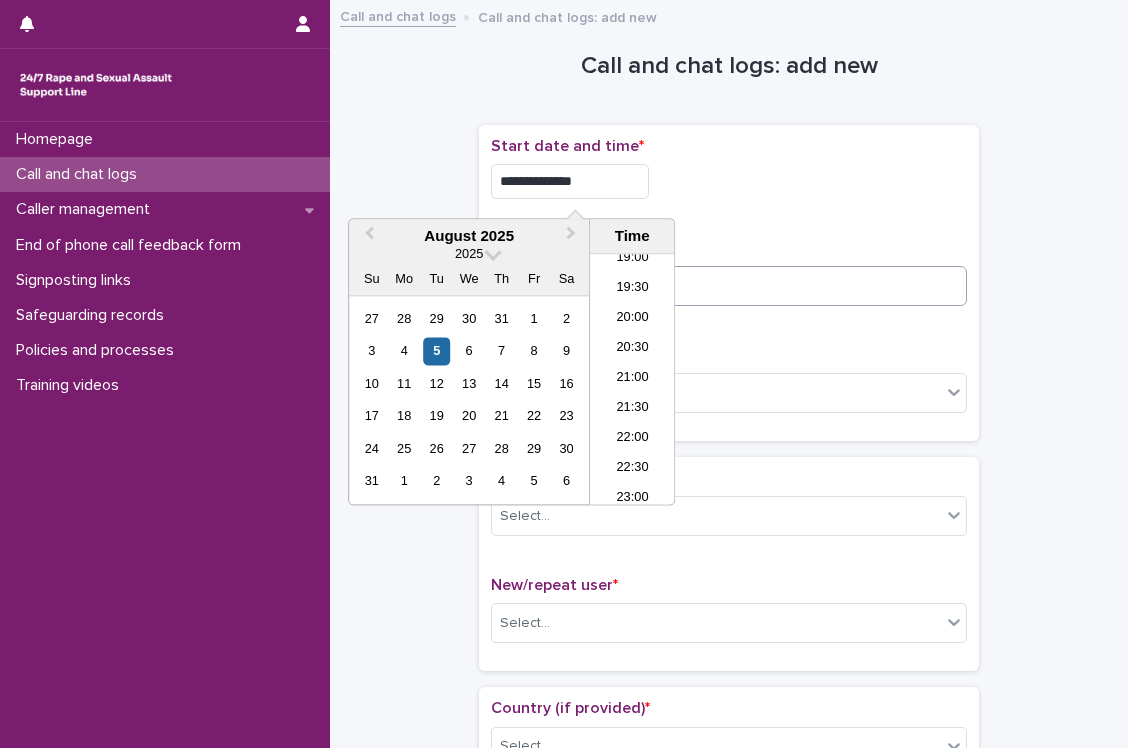 type on "**********" 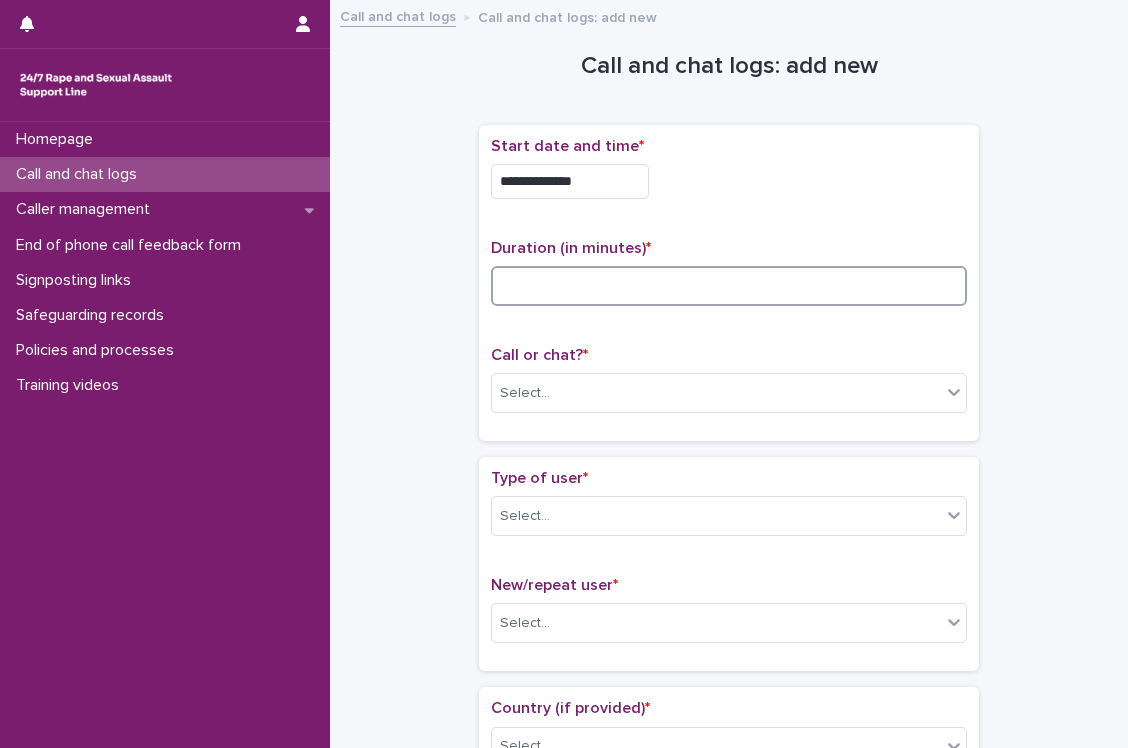 click at bounding box center [729, 286] 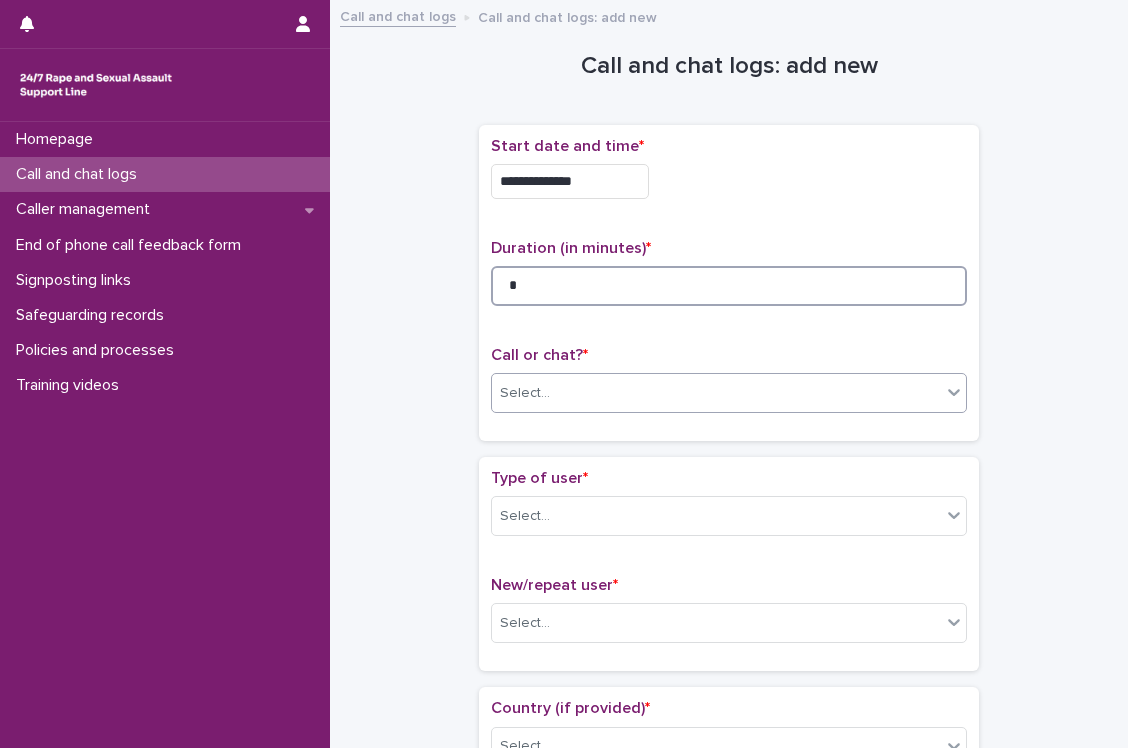 type on "*" 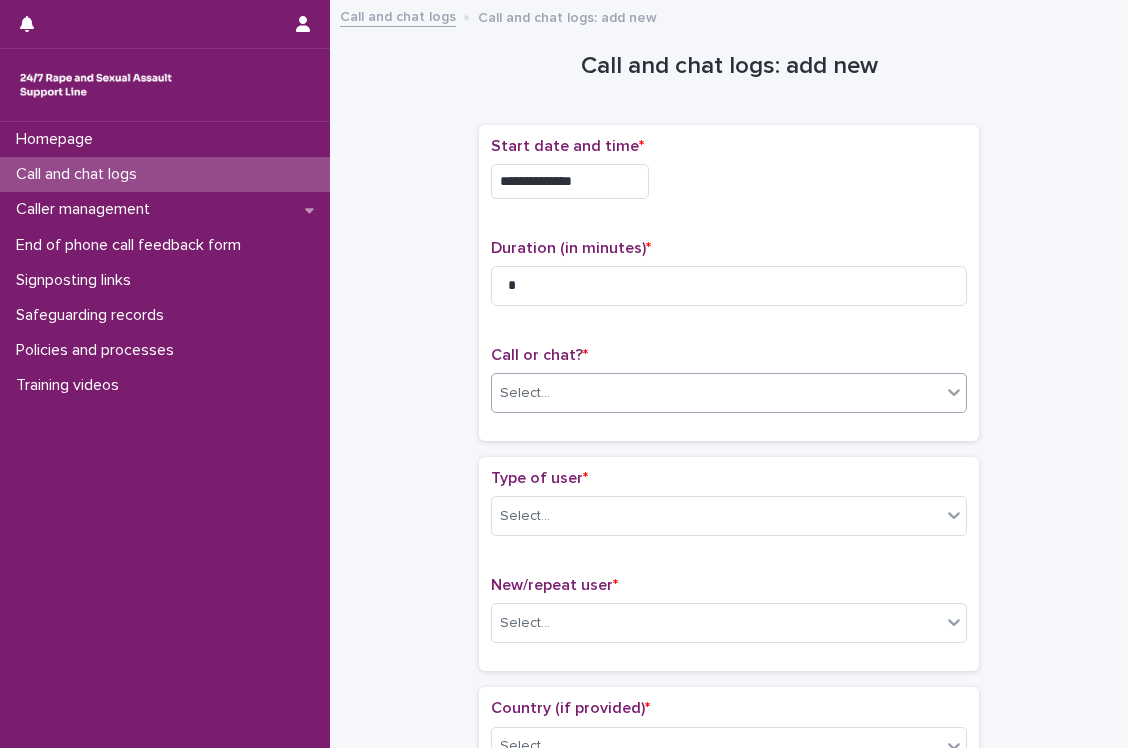 click on "Select..." at bounding box center (716, 393) 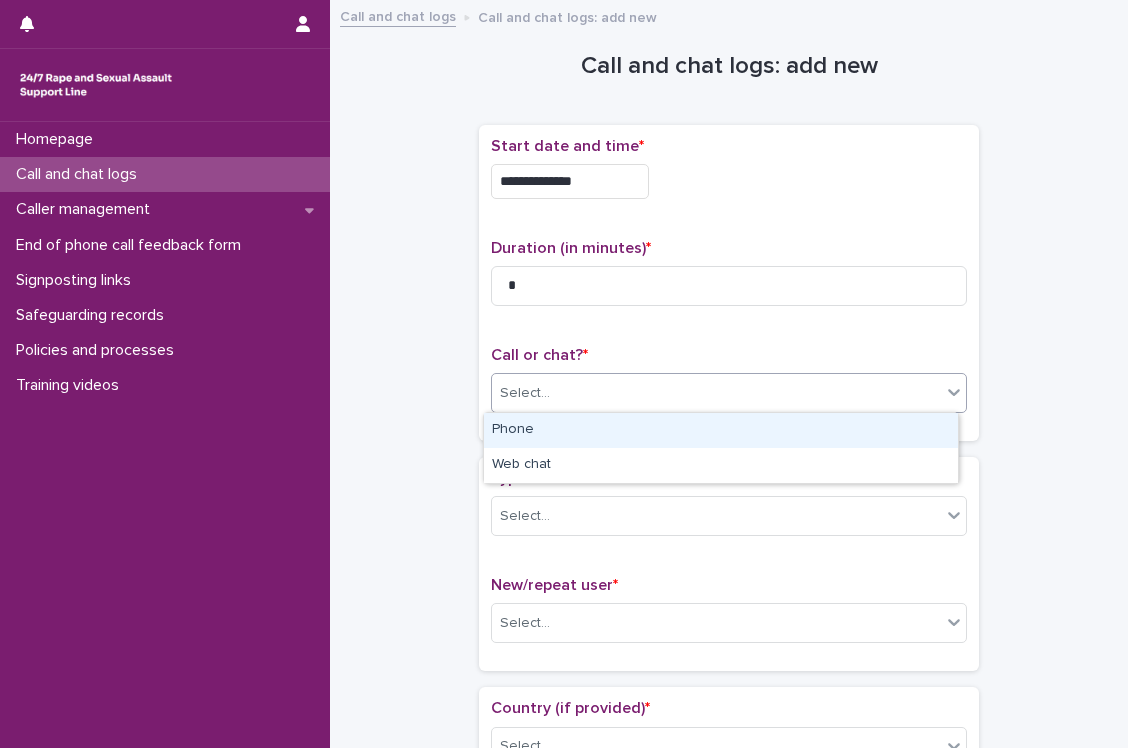 click on "Phone" at bounding box center (721, 430) 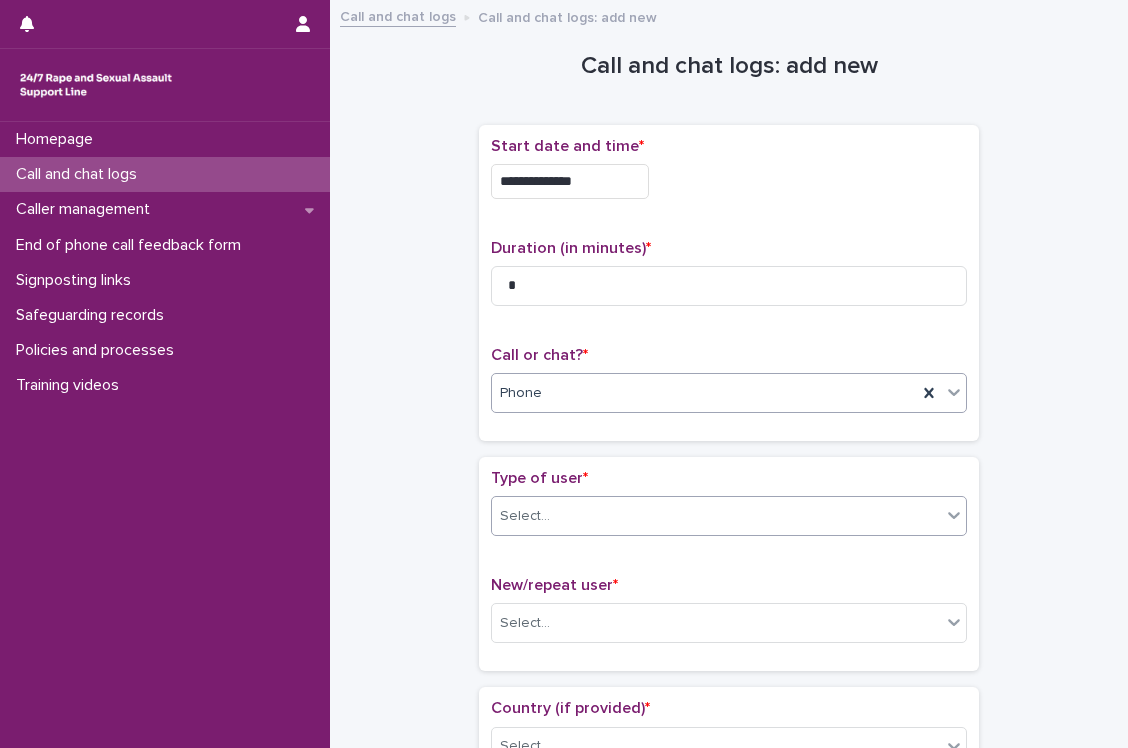 click on "Select..." at bounding box center (716, 516) 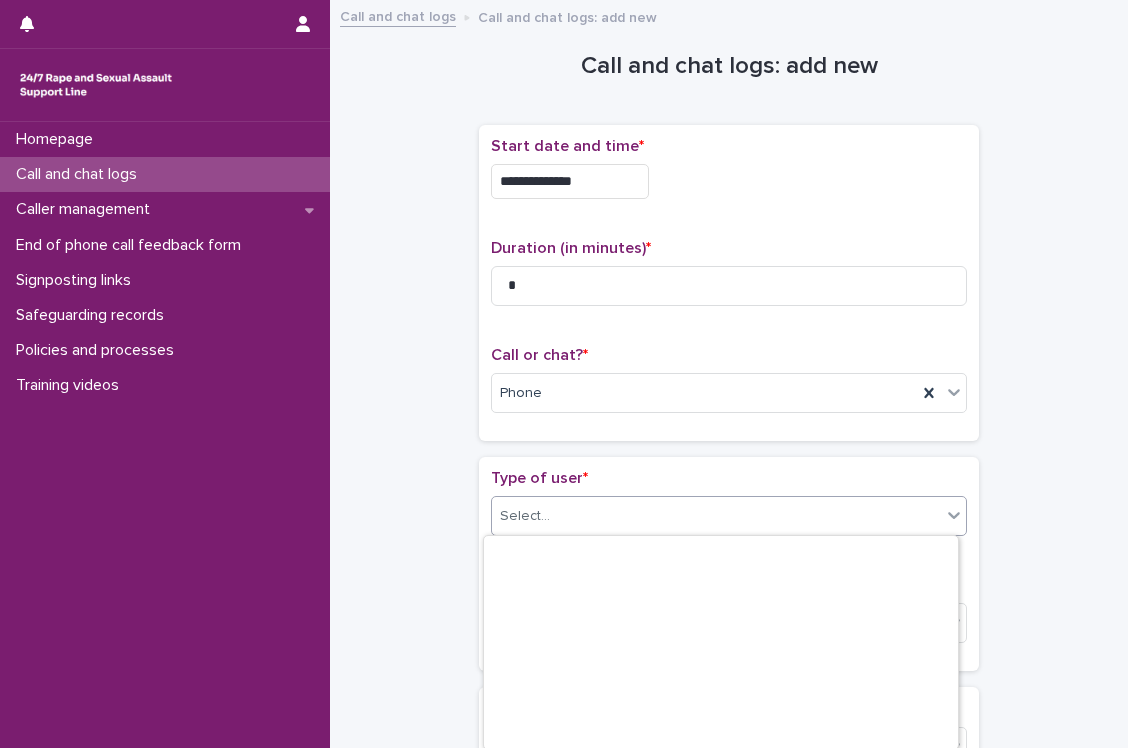 scroll, scrollTop: 311, scrollLeft: 0, axis: vertical 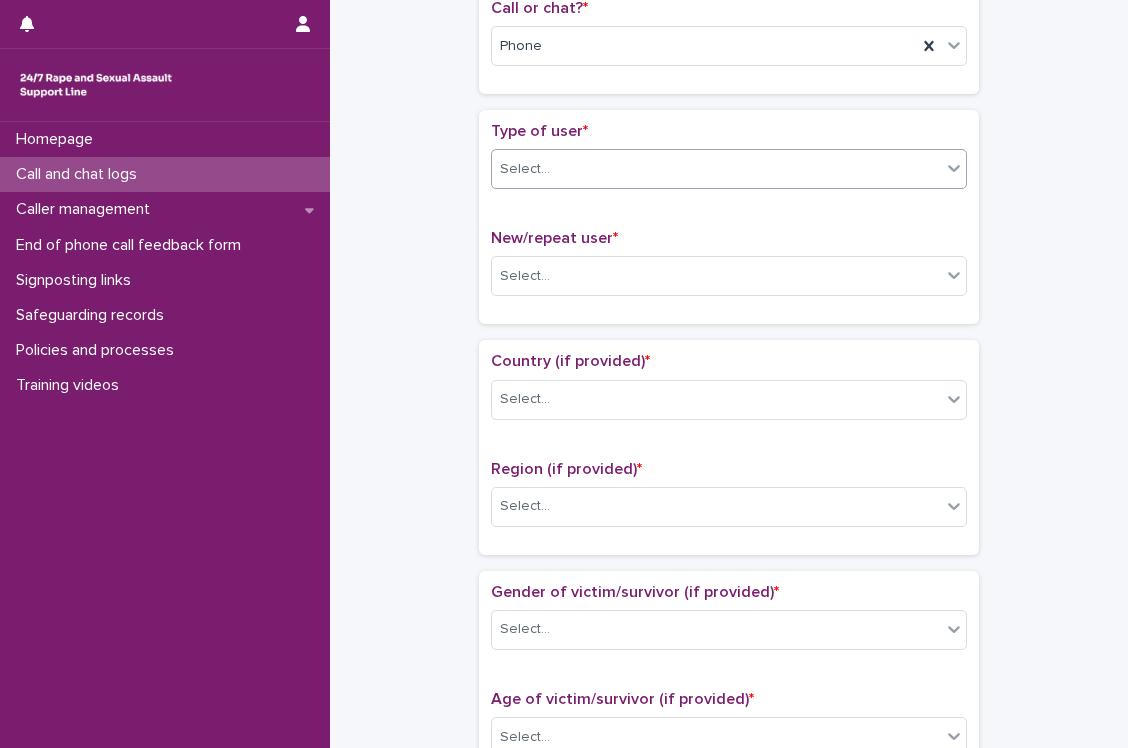 click on "Select..." at bounding box center (716, 169) 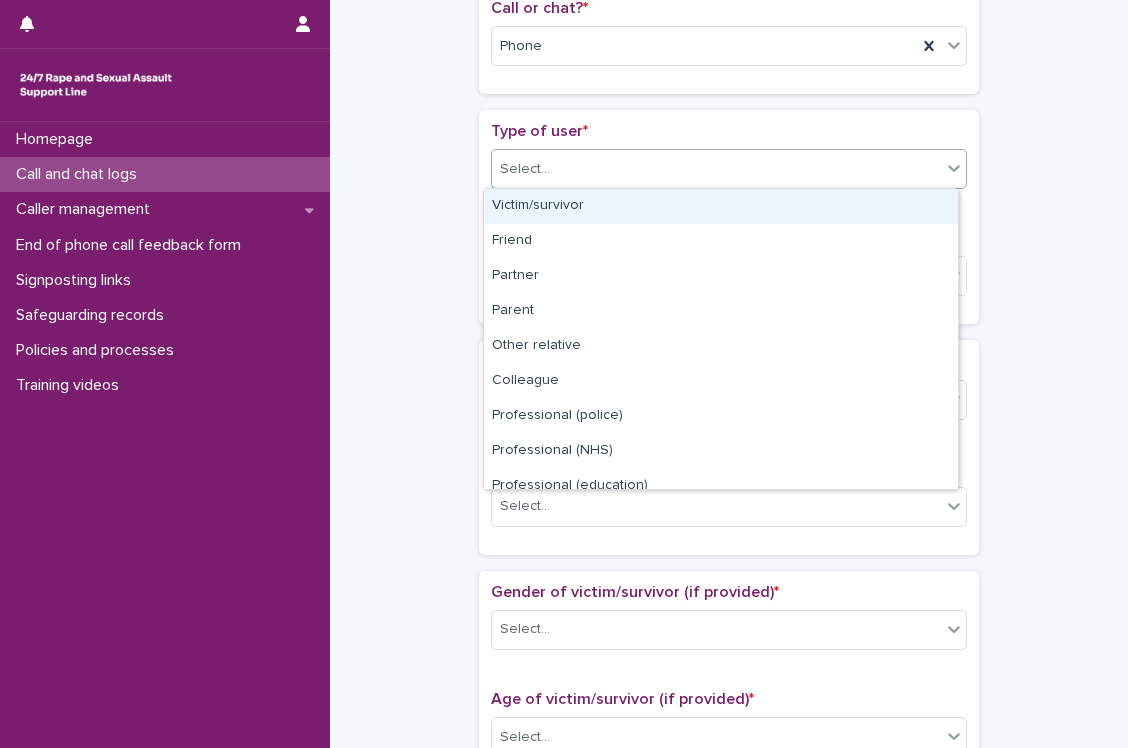 click on "Select..." at bounding box center (716, 169) 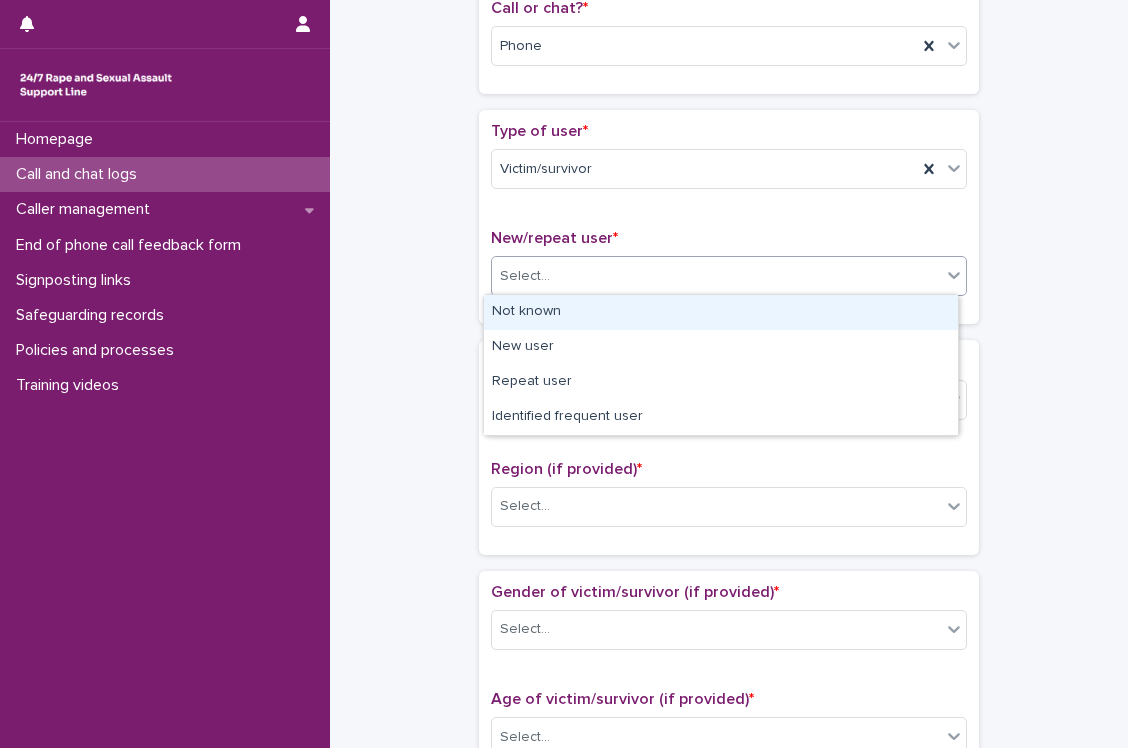 click on "Select..." at bounding box center (716, 276) 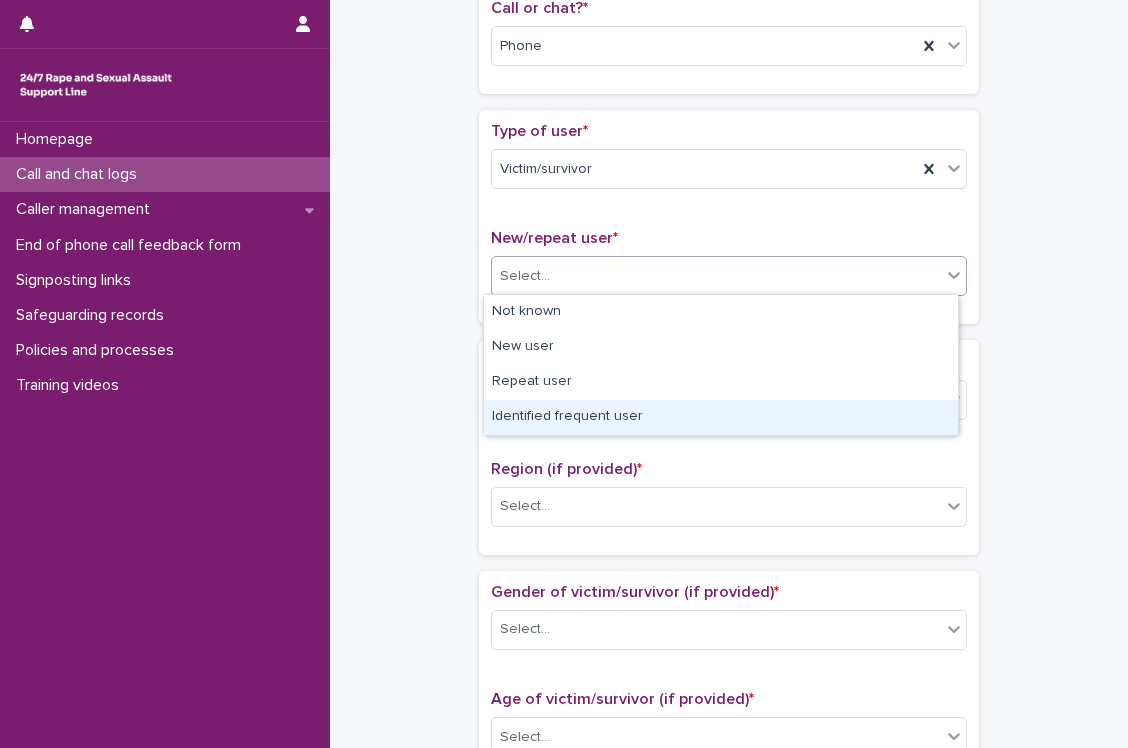 click on "Identified frequent user" at bounding box center (721, 417) 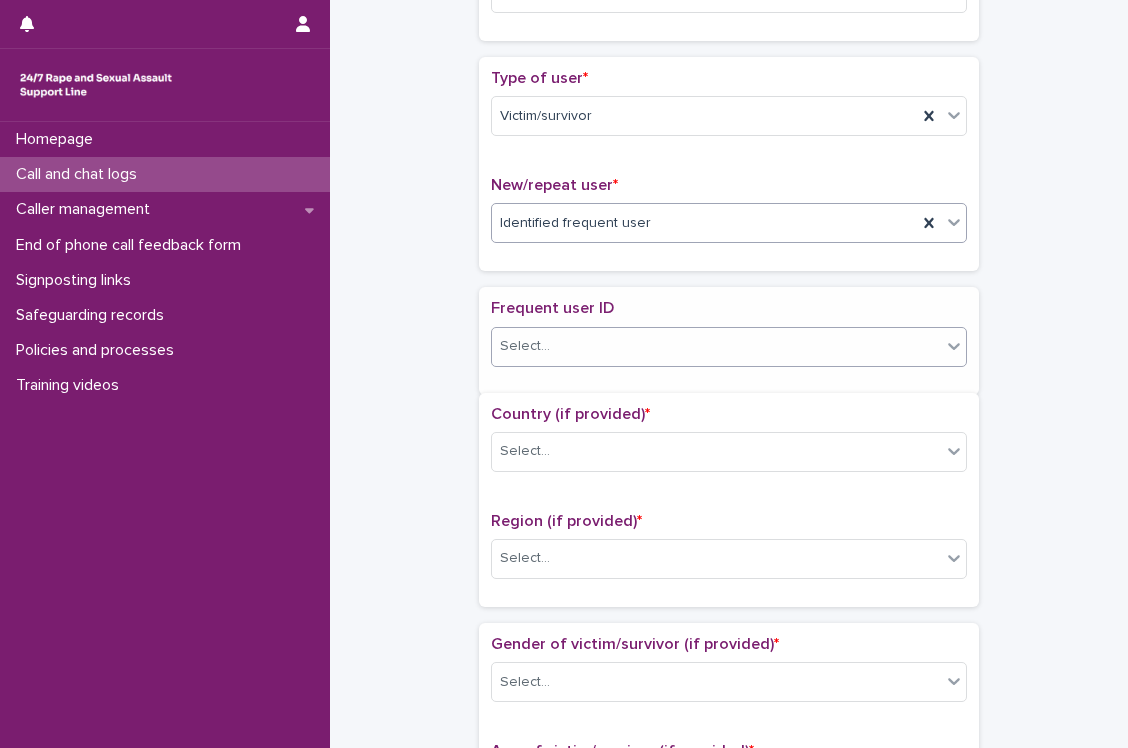 scroll, scrollTop: 408, scrollLeft: 0, axis: vertical 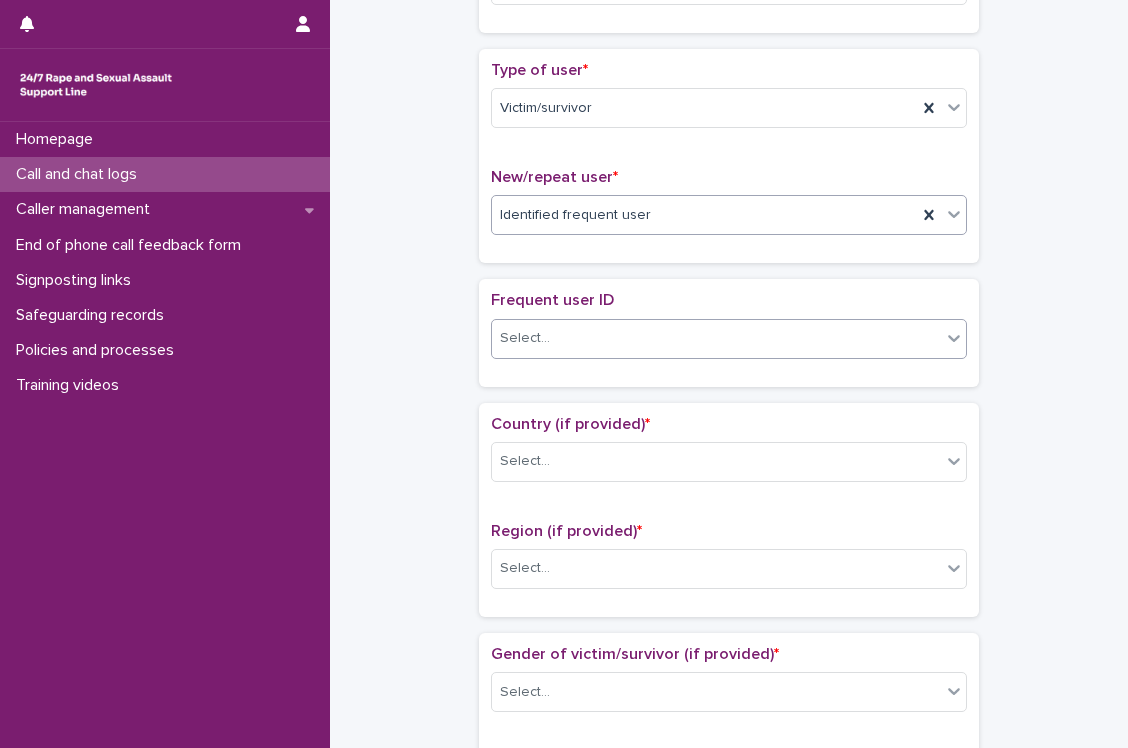 click on "Select..." at bounding box center (716, 338) 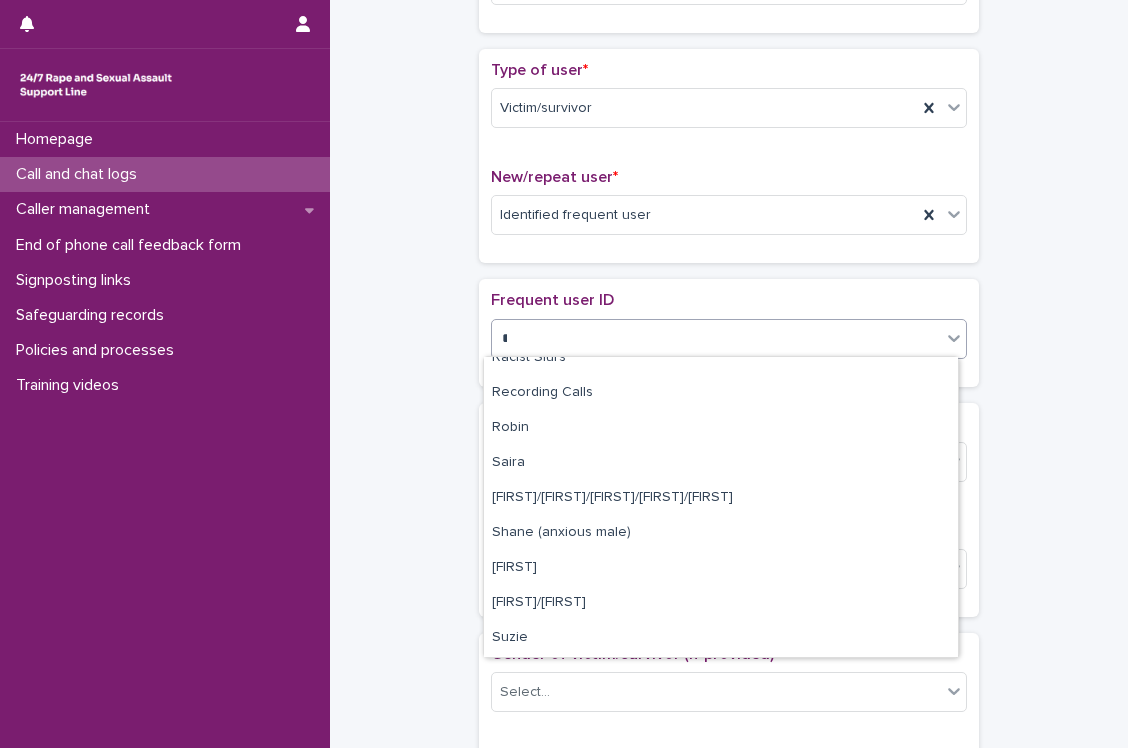 scroll, scrollTop: 364, scrollLeft: 0, axis: vertical 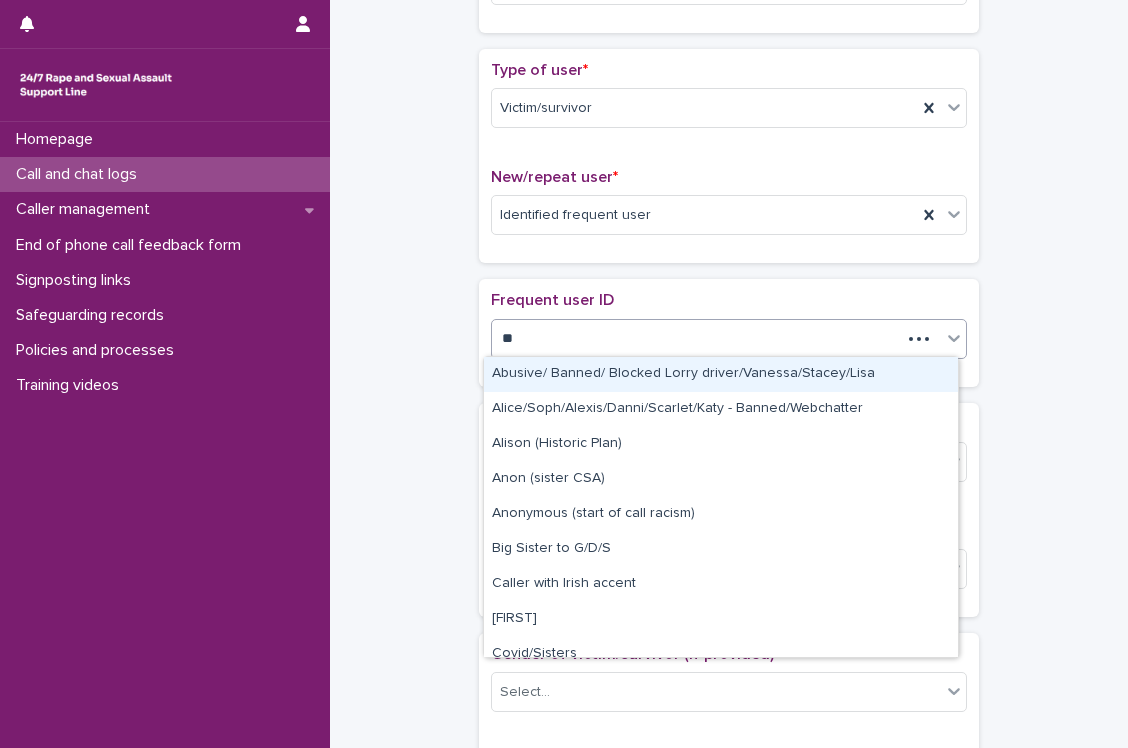 type on "*" 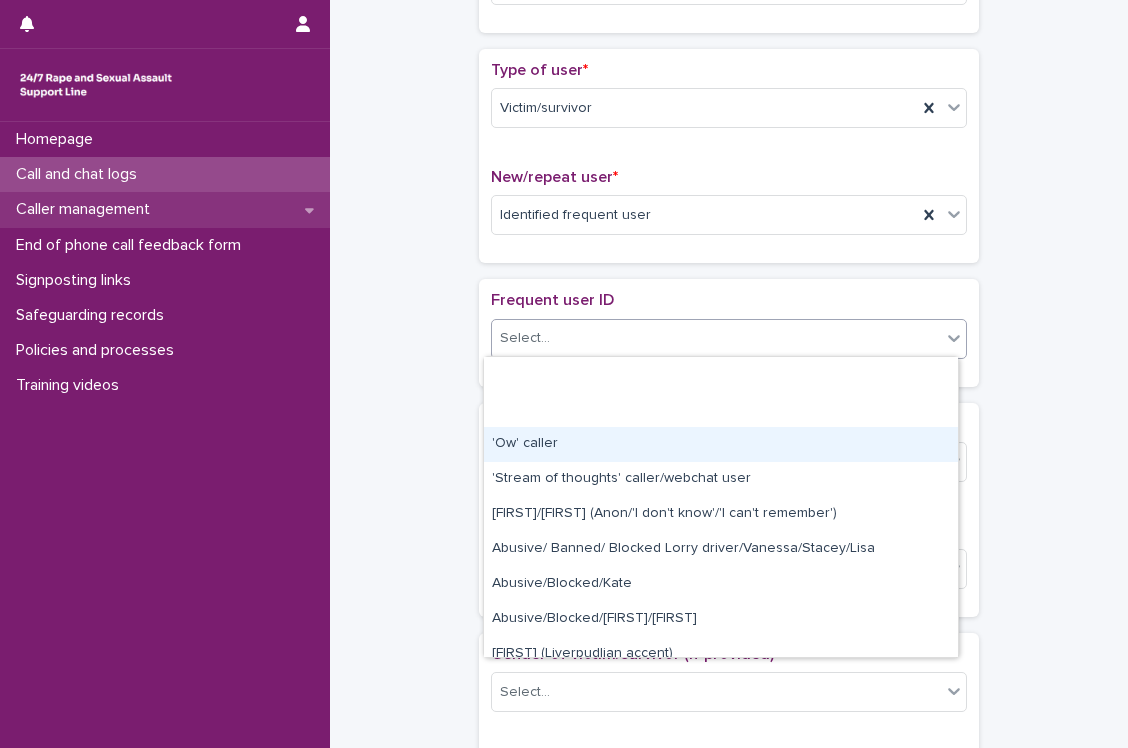 click on "Caller management" at bounding box center (87, 209) 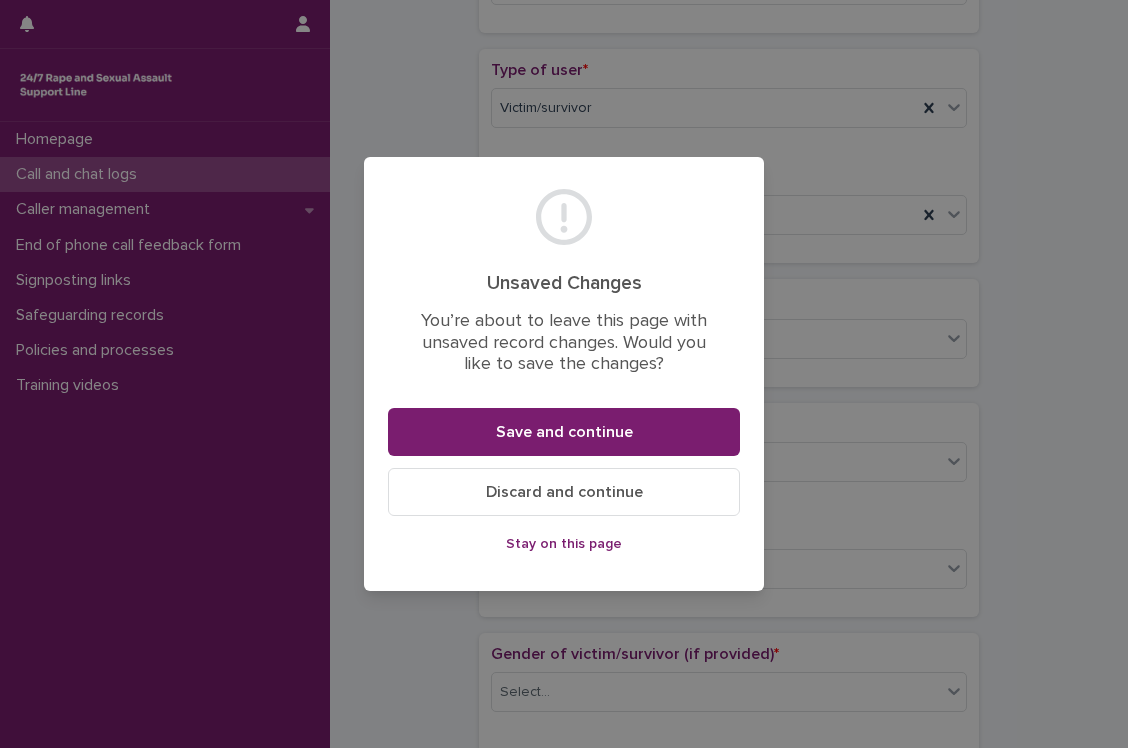 click on "Stay on this page" at bounding box center (564, 544) 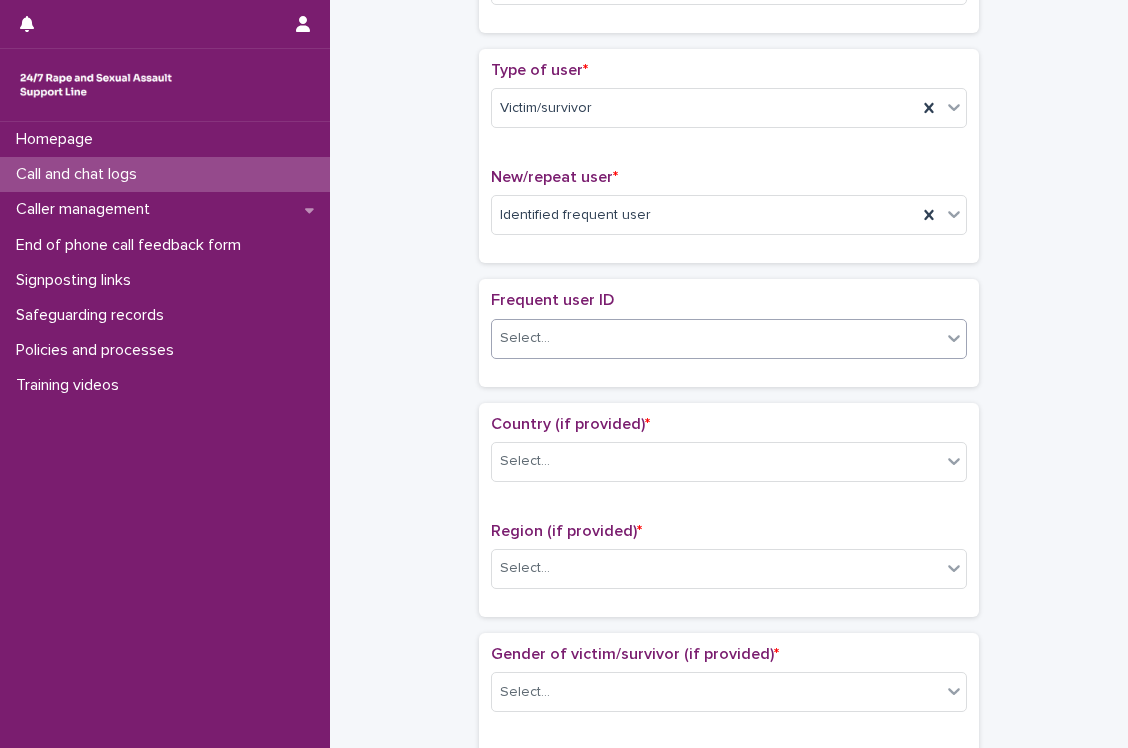 click on "Select..." at bounding box center (716, 338) 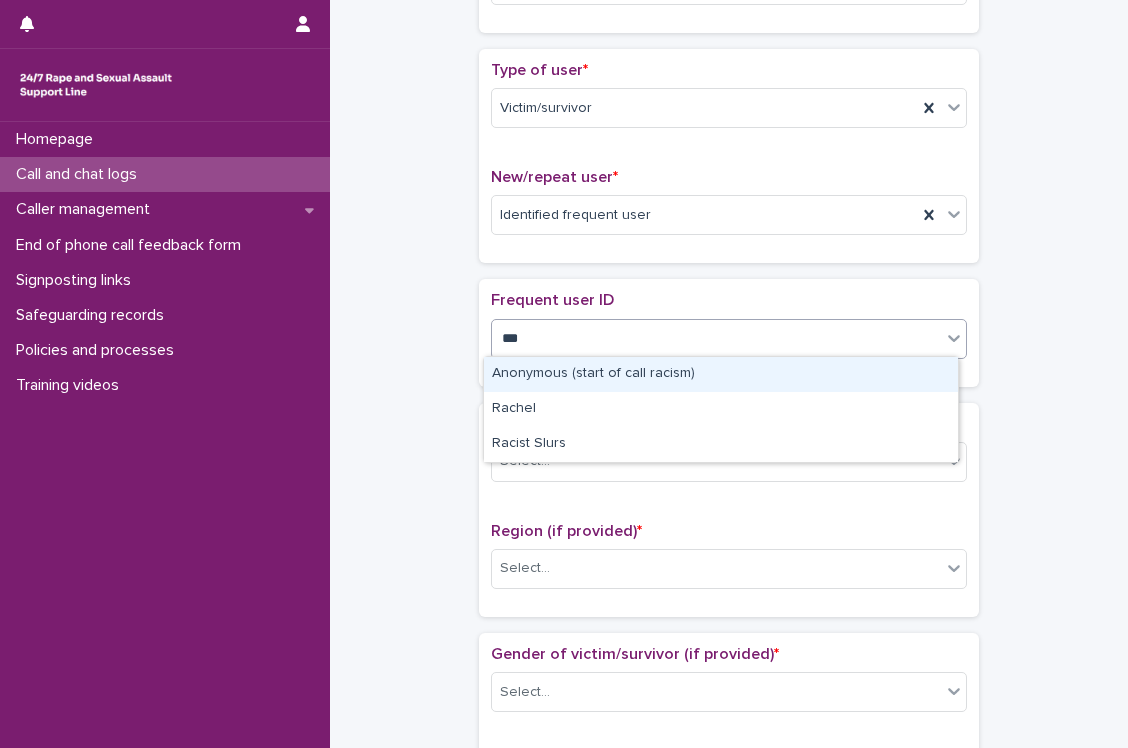 type on "****" 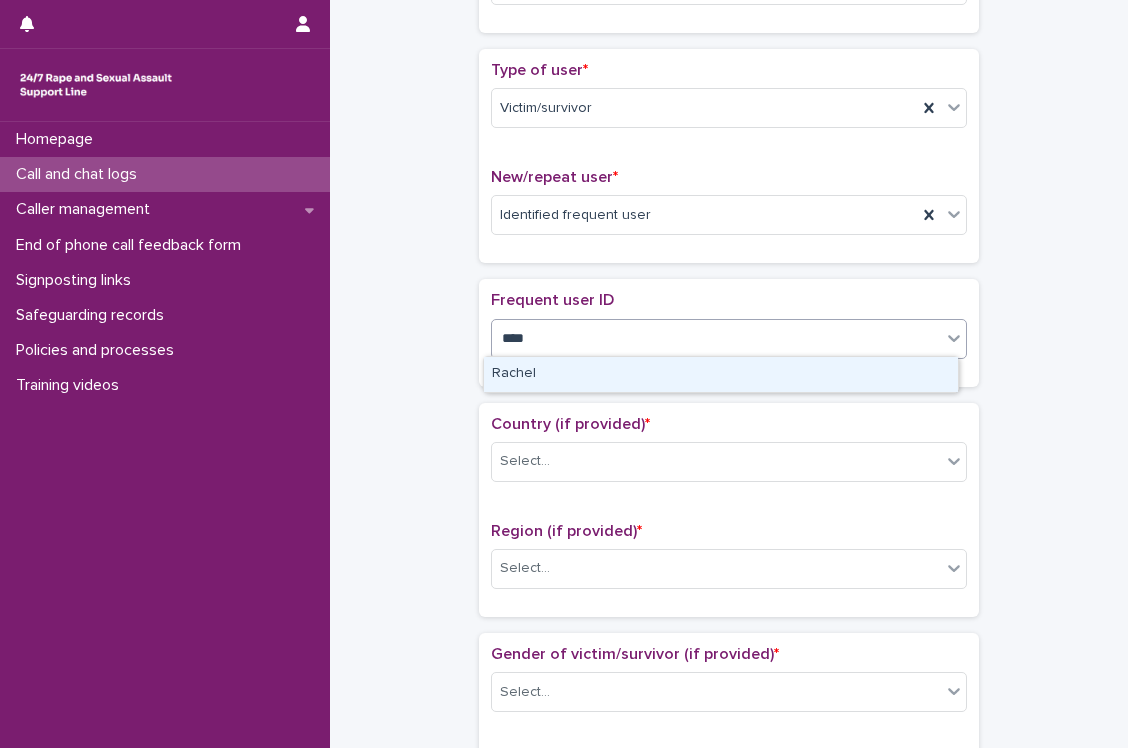 click on "Rachel" at bounding box center [721, 374] 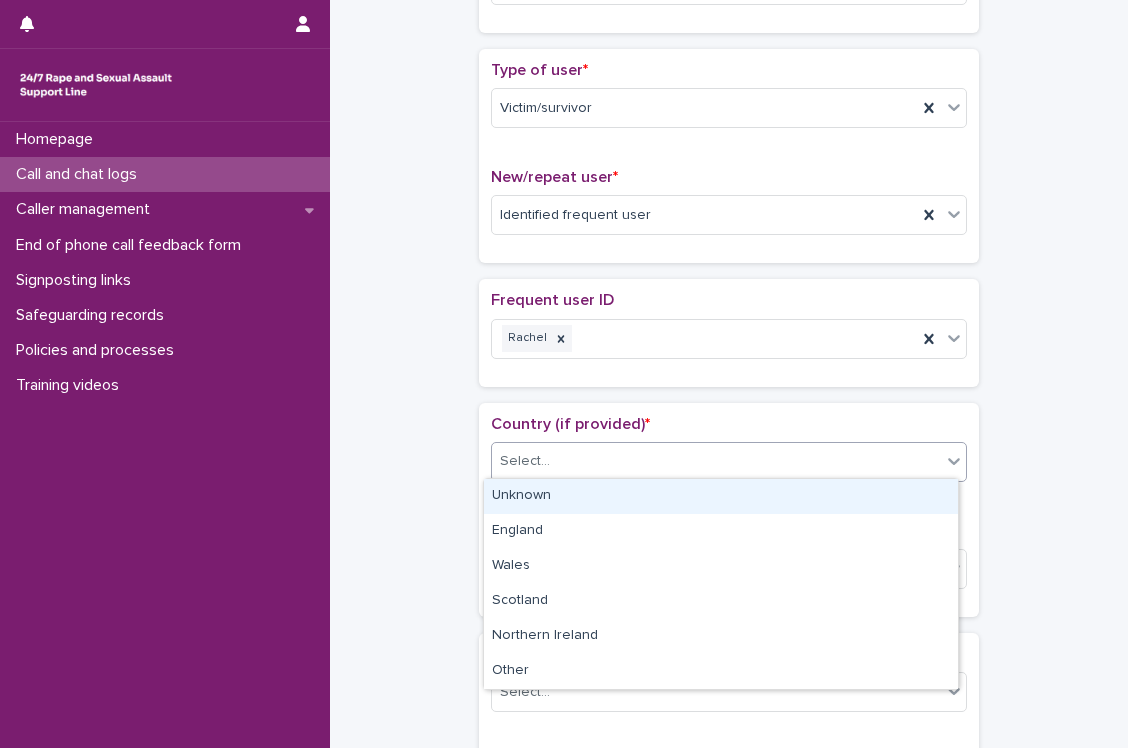 click on "Select..." at bounding box center [716, 461] 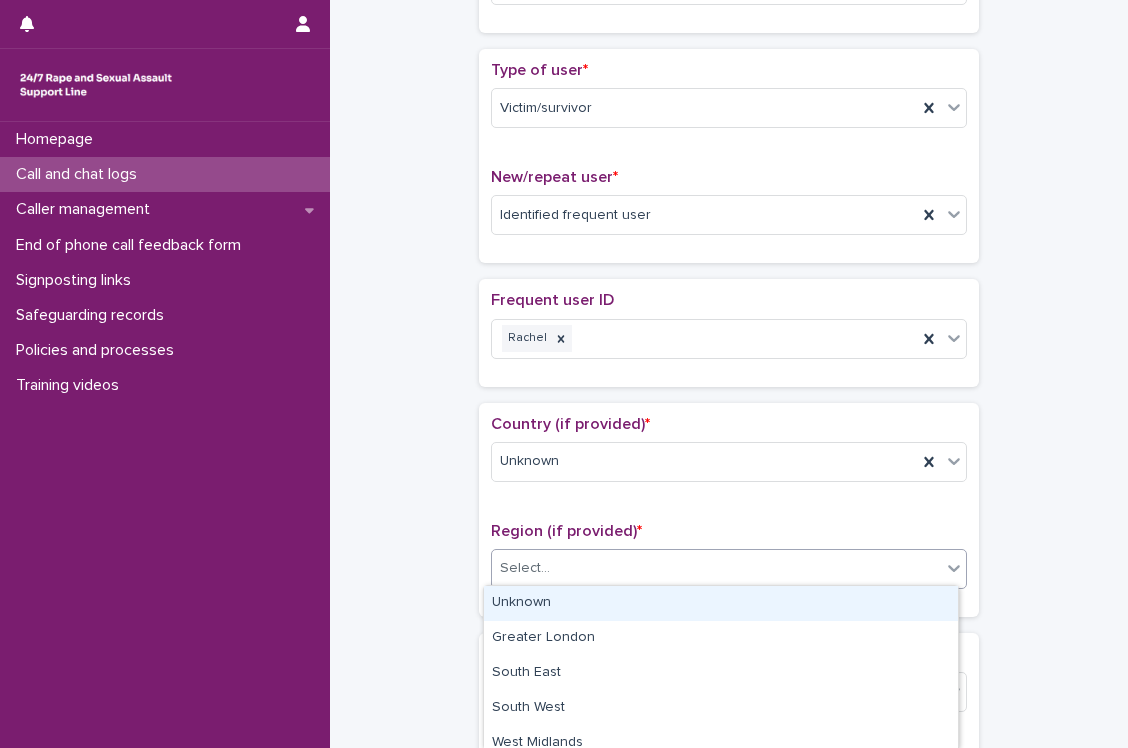 click on "Select..." at bounding box center (716, 568) 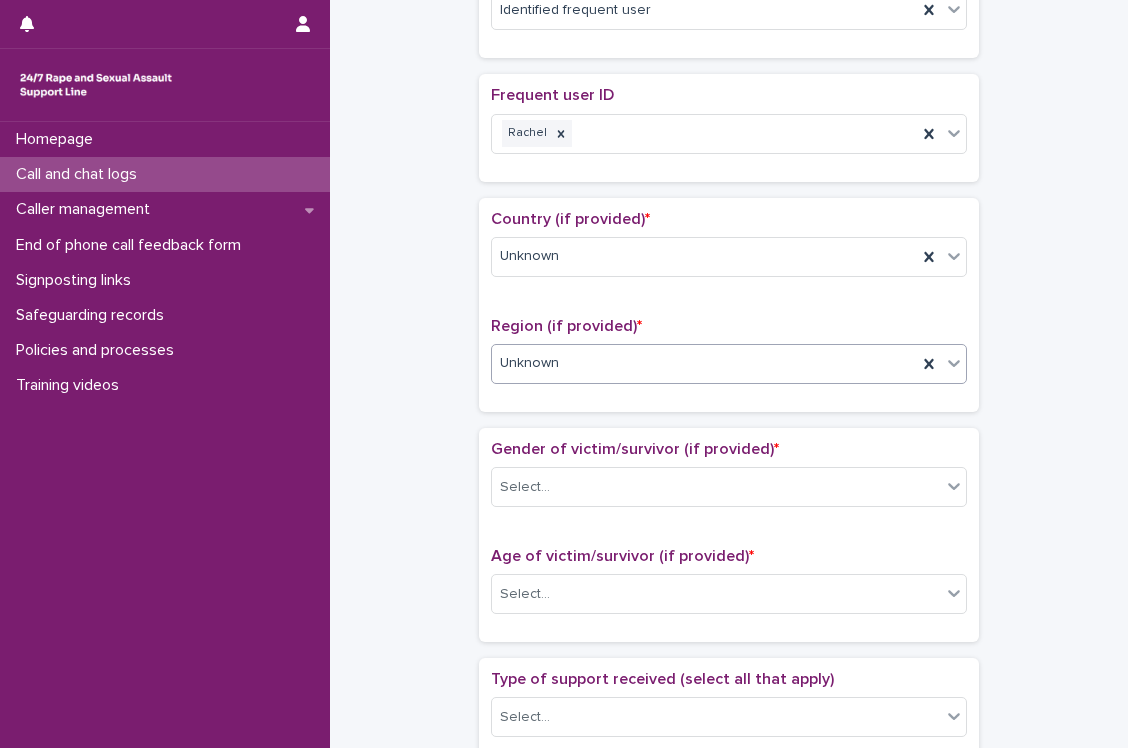 scroll, scrollTop: 822, scrollLeft: 0, axis: vertical 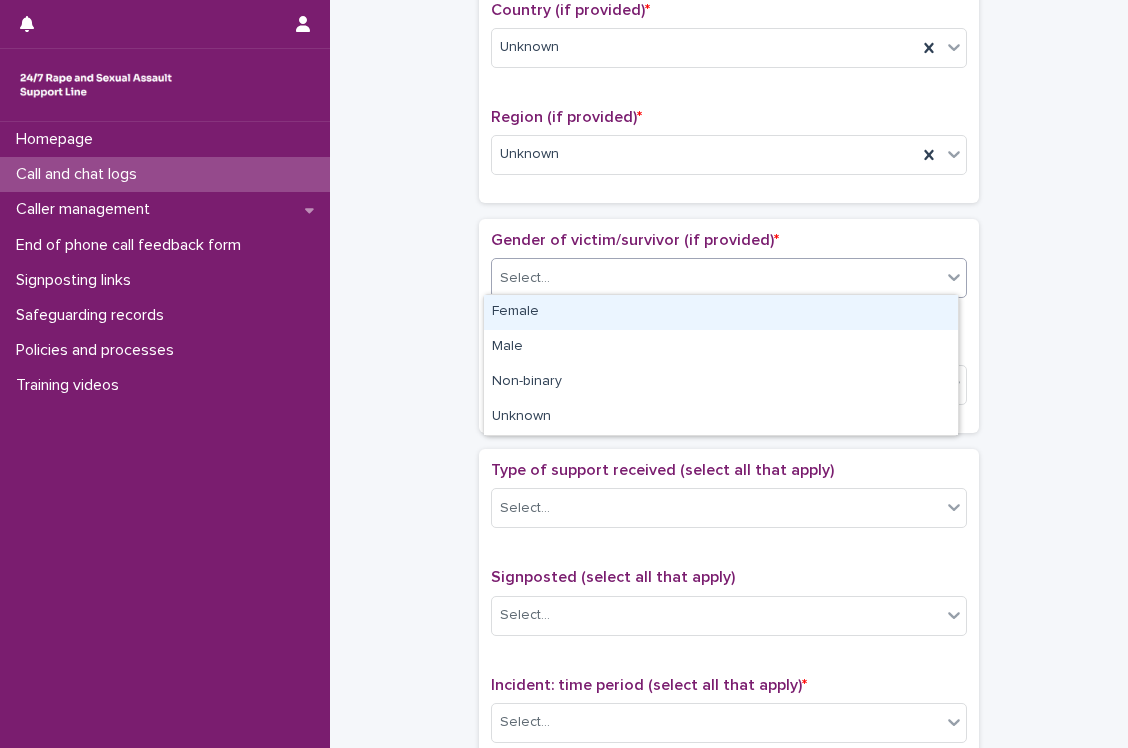 click on "Select..." at bounding box center [716, 278] 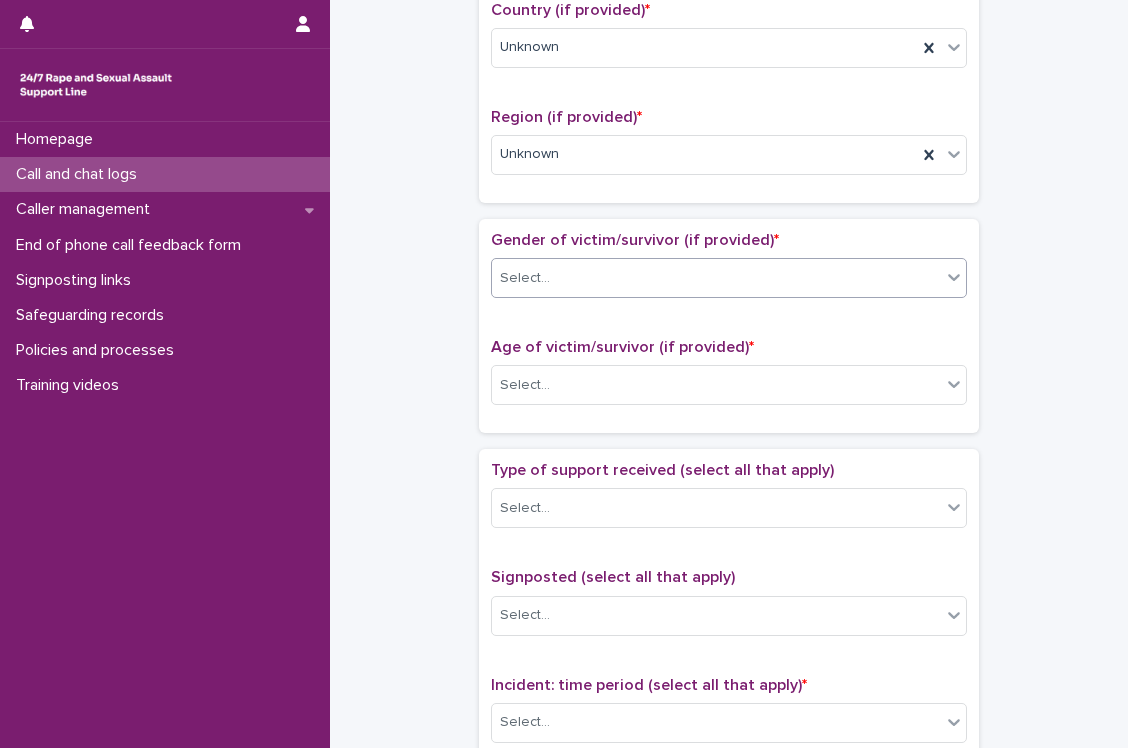 drag, startPoint x: 658, startPoint y: 291, endPoint x: 648, endPoint y: 282, distance: 13.453624 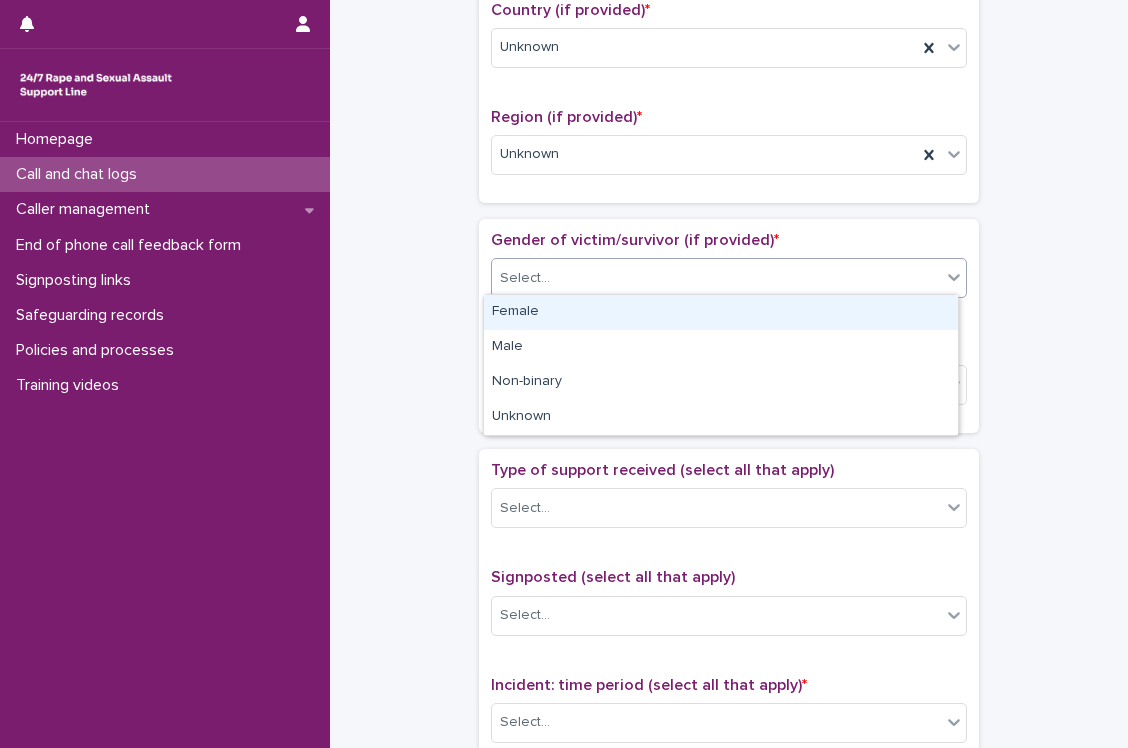 click on "Select..." at bounding box center (716, 278) 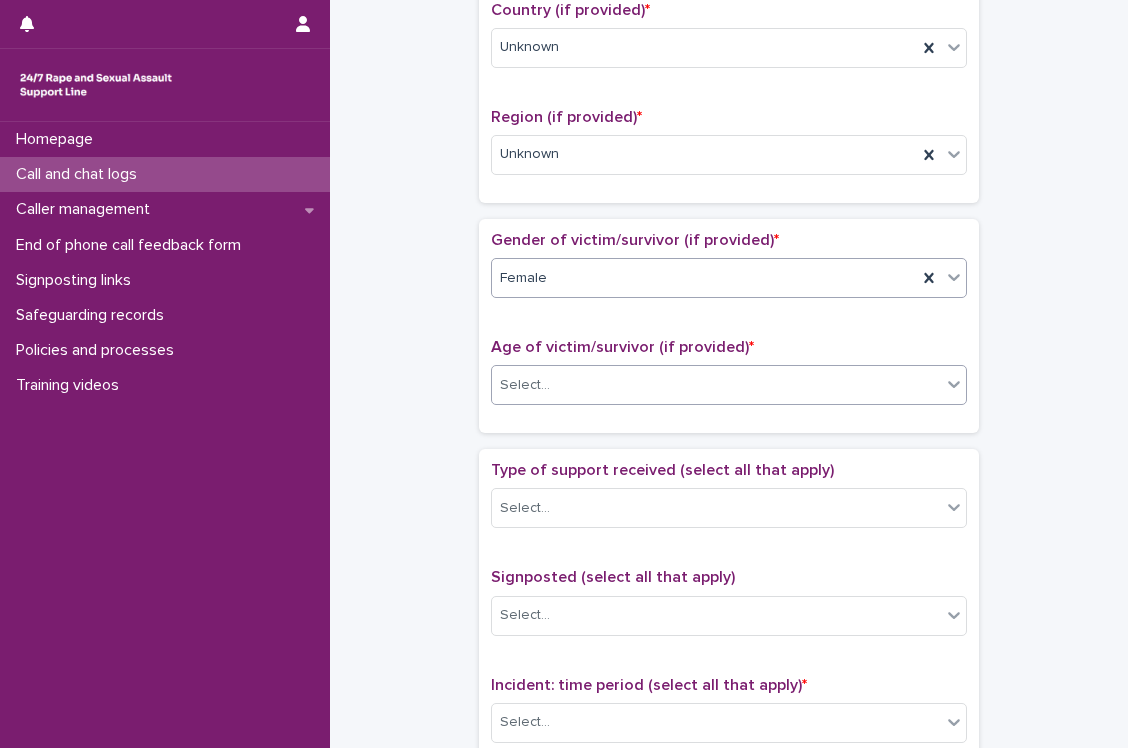 click on "Select..." at bounding box center (716, 385) 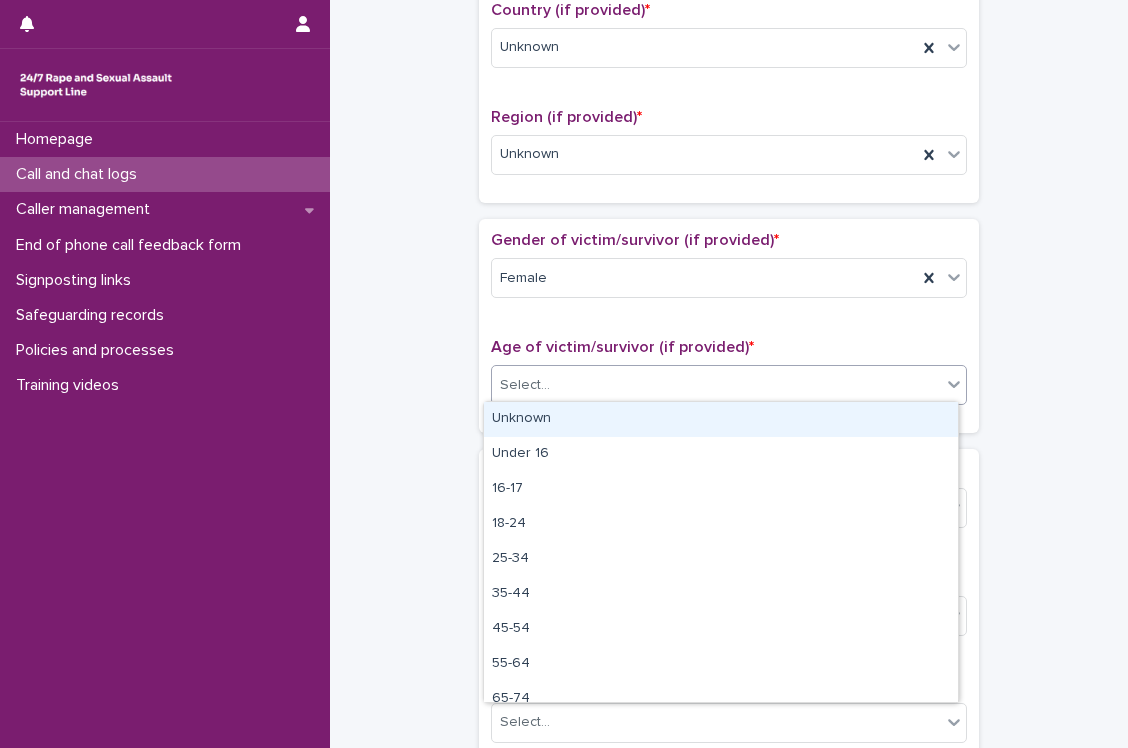 click on "Unknown" at bounding box center (721, 419) 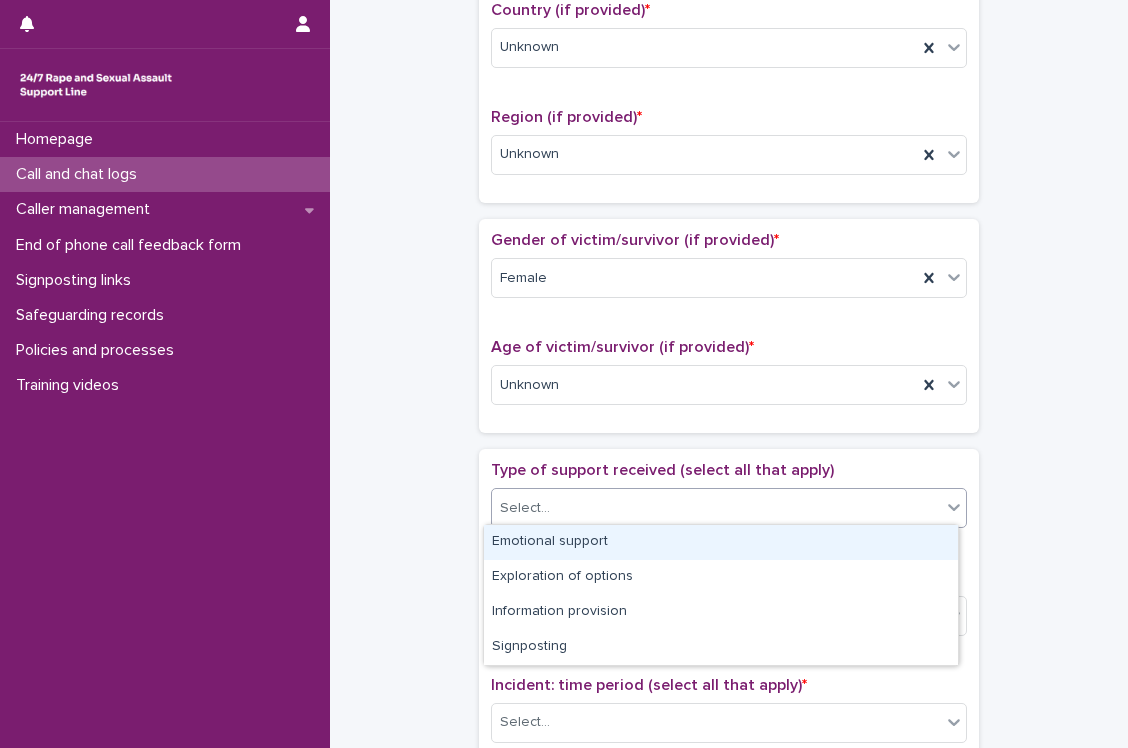 click on "Select..." at bounding box center [716, 508] 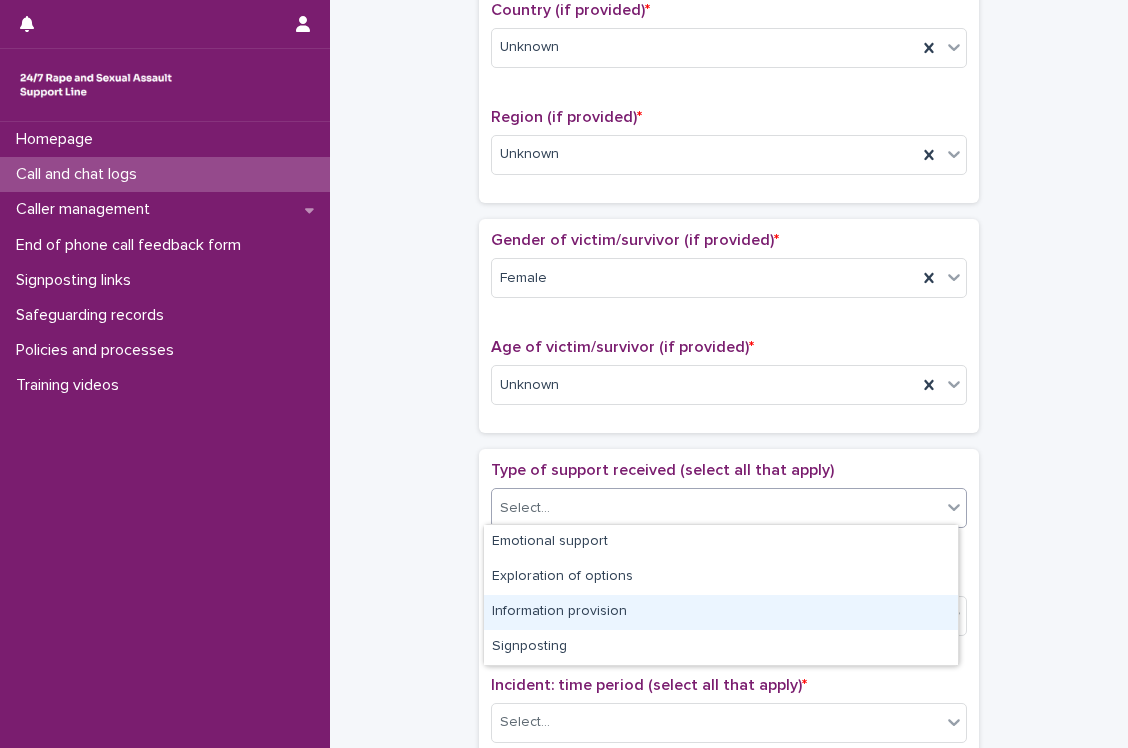 click on "**********" at bounding box center [729, 274] 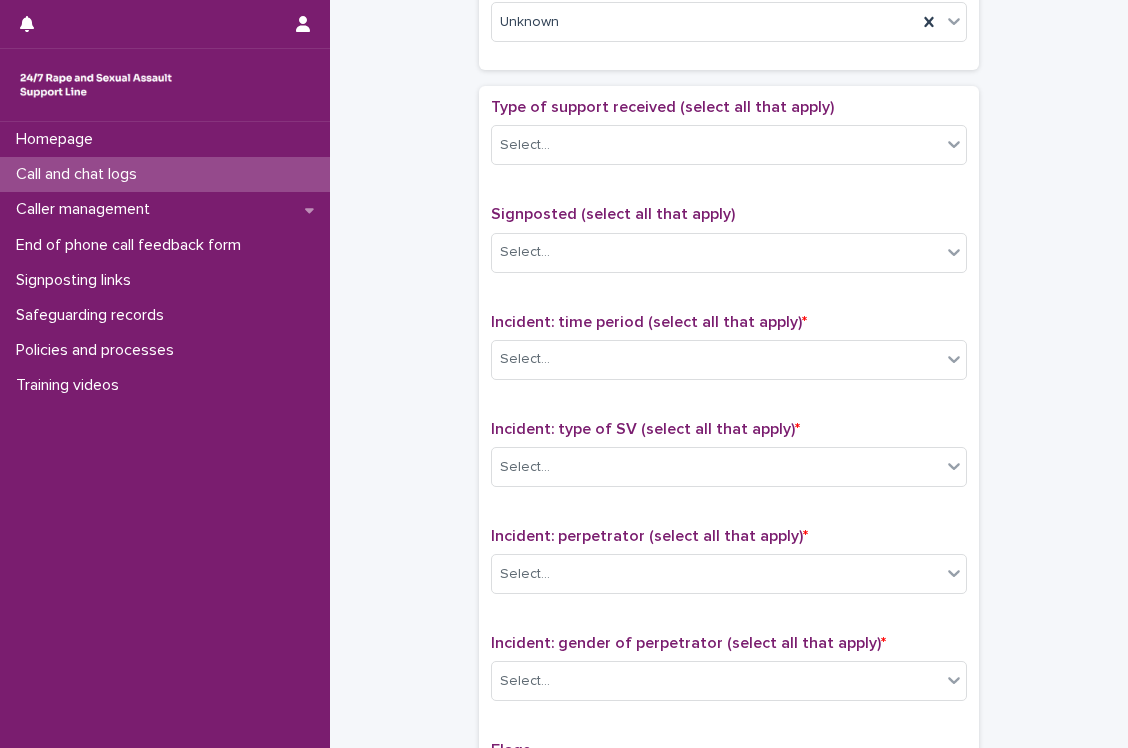 scroll, scrollTop: 1186, scrollLeft: 0, axis: vertical 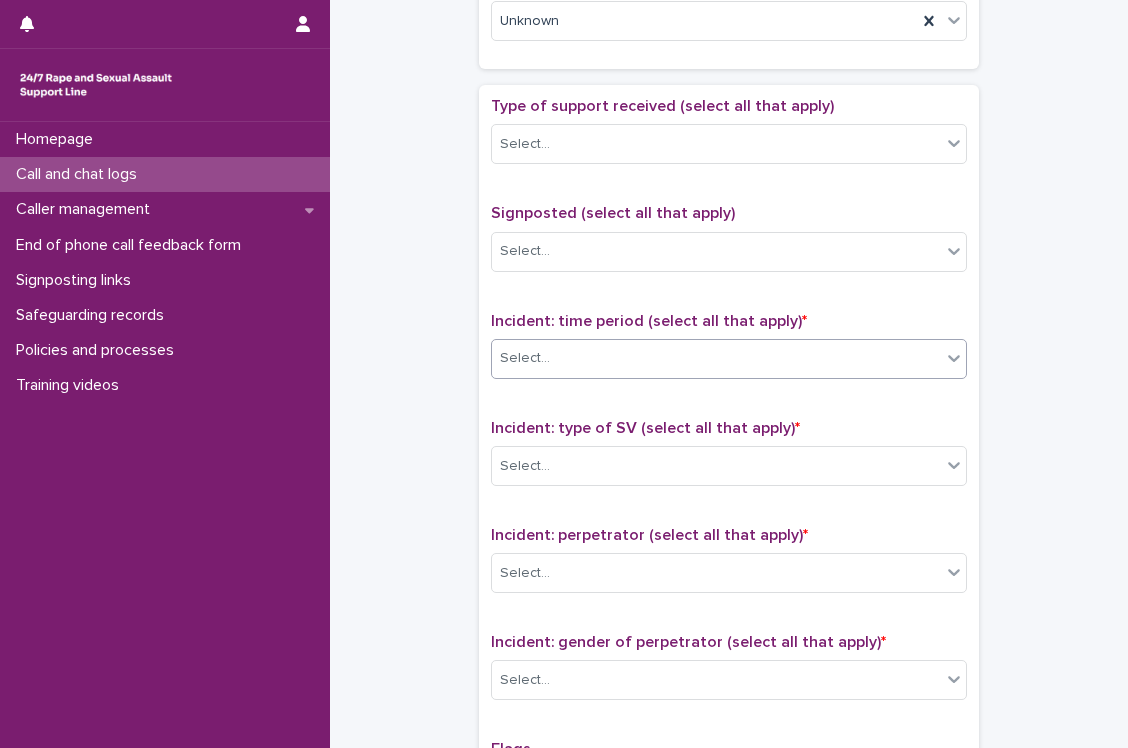 click on "Select..." at bounding box center (716, 358) 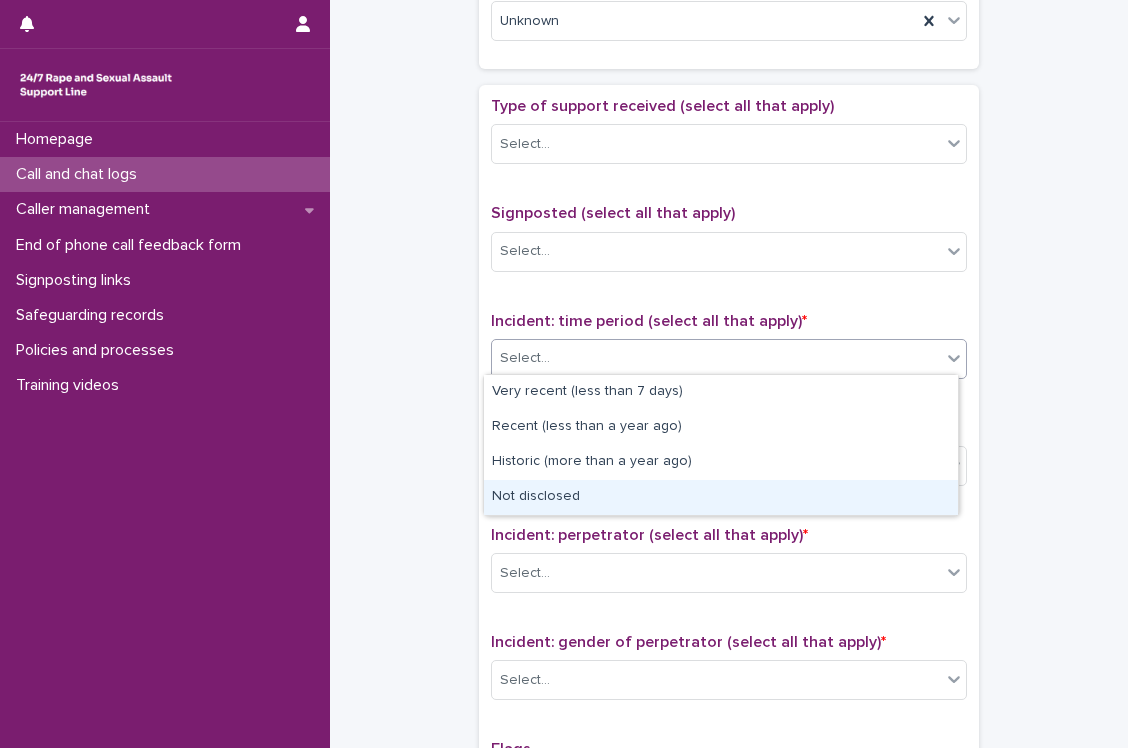 click on "Not disclosed" at bounding box center (721, 497) 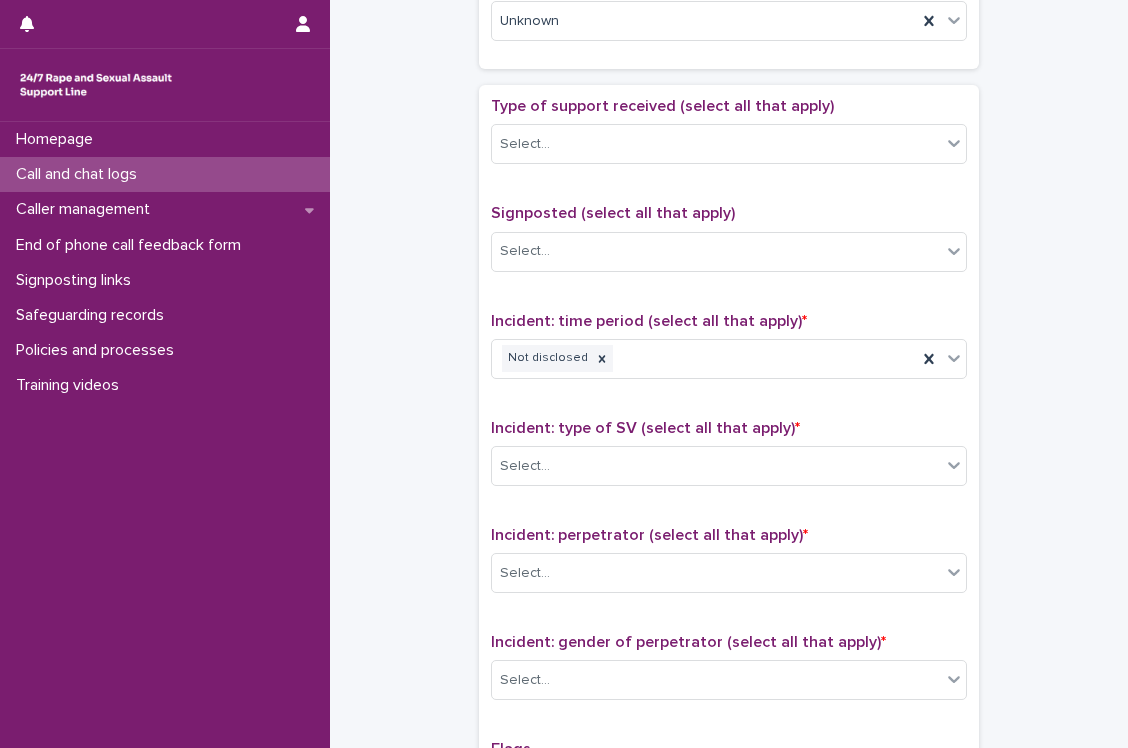 click on "Incident: type of SV (select all that apply) * Select..." at bounding box center (729, 460) 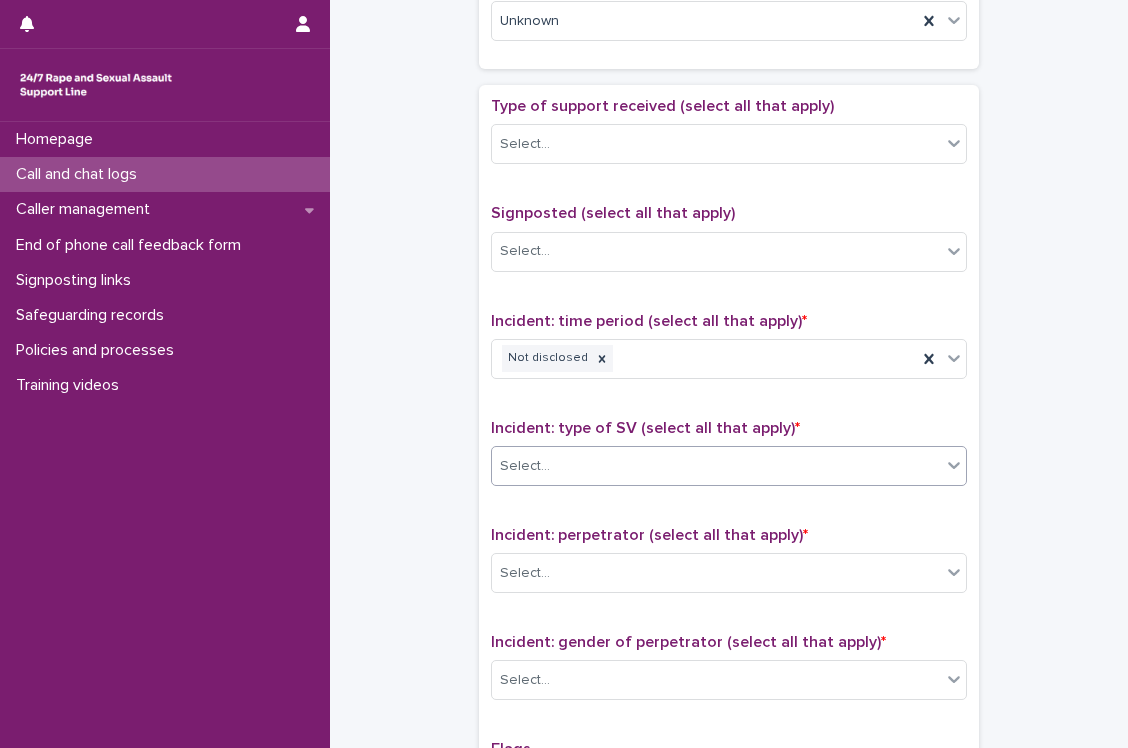 click on "Select..." at bounding box center (716, 466) 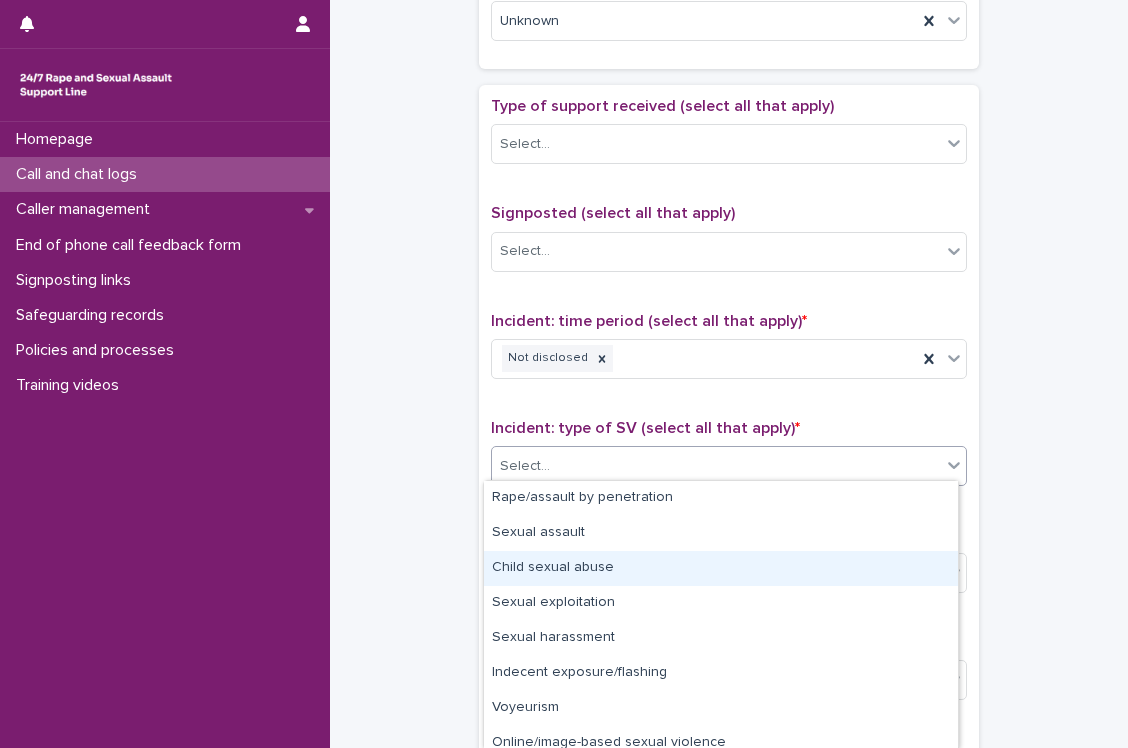 scroll, scrollTop: 82, scrollLeft: 0, axis: vertical 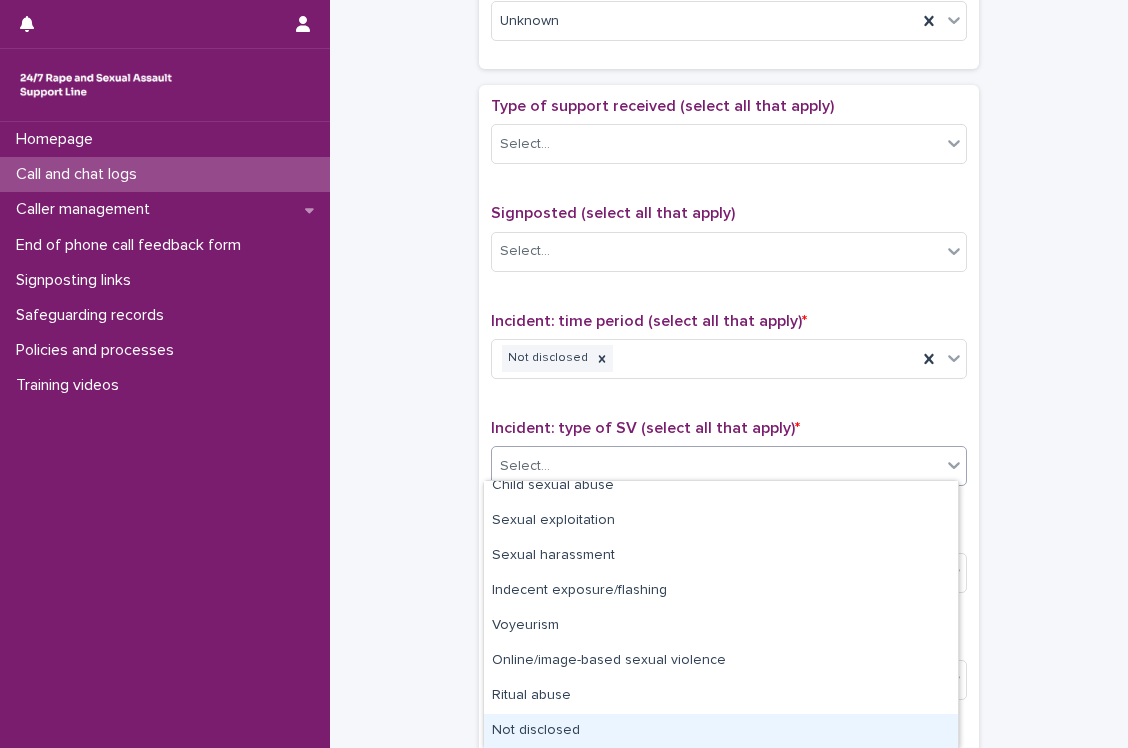 click on "Not disclosed" at bounding box center [721, 731] 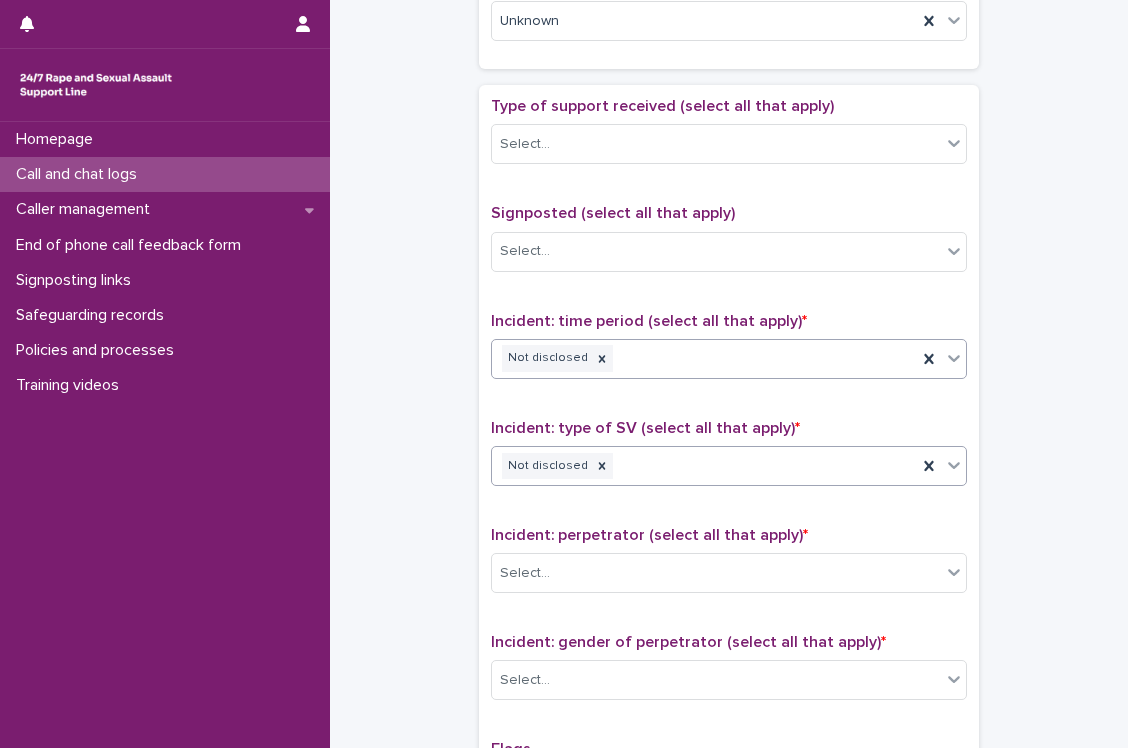 scroll, scrollTop: 1558, scrollLeft: 0, axis: vertical 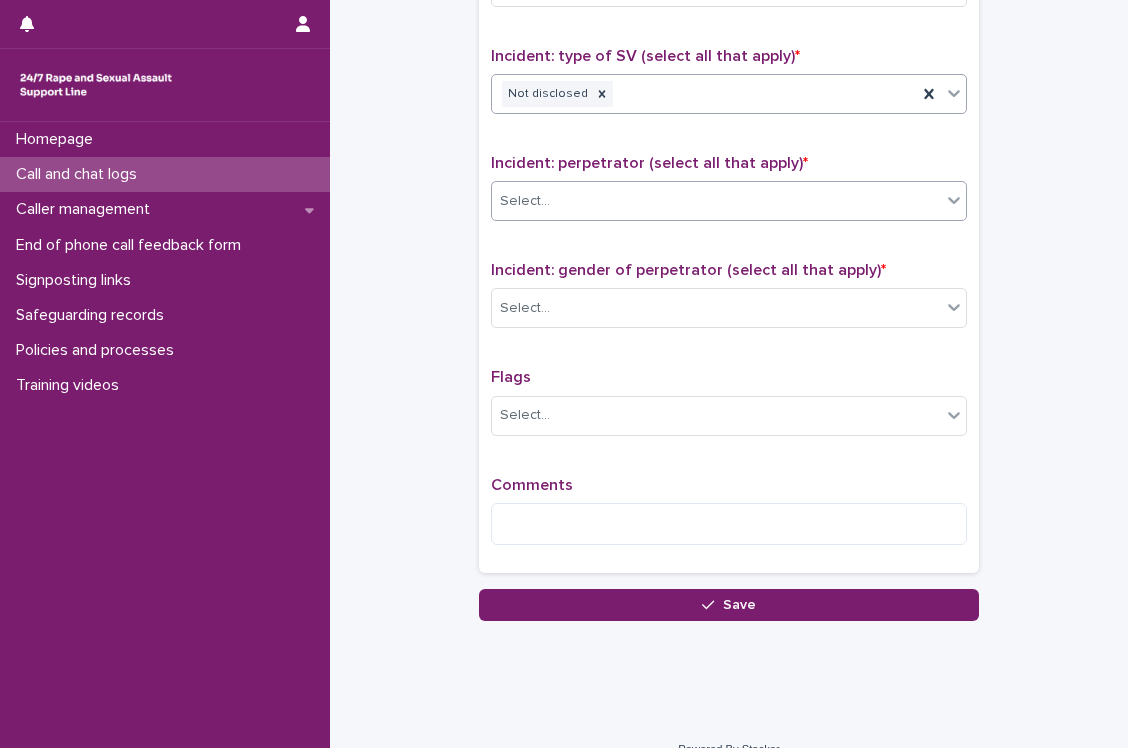 click on "**********" at bounding box center (564, 374) 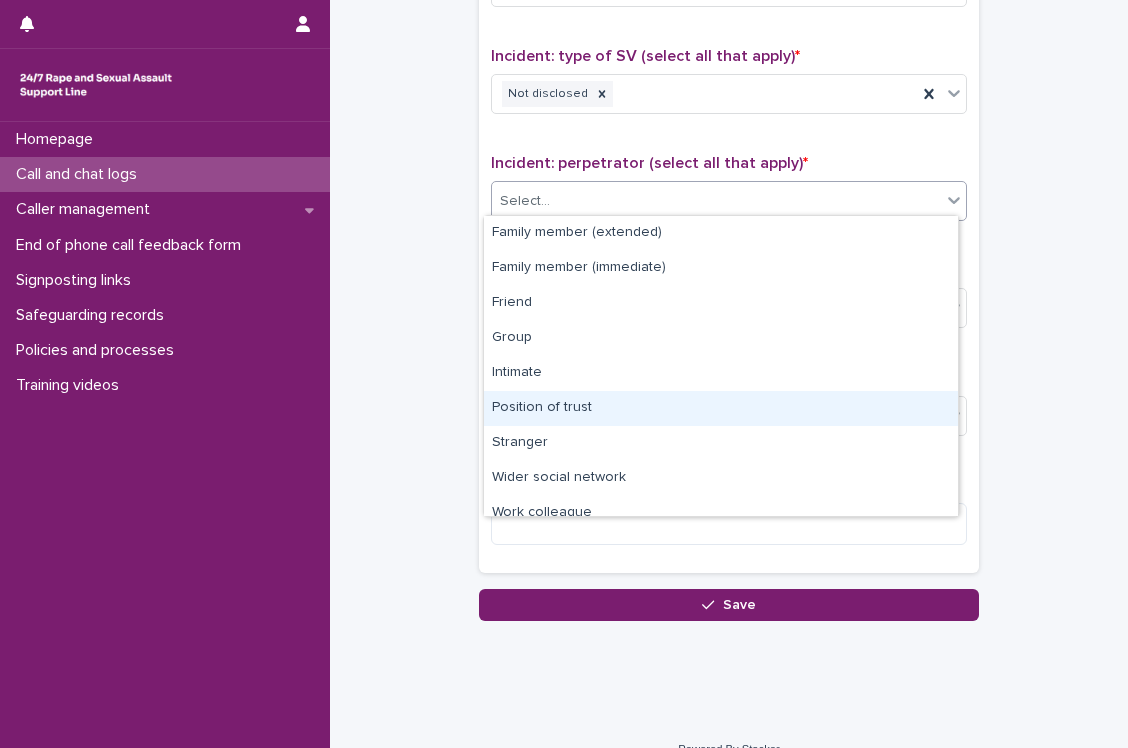 scroll, scrollTop: 84, scrollLeft: 0, axis: vertical 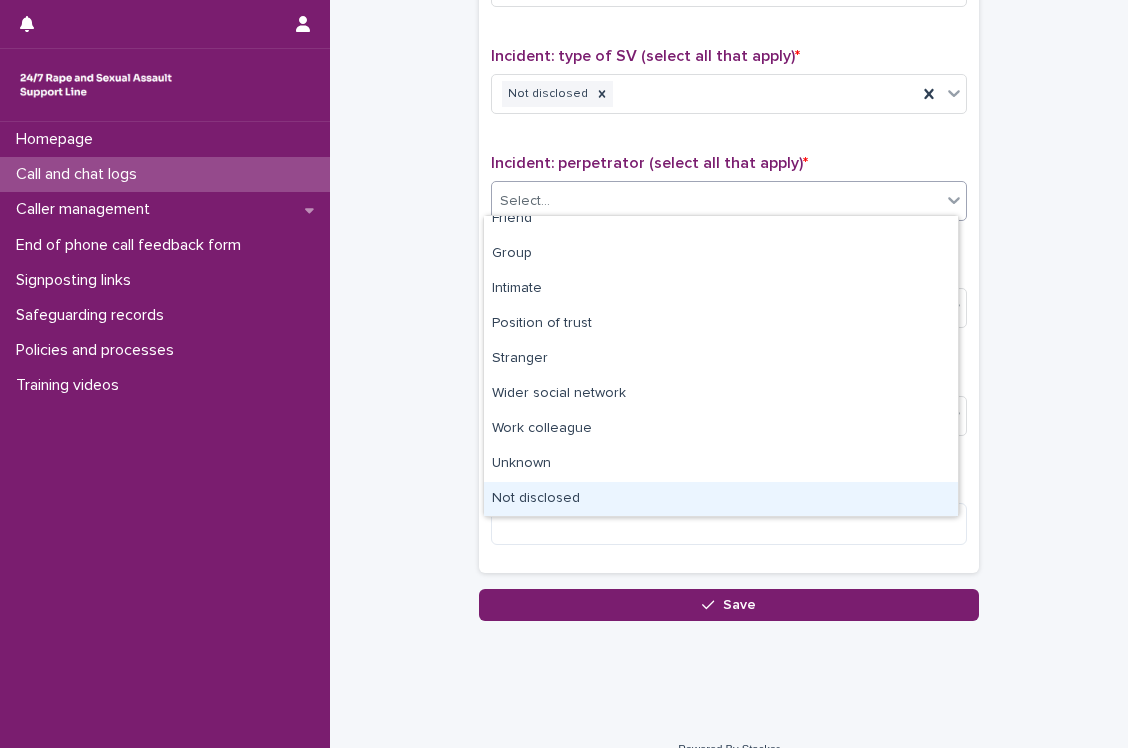 click on "Not disclosed" at bounding box center [721, 499] 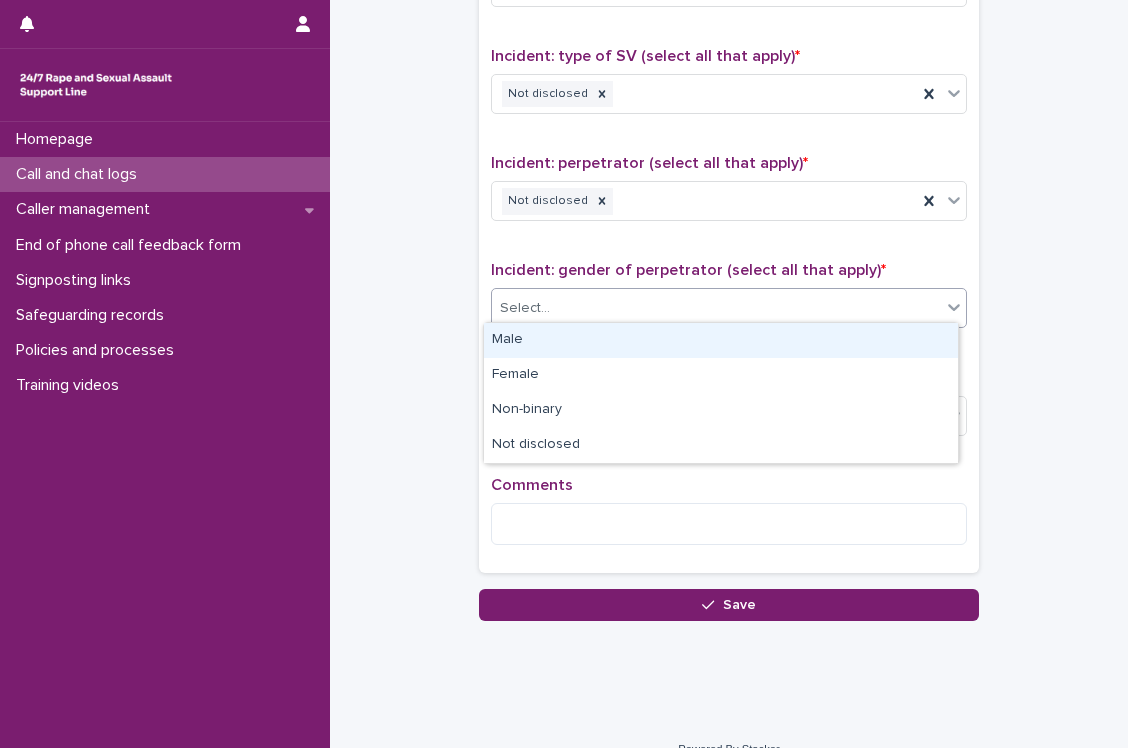 click on "Select..." at bounding box center (716, 308) 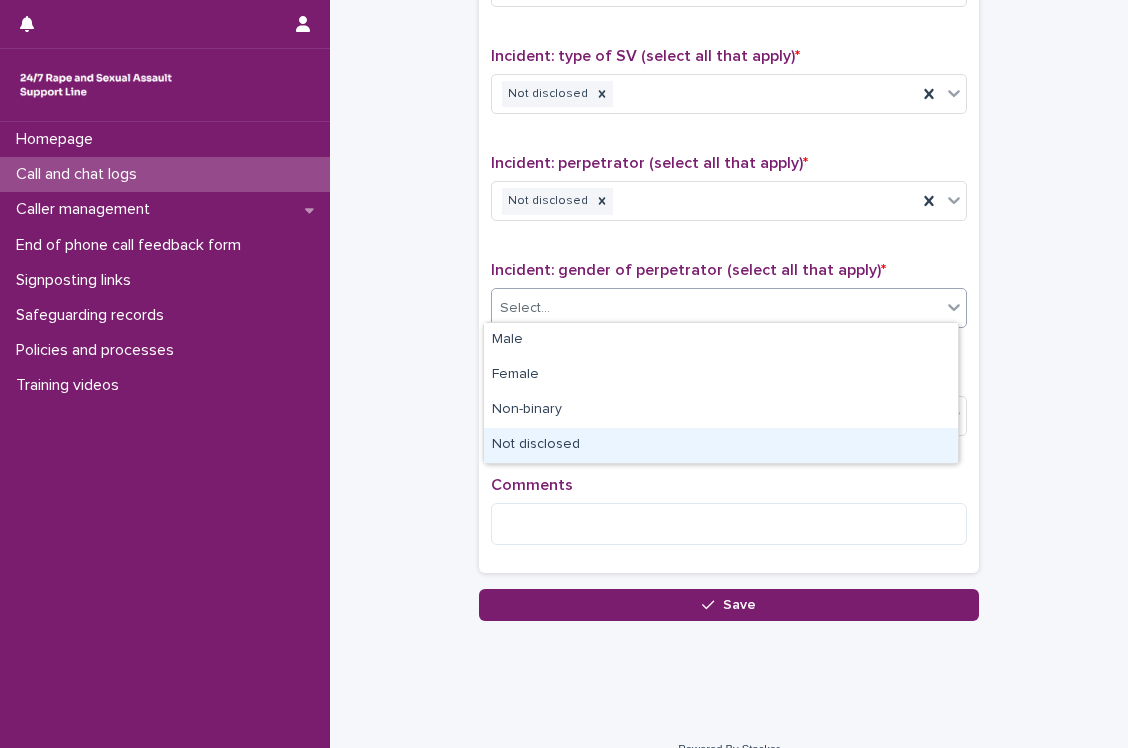 click on "Not disclosed" at bounding box center [721, 445] 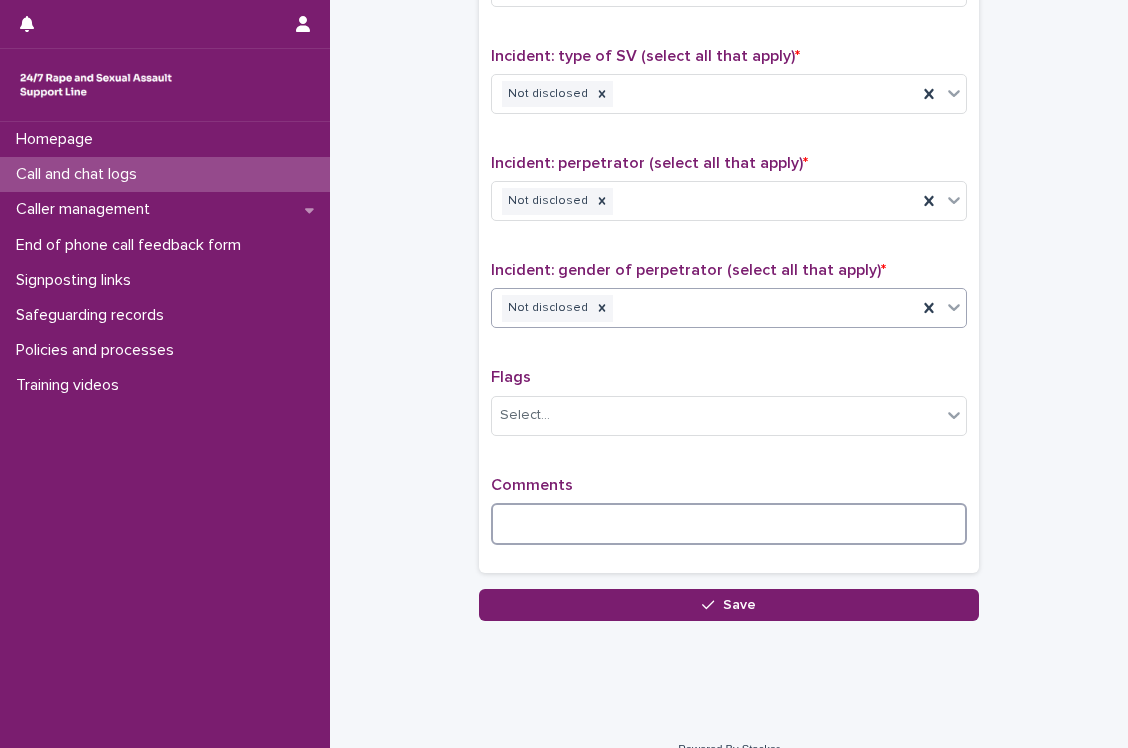 click at bounding box center (729, 524) 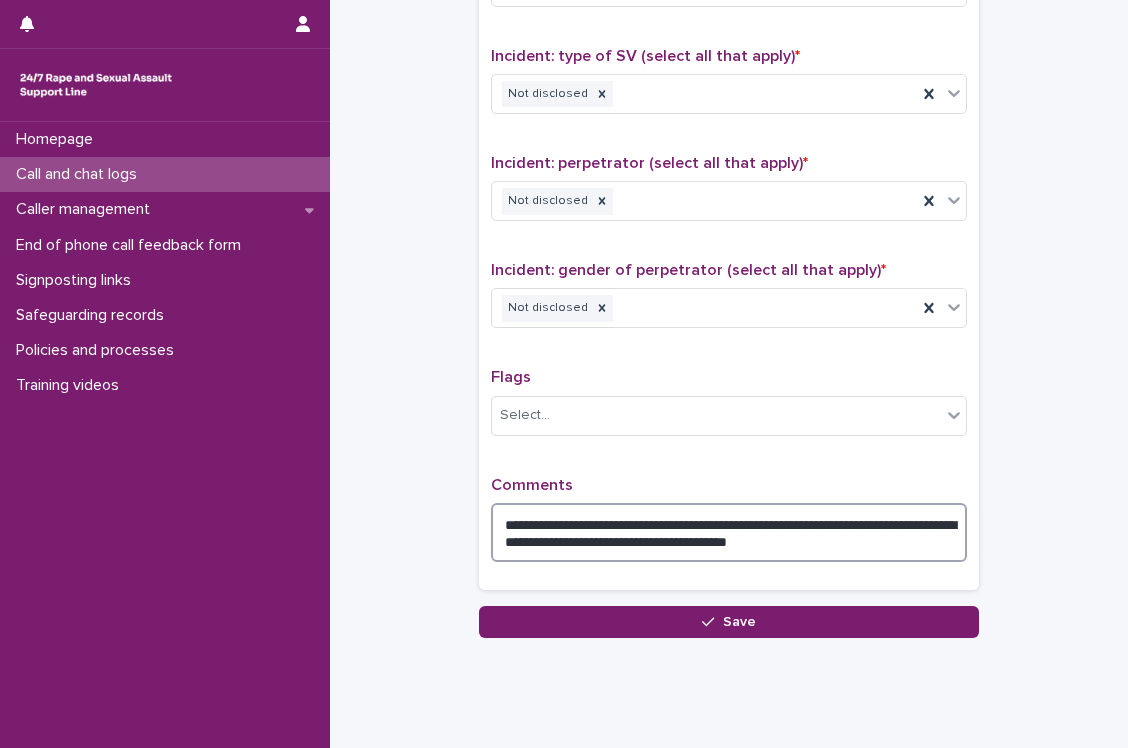 click on "**********" at bounding box center (729, 533) 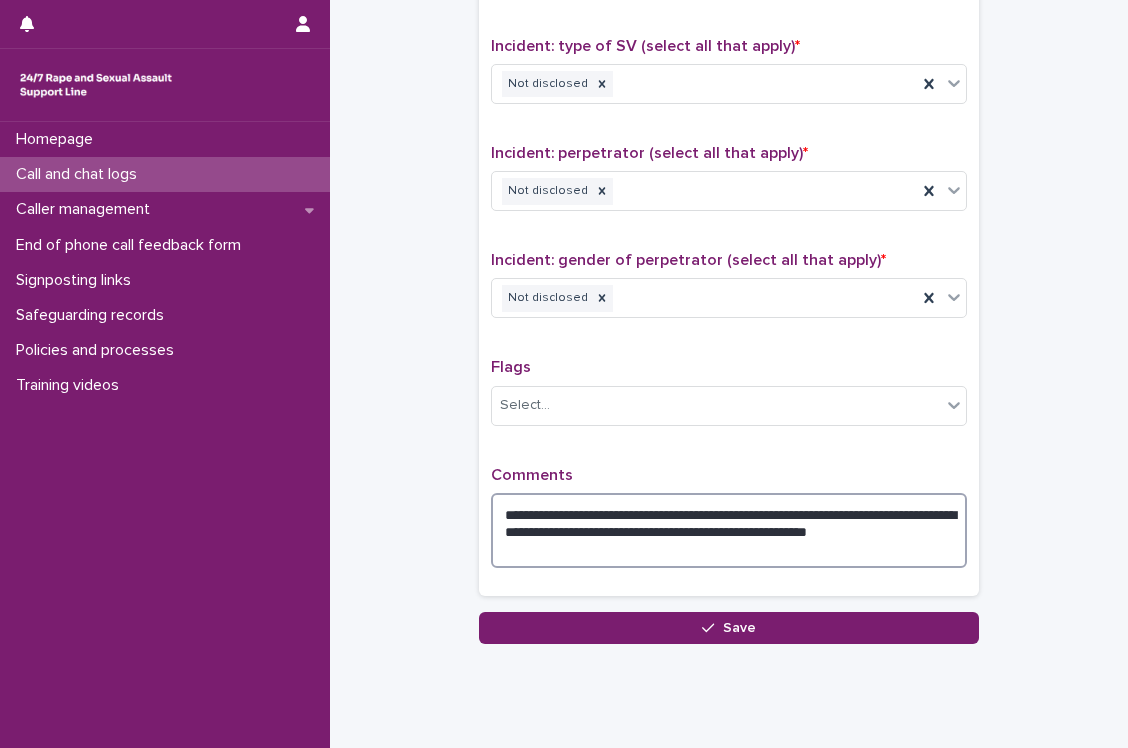 scroll, scrollTop: 1615, scrollLeft: 0, axis: vertical 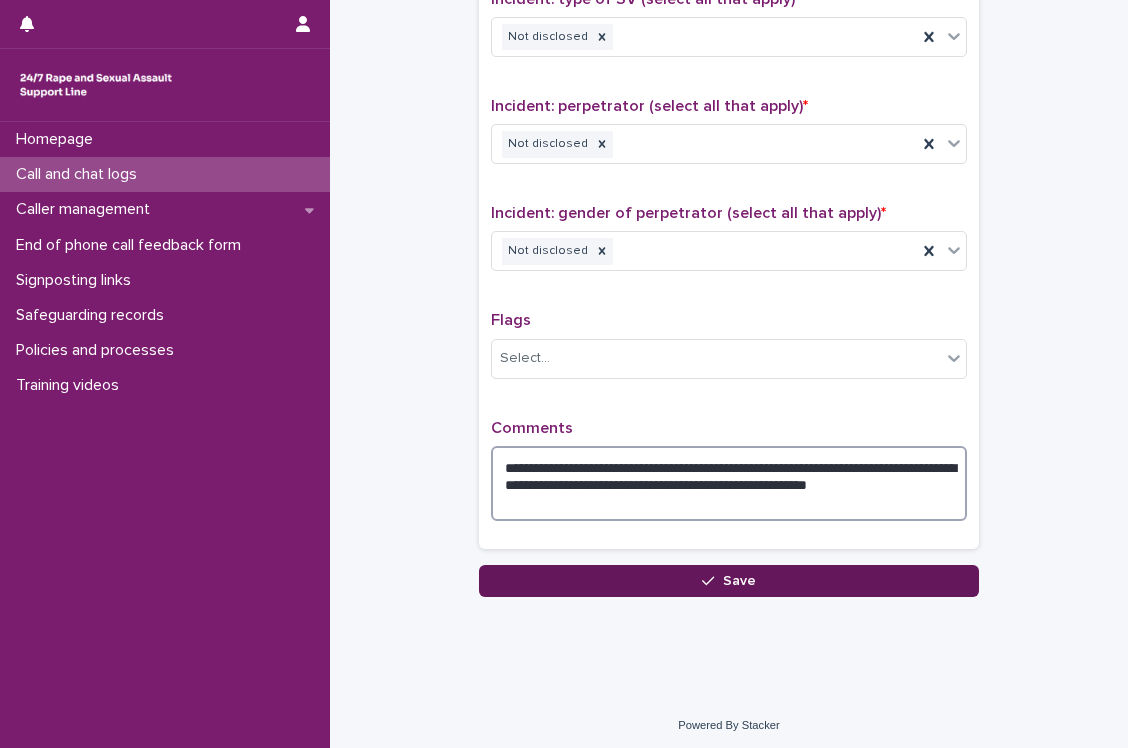 type on "**********" 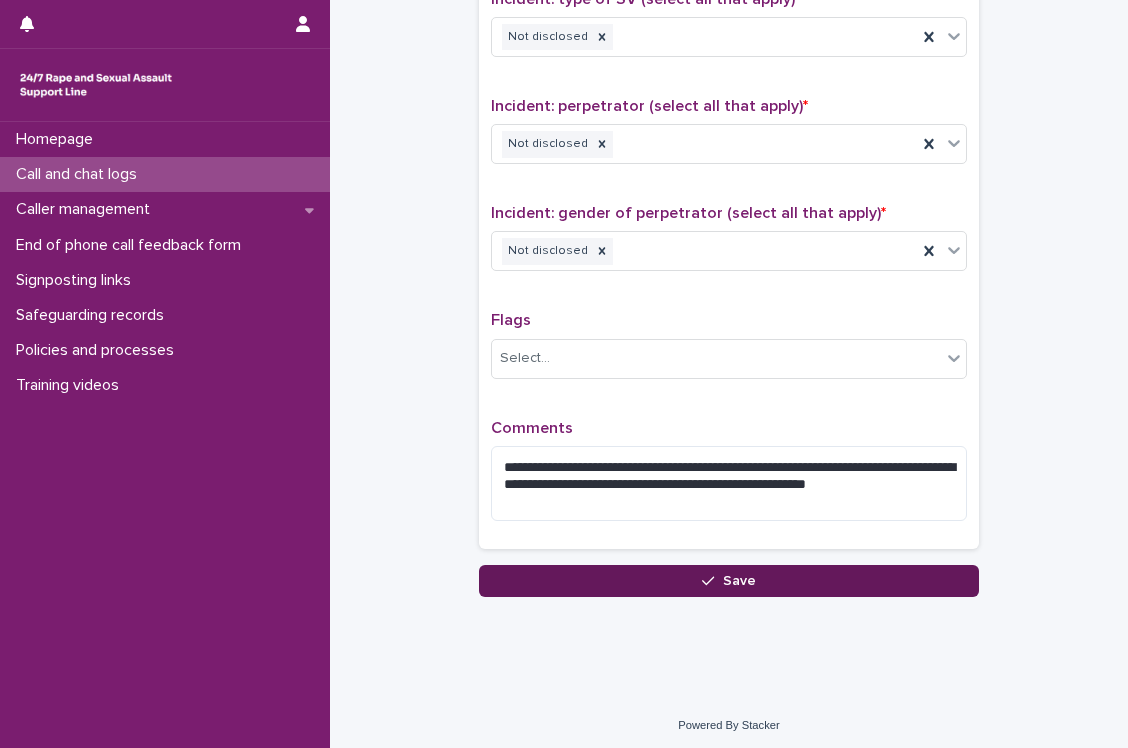 click on "Save" at bounding box center [729, 581] 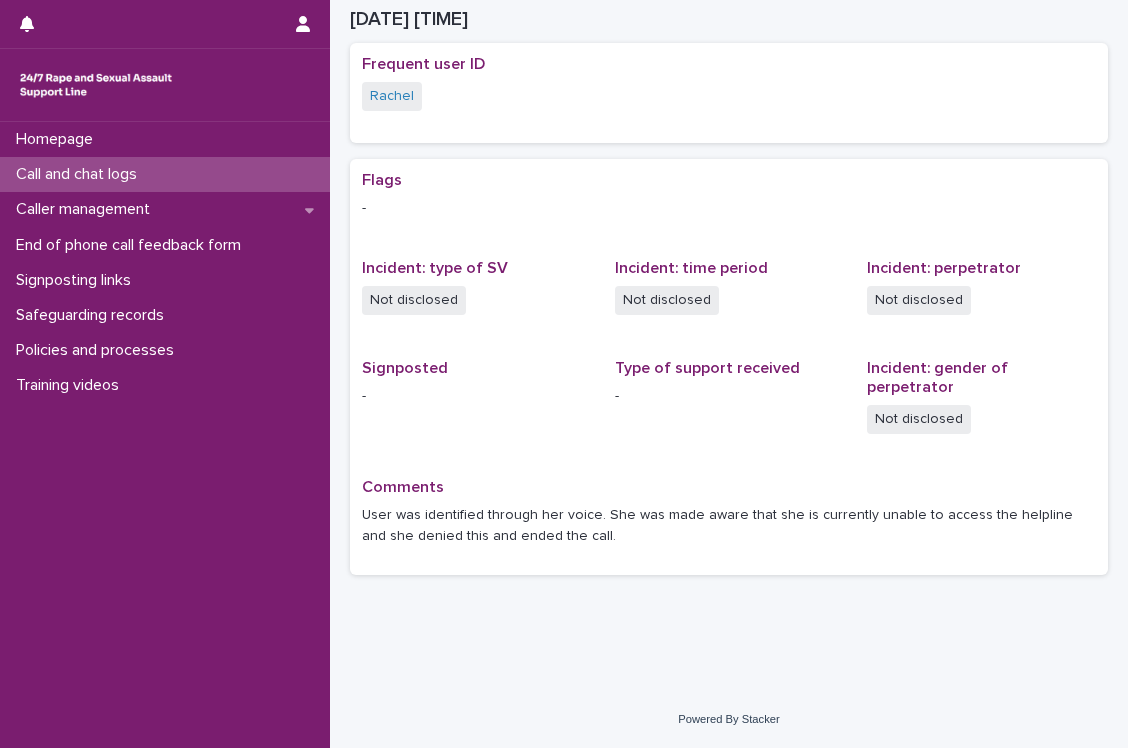 scroll, scrollTop: 372, scrollLeft: 0, axis: vertical 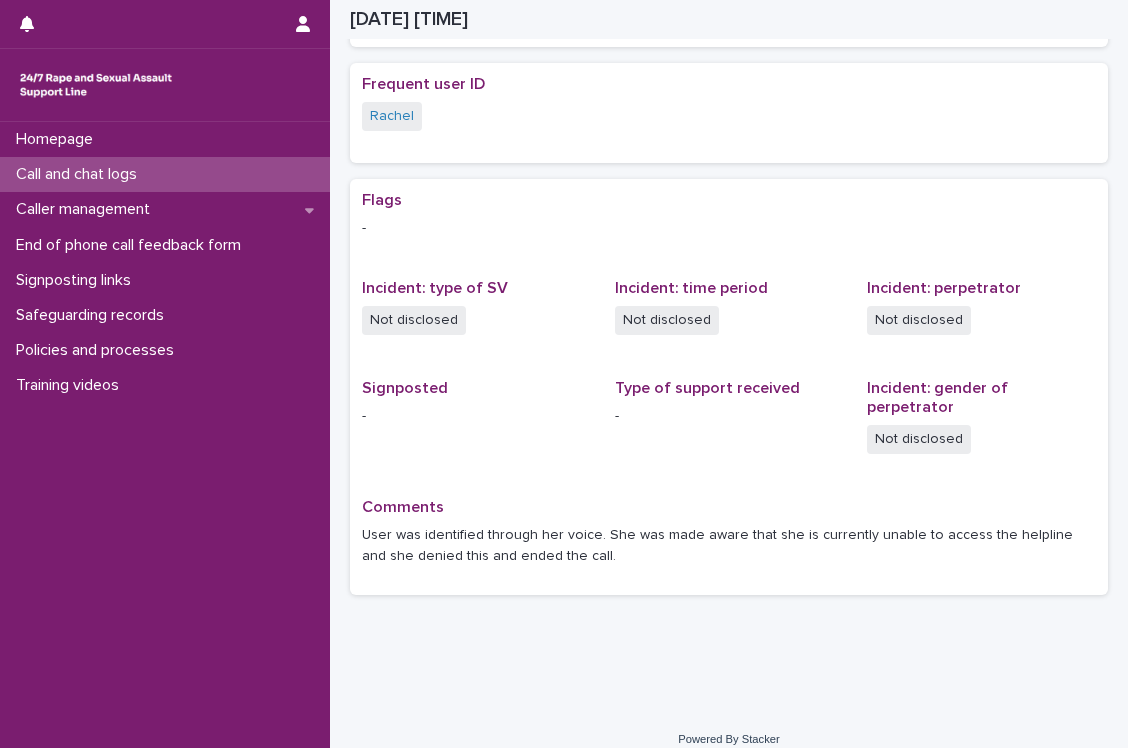 click on "Call and chat logs" at bounding box center (165, 174) 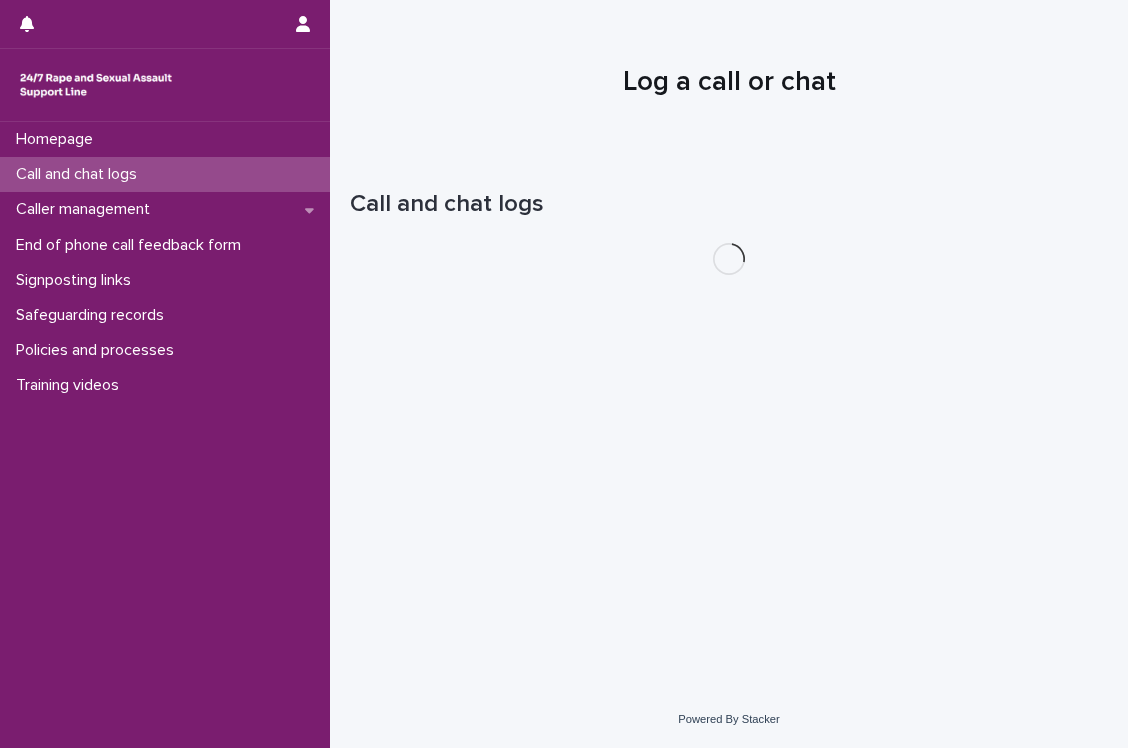 scroll, scrollTop: 0, scrollLeft: 0, axis: both 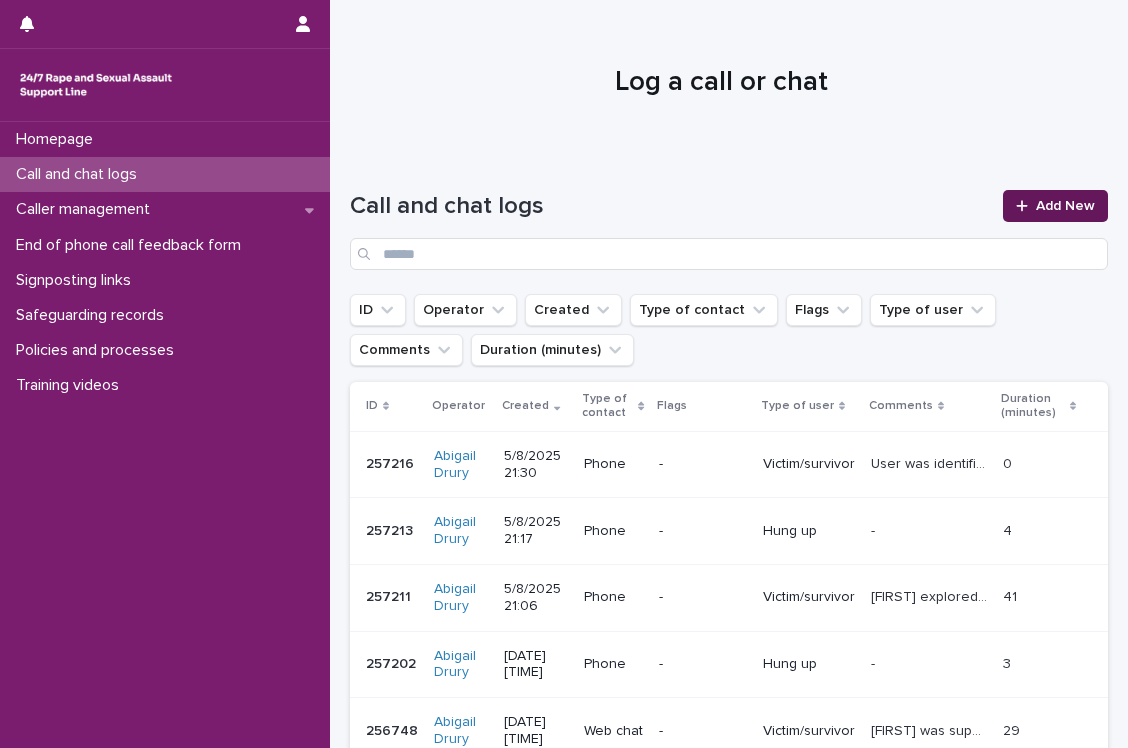 click on "Add New" at bounding box center (1065, 206) 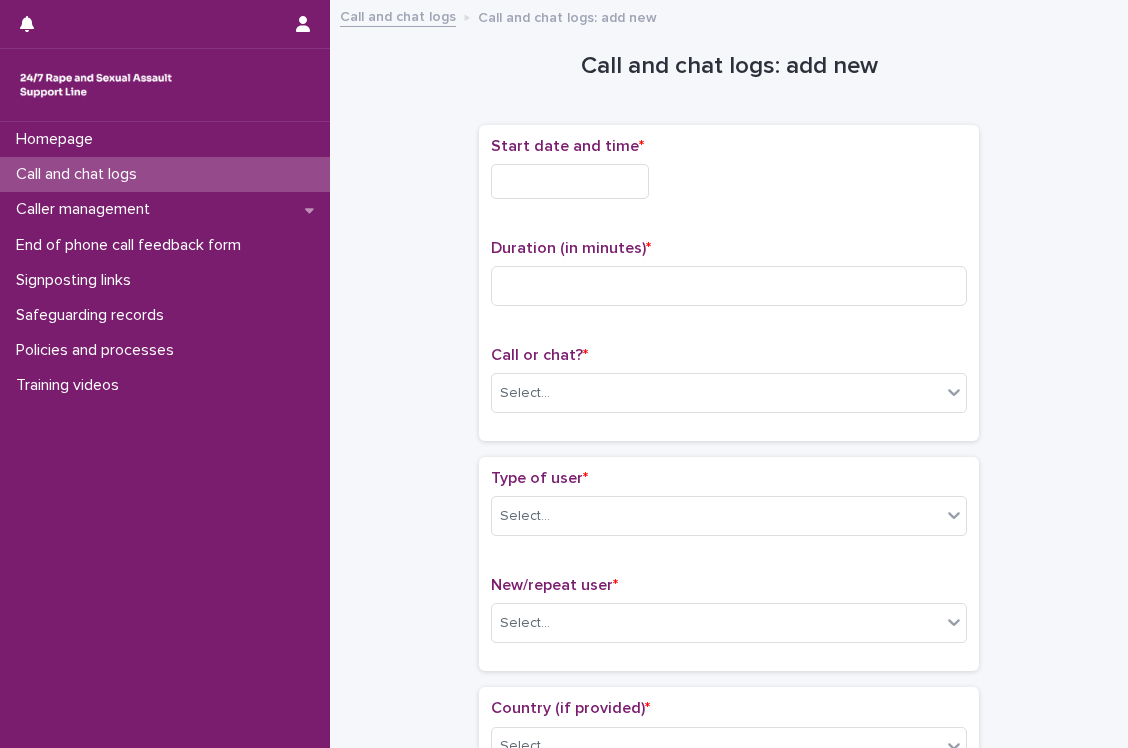 click at bounding box center [570, 181] 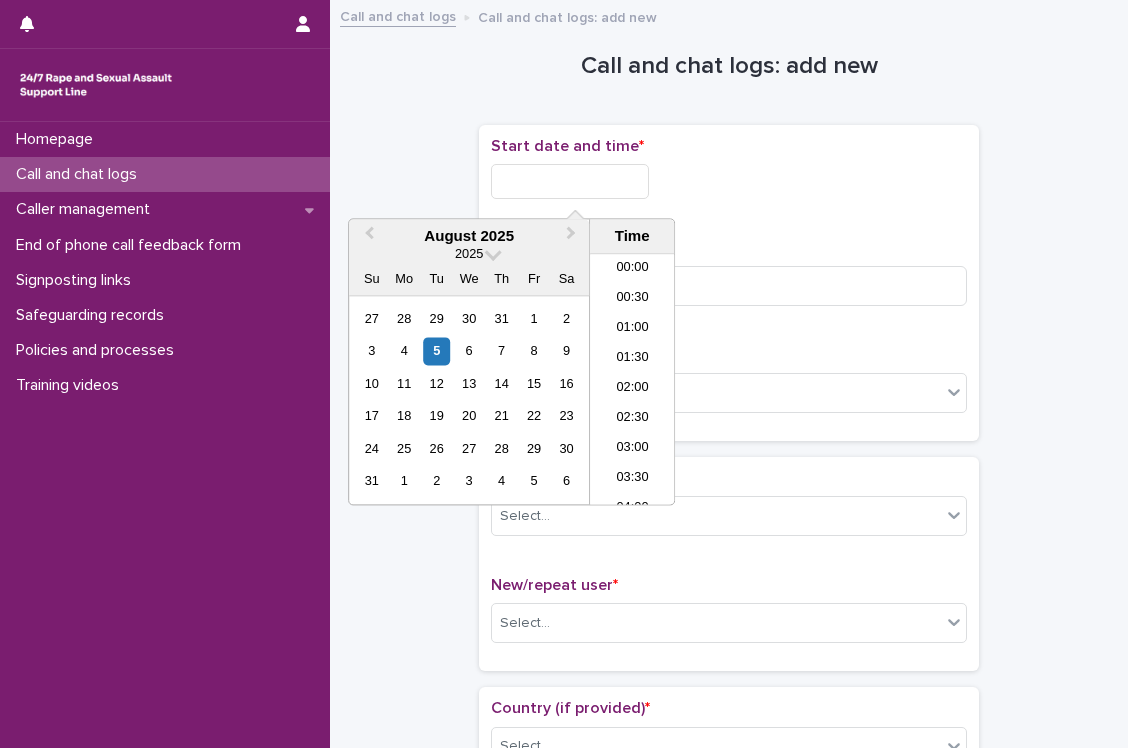 scroll, scrollTop: 1180, scrollLeft: 0, axis: vertical 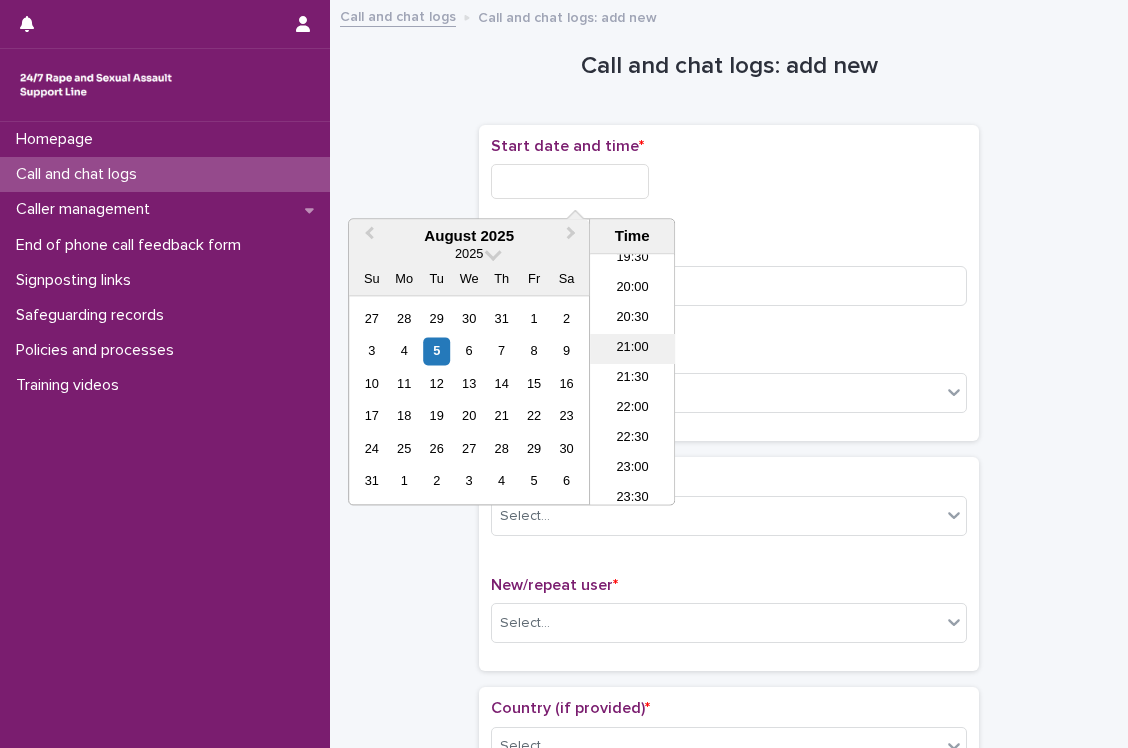 click on "21:00" at bounding box center (632, 350) 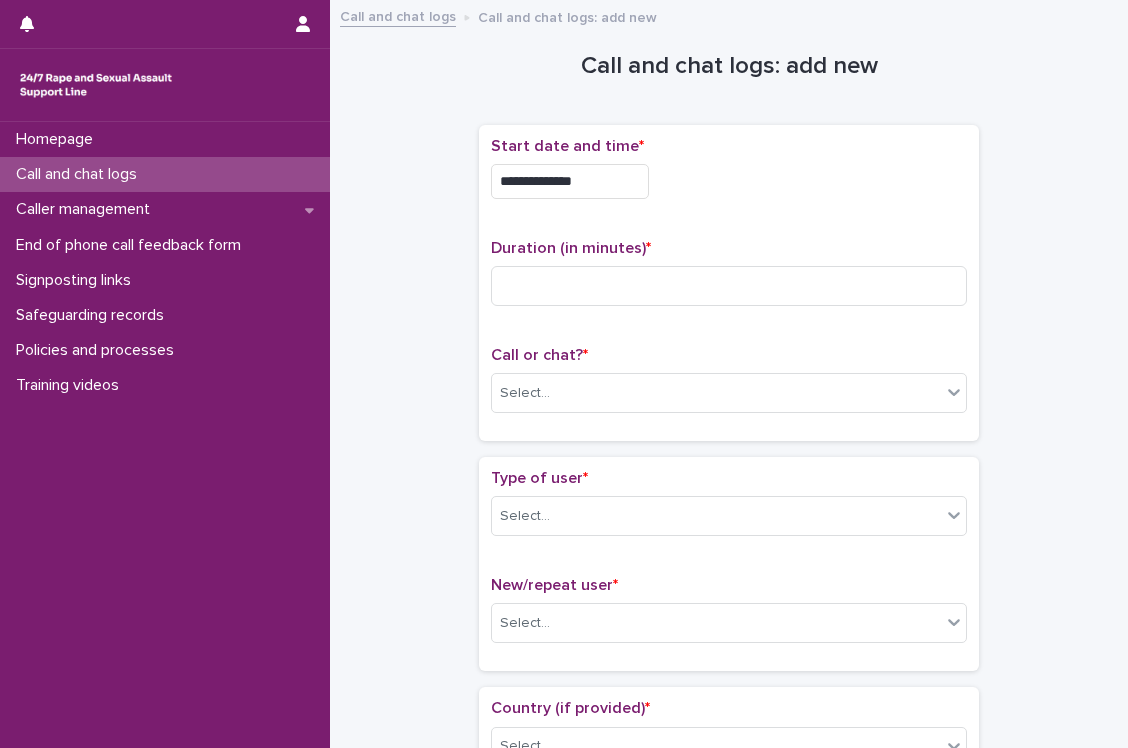 click on "**********" at bounding box center (570, 181) 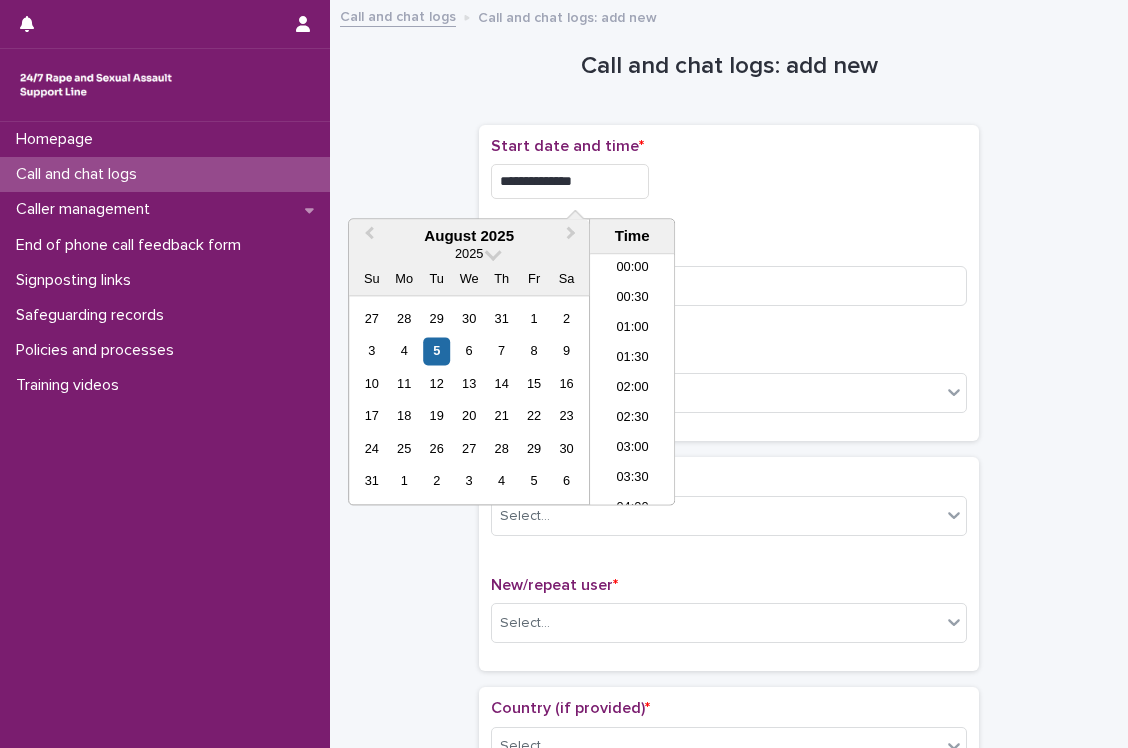 scroll, scrollTop: 1150, scrollLeft: 0, axis: vertical 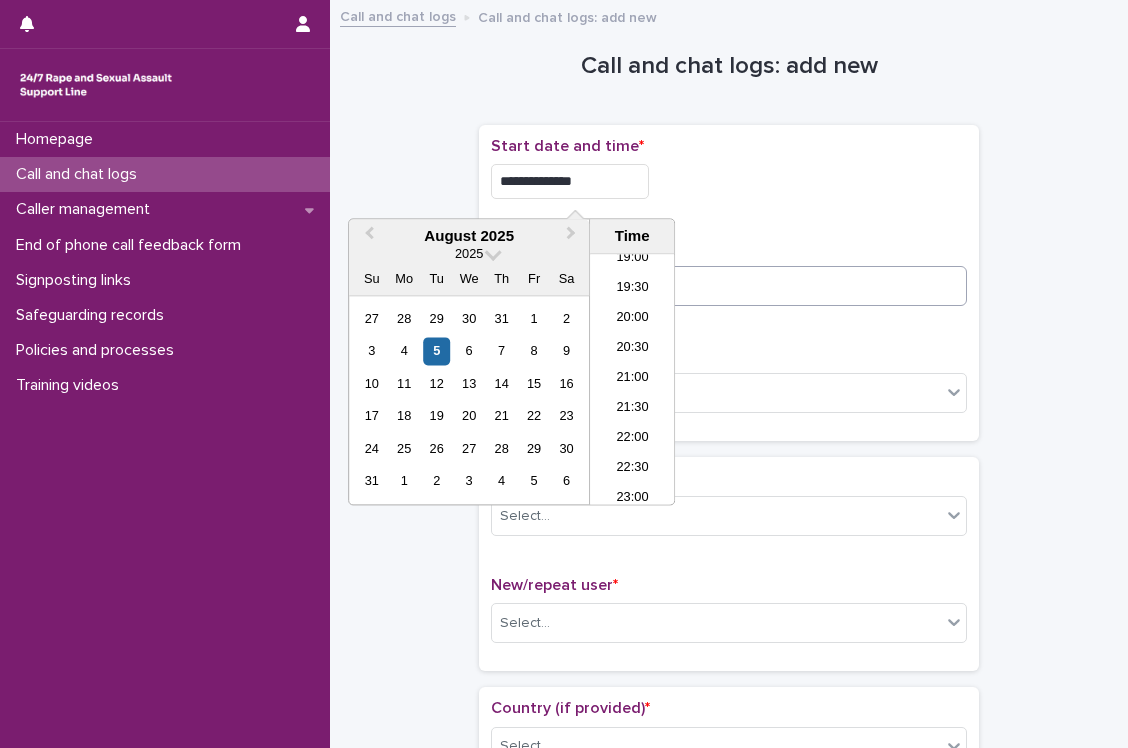 type on "**********" 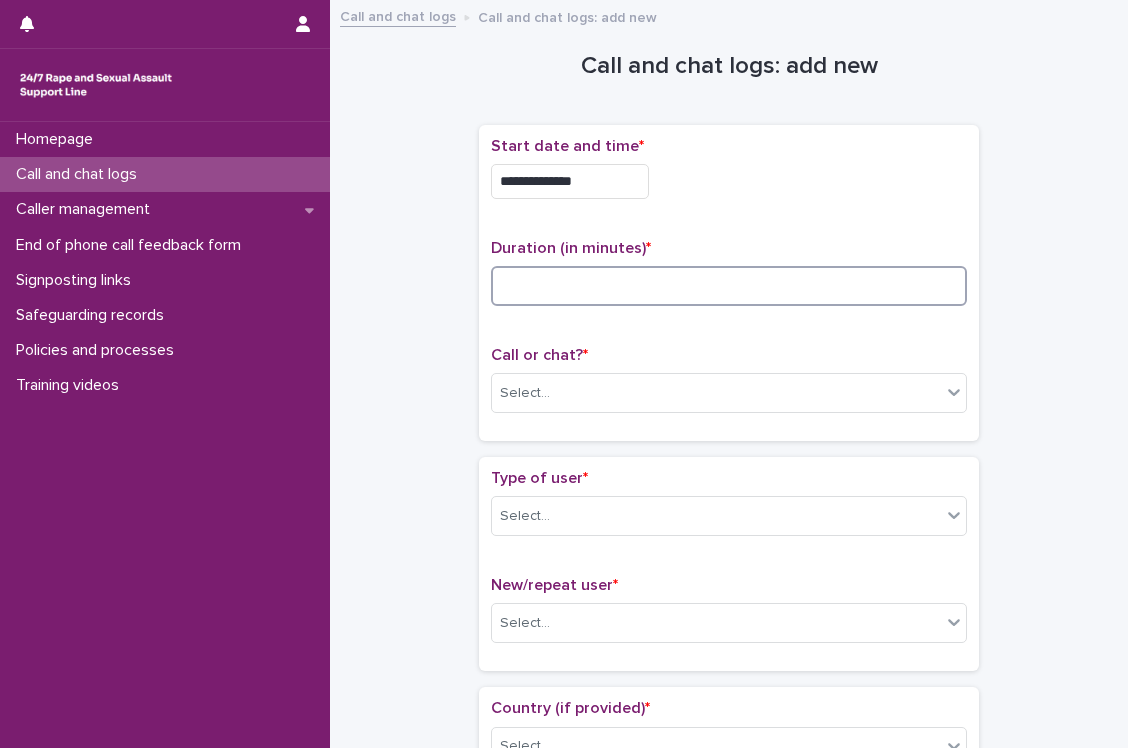 click at bounding box center (729, 286) 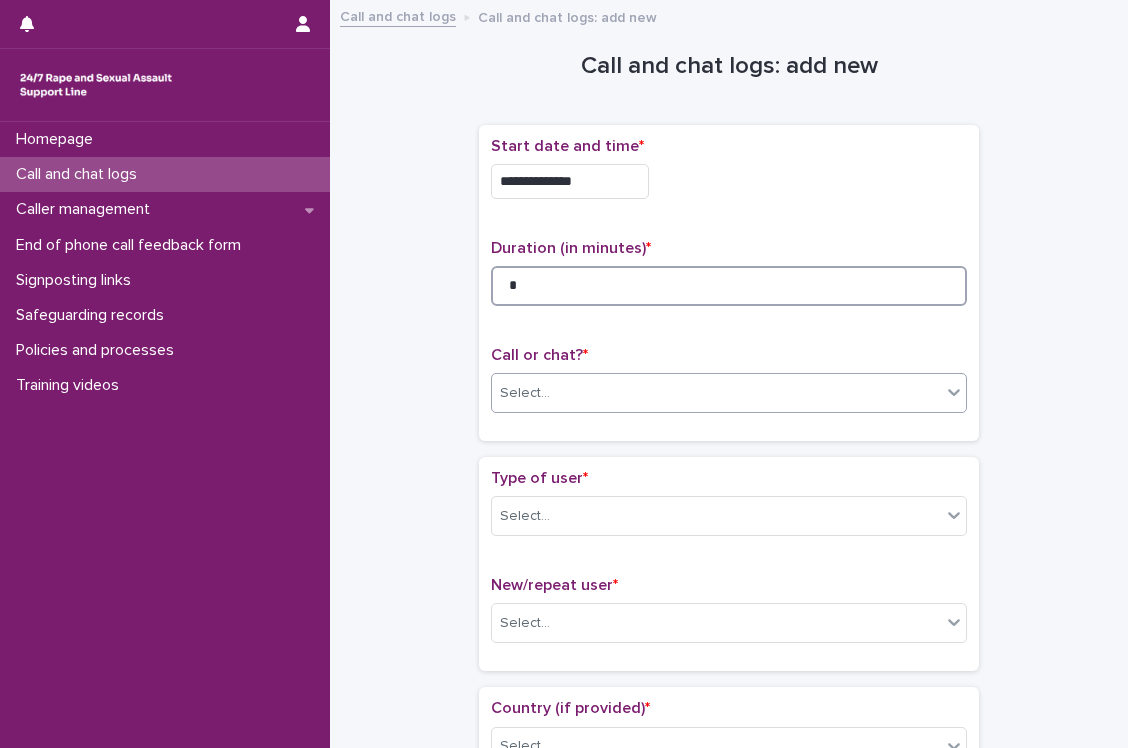 type on "*" 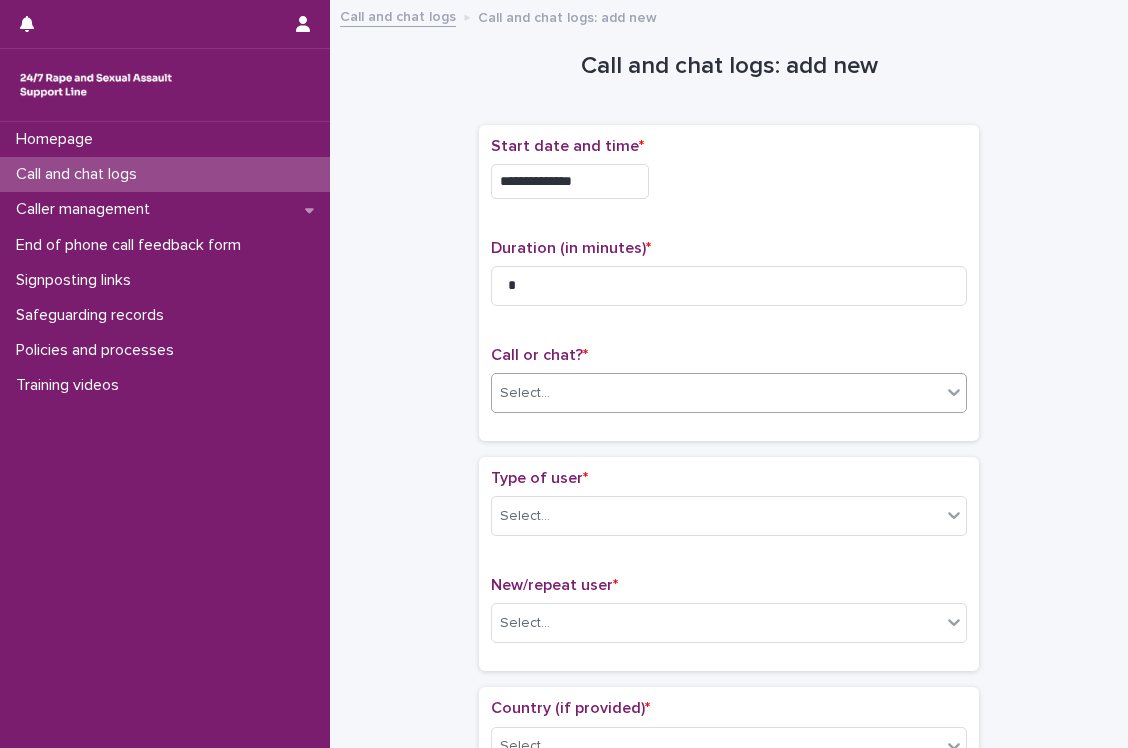 click on "Select..." at bounding box center [716, 393] 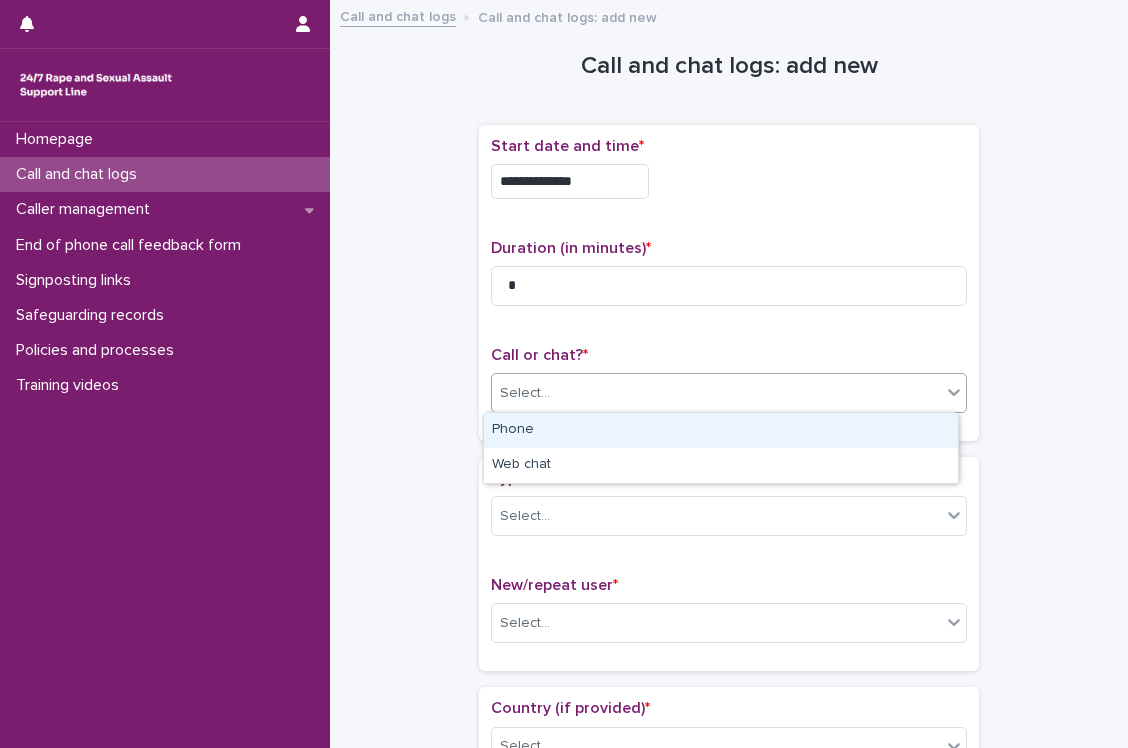 click on "Phone" at bounding box center (721, 430) 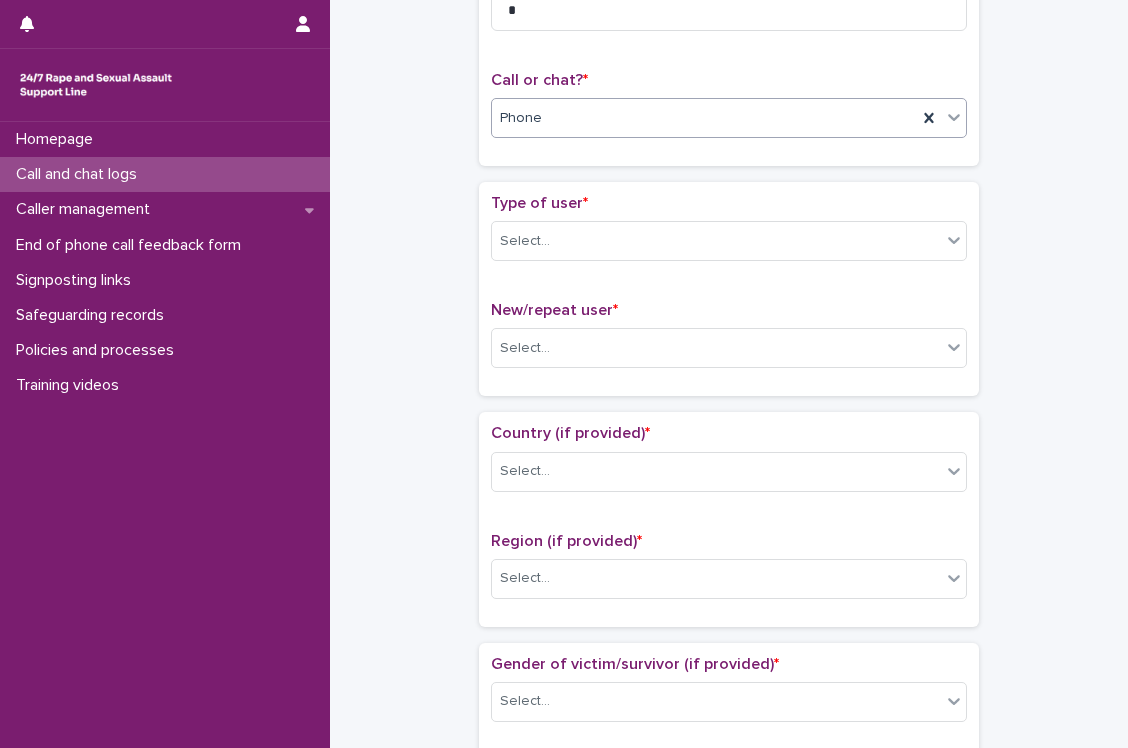 scroll, scrollTop: 276, scrollLeft: 0, axis: vertical 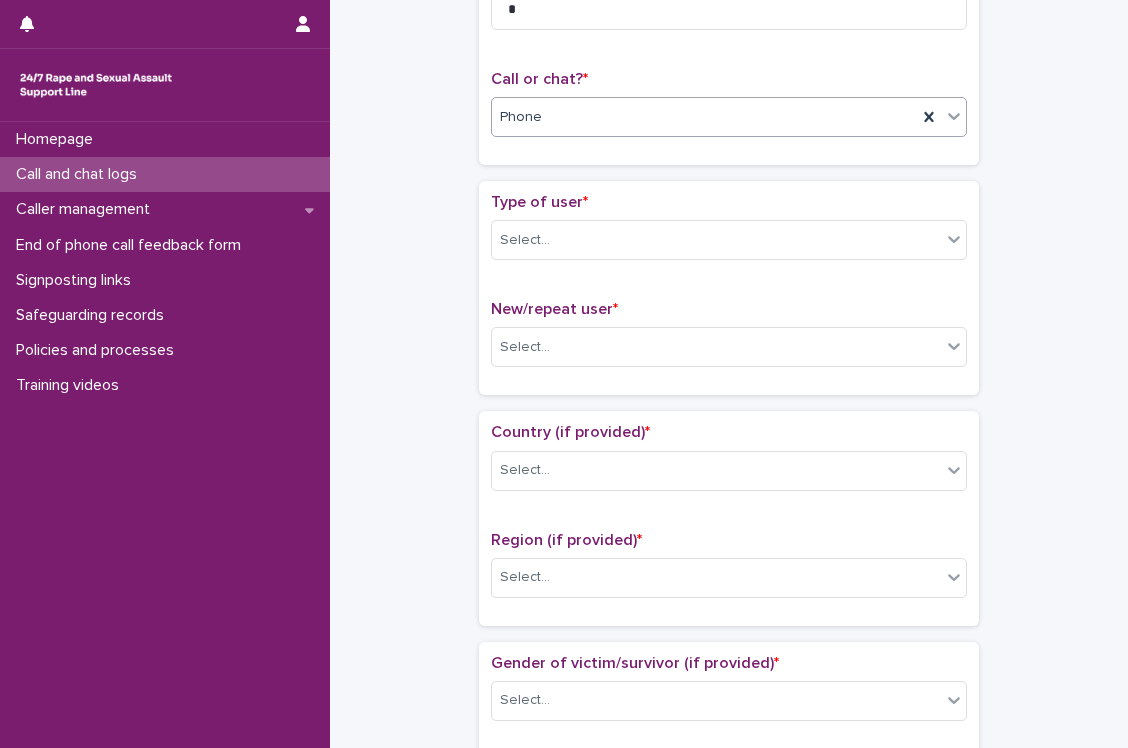 click on "Type of user * Select..." at bounding box center [729, 234] 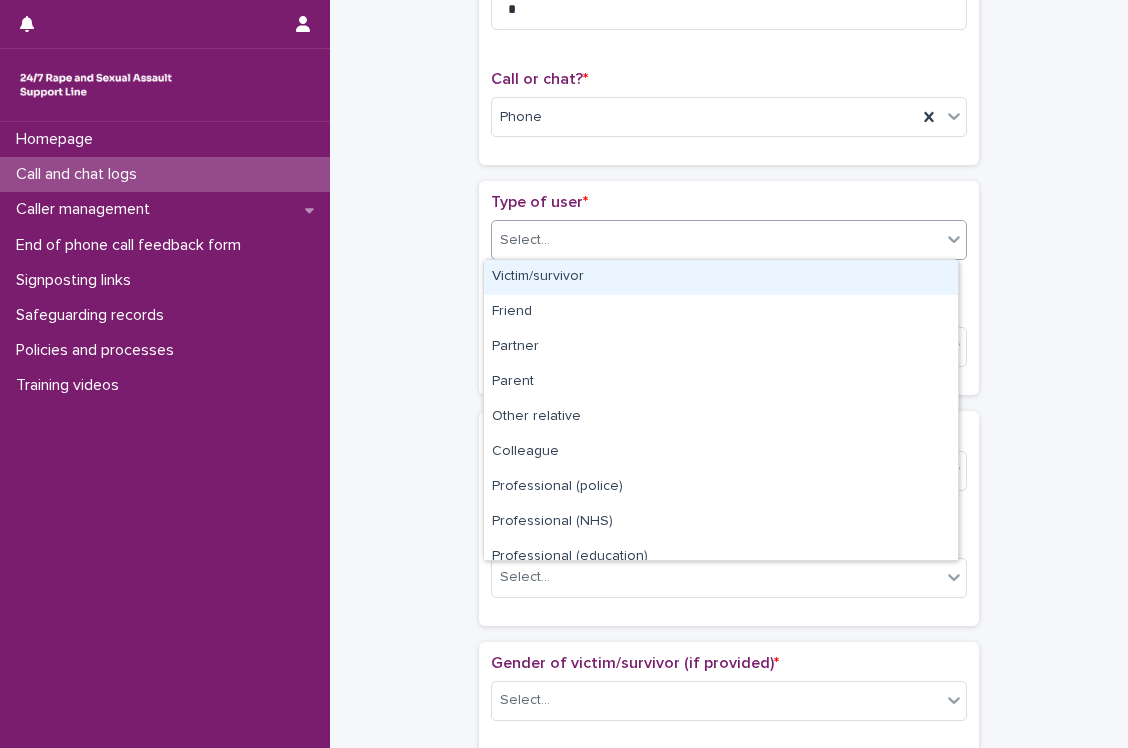 click on "Select..." at bounding box center [716, 240] 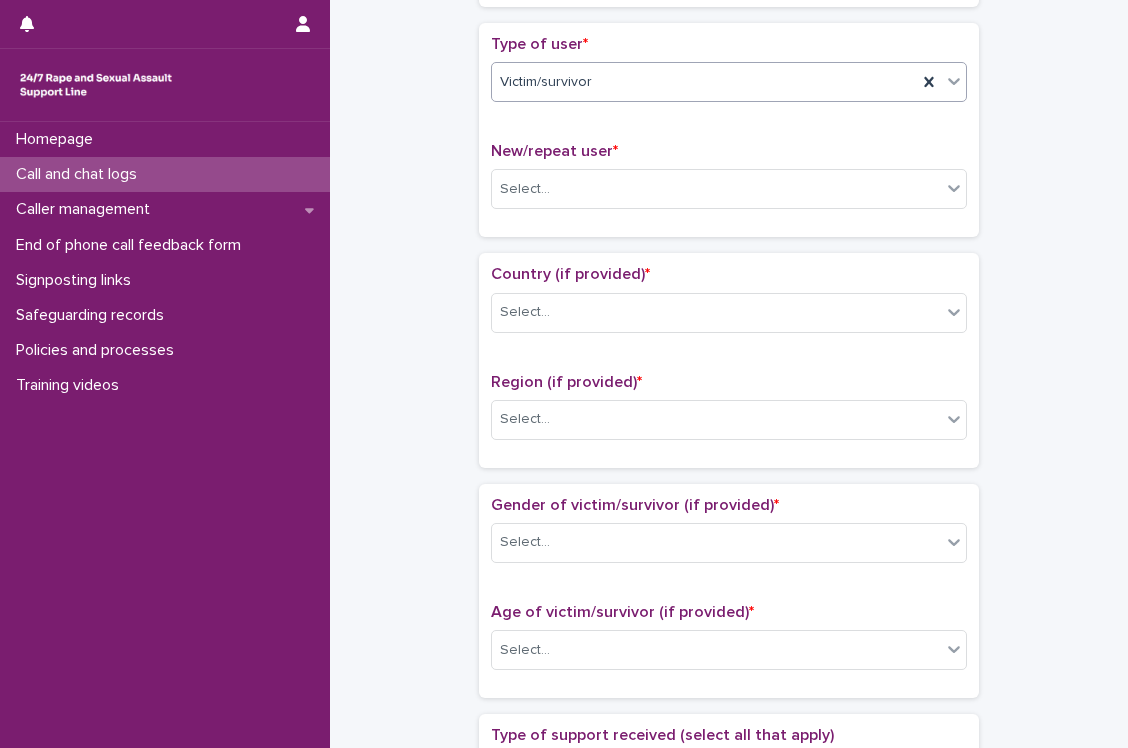 scroll, scrollTop: 436, scrollLeft: 0, axis: vertical 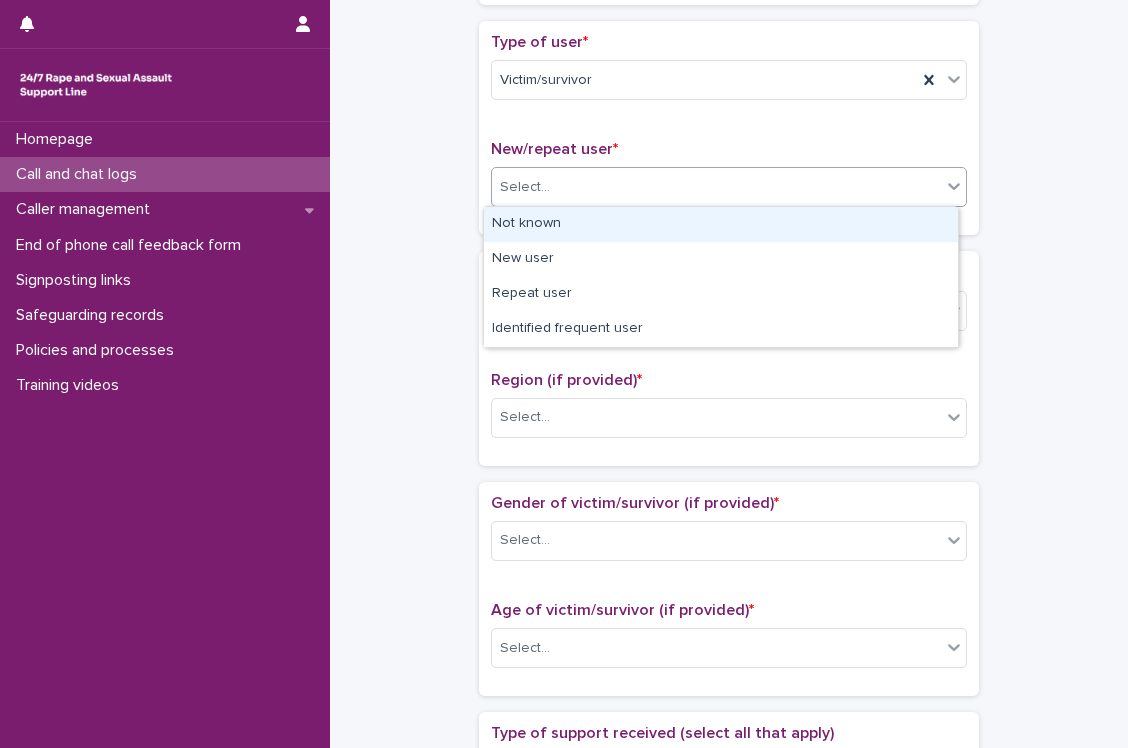 click on "Select..." at bounding box center [716, 187] 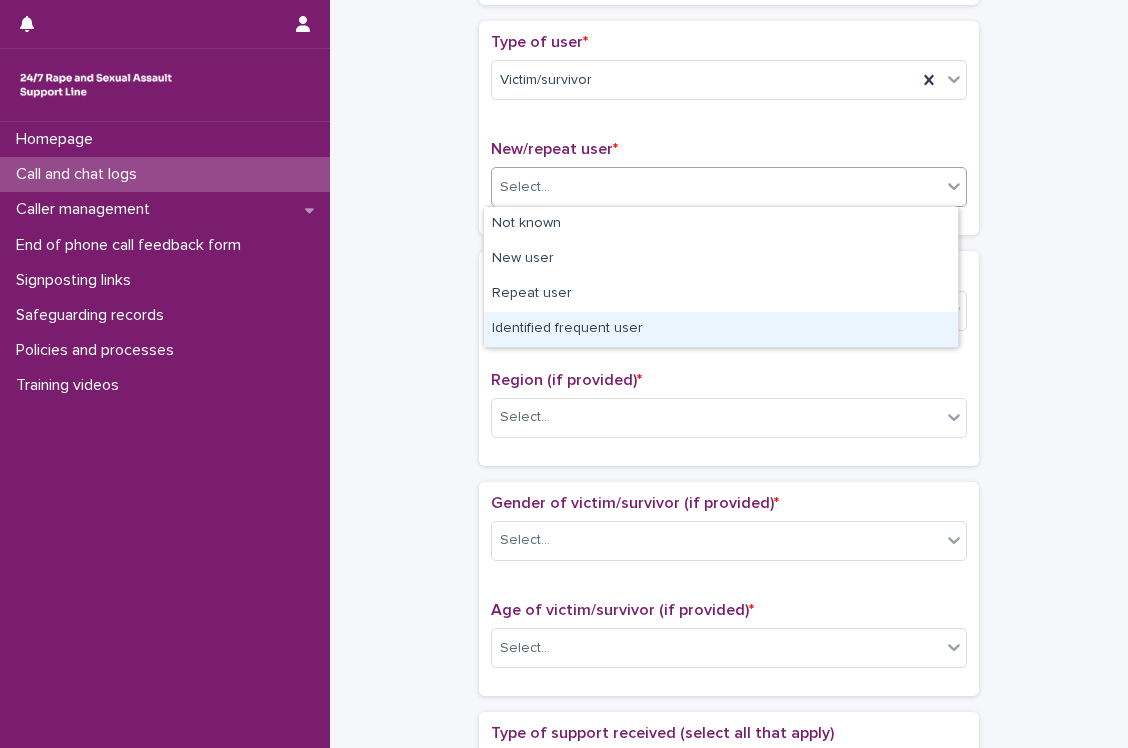 click on "Identified frequent user" at bounding box center [721, 329] 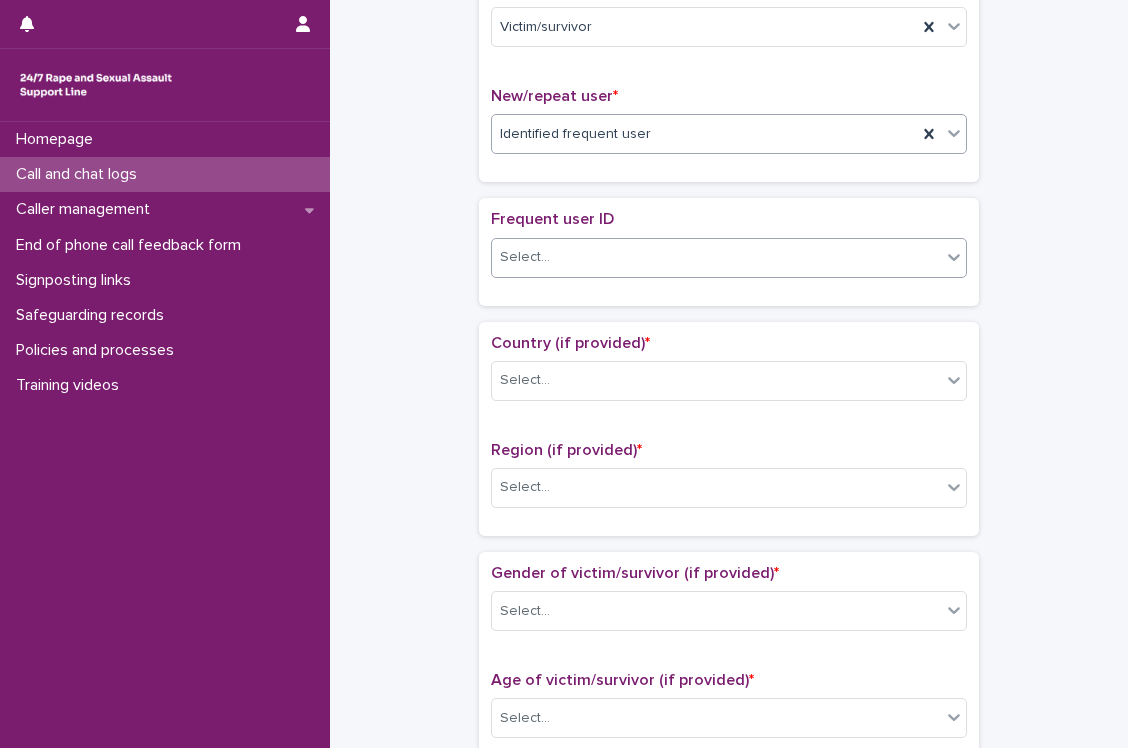 scroll, scrollTop: 497, scrollLeft: 0, axis: vertical 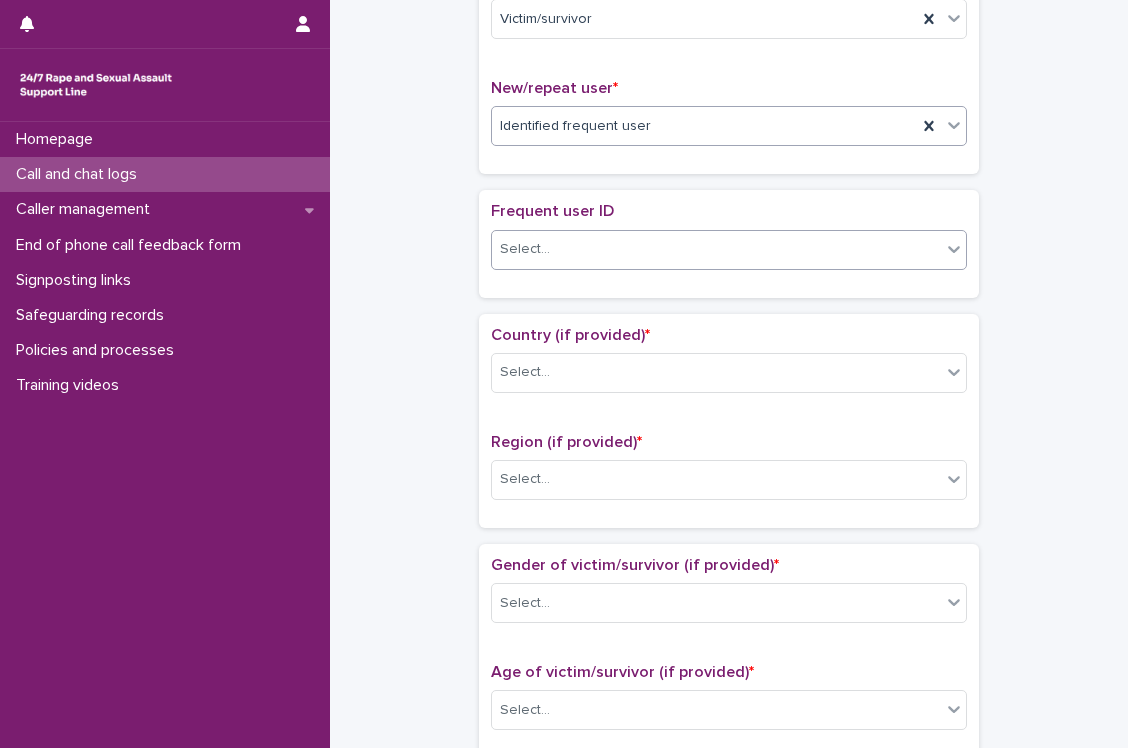 click on "Select..." at bounding box center [716, 249] 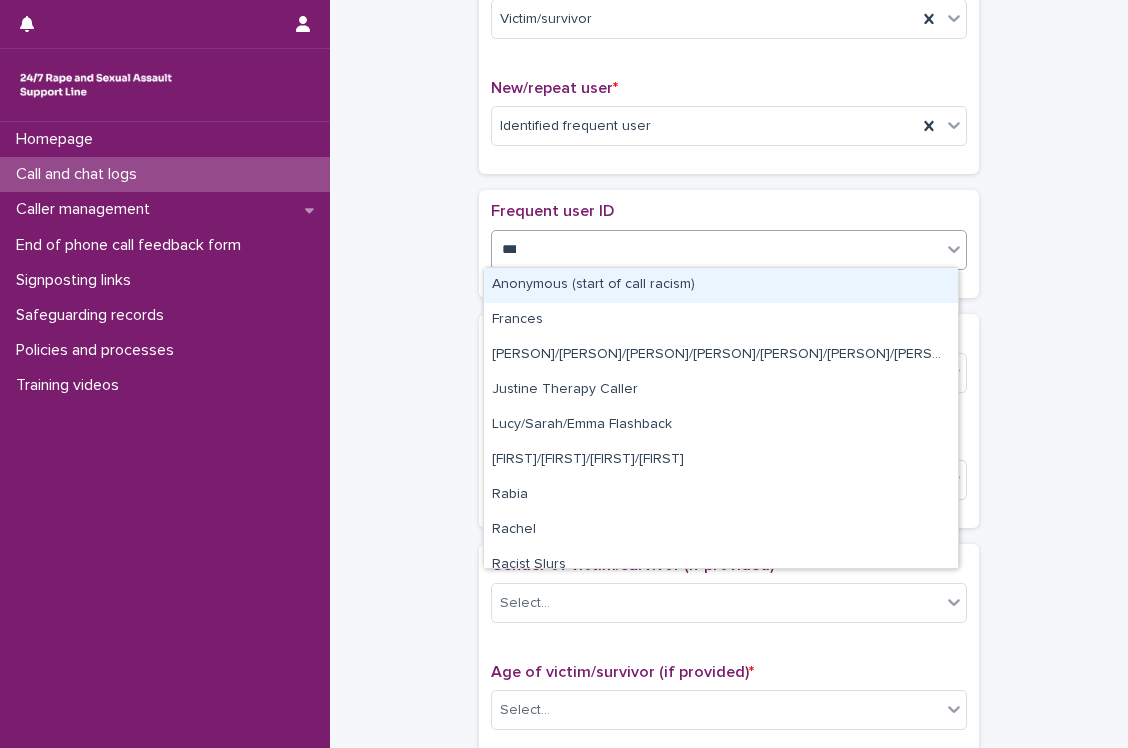 type on "****" 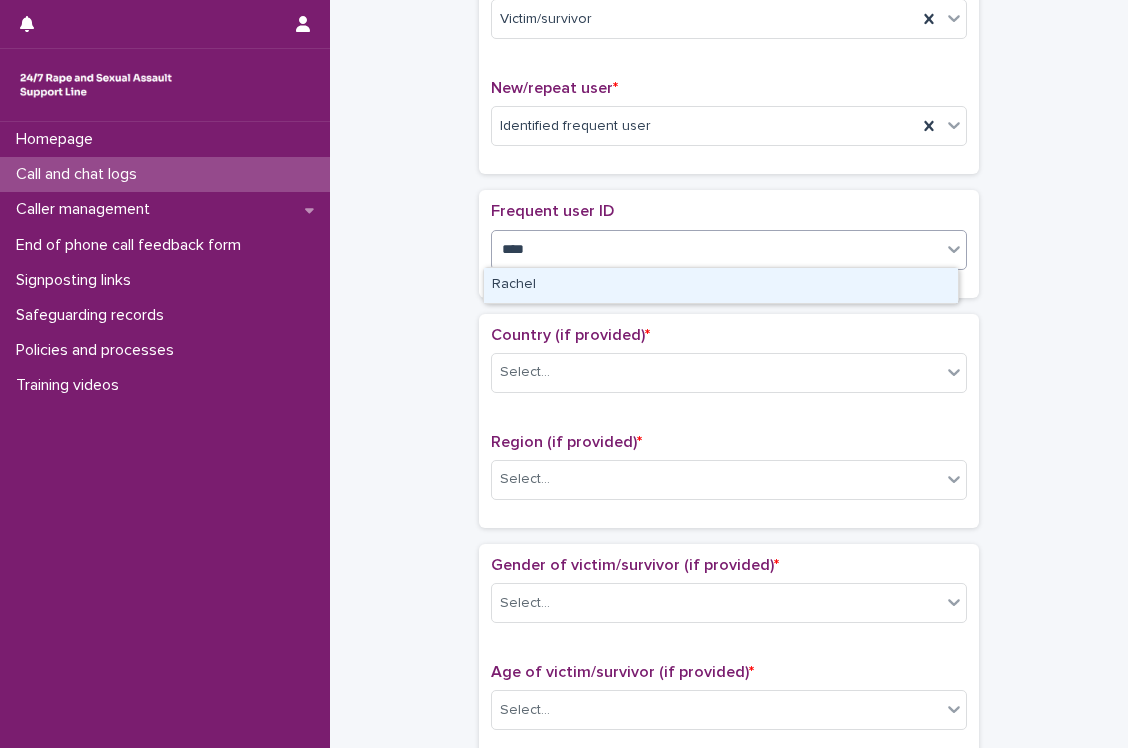 click on "Rachel" at bounding box center (721, 285) 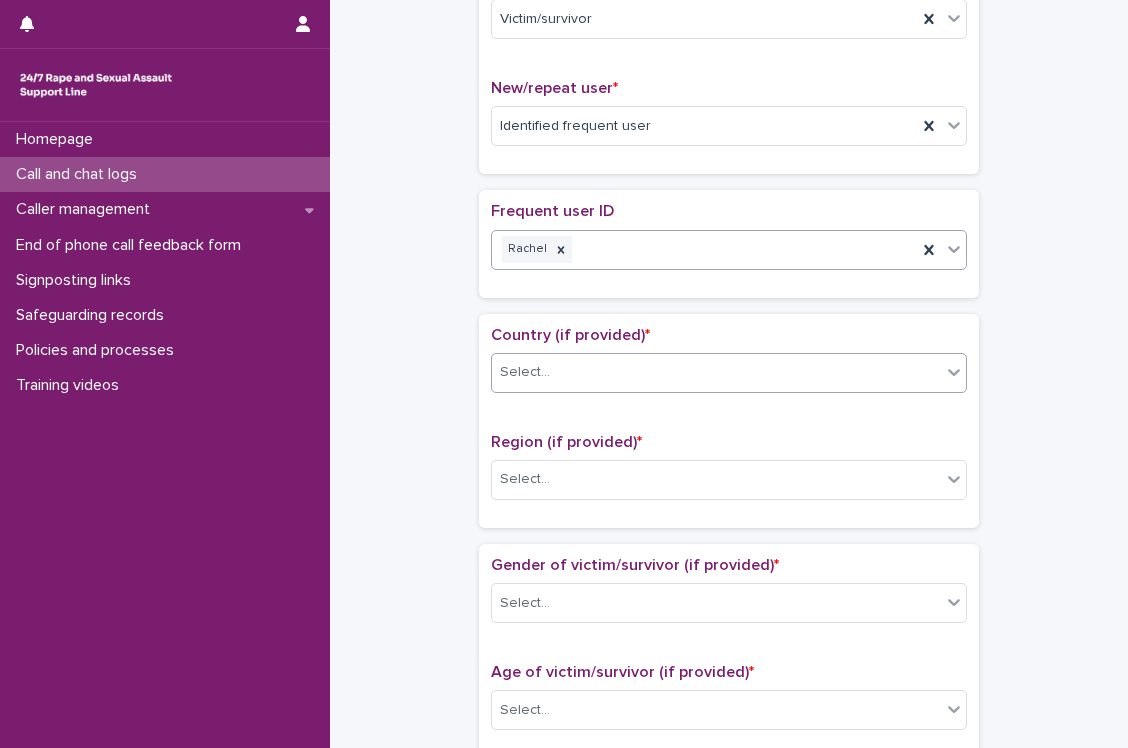 click on "Select..." at bounding box center (716, 372) 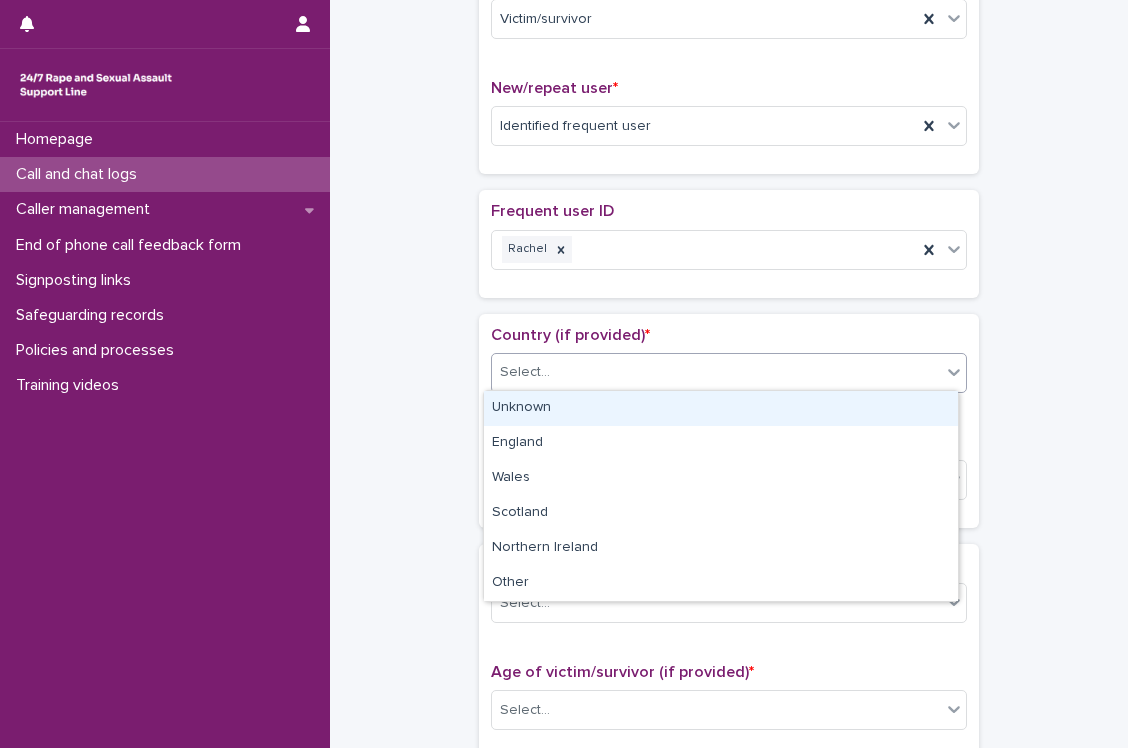 click on "Unknown" at bounding box center [721, 408] 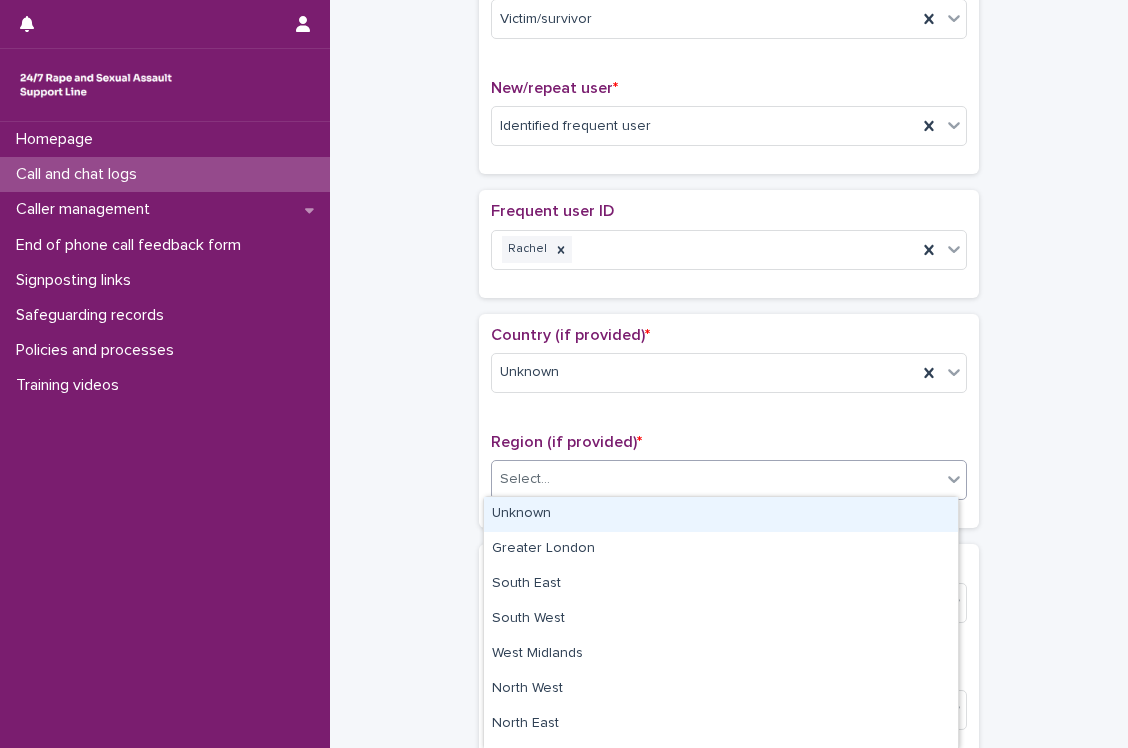 click on "Select..." at bounding box center [716, 479] 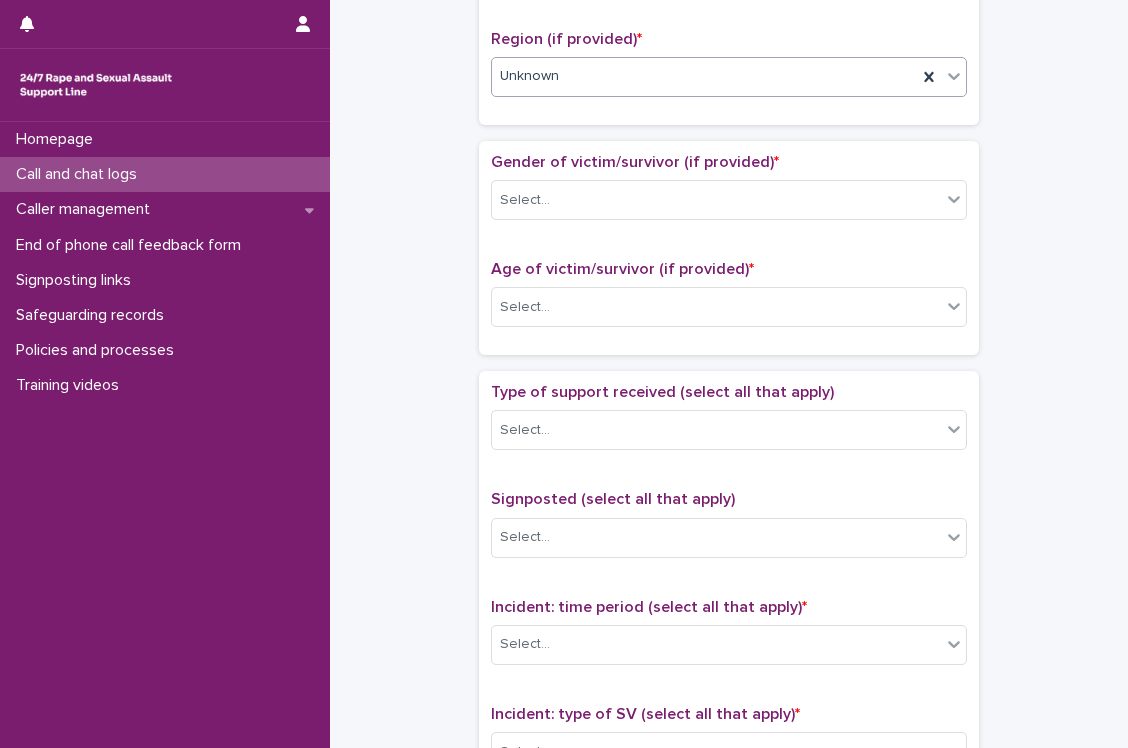 scroll, scrollTop: 901, scrollLeft: 0, axis: vertical 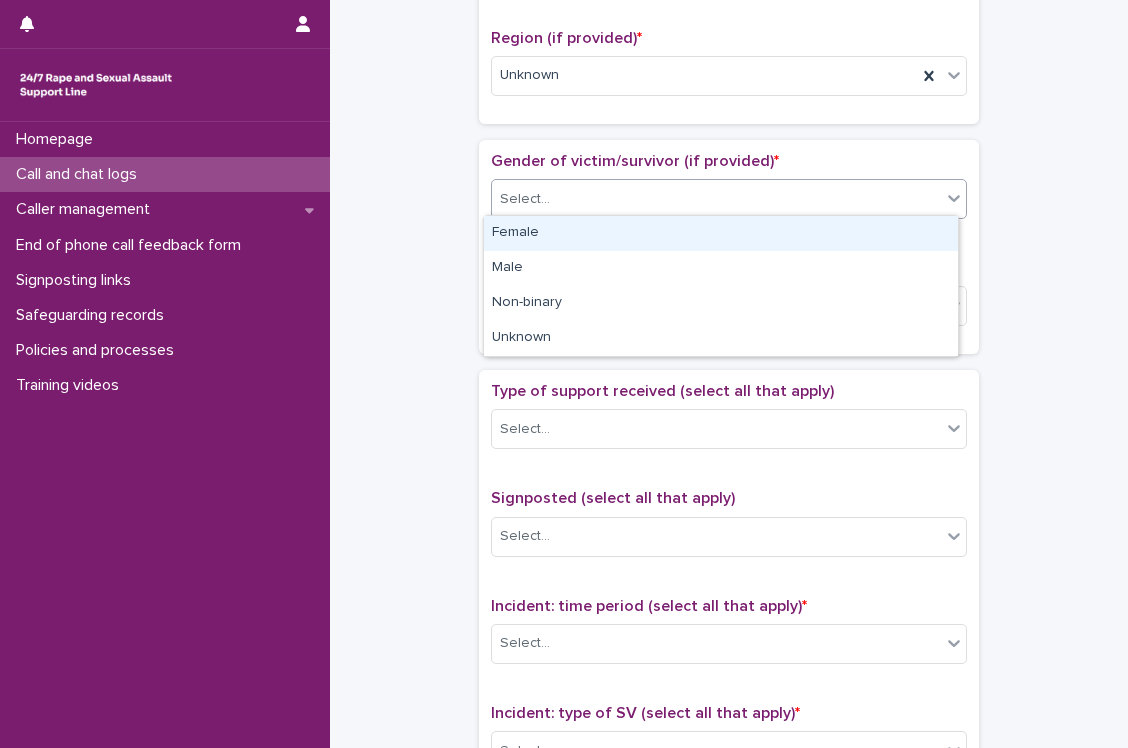 click on "Select..." at bounding box center (716, 199) 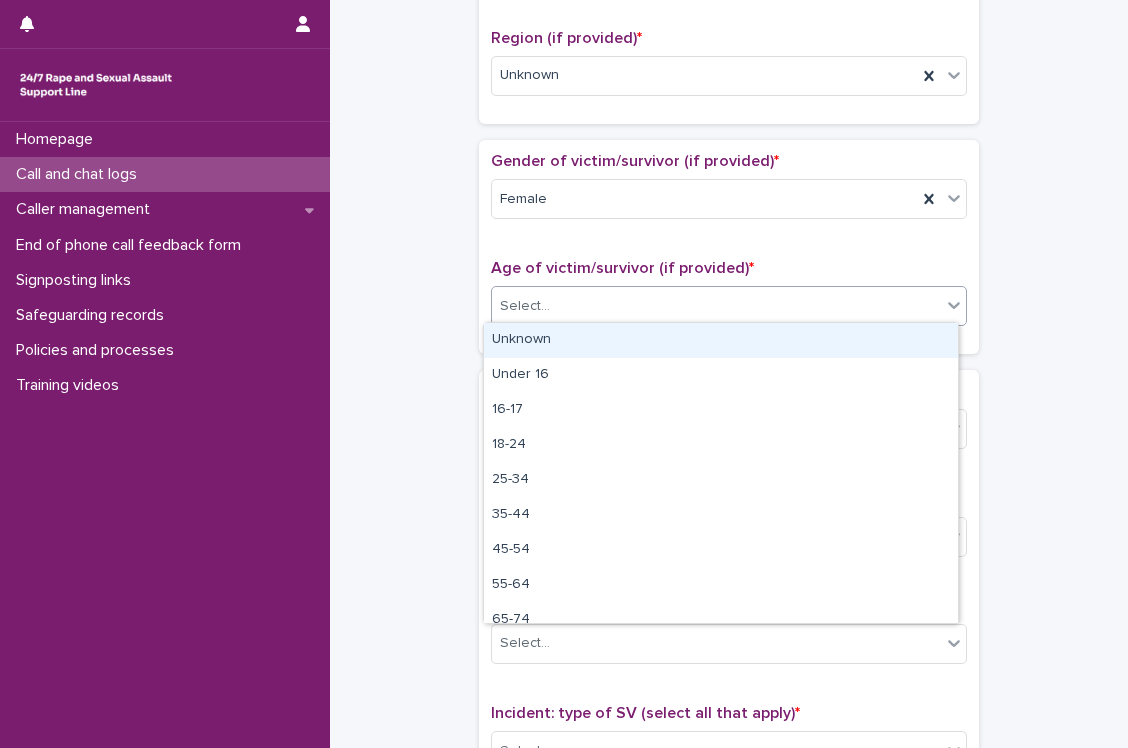 click on "Select..." at bounding box center (716, 306) 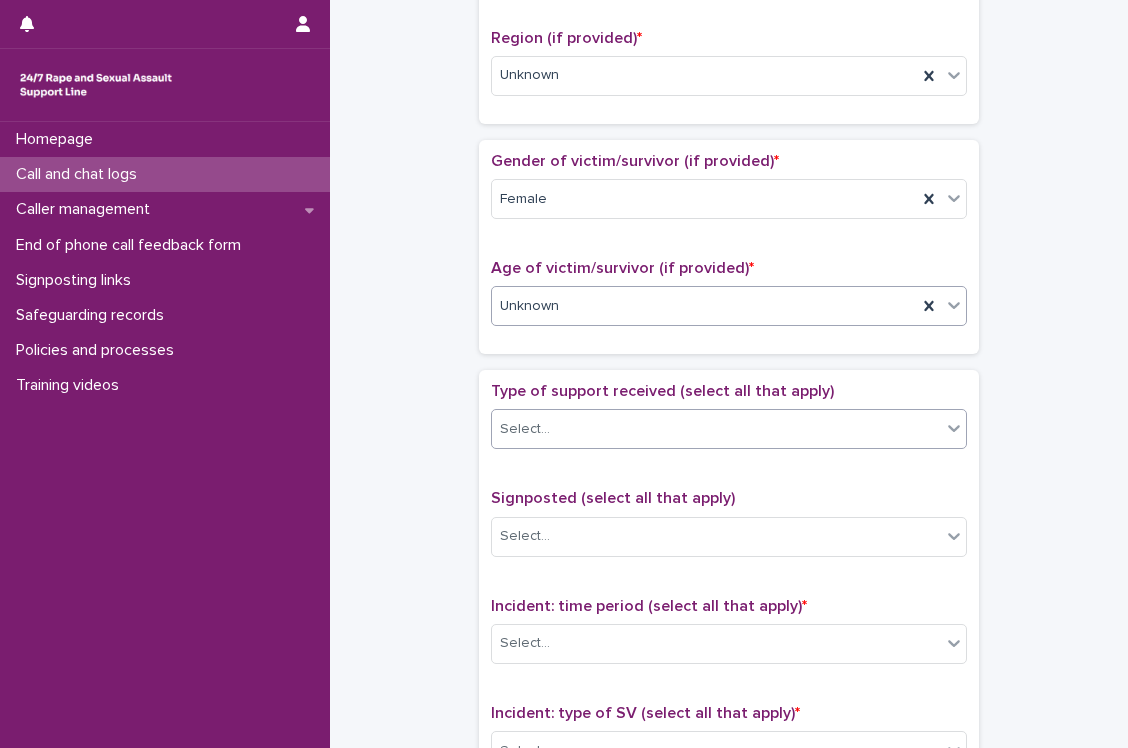 click on "Select..." at bounding box center (716, 429) 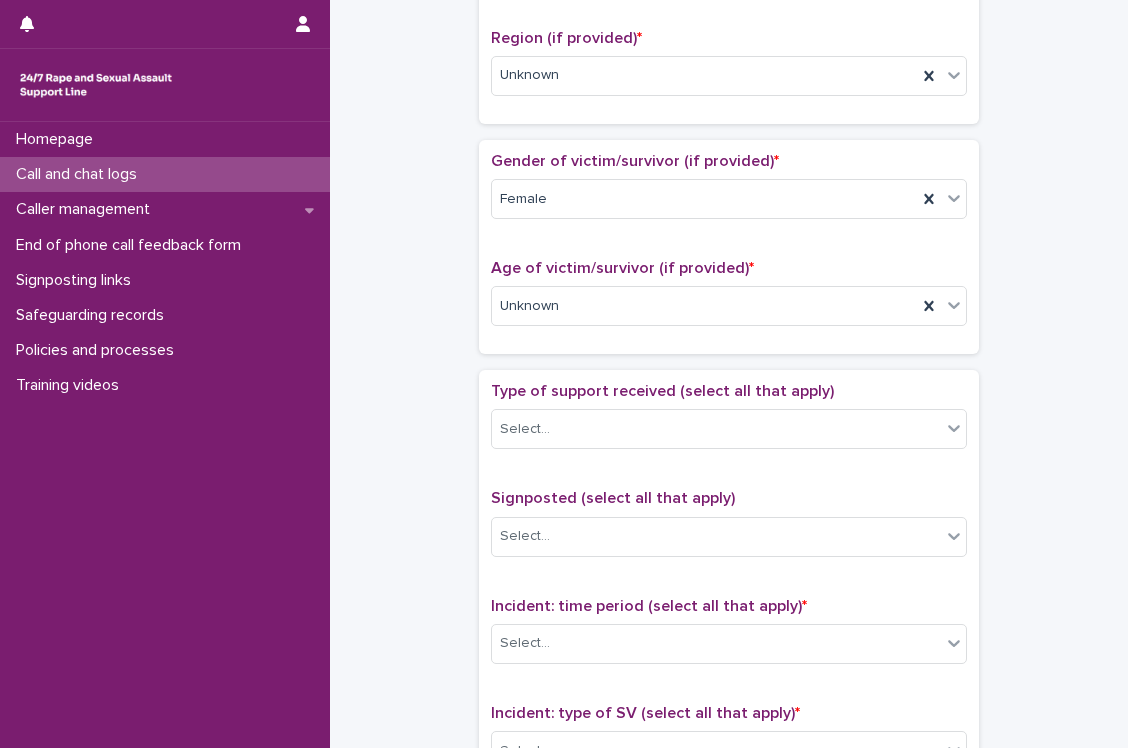 click on "**********" at bounding box center [729, 195] 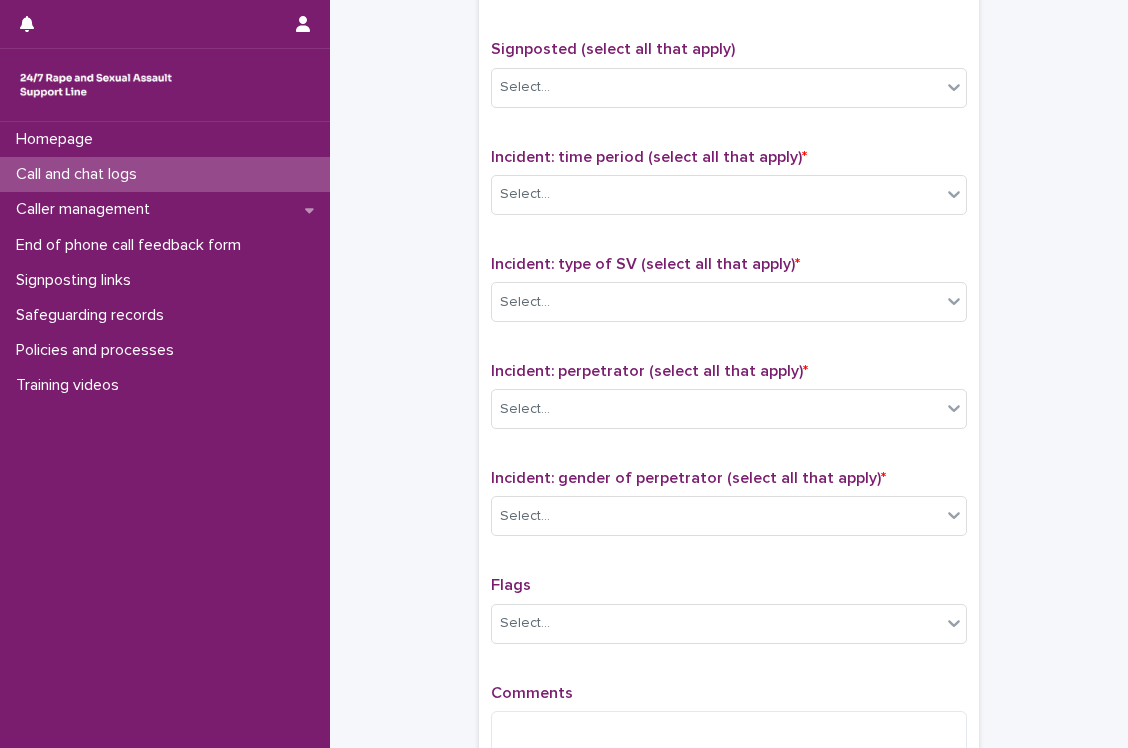 scroll, scrollTop: 1356, scrollLeft: 0, axis: vertical 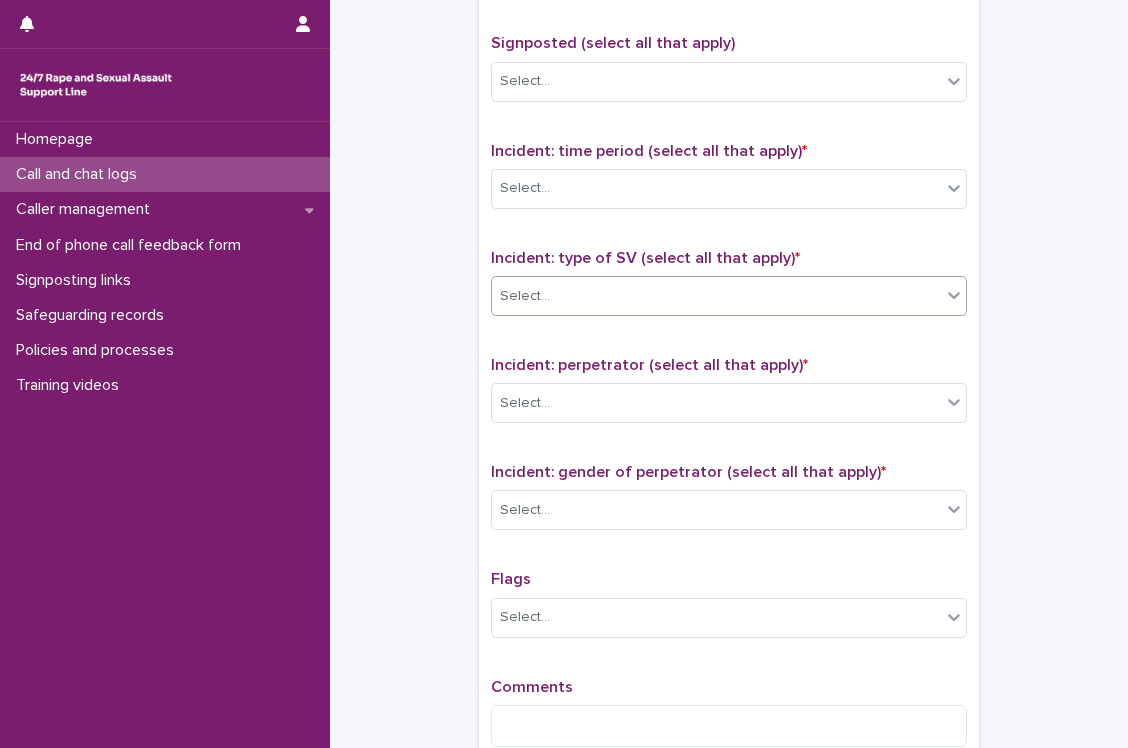 click on "Select..." at bounding box center [716, 296] 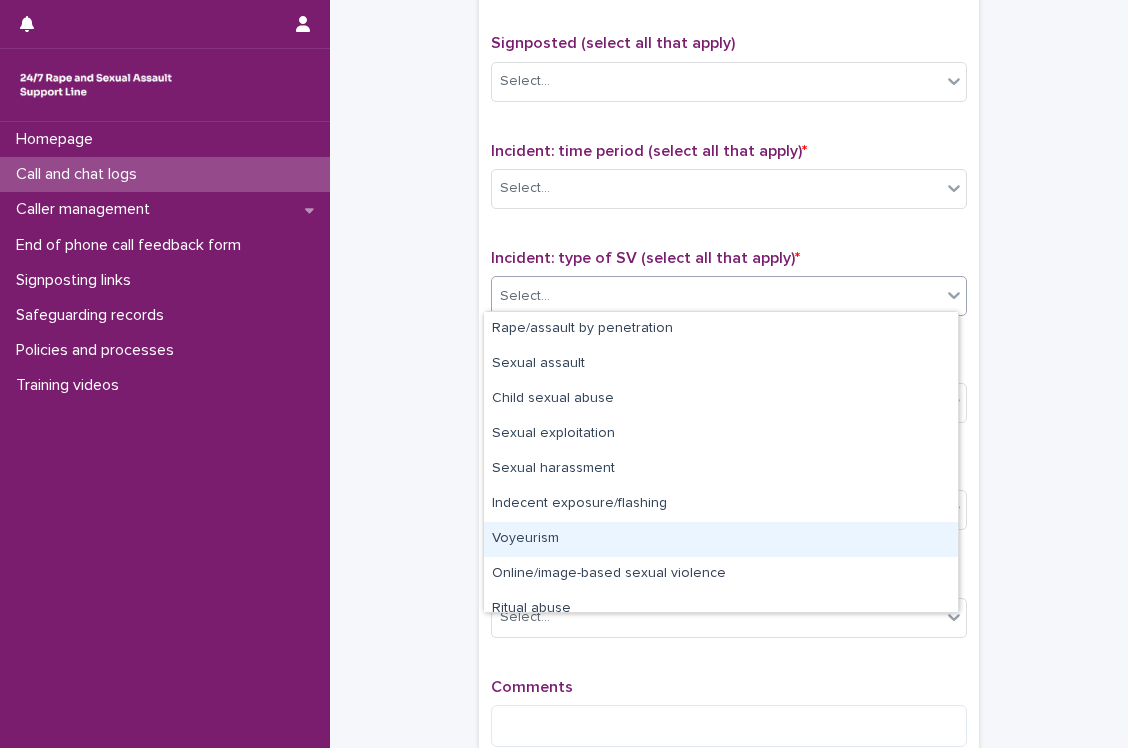 scroll, scrollTop: 50, scrollLeft: 0, axis: vertical 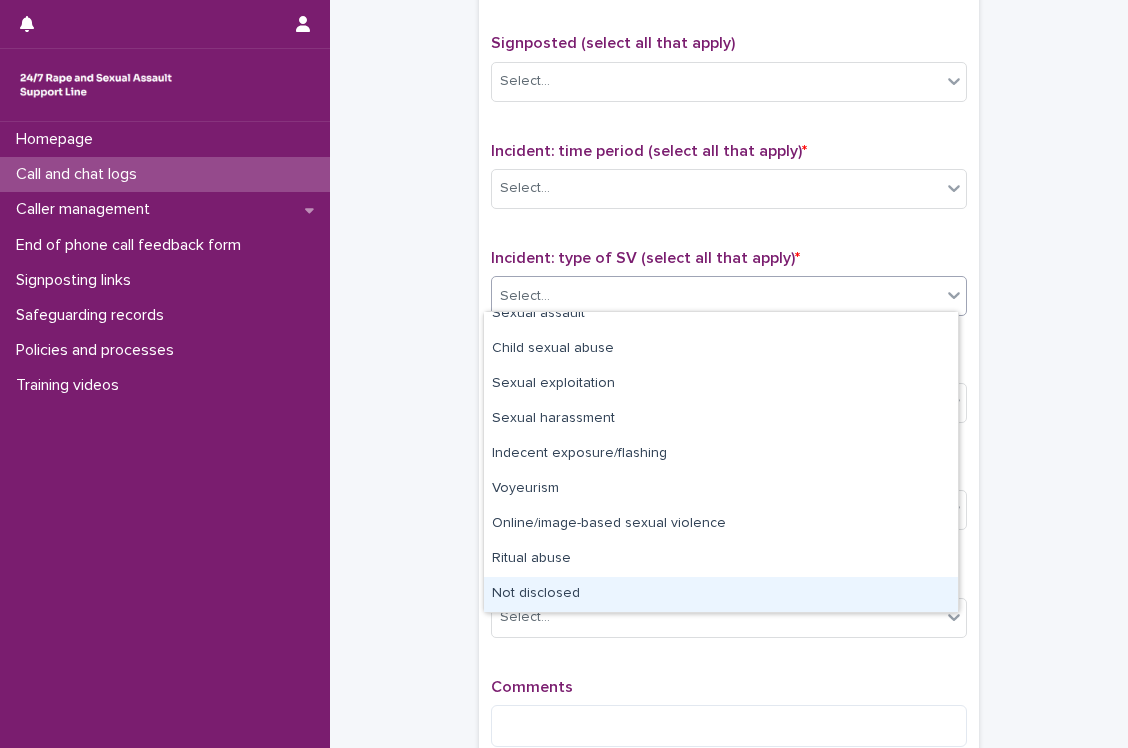 click on "Not disclosed" at bounding box center (721, 594) 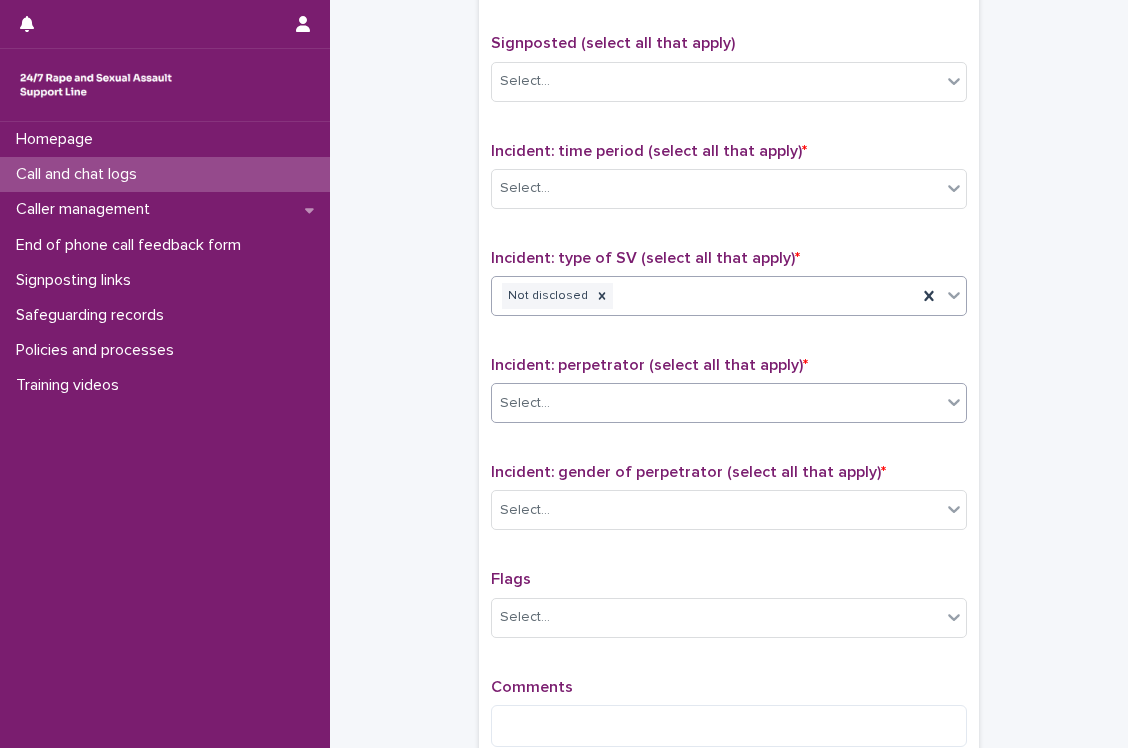 click on "Select..." at bounding box center (716, 403) 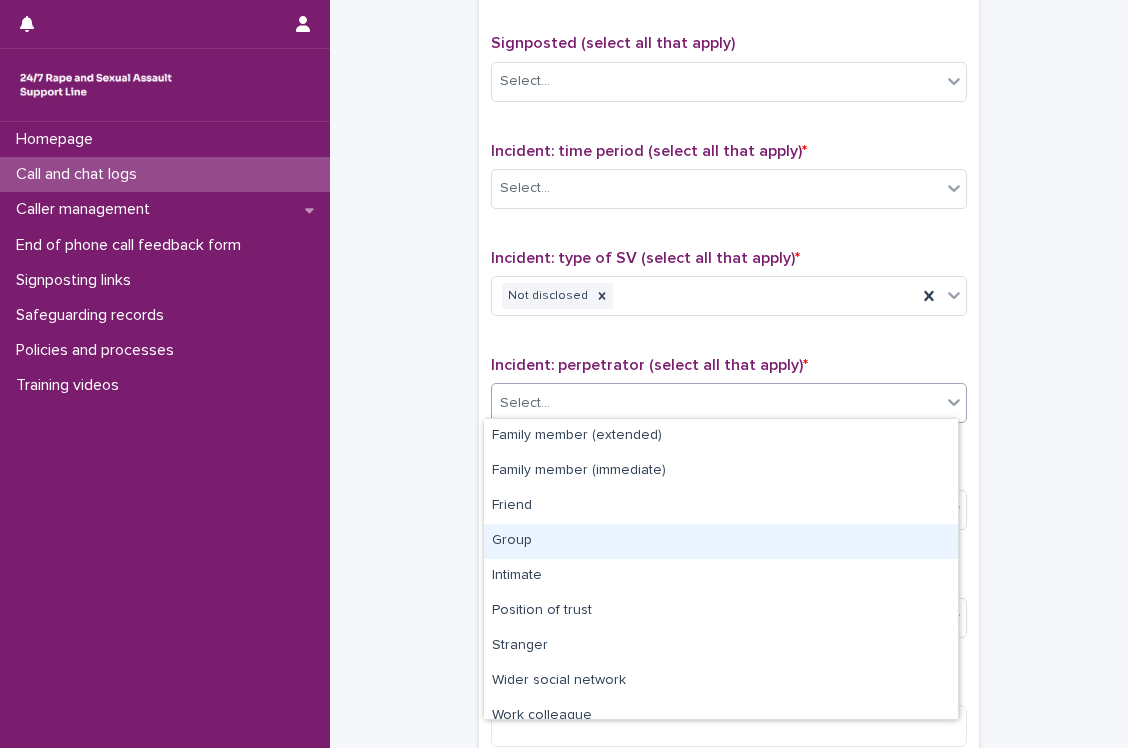 scroll, scrollTop: 84, scrollLeft: 0, axis: vertical 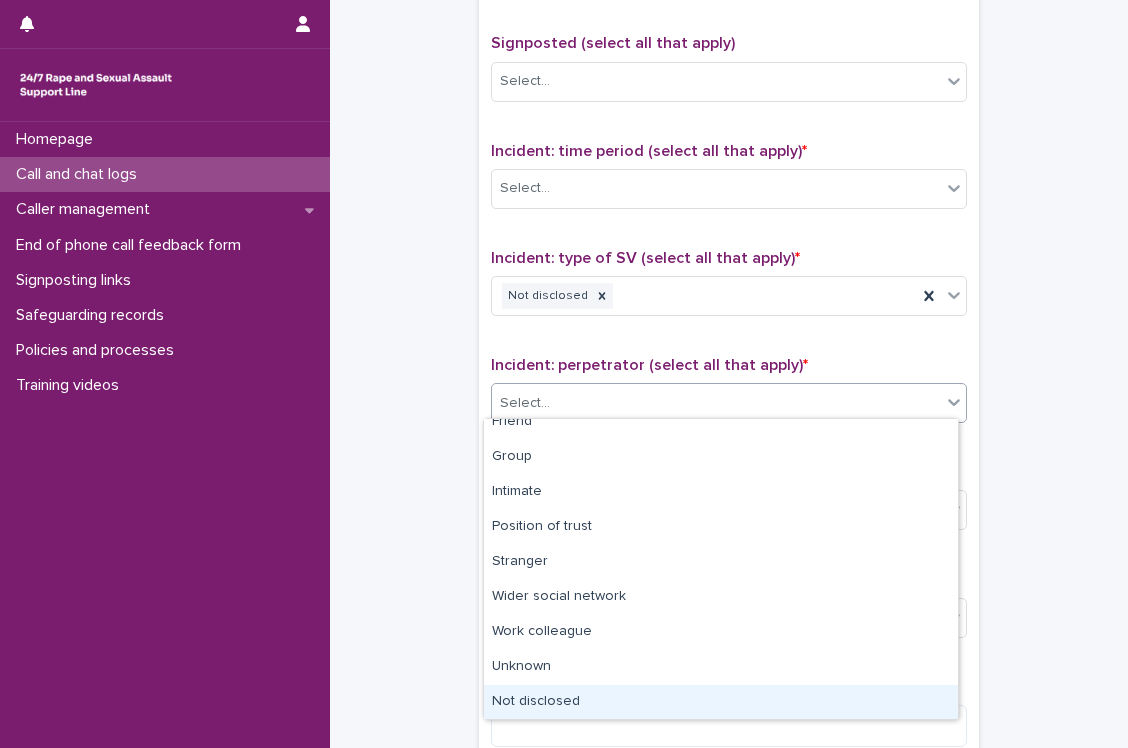 click on "Not disclosed" at bounding box center [721, 702] 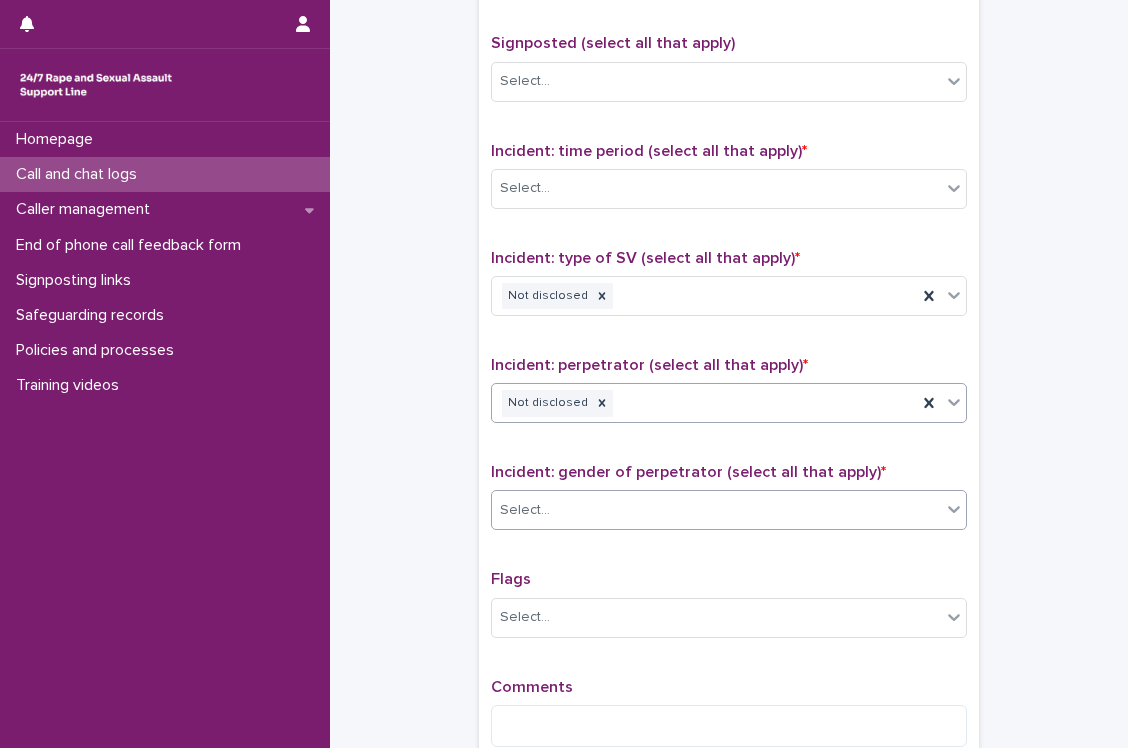 click on "Select..." at bounding box center [716, 510] 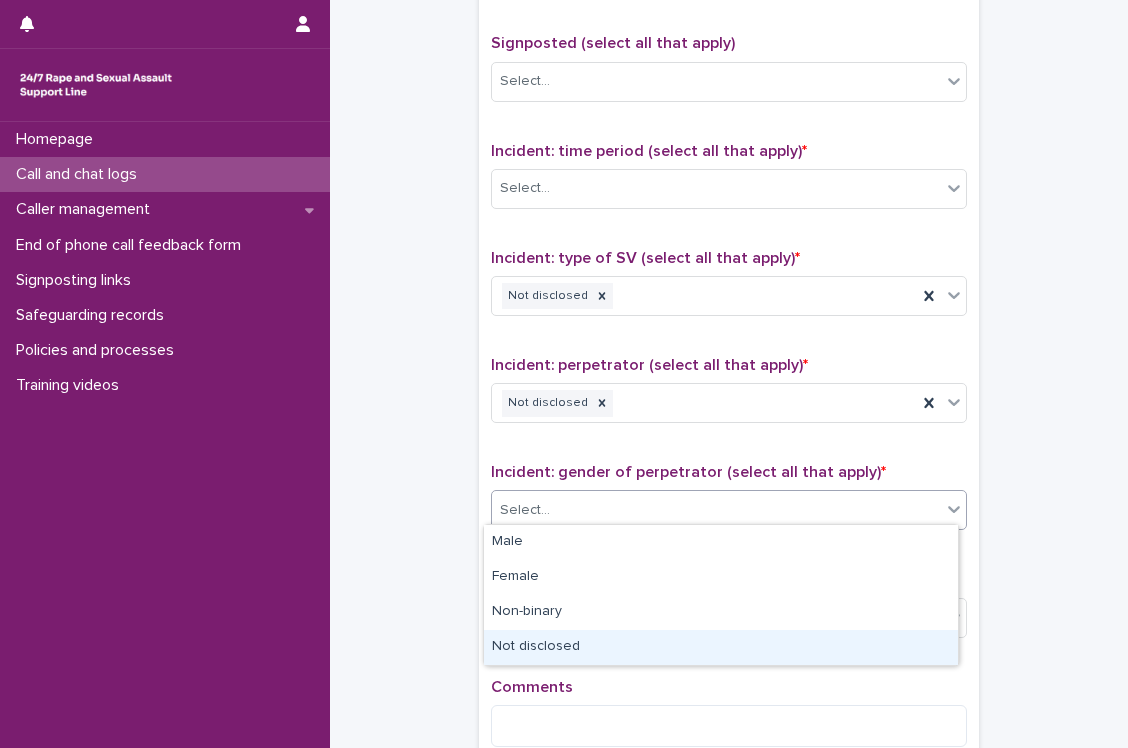 click on "Not disclosed" at bounding box center [721, 647] 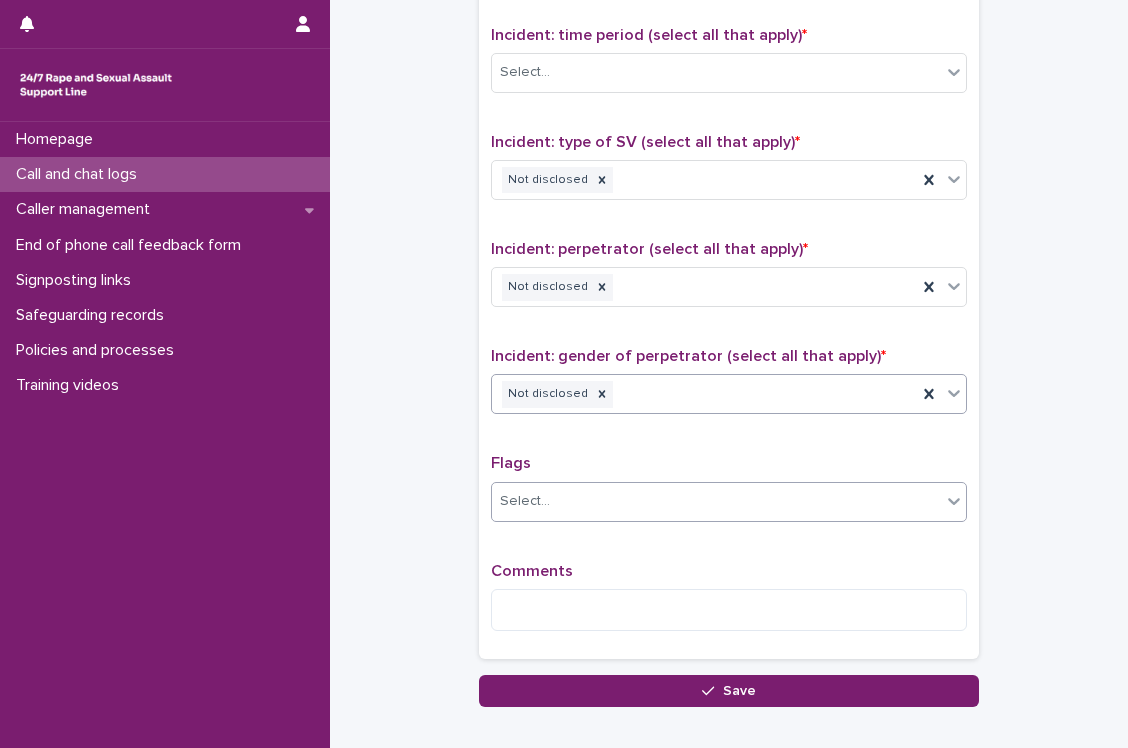 scroll, scrollTop: 1480, scrollLeft: 0, axis: vertical 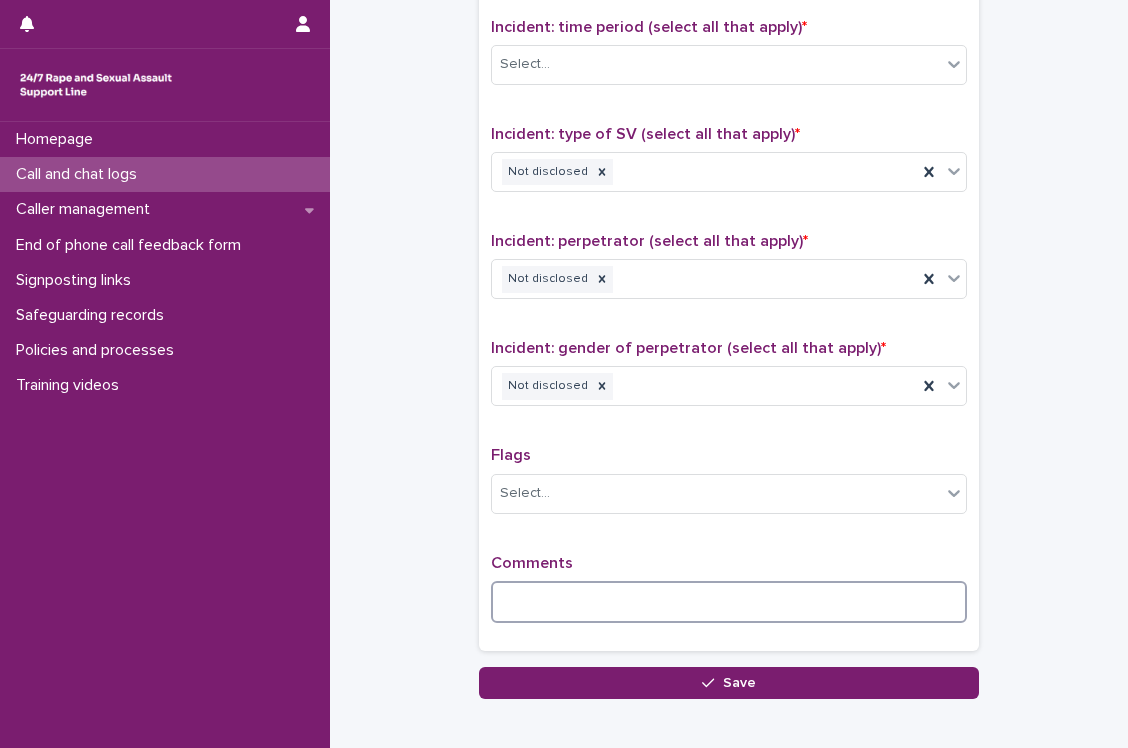 click at bounding box center (729, 602) 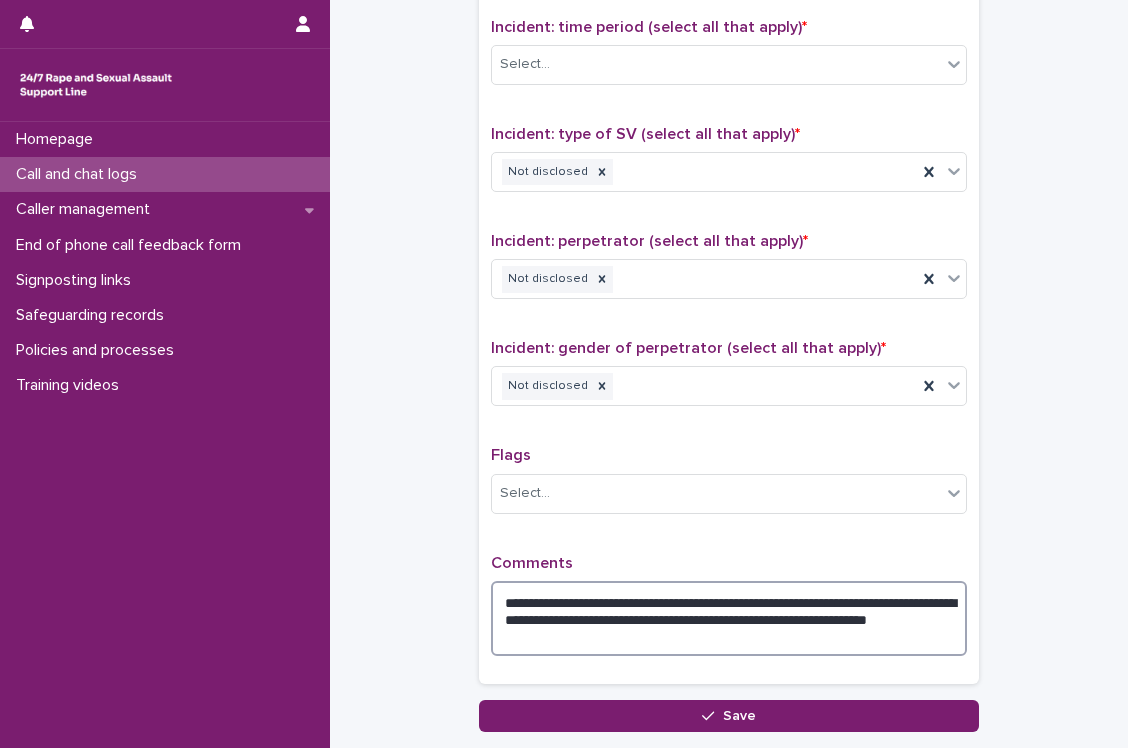 drag, startPoint x: 683, startPoint y: 632, endPoint x: 576, endPoint y: 627, distance: 107.11676 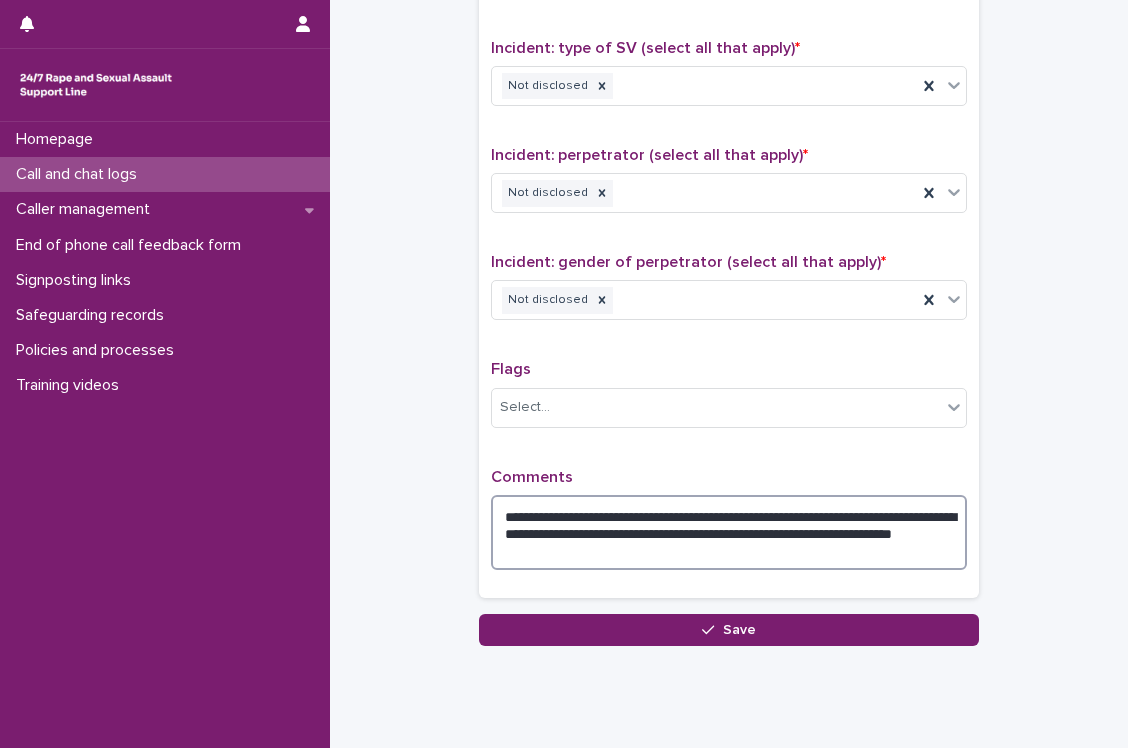 scroll, scrollTop: 1568, scrollLeft: 0, axis: vertical 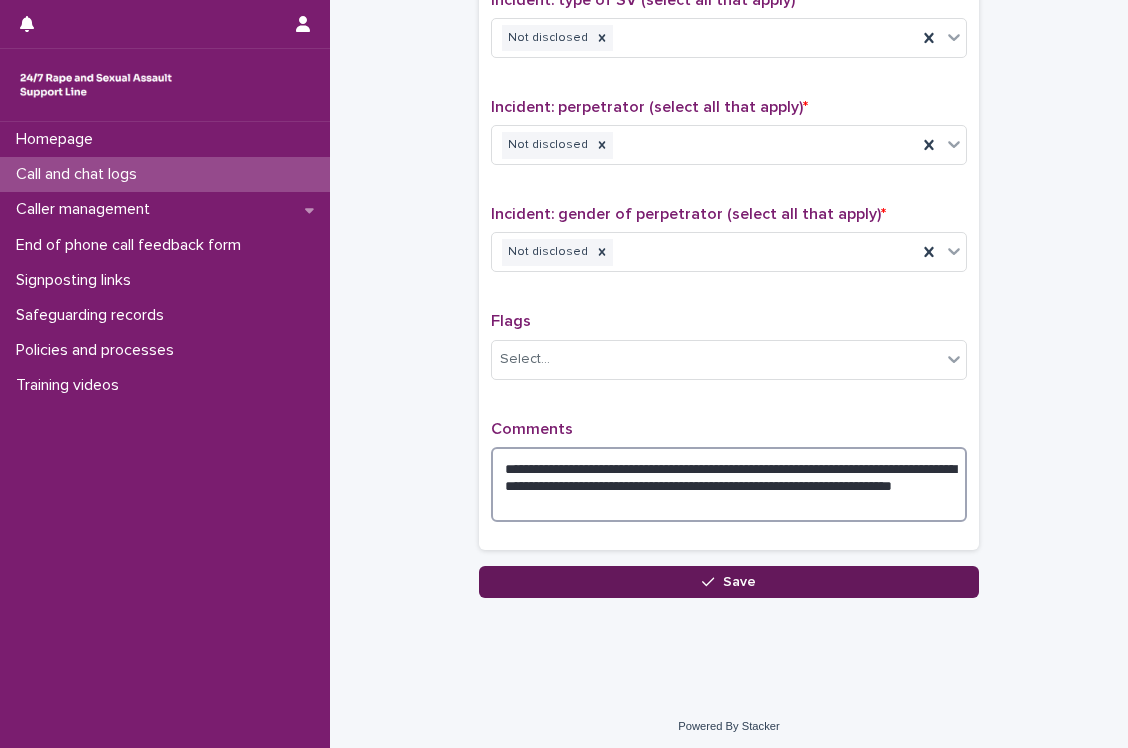 type on "**********" 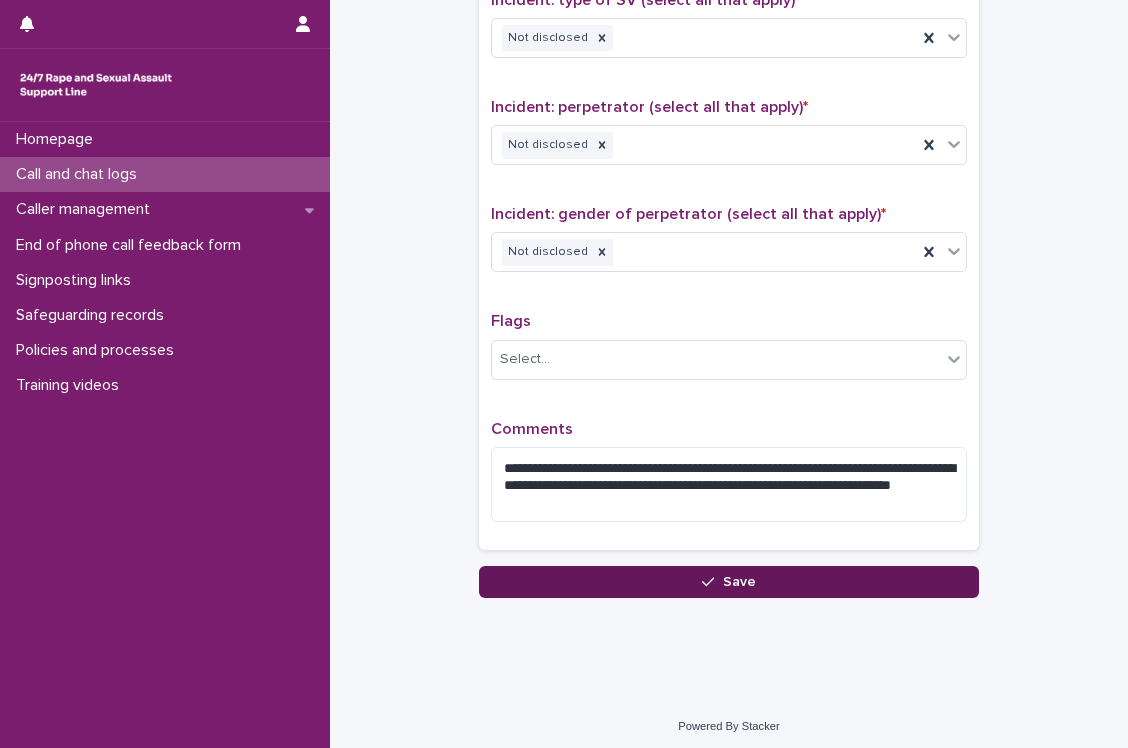 click on "Save" at bounding box center (729, 582) 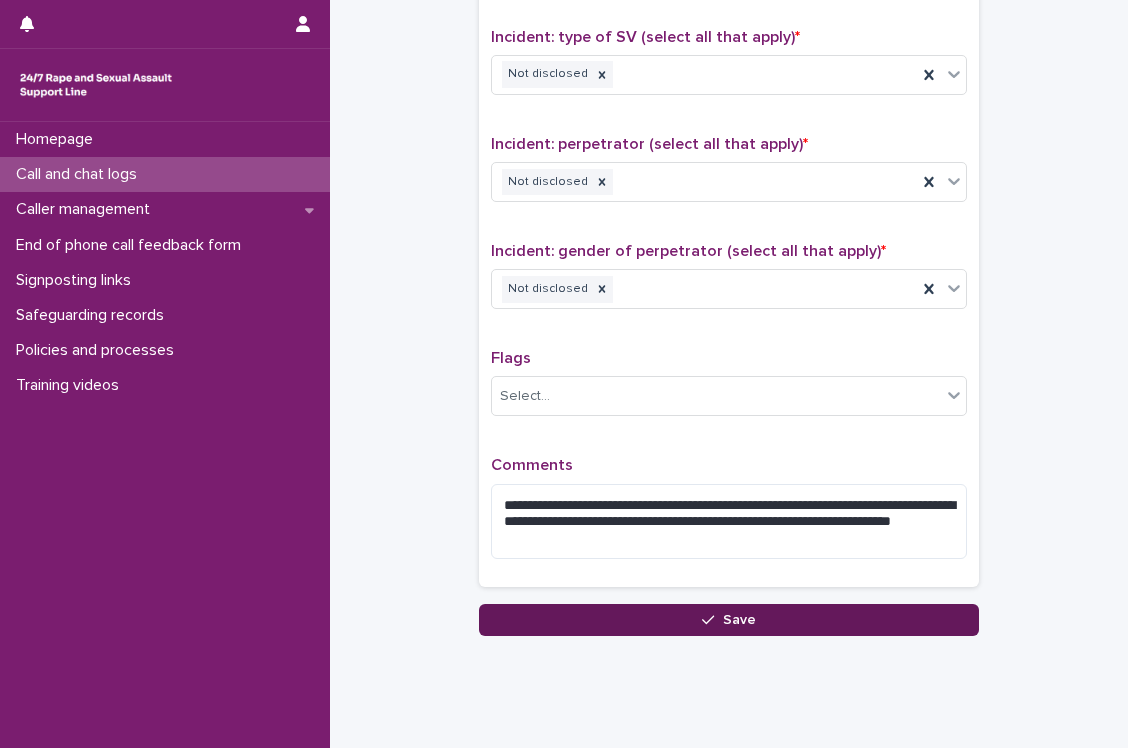 scroll, scrollTop: 1493, scrollLeft: 0, axis: vertical 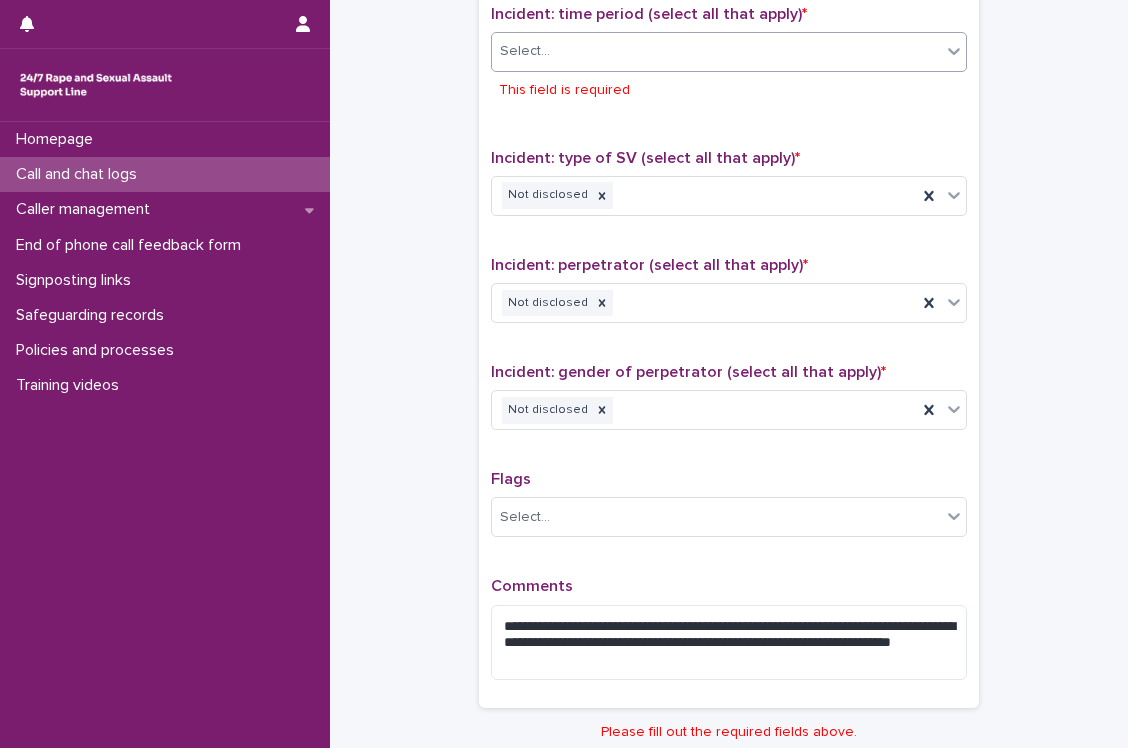 click on "Select..." at bounding box center [716, 51] 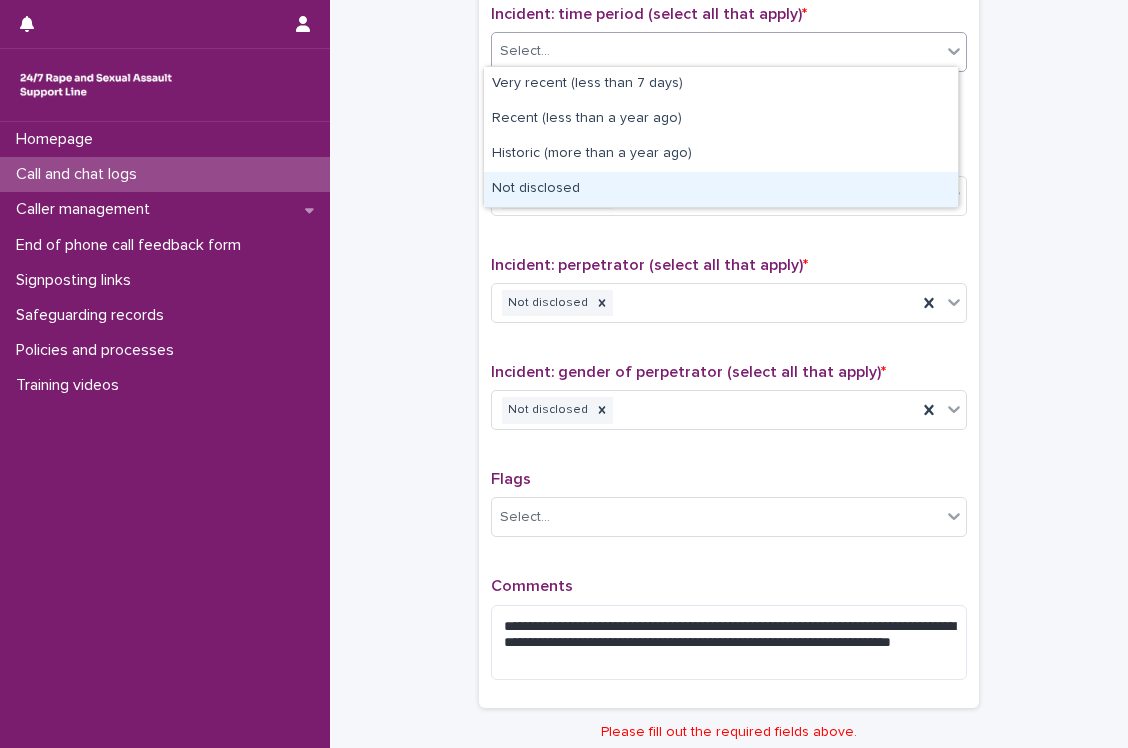 click on "Not disclosed" at bounding box center (721, 189) 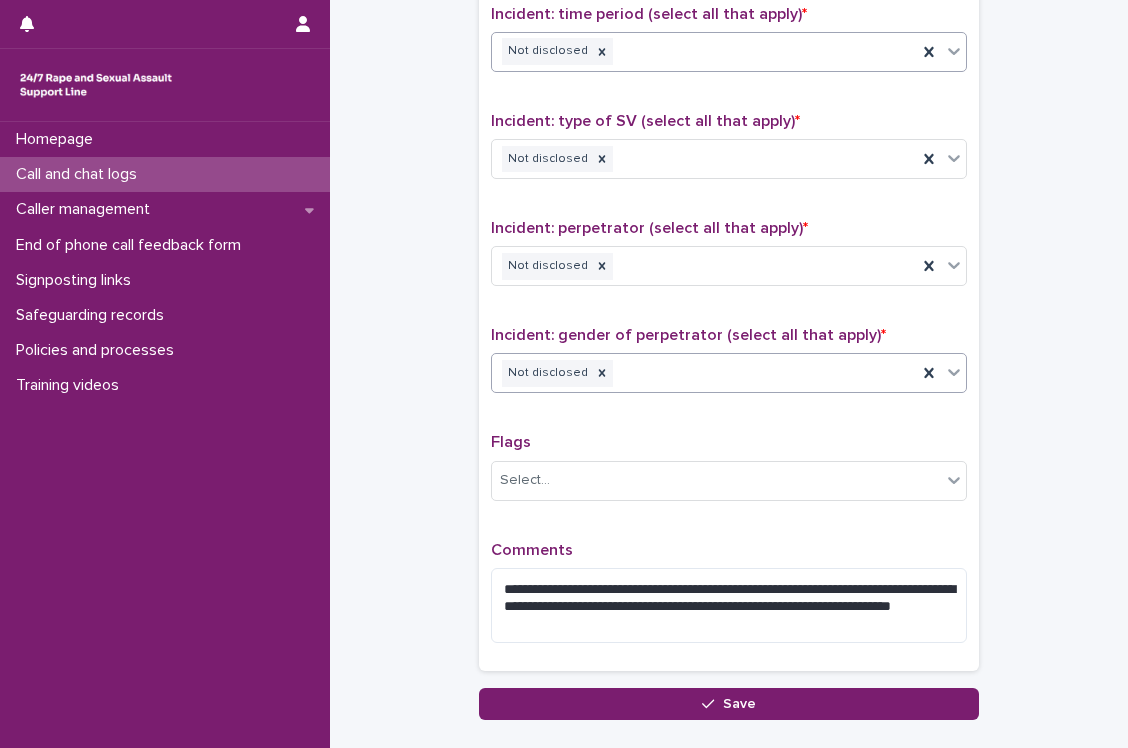 scroll, scrollTop: 1615, scrollLeft: 0, axis: vertical 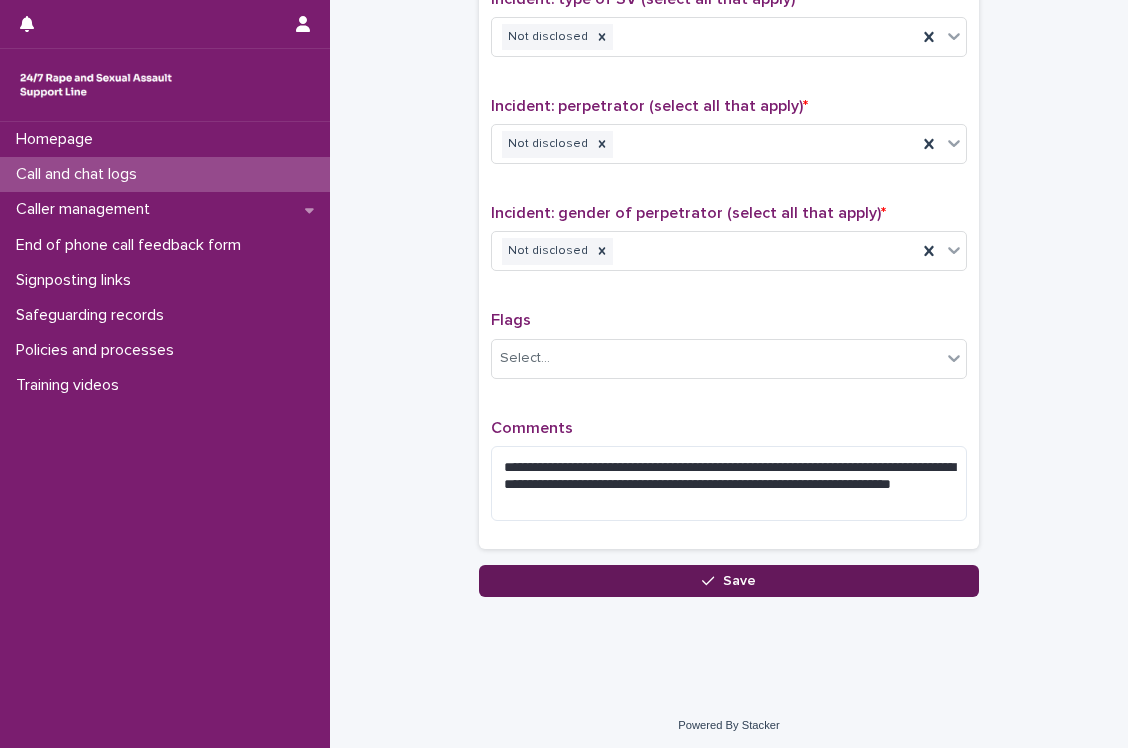 click on "Save" at bounding box center [729, 581] 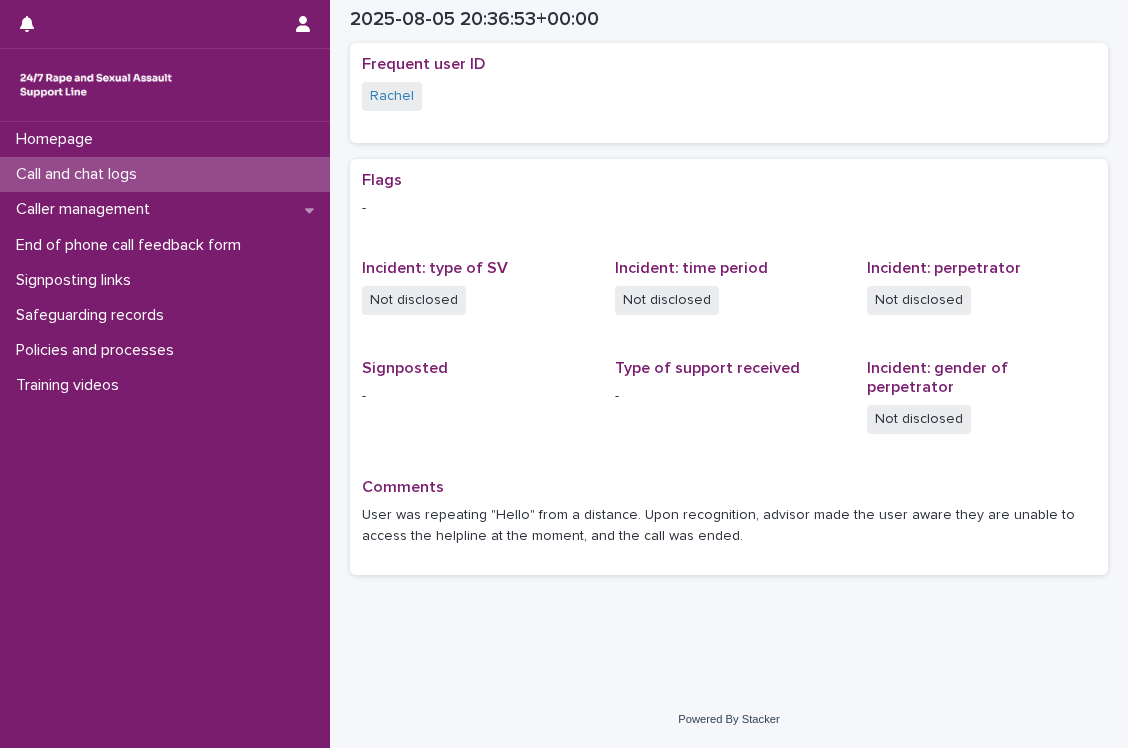 scroll, scrollTop: 372, scrollLeft: 0, axis: vertical 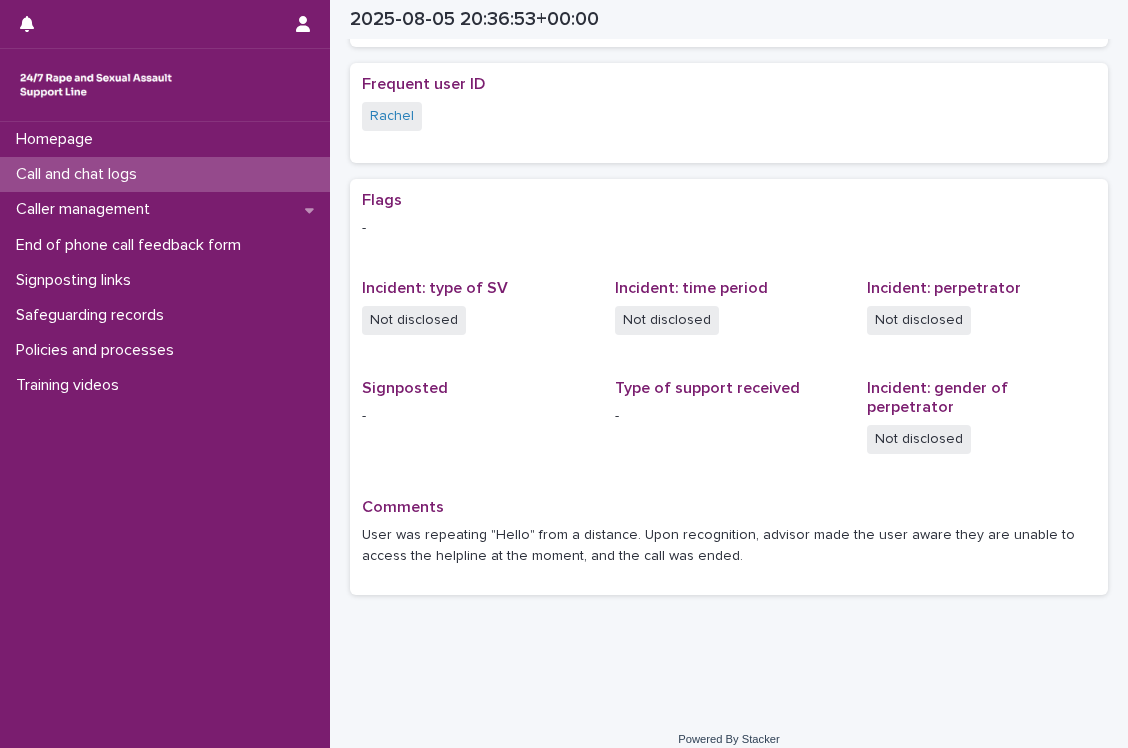 click on "Call and chat logs" at bounding box center [165, 174] 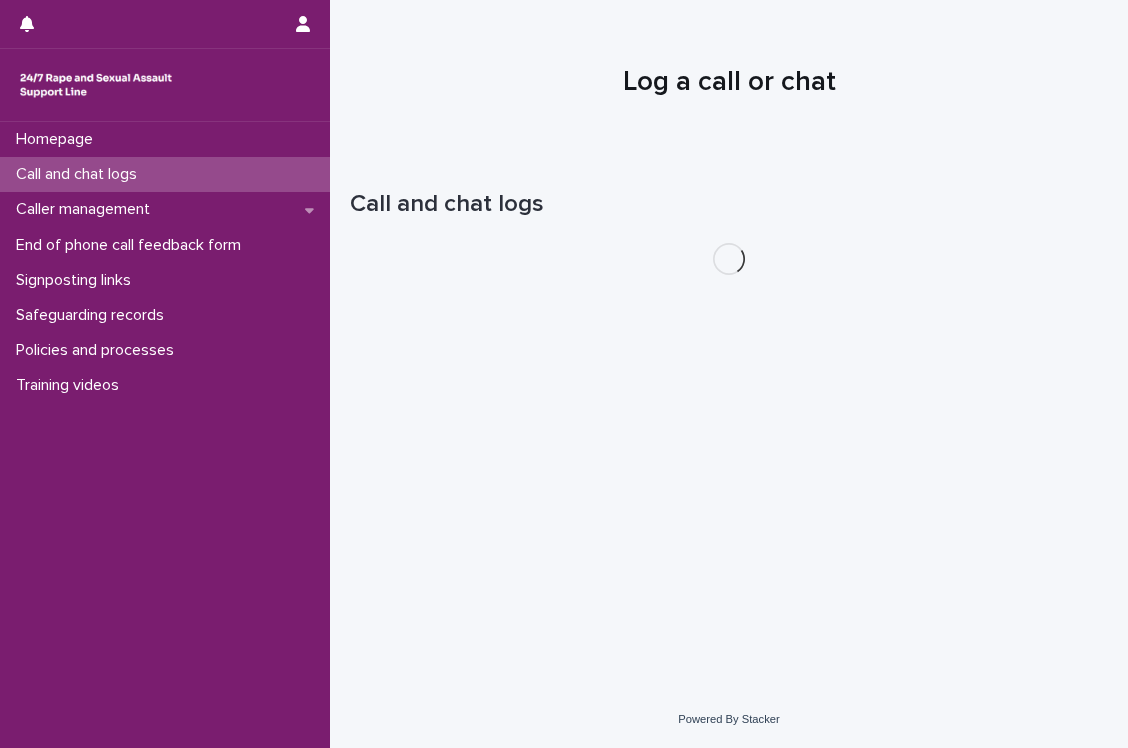 scroll, scrollTop: 0, scrollLeft: 0, axis: both 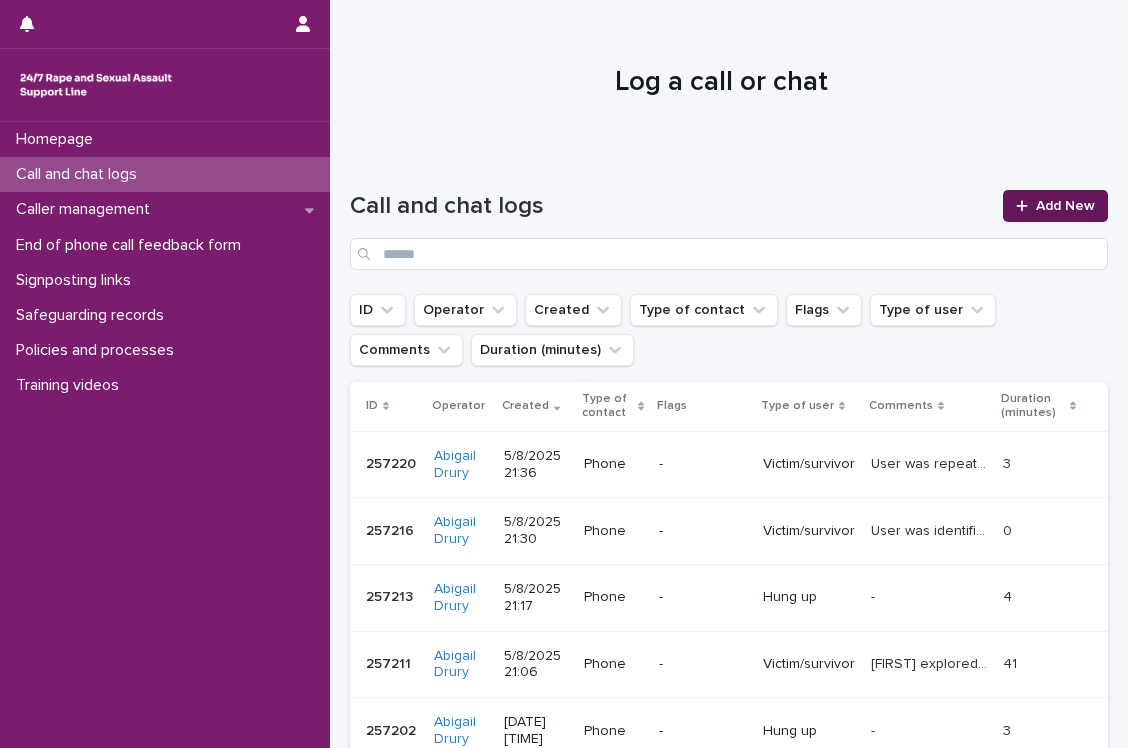 click on "Add New" at bounding box center [1065, 206] 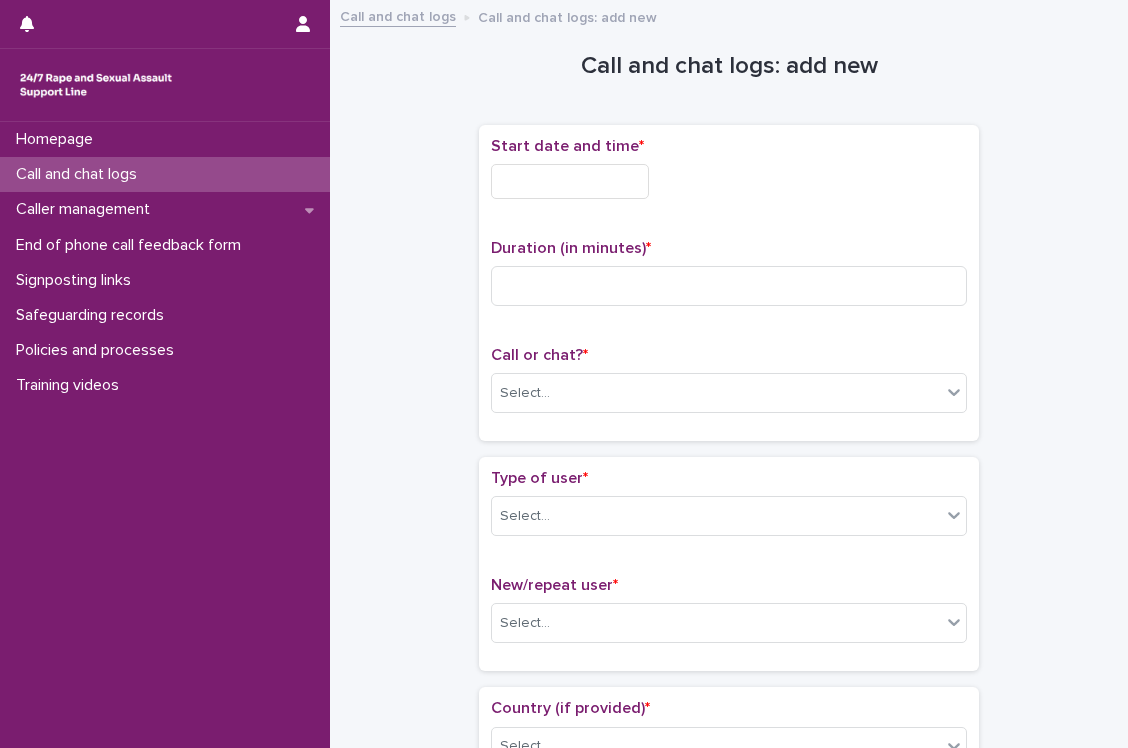 click at bounding box center (570, 181) 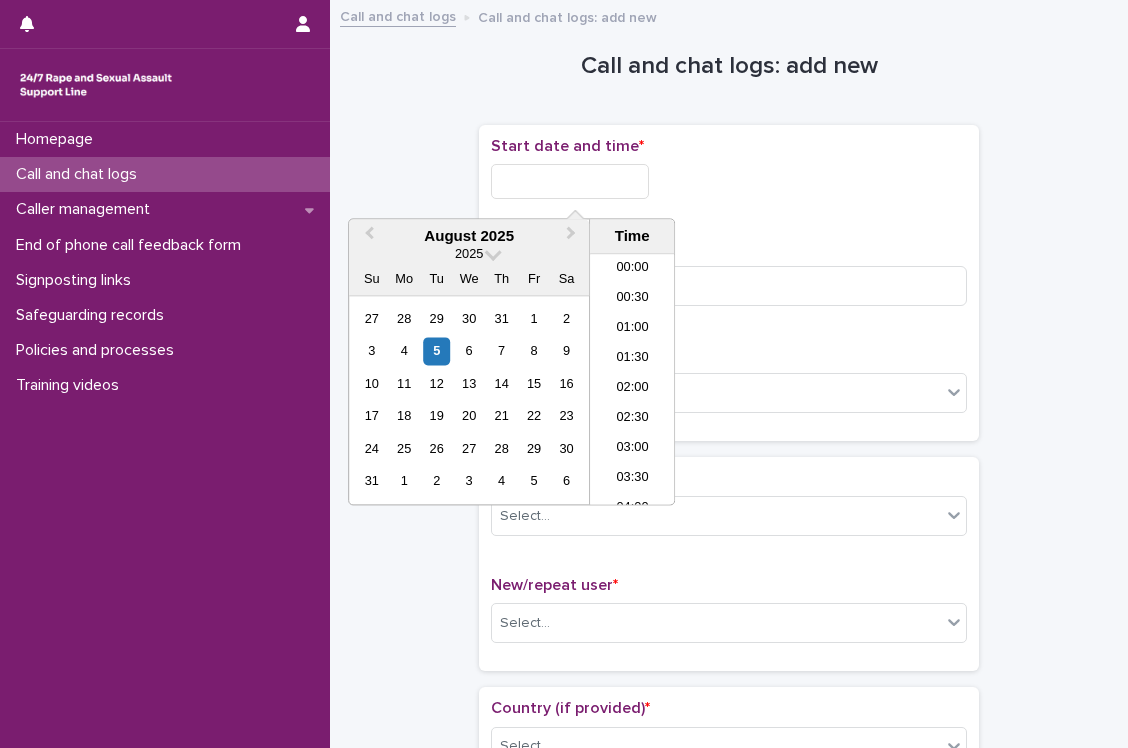 scroll, scrollTop: 1180, scrollLeft: 0, axis: vertical 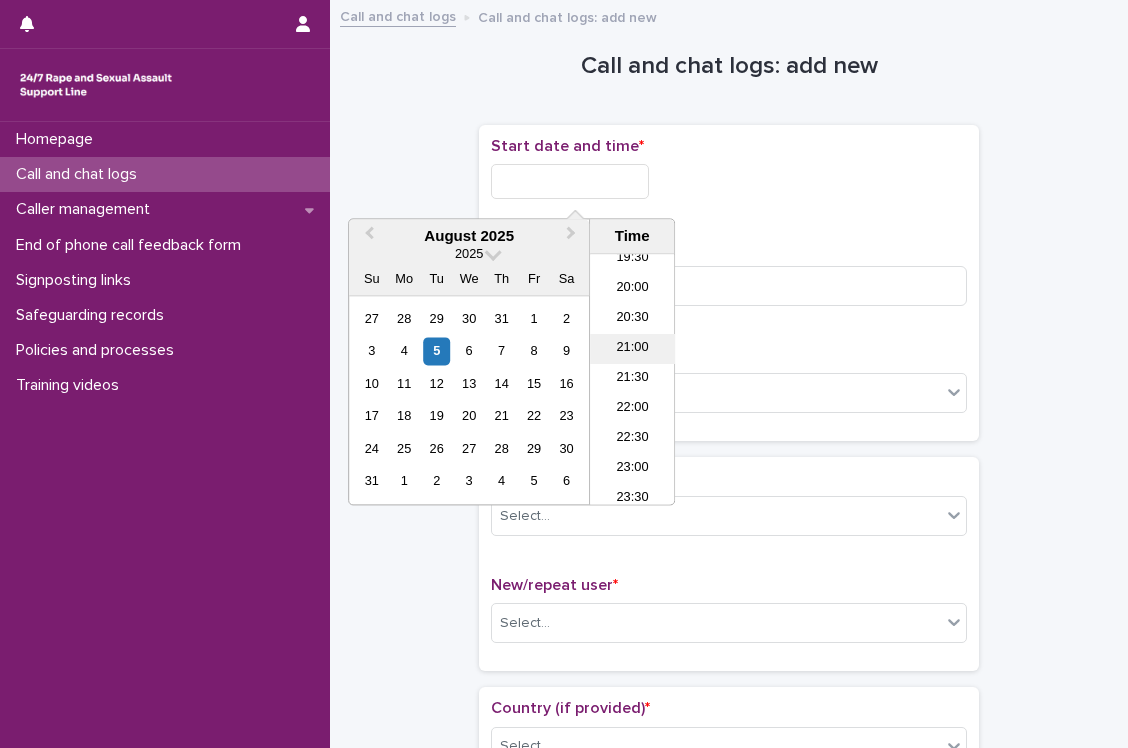 click on "21:00" at bounding box center (632, 350) 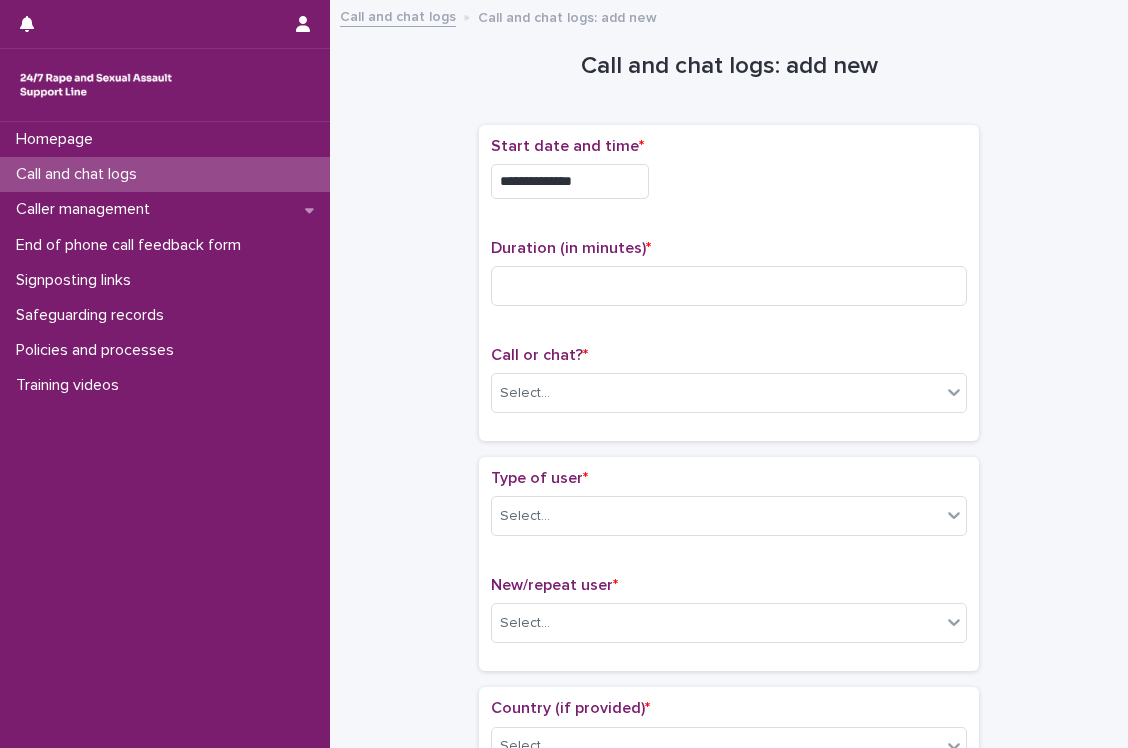 click on "**********" at bounding box center (570, 181) 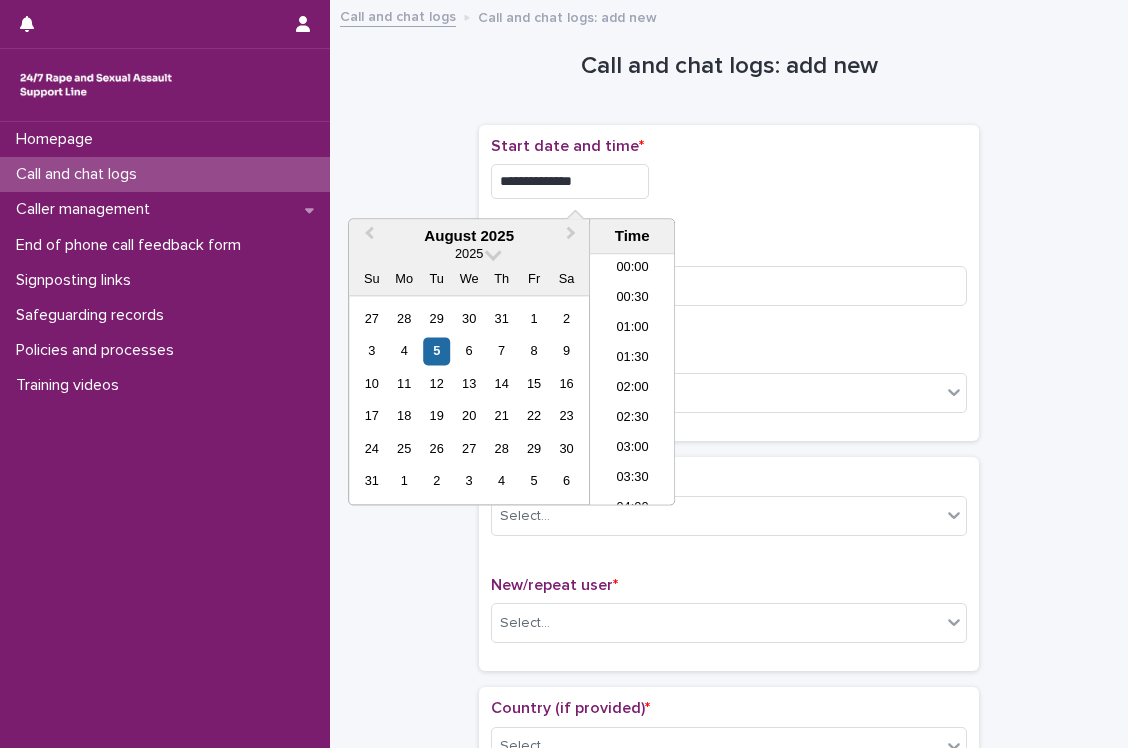 scroll, scrollTop: 1150, scrollLeft: 0, axis: vertical 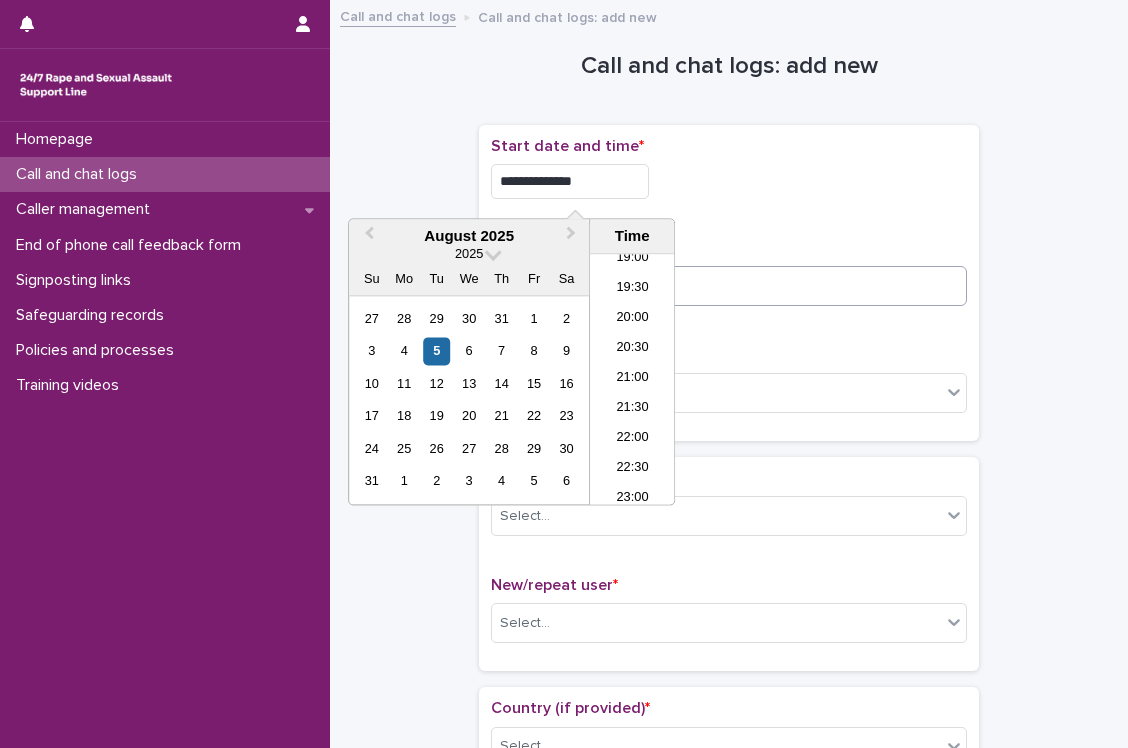 type on "**********" 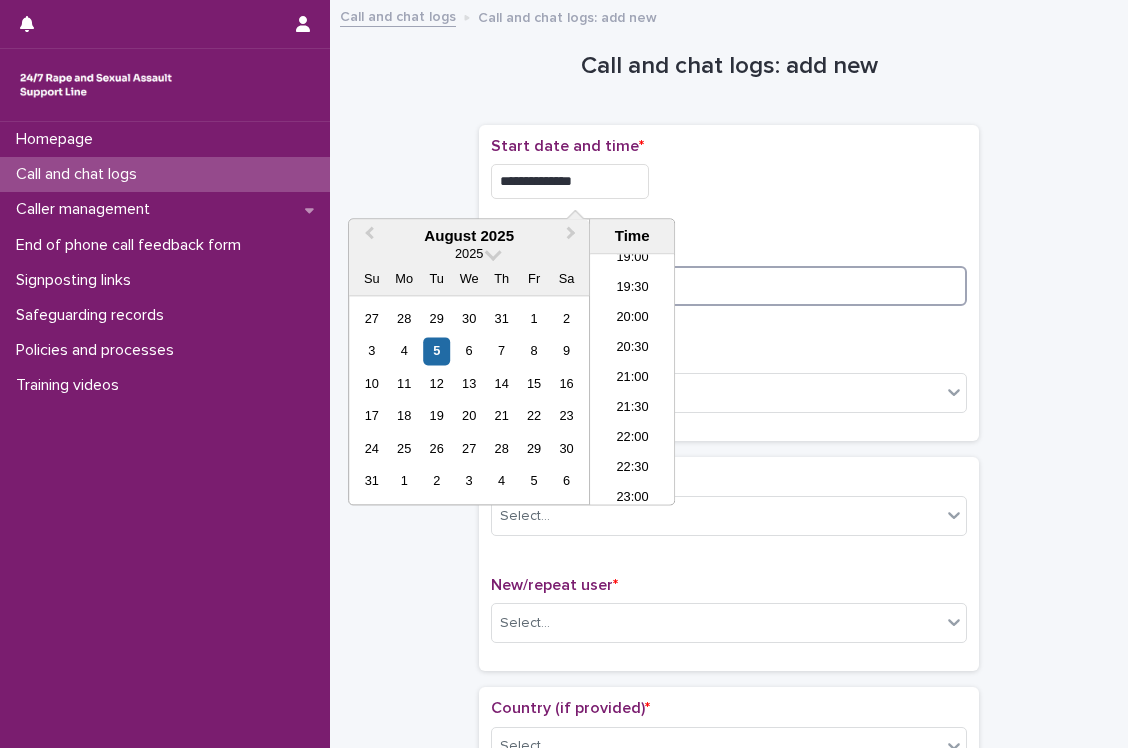 click at bounding box center (729, 286) 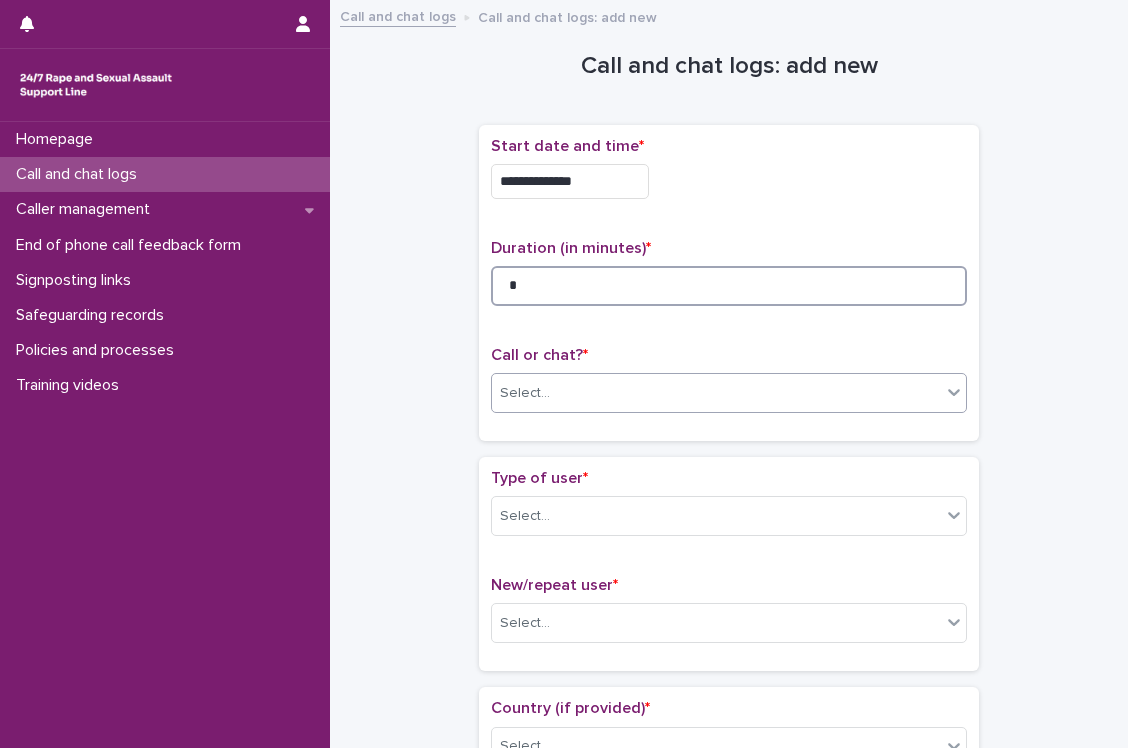 type on "*" 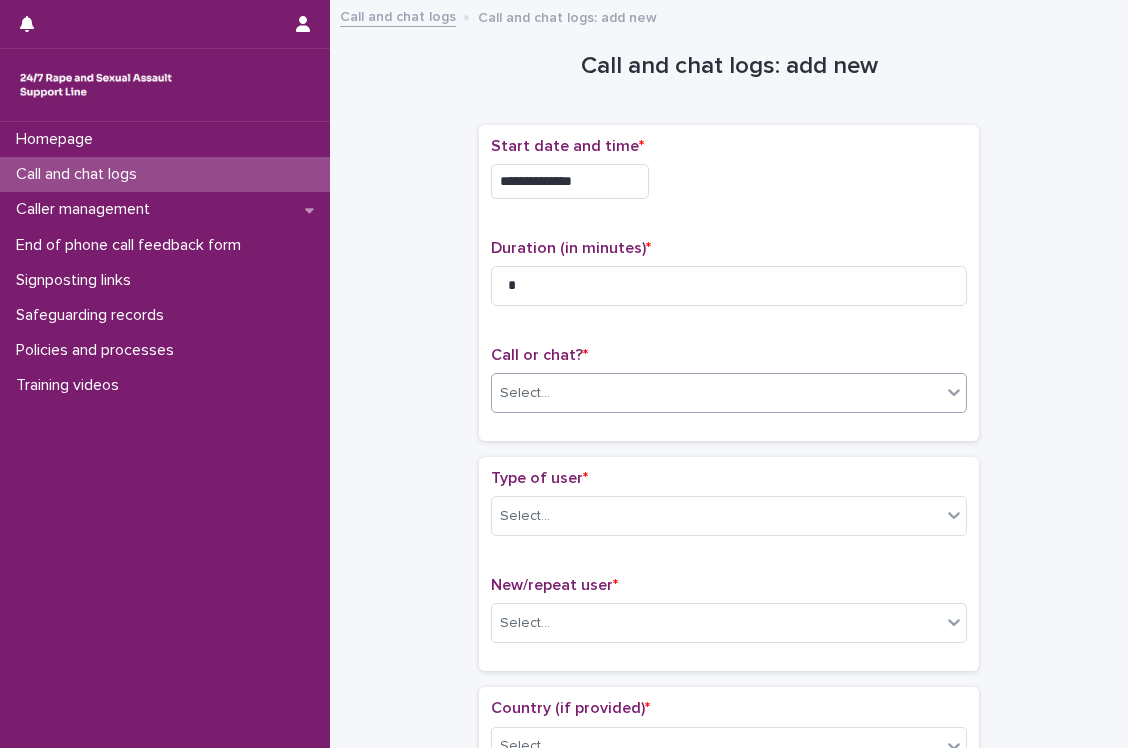 click on "Select..." at bounding box center (716, 393) 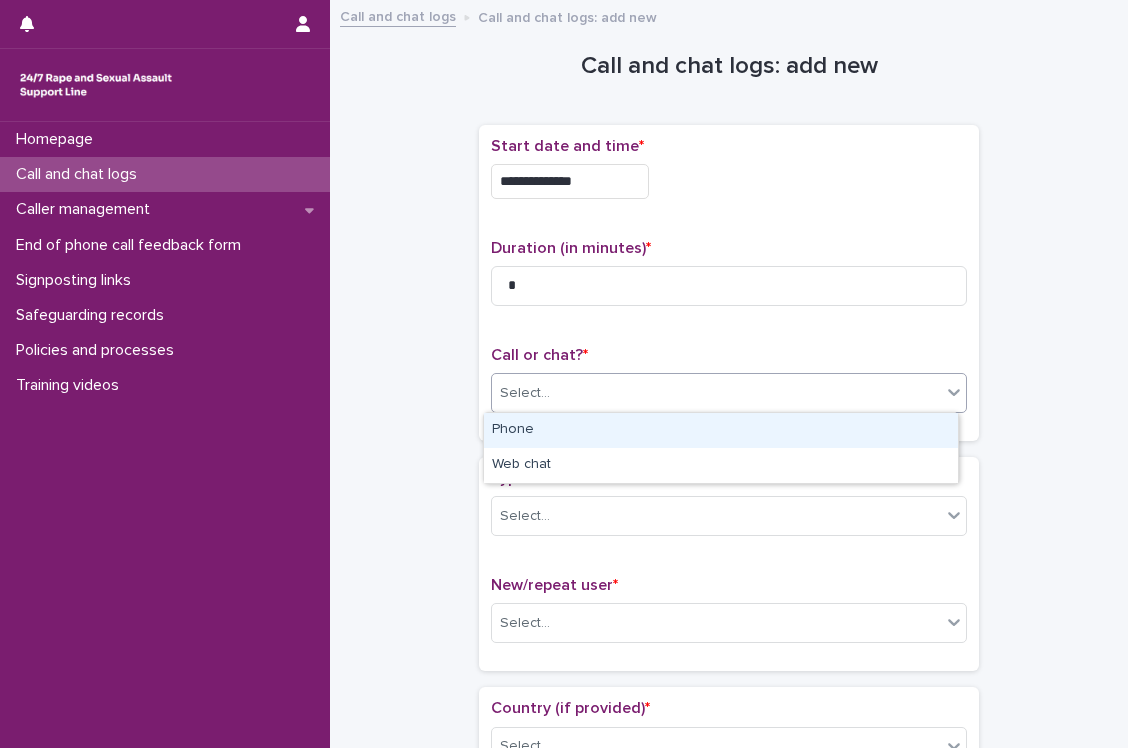 click on "Phone" at bounding box center (721, 430) 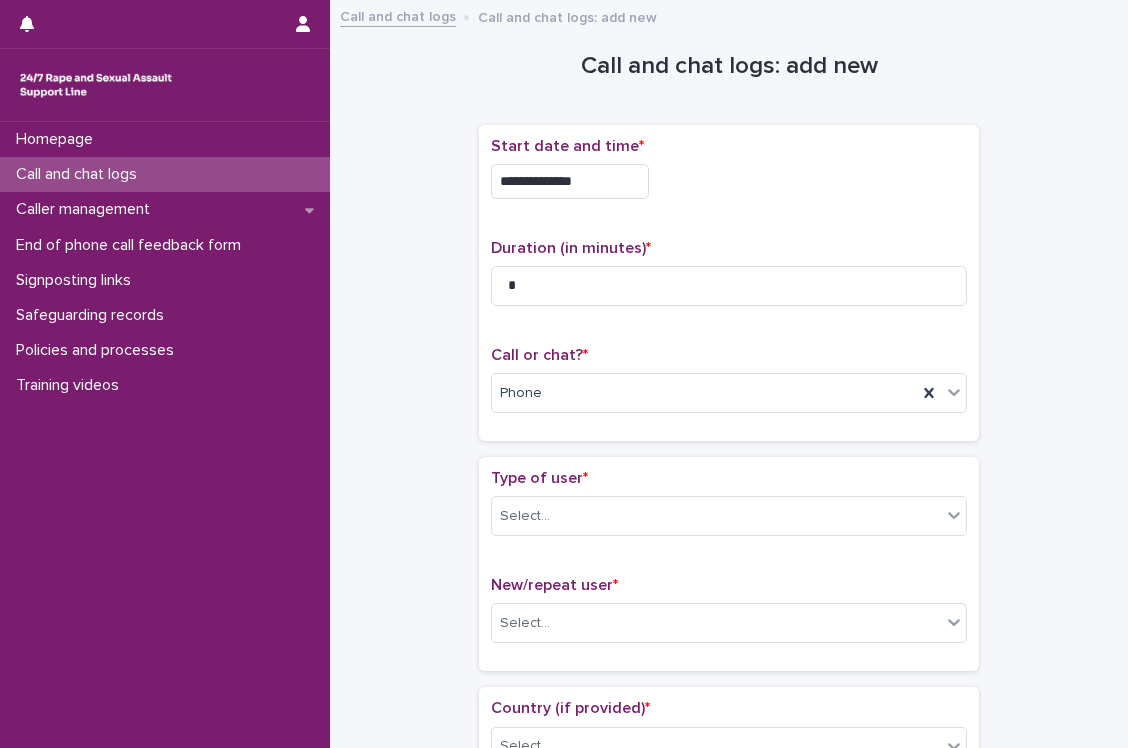 click on "Type of user *" at bounding box center (729, 478) 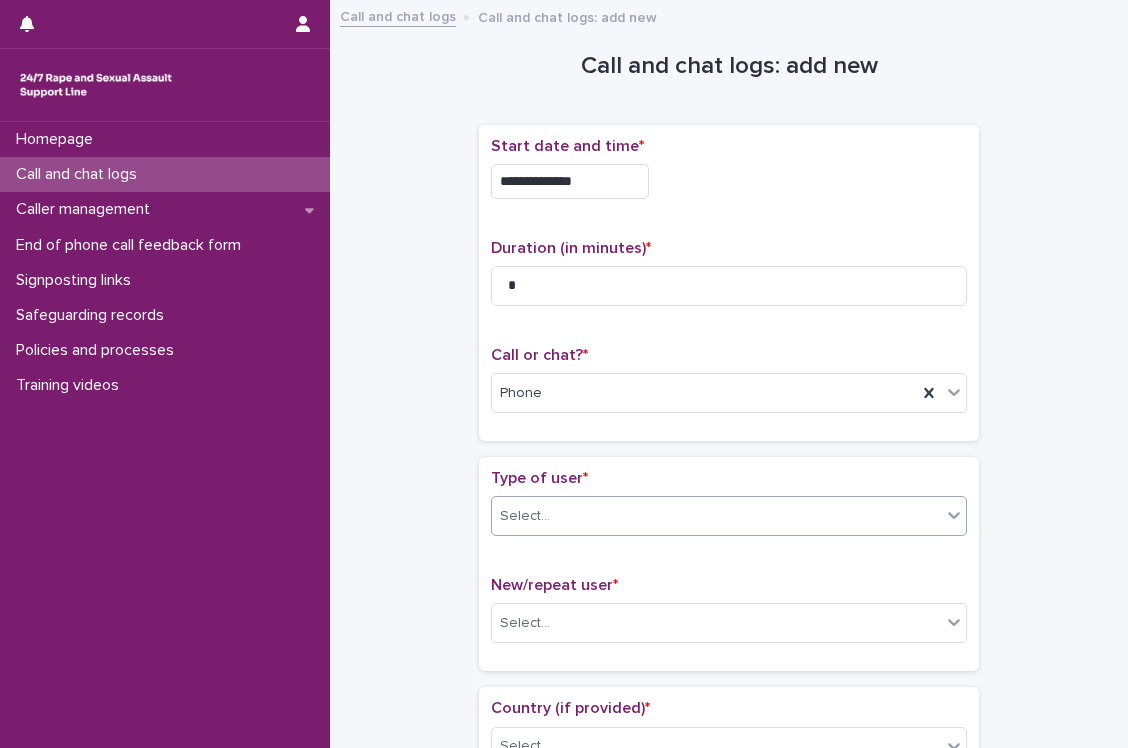 click on "Select..." at bounding box center (716, 516) 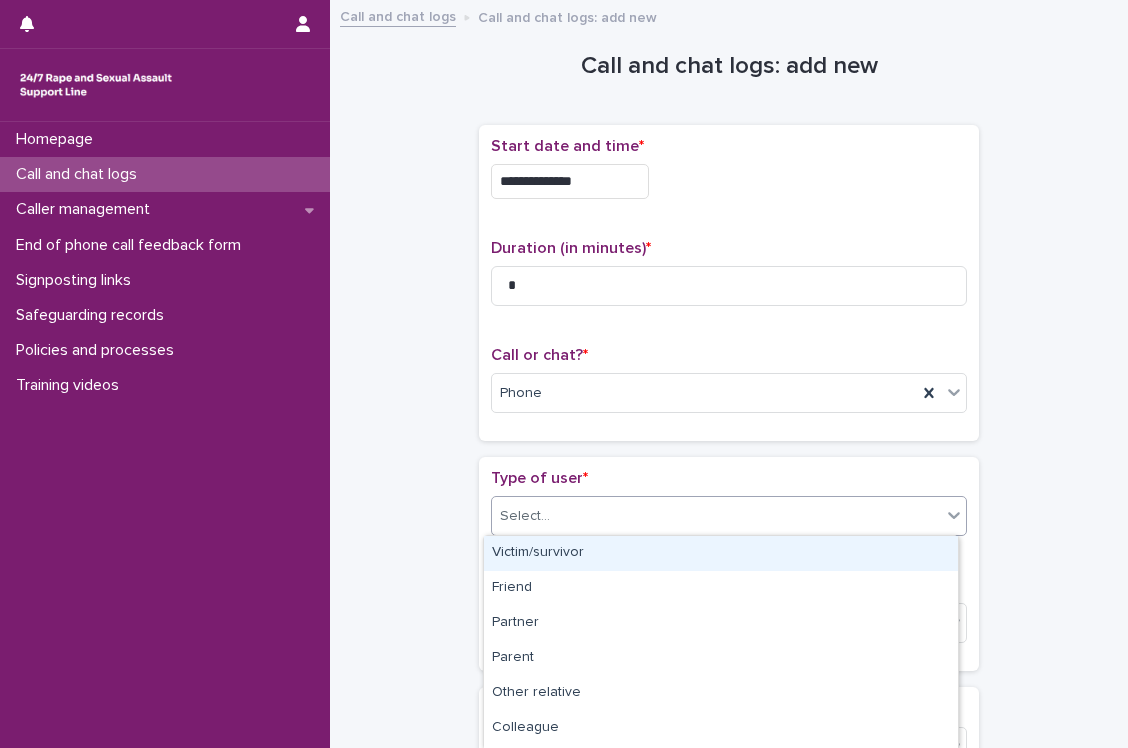 click on "Victim/survivor" at bounding box center (721, 553) 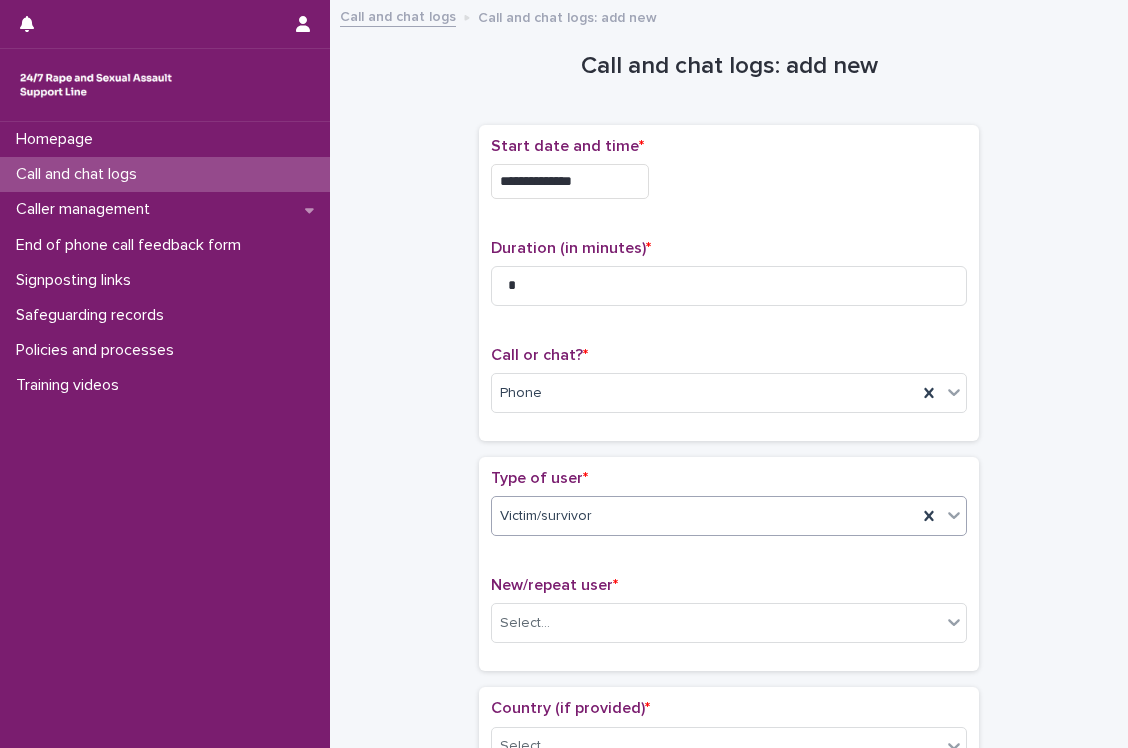 scroll, scrollTop: 411, scrollLeft: 0, axis: vertical 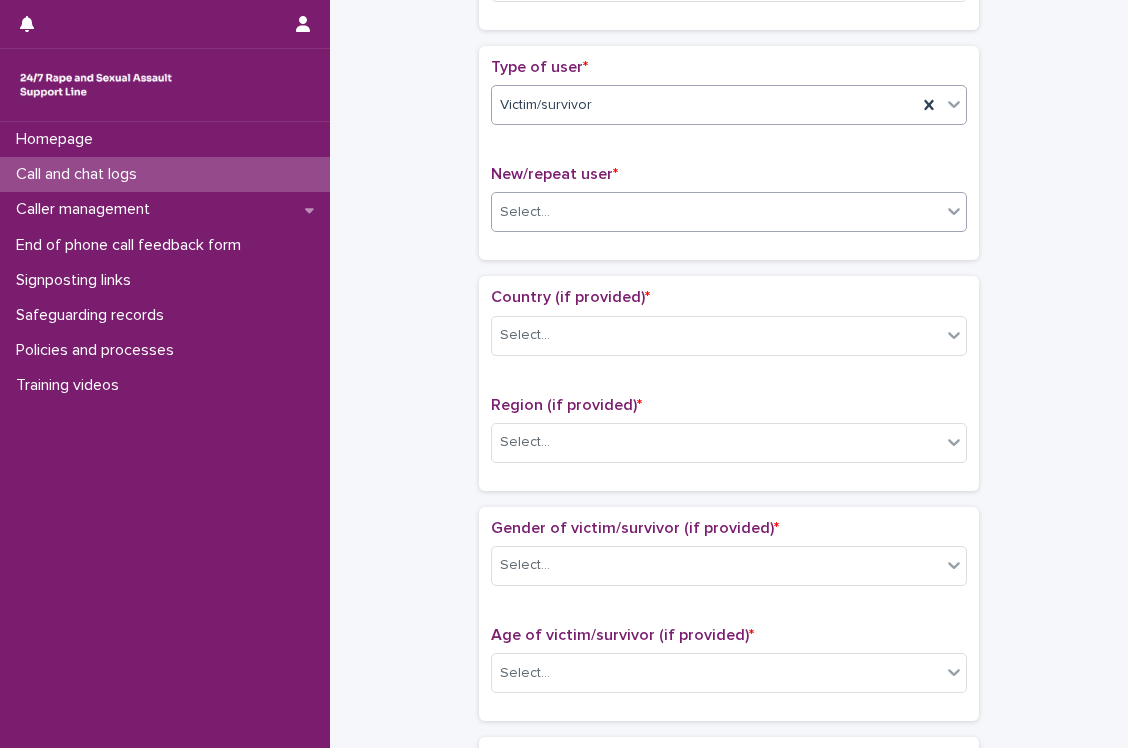 click on "Select..." at bounding box center (716, 212) 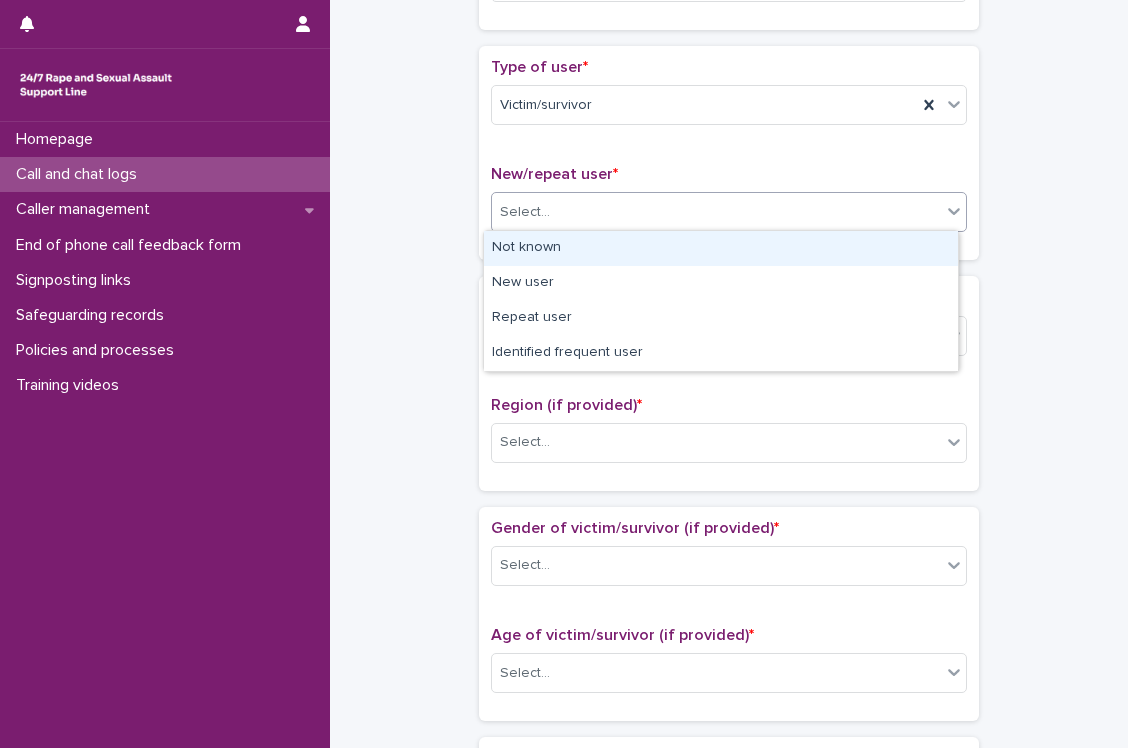 click on "Not known" at bounding box center [721, 248] 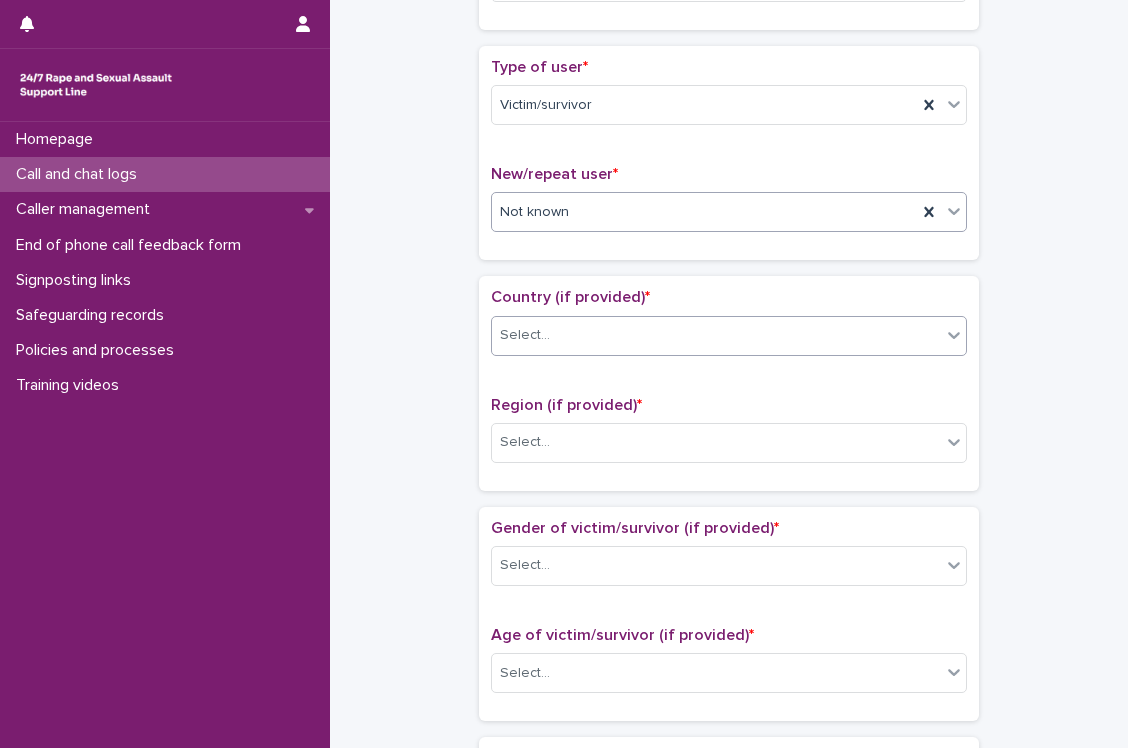 click on "Select..." at bounding box center (716, 335) 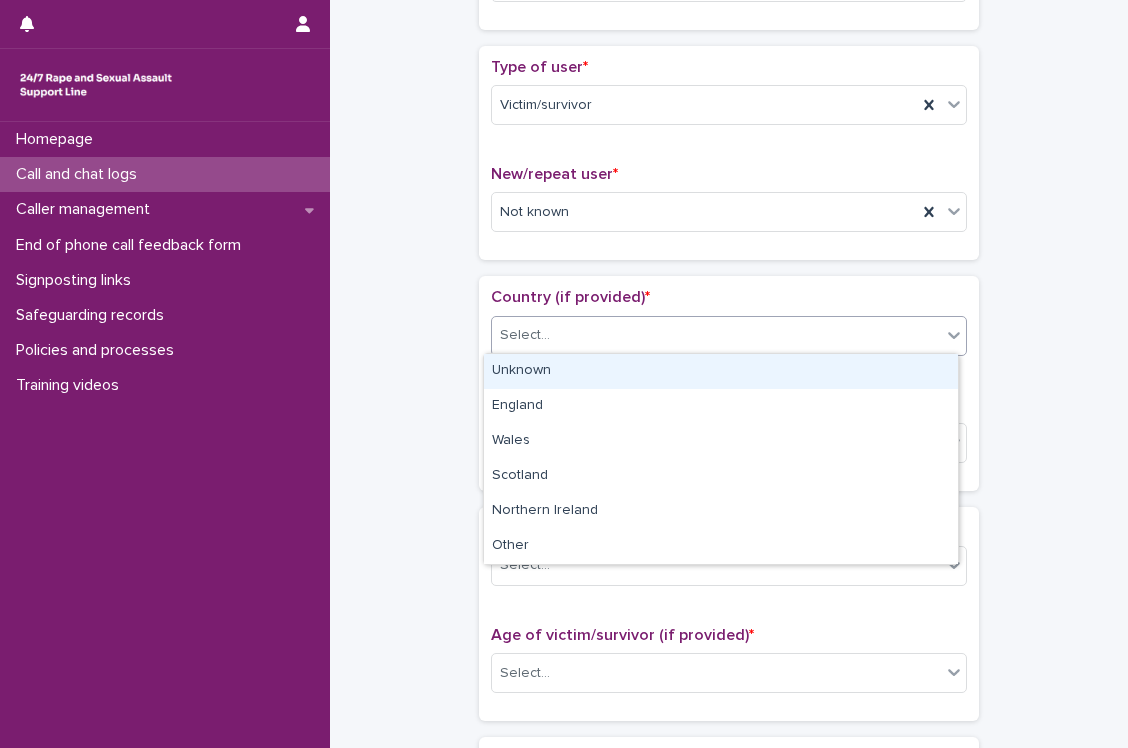 click on "Unknown" at bounding box center [721, 371] 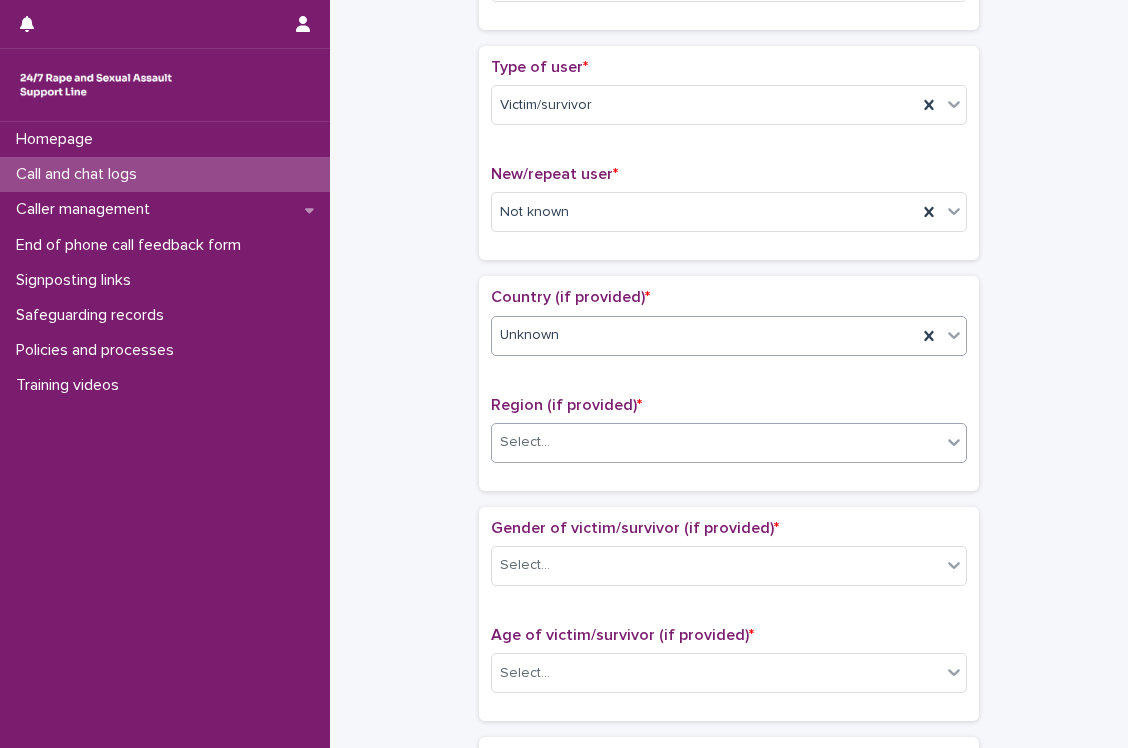 click on "Select..." at bounding box center [716, 442] 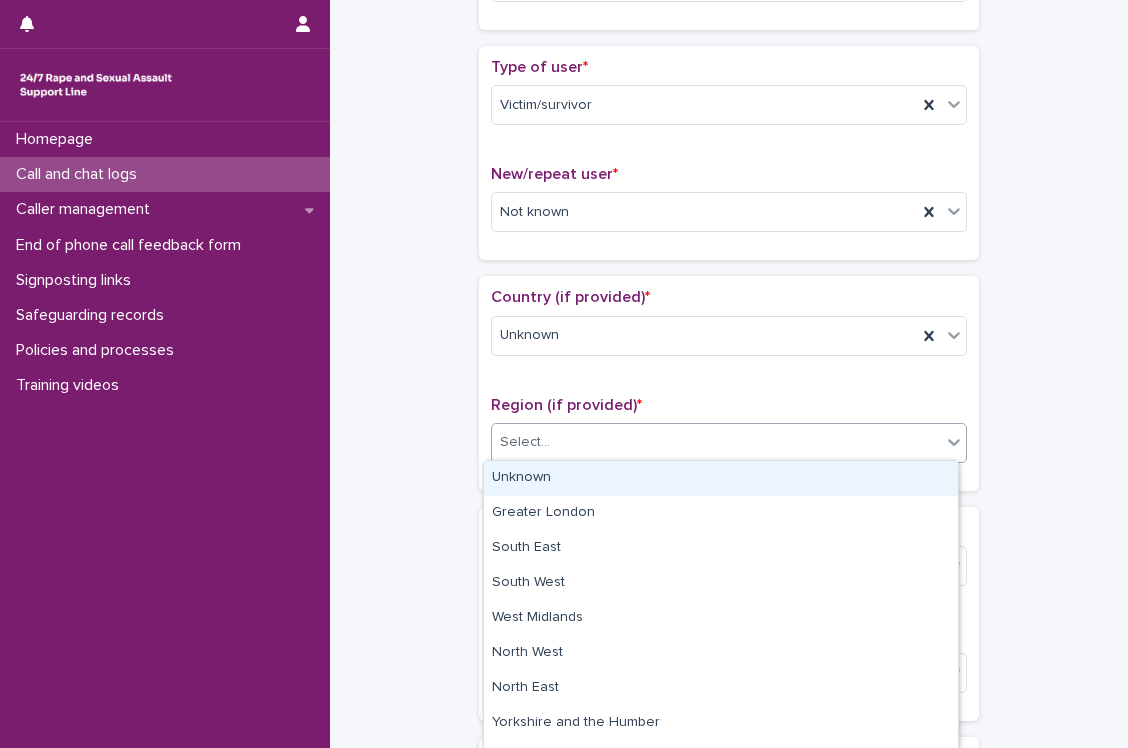 click on "Unknown" at bounding box center [721, 478] 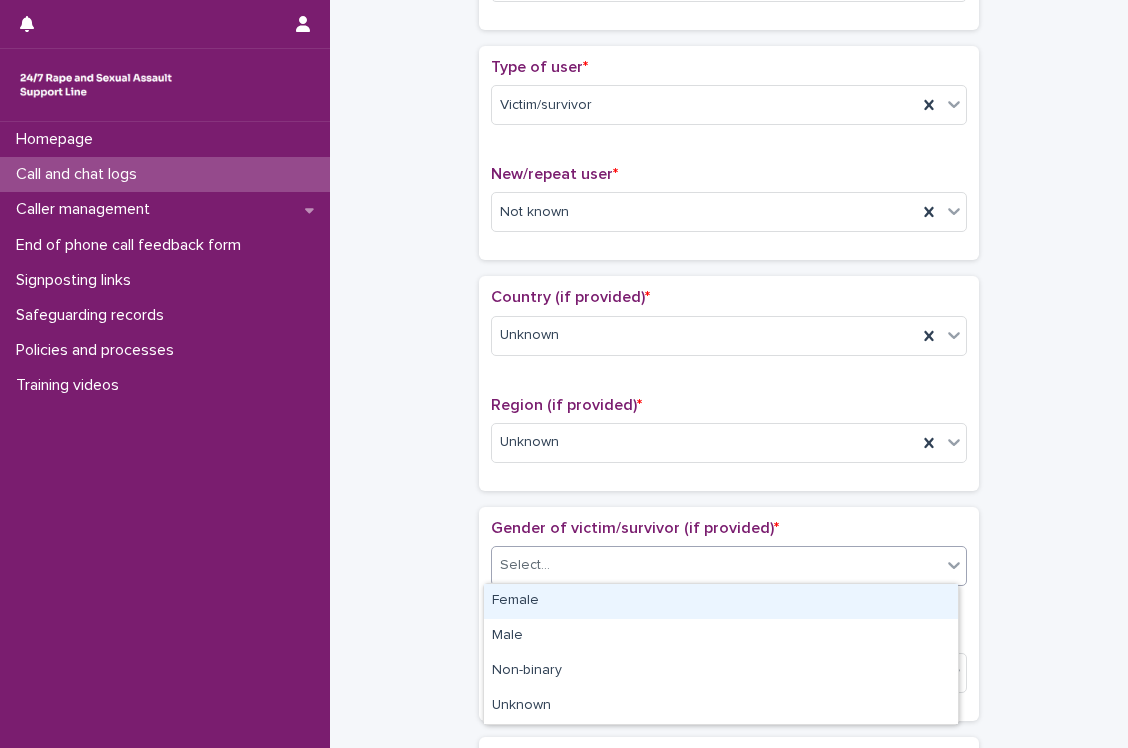 click on "Select..." at bounding box center [716, 565] 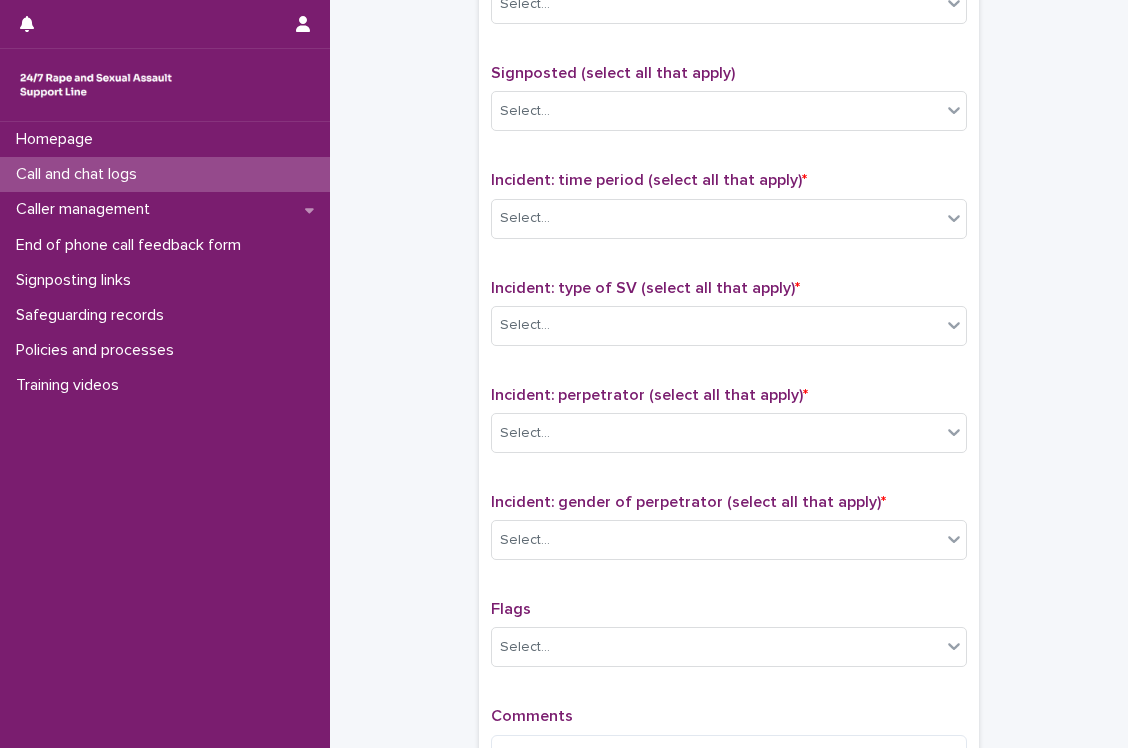 scroll, scrollTop: 1211, scrollLeft: 0, axis: vertical 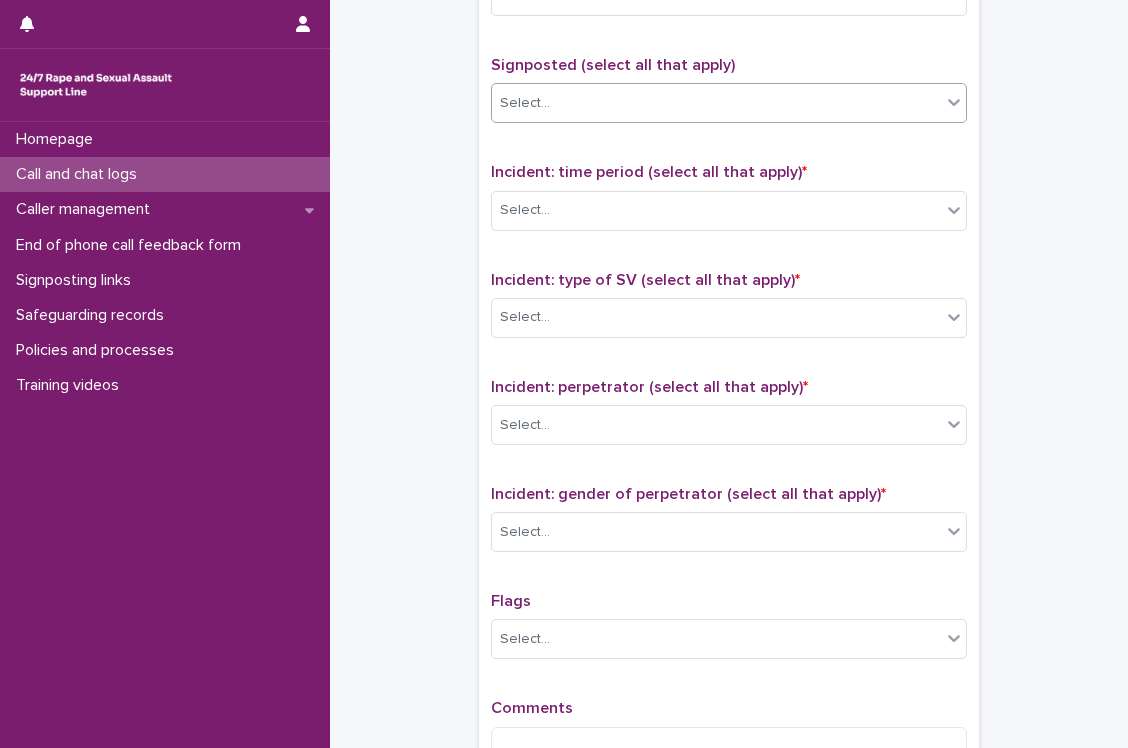 click on "Select..." at bounding box center [716, 103] 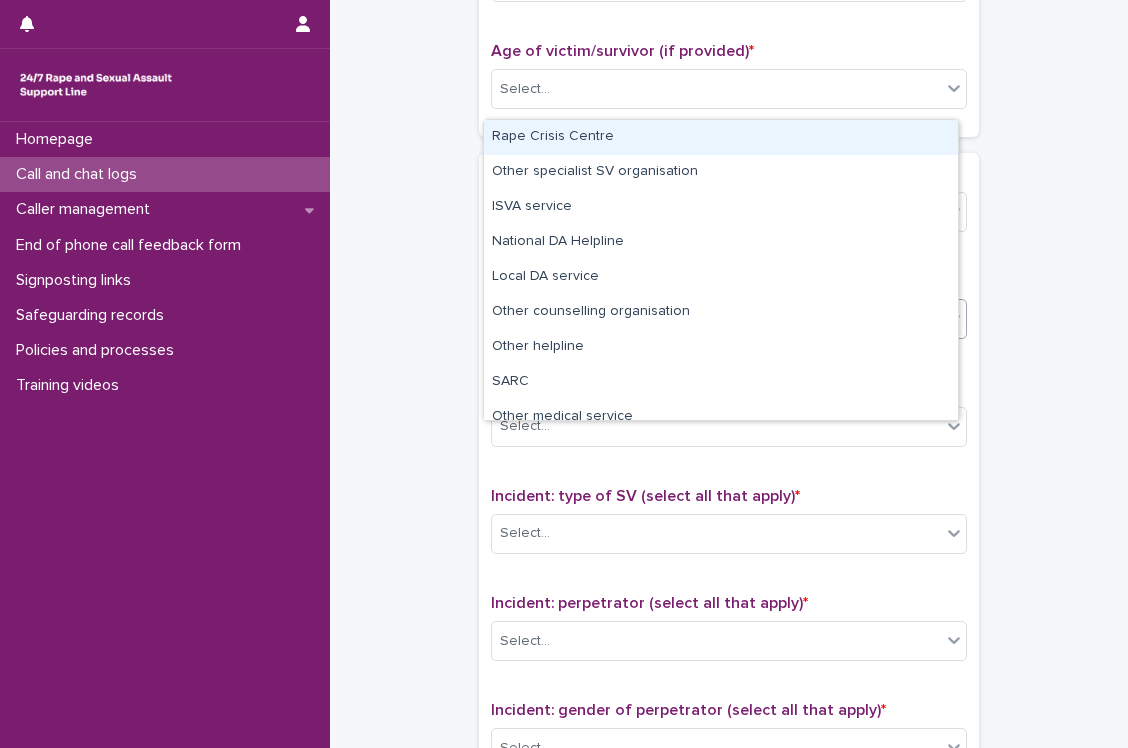 scroll, scrollTop: 995, scrollLeft: 0, axis: vertical 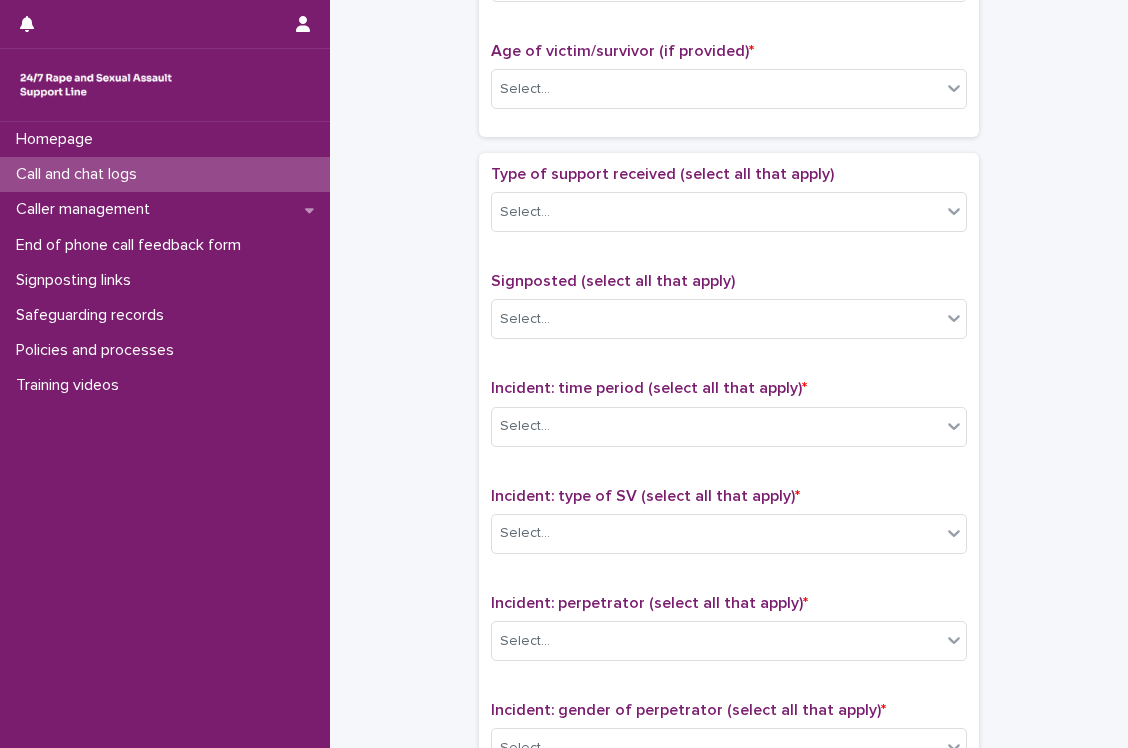 click on "**********" at bounding box center [729, 39] 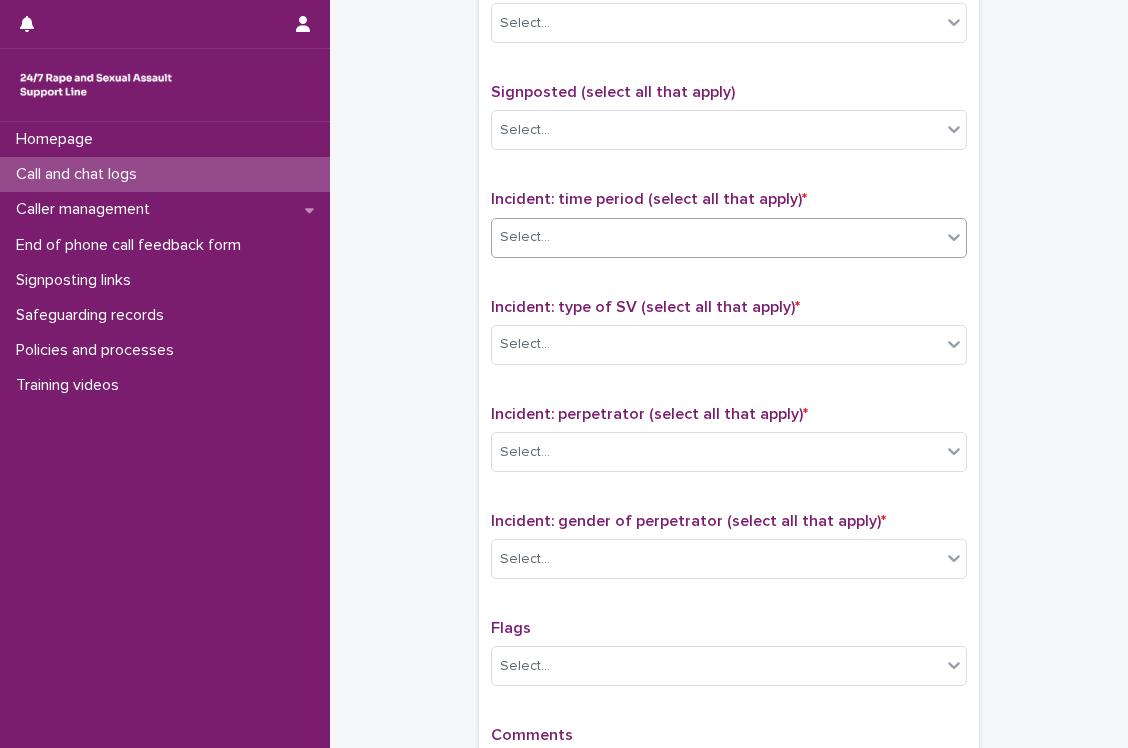 scroll, scrollTop: 1184, scrollLeft: 0, axis: vertical 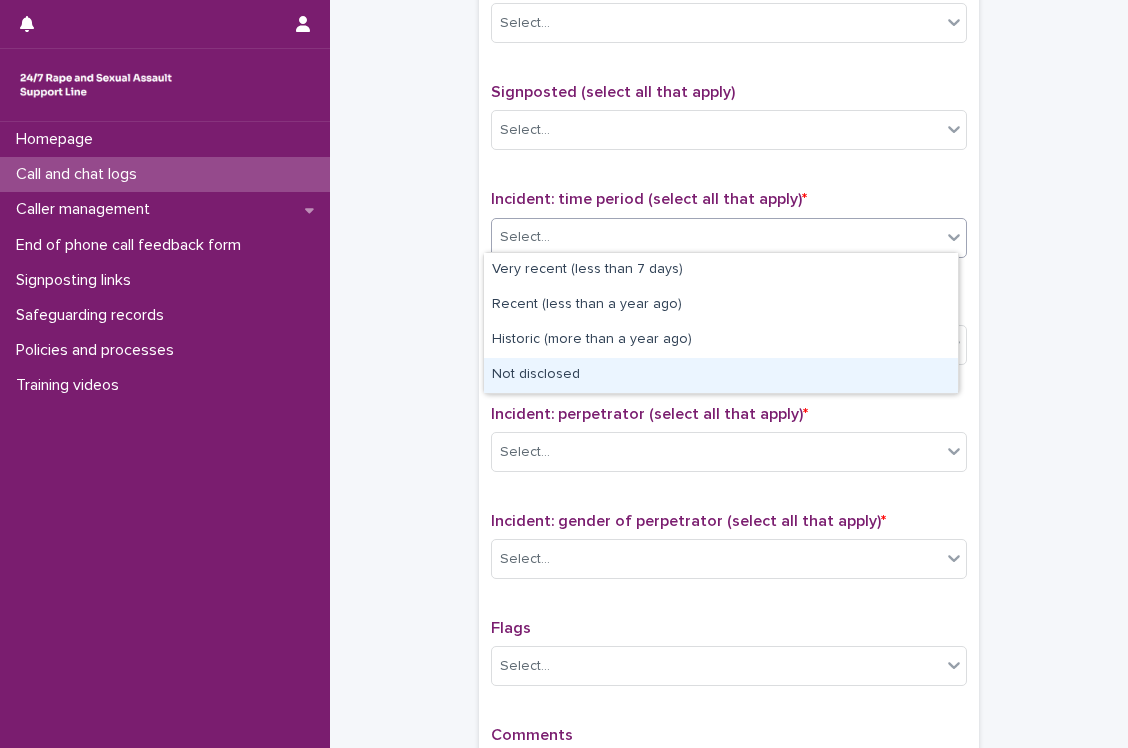 click on "Not disclosed" at bounding box center [721, 375] 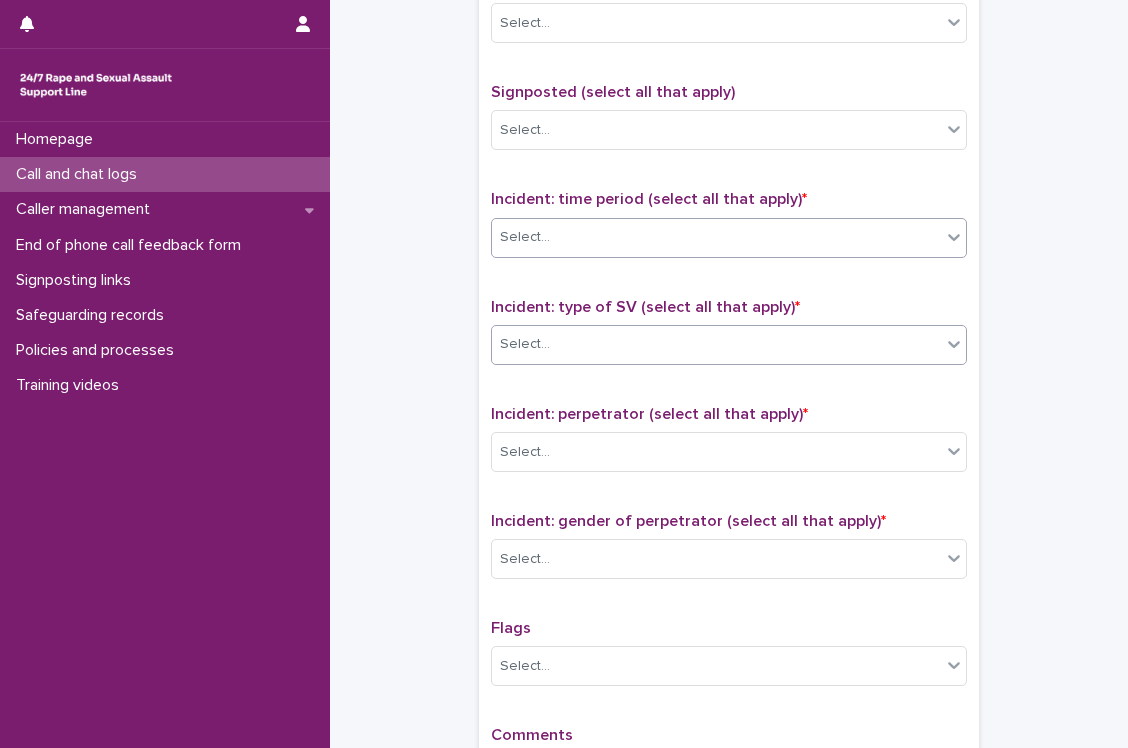 click on "Select..." at bounding box center (716, 344) 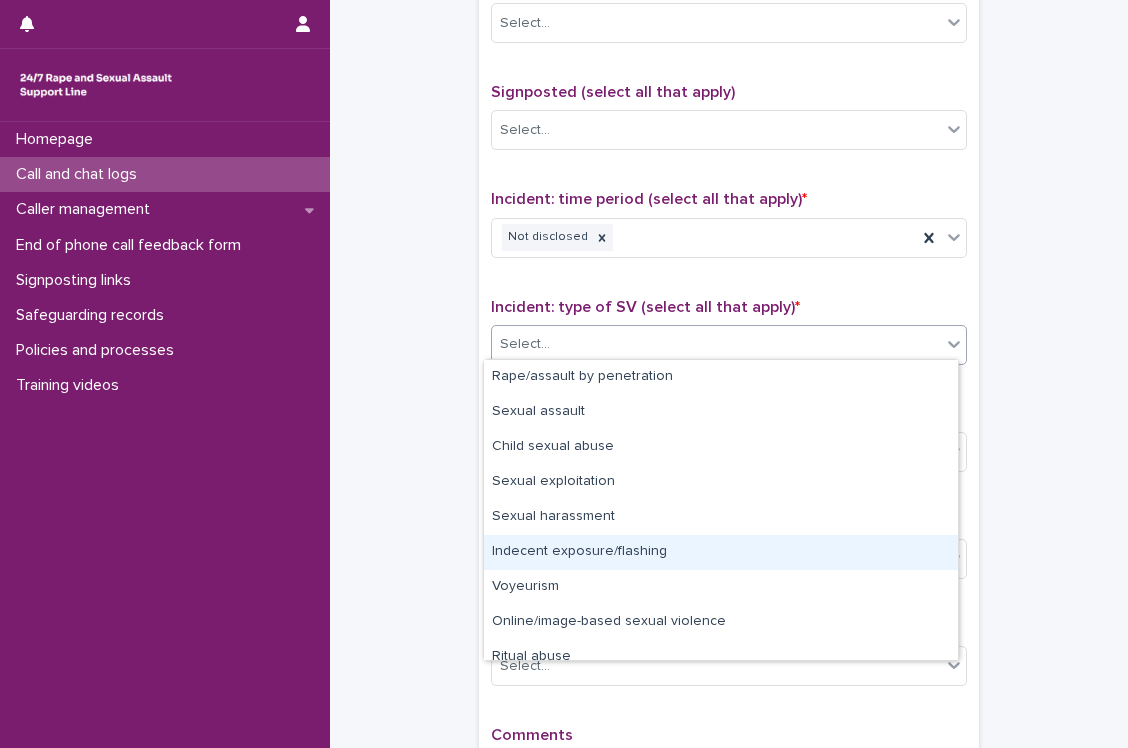 scroll, scrollTop: 50, scrollLeft: 0, axis: vertical 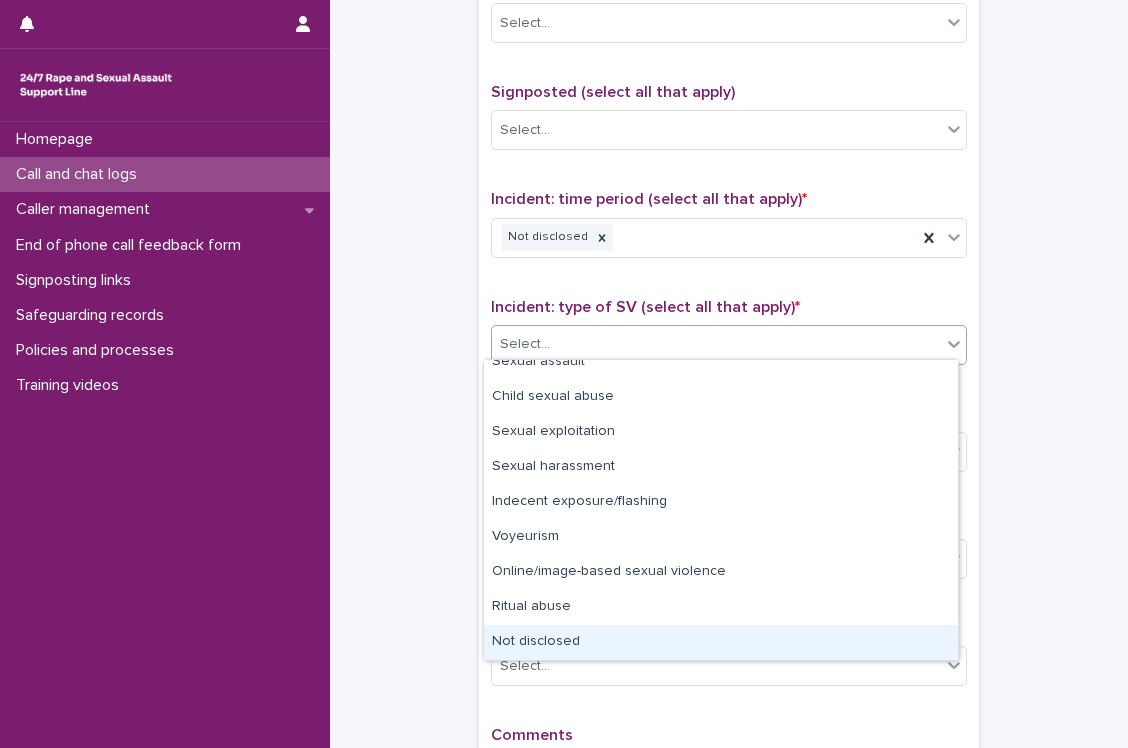 click on "Not disclosed" at bounding box center [721, 642] 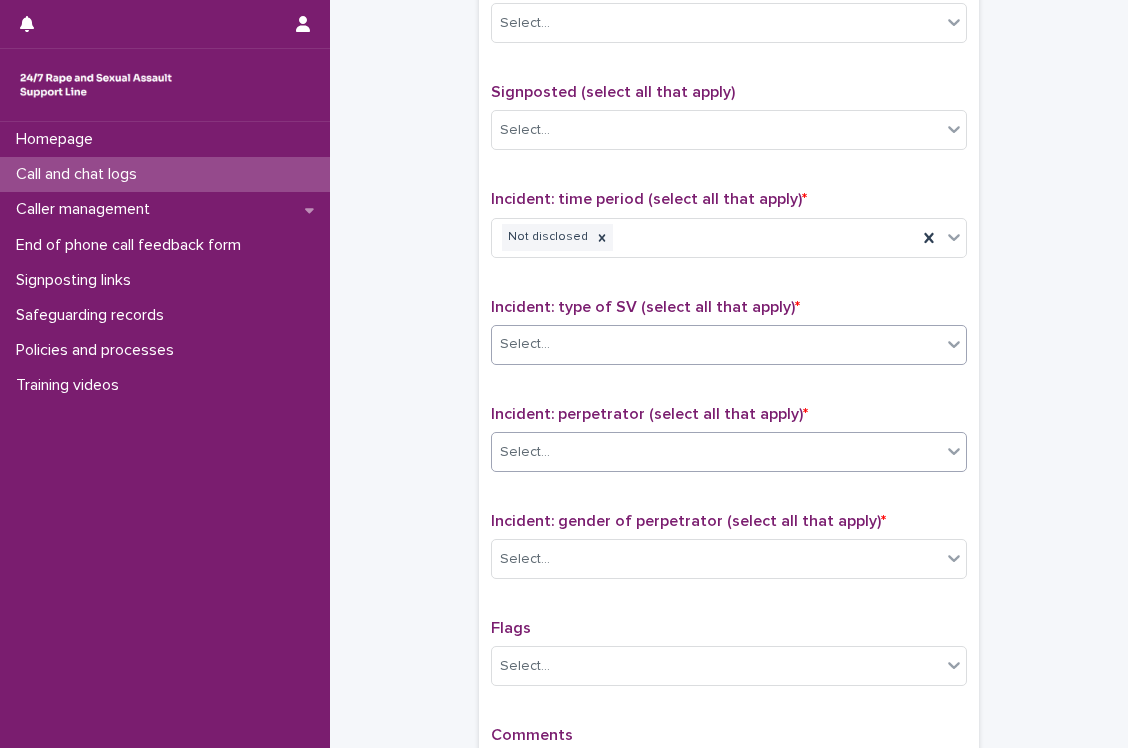 click on "Select..." at bounding box center [716, 452] 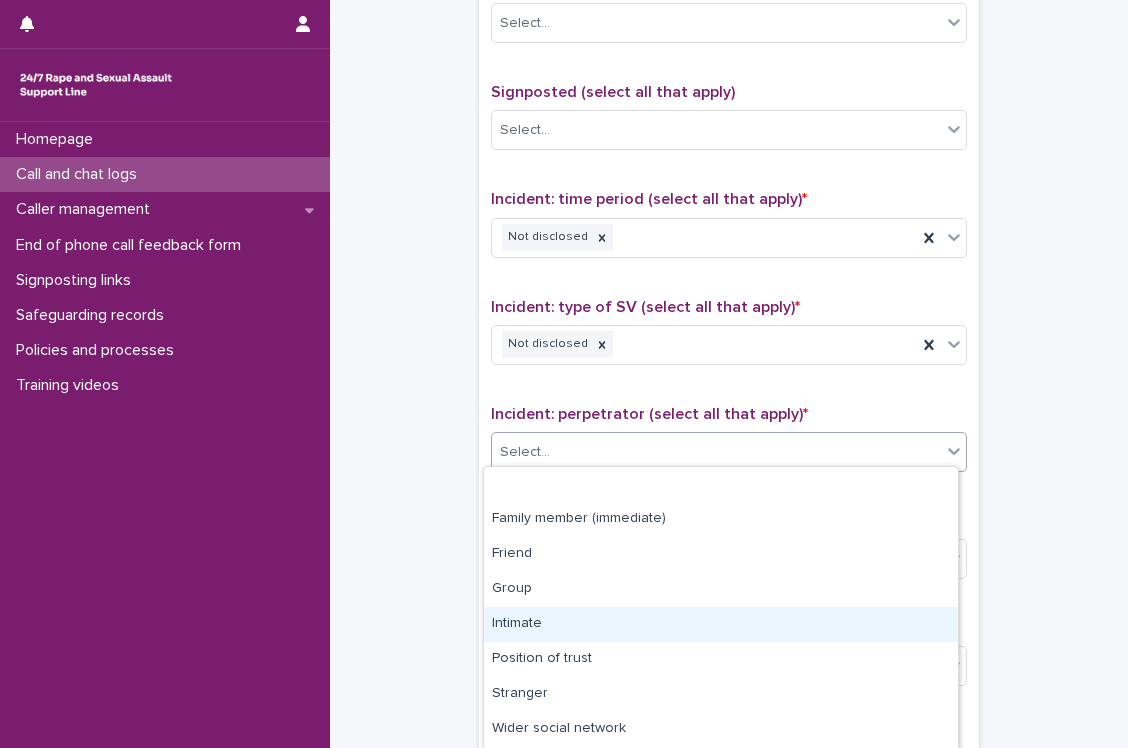 scroll, scrollTop: 102, scrollLeft: 0, axis: vertical 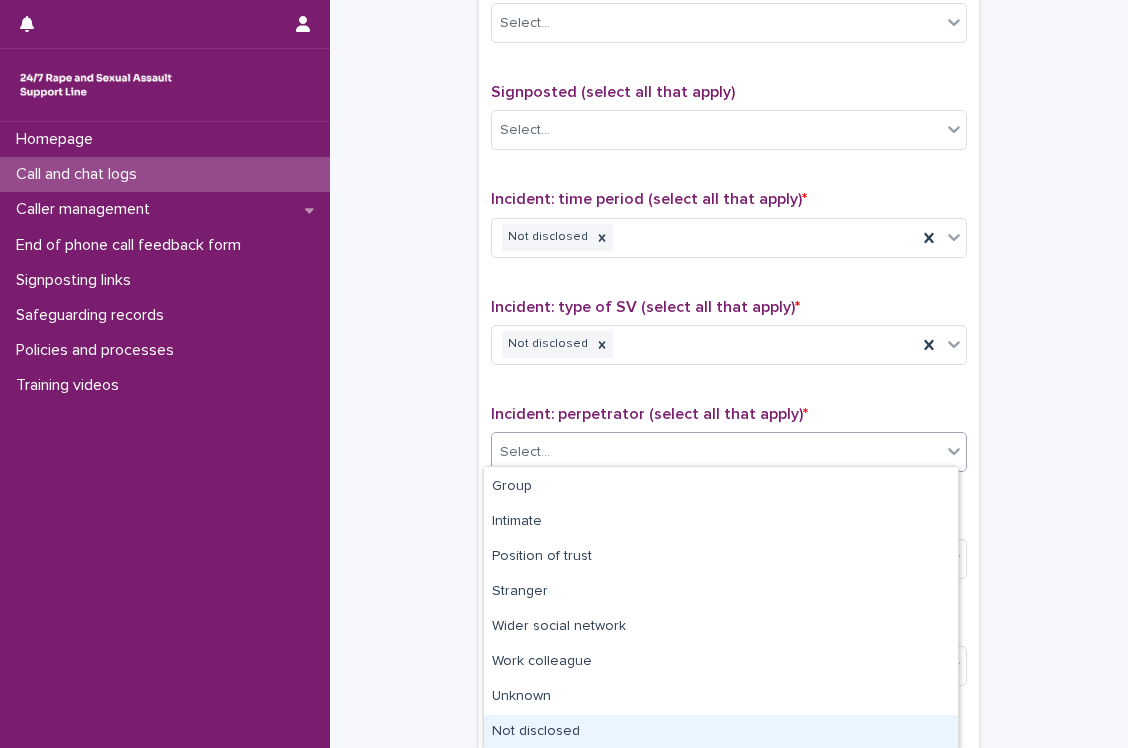 click on "Not disclosed" at bounding box center (721, 732) 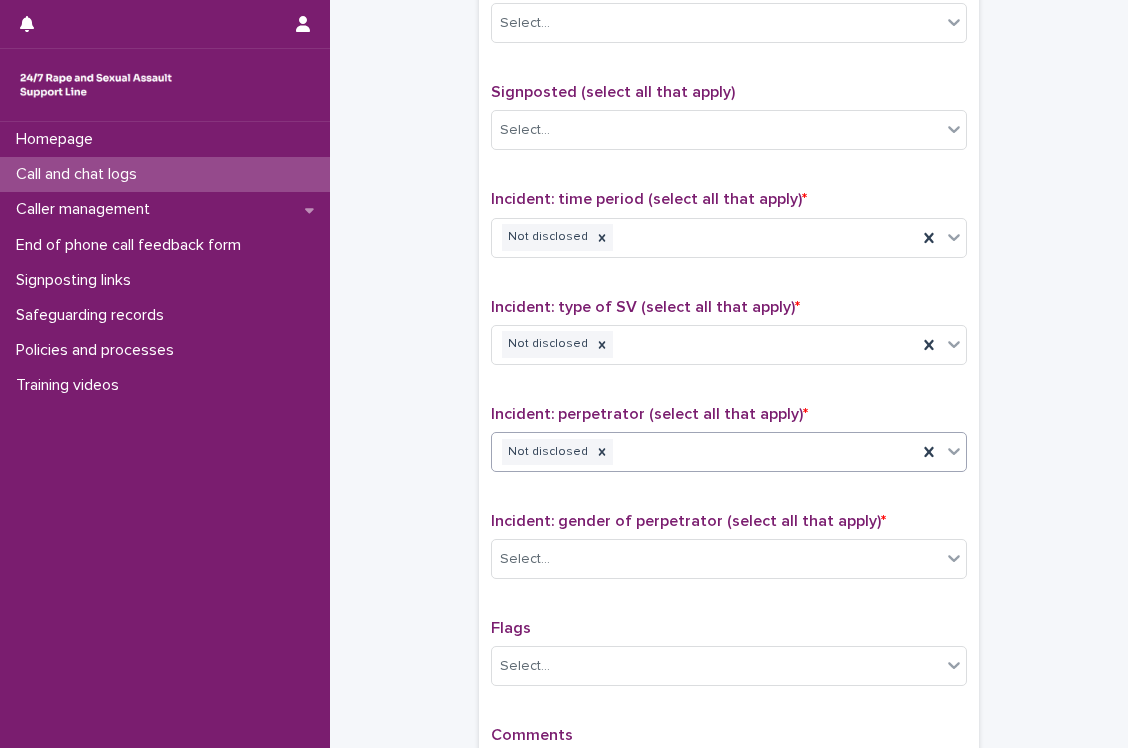 scroll, scrollTop: 1459, scrollLeft: 0, axis: vertical 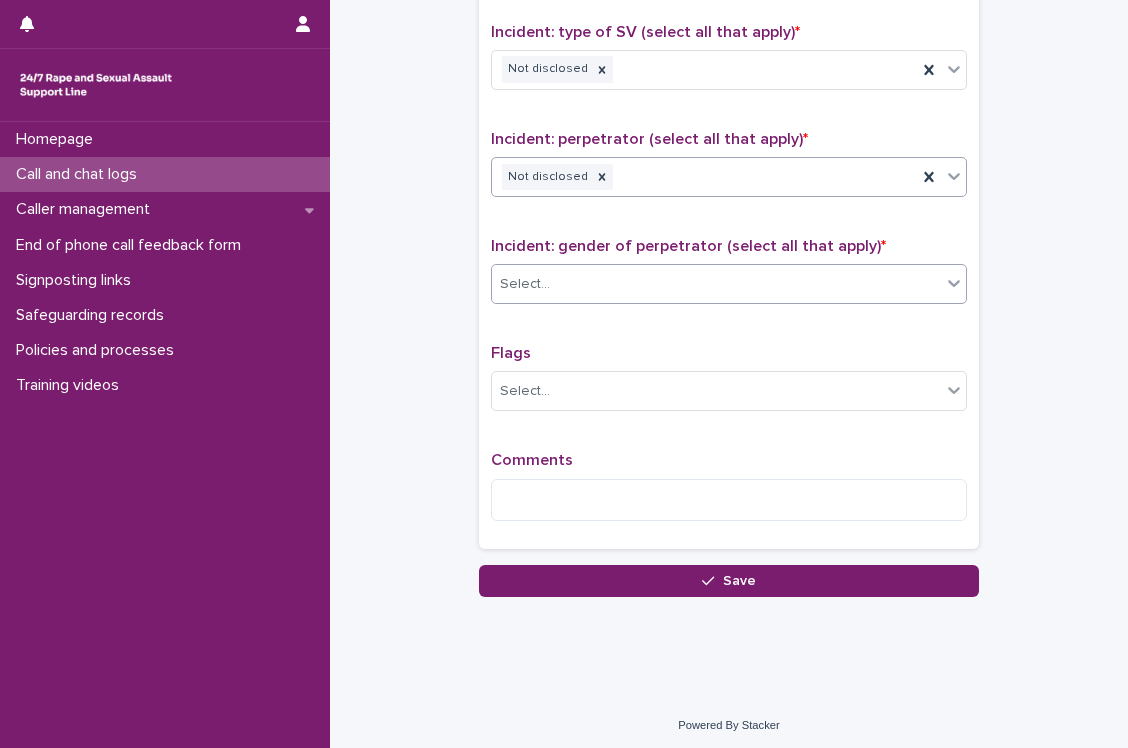 click on "Select..." at bounding box center (716, 284) 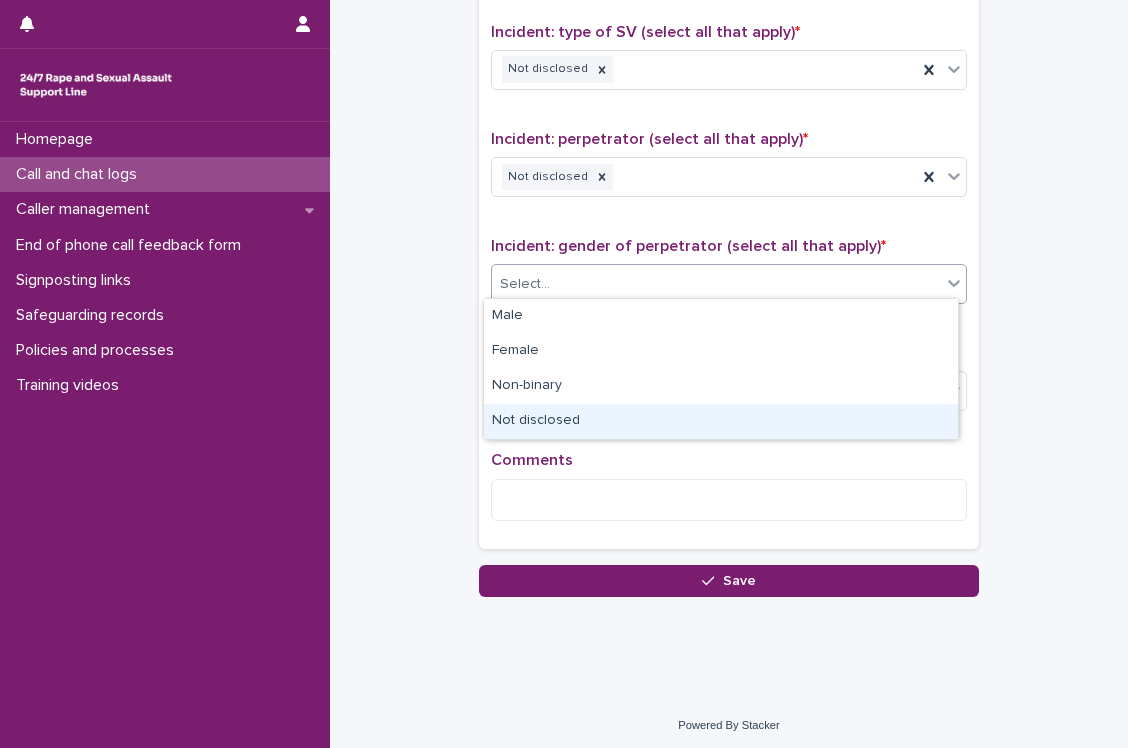 click on "Not disclosed" at bounding box center [721, 421] 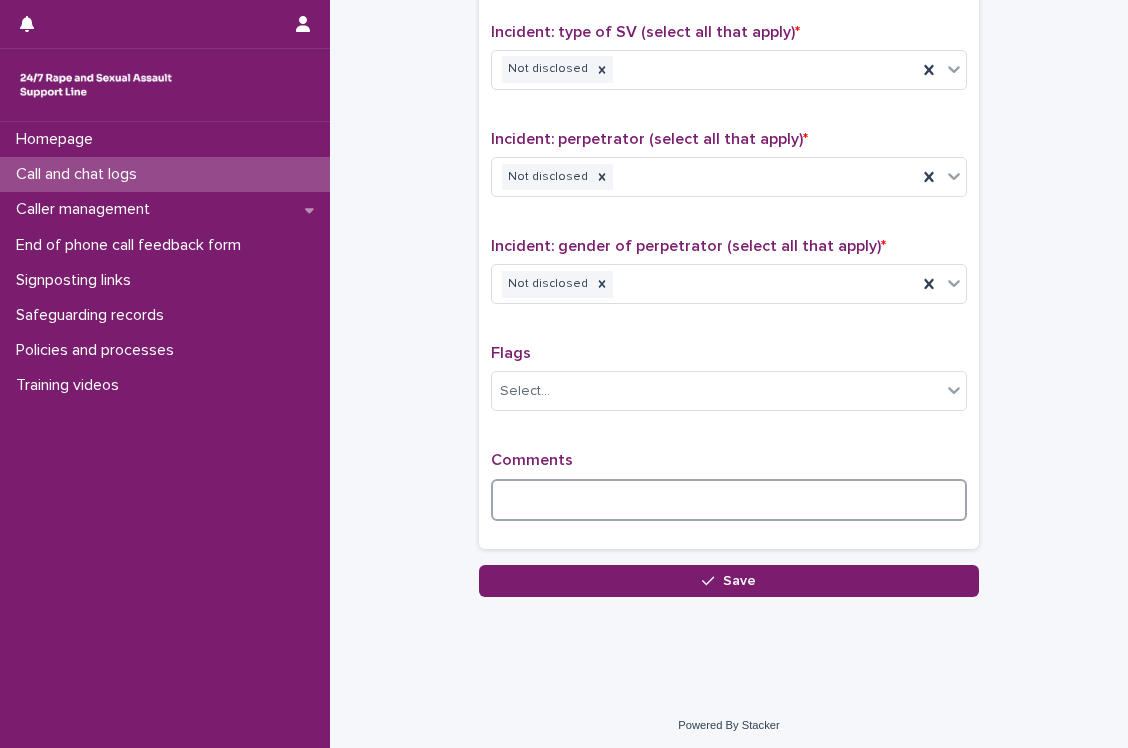 click at bounding box center (729, 500) 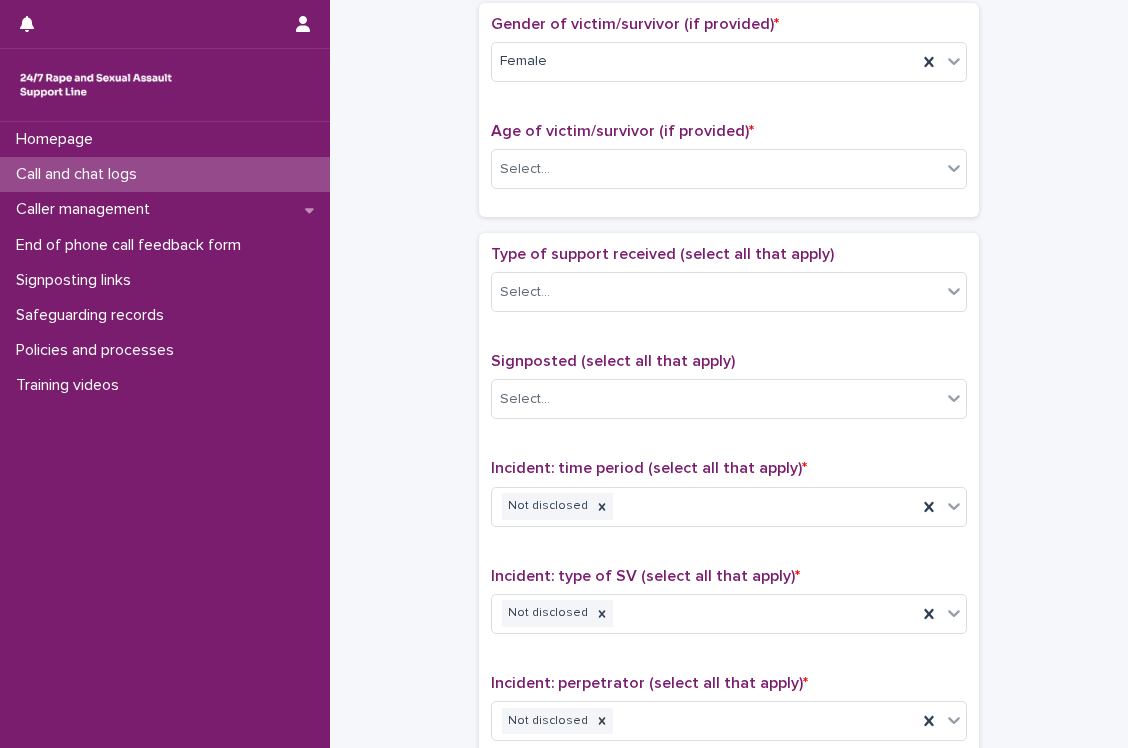 scroll, scrollTop: 1459, scrollLeft: 0, axis: vertical 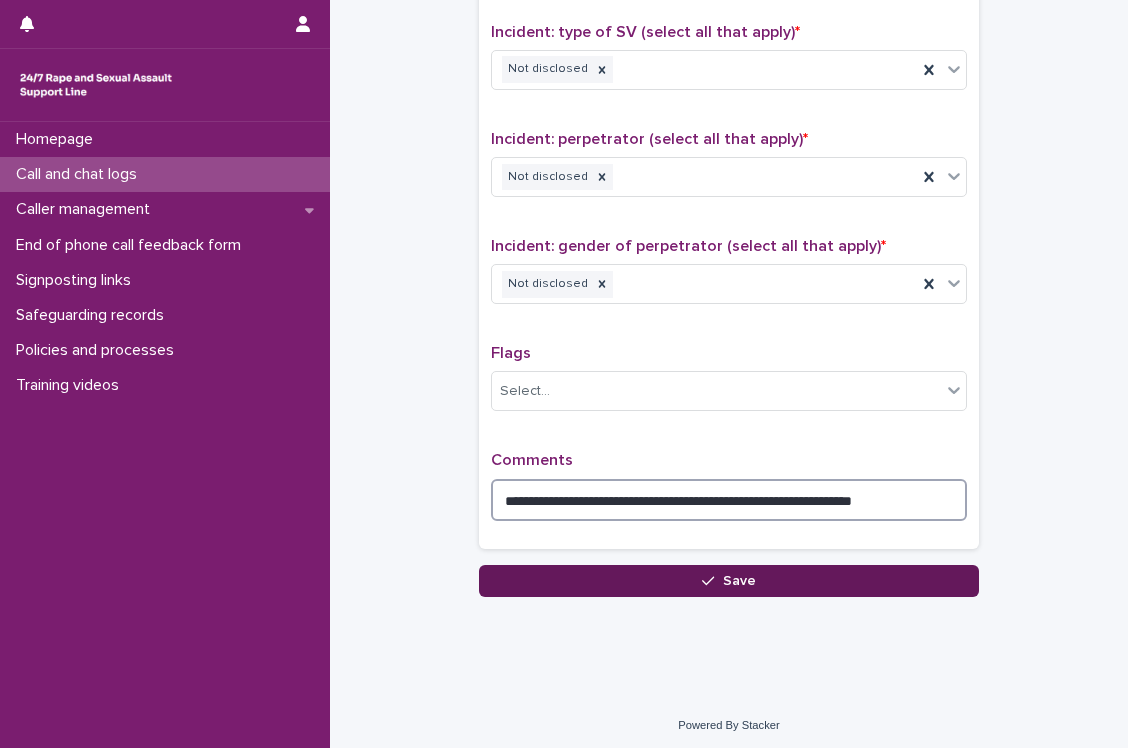 type on "**********" 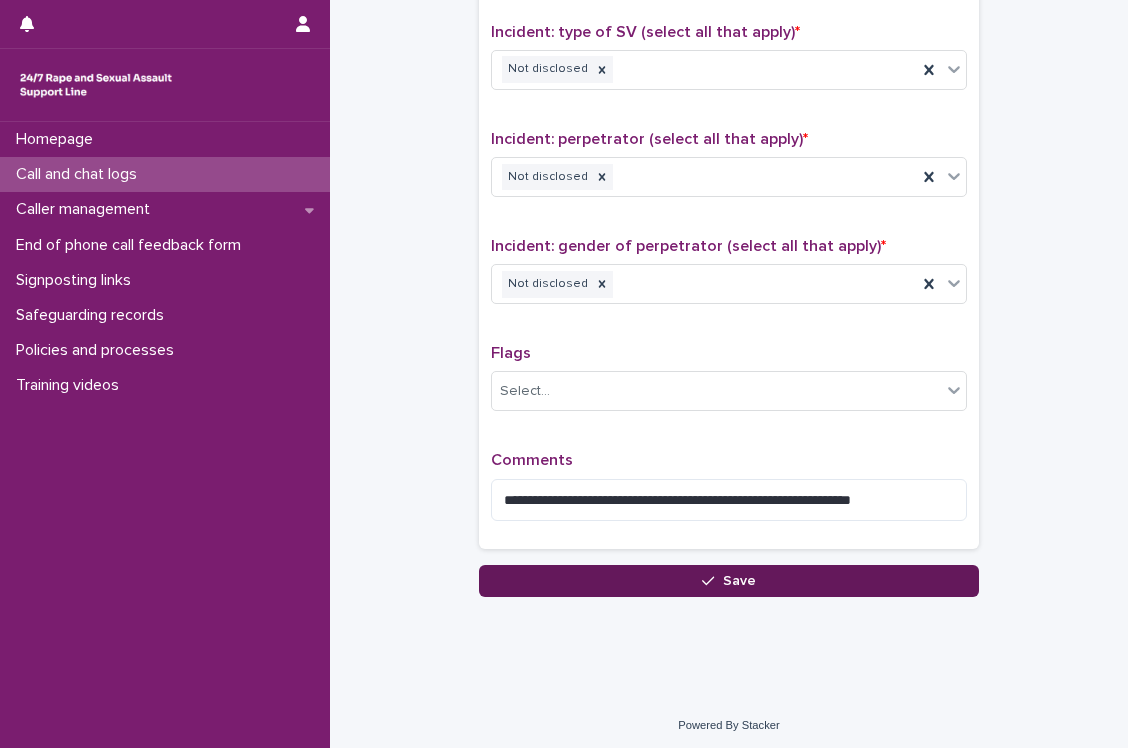 click on "Save" at bounding box center (739, 581) 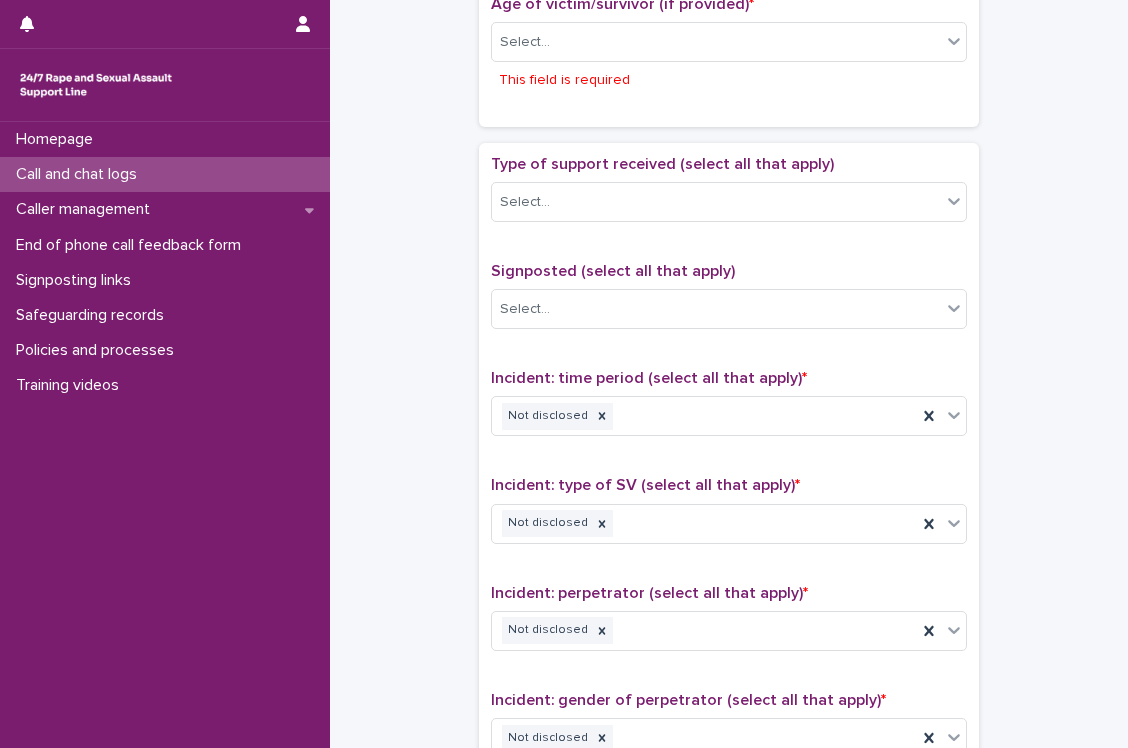 scroll, scrollTop: 1048, scrollLeft: 0, axis: vertical 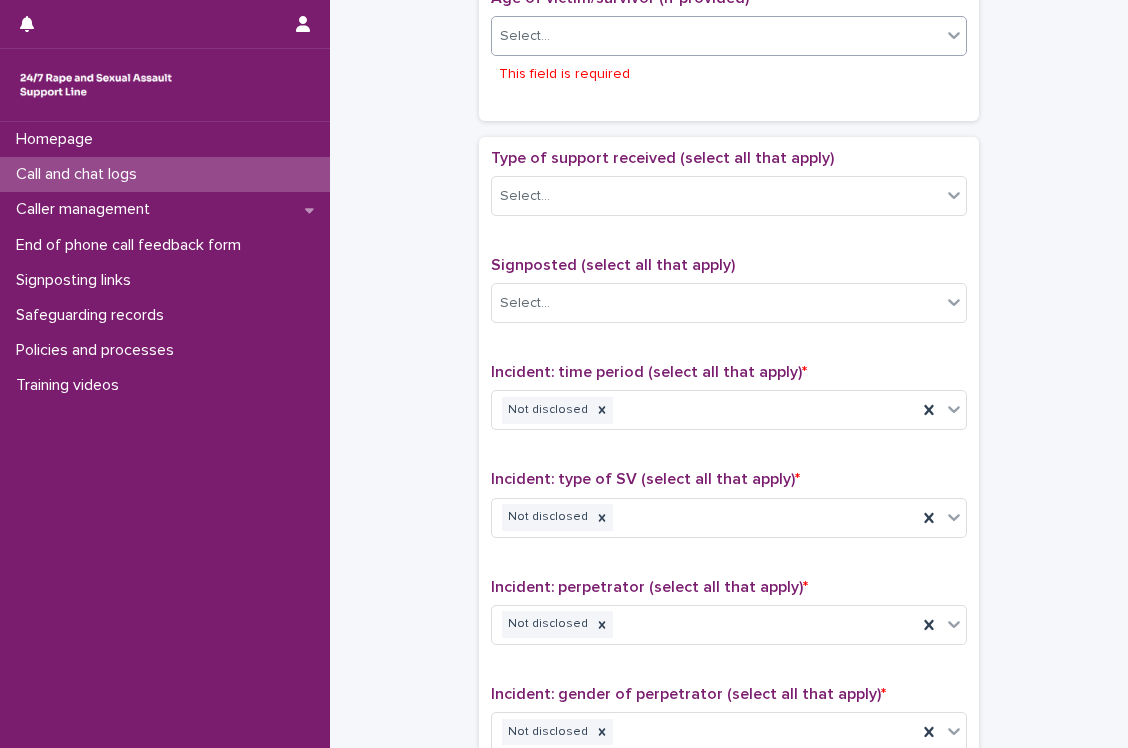 click on "Select..." at bounding box center (716, 36) 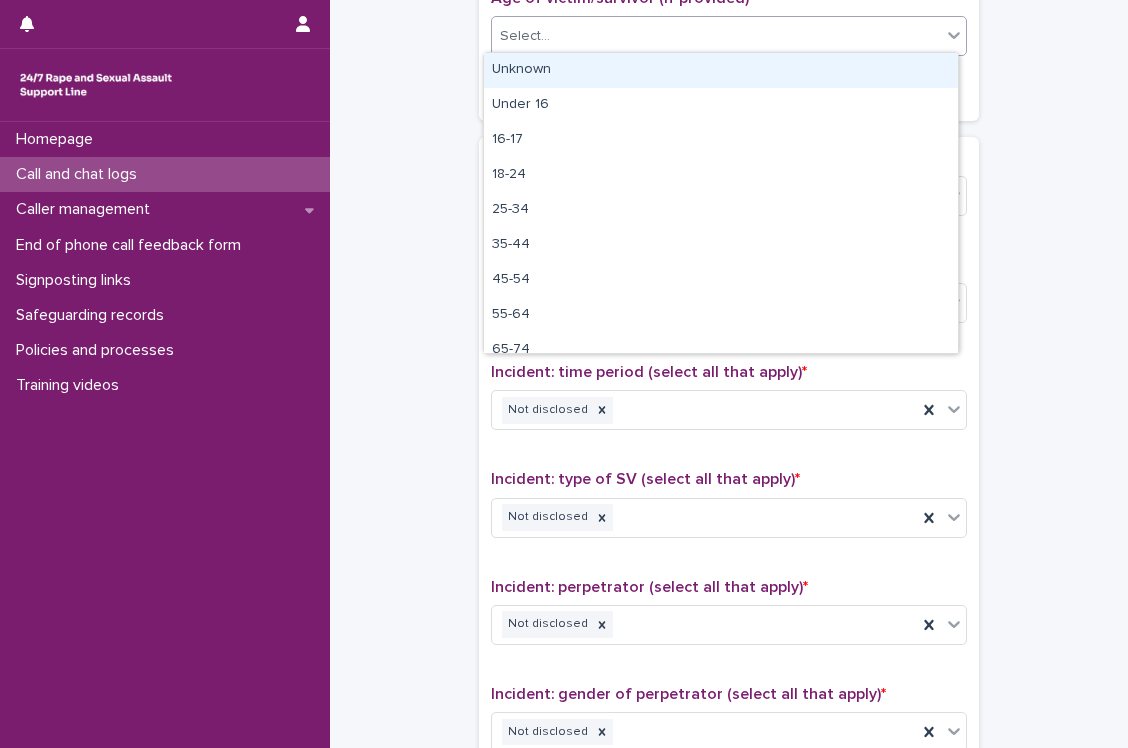 click on "Unknown" at bounding box center (721, 70) 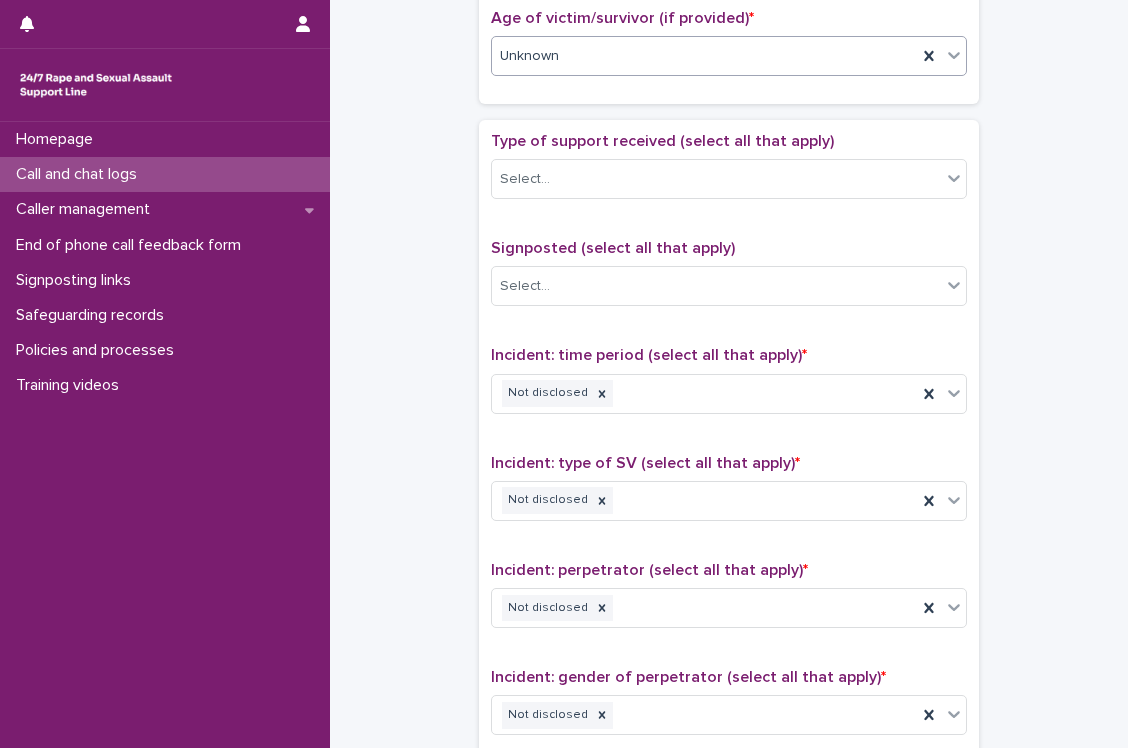 scroll, scrollTop: 1459, scrollLeft: 0, axis: vertical 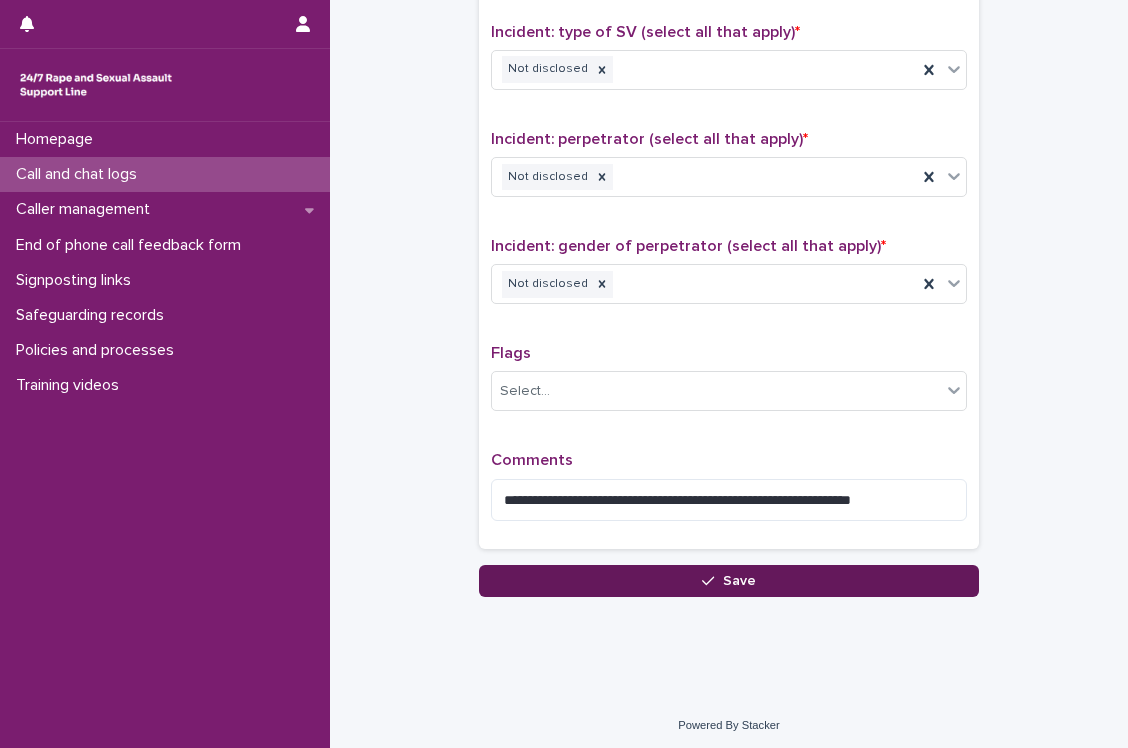 click on "Save" at bounding box center [739, 581] 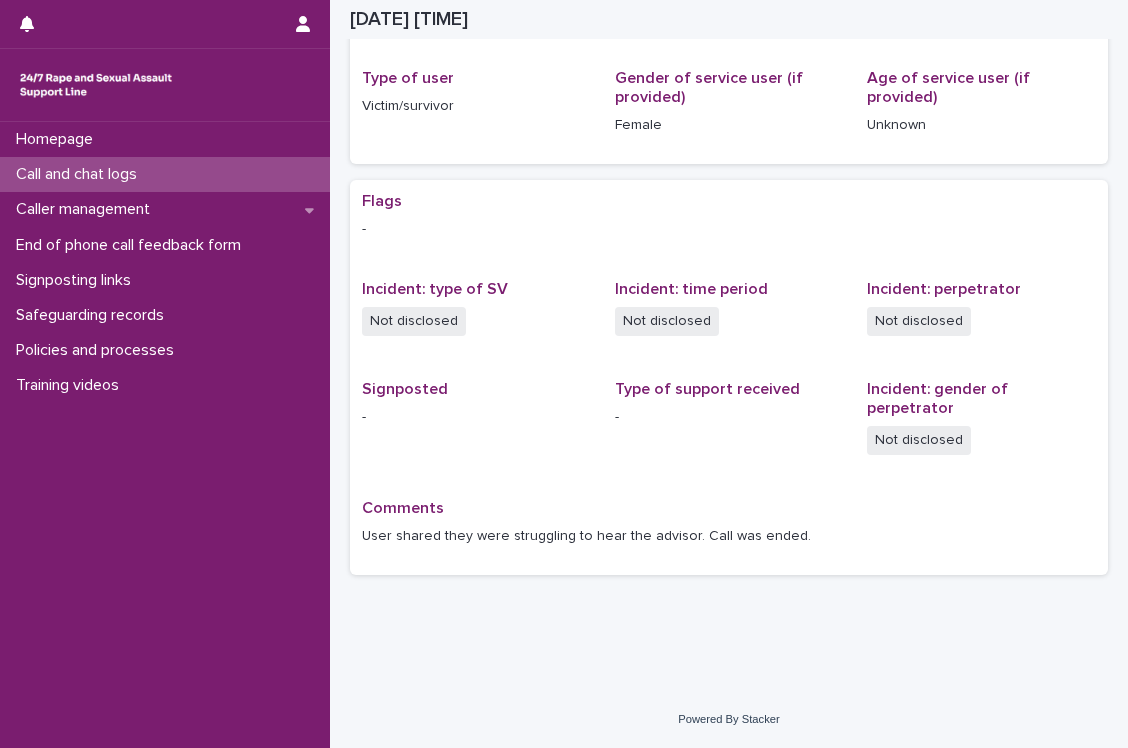 scroll, scrollTop: 236, scrollLeft: 0, axis: vertical 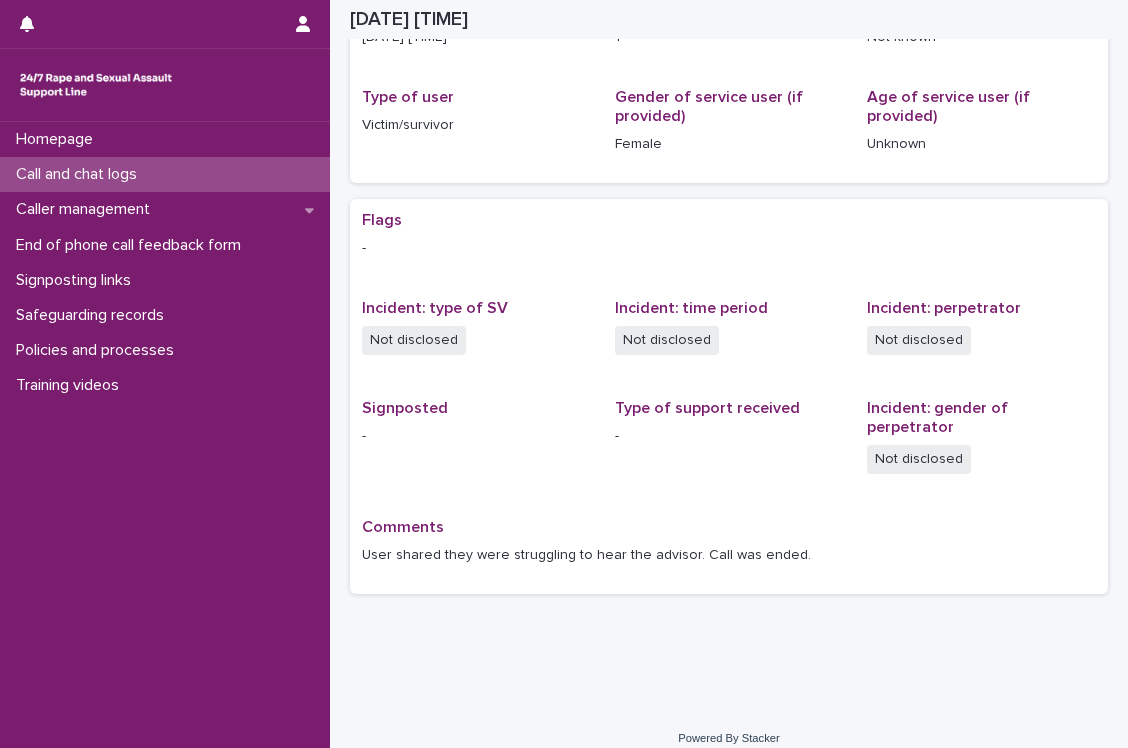 click on "Call and chat logs" at bounding box center (165, 174) 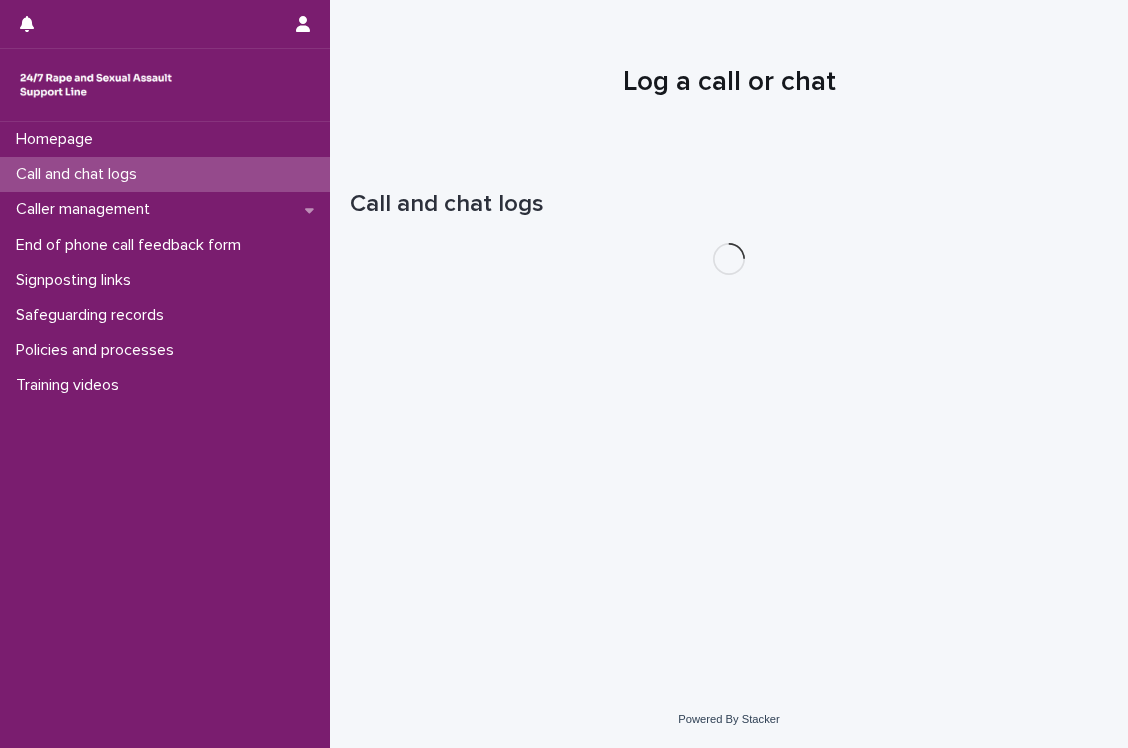 scroll, scrollTop: 0, scrollLeft: 0, axis: both 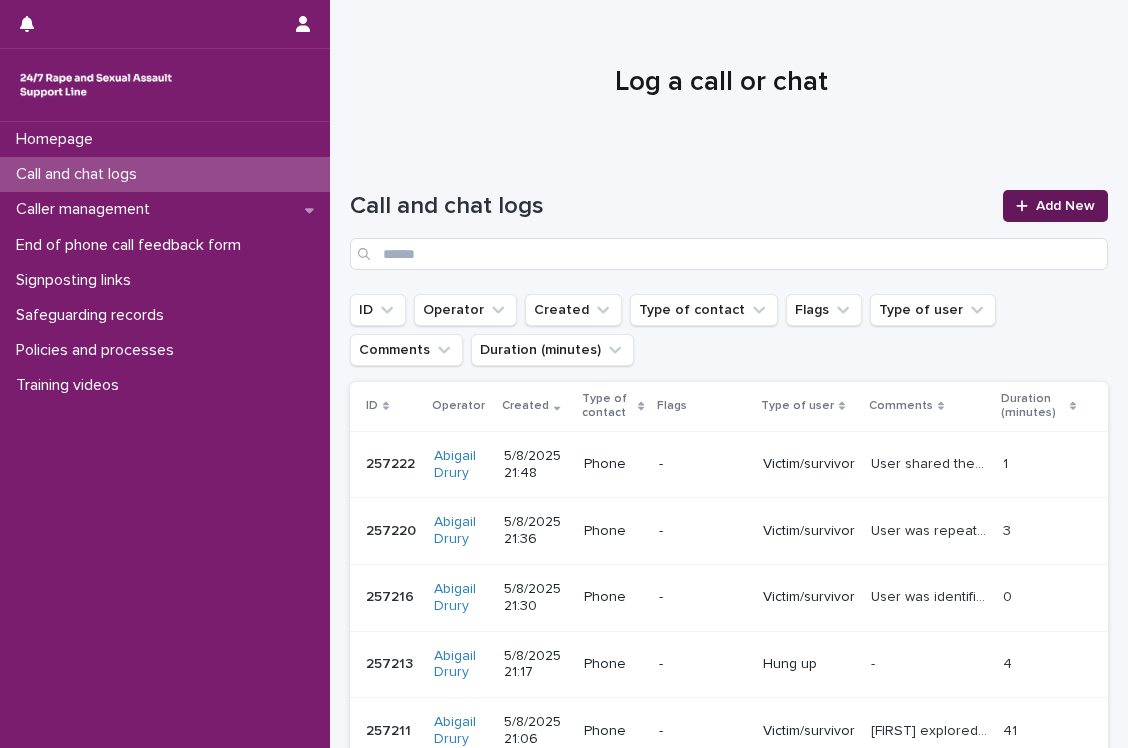 click on "Add New" at bounding box center (1065, 206) 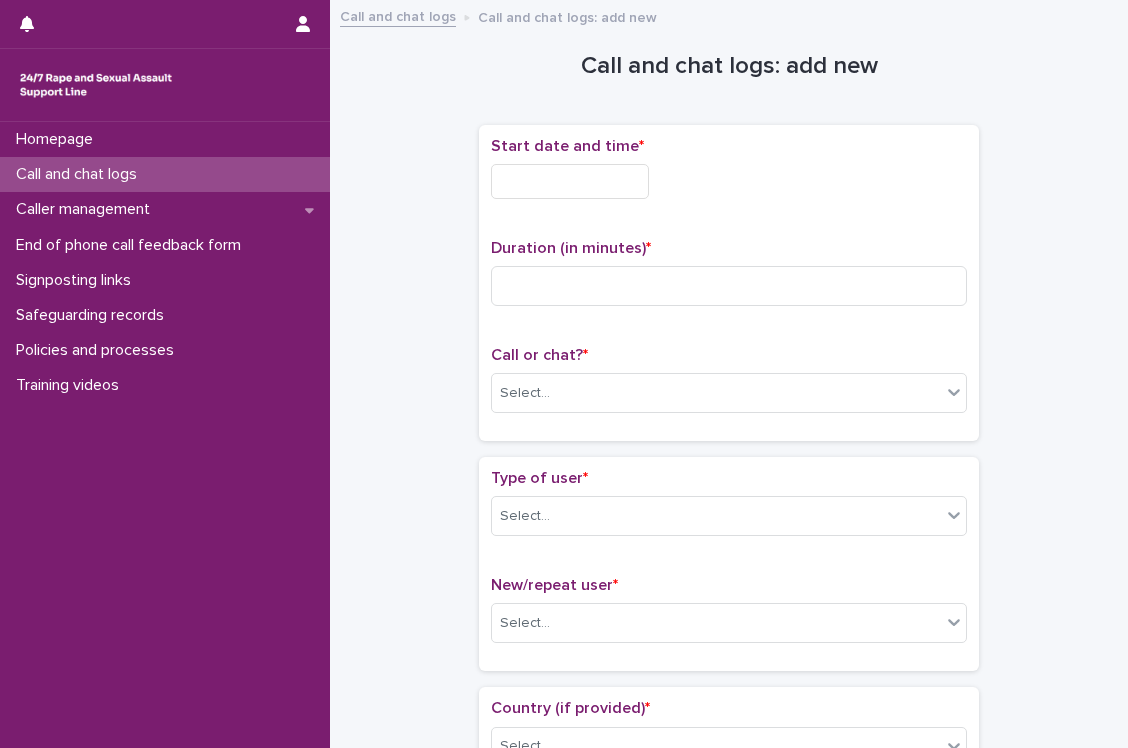 click at bounding box center (570, 181) 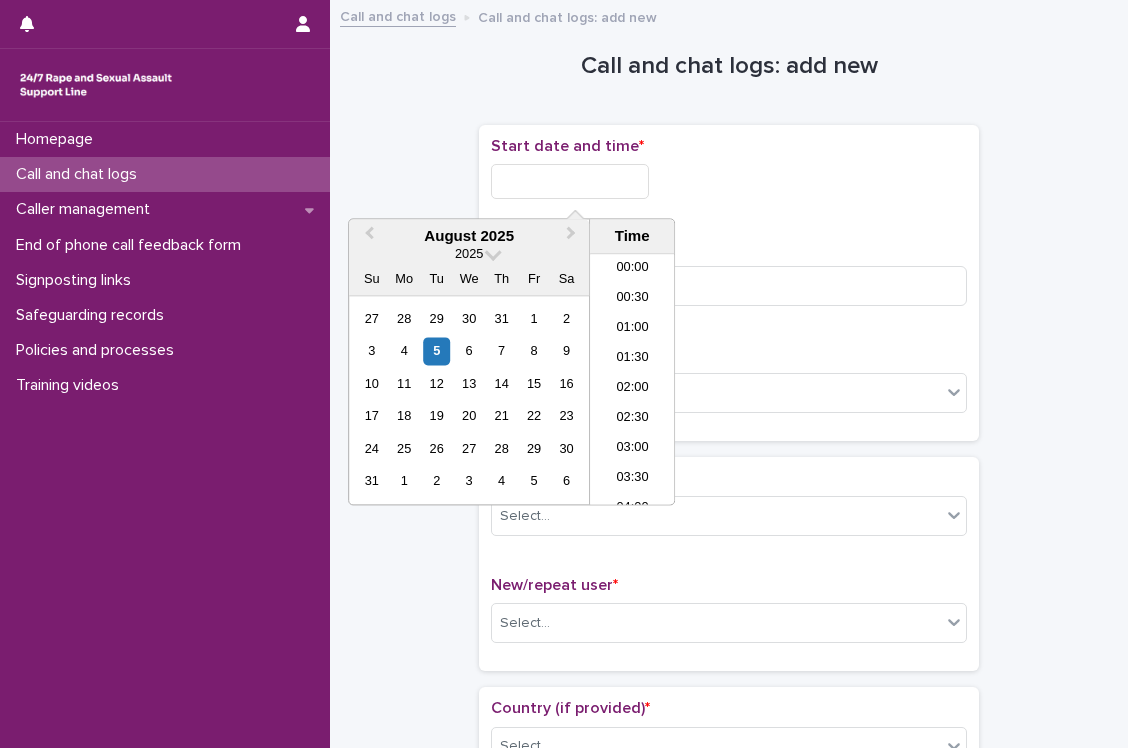 scroll, scrollTop: 1180, scrollLeft: 0, axis: vertical 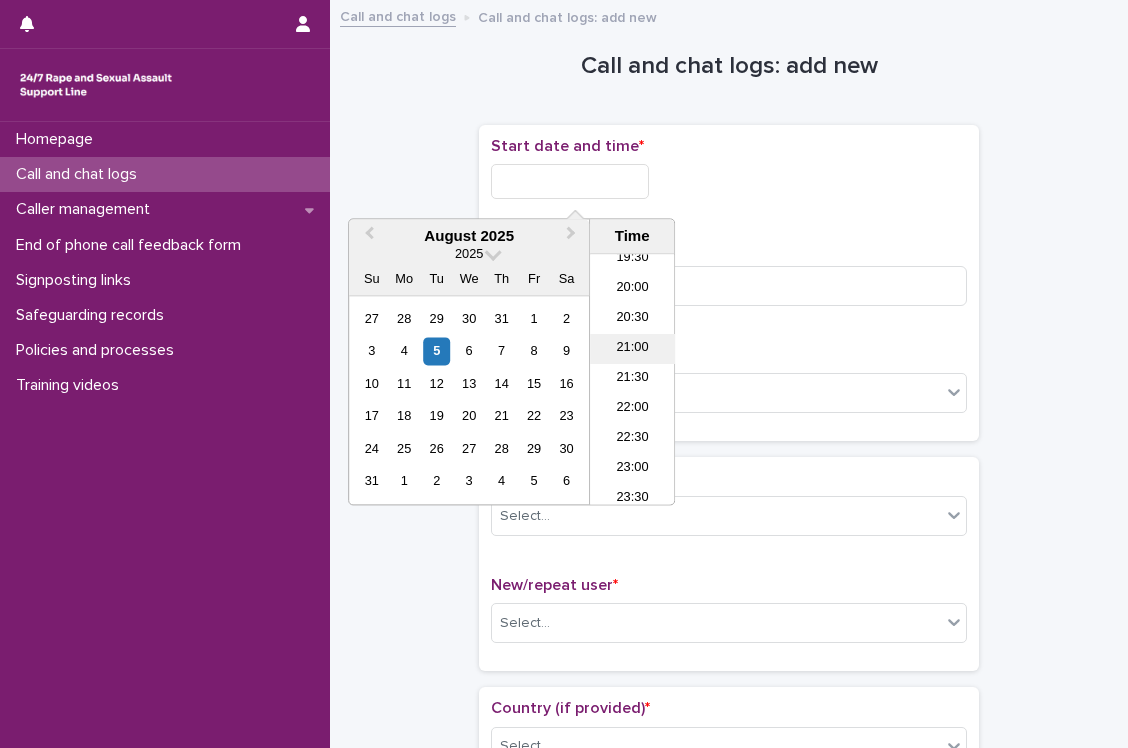 click on "21:00" at bounding box center (632, 350) 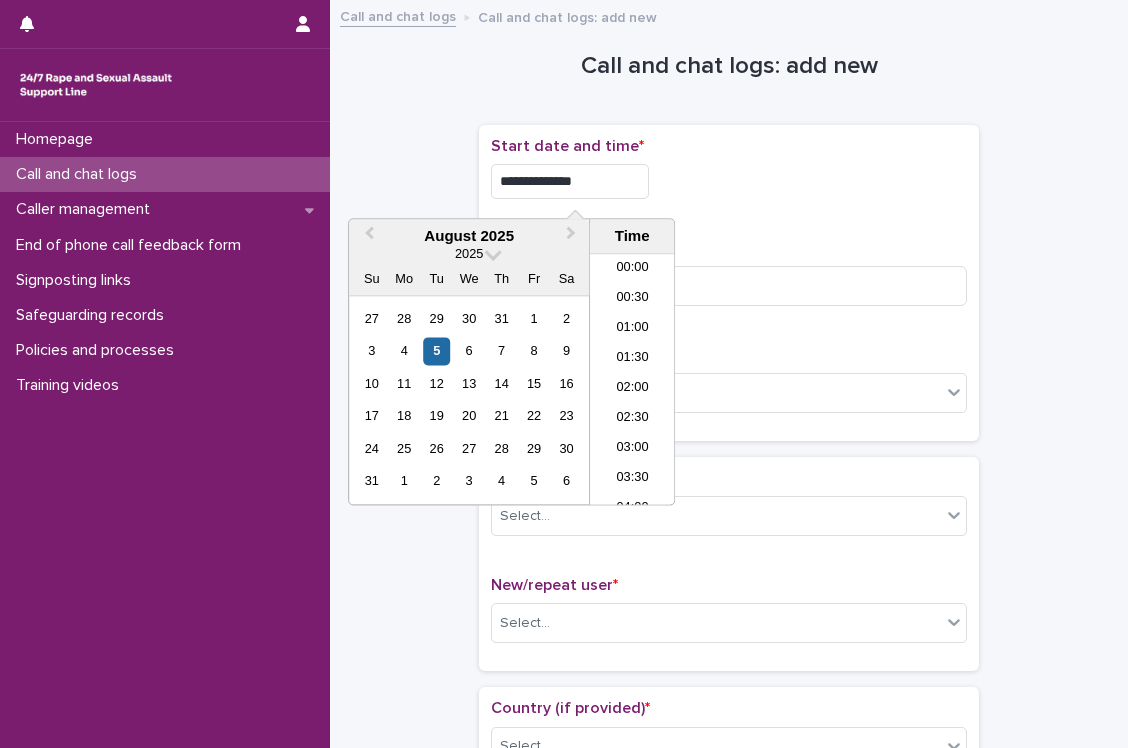 click on "**********" at bounding box center (570, 181) 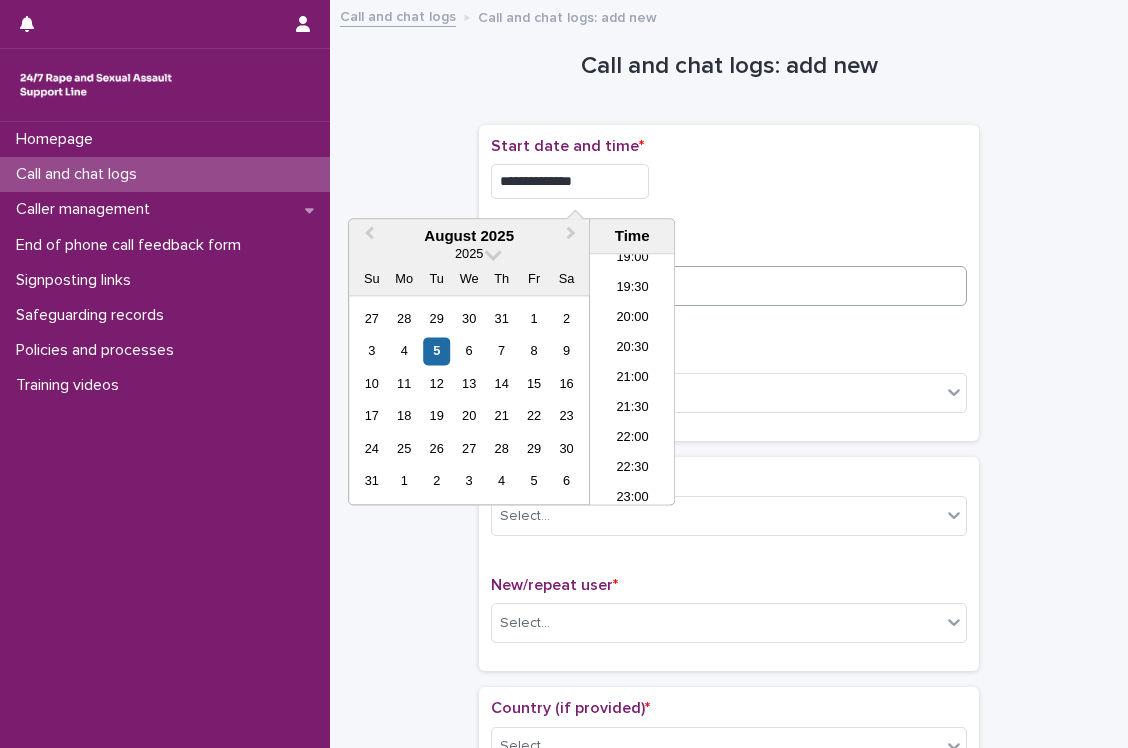 type on "**********" 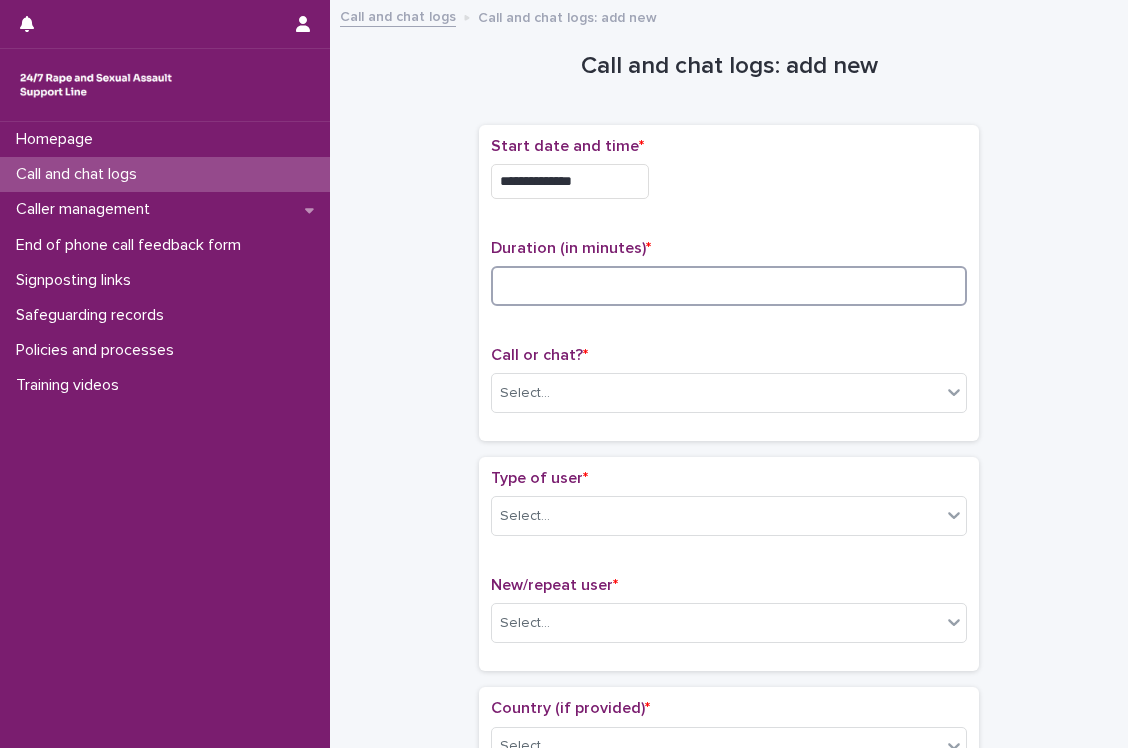 click at bounding box center (729, 286) 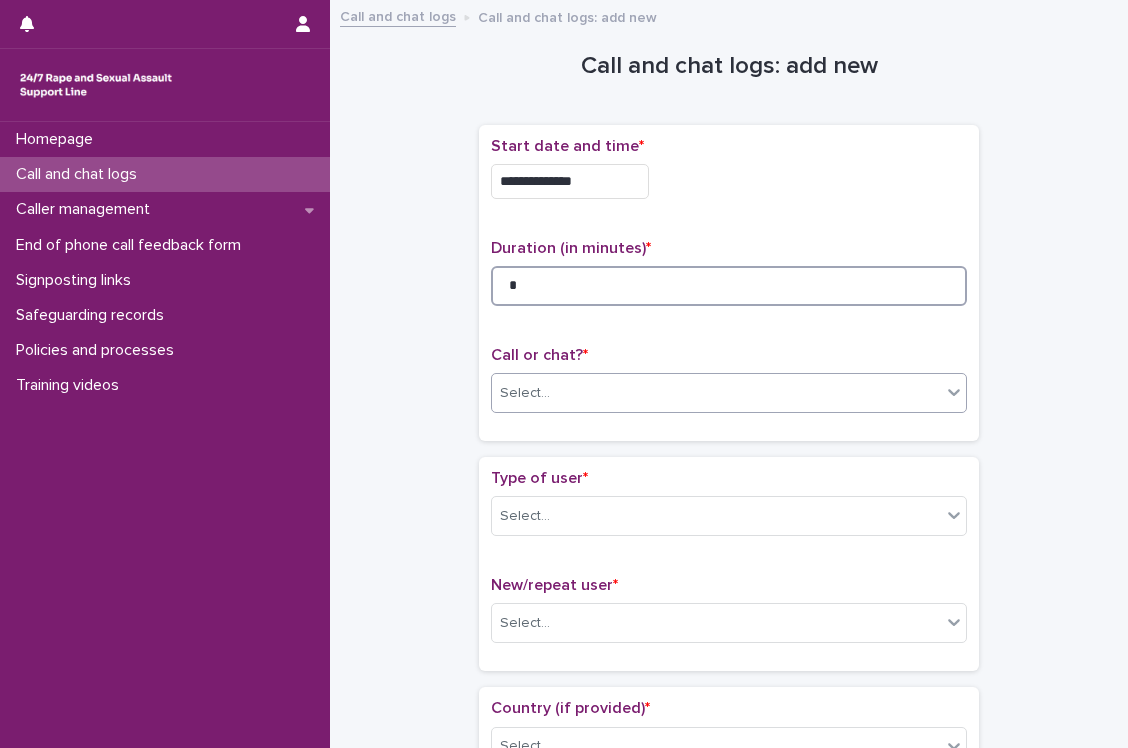 type on "*" 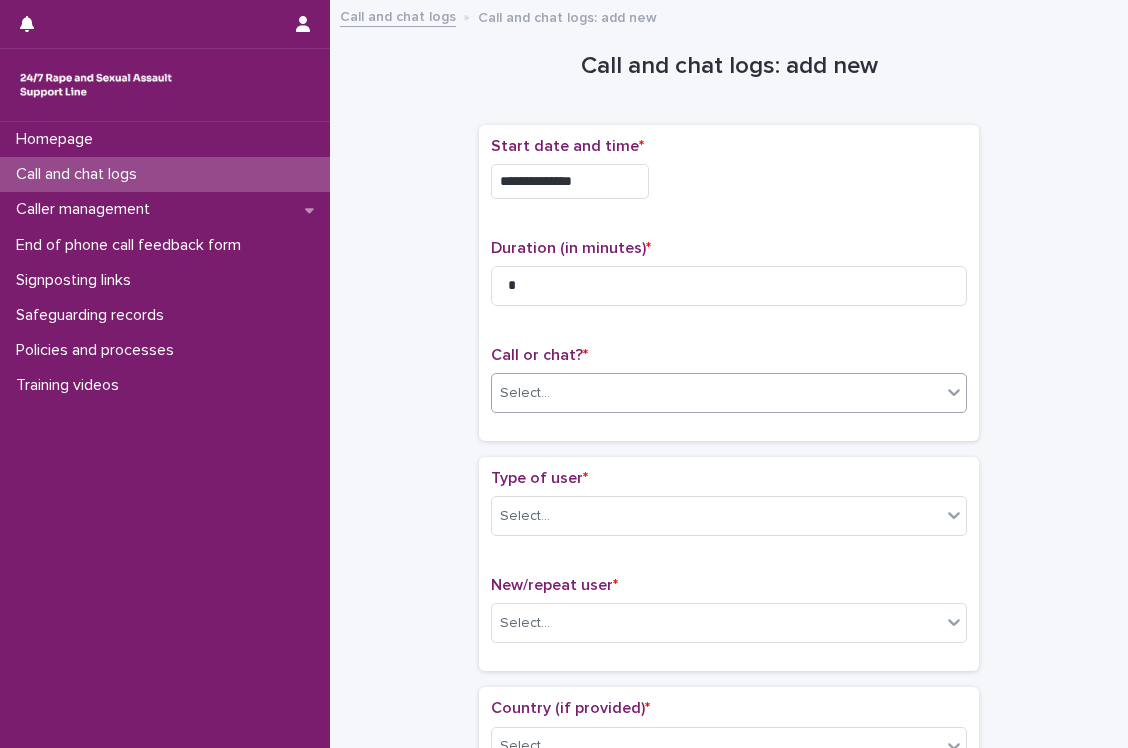 click on "Select..." at bounding box center [716, 393] 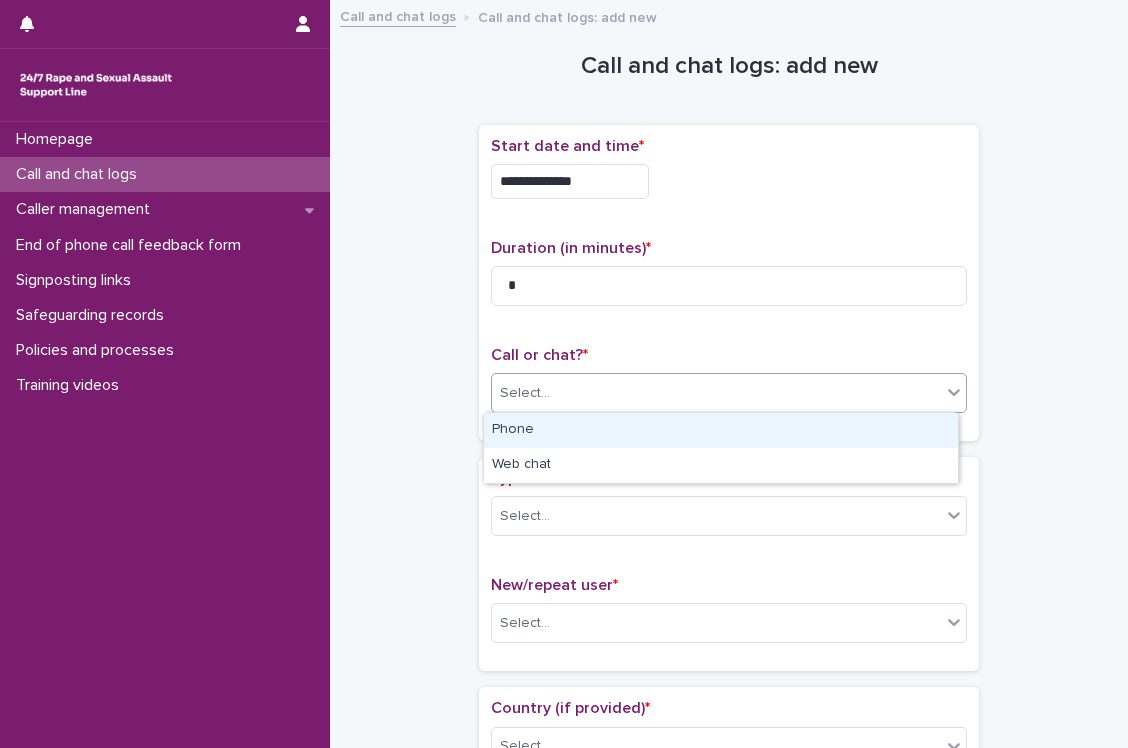 click on "Phone" at bounding box center (721, 430) 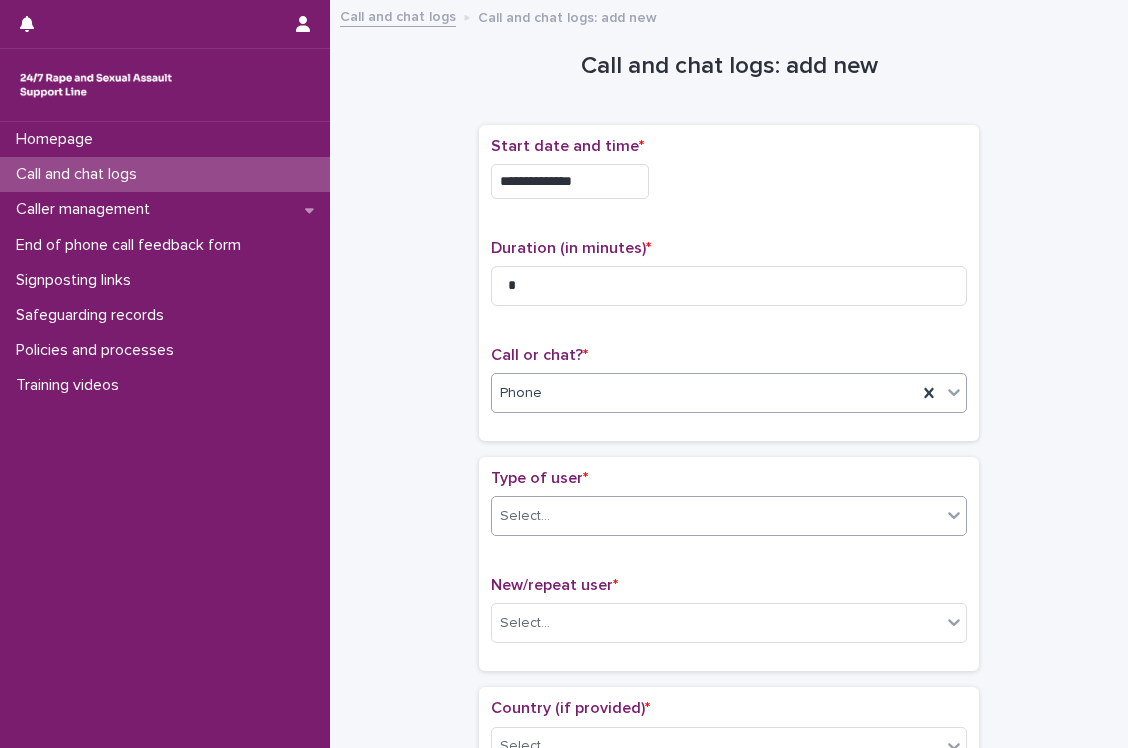 click on "Select..." at bounding box center (716, 516) 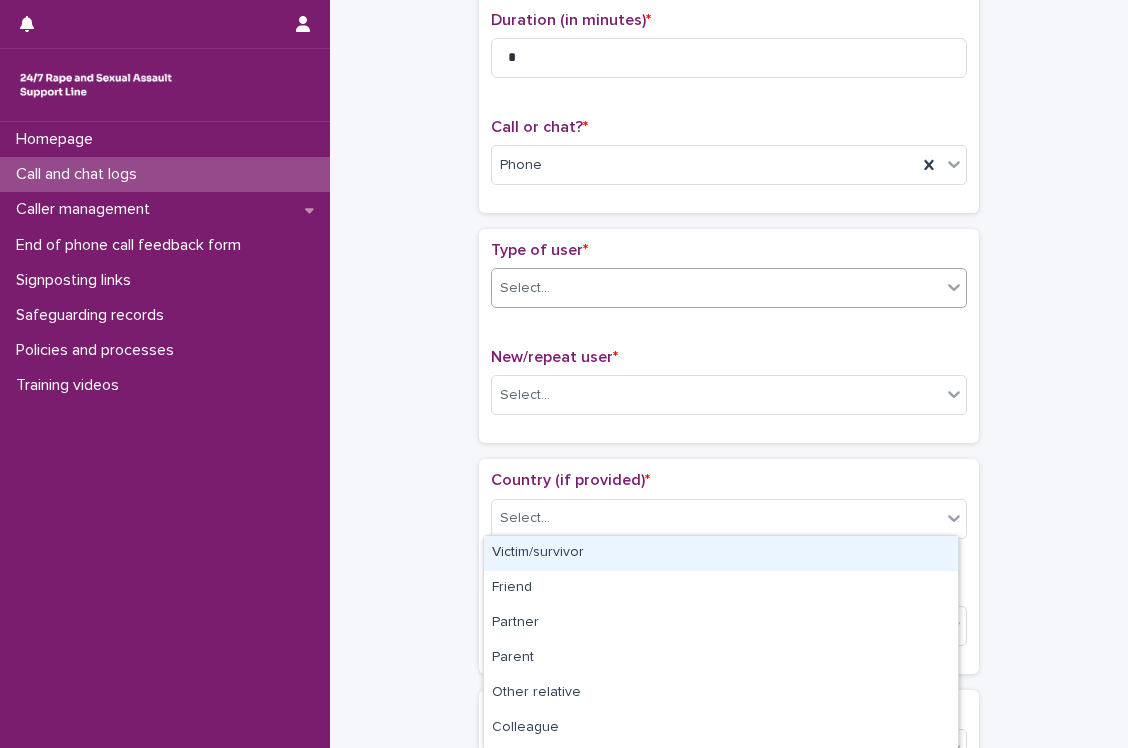 scroll, scrollTop: 231, scrollLeft: 0, axis: vertical 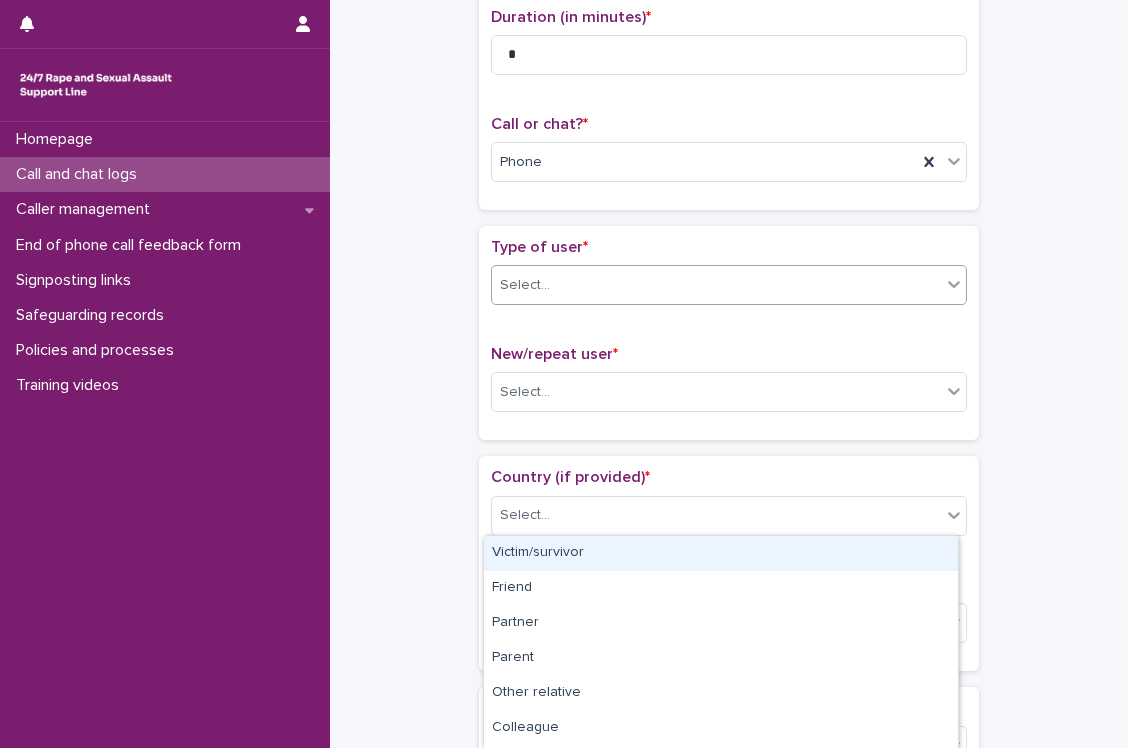 click on "Select..." at bounding box center [716, 285] 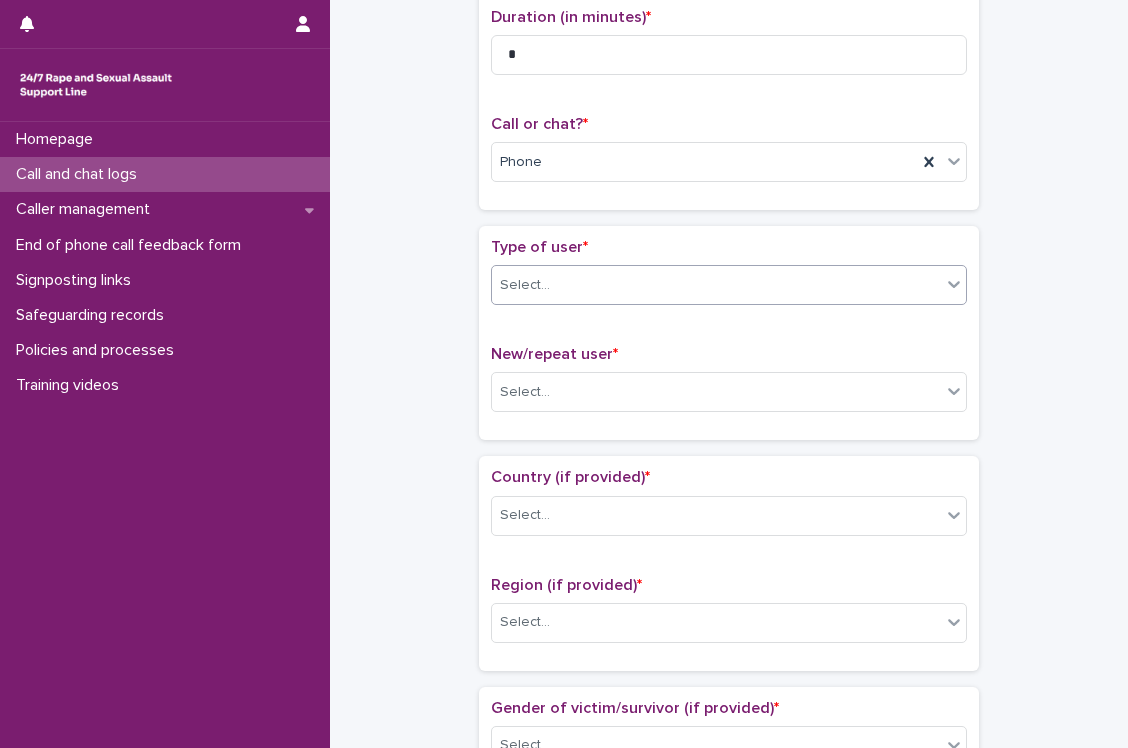 click on "Select..." at bounding box center [716, 285] 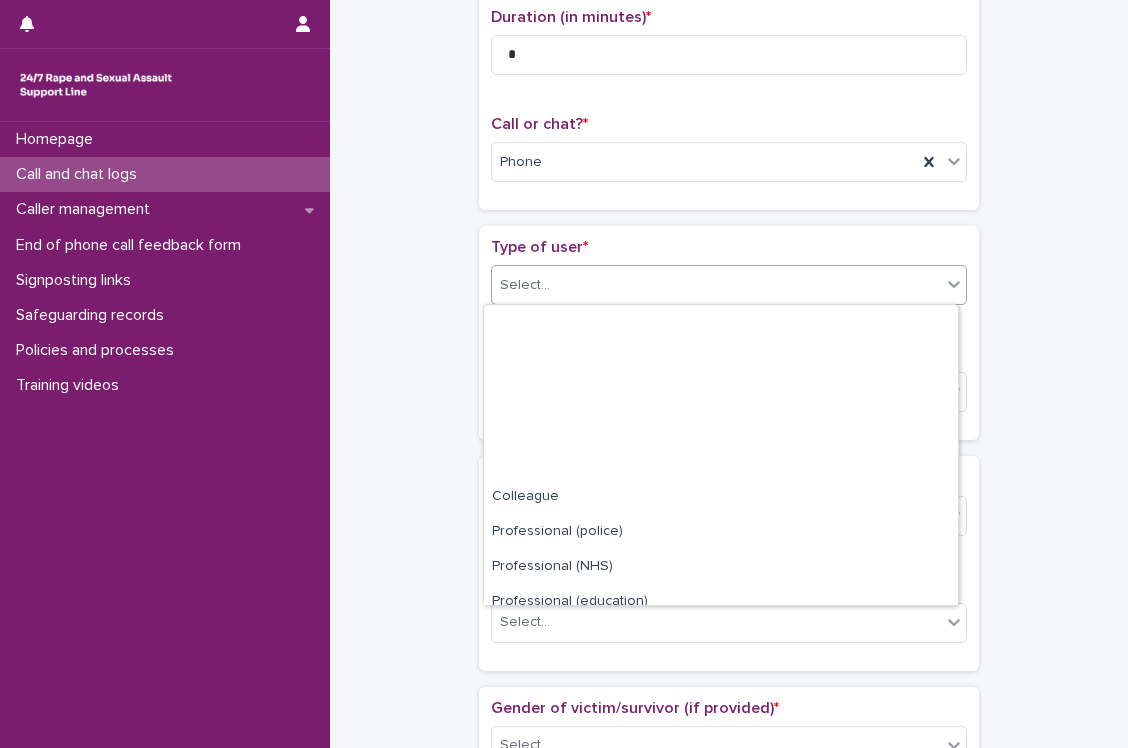 scroll, scrollTop: 224, scrollLeft: 0, axis: vertical 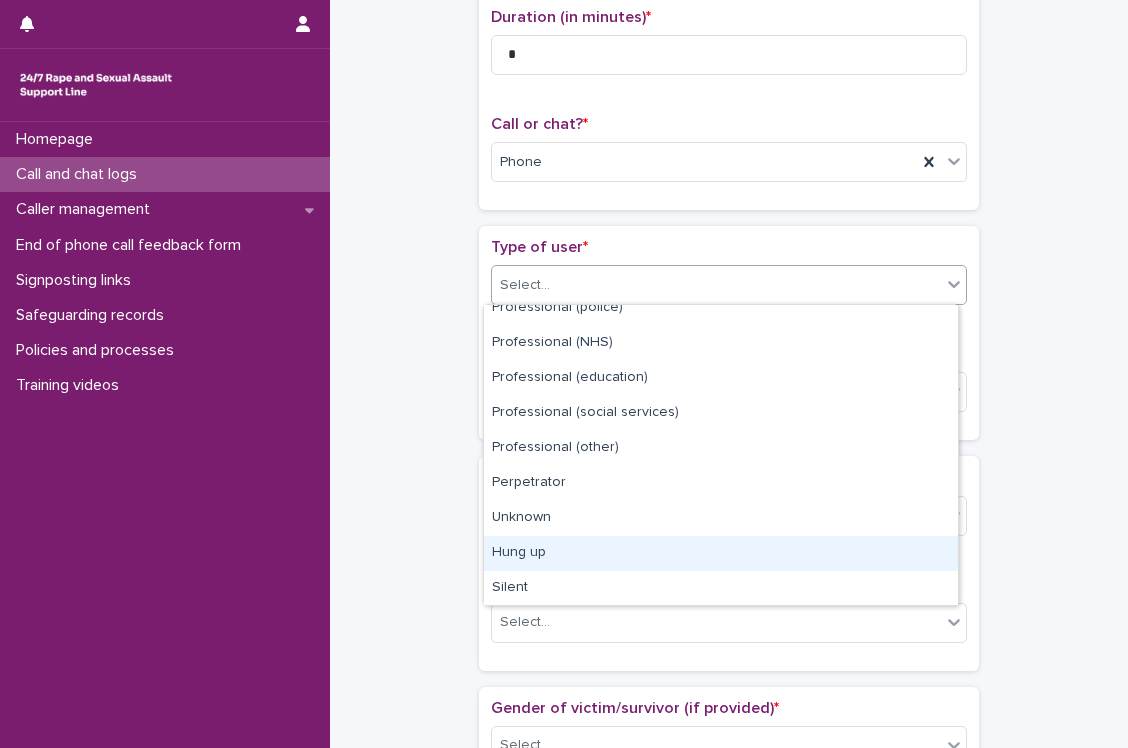 click on "Hung up" at bounding box center (721, 553) 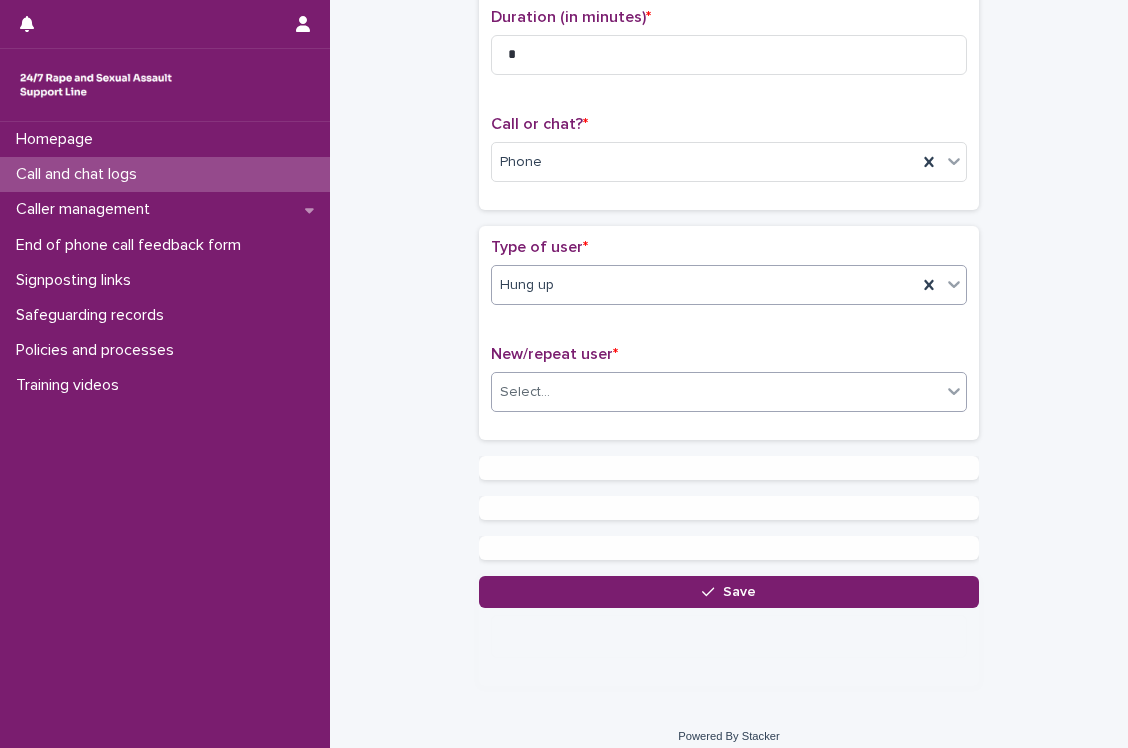 click on "Select..." at bounding box center (716, 392) 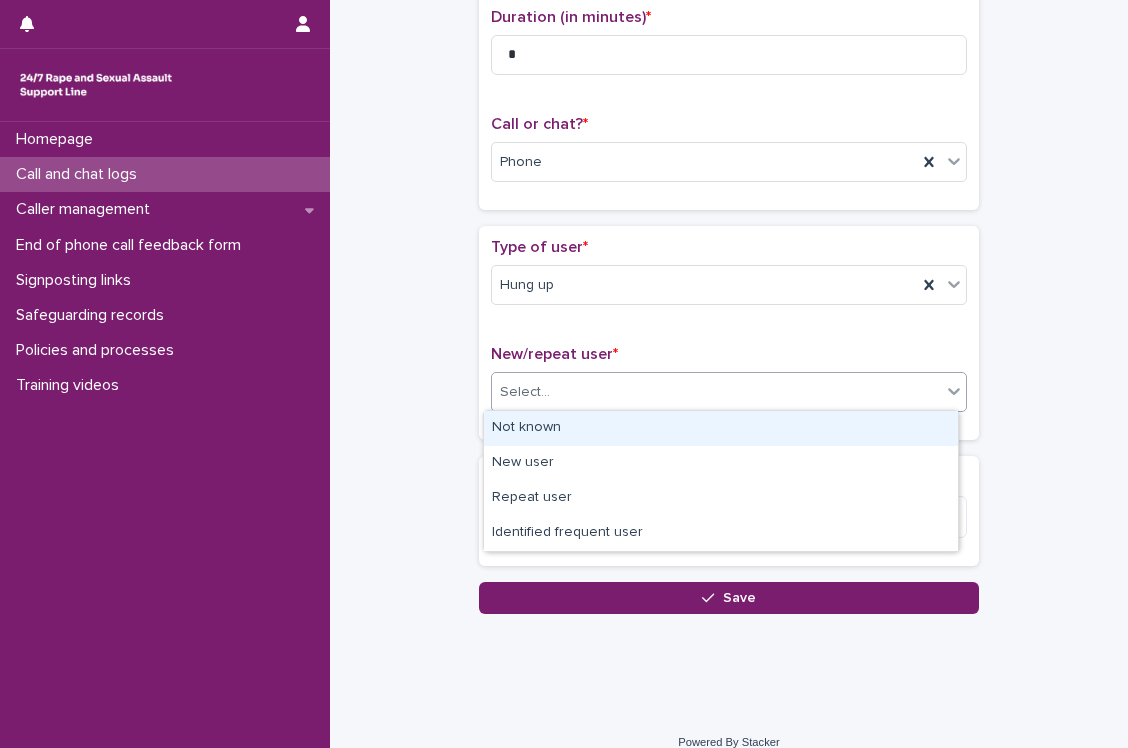 scroll, scrollTop: 237, scrollLeft: 0, axis: vertical 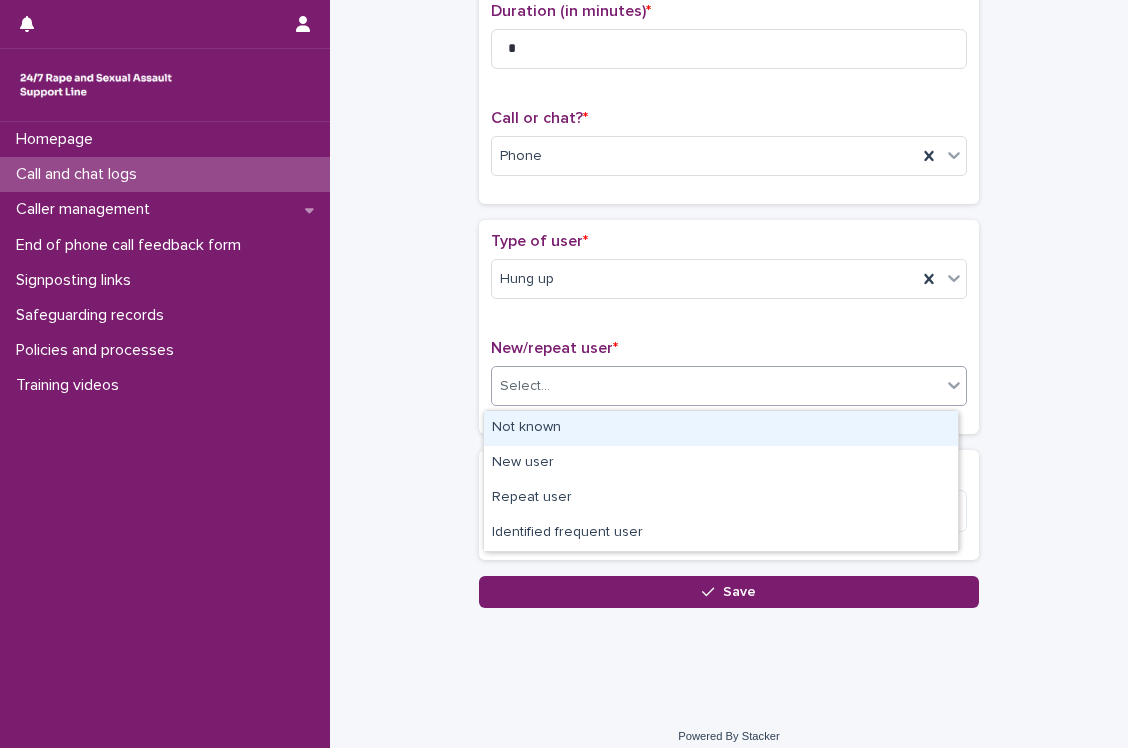 click on "Not known" at bounding box center (721, 428) 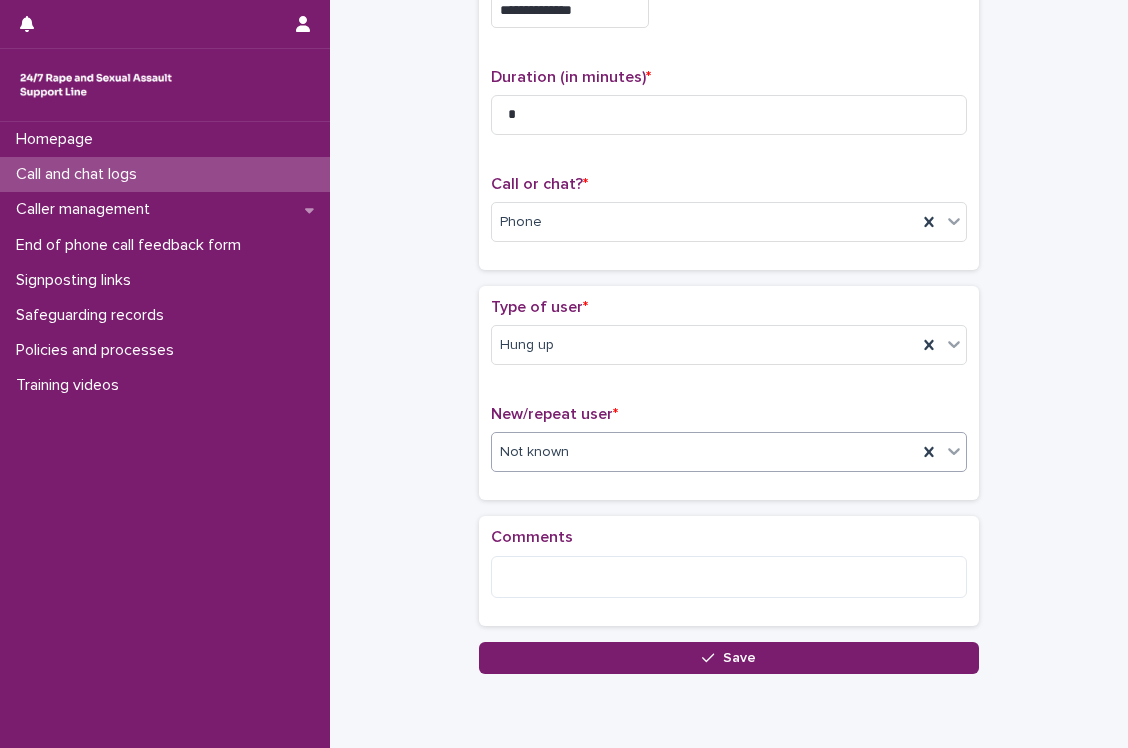 scroll, scrollTop: 172, scrollLeft: 0, axis: vertical 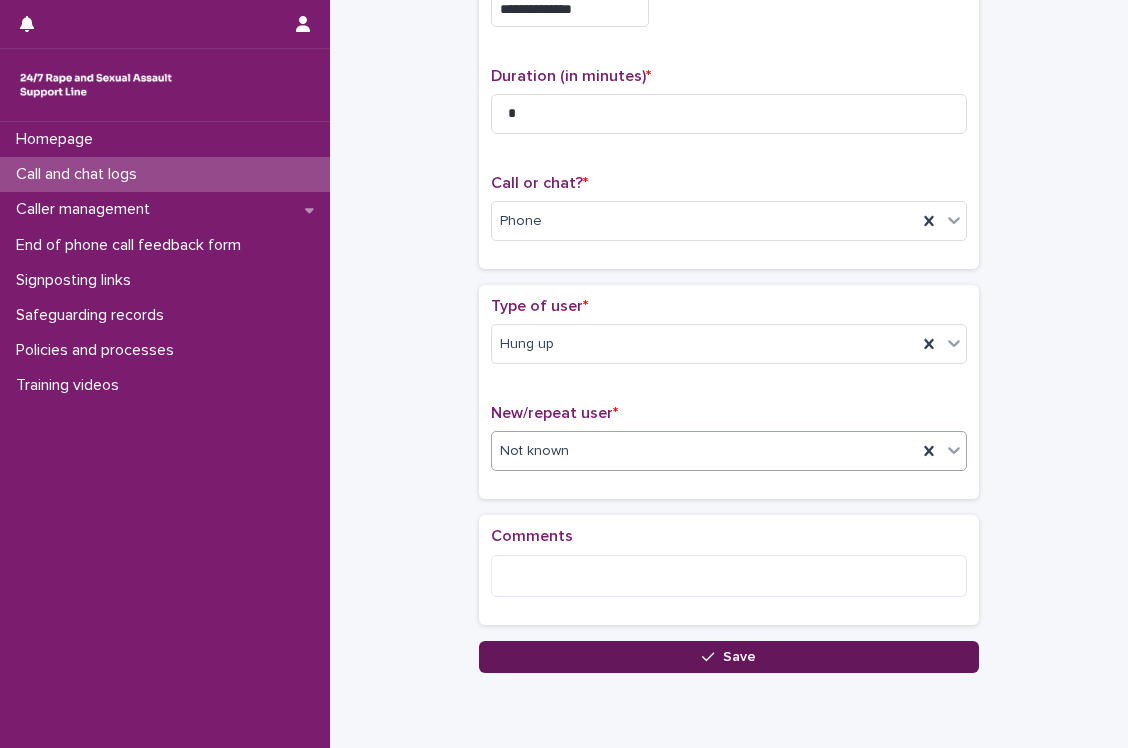 click on "Save" at bounding box center [729, 657] 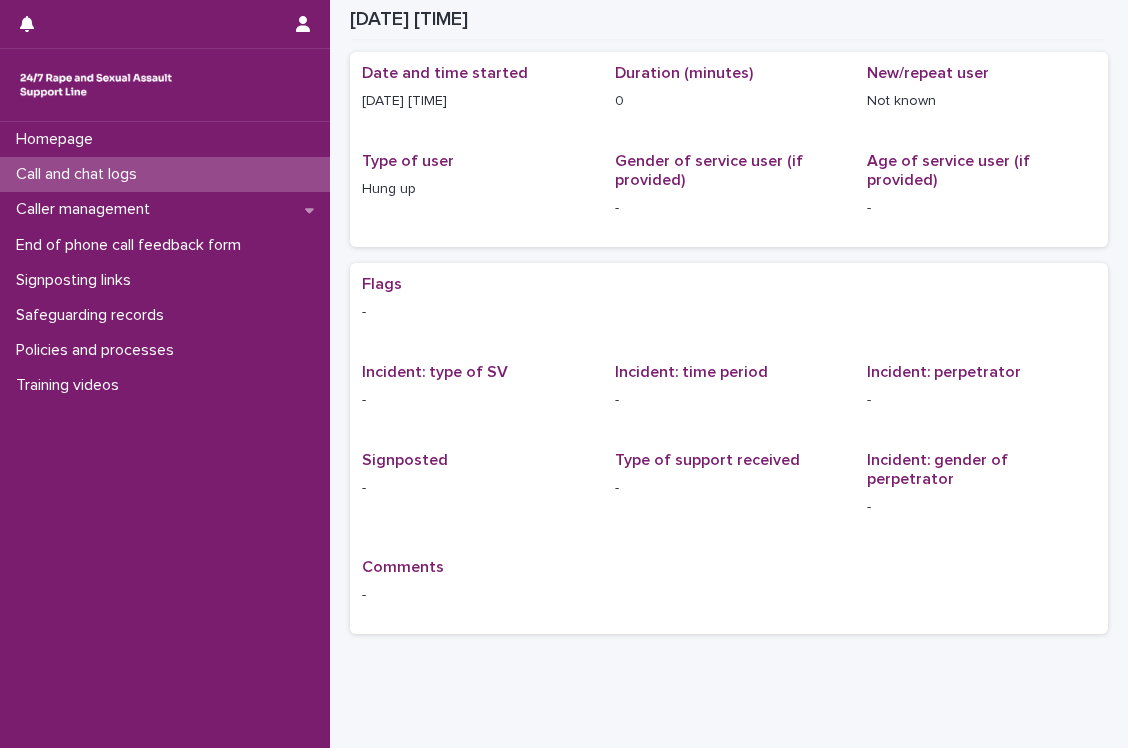 scroll, scrollTop: 0, scrollLeft: 0, axis: both 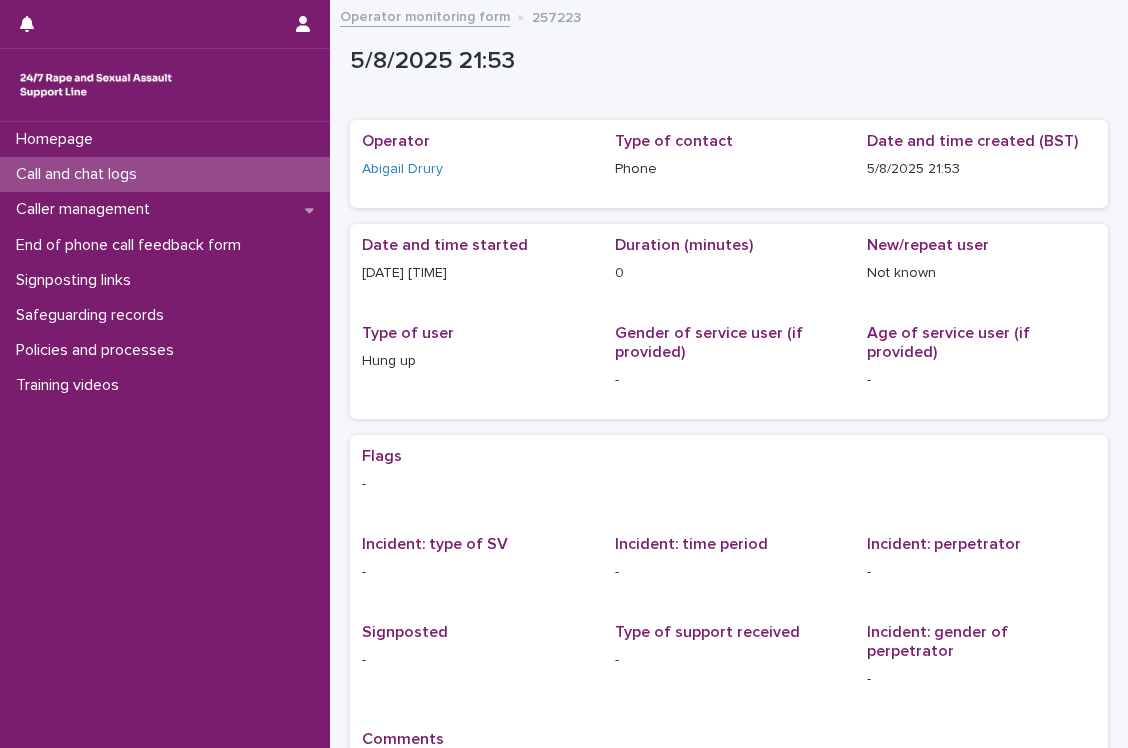 click on "Call and chat logs" at bounding box center (165, 174) 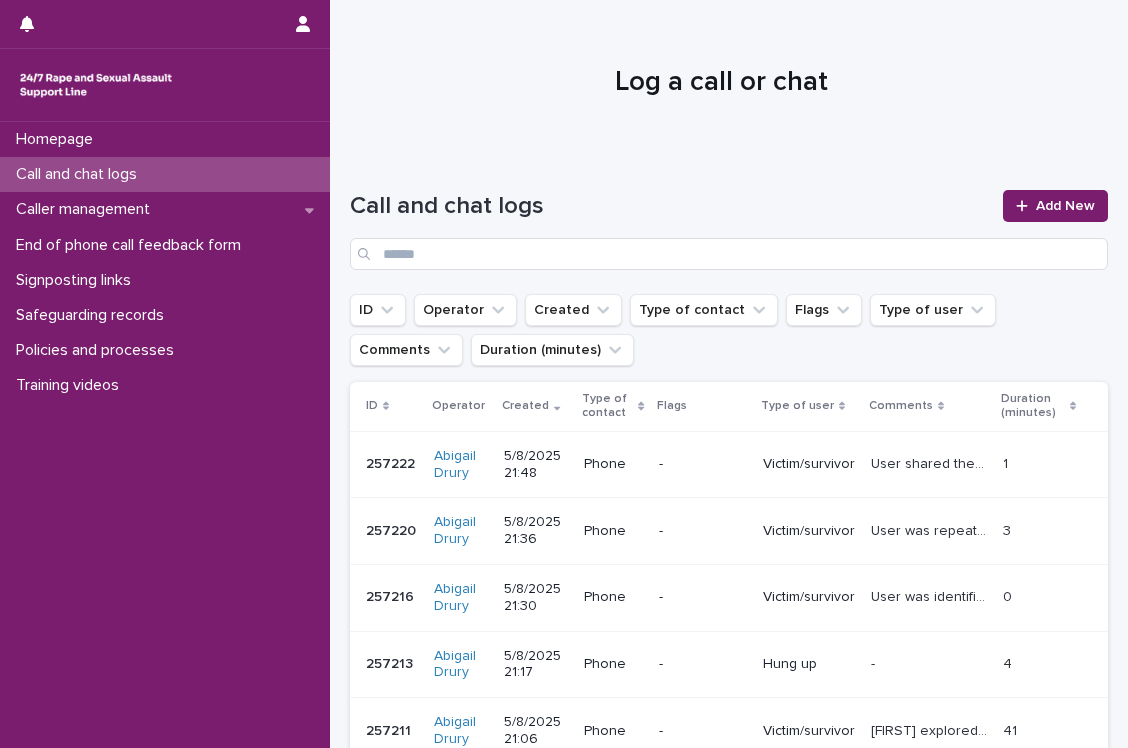 scroll, scrollTop: 0, scrollLeft: 0, axis: both 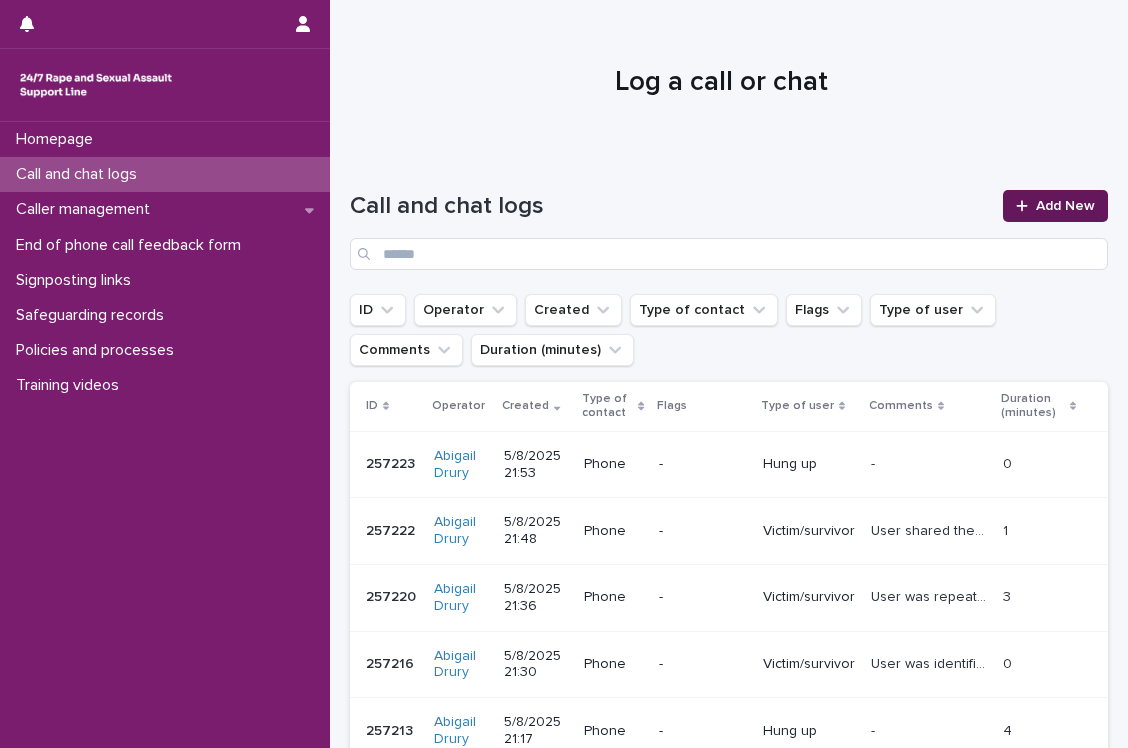 click at bounding box center (1026, 206) 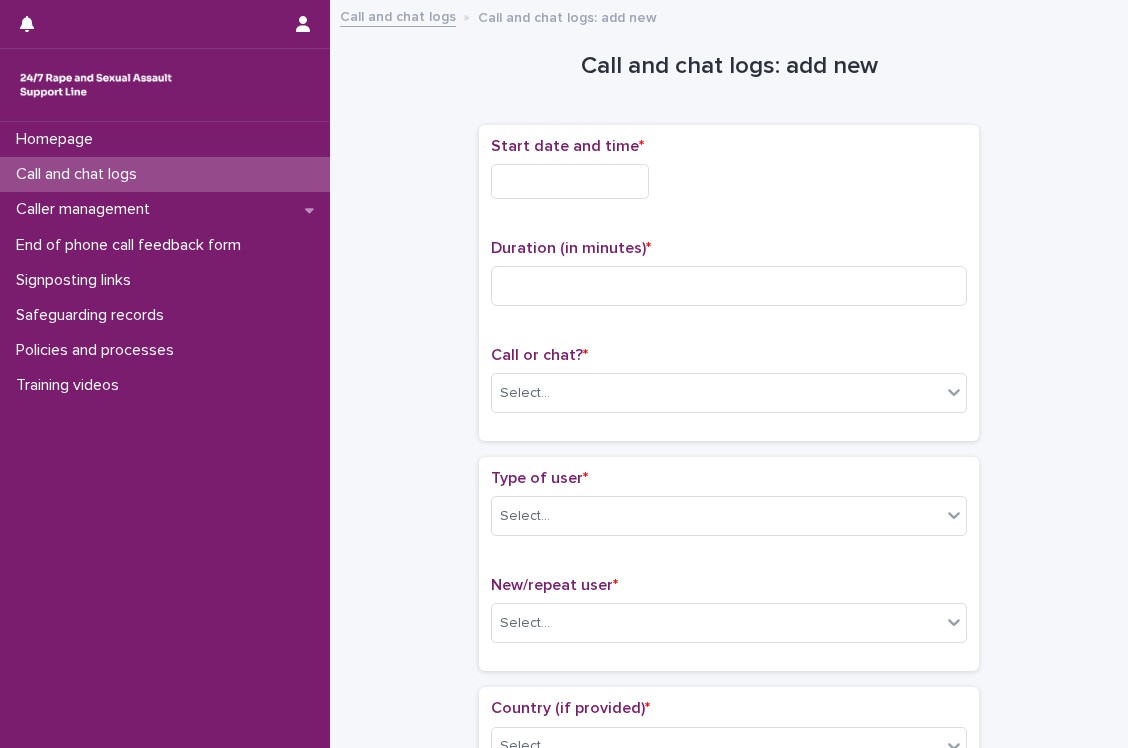 scroll, scrollTop: 12, scrollLeft: 0, axis: vertical 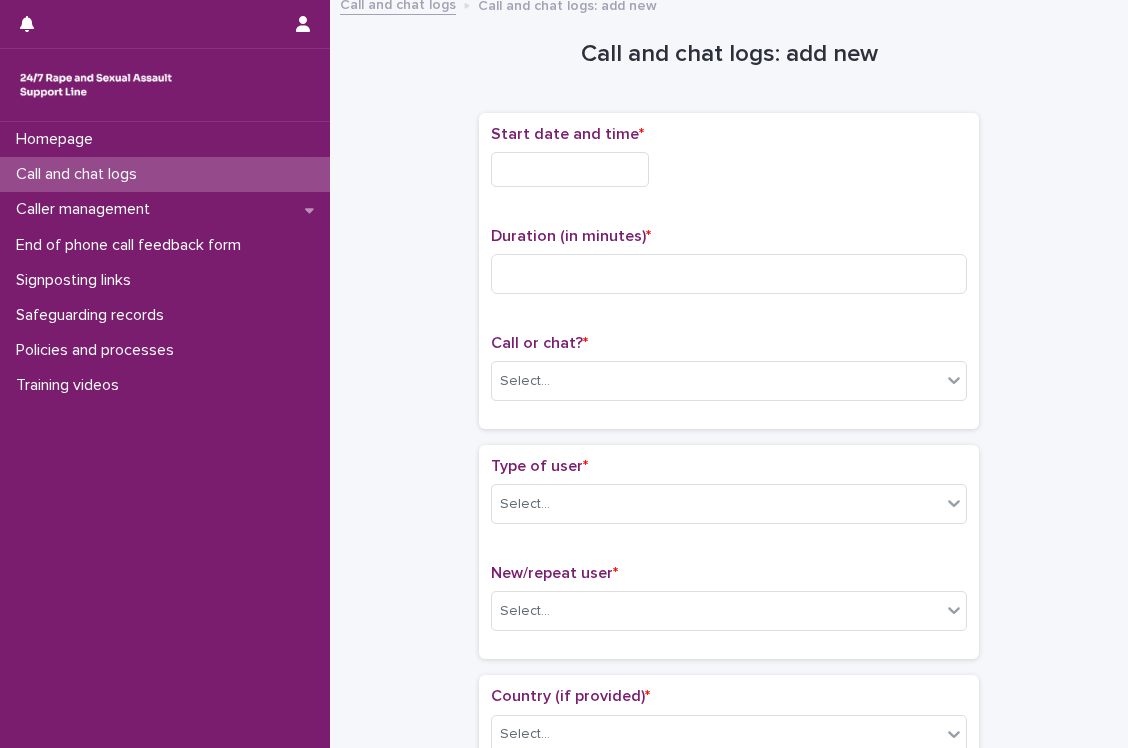 click at bounding box center (570, 169) 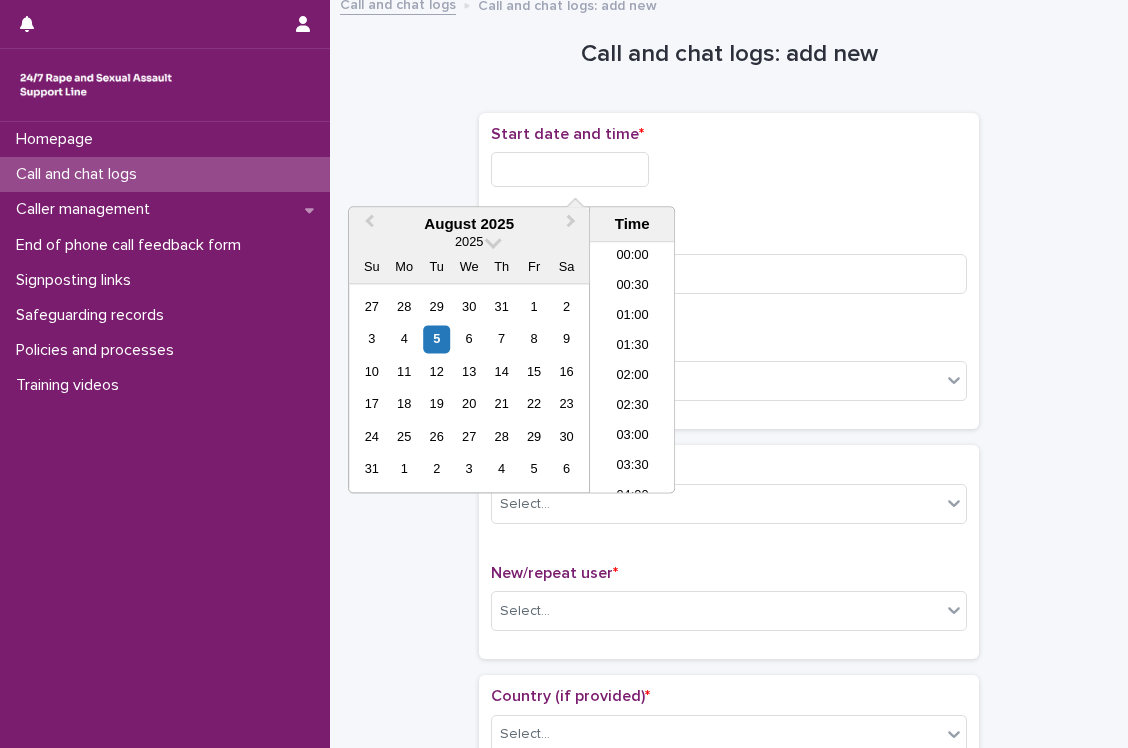 scroll, scrollTop: 1180, scrollLeft: 0, axis: vertical 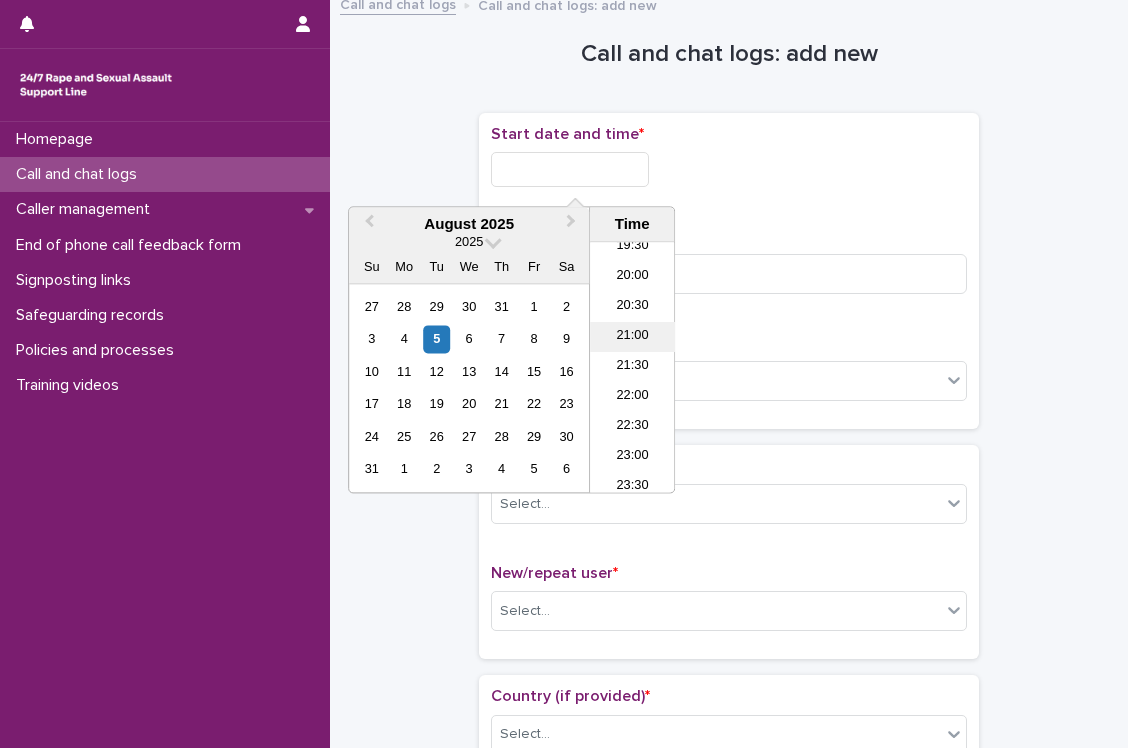 click on "21:00" at bounding box center [632, 338] 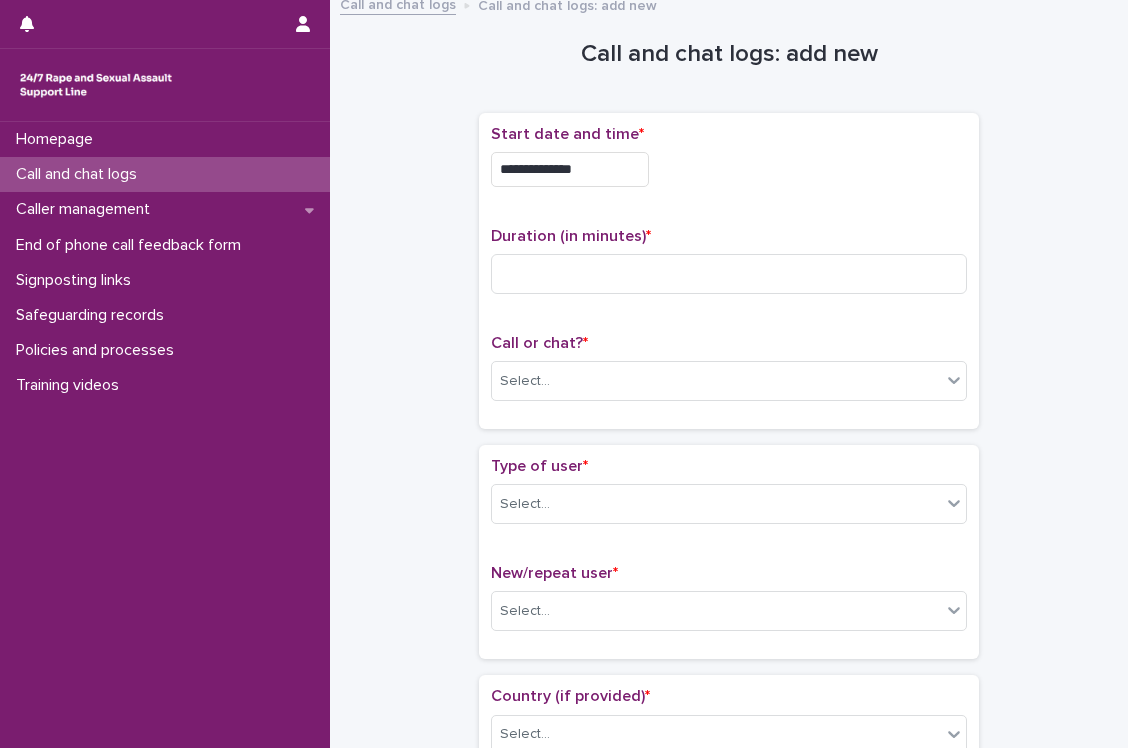 click on "**********" at bounding box center [570, 169] 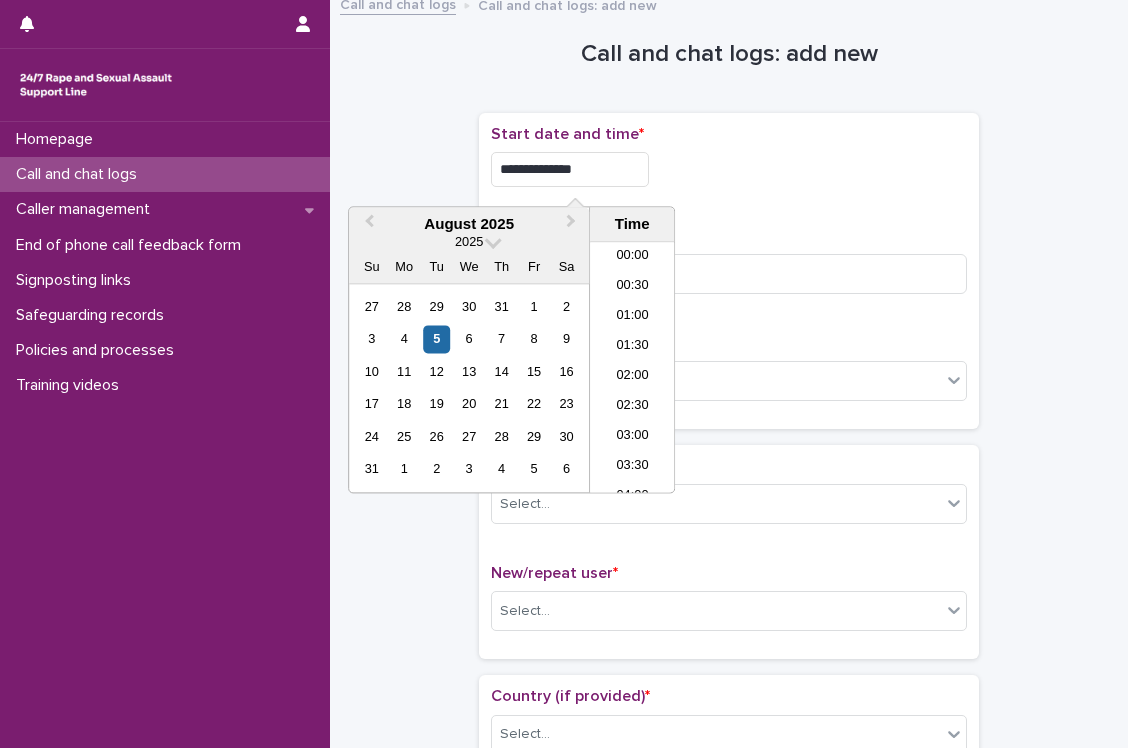 scroll, scrollTop: 1150, scrollLeft: 0, axis: vertical 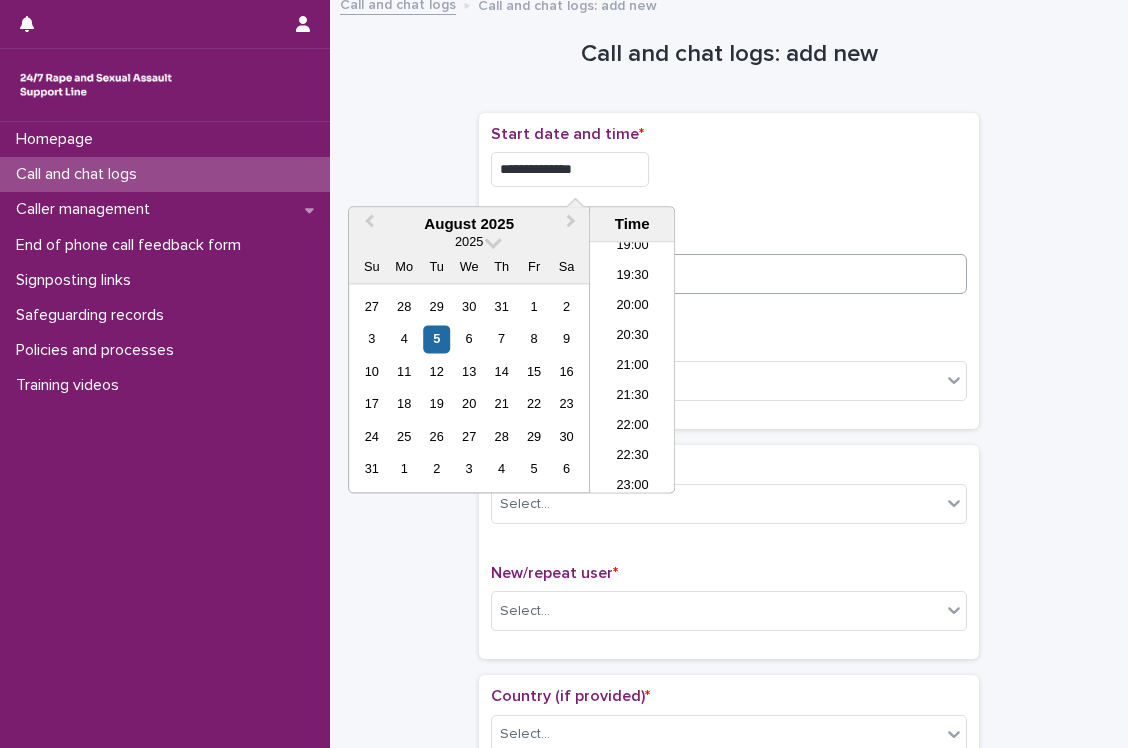 type on "**********" 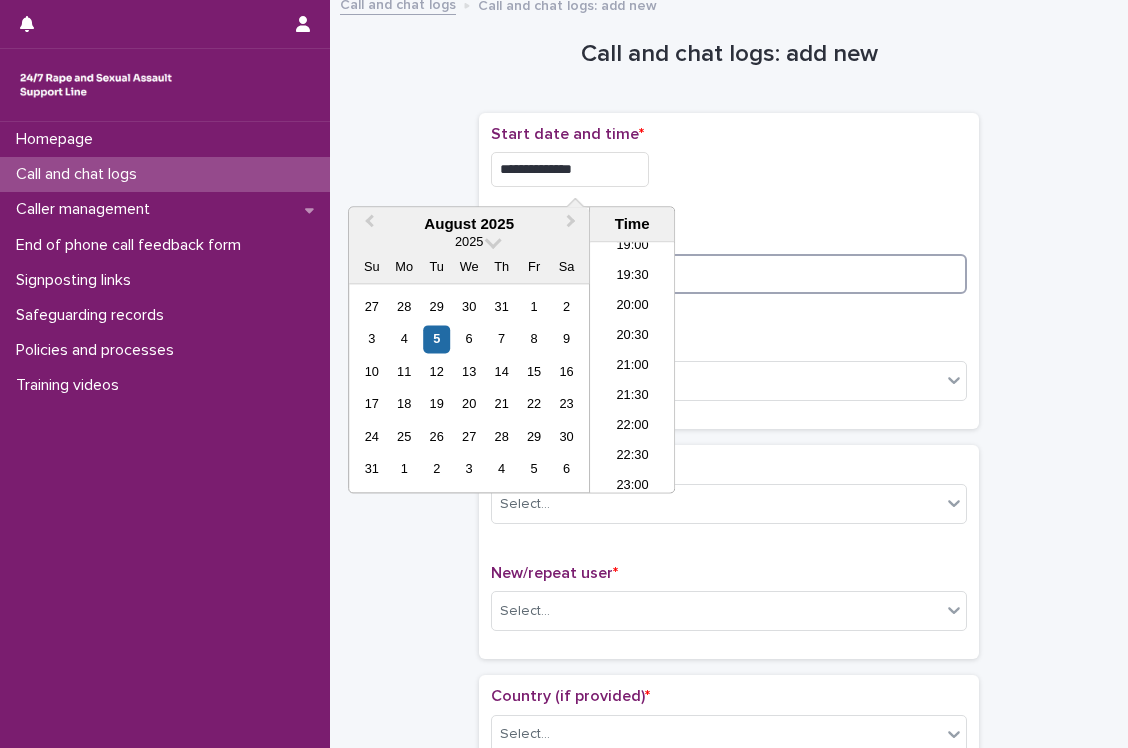 click at bounding box center (729, 274) 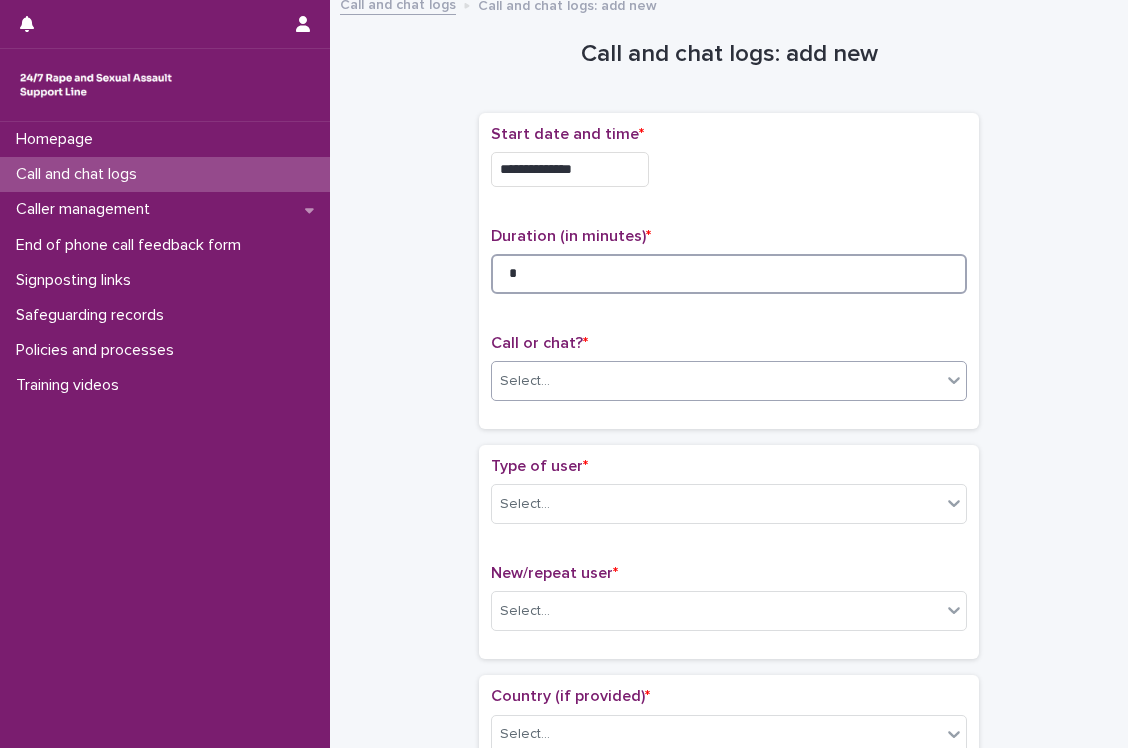type on "*" 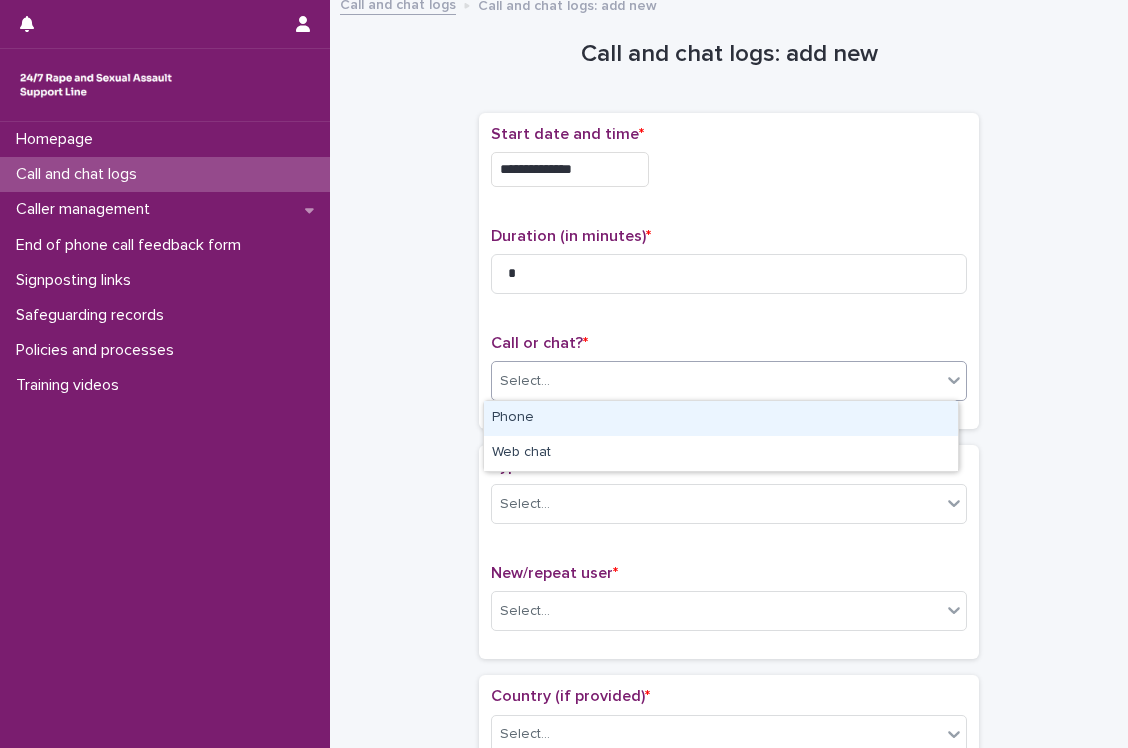 click on "Select..." at bounding box center [716, 381] 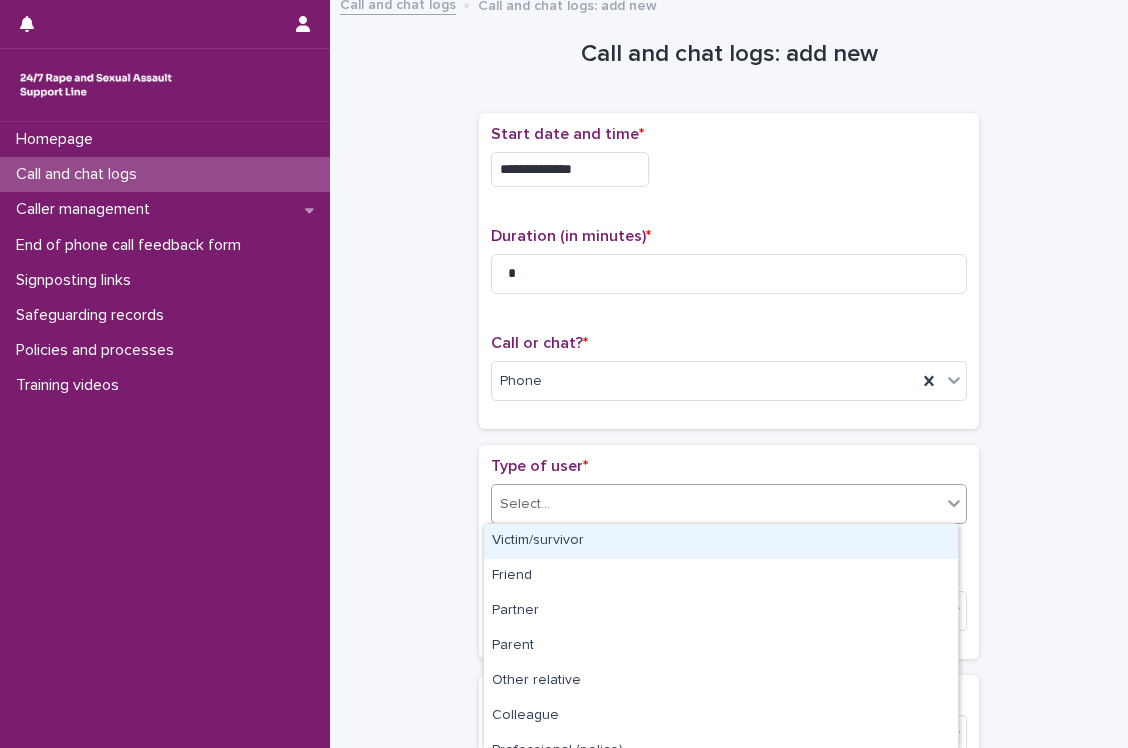 click on "Select..." at bounding box center [716, 504] 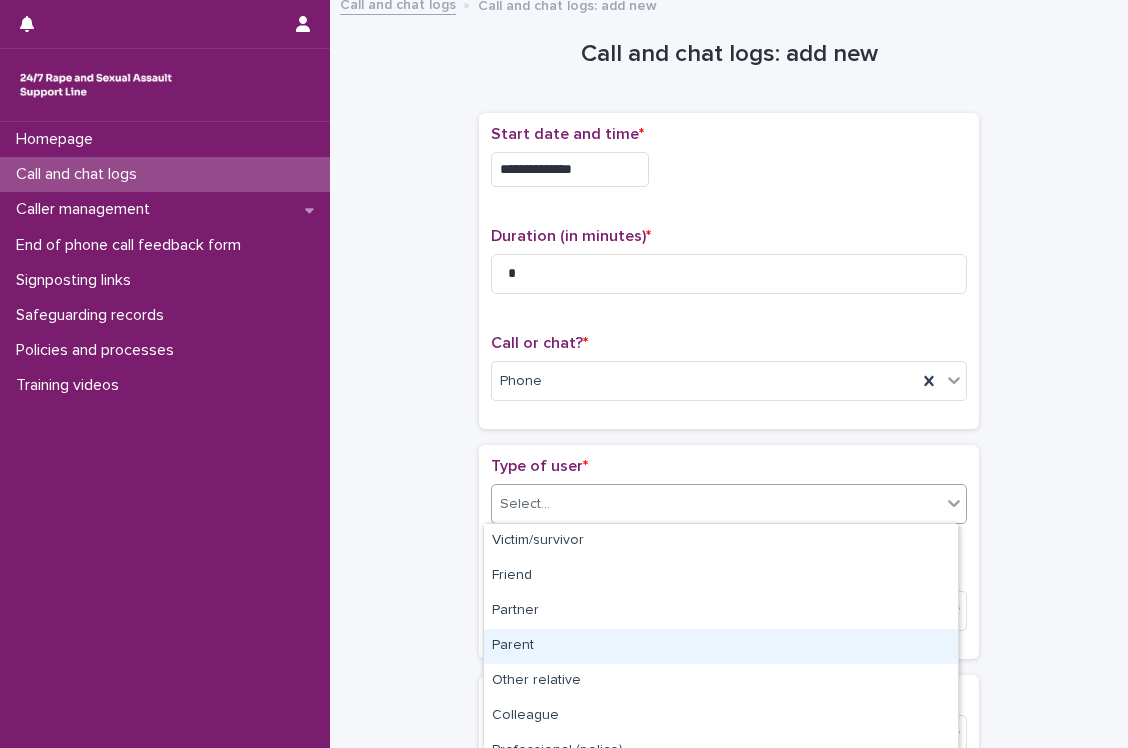 scroll, scrollTop: 299, scrollLeft: 0, axis: vertical 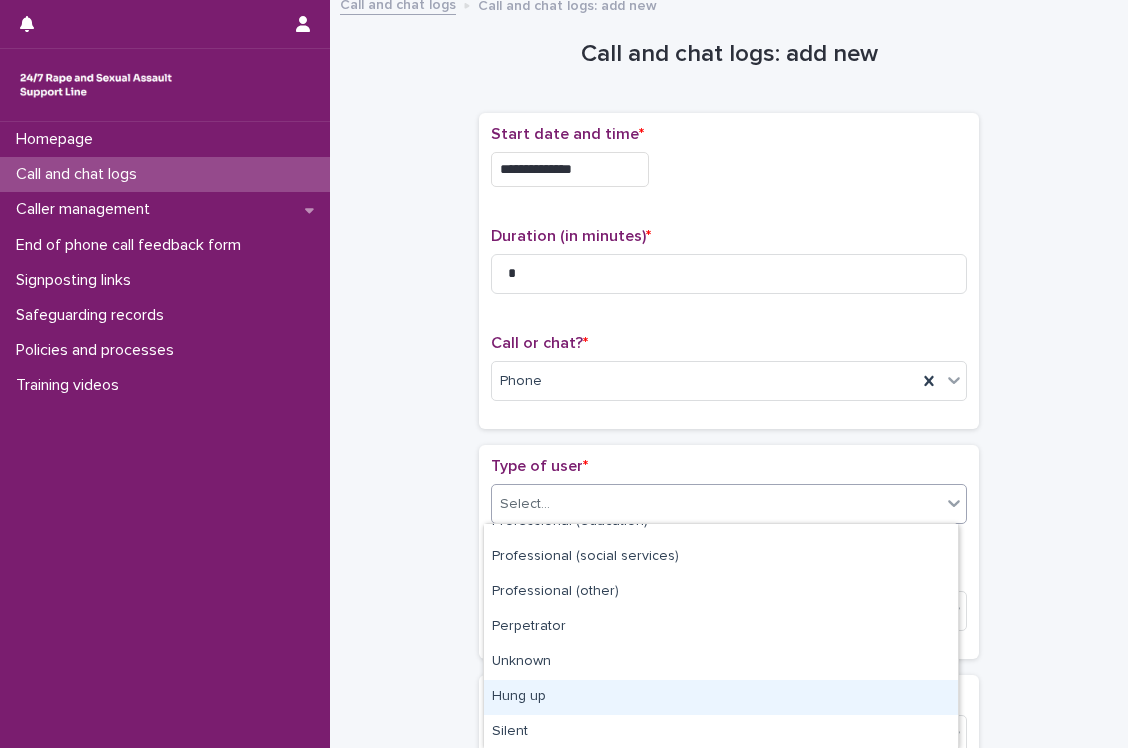 click on "Hung up" at bounding box center [721, 697] 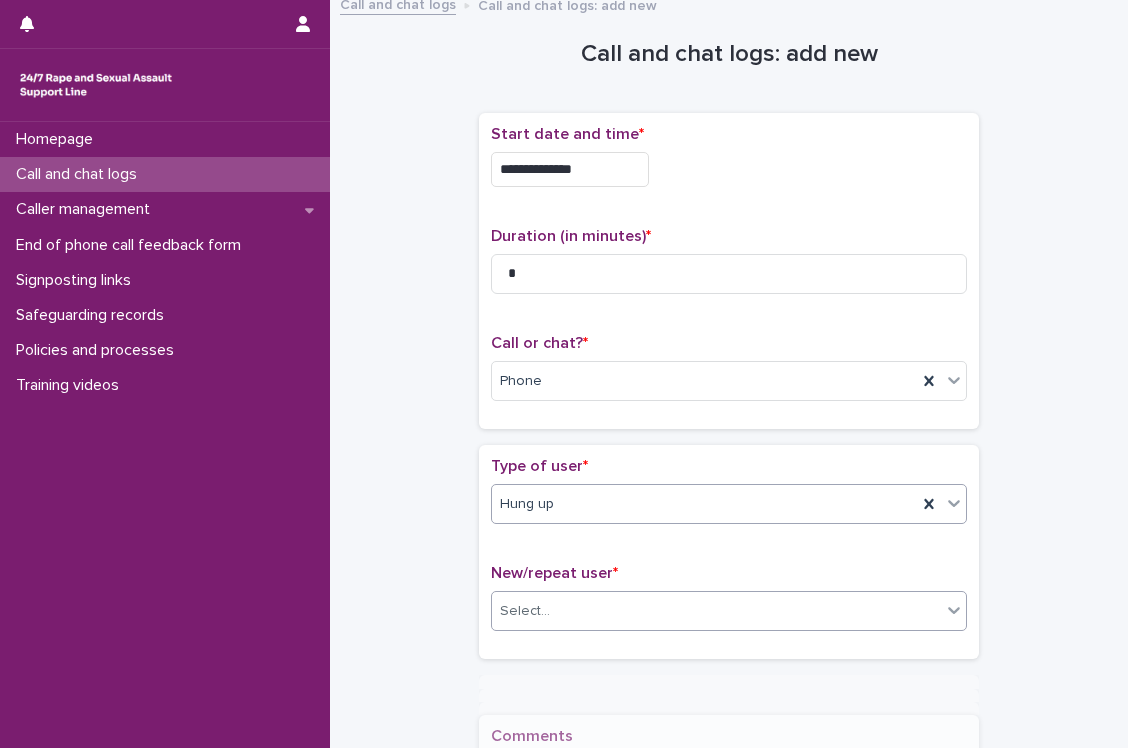 click on "Select..." at bounding box center [716, 611] 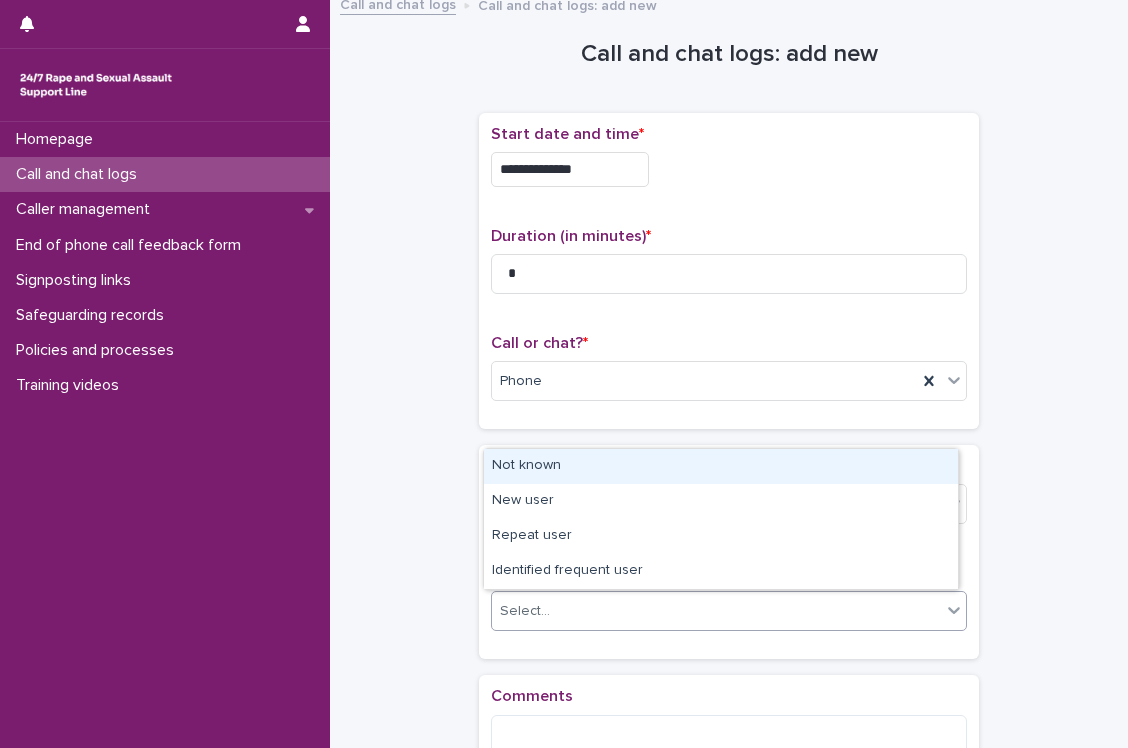 click on "Not known" at bounding box center [721, 466] 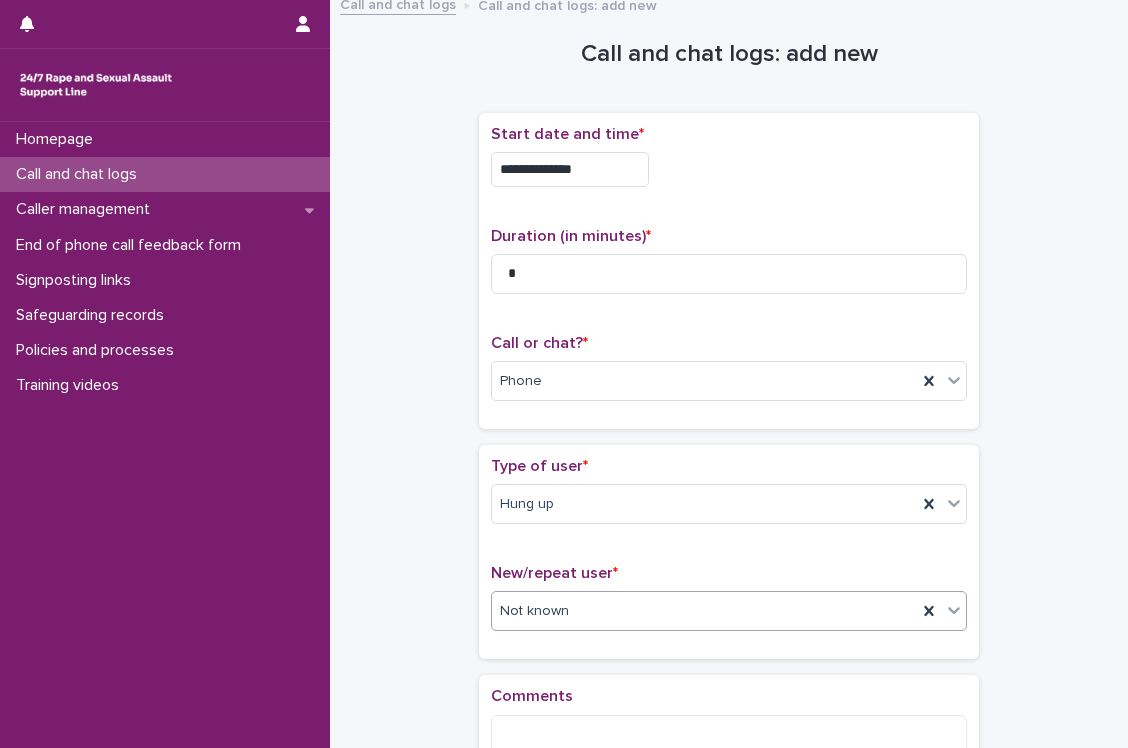 scroll, scrollTop: 201, scrollLeft: 0, axis: vertical 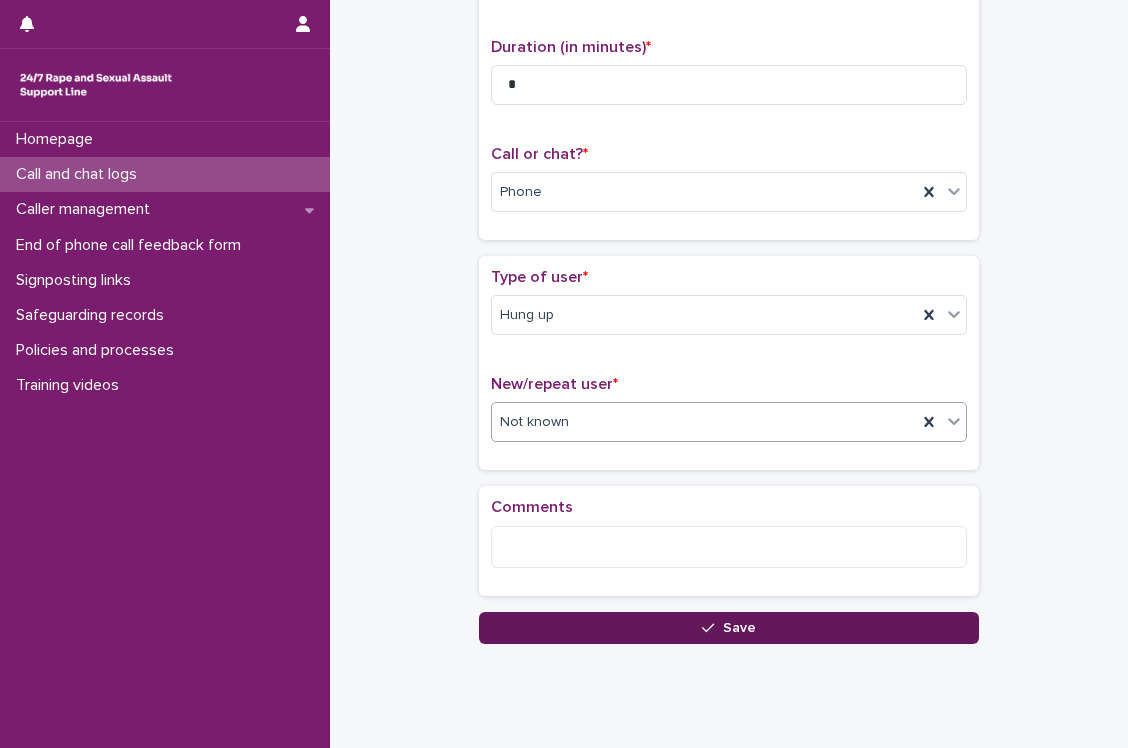 click on "Save" at bounding box center [729, 628] 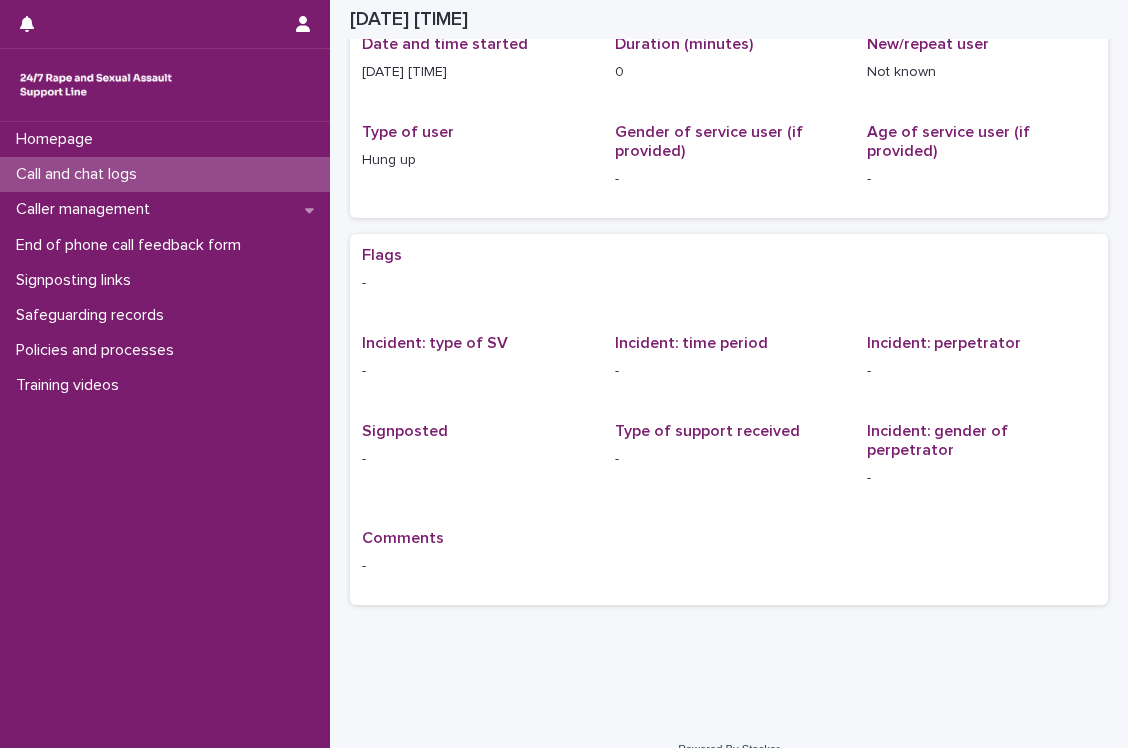 scroll, scrollTop: 0, scrollLeft: 0, axis: both 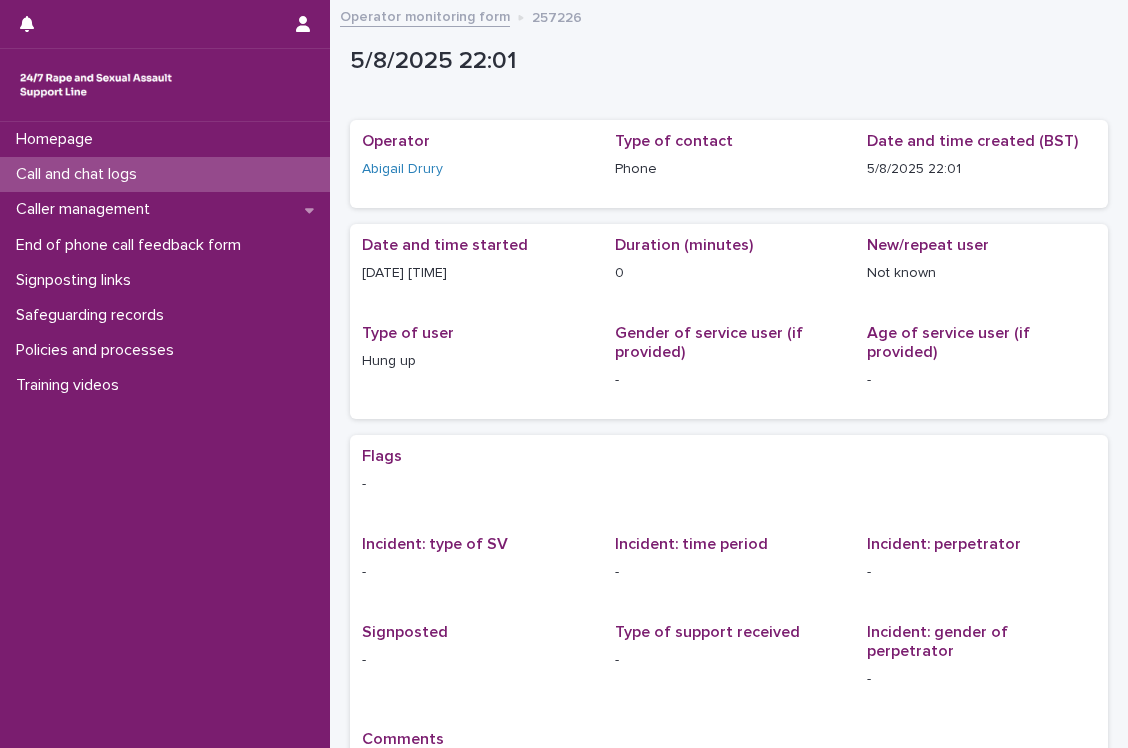 click on "Call and chat logs" at bounding box center (165, 174) 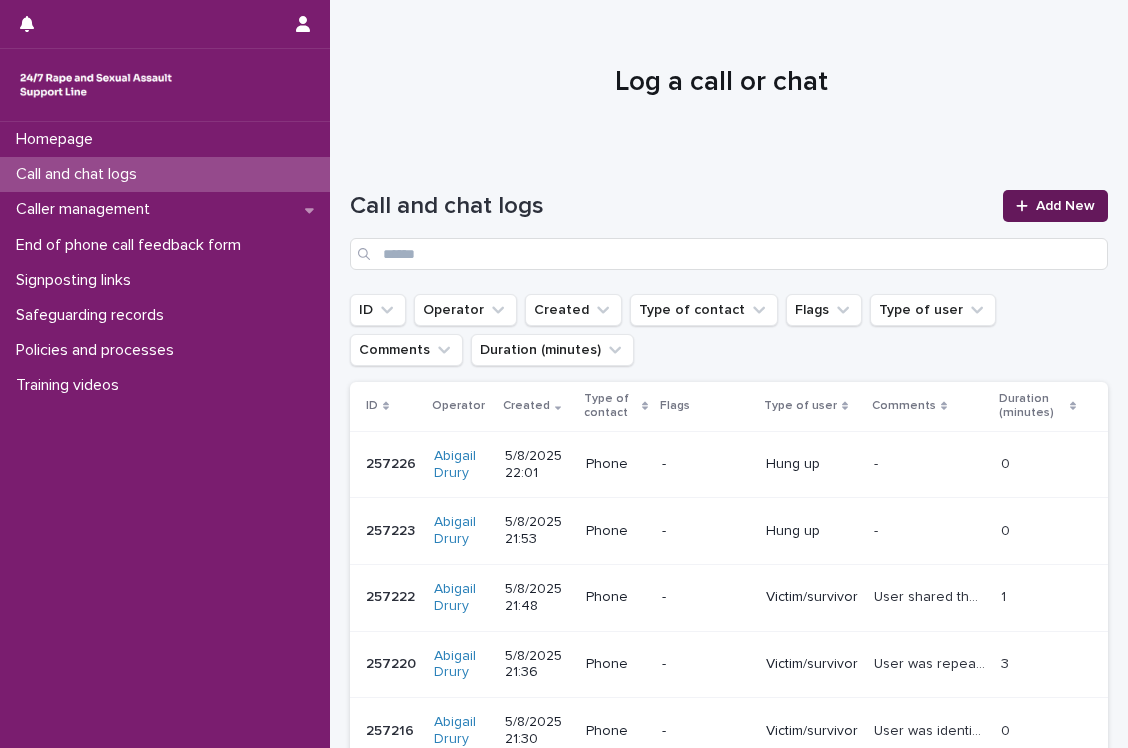 click on "Add New" at bounding box center (1065, 206) 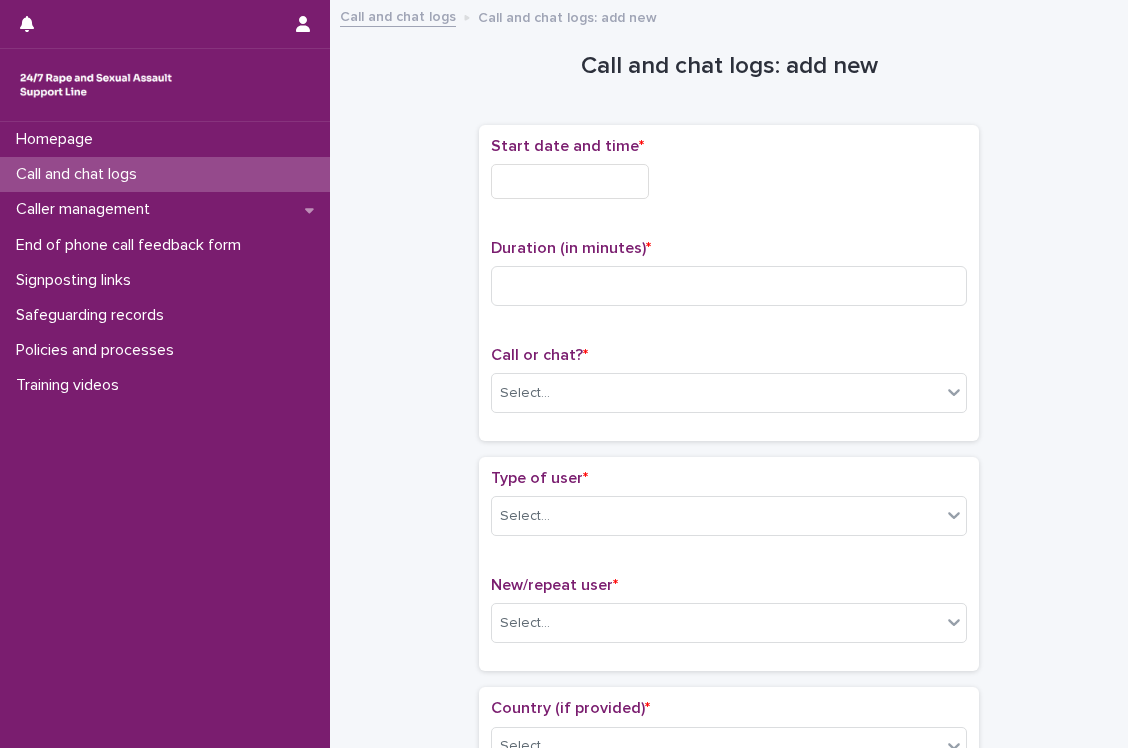 click at bounding box center (570, 181) 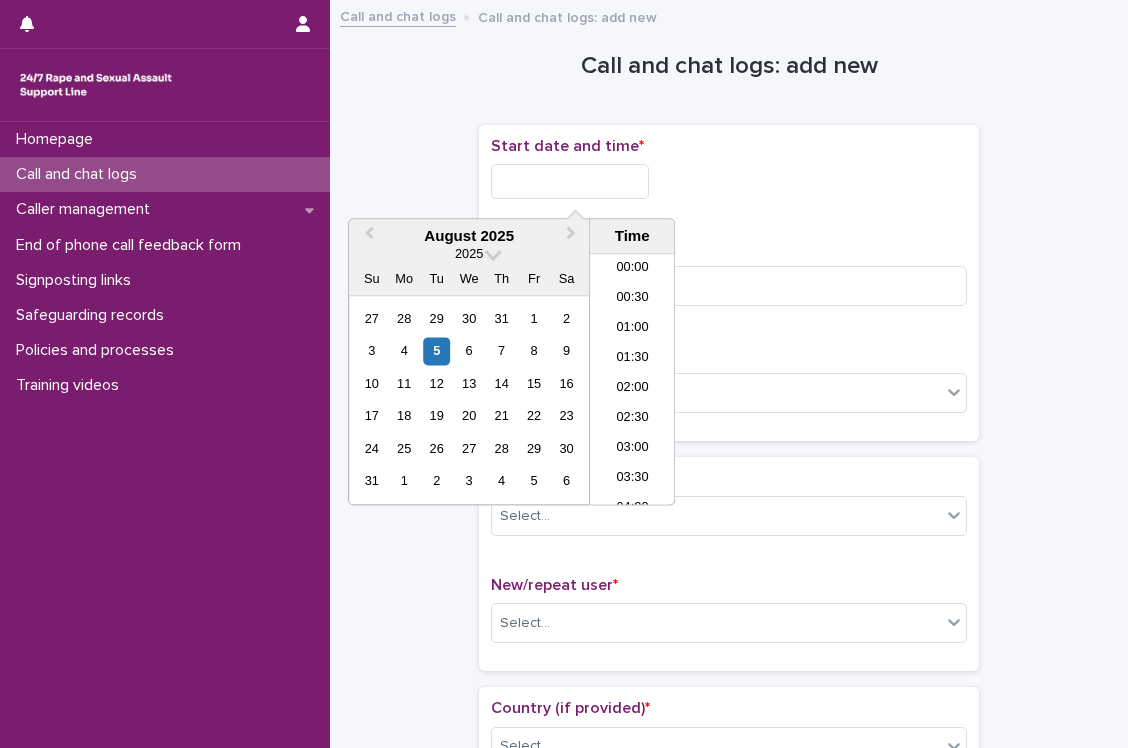 scroll, scrollTop: 1189, scrollLeft: 0, axis: vertical 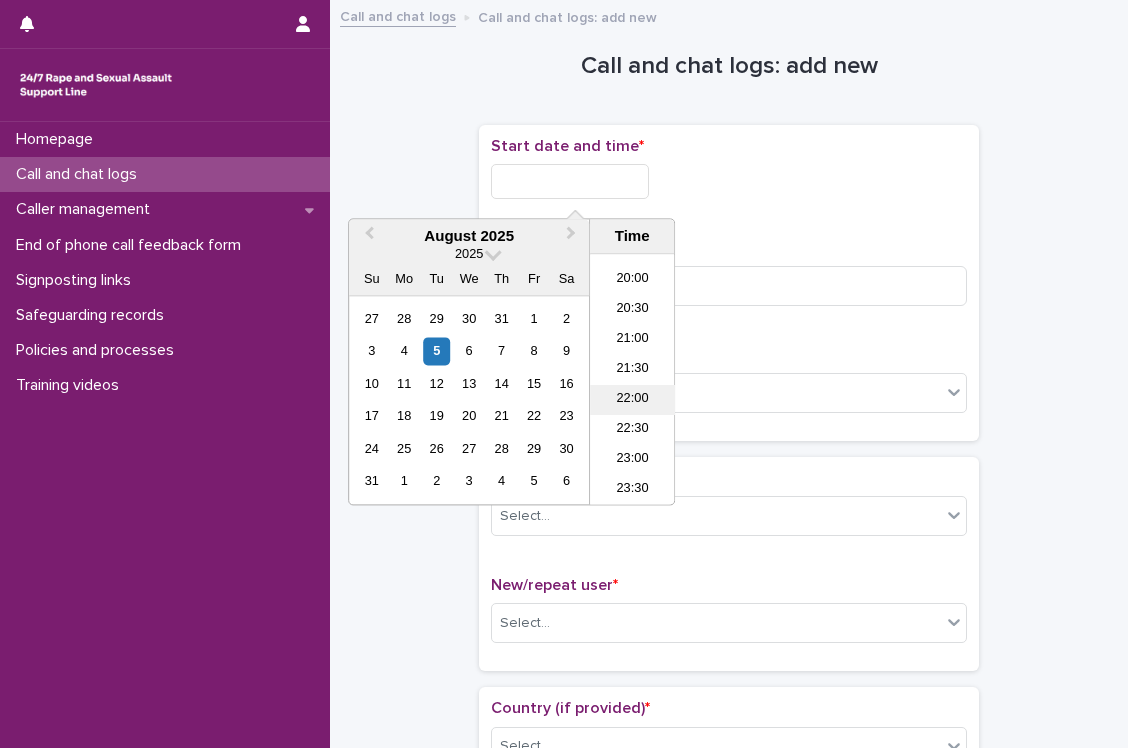 click on "22:00" at bounding box center (632, 401) 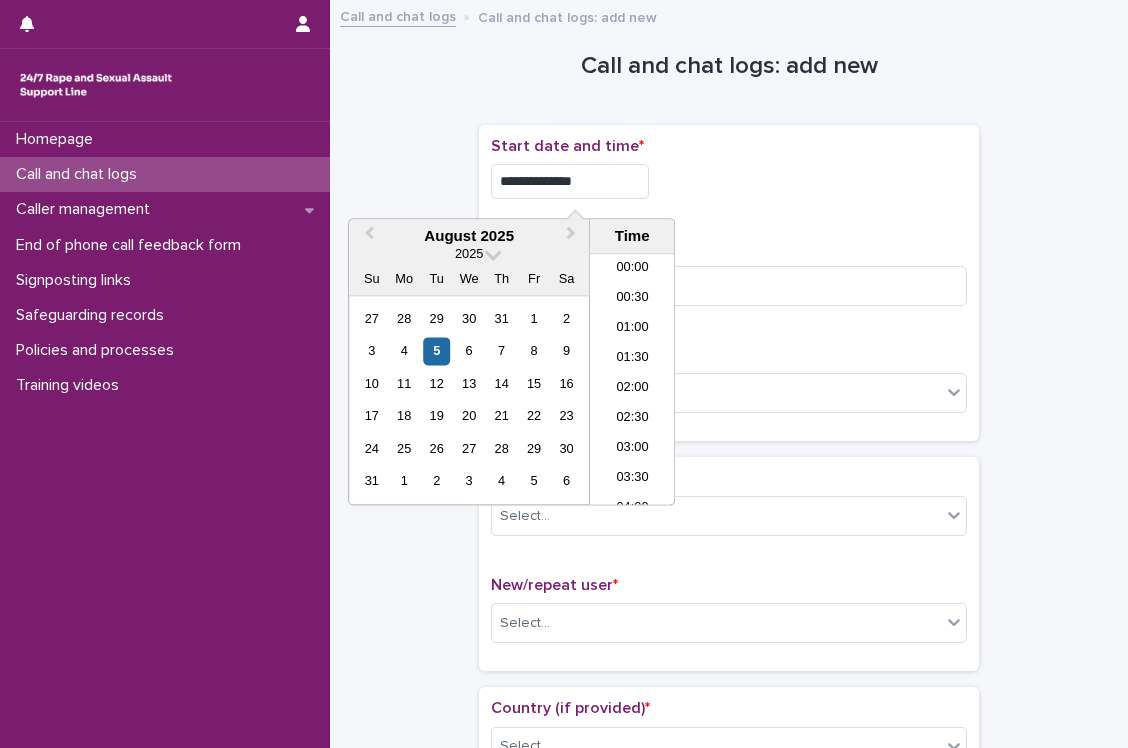 click on "**********" at bounding box center (570, 181) 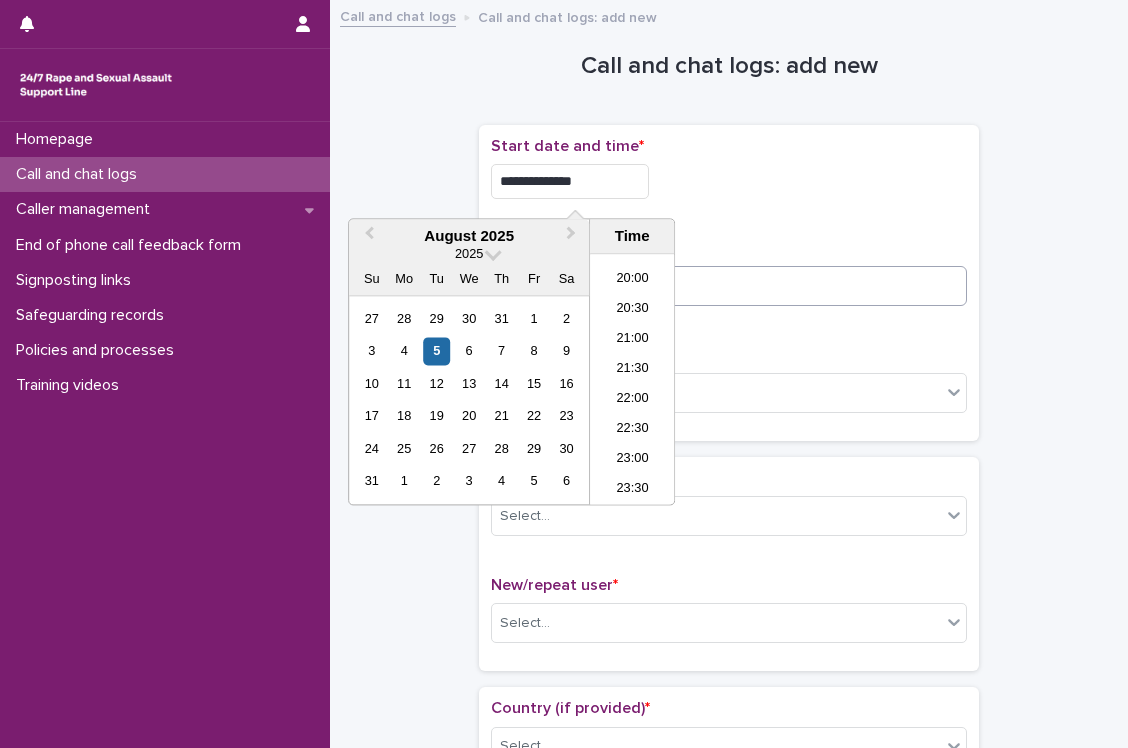 type on "**********" 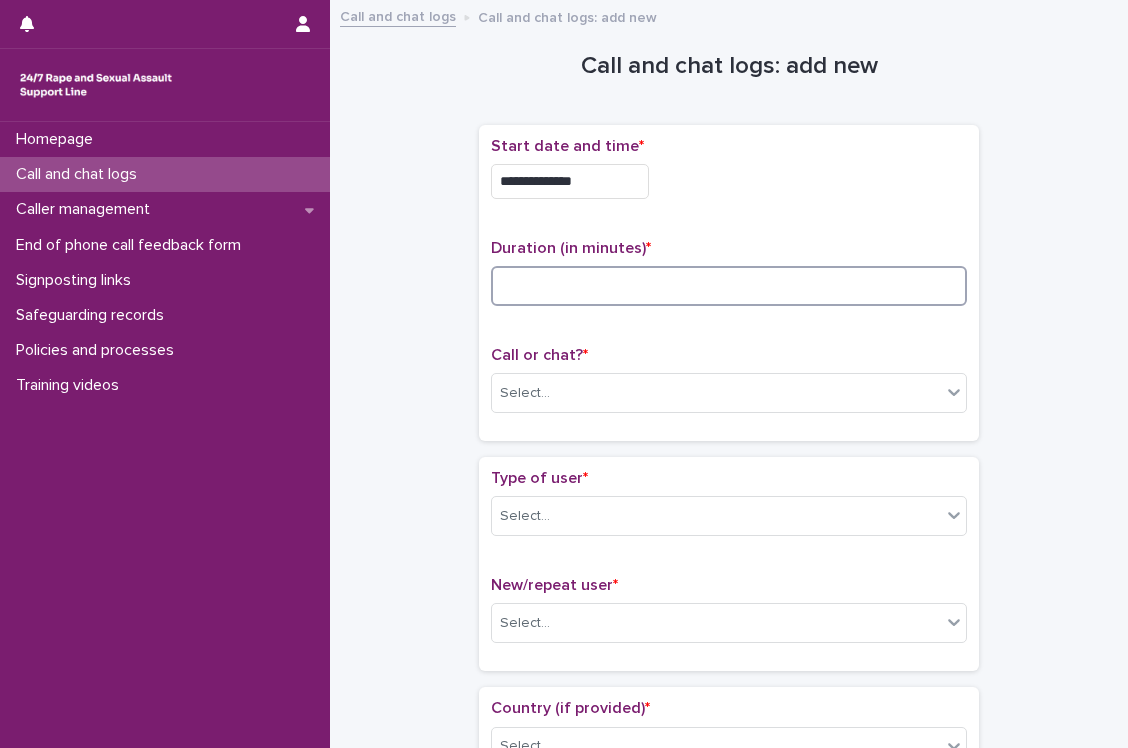 click at bounding box center (729, 286) 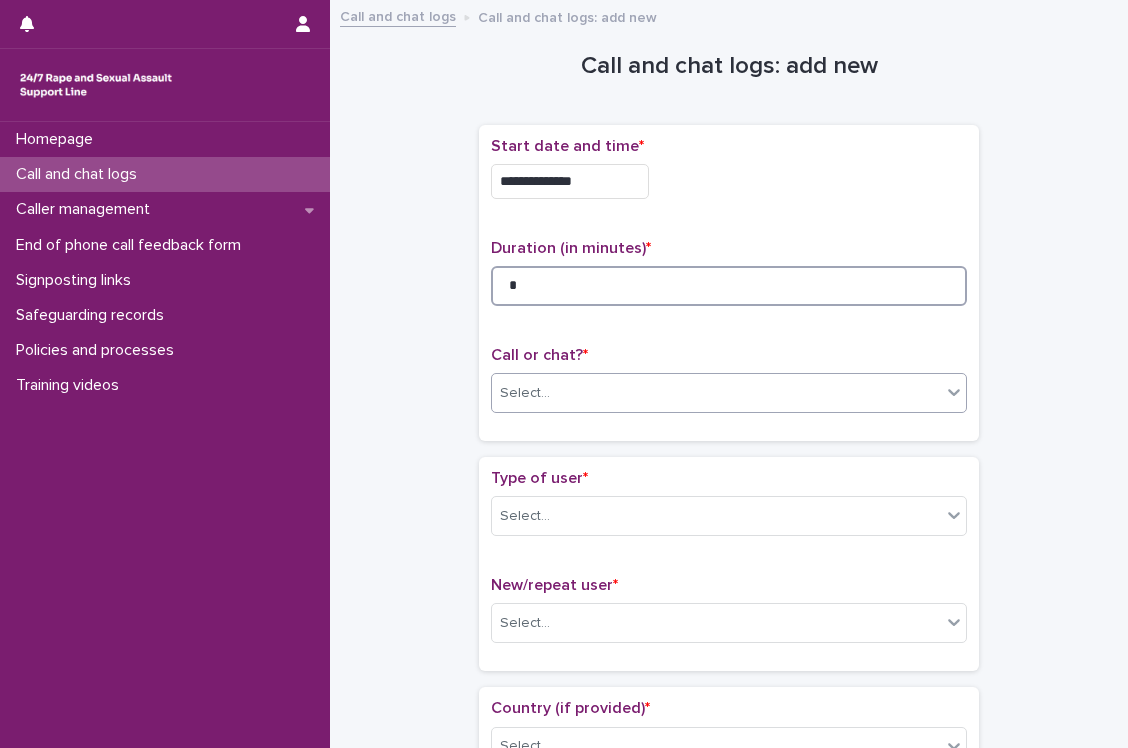 type on "*" 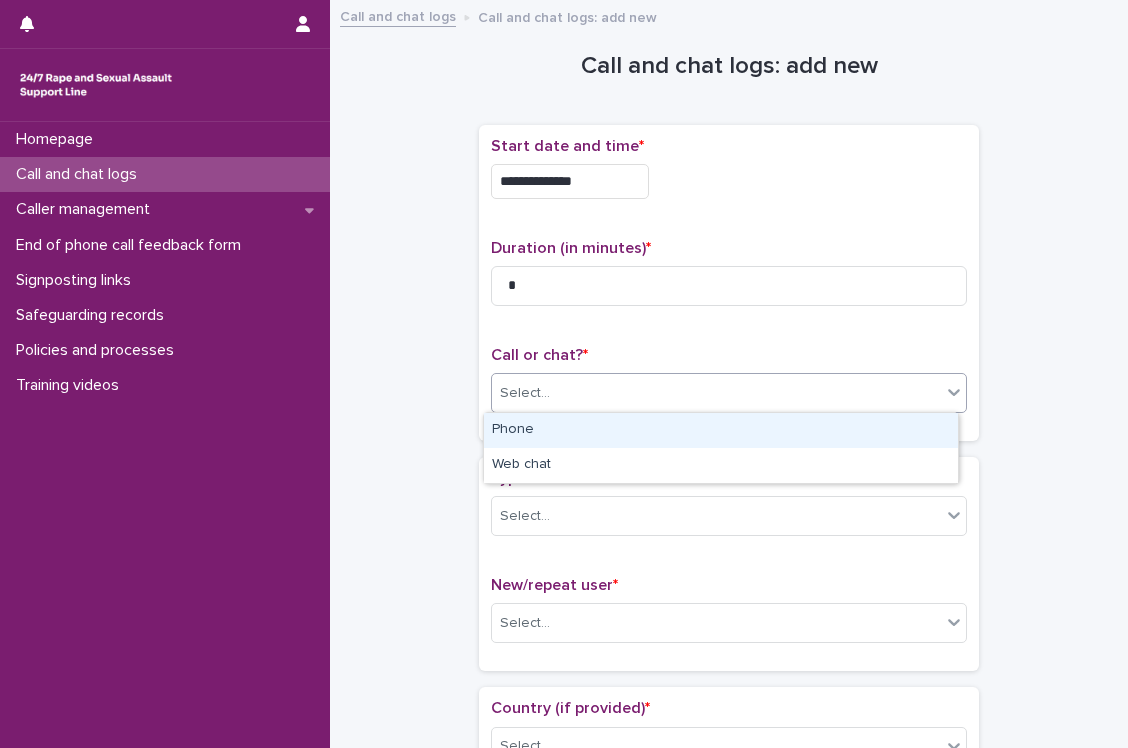 click on "Select..." at bounding box center [716, 393] 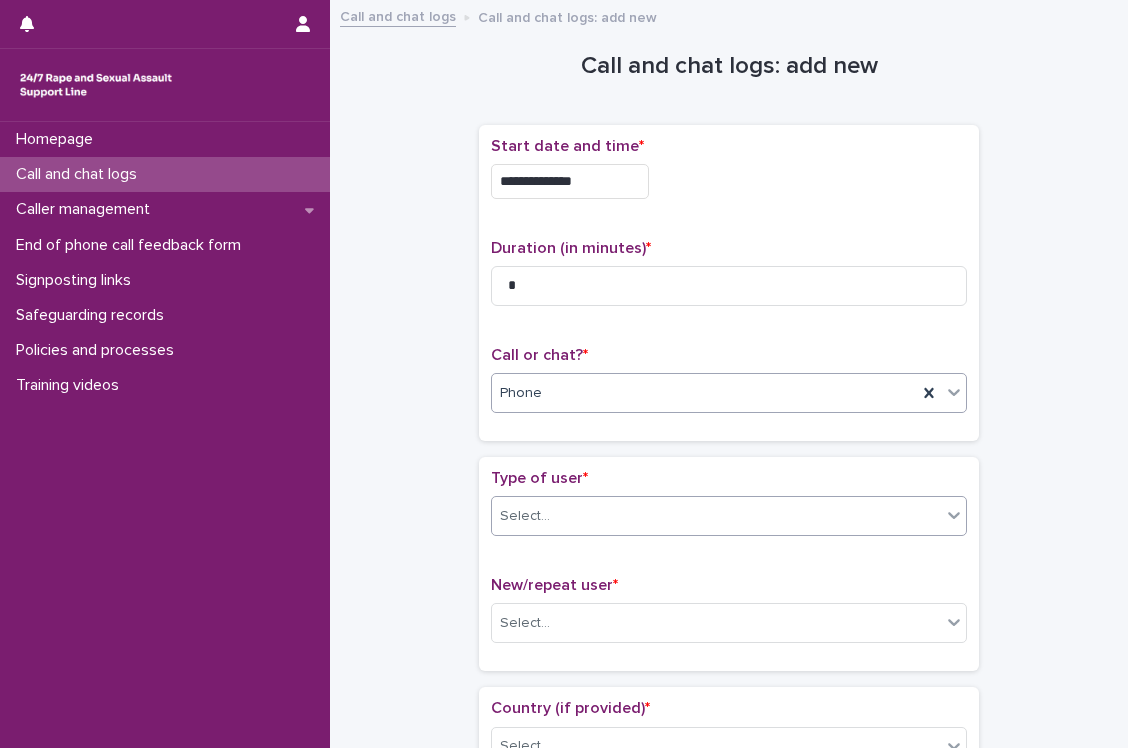 click on "Select..." at bounding box center [716, 516] 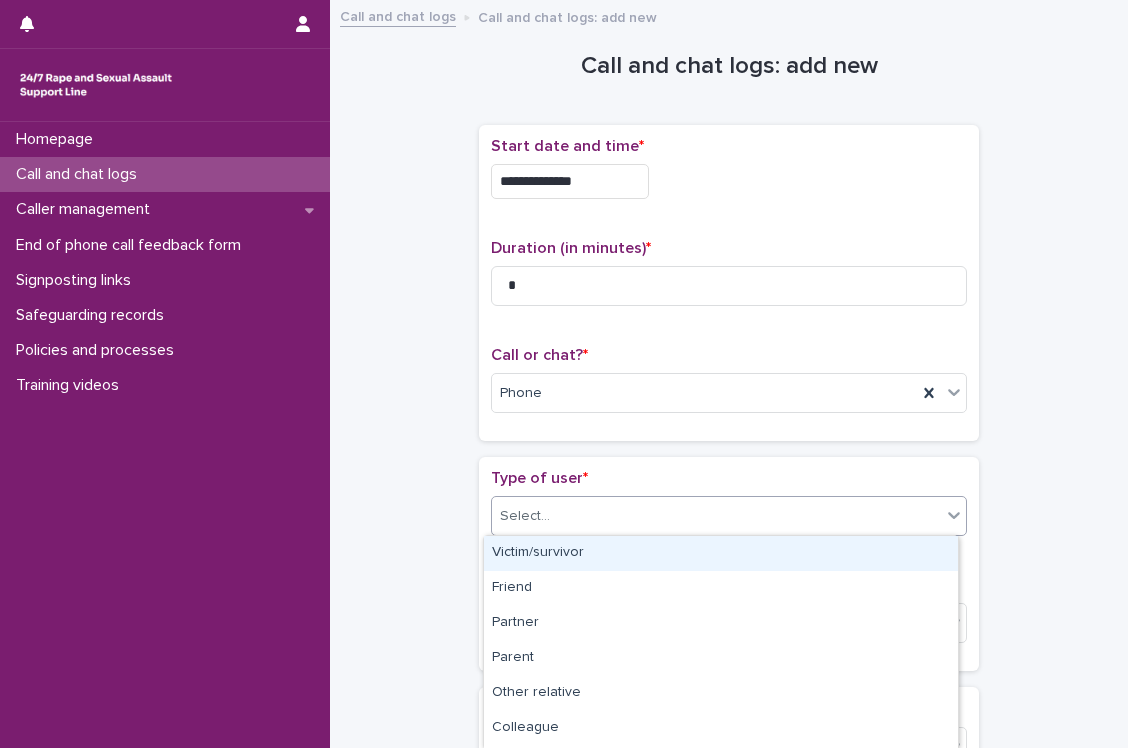 click on "Victim/survivor" at bounding box center [721, 553] 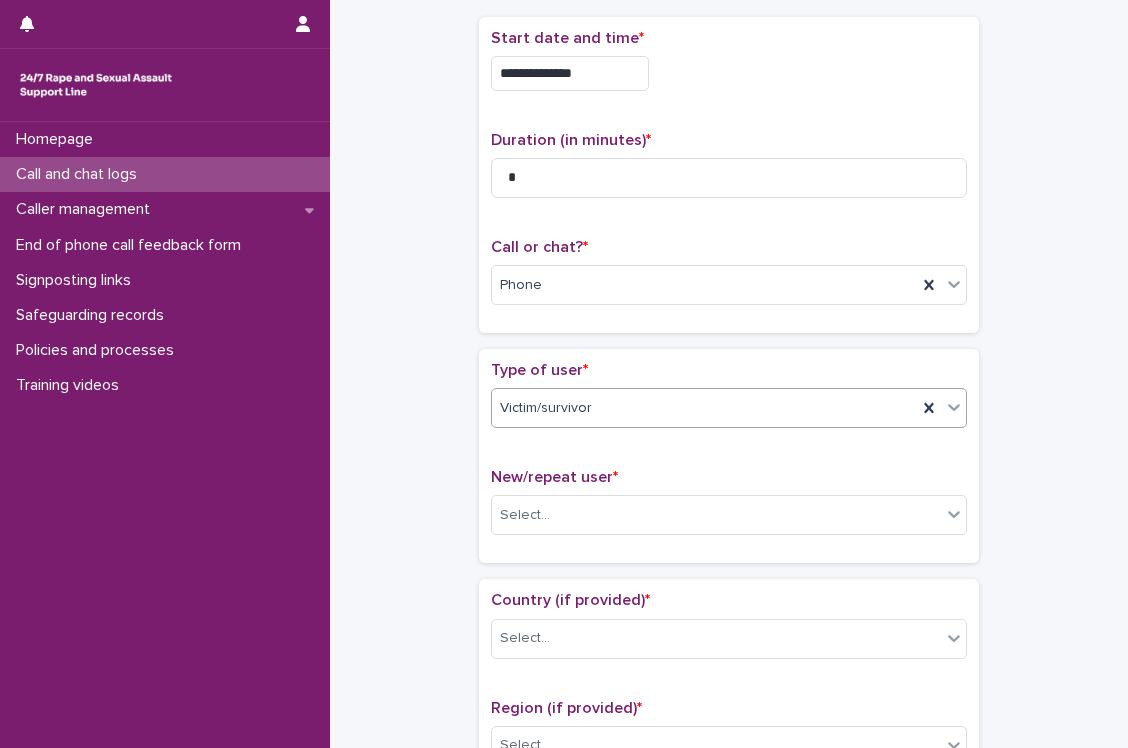 scroll, scrollTop: 328, scrollLeft: 0, axis: vertical 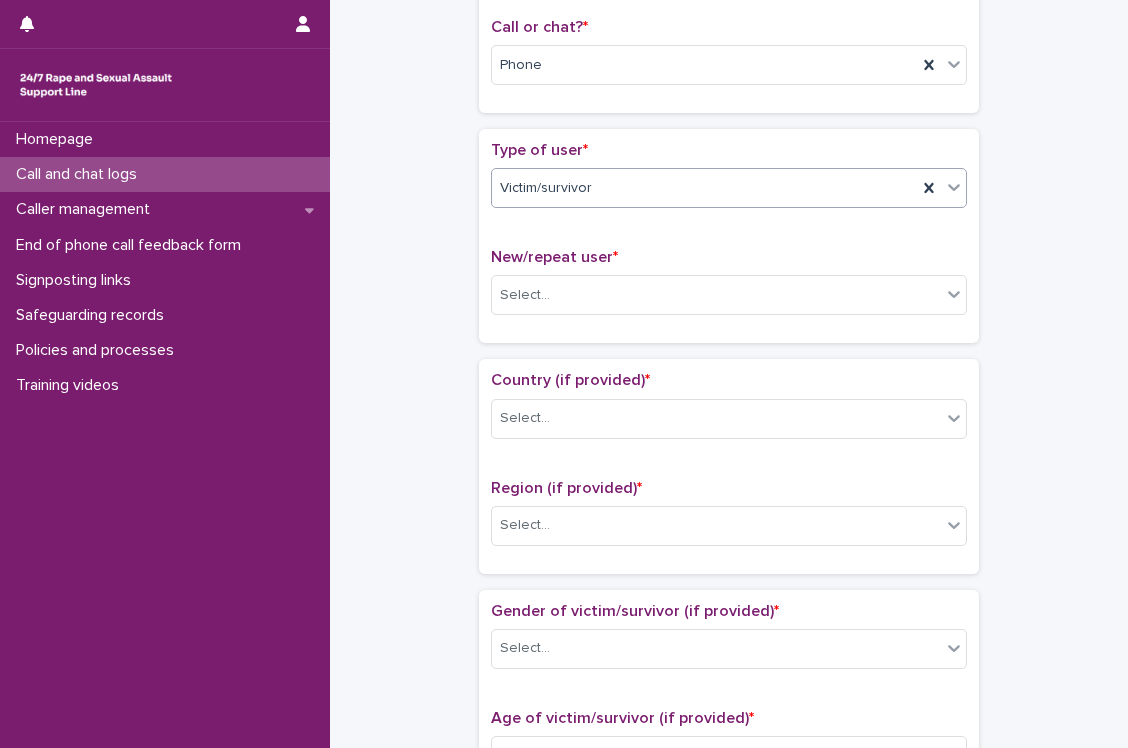 click on "Victim/survivor" at bounding box center [704, 188] 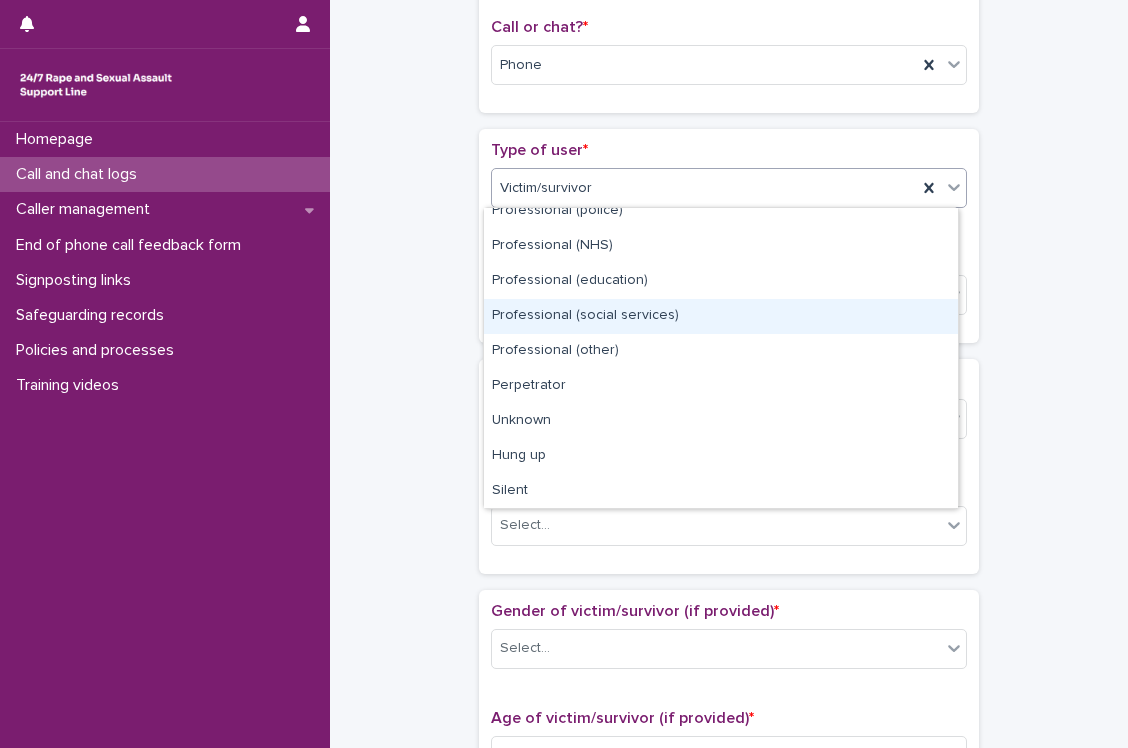 scroll, scrollTop: 224, scrollLeft: 0, axis: vertical 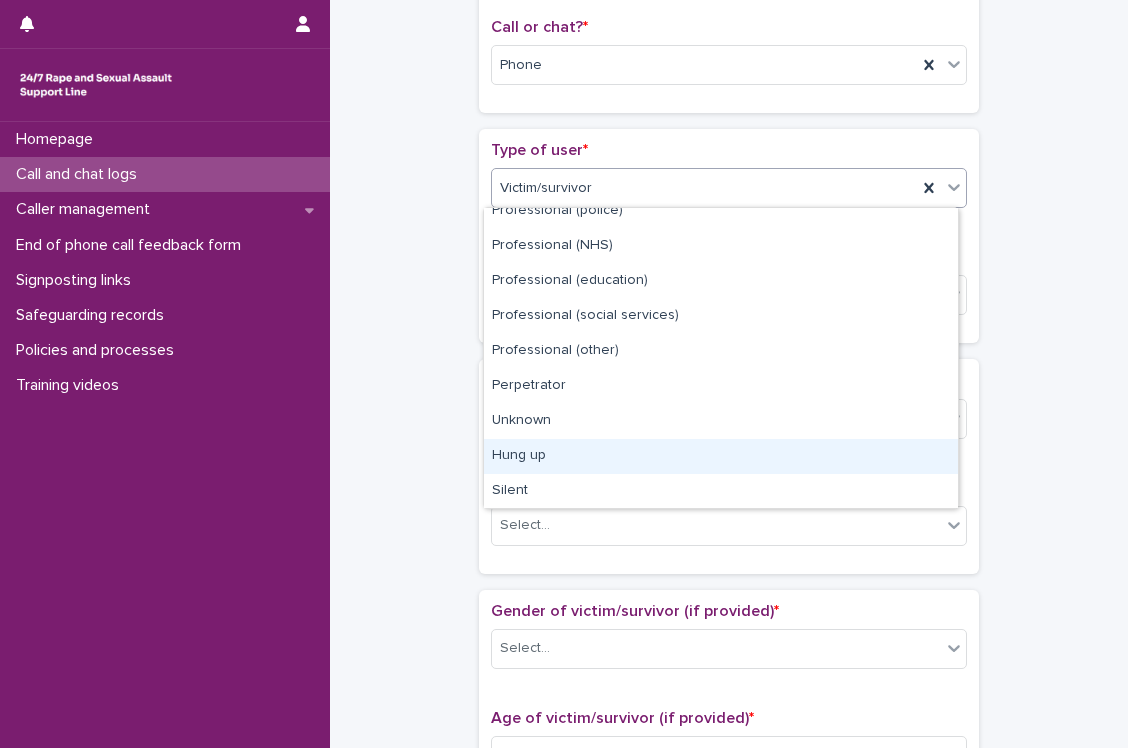 click on "Hung up" at bounding box center [721, 456] 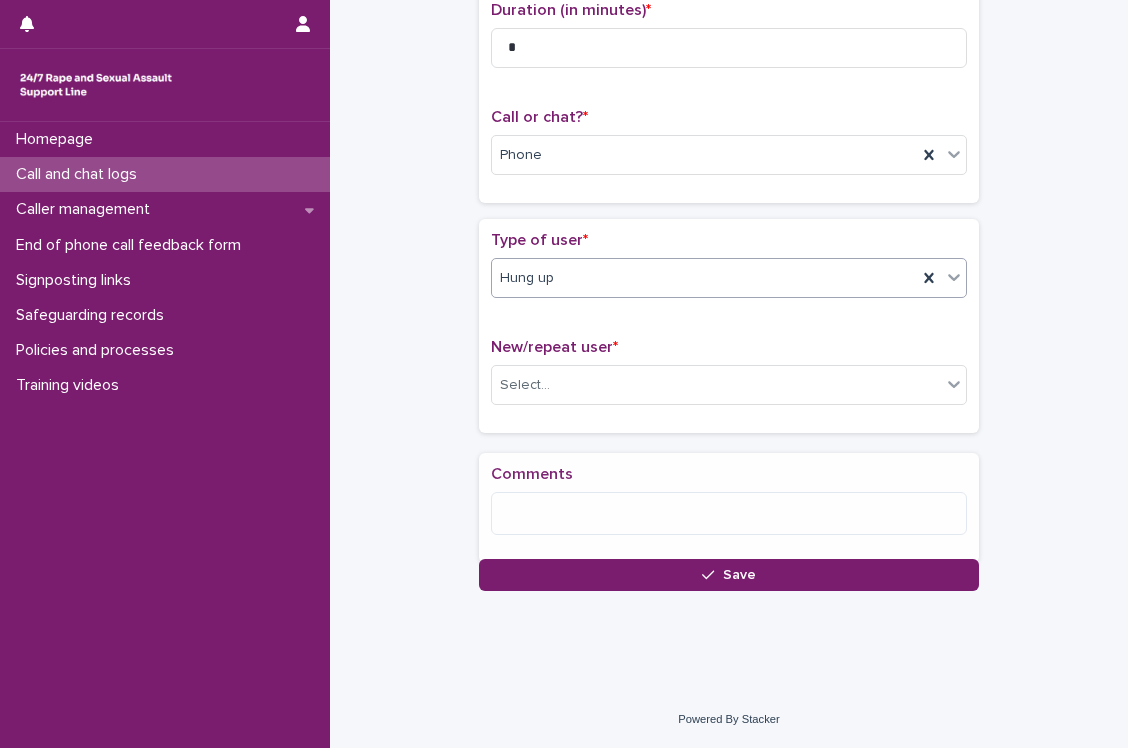 scroll, scrollTop: 249, scrollLeft: 0, axis: vertical 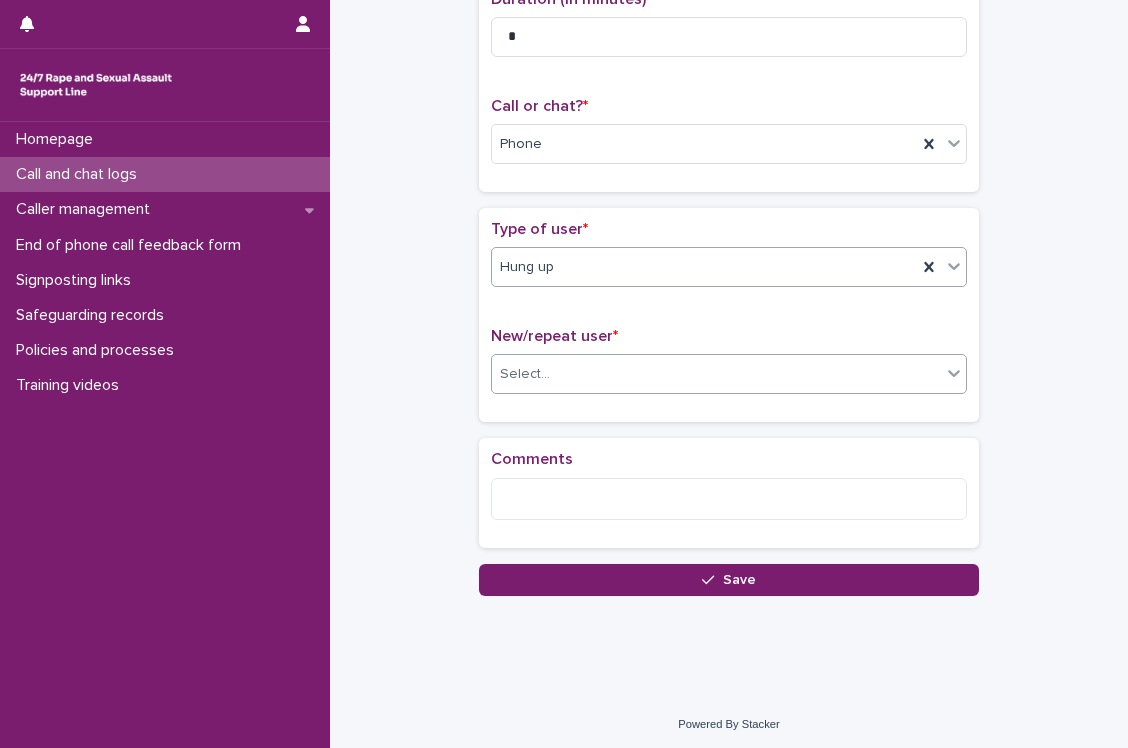 click on "Select..." at bounding box center [716, 374] 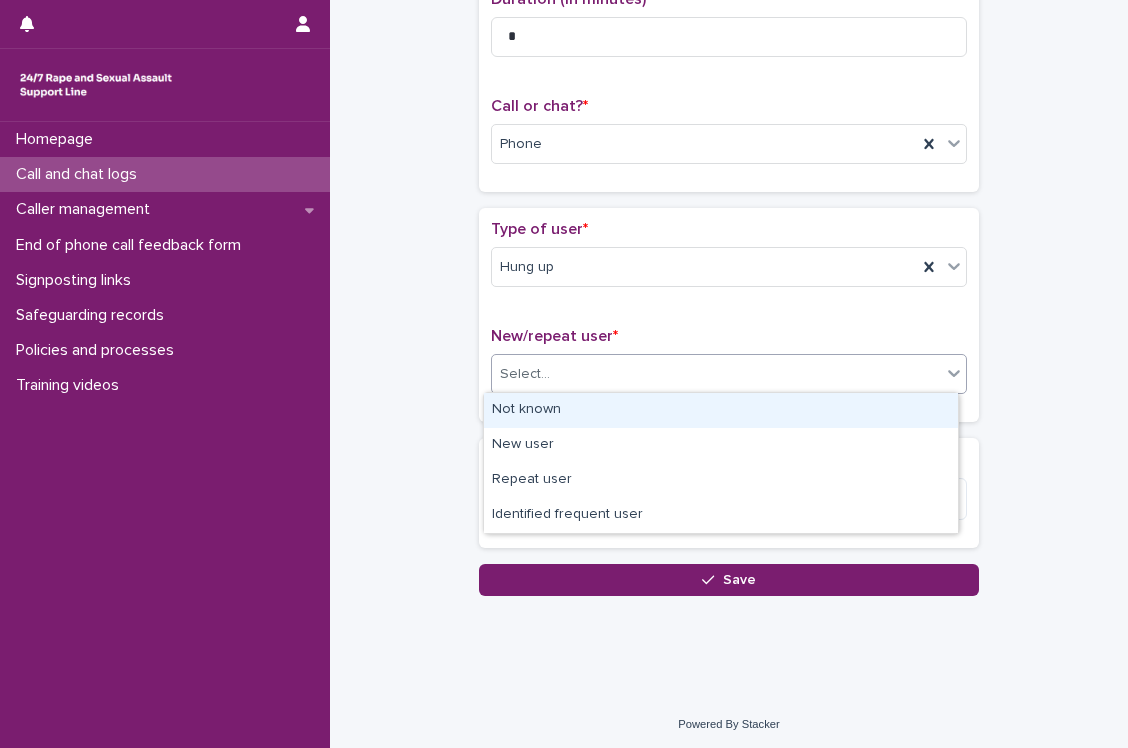 click on "Not known" at bounding box center (721, 410) 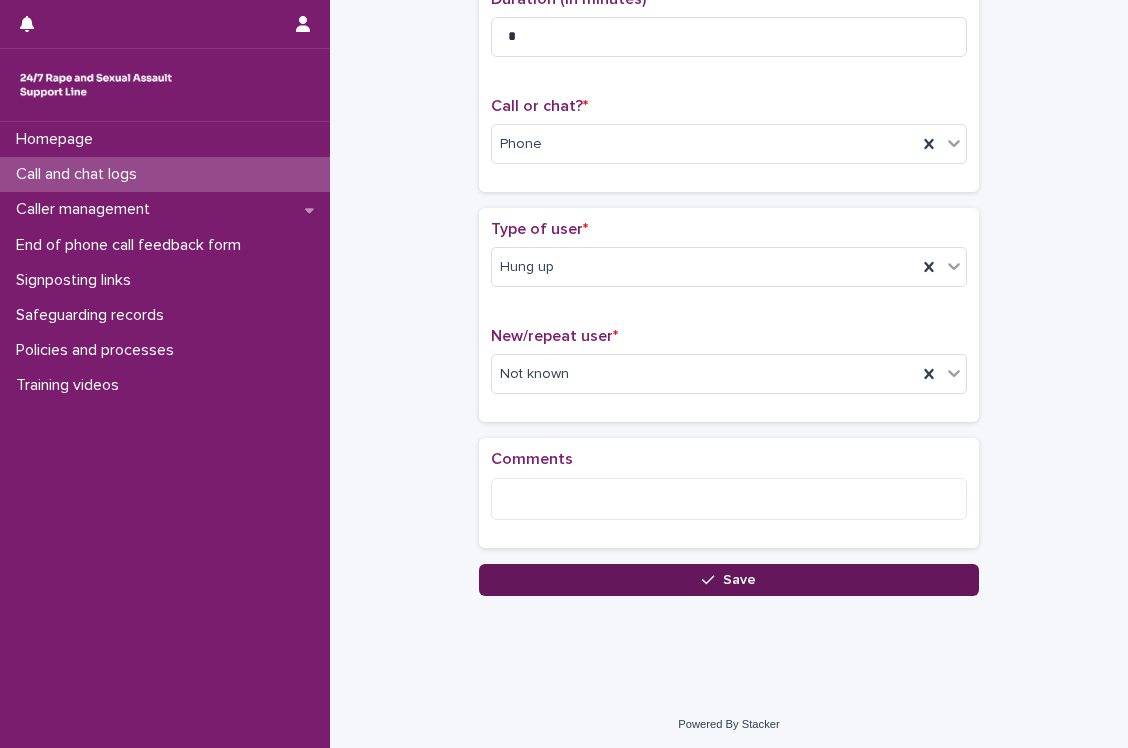 click on "Save" at bounding box center [739, 580] 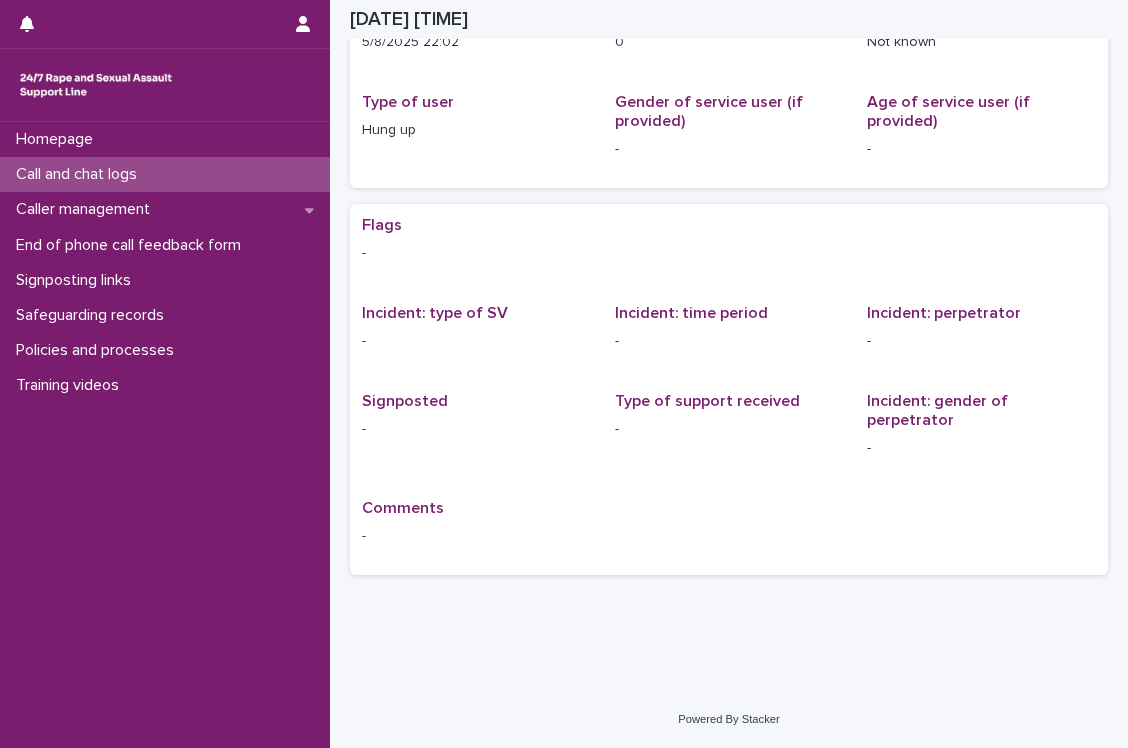scroll, scrollTop: 0, scrollLeft: 0, axis: both 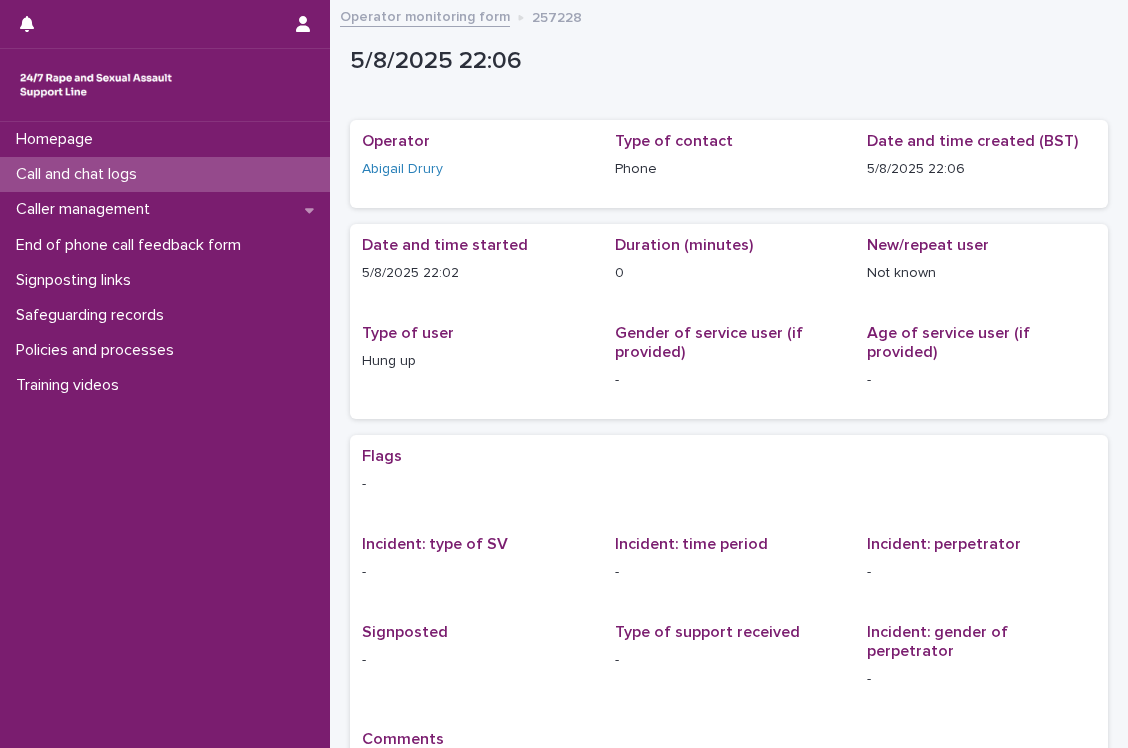 click on "Call and chat logs" at bounding box center (165, 174) 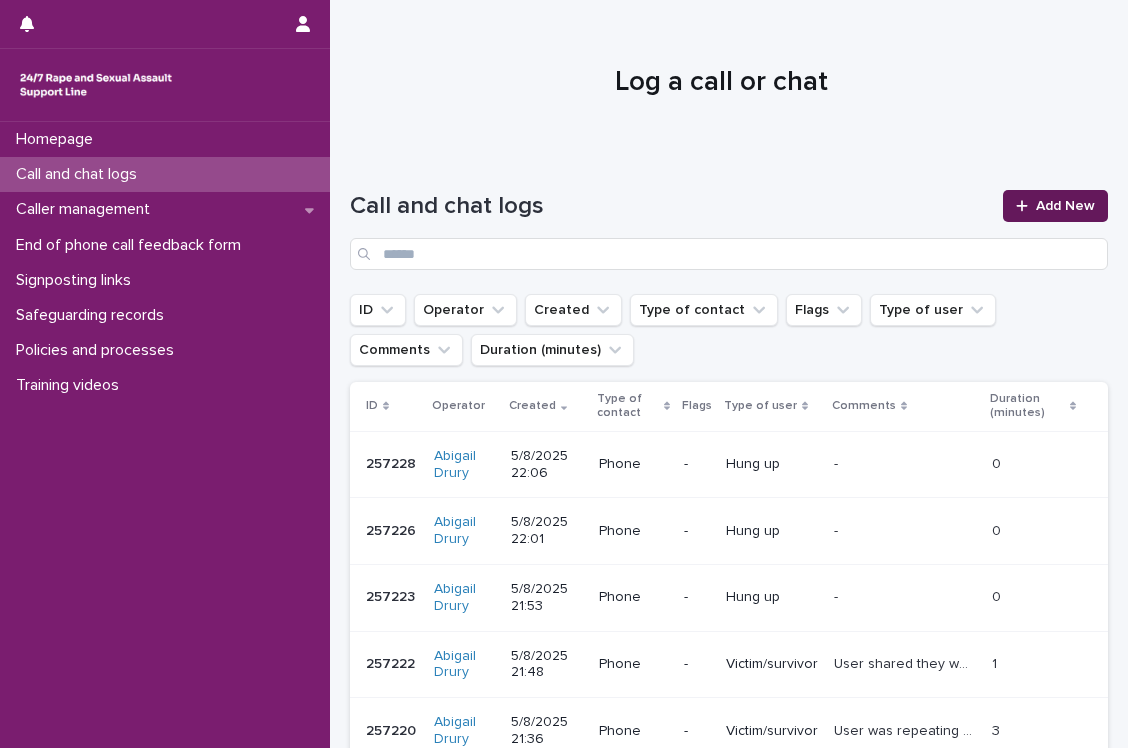 click on "Add New" at bounding box center [1065, 206] 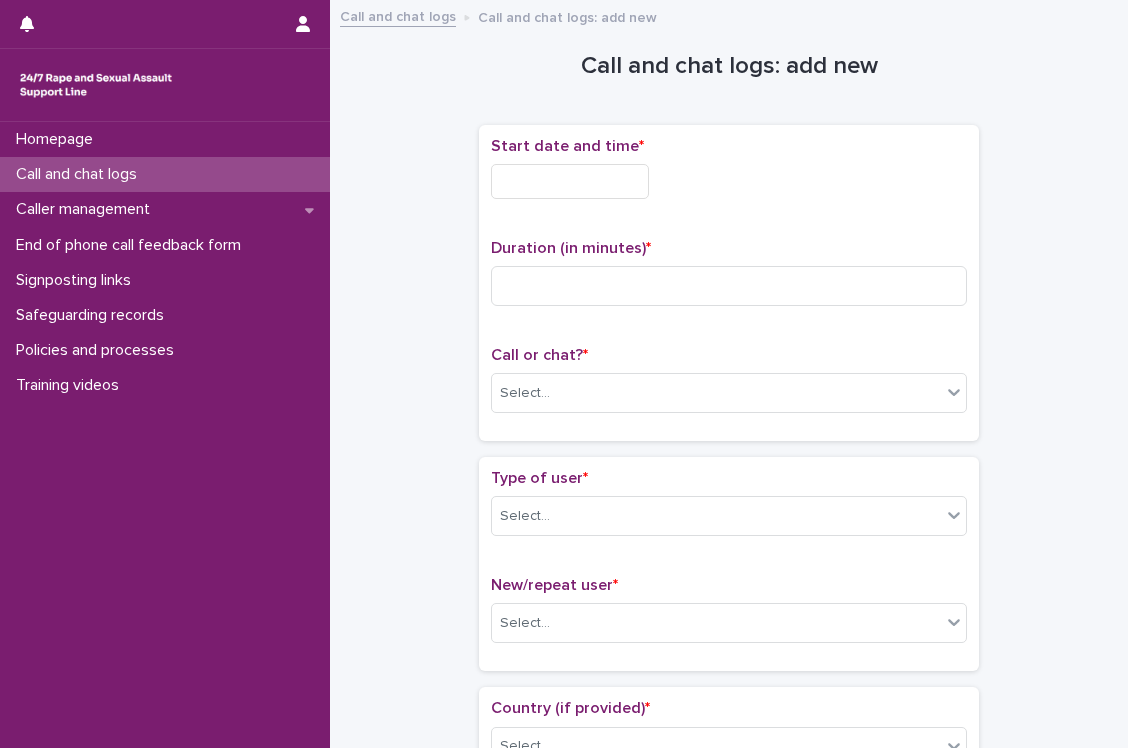click at bounding box center (570, 181) 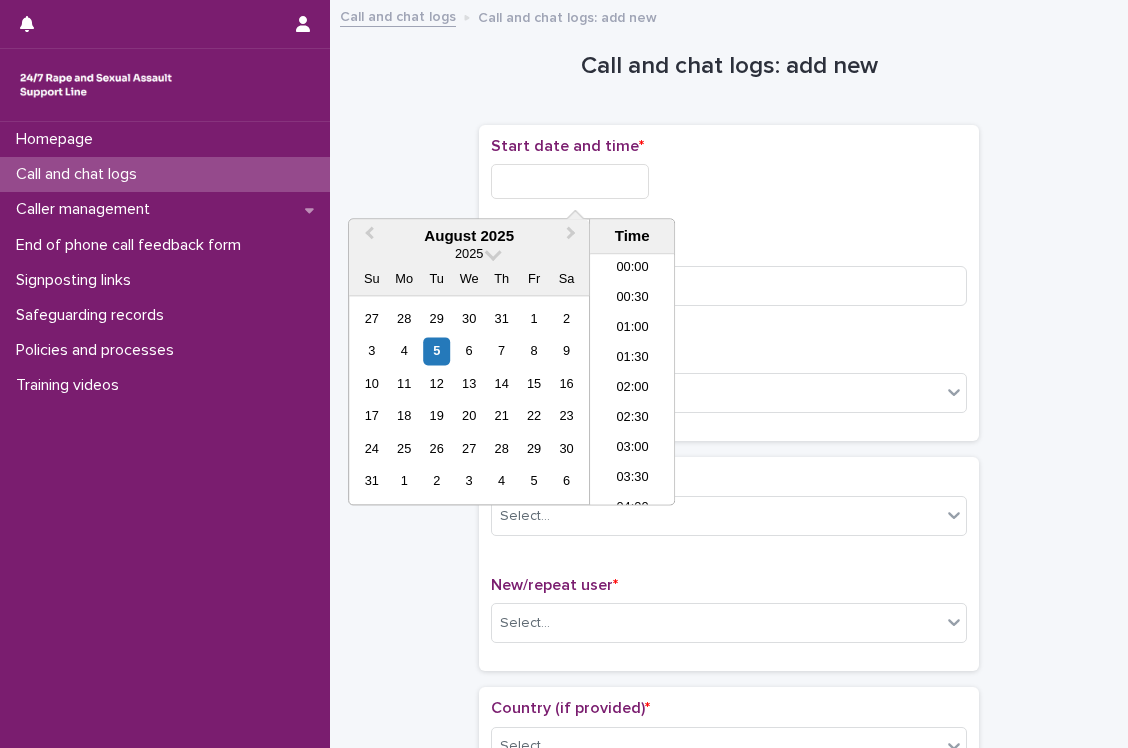 scroll, scrollTop: 1189, scrollLeft: 0, axis: vertical 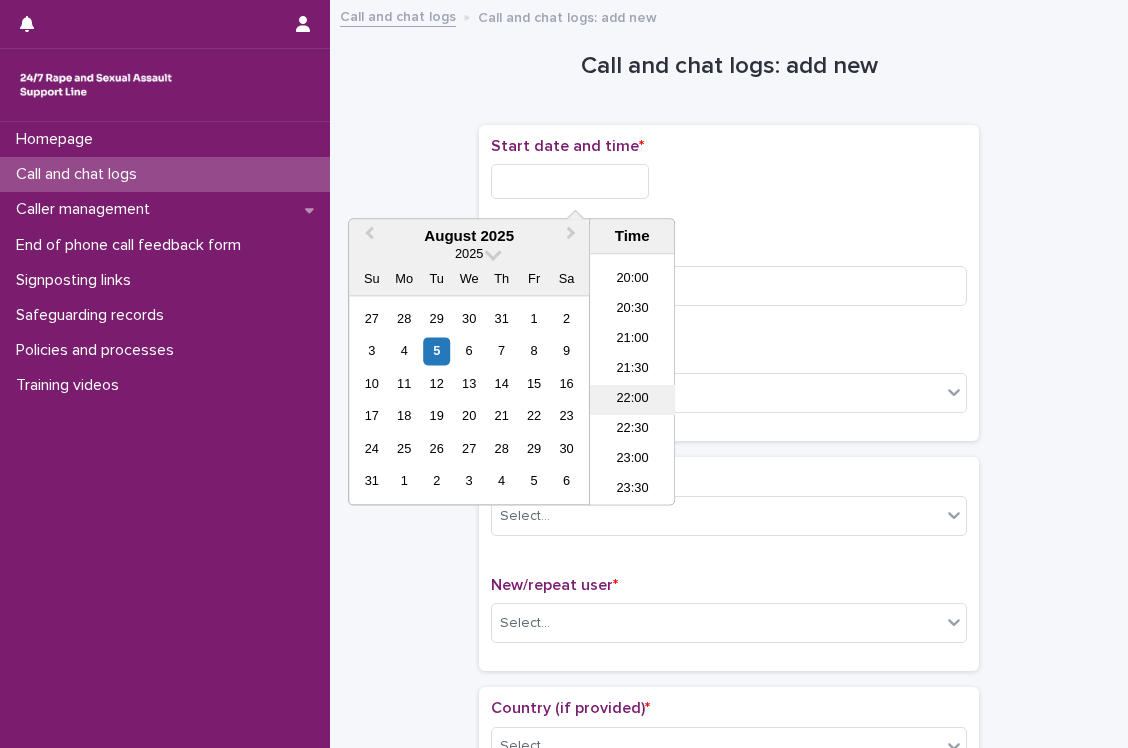 click on "22:00" at bounding box center [632, 401] 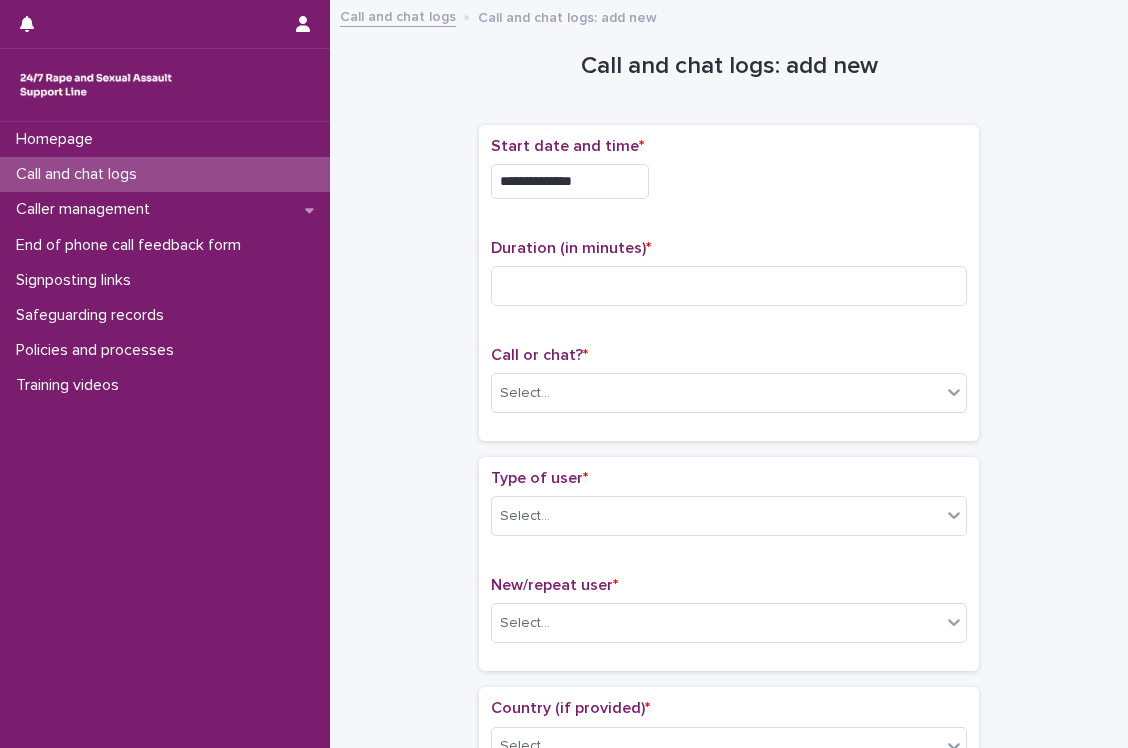 click on "**********" at bounding box center [570, 181] 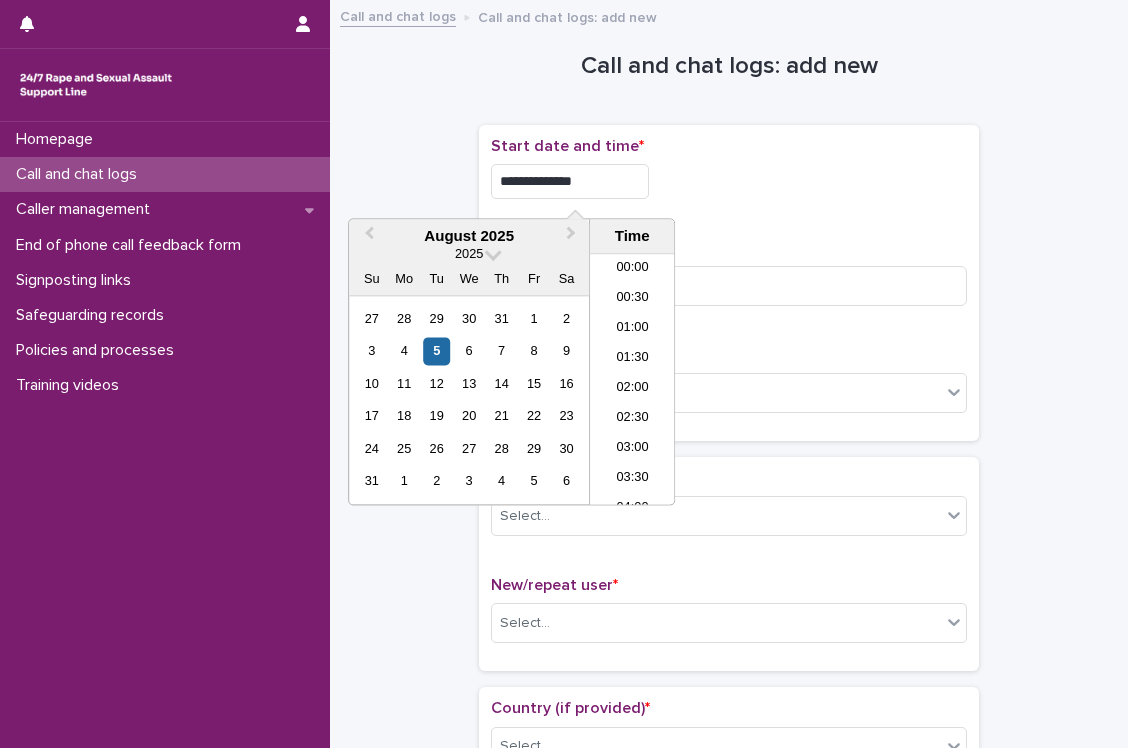 scroll, scrollTop: 1189, scrollLeft: 0, axis: vertical 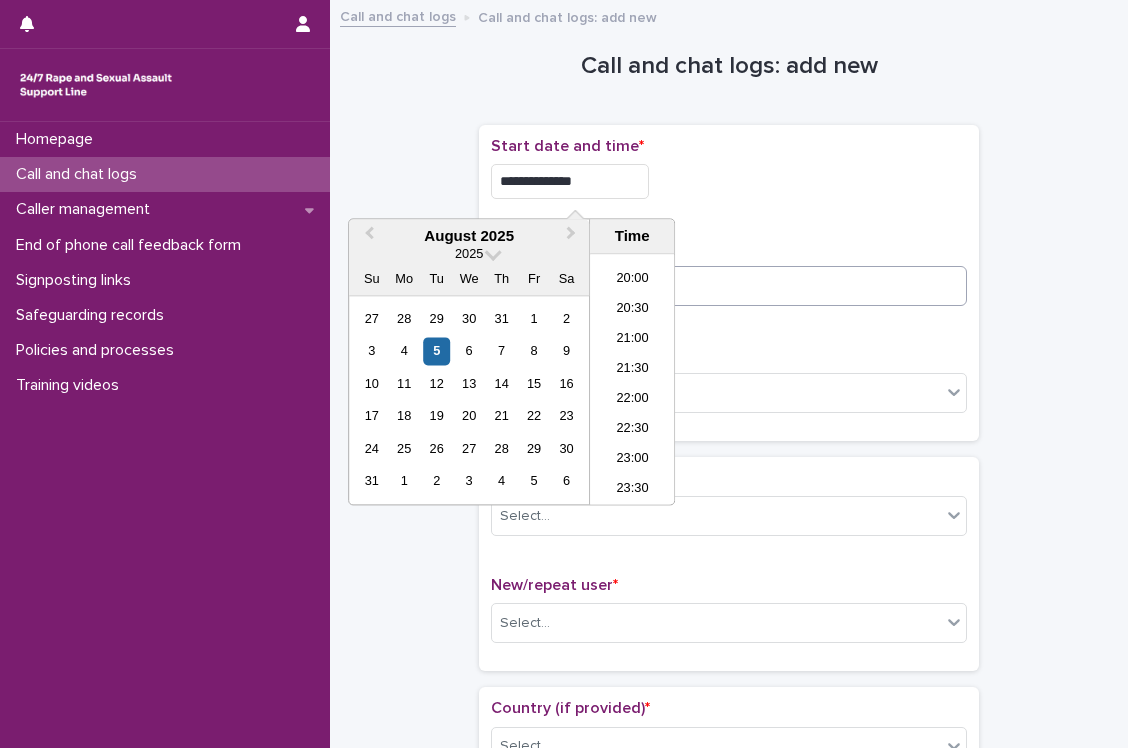 type on "**********" 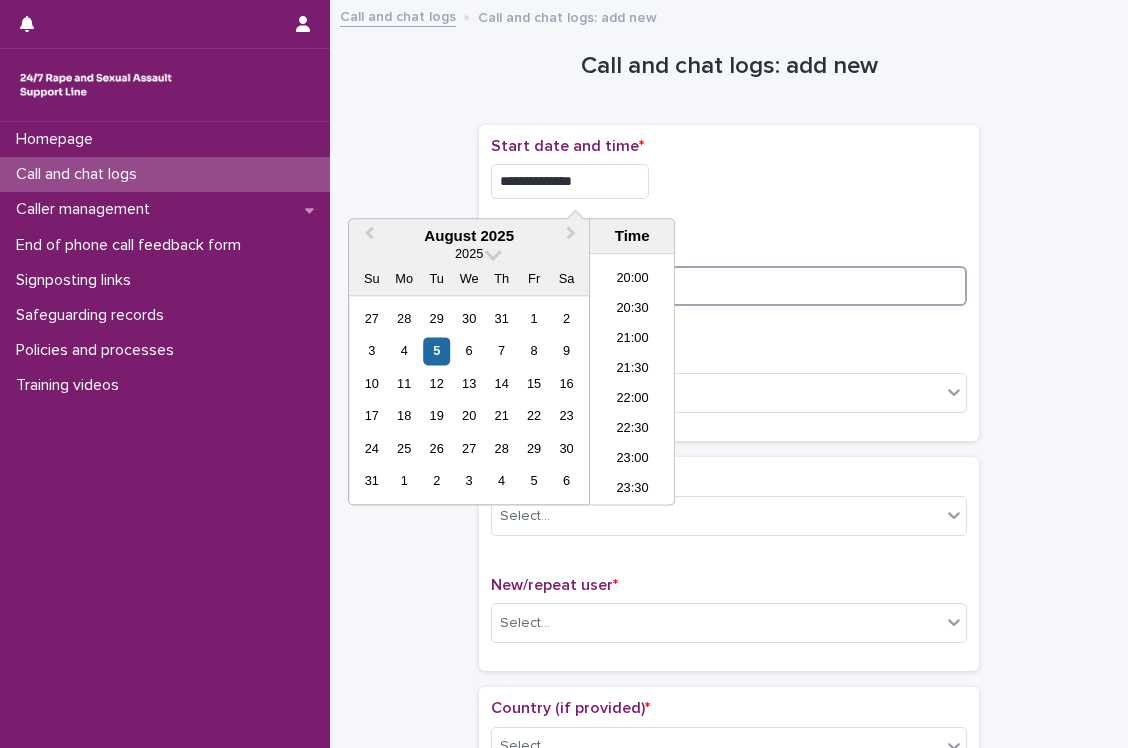 click at bounding box center [729, 286] 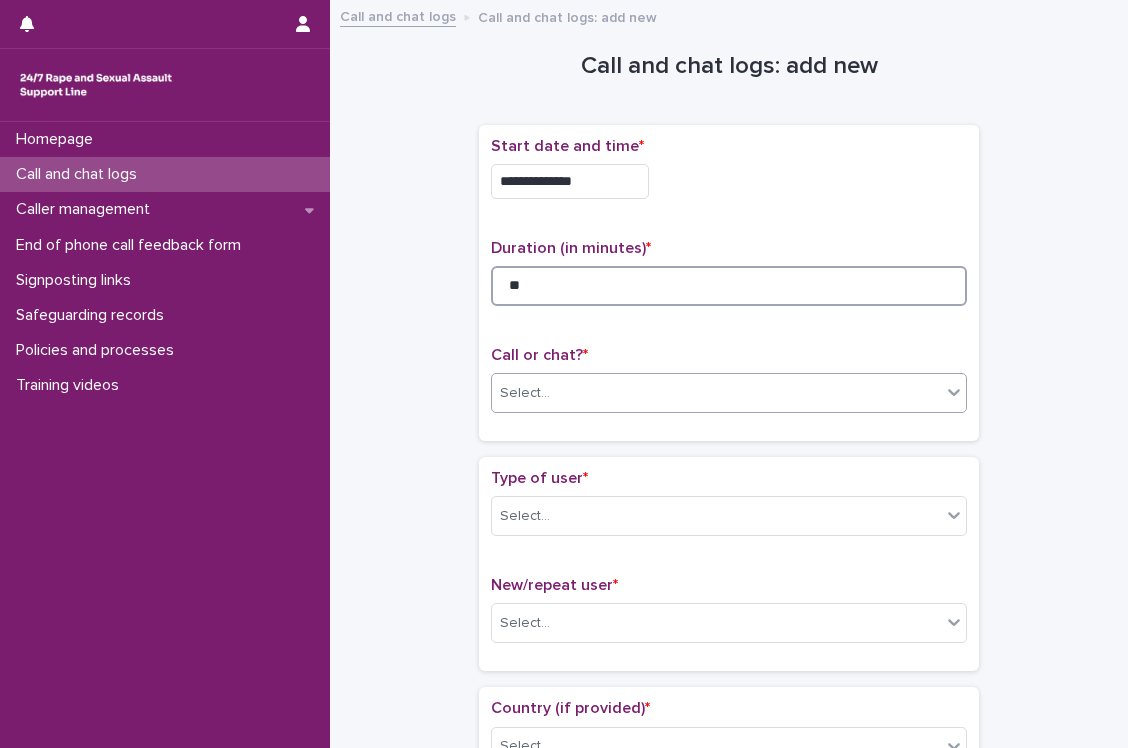 type on "**" 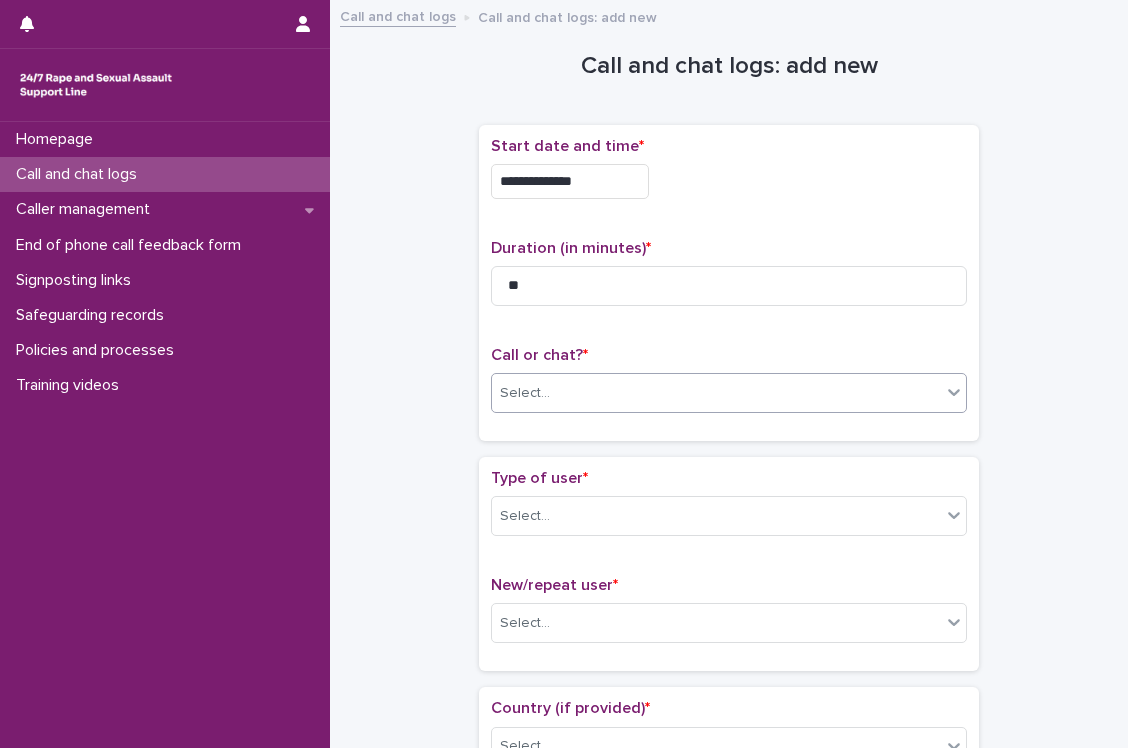 click on "Select..." at bounding box center (716, 393) 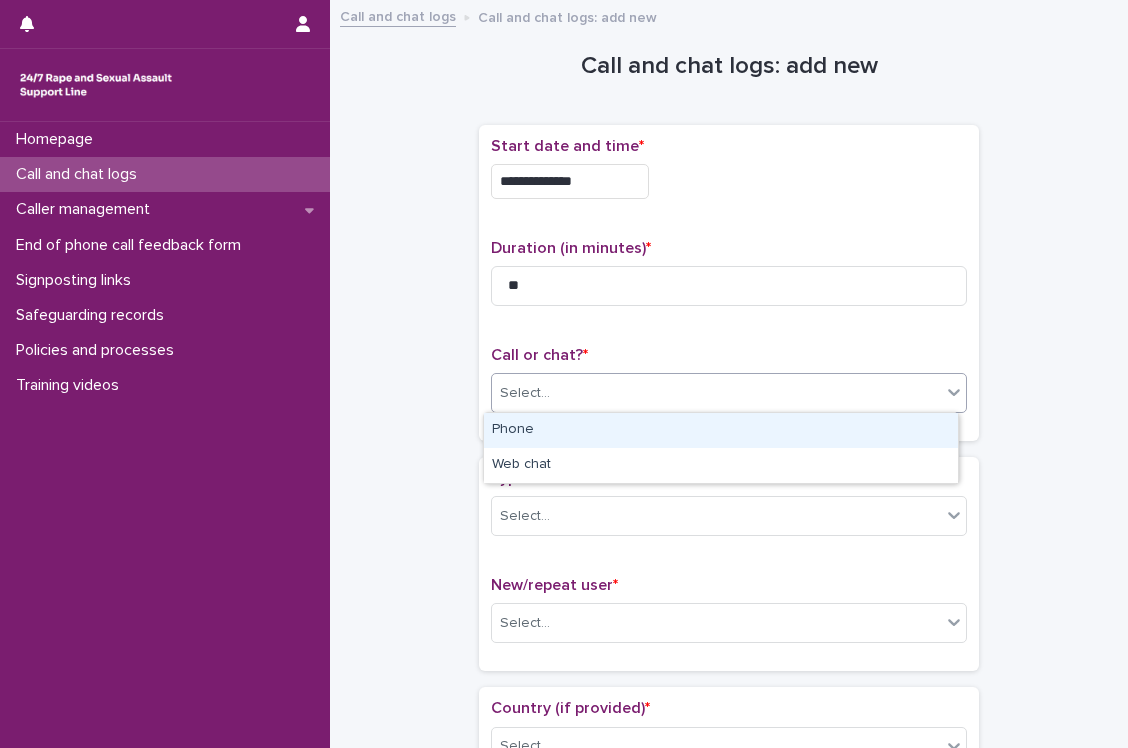click on "Phone" at bounding box center [721, 430] 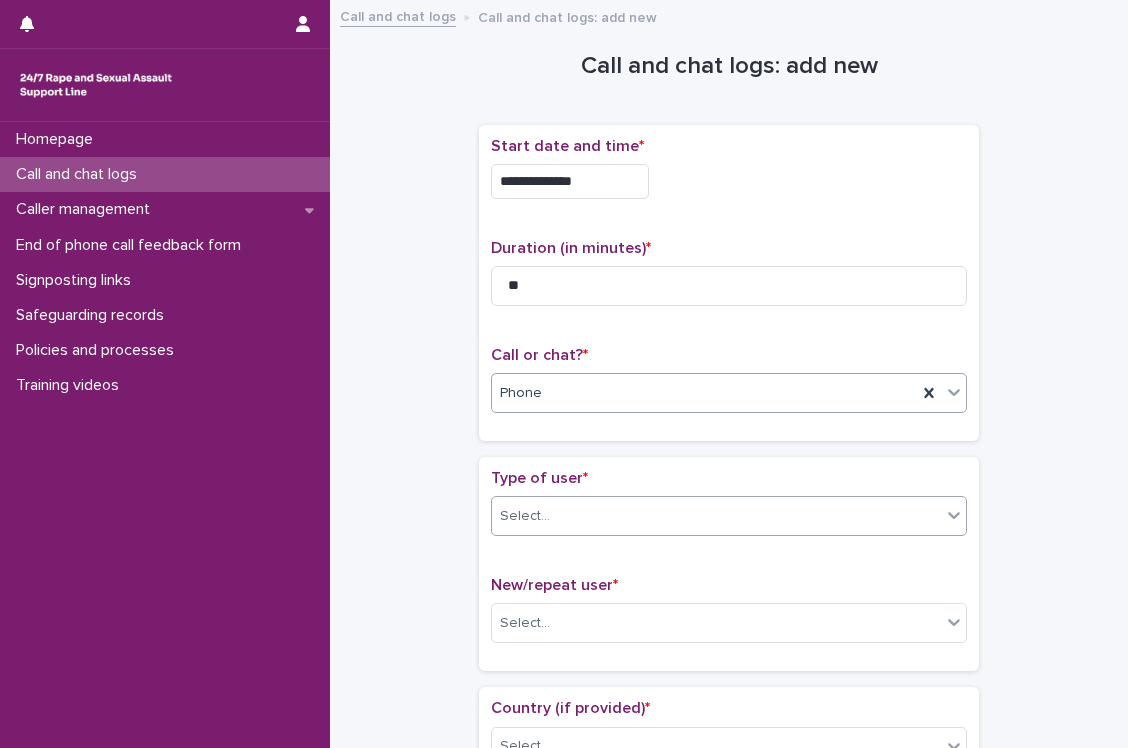 click on "Select..." at bounding box center (716, 516) 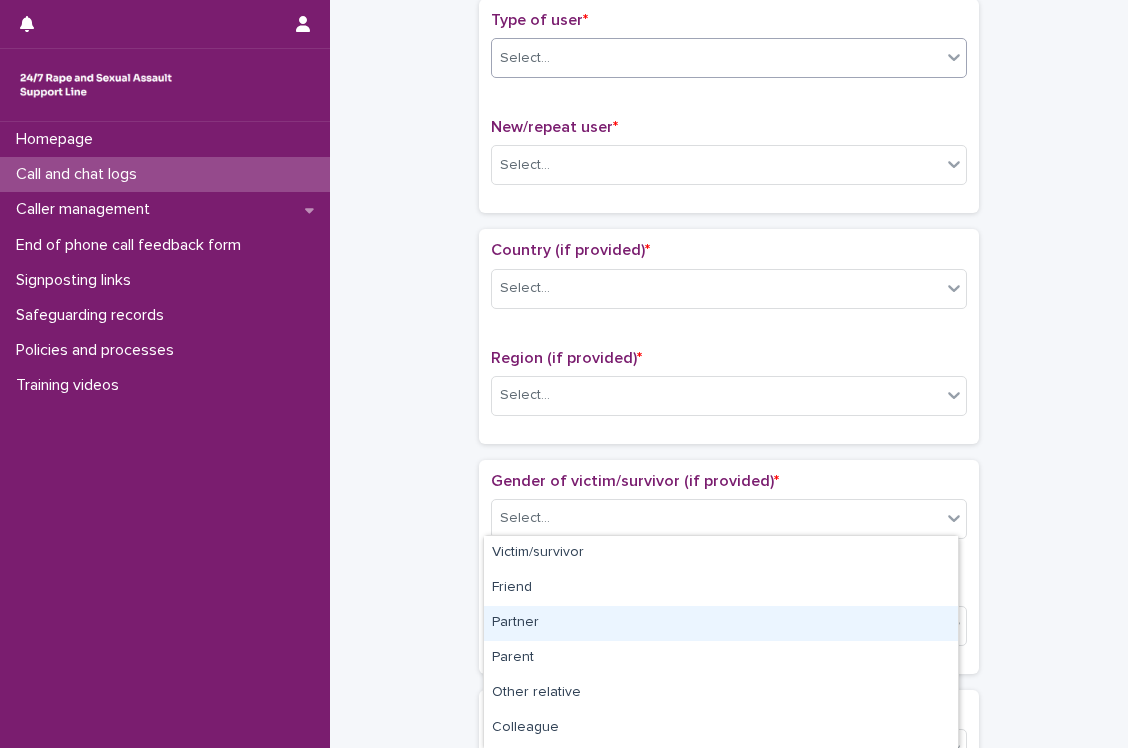 scroll, scrollTop: 458, scrollLeft: 0, axis: vertical 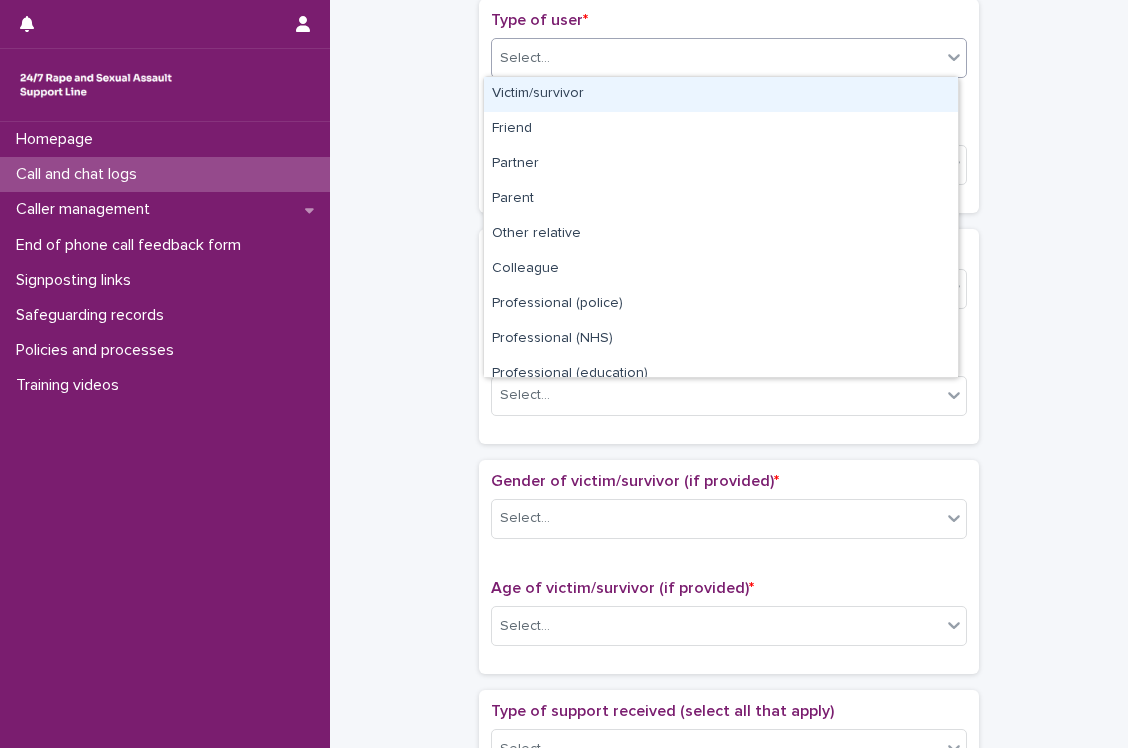 click on "Select..." at bounding box center [716, 58] 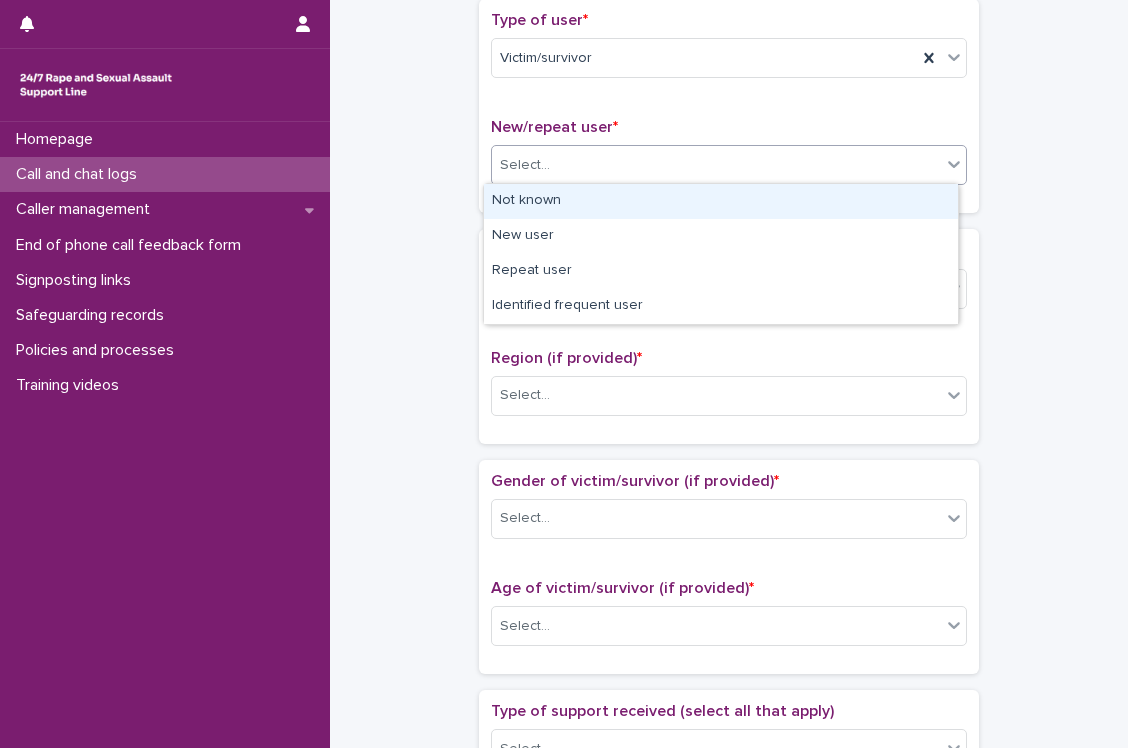 click on "Select..." at bounding box center (716, 165) 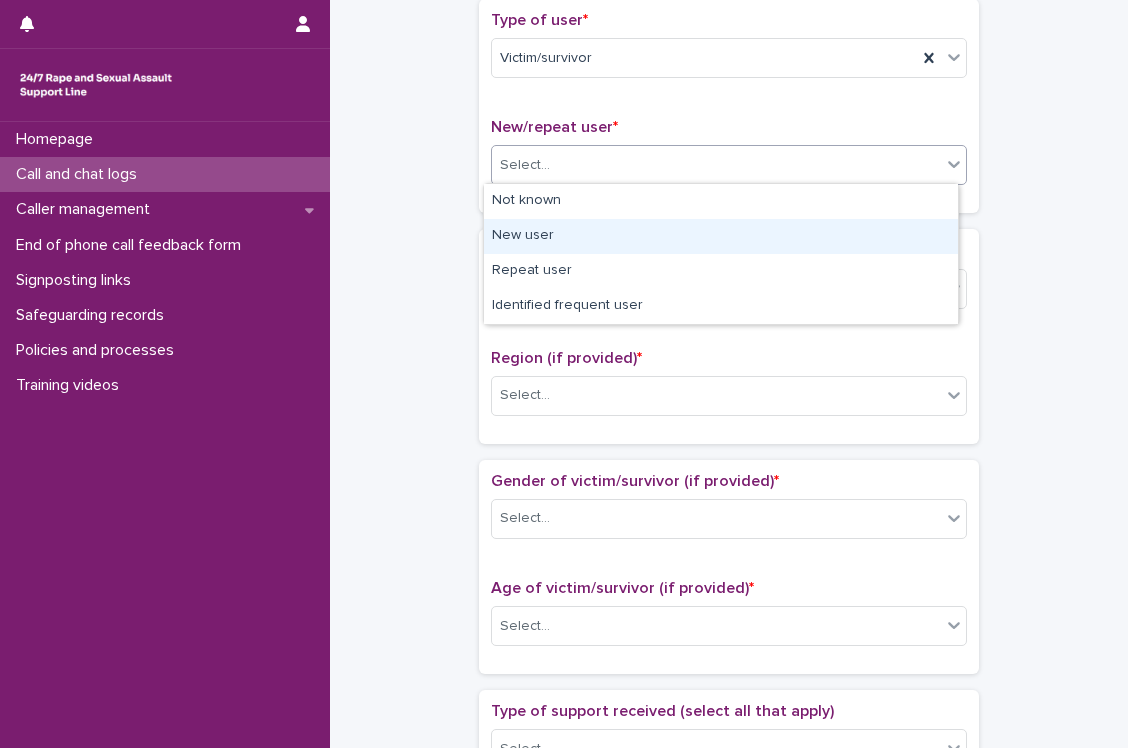 click on "New user" at bounding box center [721, 236] 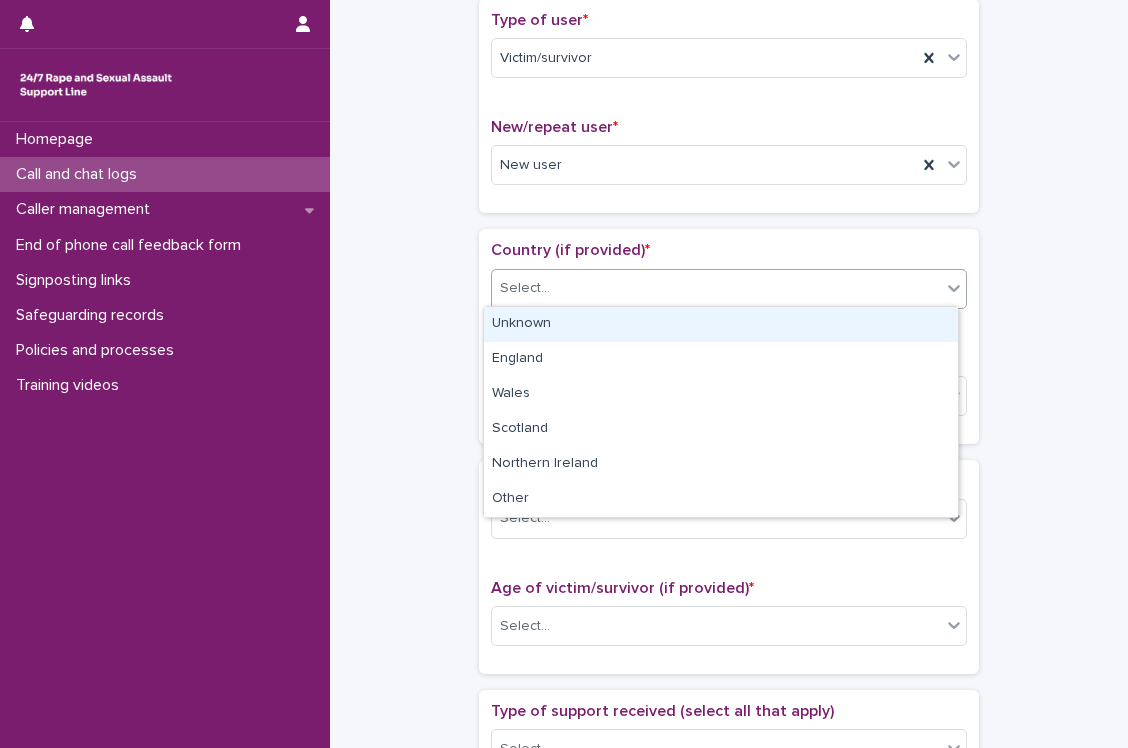 click on "Select..." at bounding box center (716, 288) 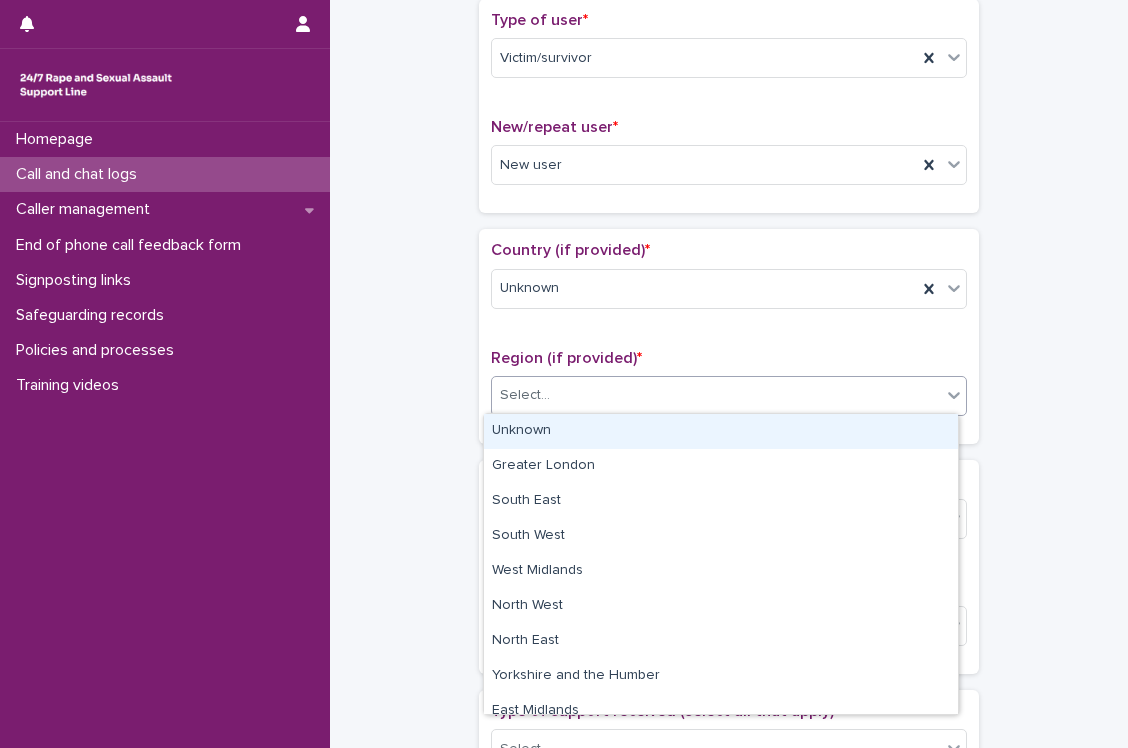click on "Select..." at bounding box center (716, 395) 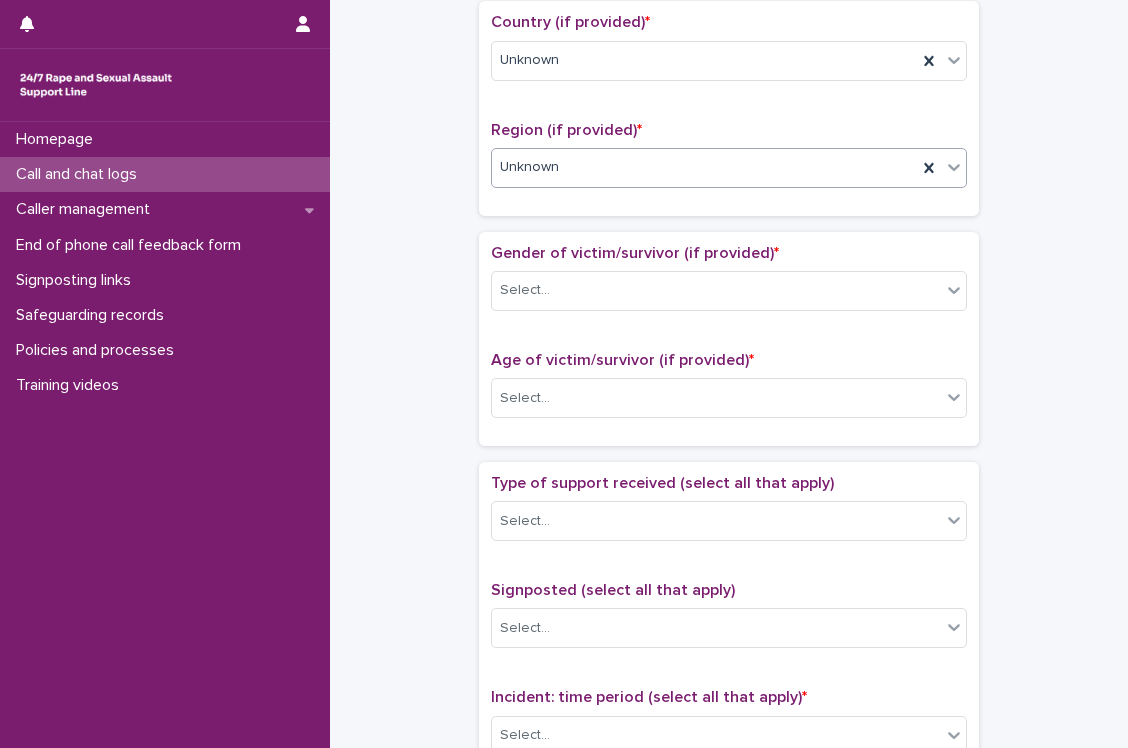 scroll, scrollTop: 688, scrollLeft: 0, axis: vertical 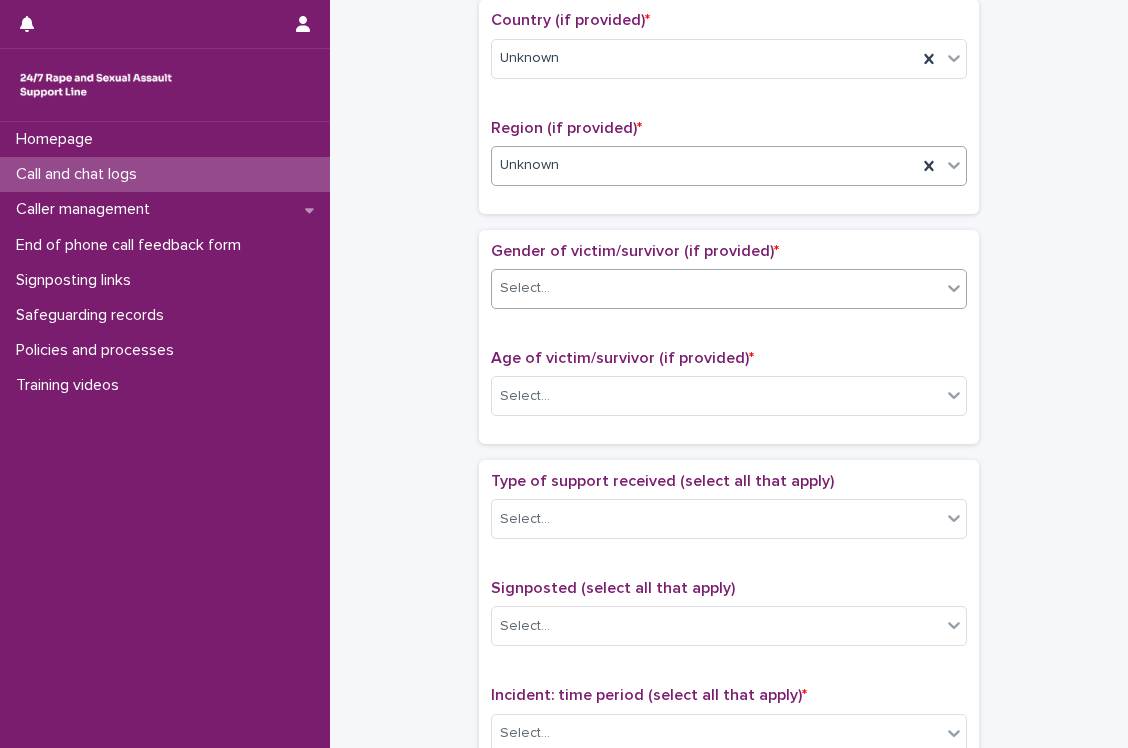 click on "Select..." at bounding box center (716, 288) 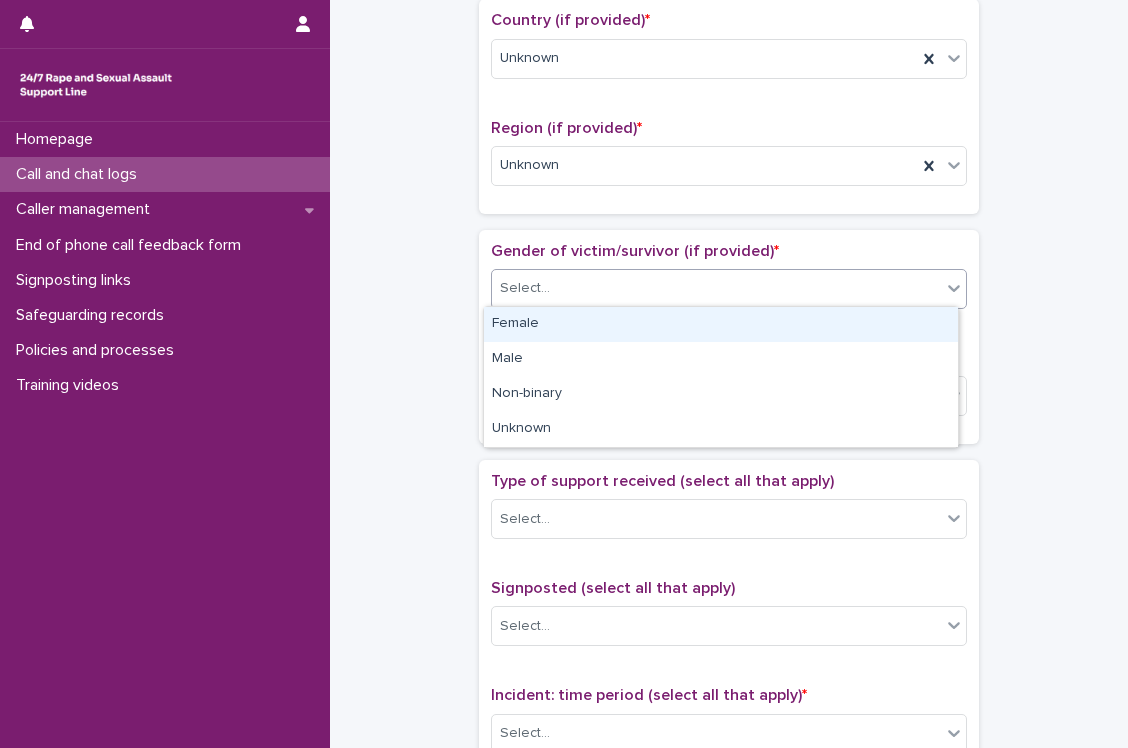 click on "Female" at bounding box center [721, 324] 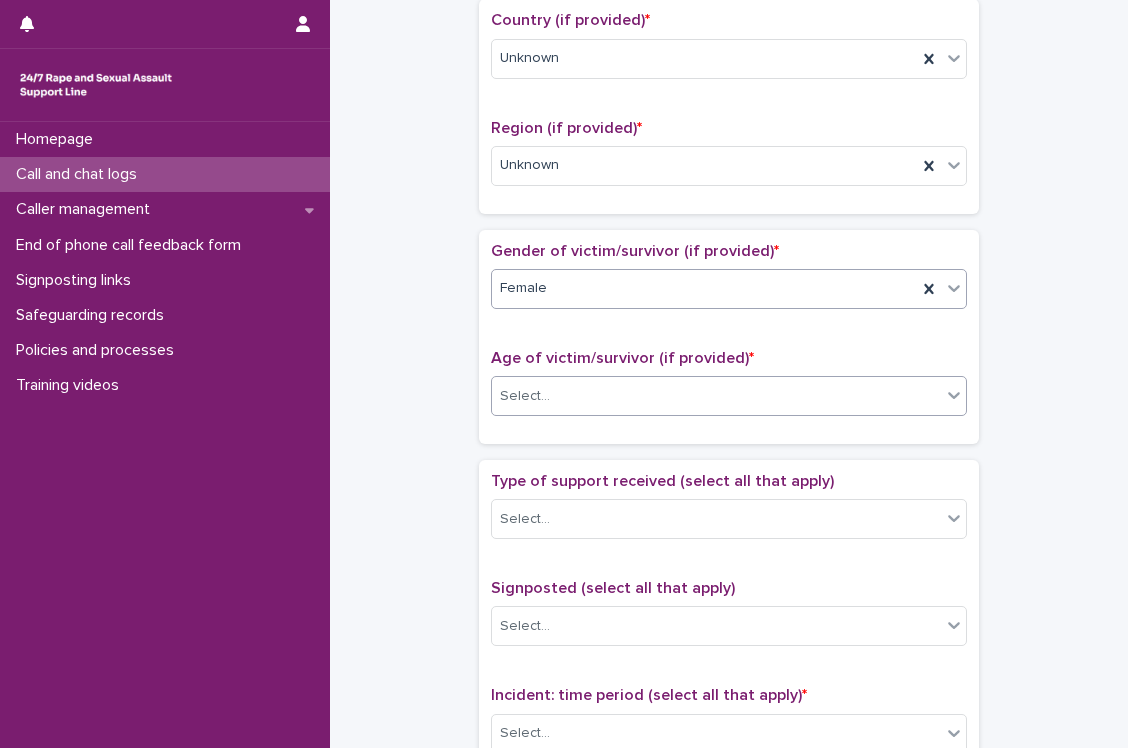 click on "Select..." at bounding box center [716, 396] 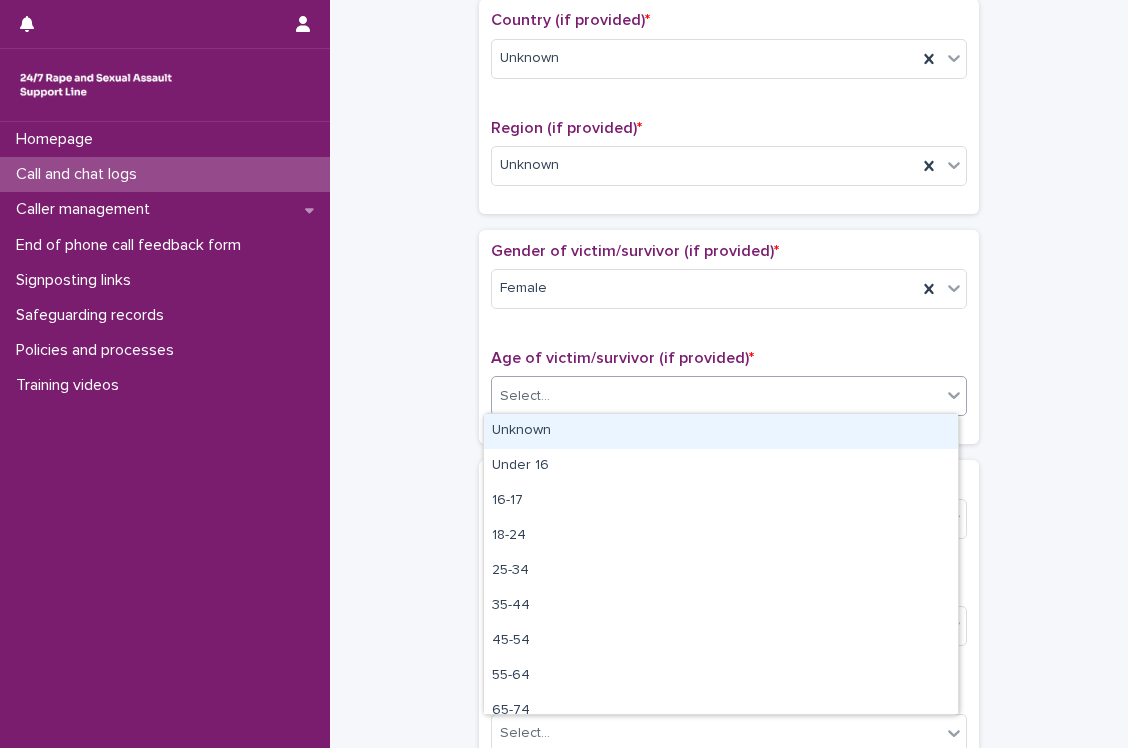 click on "Unknown" at bounding box center (721, 431) 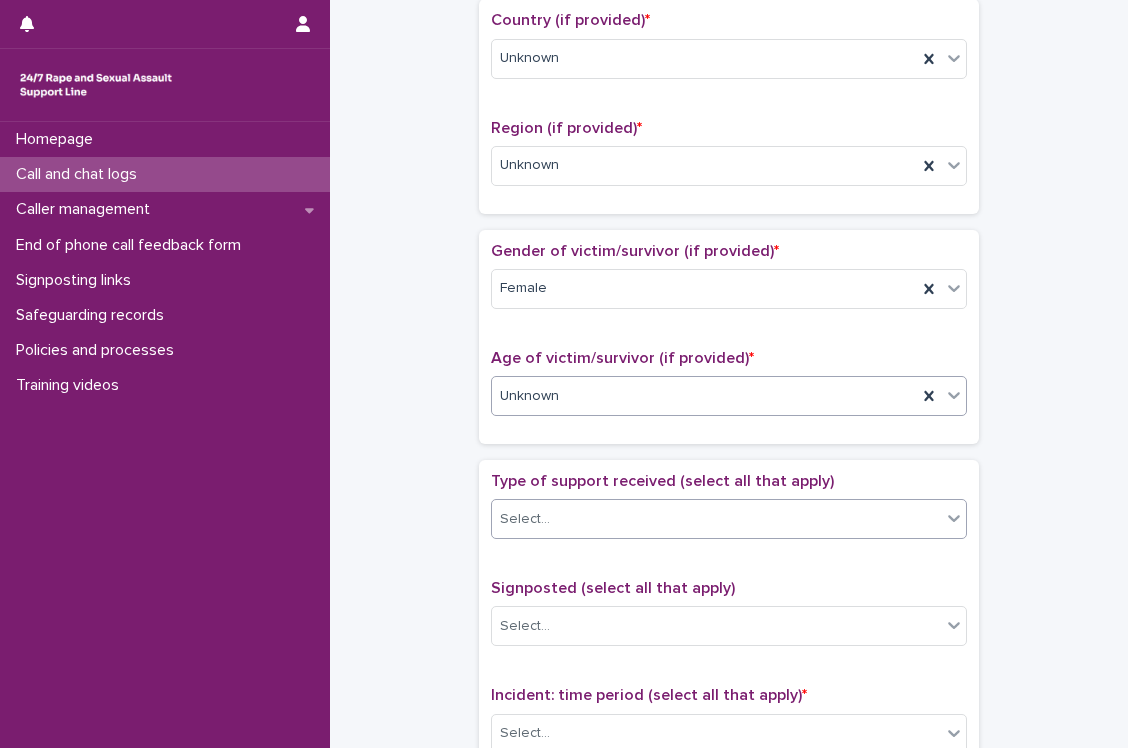 click on "Select..." at bounding box center [716, 519] 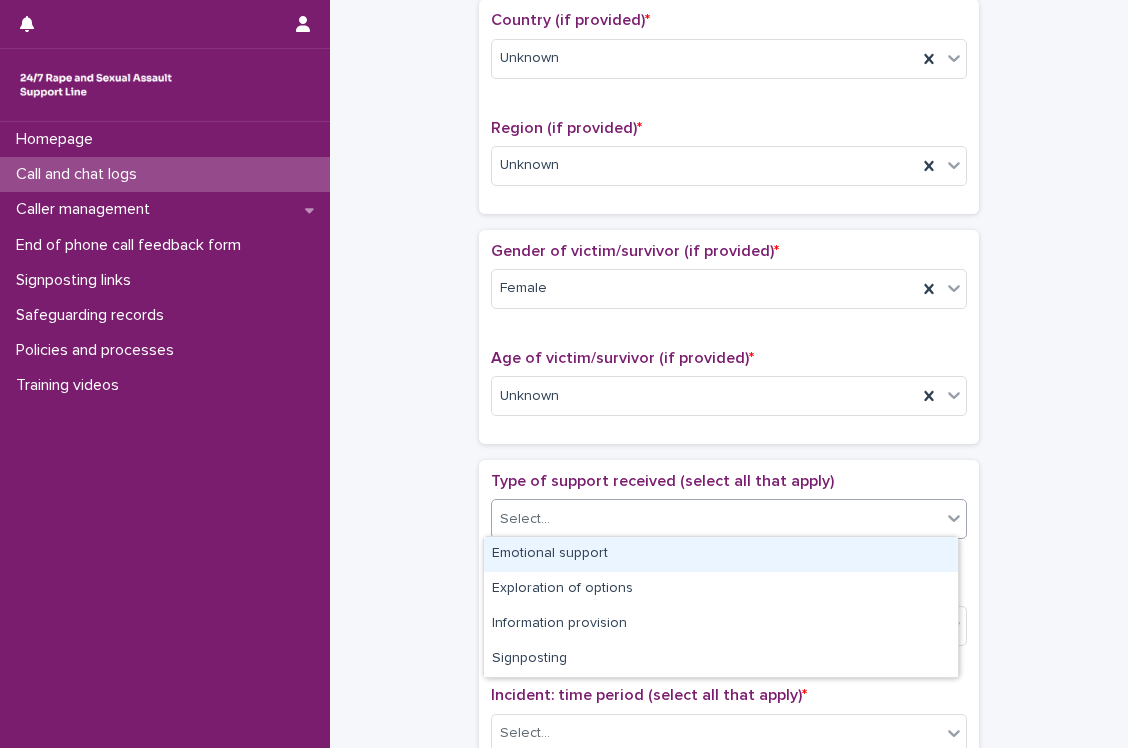 click on "Emotional support" at bounding box center (721, 554) 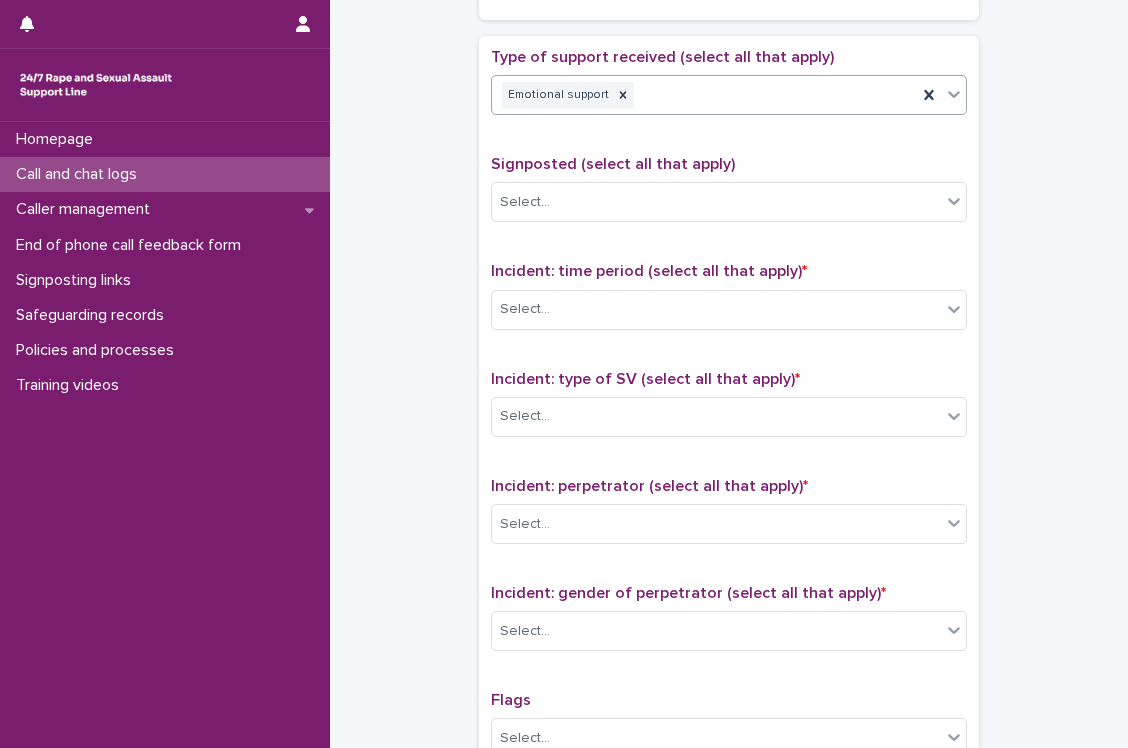 scroll, scrollTop: 1114, scrollLeft: 0, axis: vertical 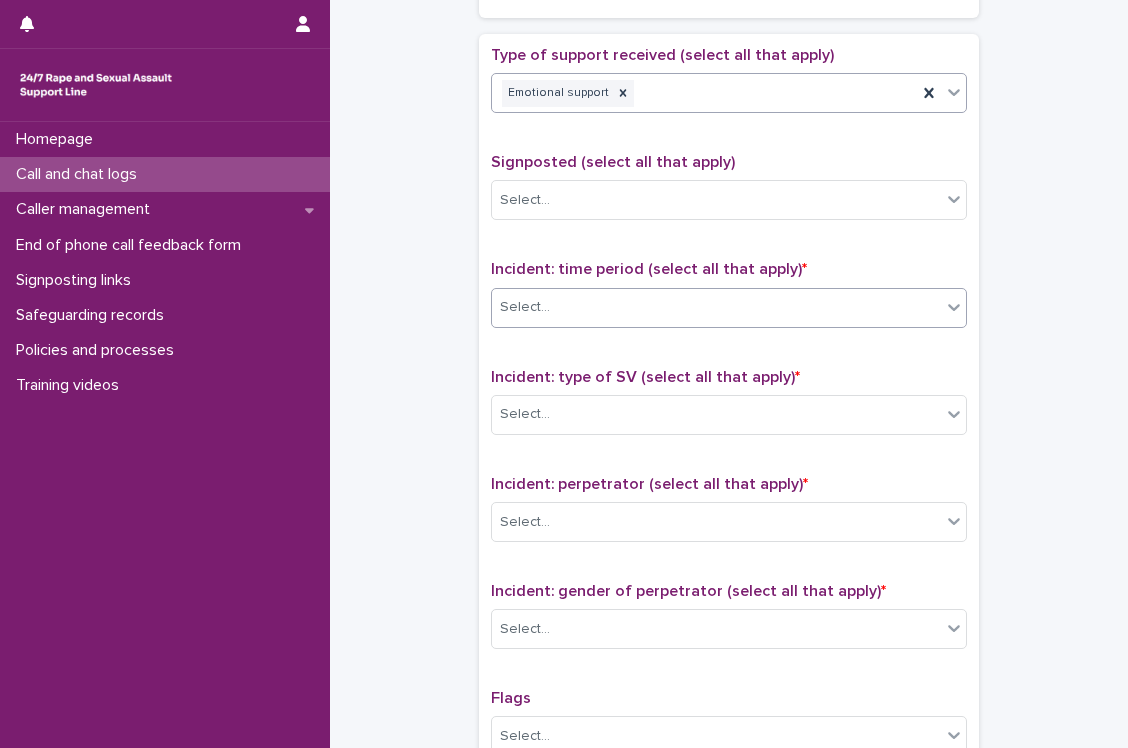 click on "Select..." at bounding box center (716, 307) 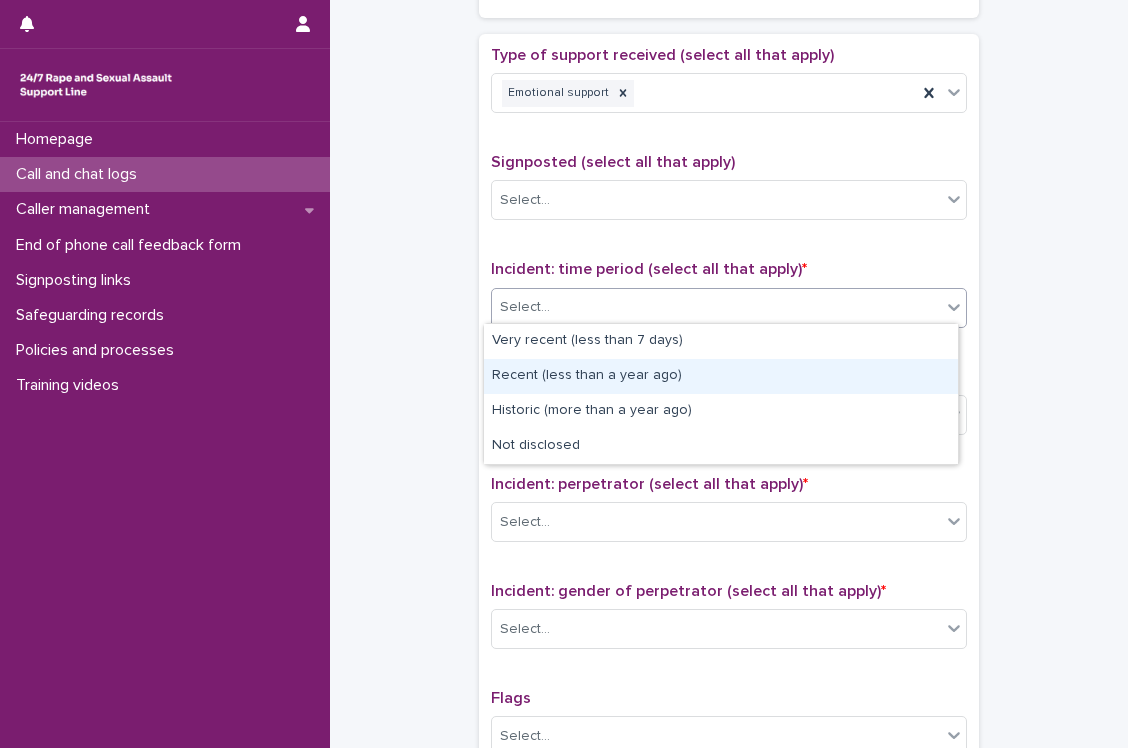 click on "Recent (less than a year ago)" at bounding box center [721, 376] 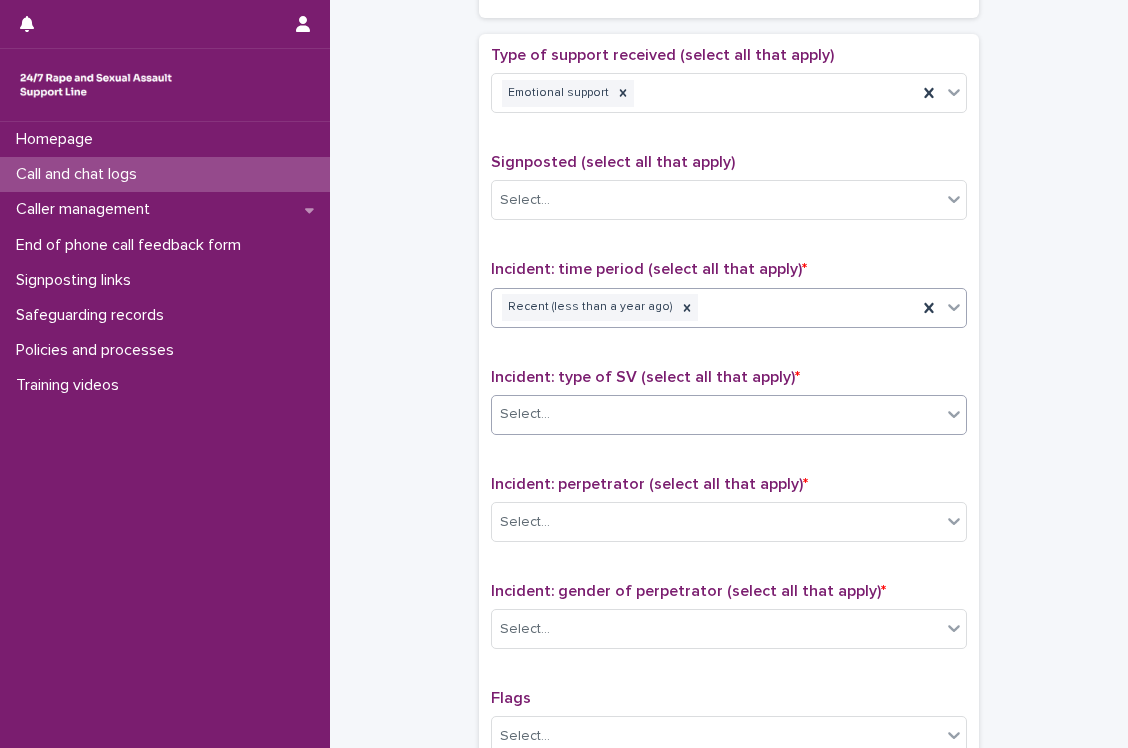 click on "Select..." at bounding box center [729, 415] 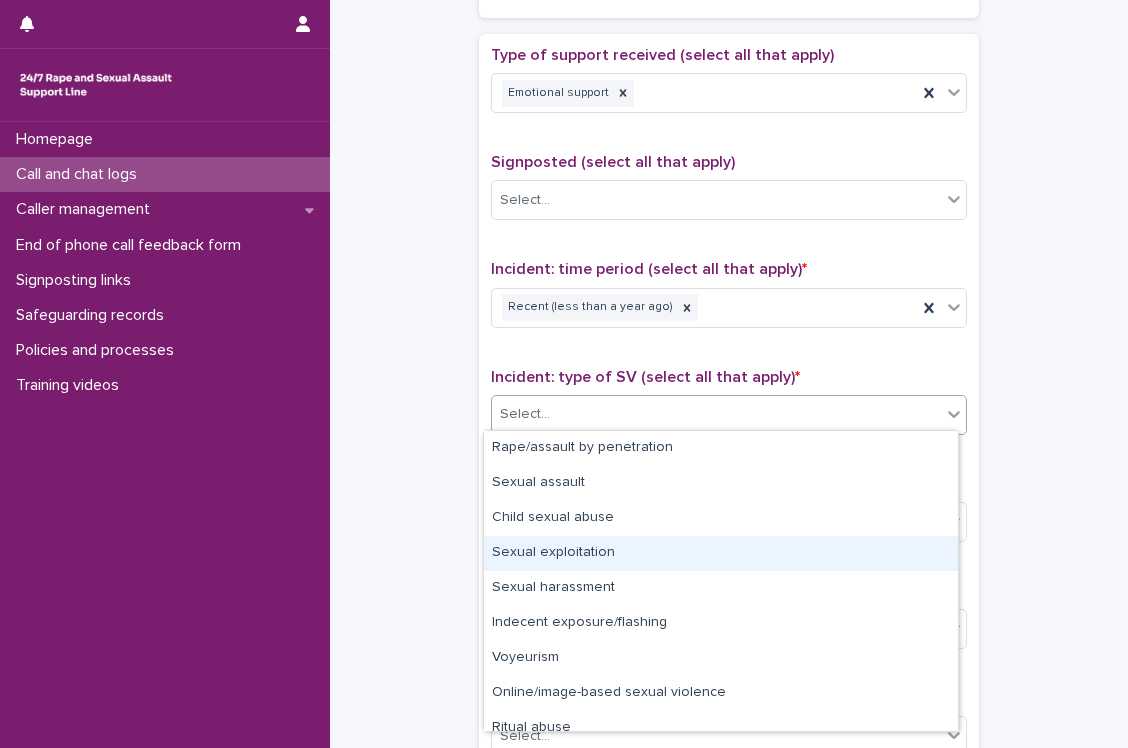 scroll, scrollTop: 50, scrollLeft: 0, axis: vertical 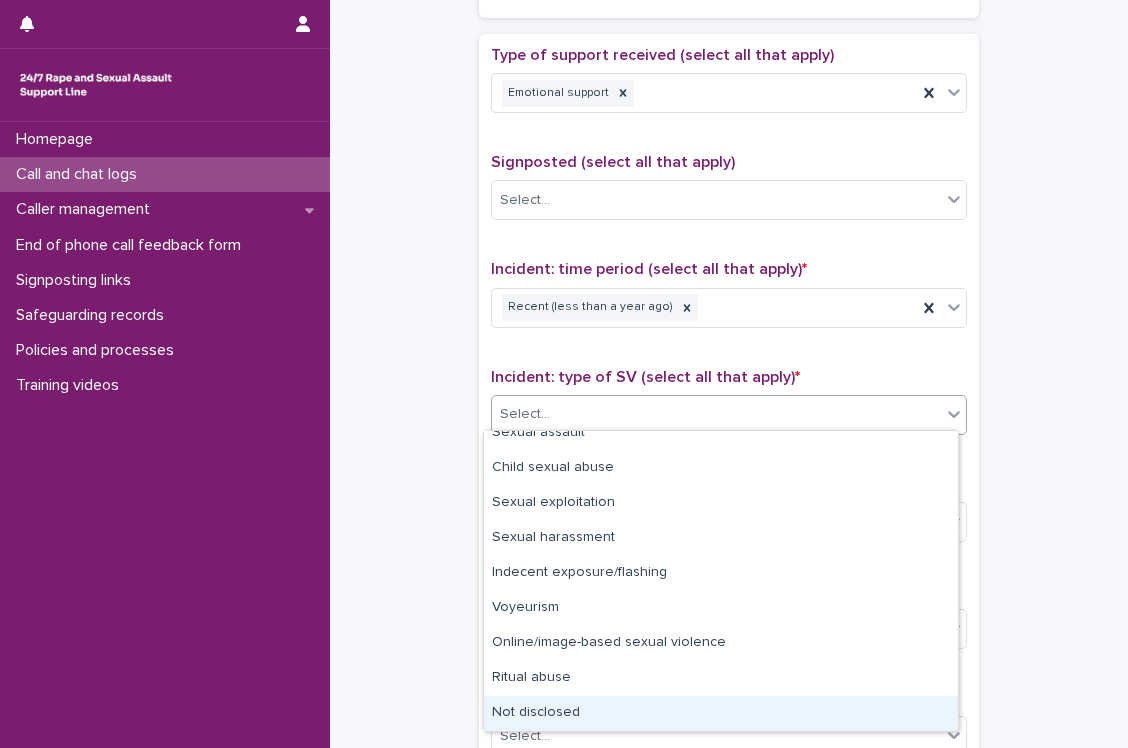 click on "Not disclosed" at bounding box center [721, 713] 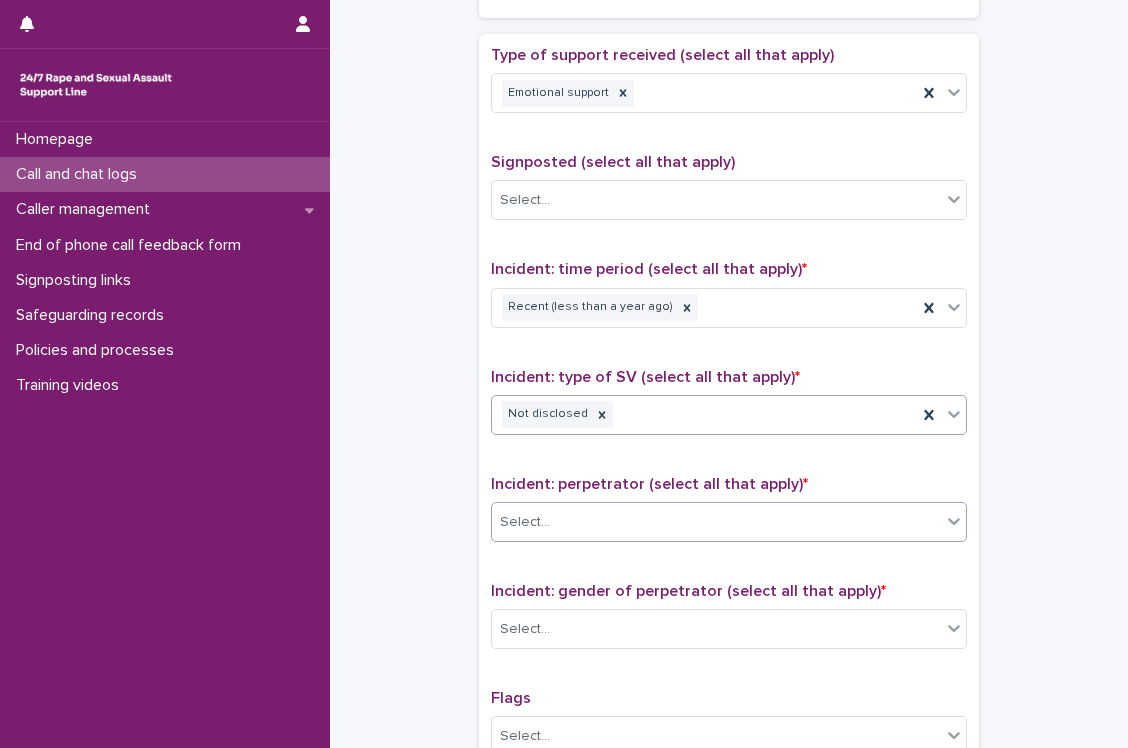 click on "Select..." at bounding box center [716, 522] 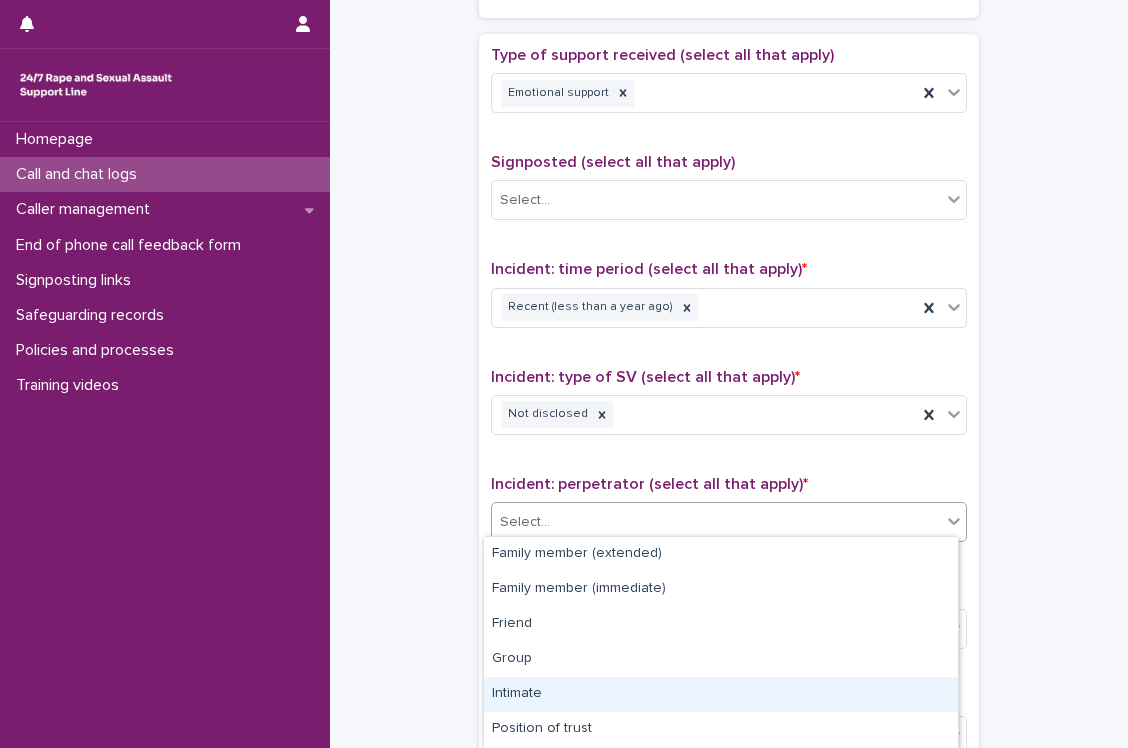 click on "Intimate" at bounding box center (721, 694) 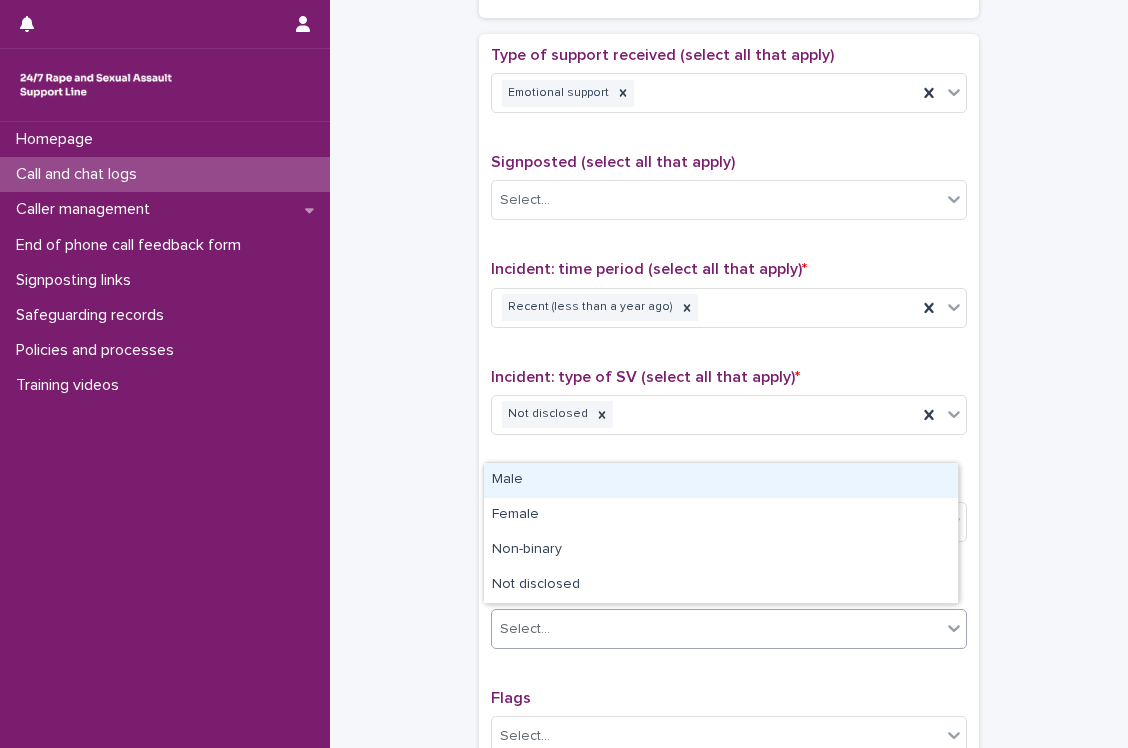 click on "Select..." at bounding box center (716, 629) 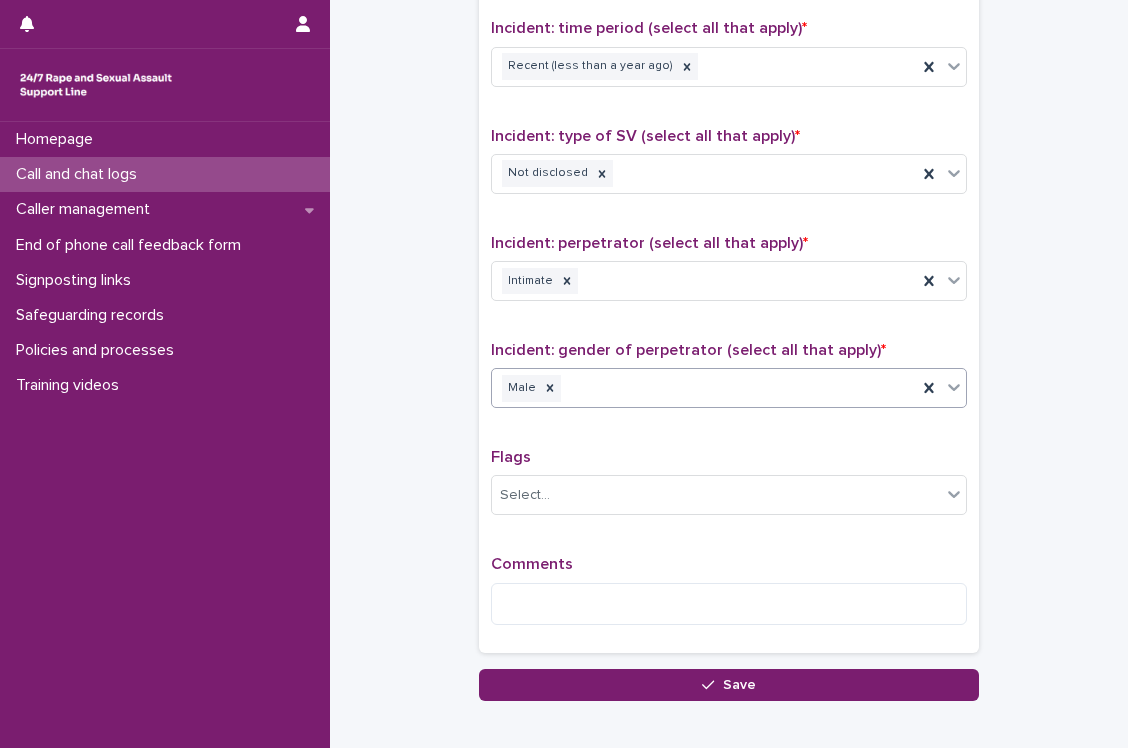 scroll, scrollTop: 1356, scrollLeft: 0, axis: vertical 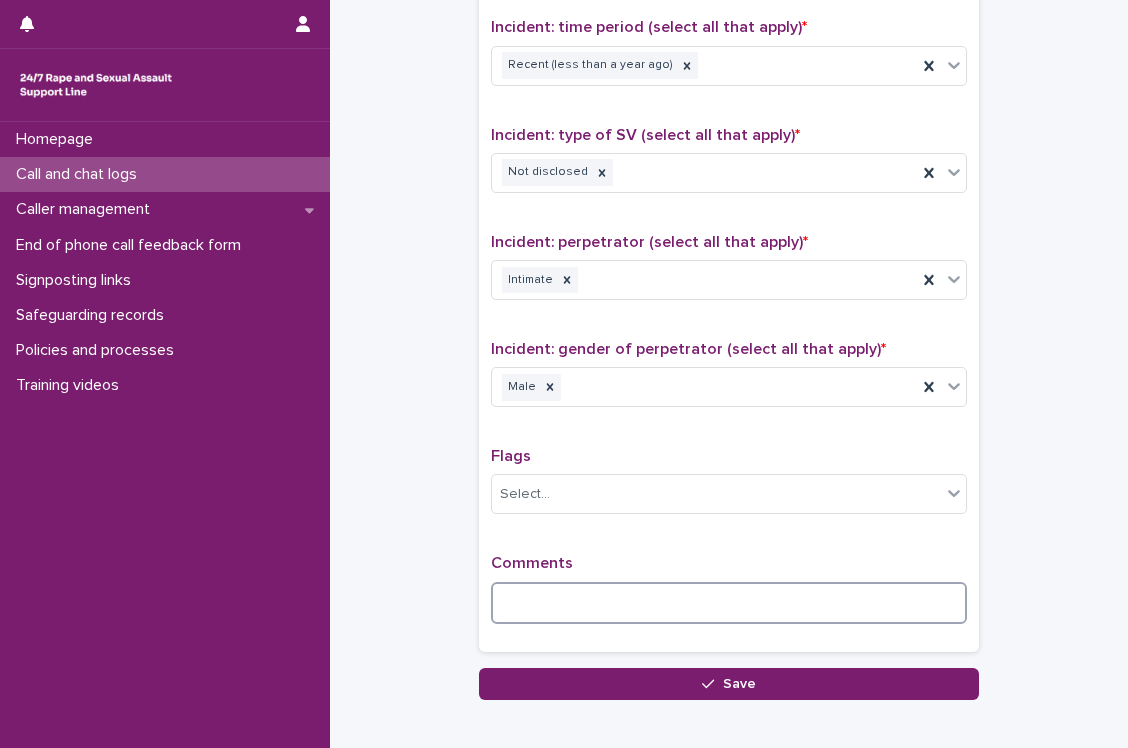 click at bounding box center [729, 603] 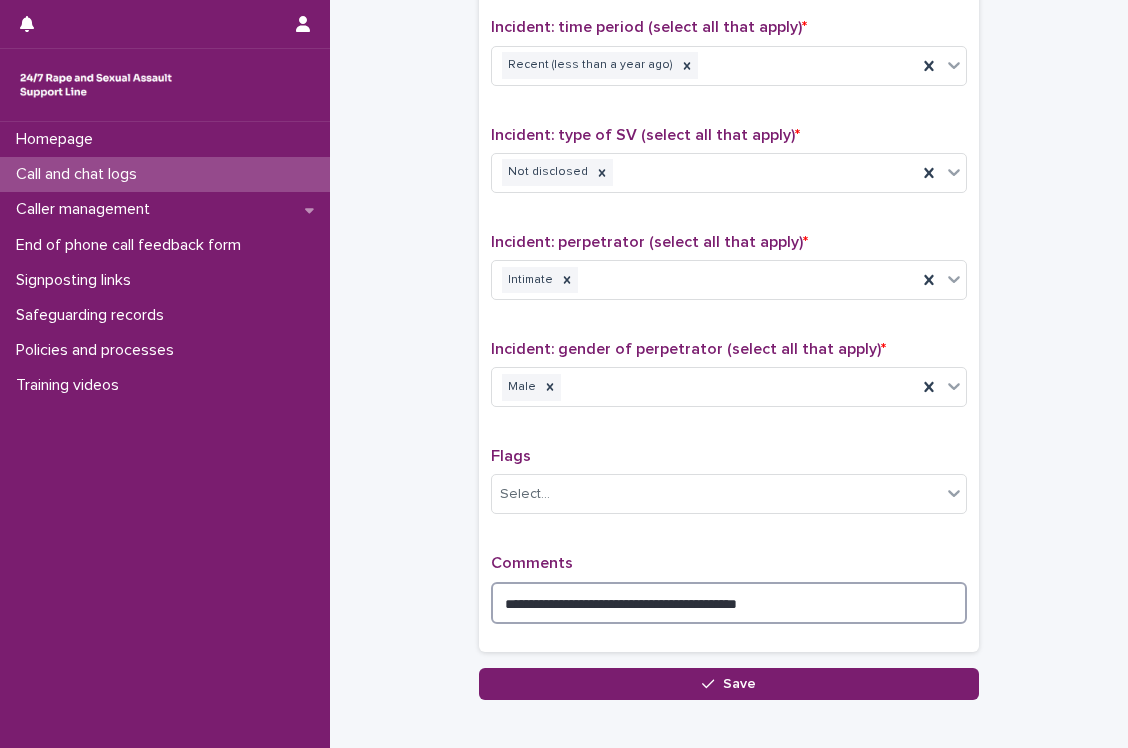 click on "**********" at bounding box center [729, 603] 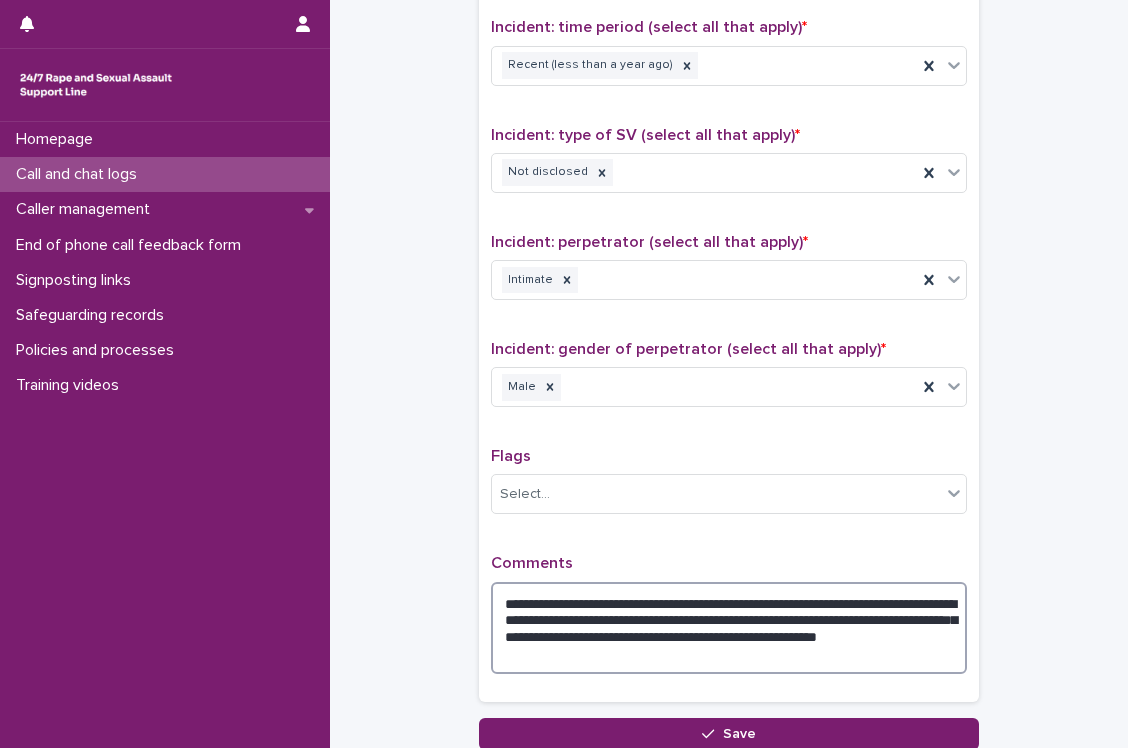 click on "**********" at bounding box center (729, 628) 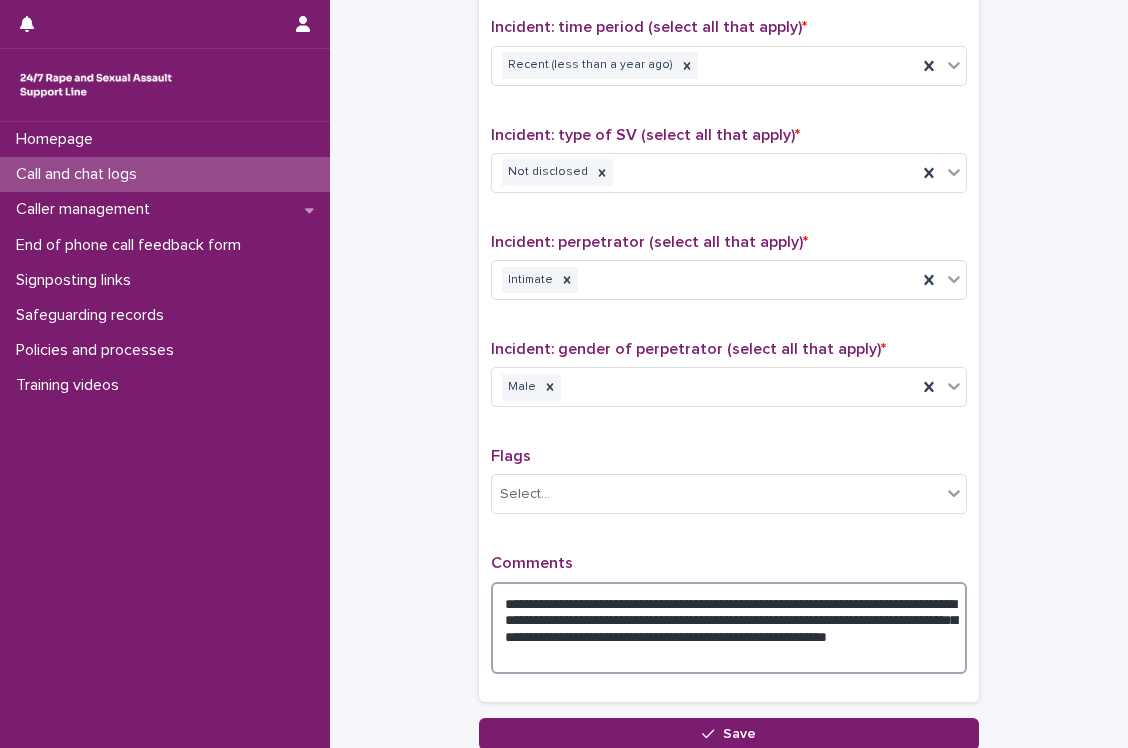 click on "**********" at bounding box center (729, 628) 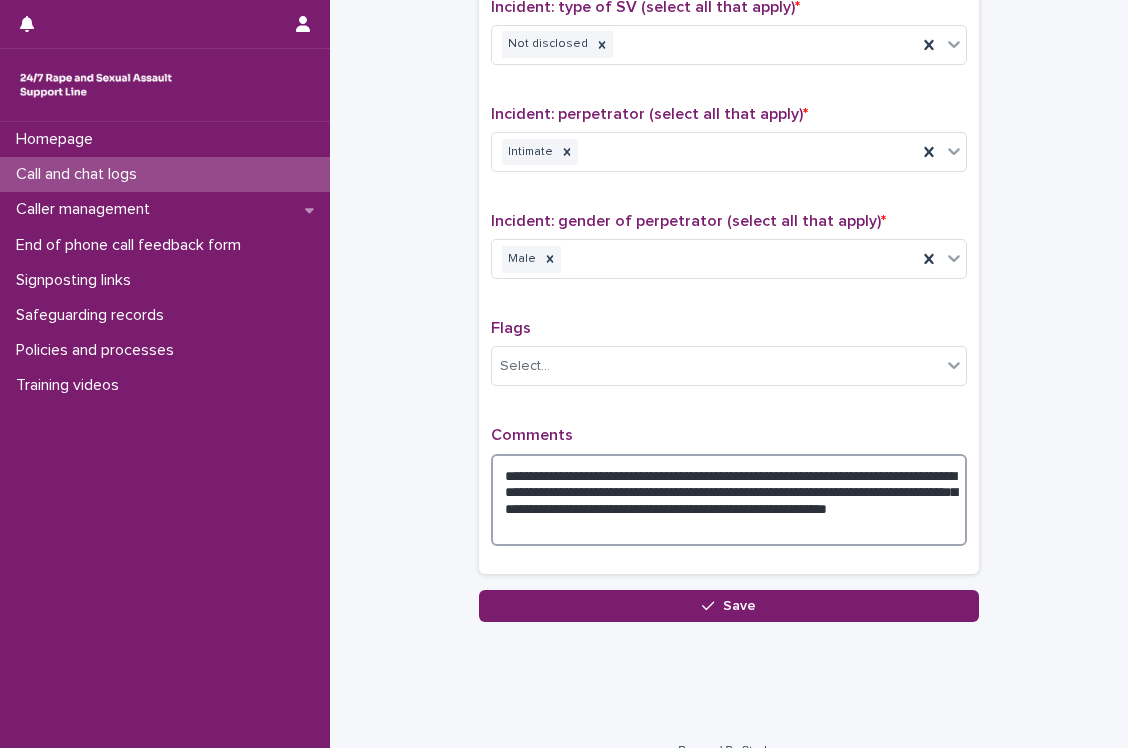 scroll, scrollTop: 1484, scrollLeft: 0, axis: vertical 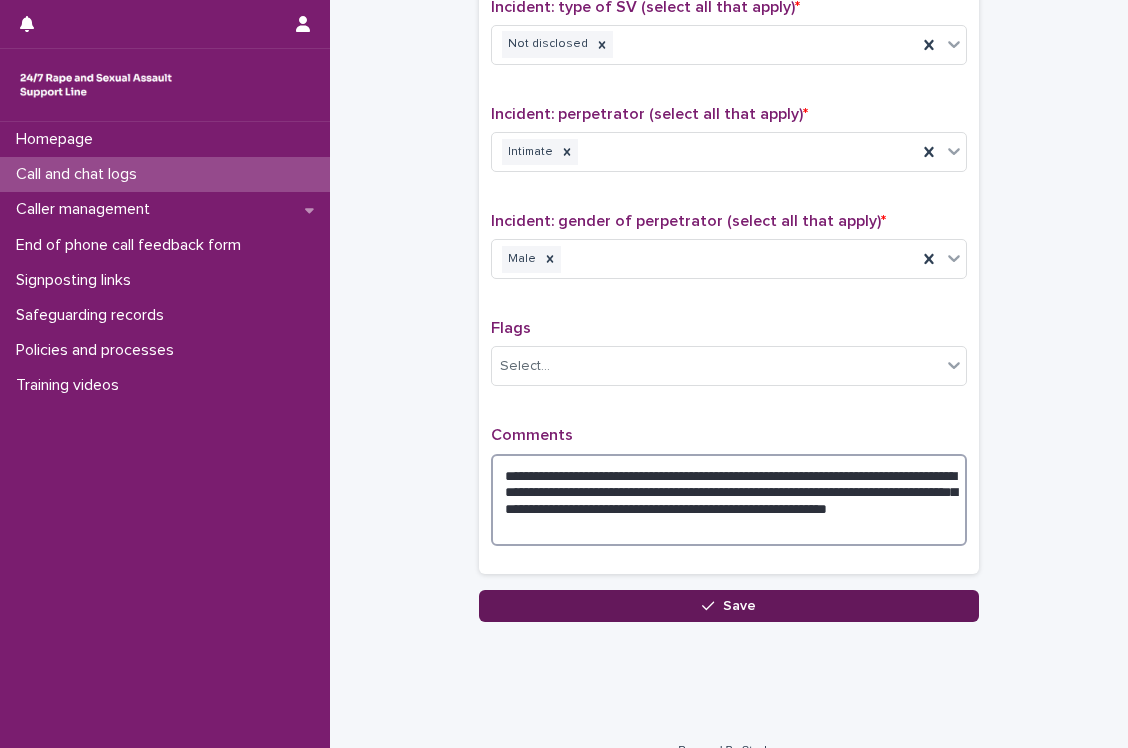 type on "**********" 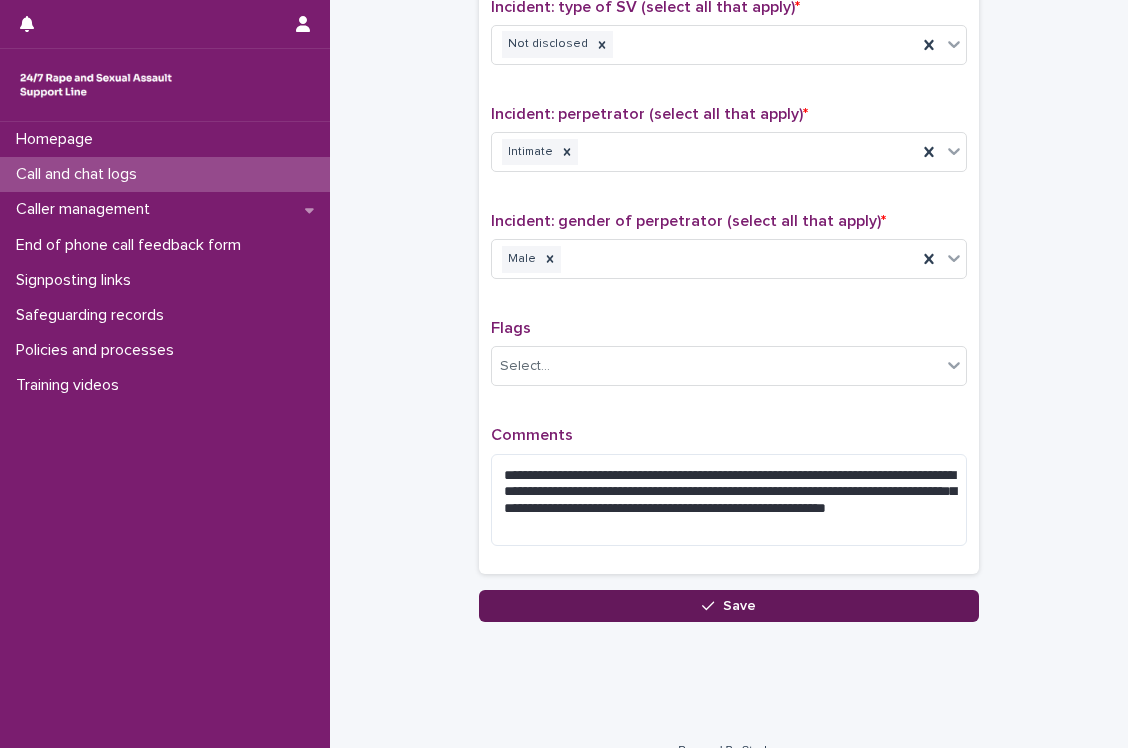 click on "Save" at bounding box center (729, 606) 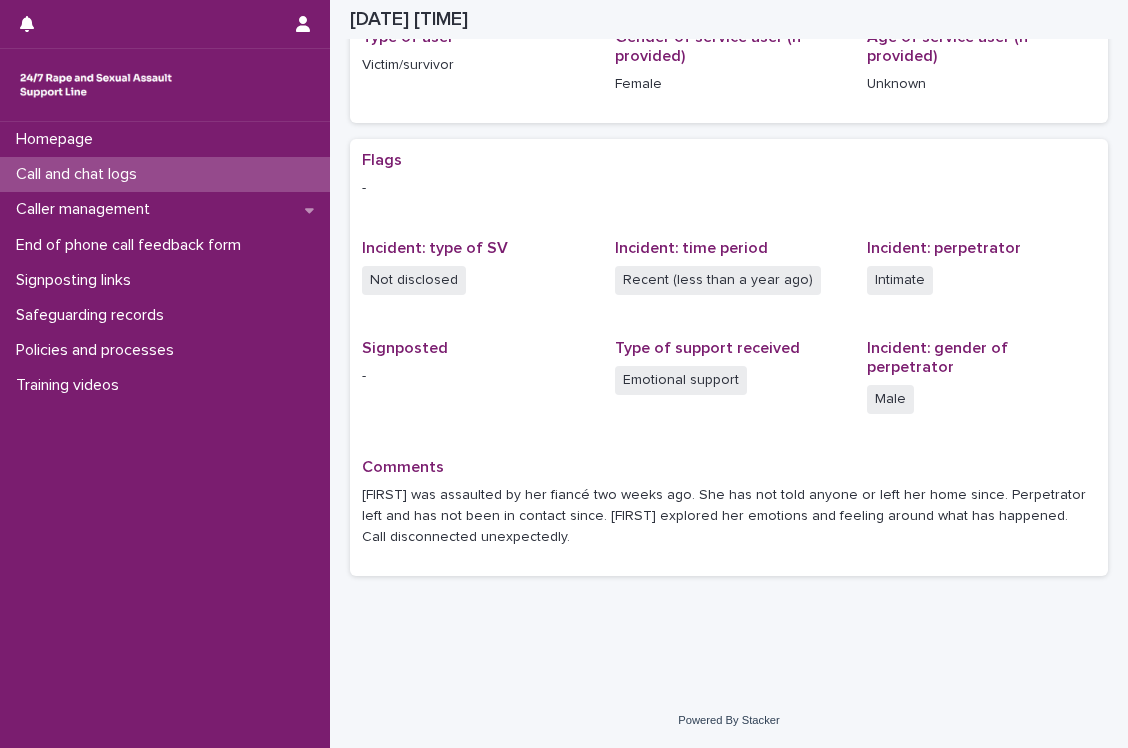 scroll, scrollTop: 277, scrollLeft: 0, axis: vertical 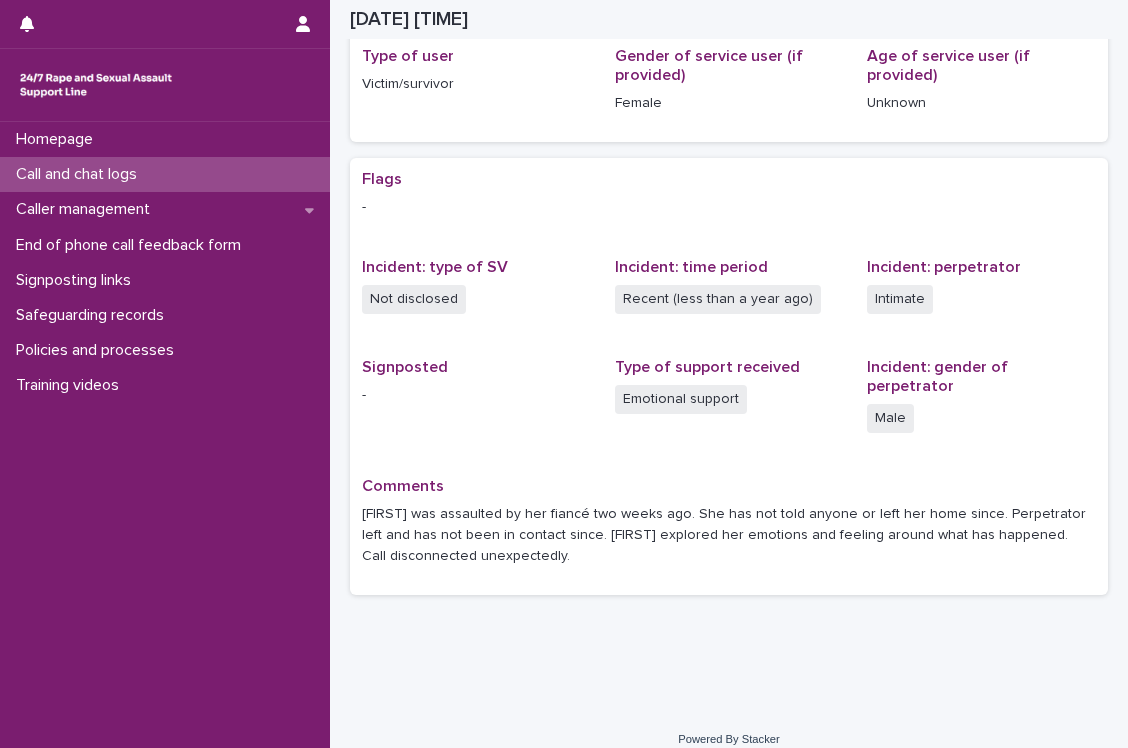 click on "Call and chat logs" at bounding box center [165, 174] 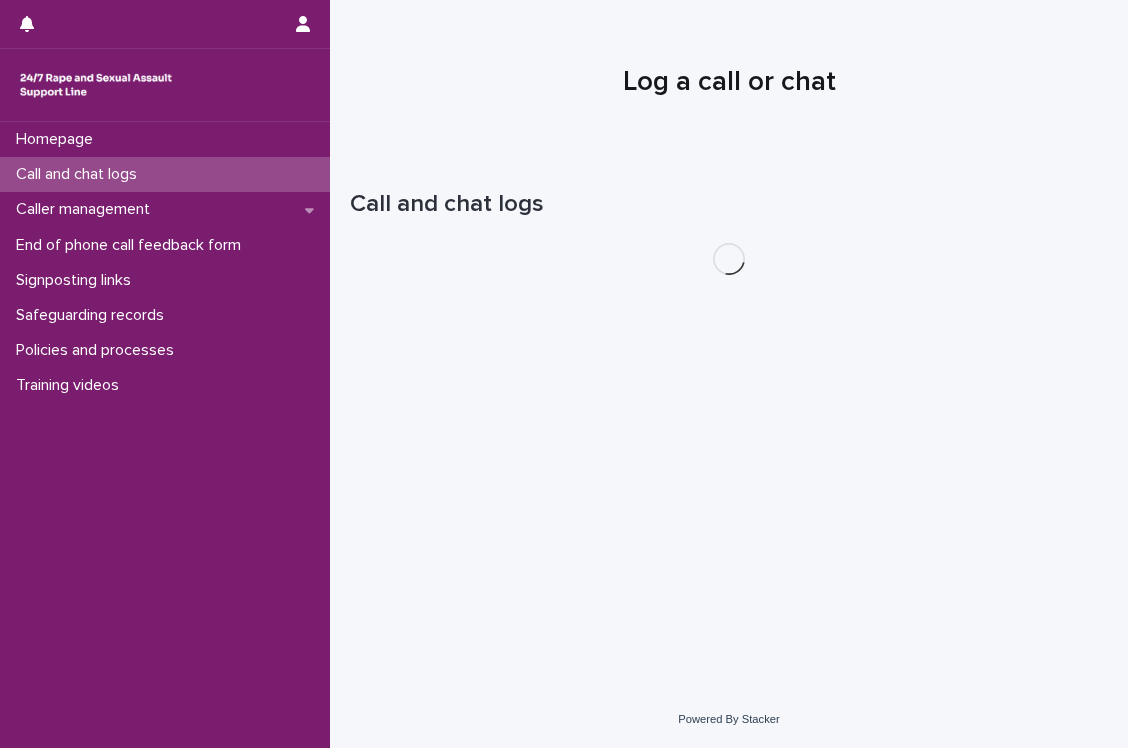 scroll, scrollTop: 0, scrollLeft: 0, axis: both 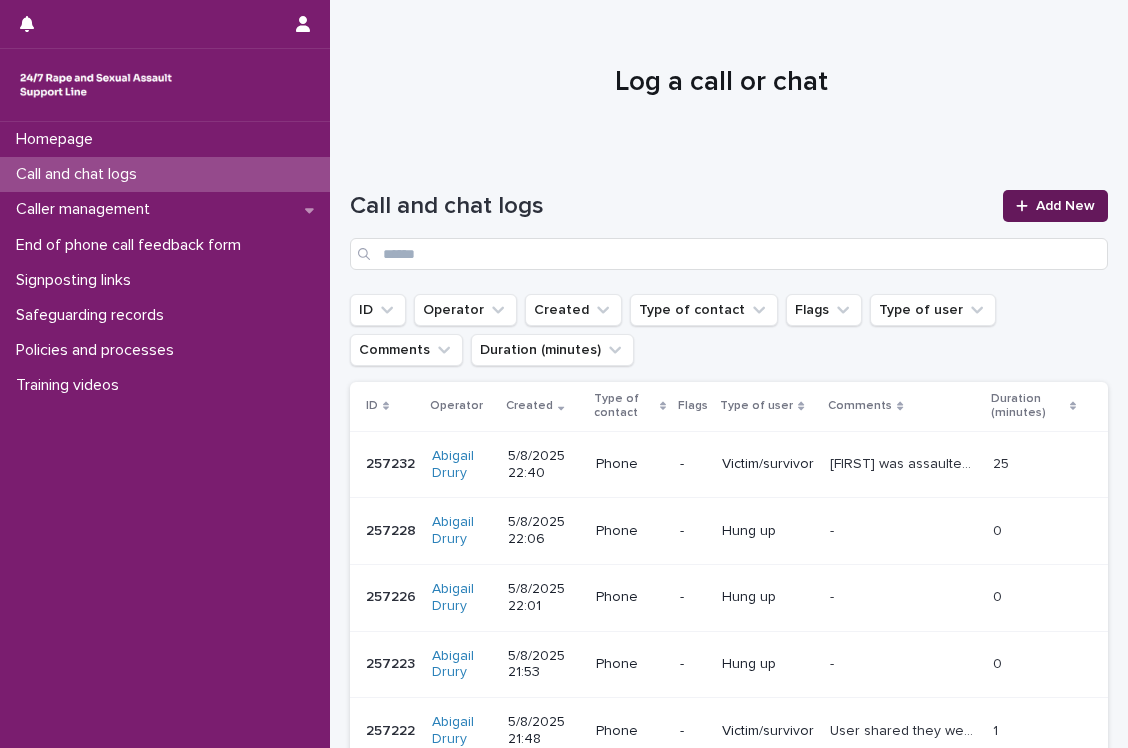 click on "Add New" at bounding box center [1065, 206] 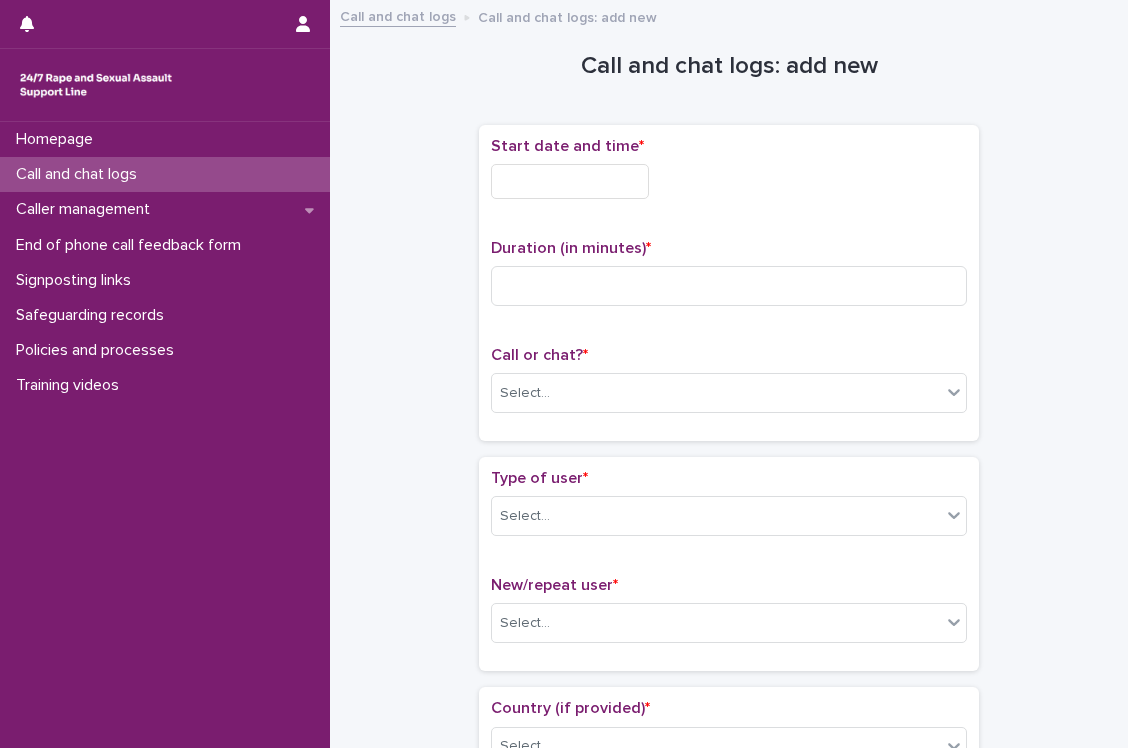 click at bounding box center [570, 181] 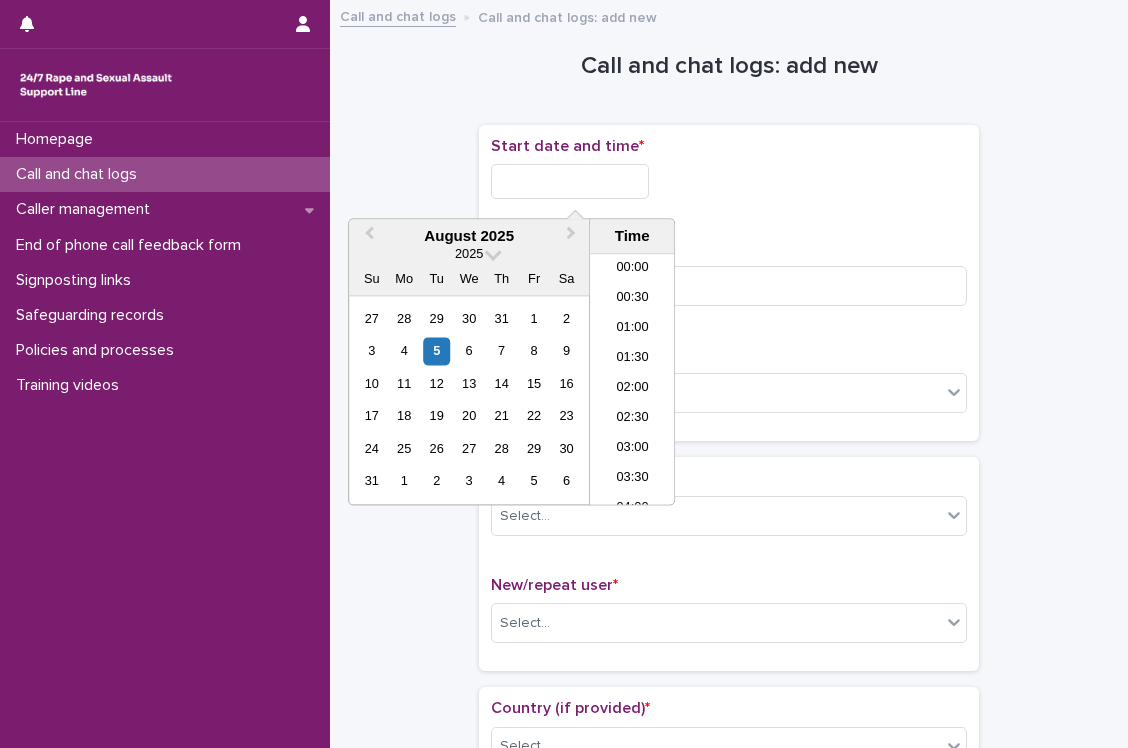 scroll, scrollTop: 1189, scrollLeft: 0, axis: vertical 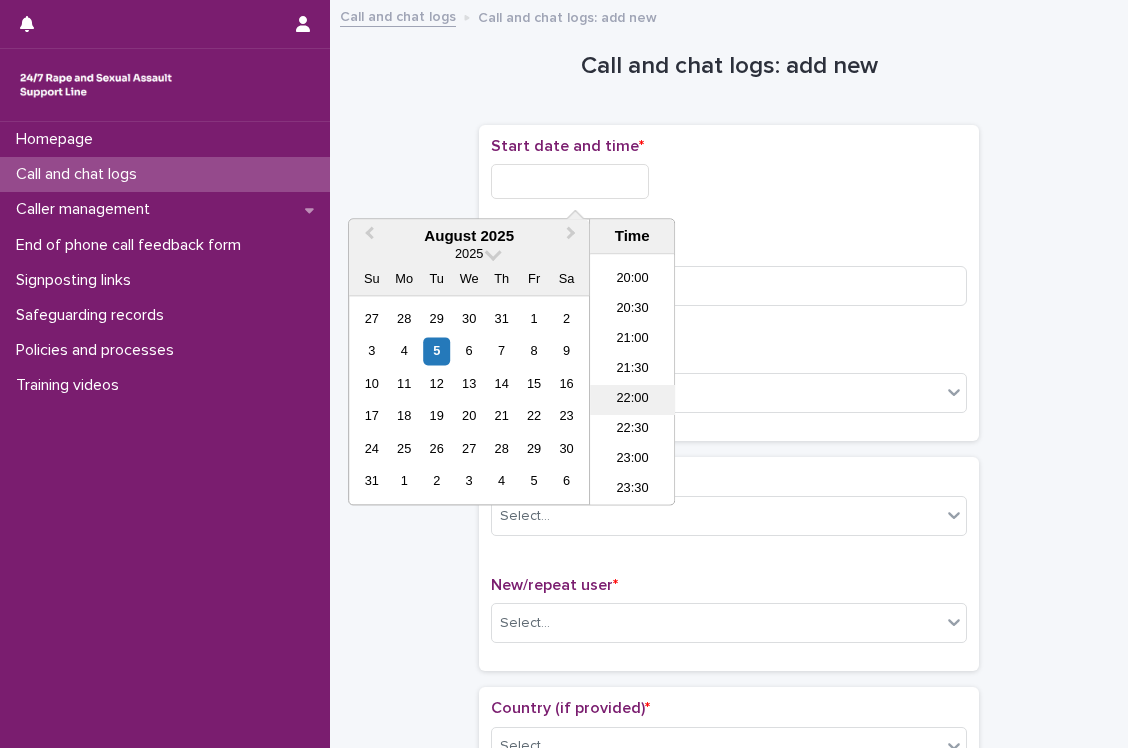 click on "22:00" at bounding box center [632, 401] 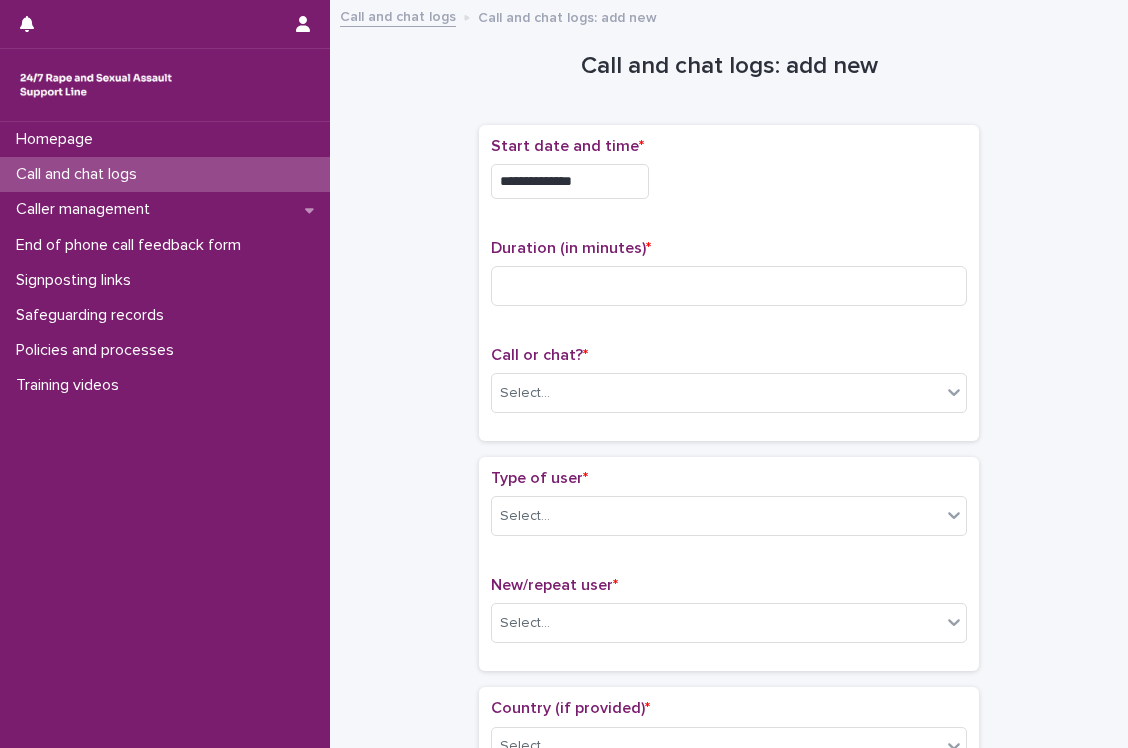 click on "**********" at bounding box center (570, 181) 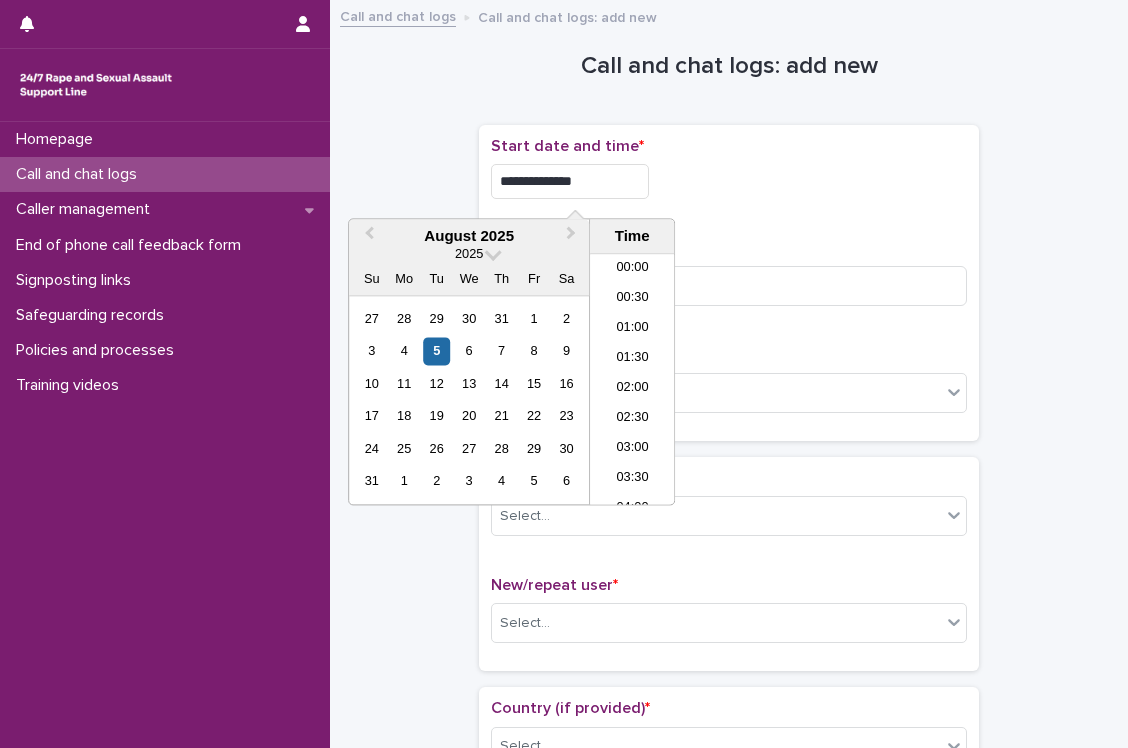 scroll, scrollTop: 1189, scrollLeft: 0, axis: vertical 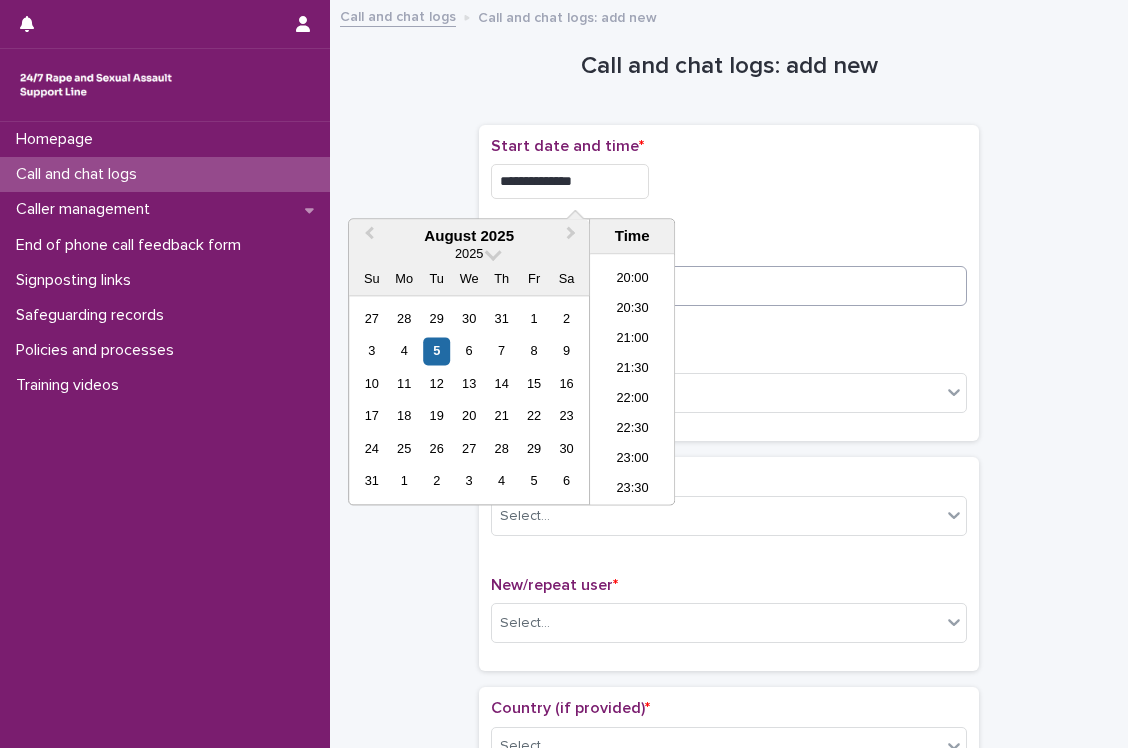 type on "**********" 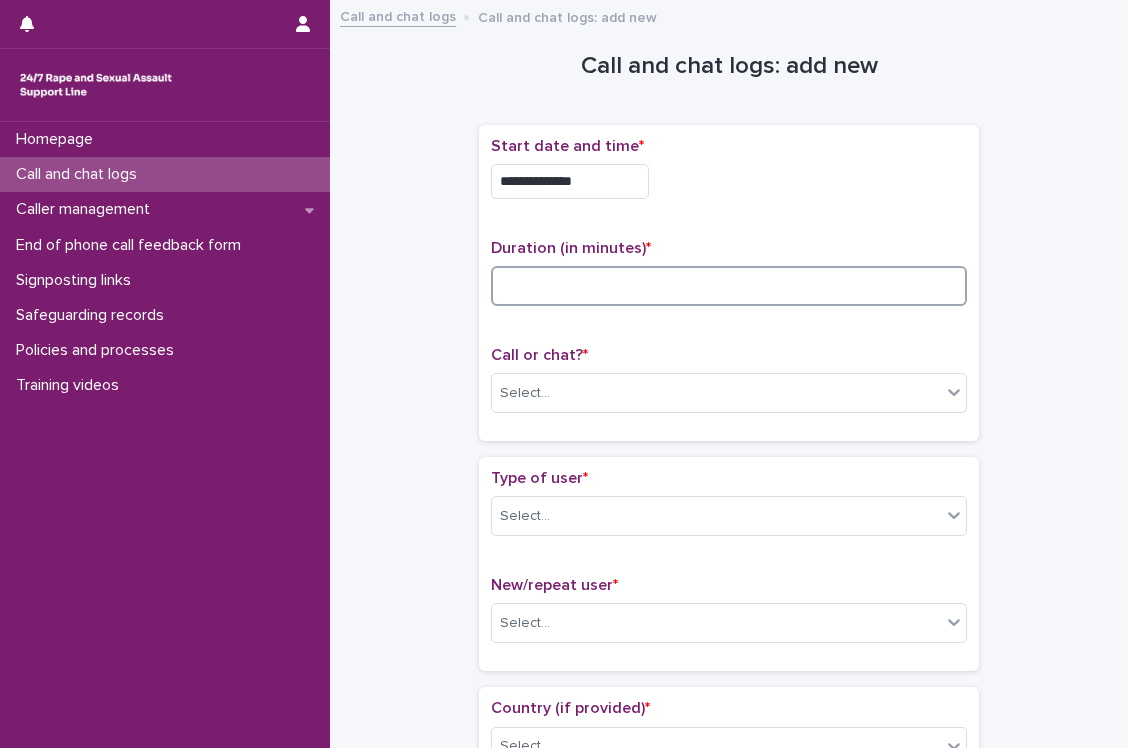 click at bounding box center [729, 286] 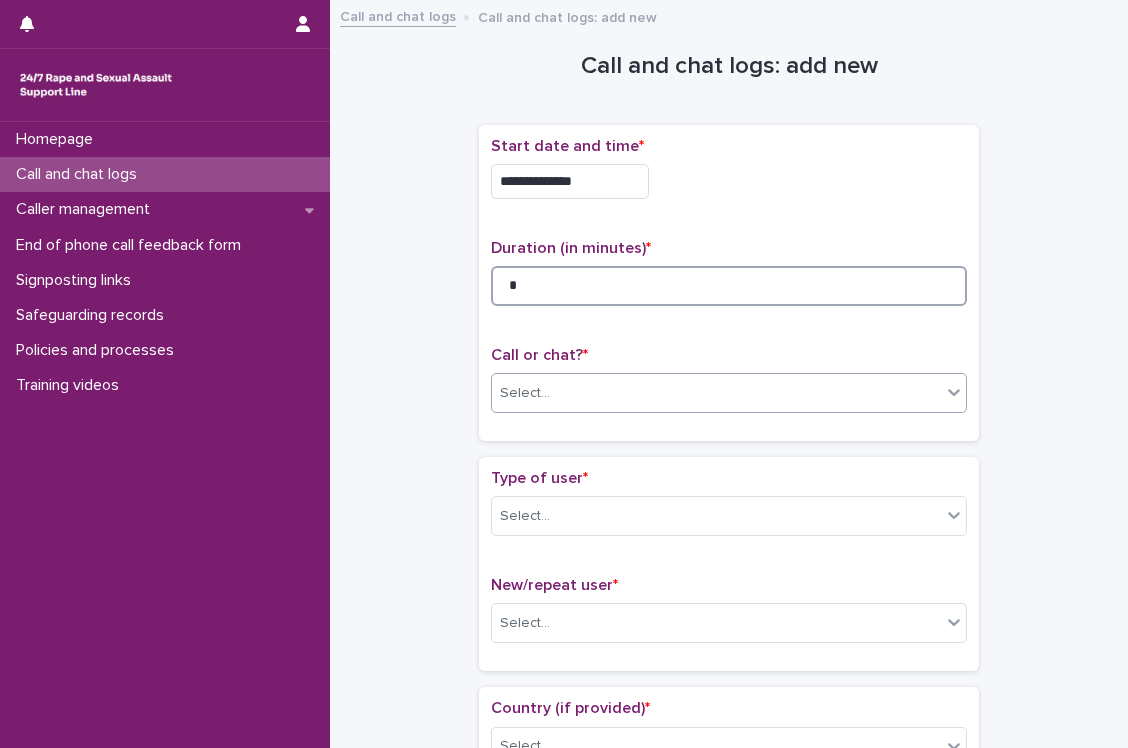 type on "*" 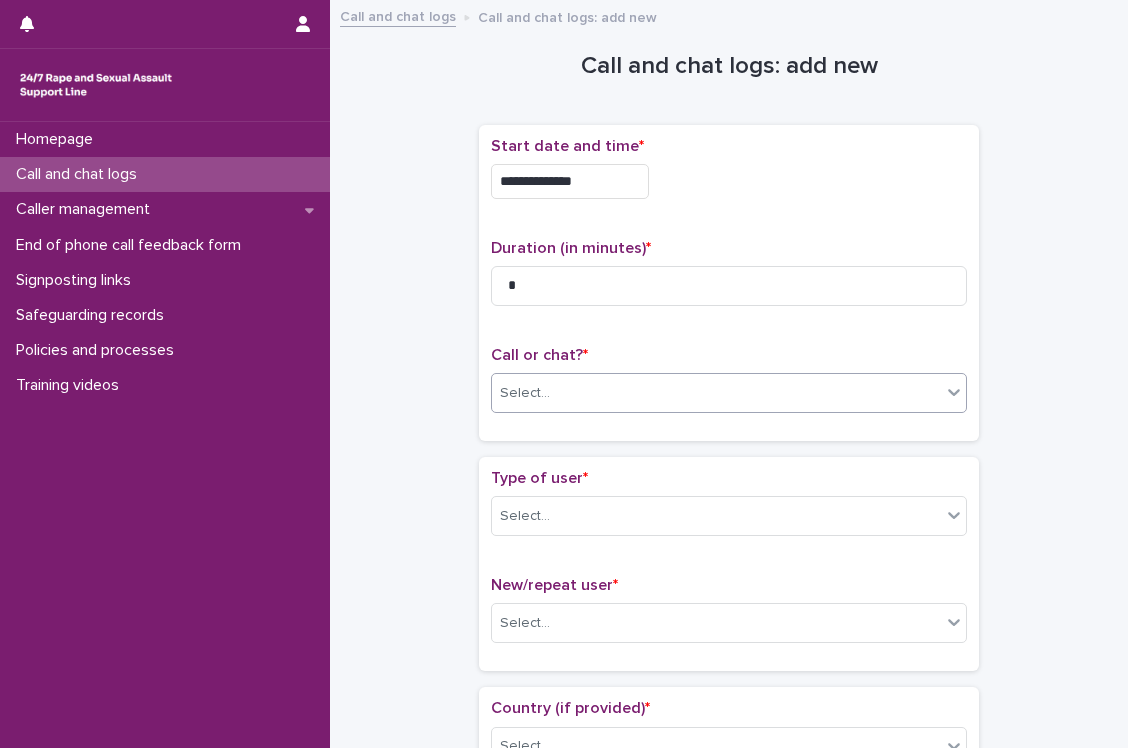 click on "Select..." at bounding box center (716, 393) 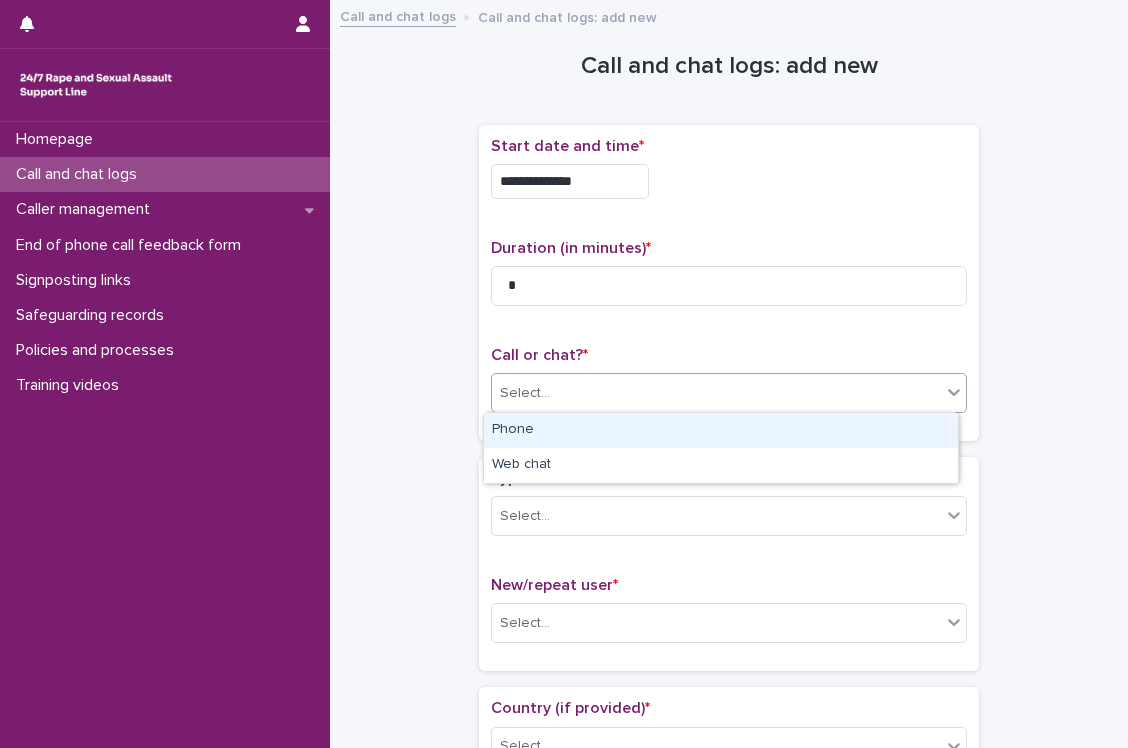 click on "Phone" at bounding box center [721, 430] 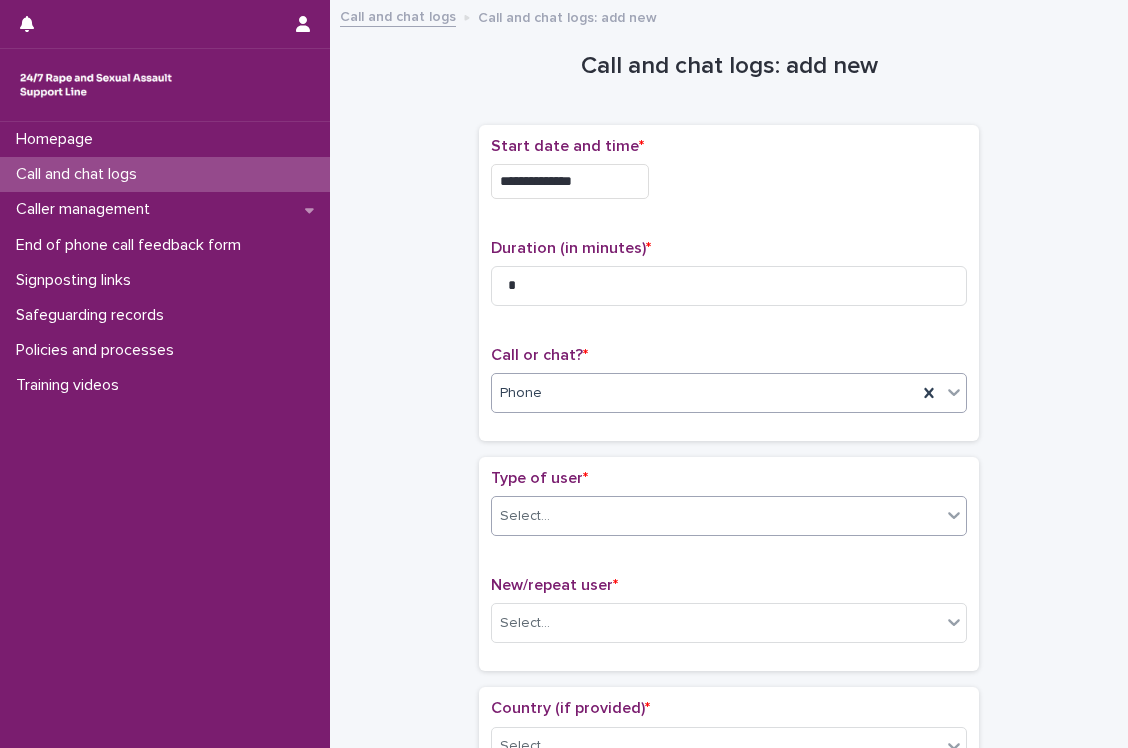 click on "Select..." at bounding box center [716, 516] 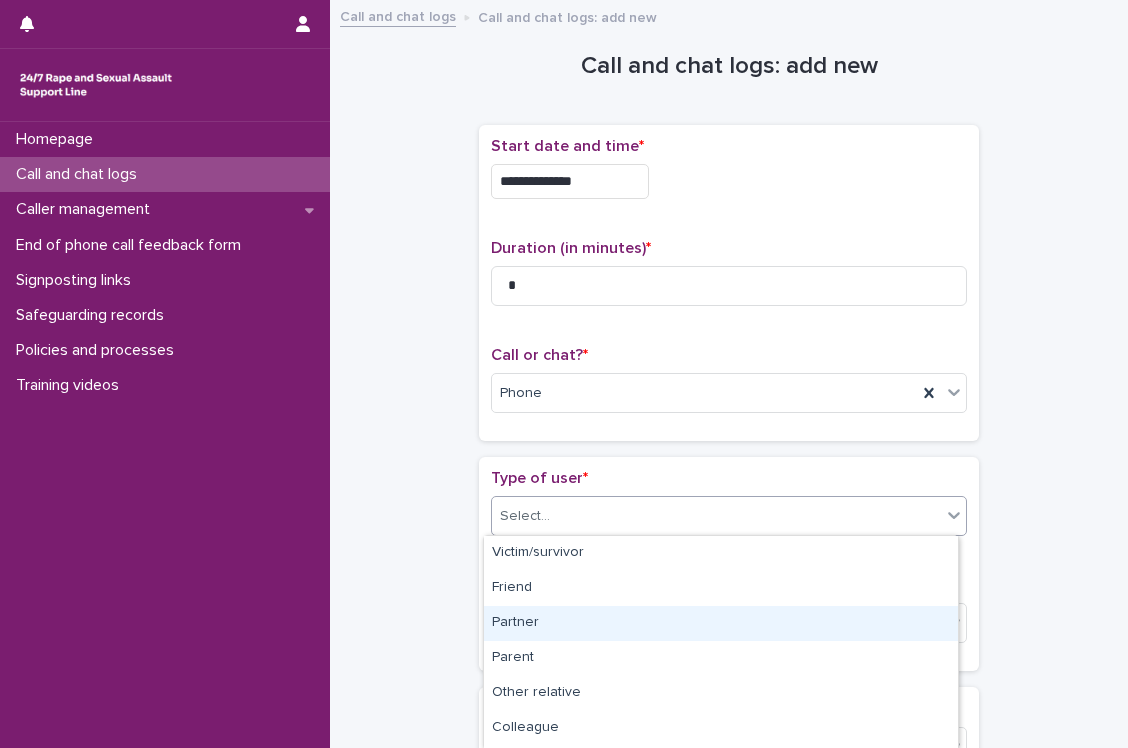 scroll, scrollTop: 311, scrollLeft: 0, axis: vertical 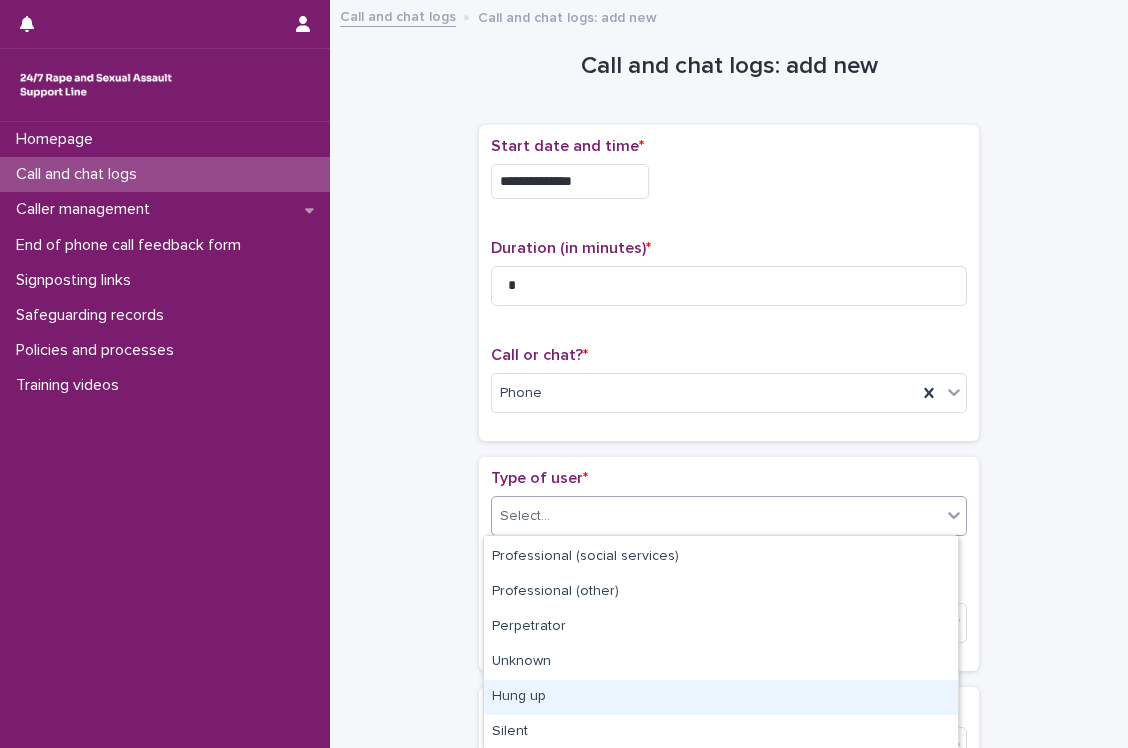 click on "Hung up" at bounding box center [721, 697] 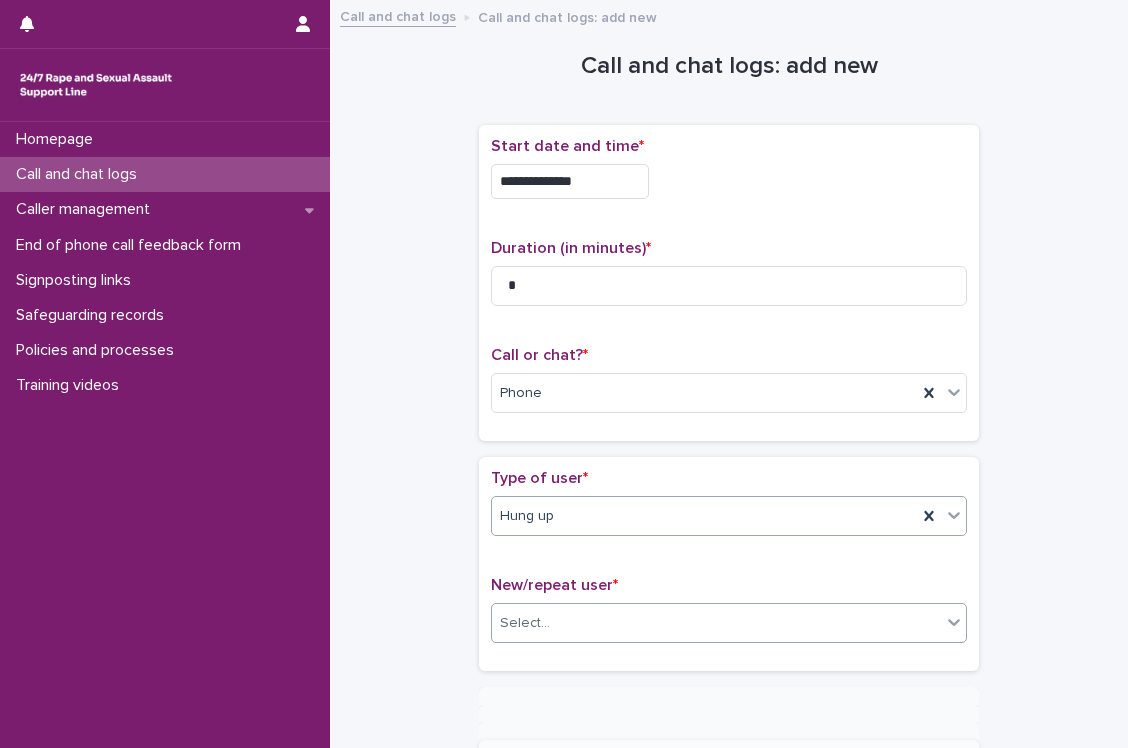 click on "Select..." at bounding box center (716, 623) 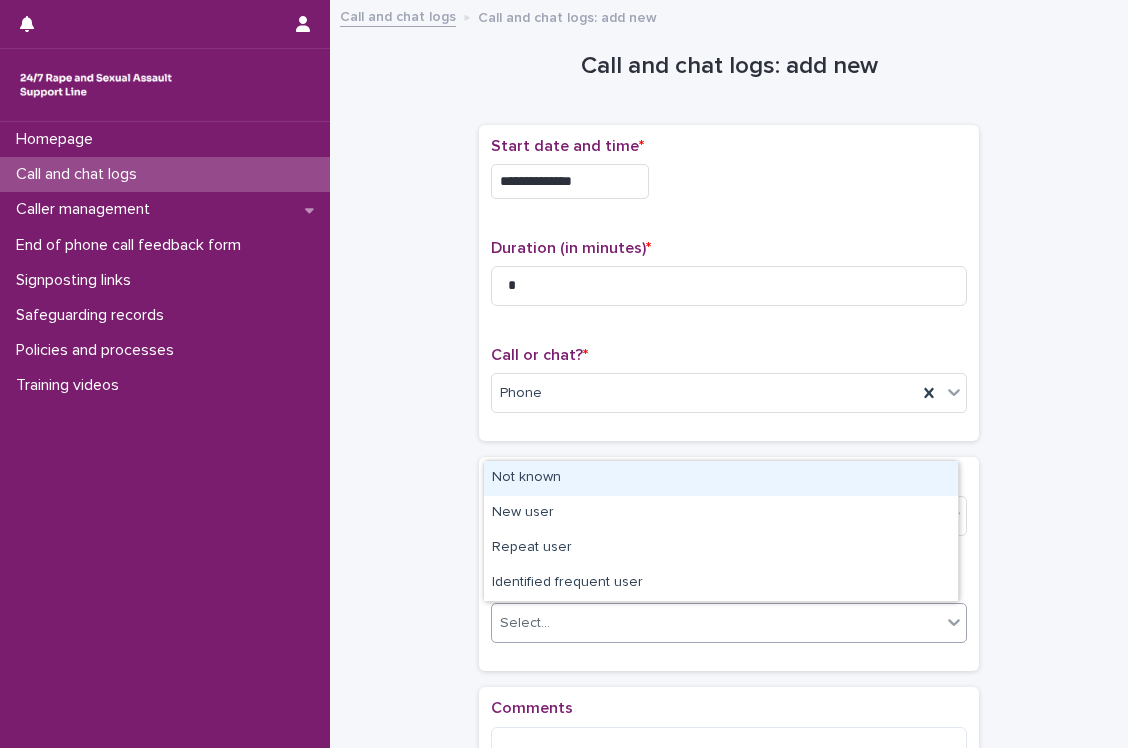click on "Not known" at bounding box center (721, 478) 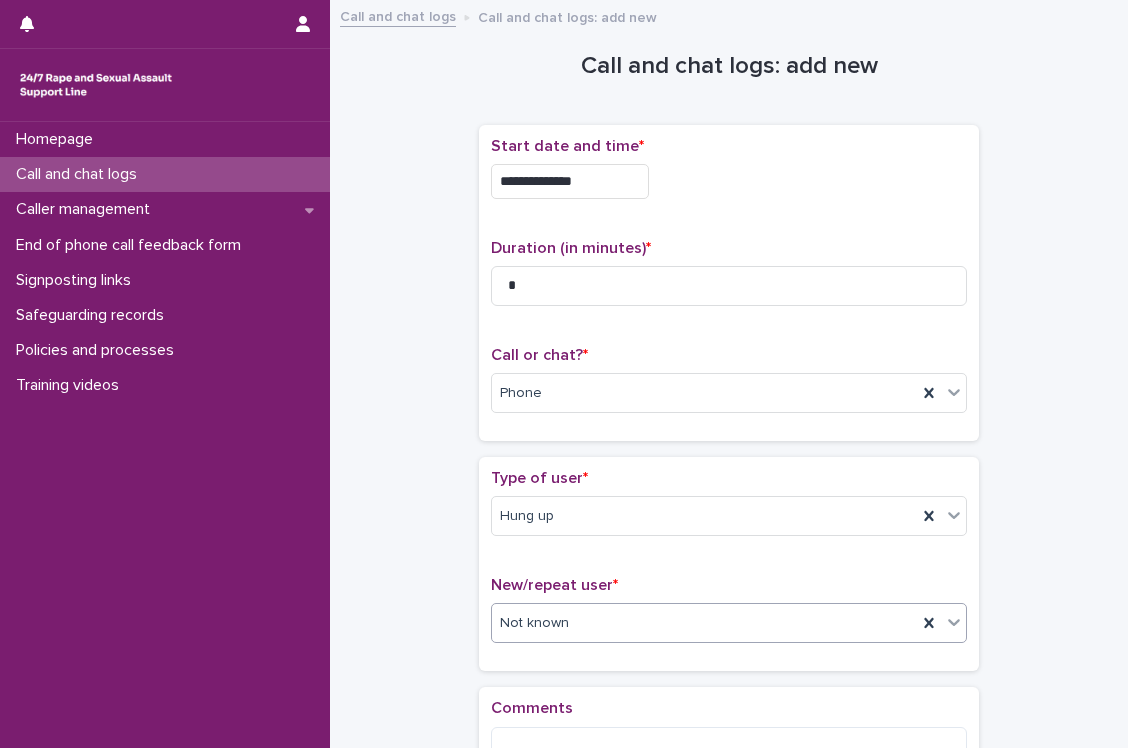 scroll, scrollTop: 228, scrollLeft: 0, axis: vertical 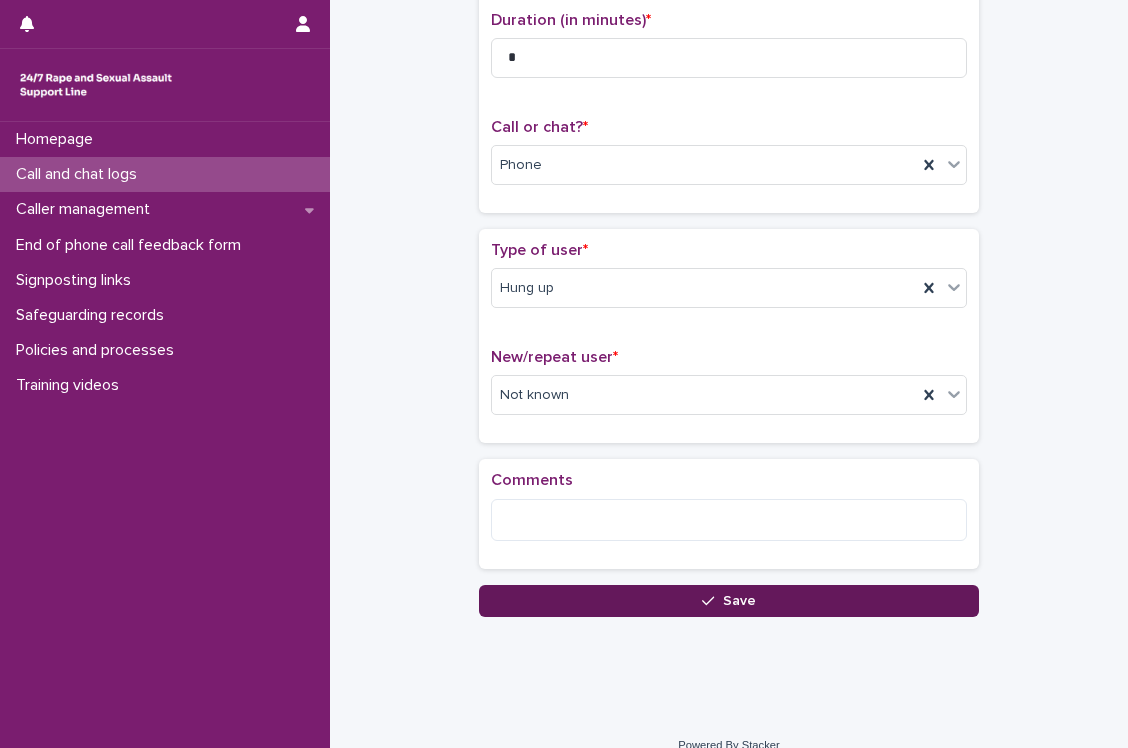 click on "Save" at bounding box center (729, 601) 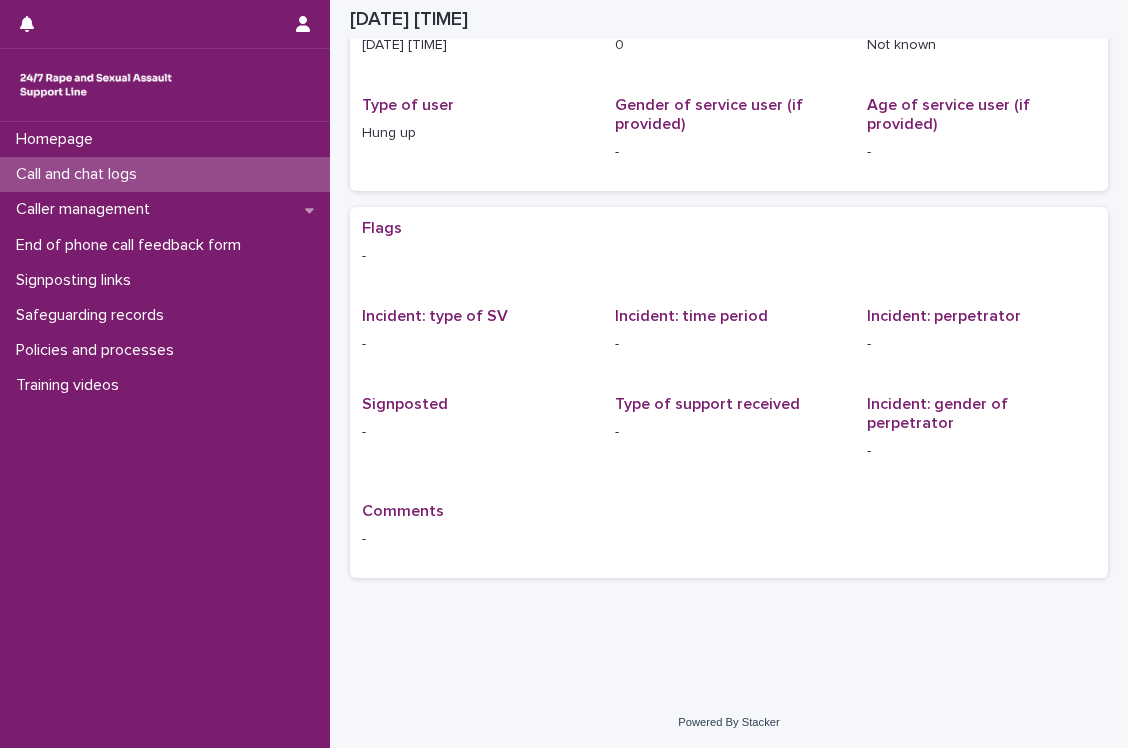 scroll, scrollTop: 0, scrollLeft: 0, axis: both 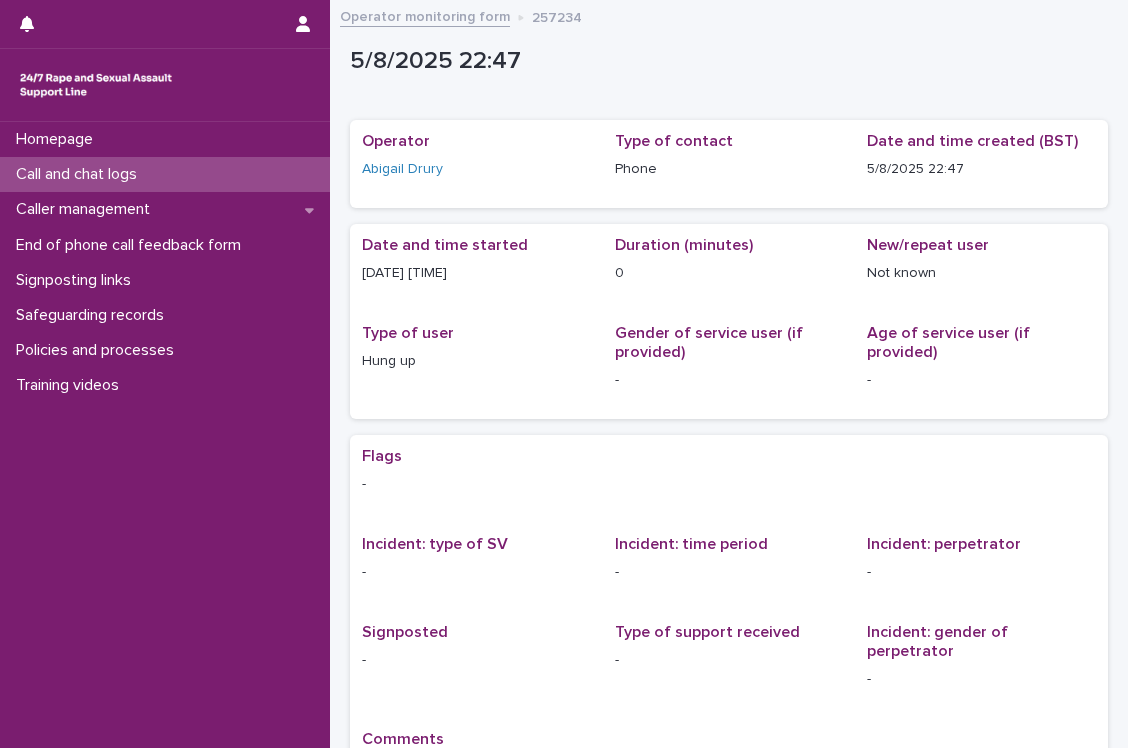 click on "Call and chat logs" at bounding box center [165, 174] 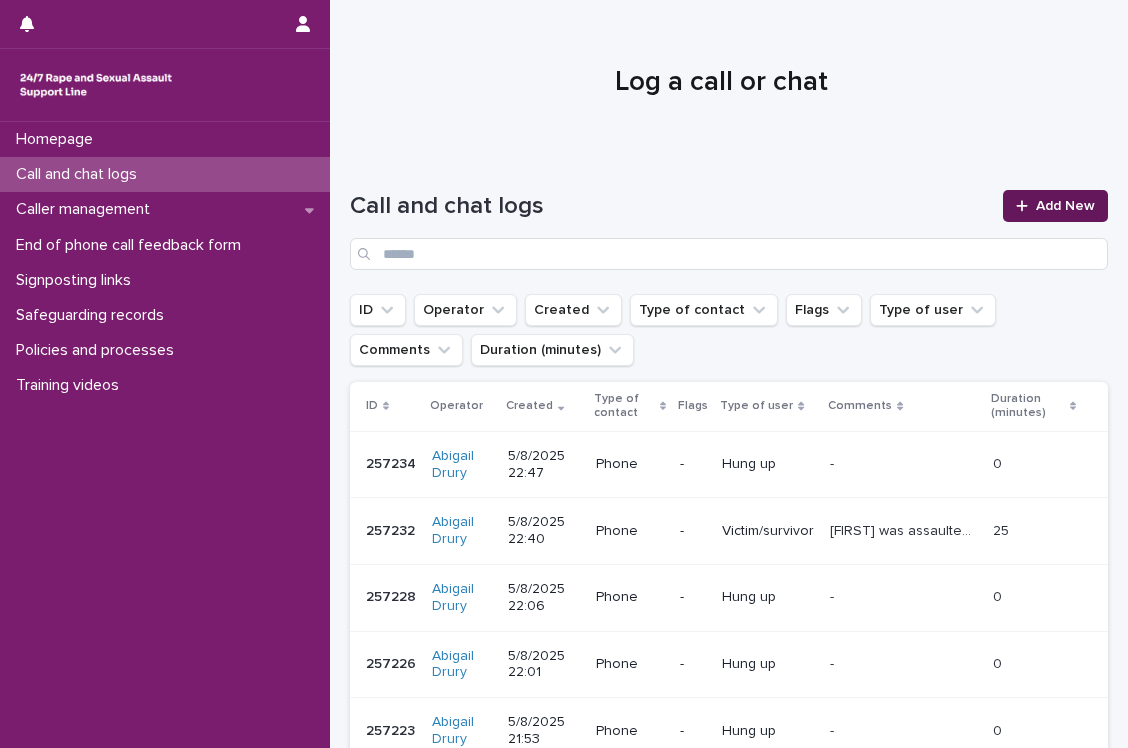 click on "Add New" at bounding box center (1055, 206) 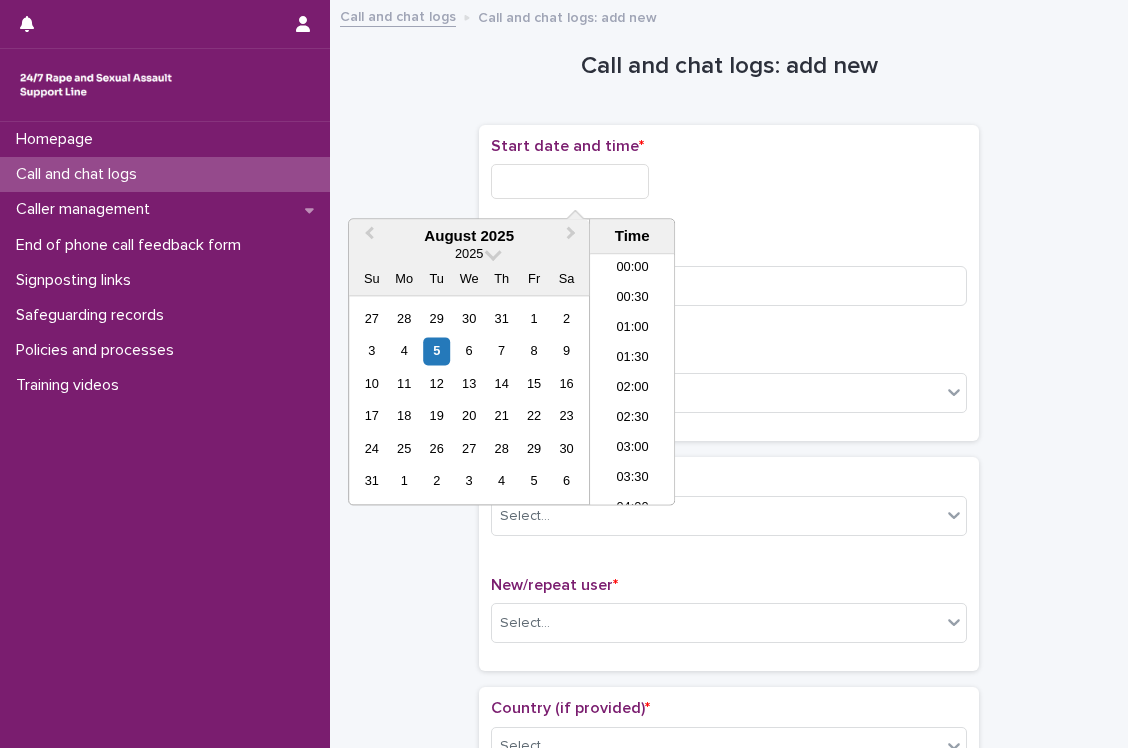 click at bounding box center (570, 181) 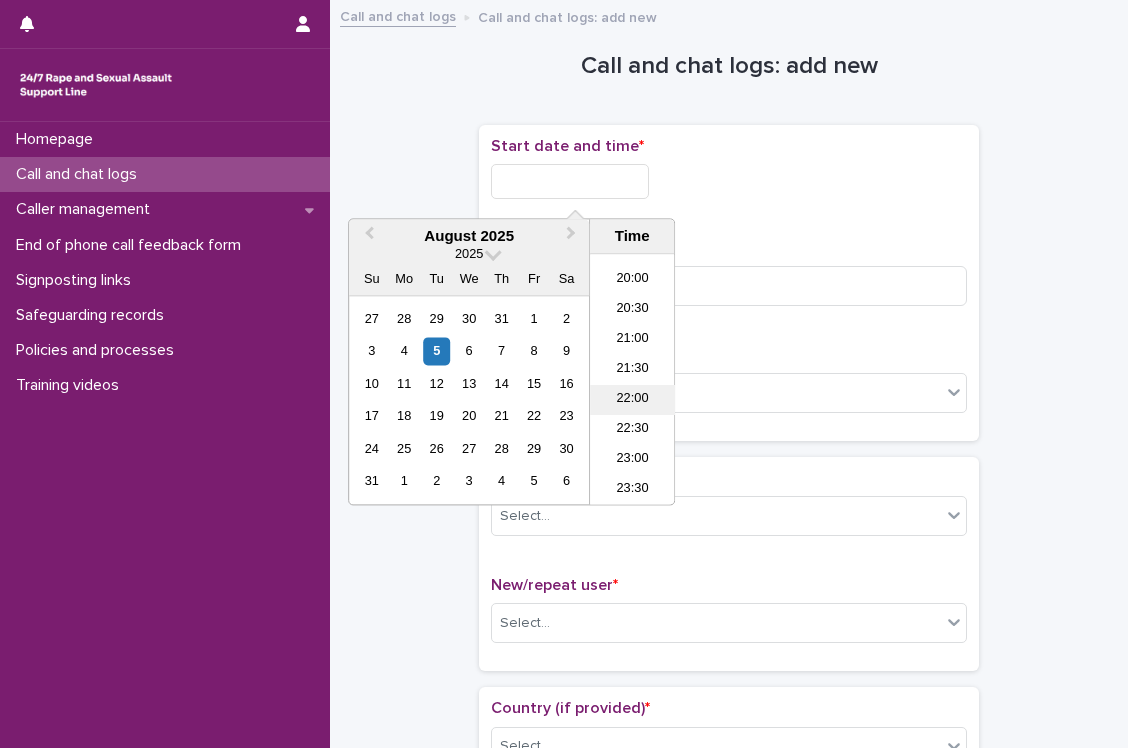 click on "22:00" at bounding box center (632, 401) 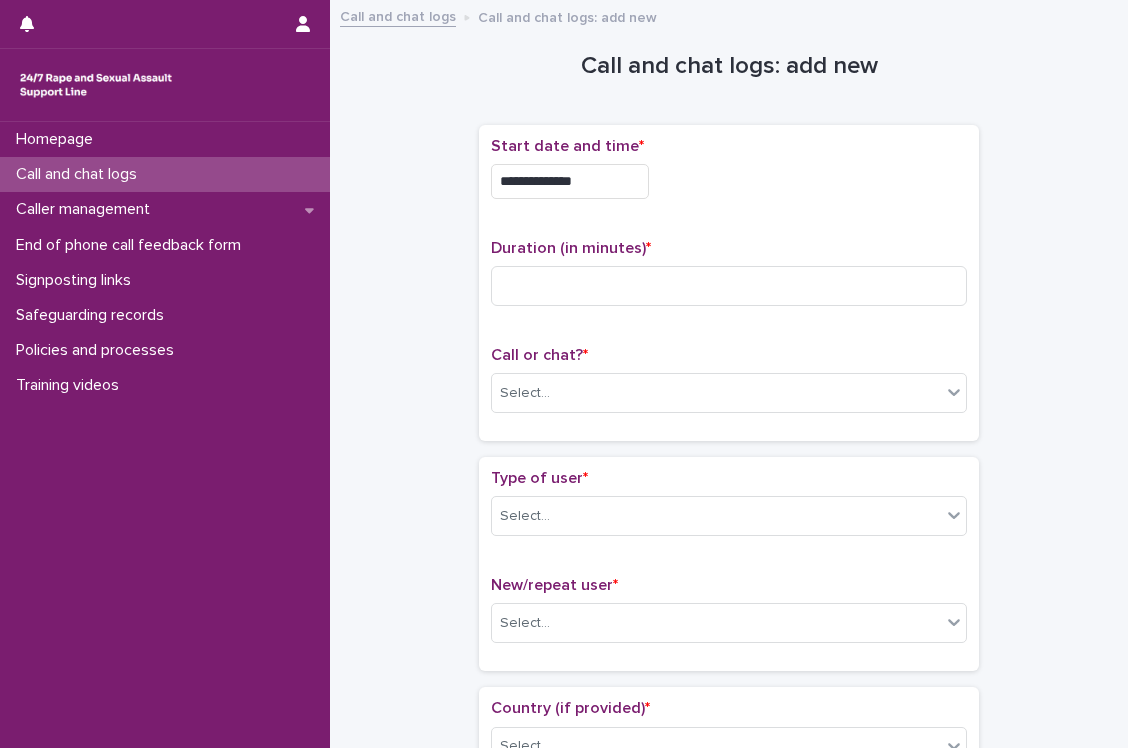 click on "**********" at bounding box center [570, 181] 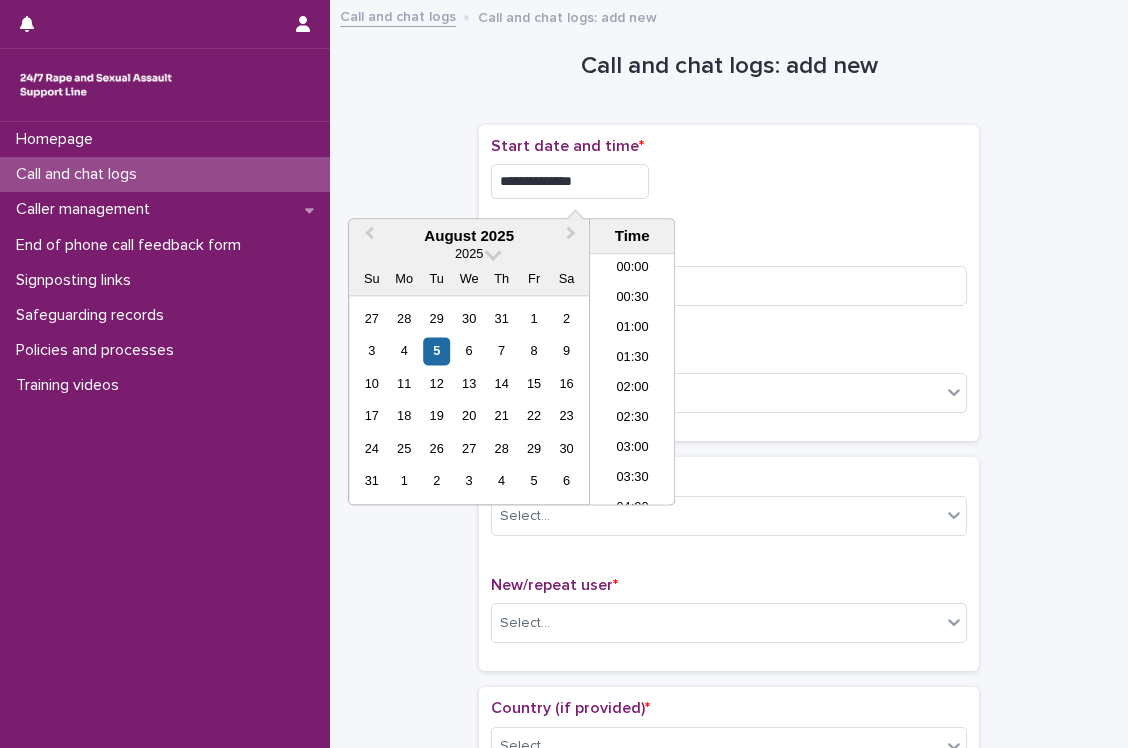 scroll, scrollTop: 1189, scrollLeft: 0, axis: vertical 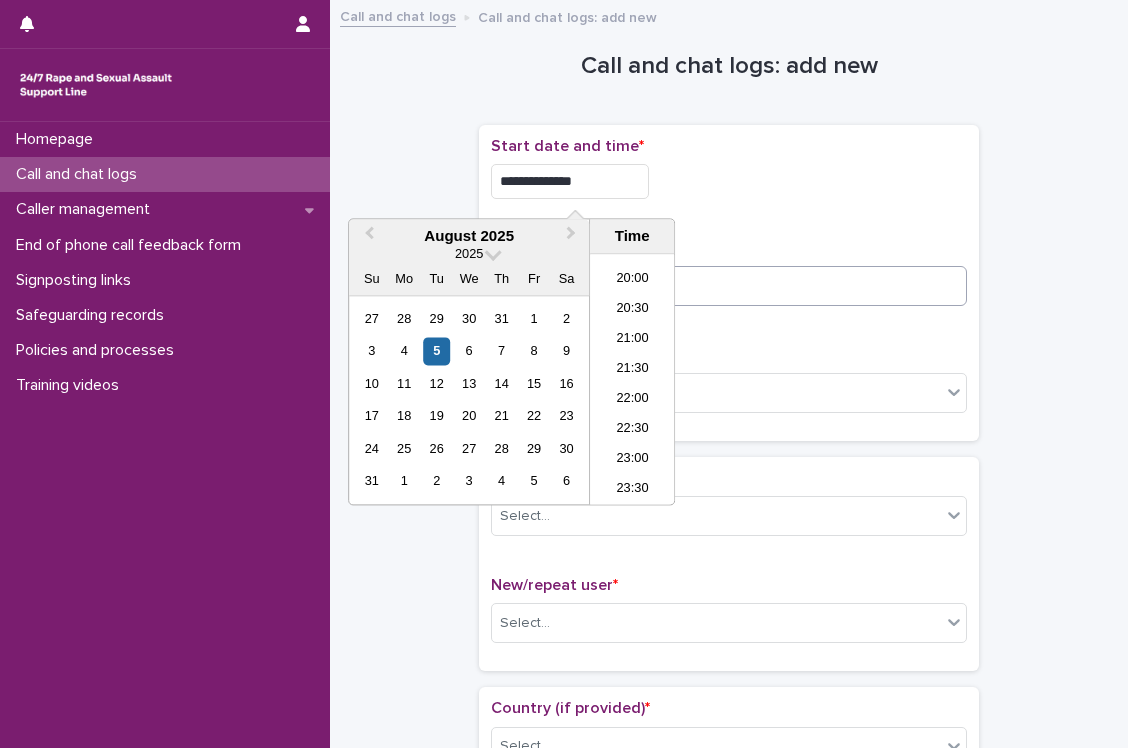 type on "**********" 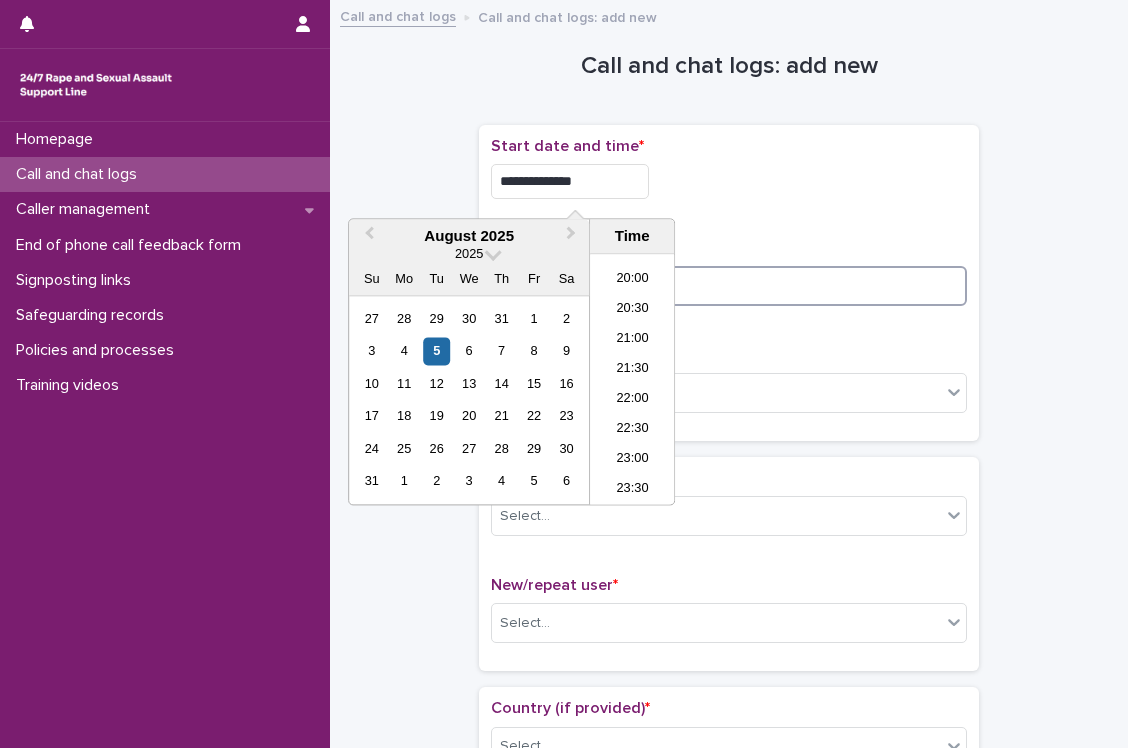 click at bounding box center (729, 286) 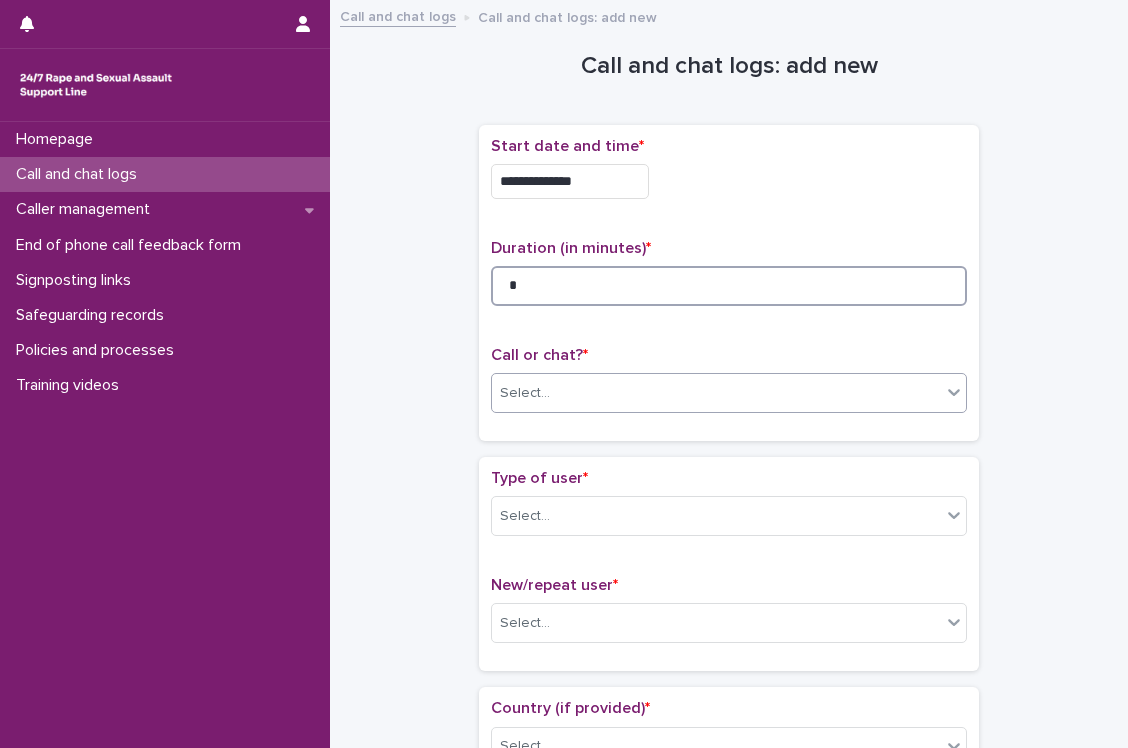 type on "*" 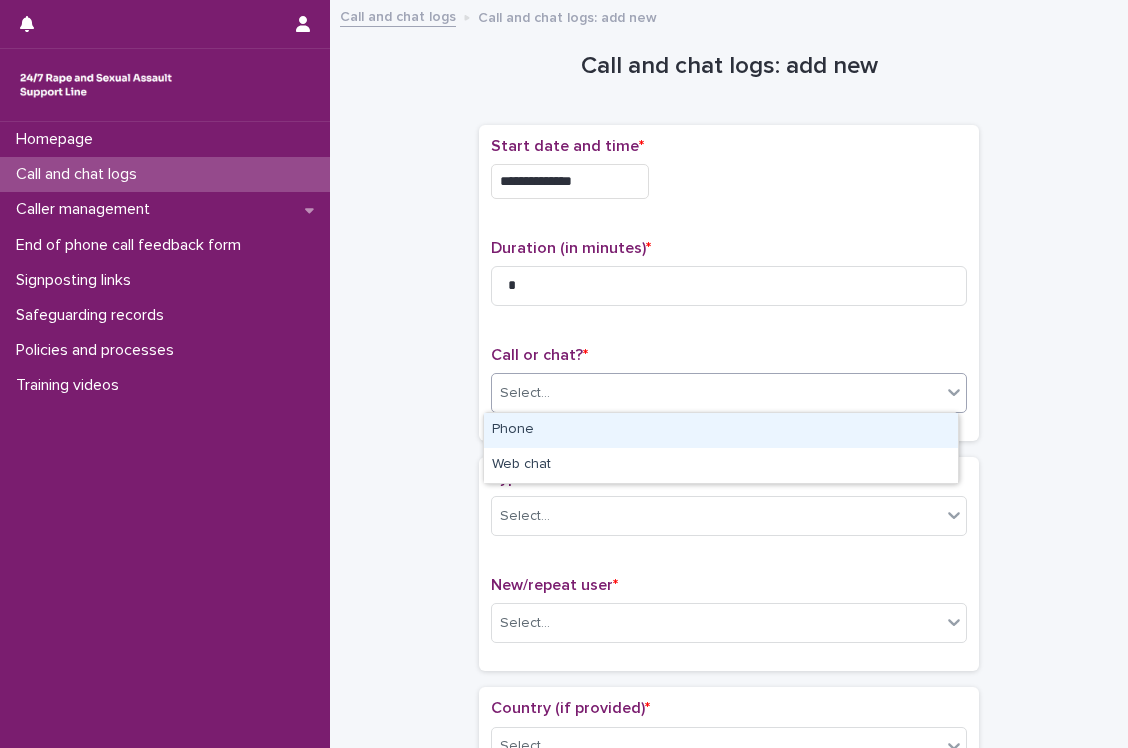 click on "Select..." at bounding box center (729, 393) 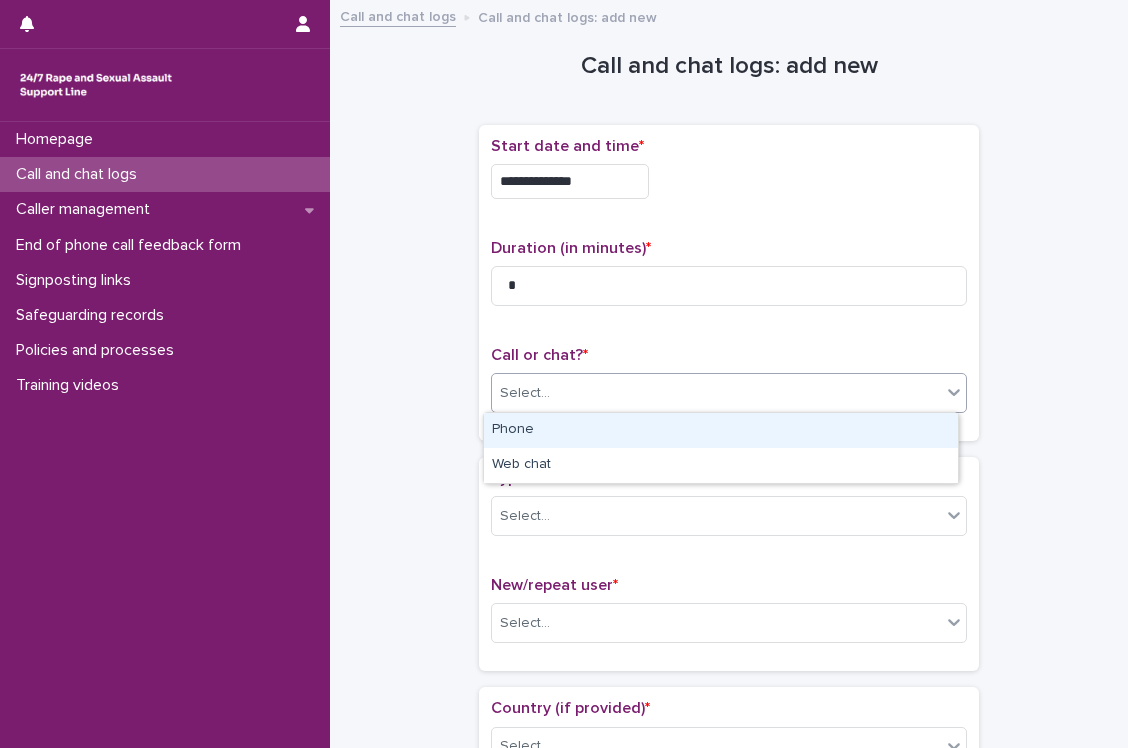 click on "Phone" at bounding box center (721, 430) 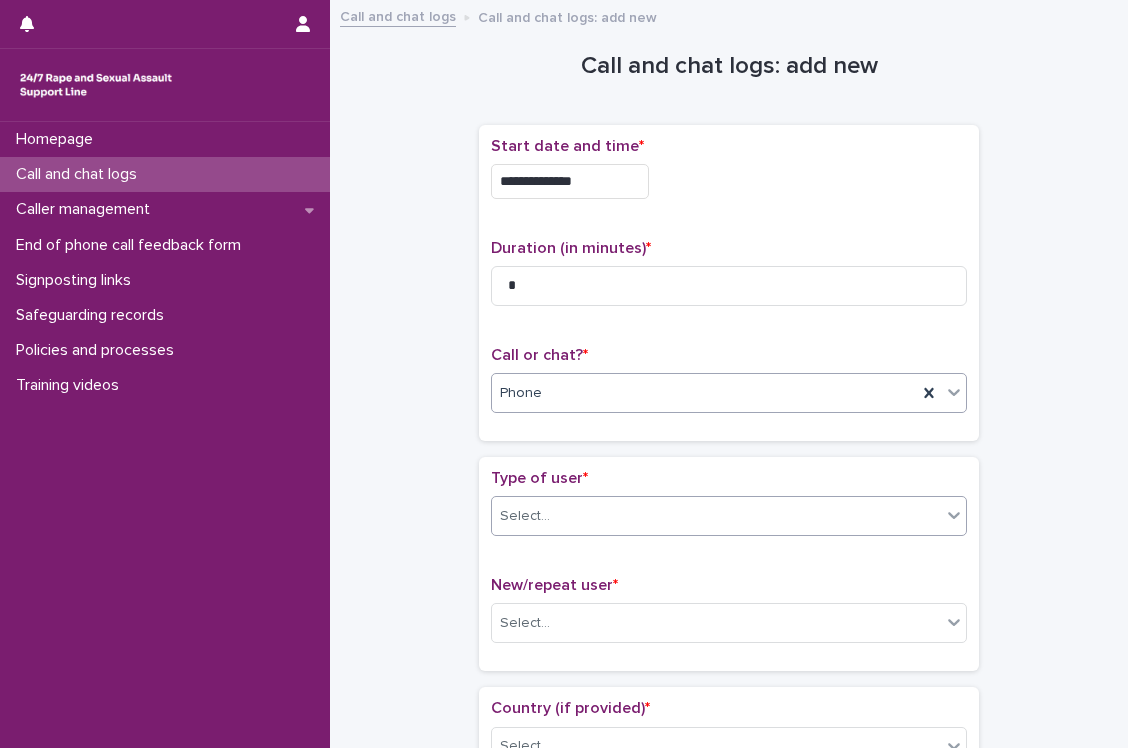 click on "Select..." at bounding box center [716, 516] 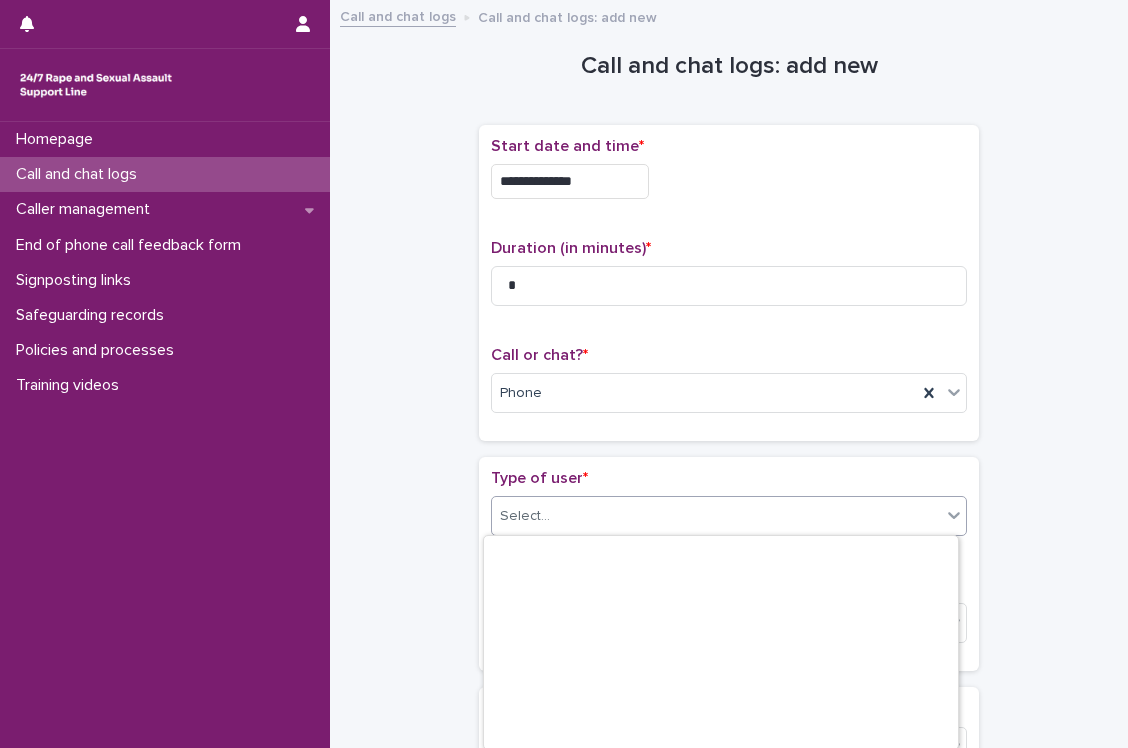 scroll, scrollTop: 311, scrollLeft: 0, axis: vertical 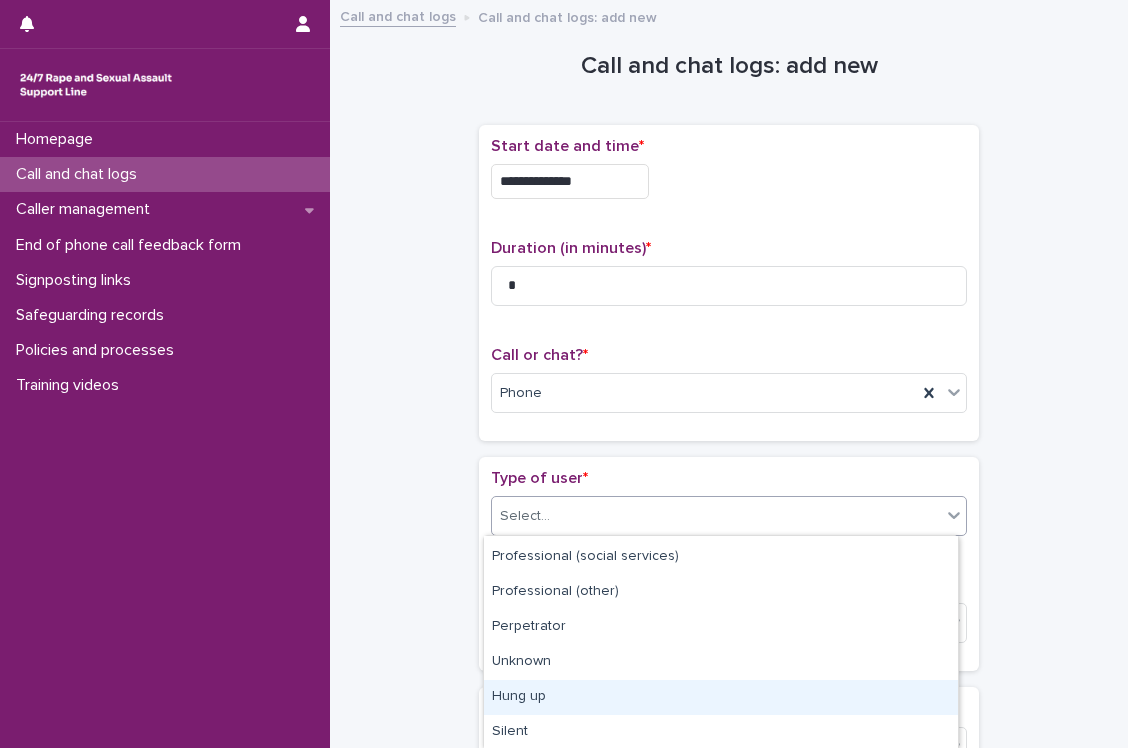 click on "Hung up" at bounding box center [721, 697] 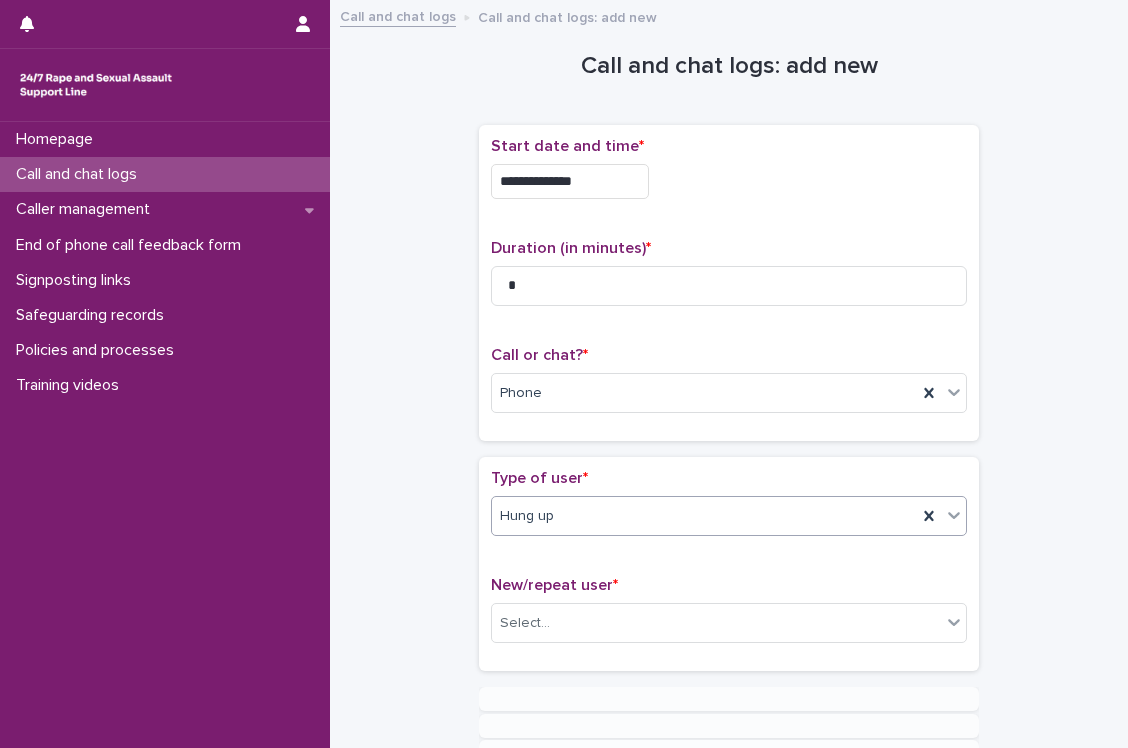click on "New/repeat user *" at bounding box center [729, 585] 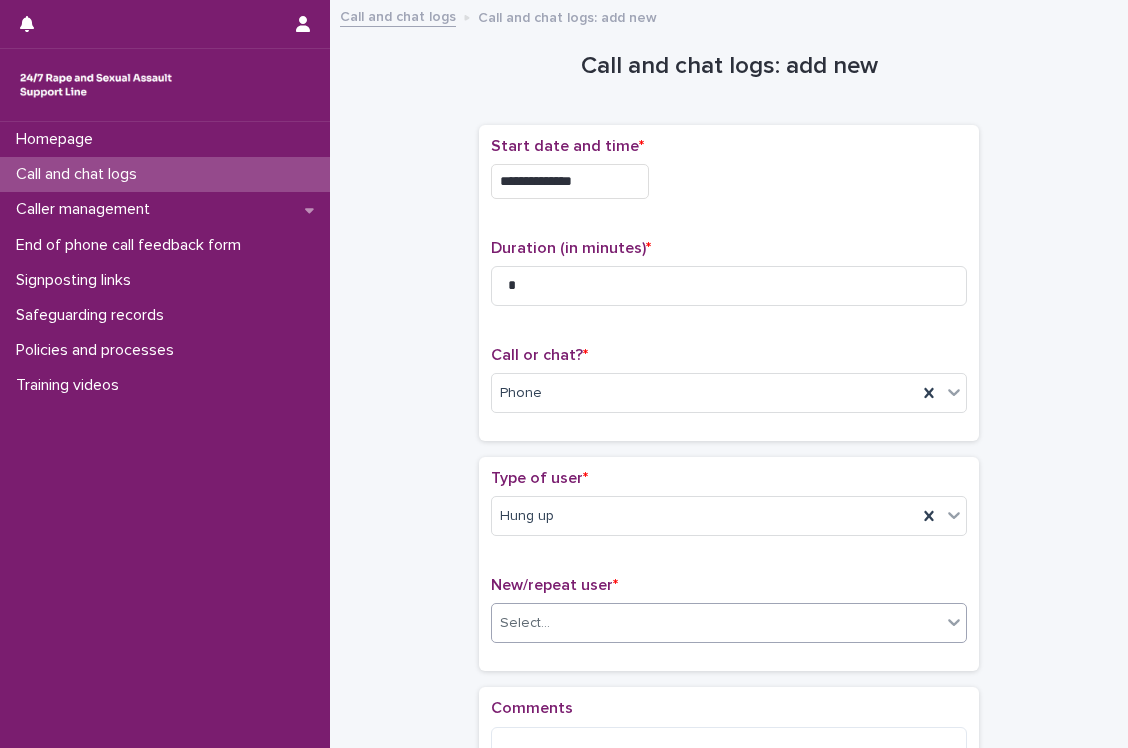 click on "Select..." at bounding box center (716, 623) 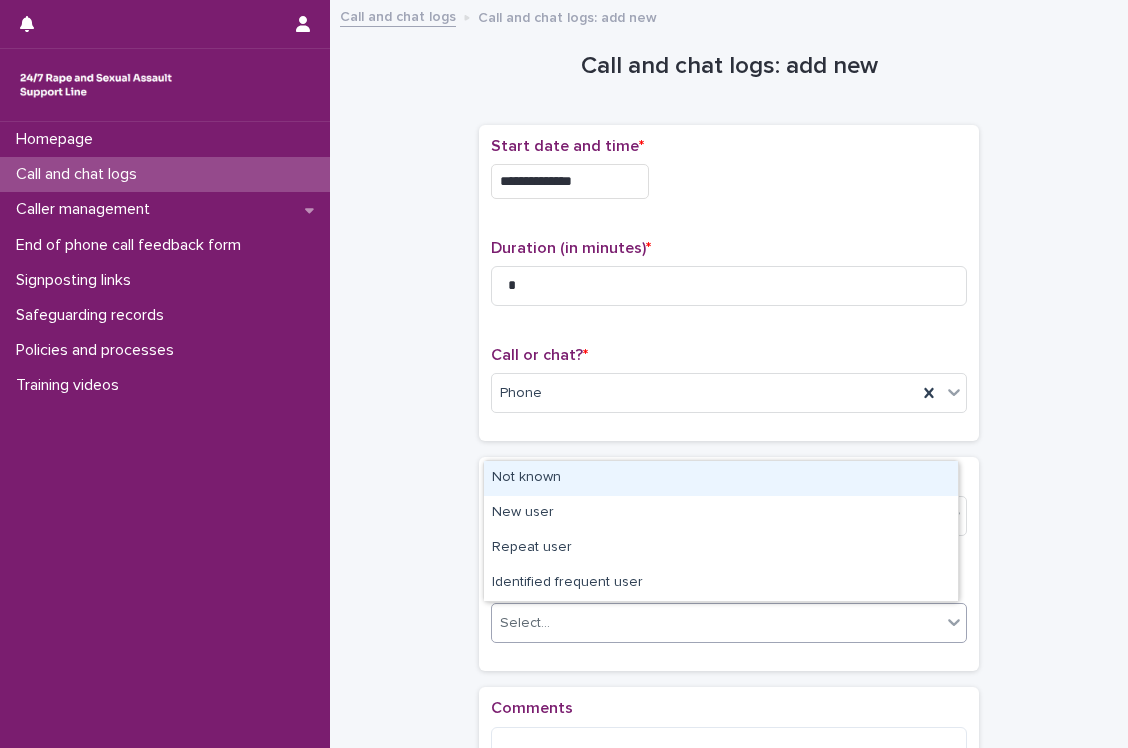 click on "Not known" at bounding box center (721, 478) 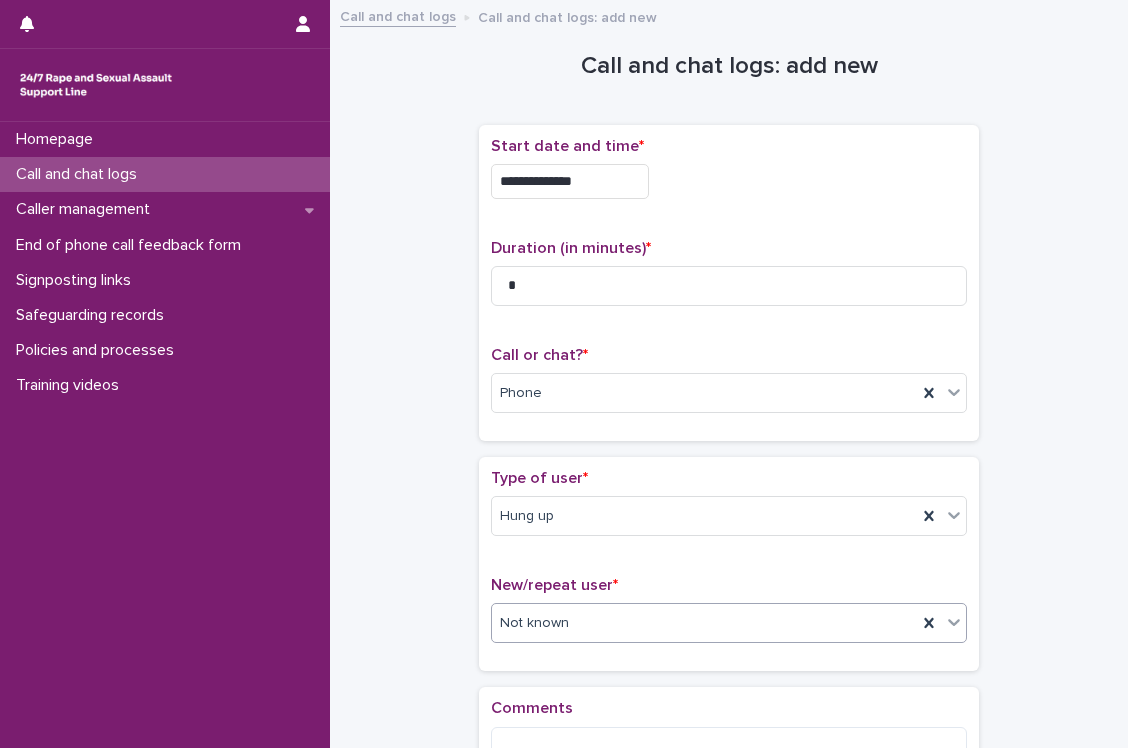 scroll, scrollTop: 211, scrollLeft: 0, axis: vertical 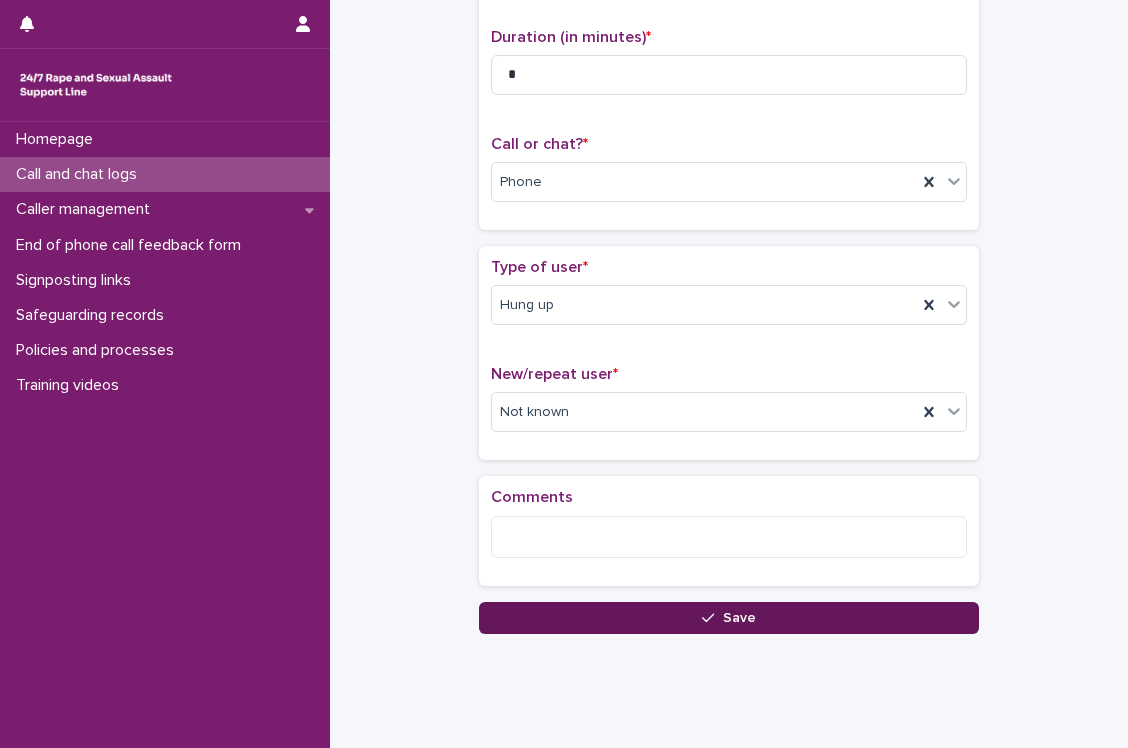 click 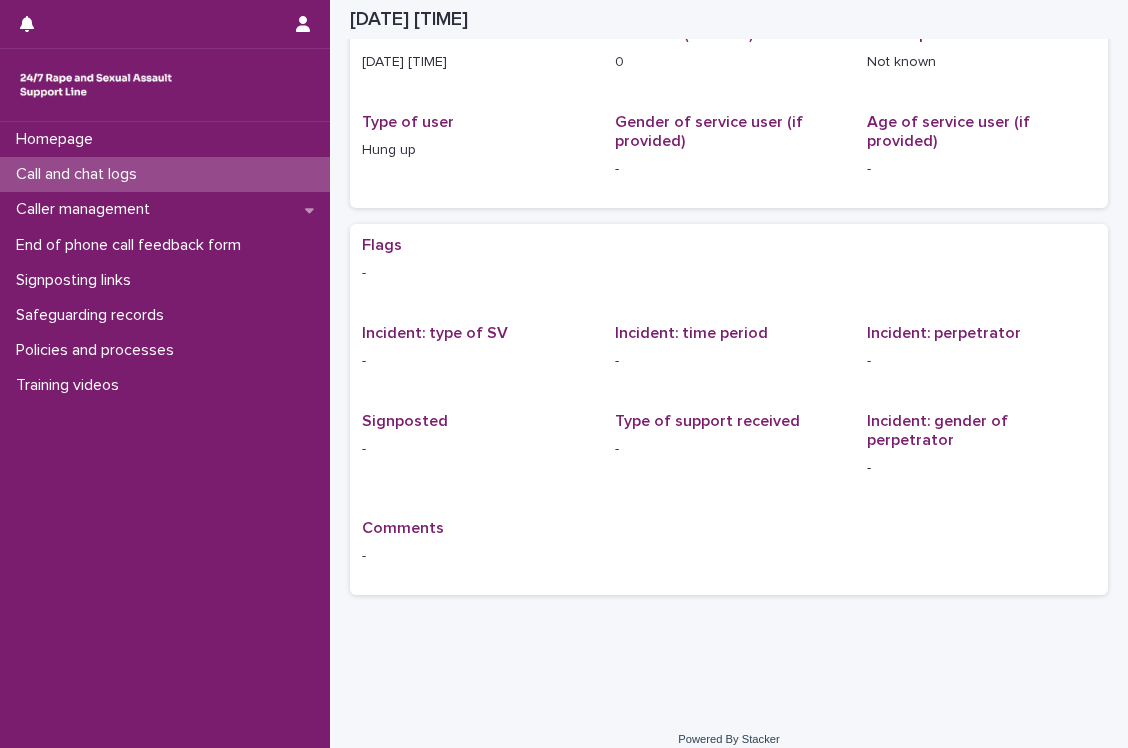 scroll, scrollTop: 0, scrollLeft: 0, axis: both 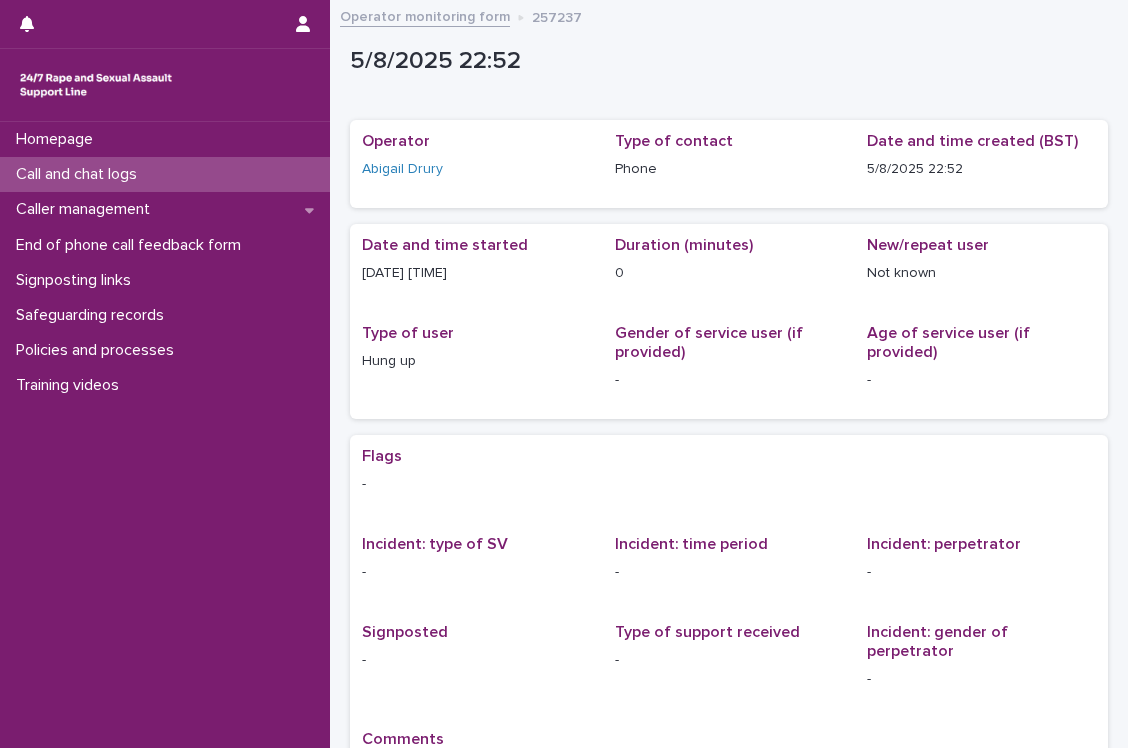 click on "Call and chat logs" at bounding box center (165, 174) 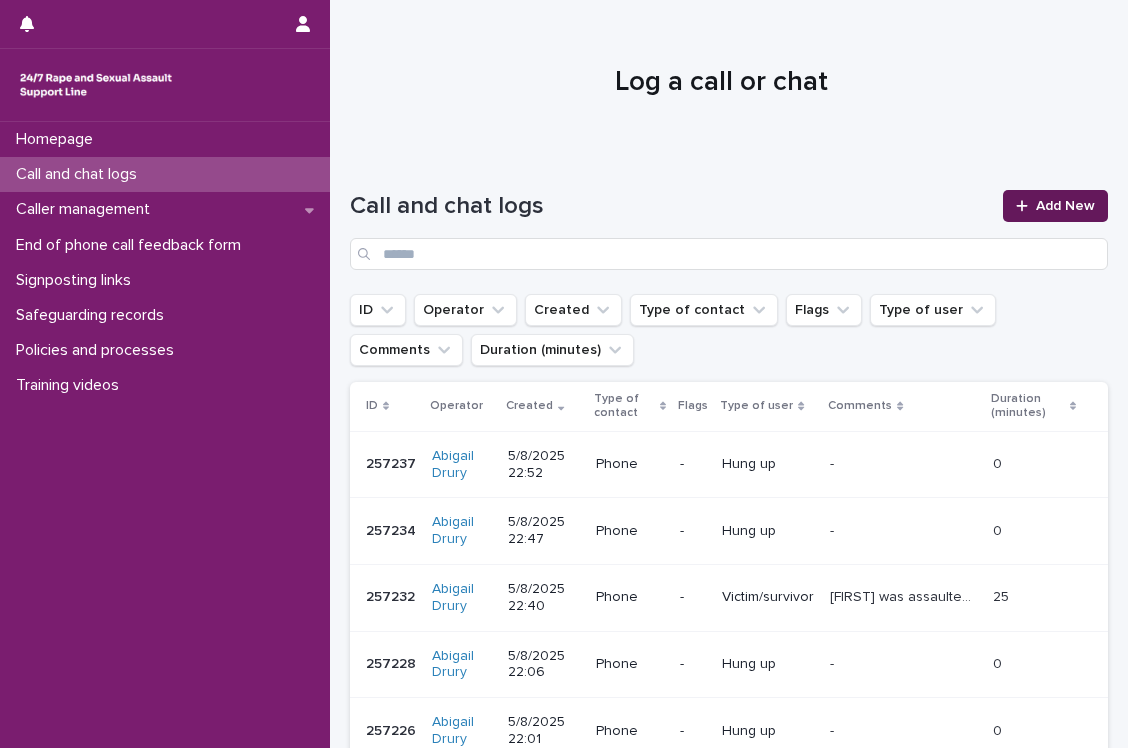 click on "Add New" at bounding box center (1065, 206) 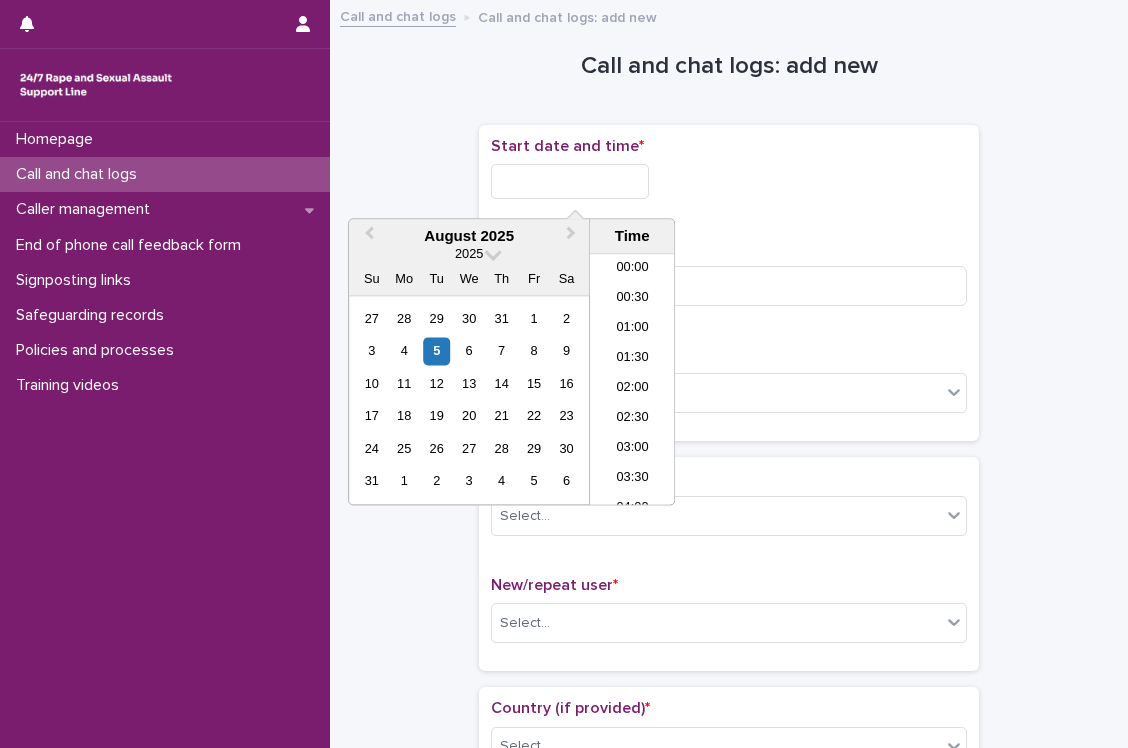 click at bounding box center (570, 181) 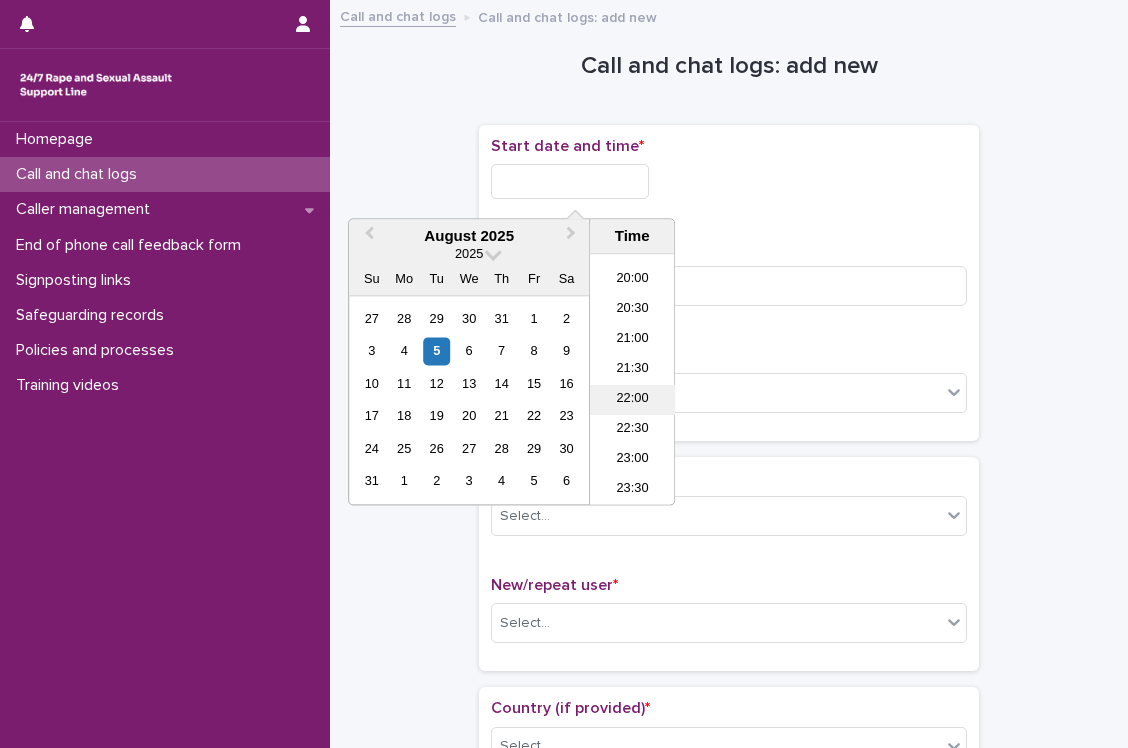click on "22:00" at bounding box center [632, 401] 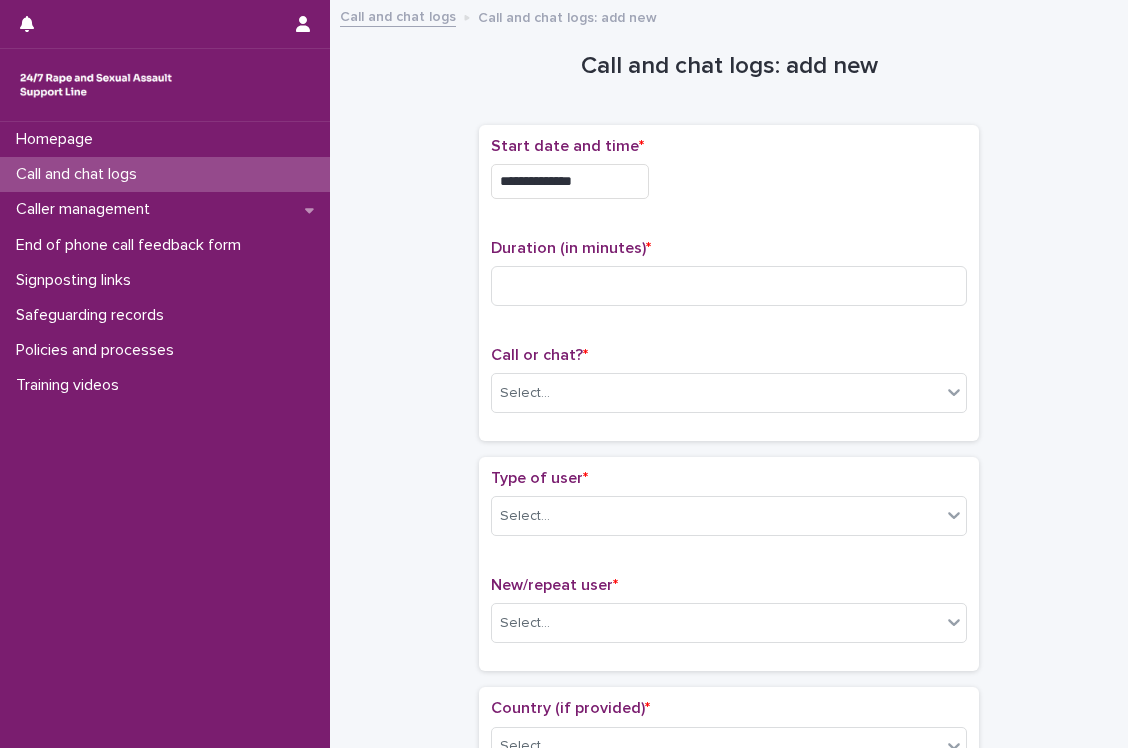 click on "**********" at bounding box center (570, 181) 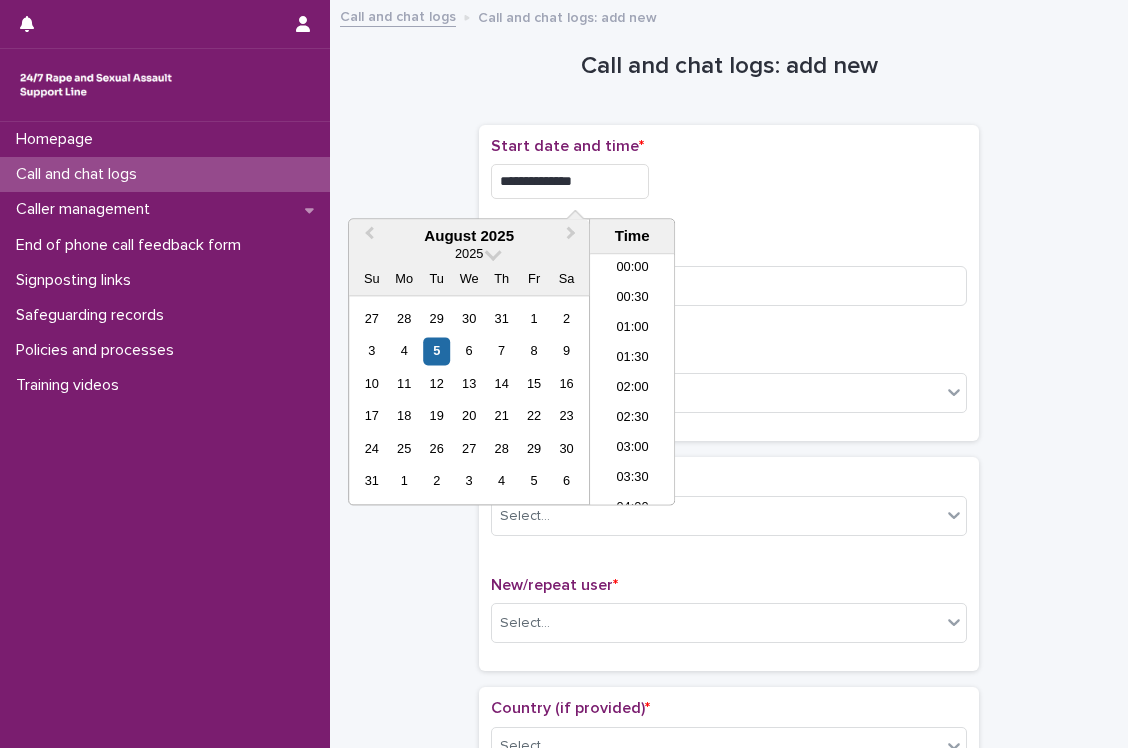 scroll, scrollTop: 1189, scrollLeft: 0, axis: vertical 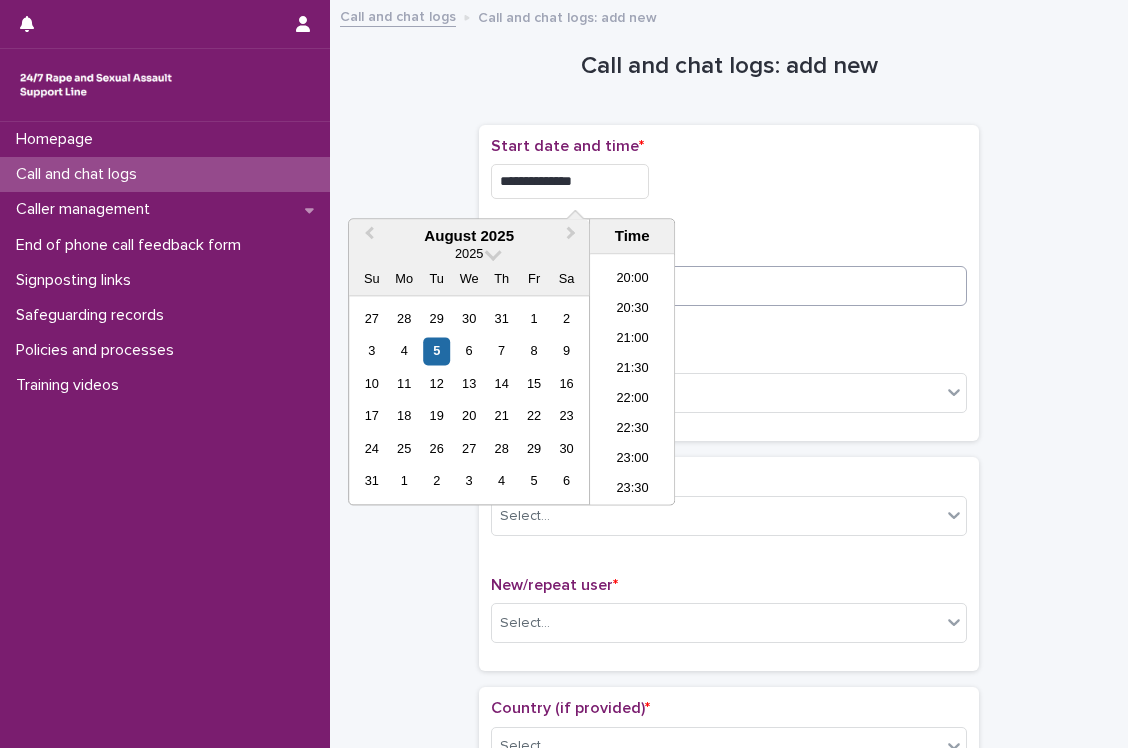 type on "**********" 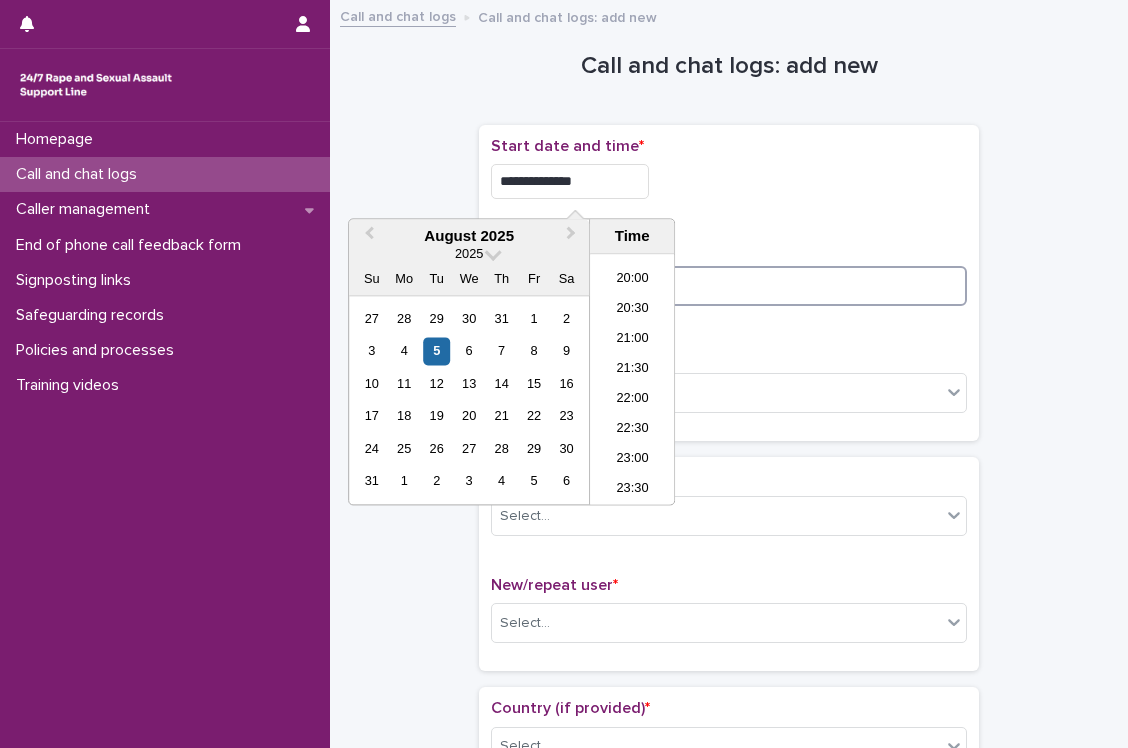 click at bounding box center [729, 286] 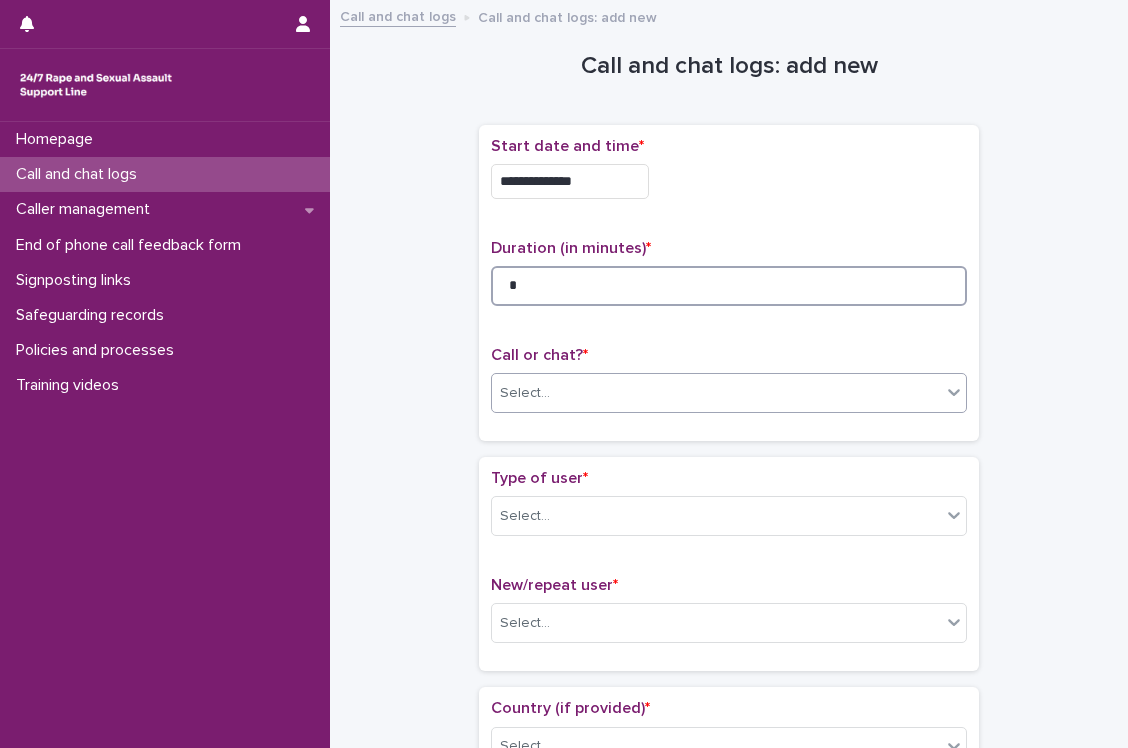 type on "*" 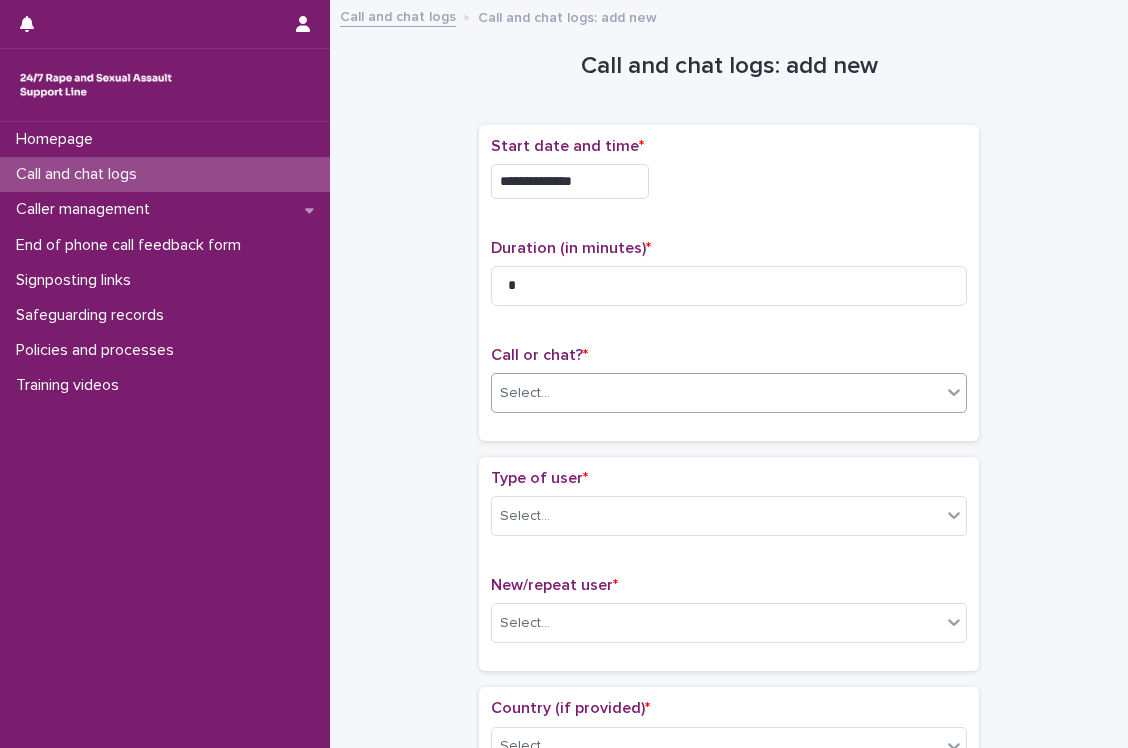 click on "Select..." at bounding box center [716, 393] 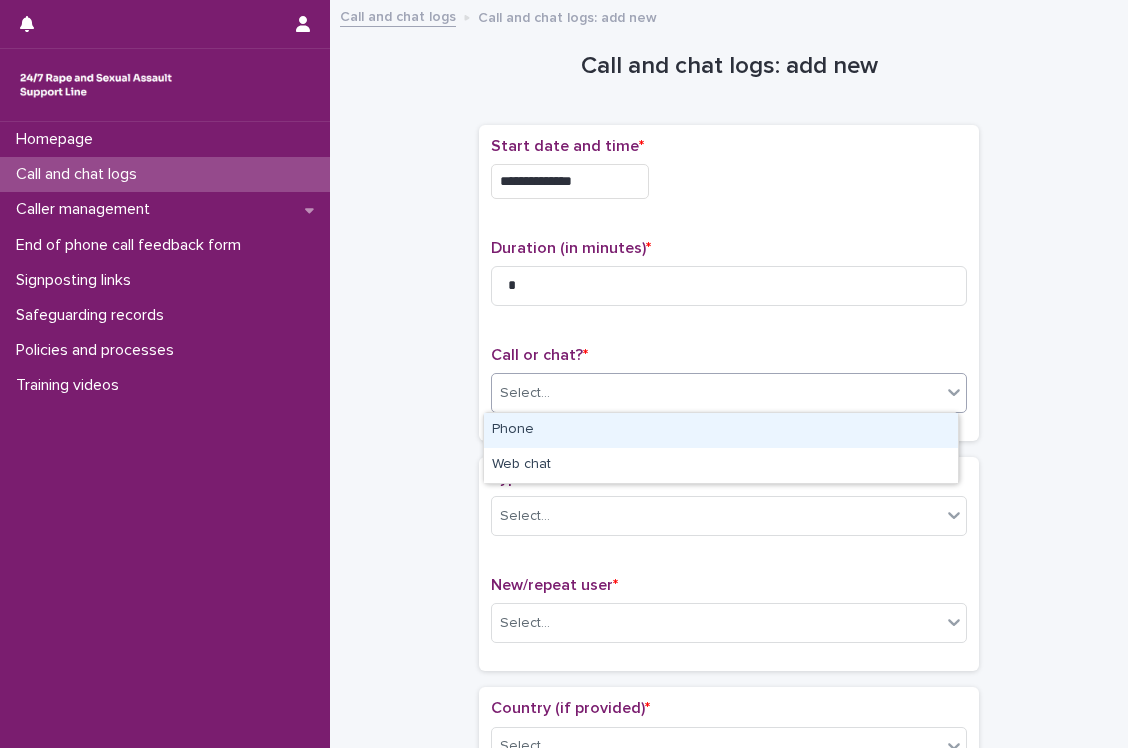 click on "Phone" at bounding box center (721, 430) 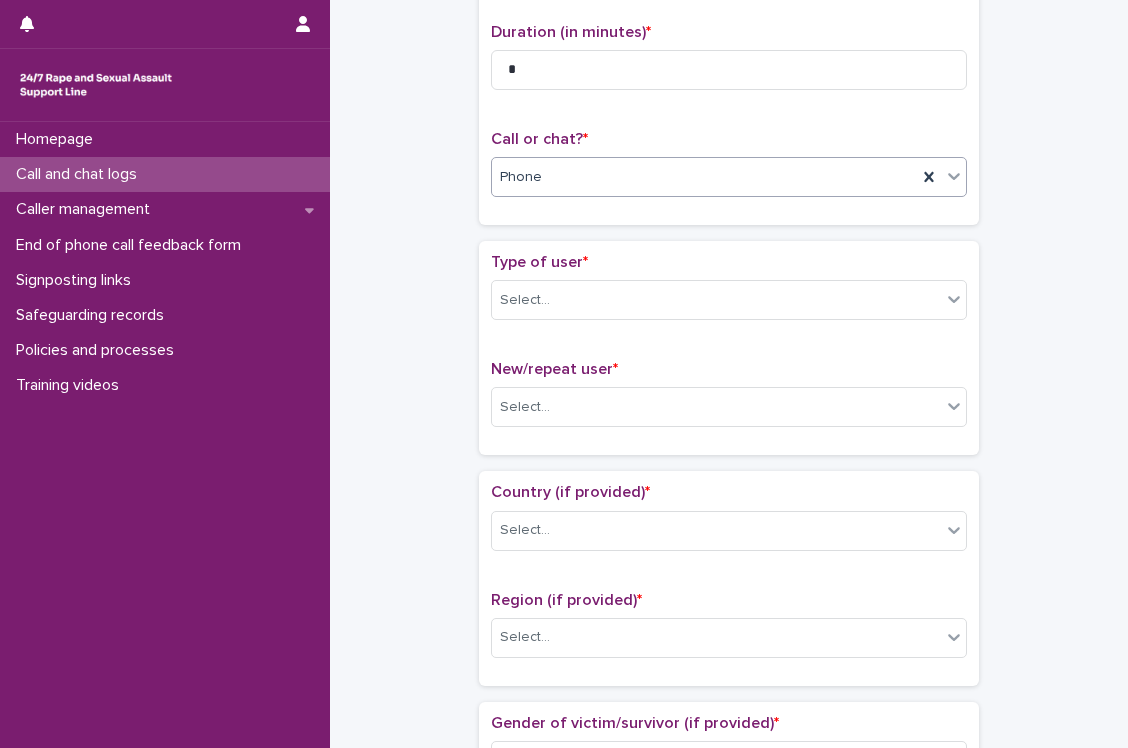 scroll, scrollTop: 224, scrollLeft: 0, axis: vertical 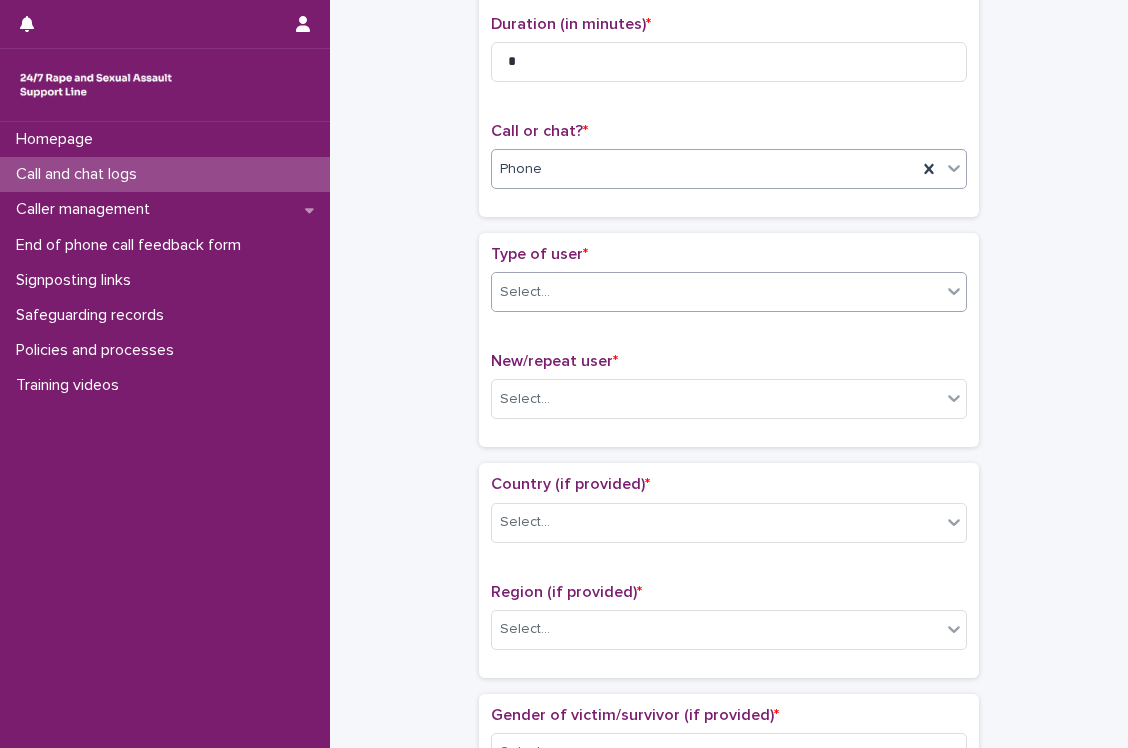 click on "Select..." at bounding box center [716, 292] 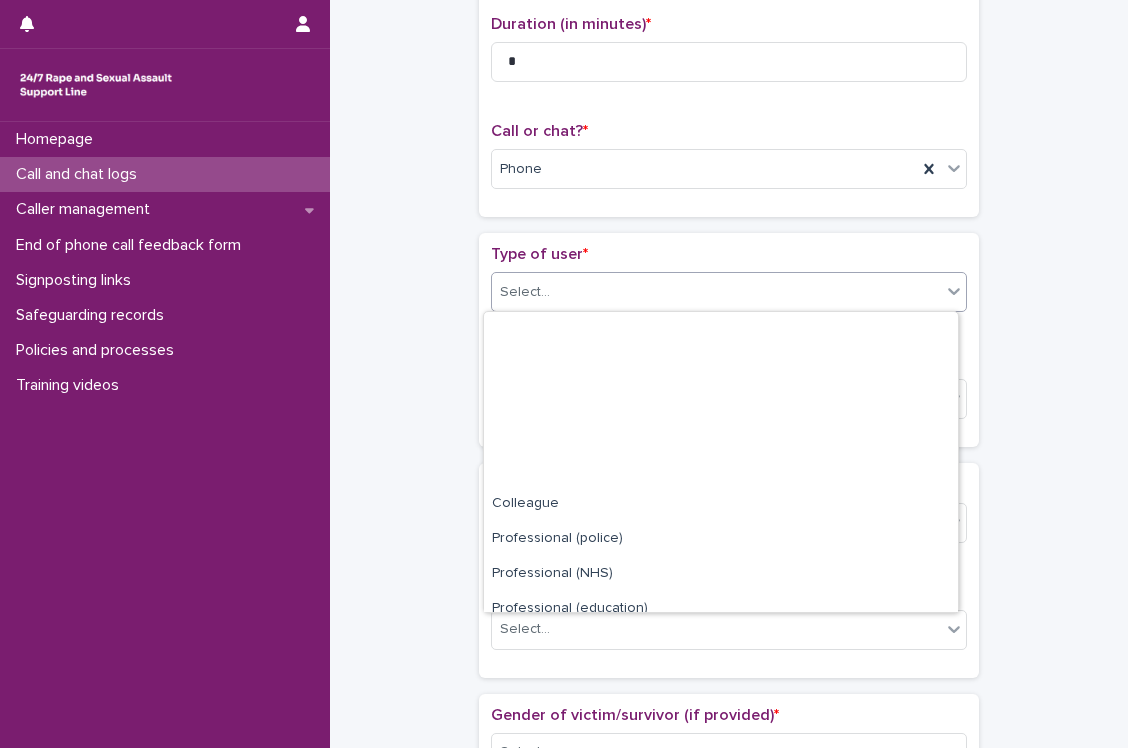 scroll, scrollTop: 224, scrollLeft: 0, axis: vertical 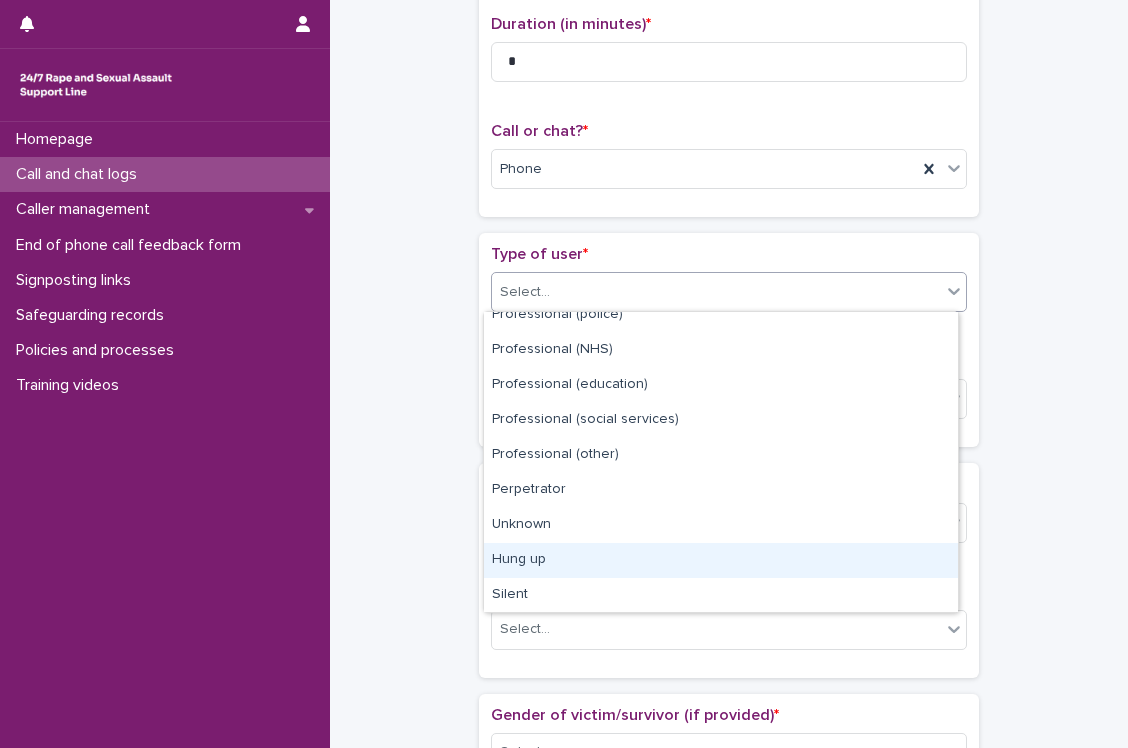 click on "Hung up" at bounding box center [721, 560] 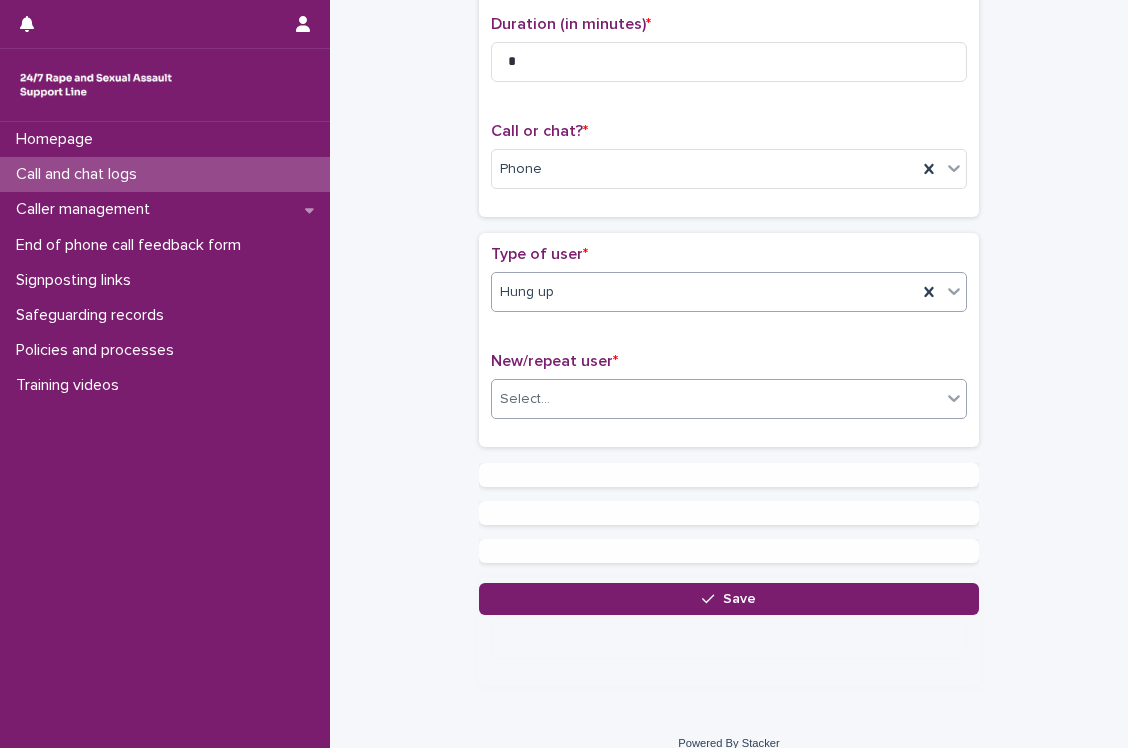 click on "Select..." at bounding box center [716, 399] 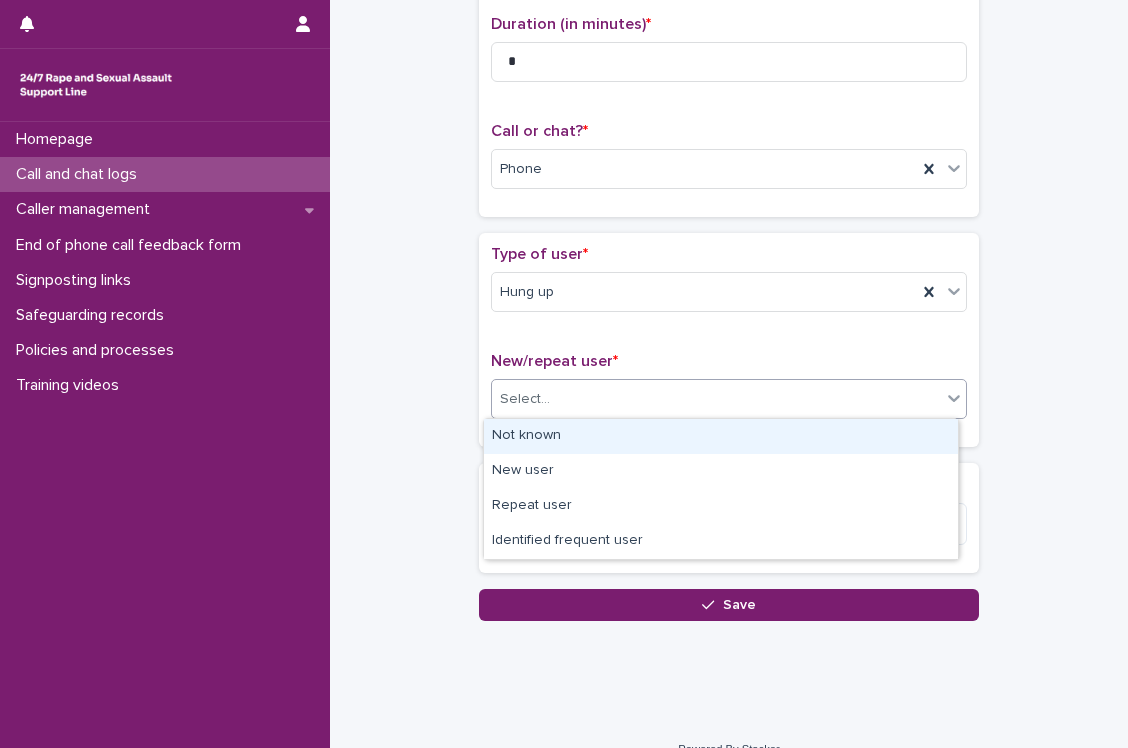 scroll, scrollTop: 230, scrollLeft: 0, axis: vertical 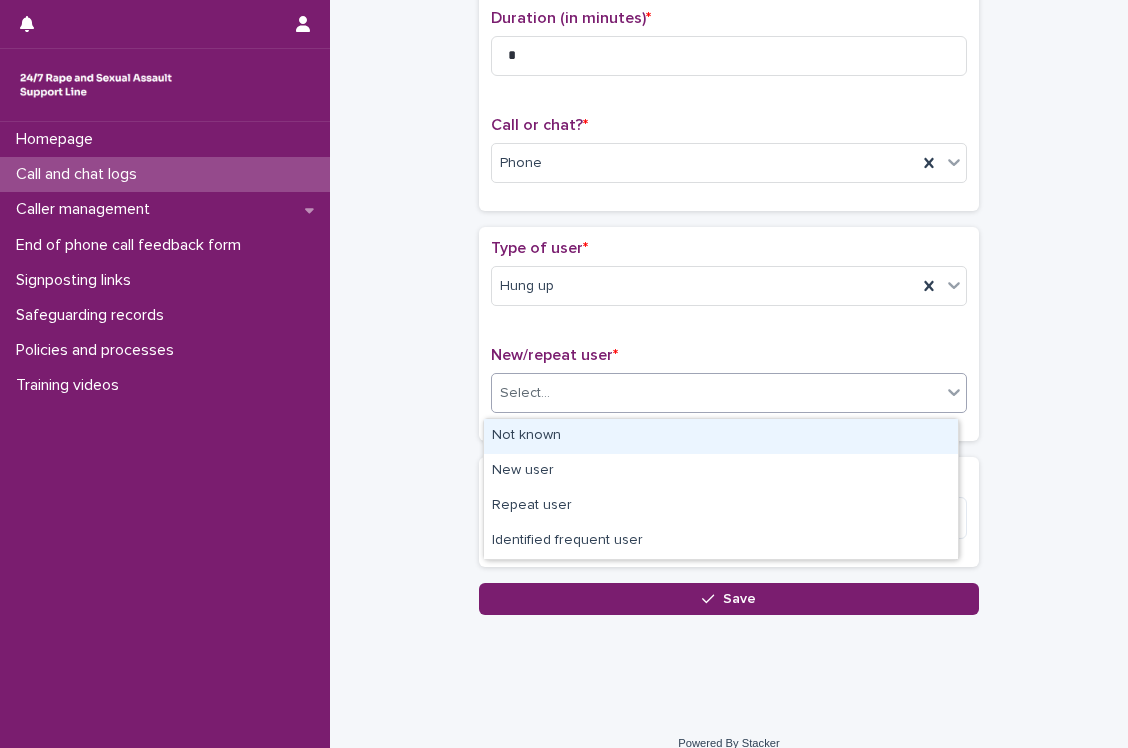 click on "Not known" at bounding box center [721, 436] 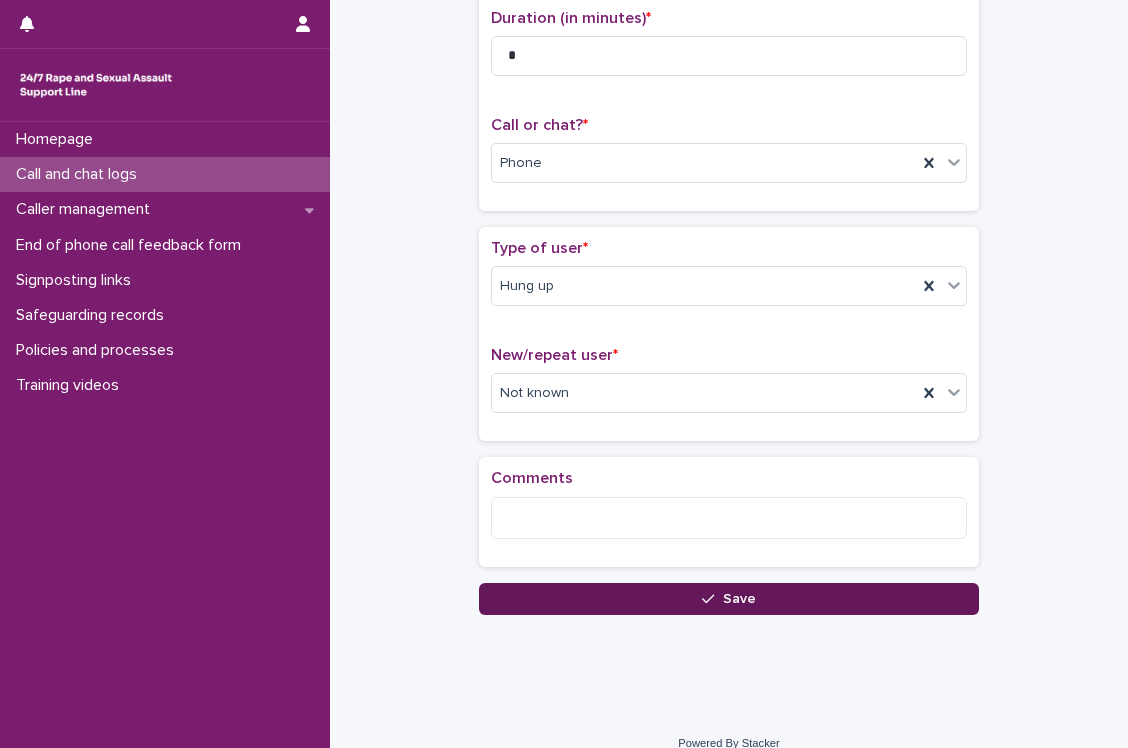click on "Save" at bounding box center (729, 599) 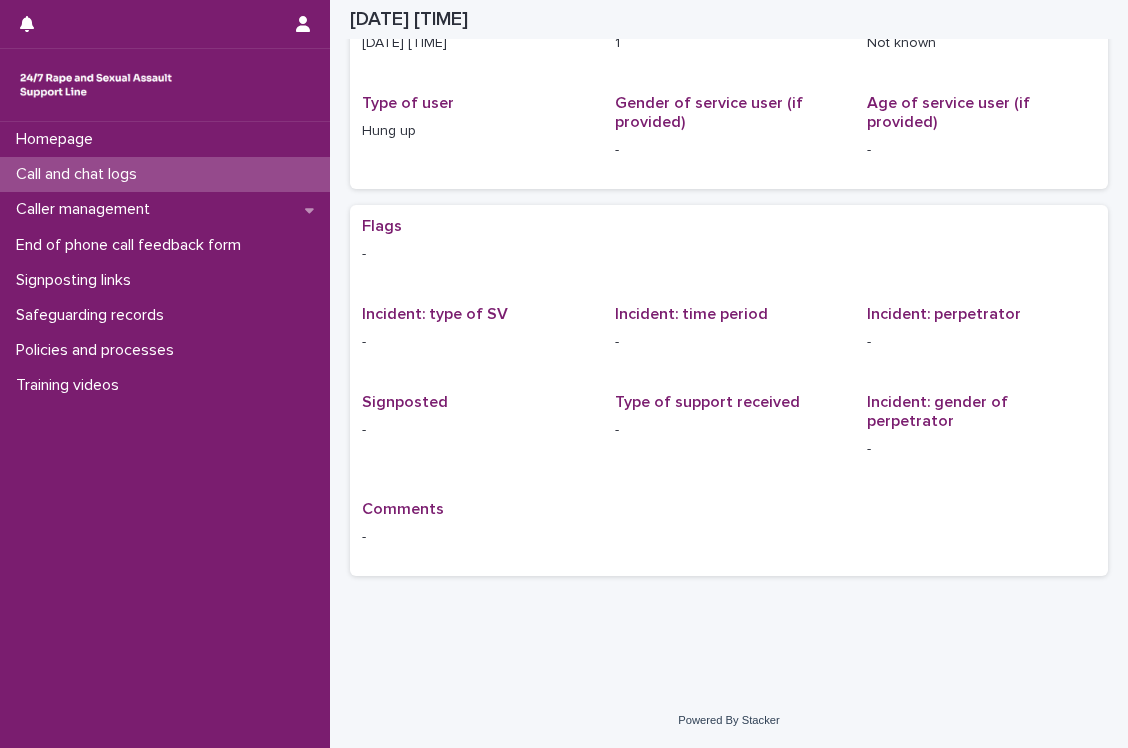 scroll, scrollTop: 0, scrollLeft: 0, axis: both 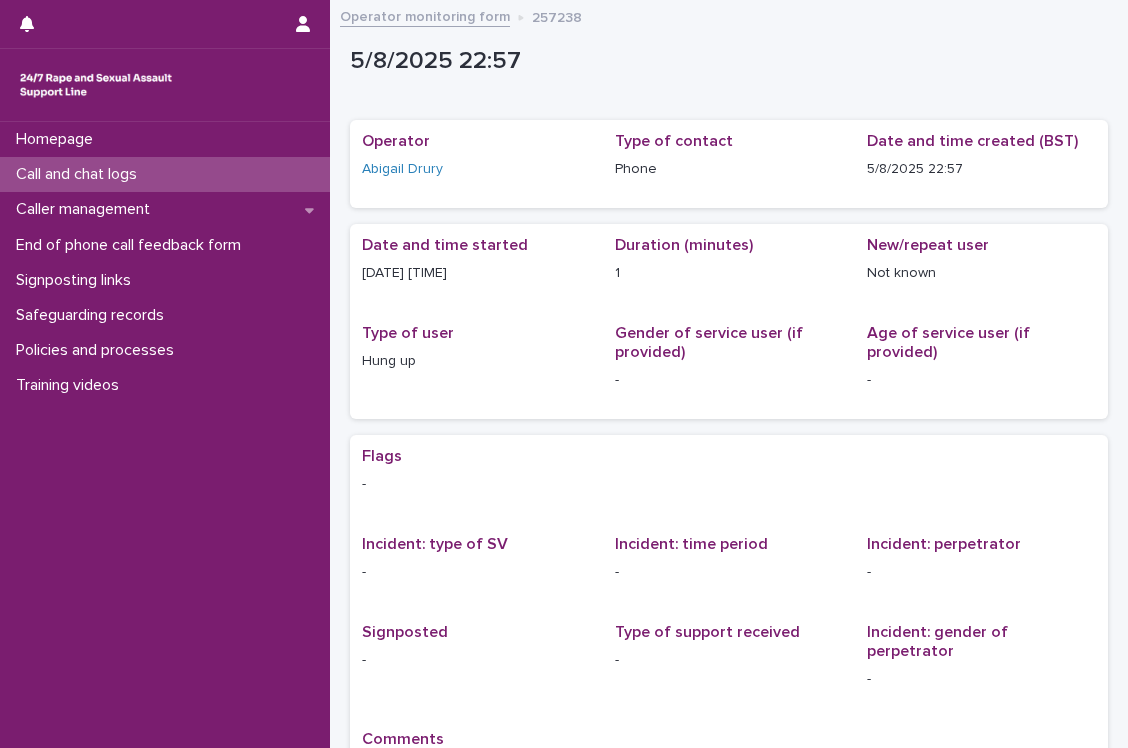 click on "Call and chat logs" at bounding box center [165, 174] 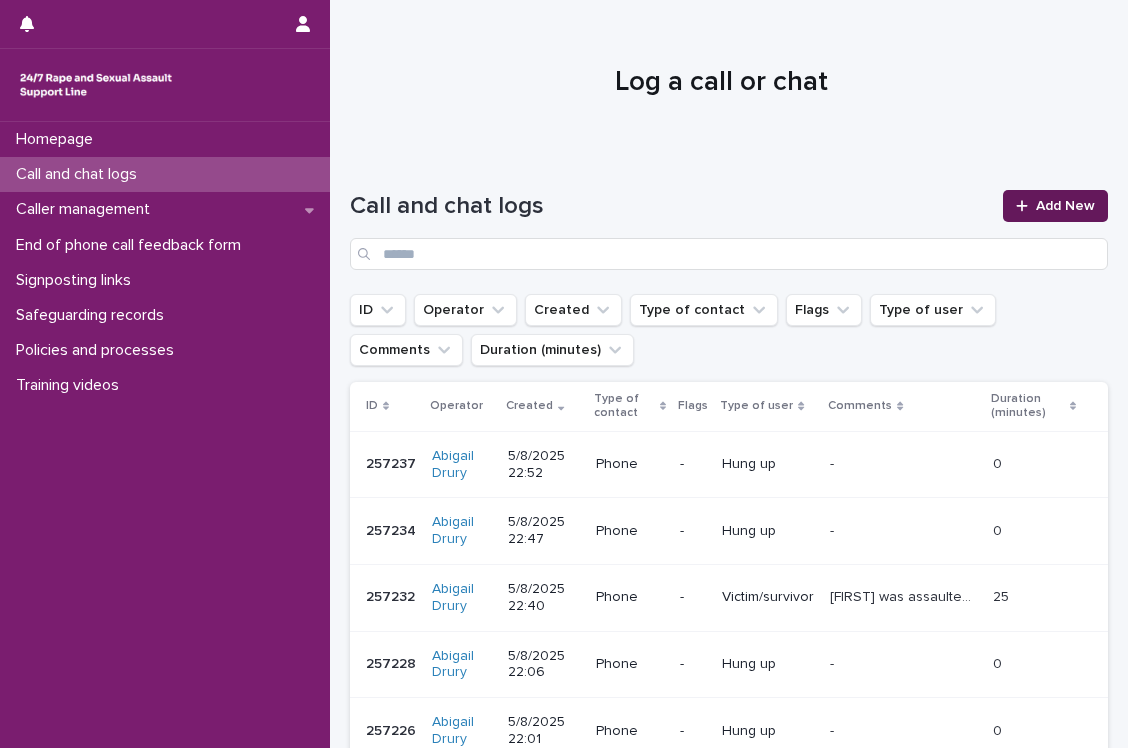 click on "Add New" at bounding box center (1065, 206) 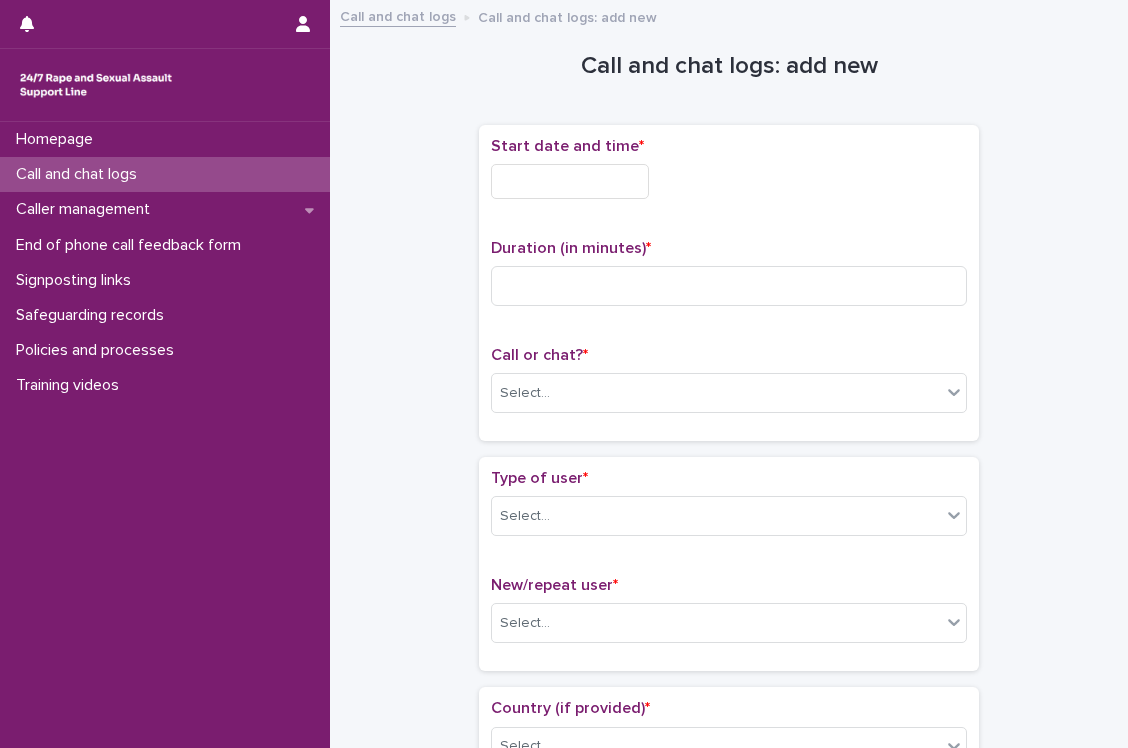 click at bounding box center [570, 181] 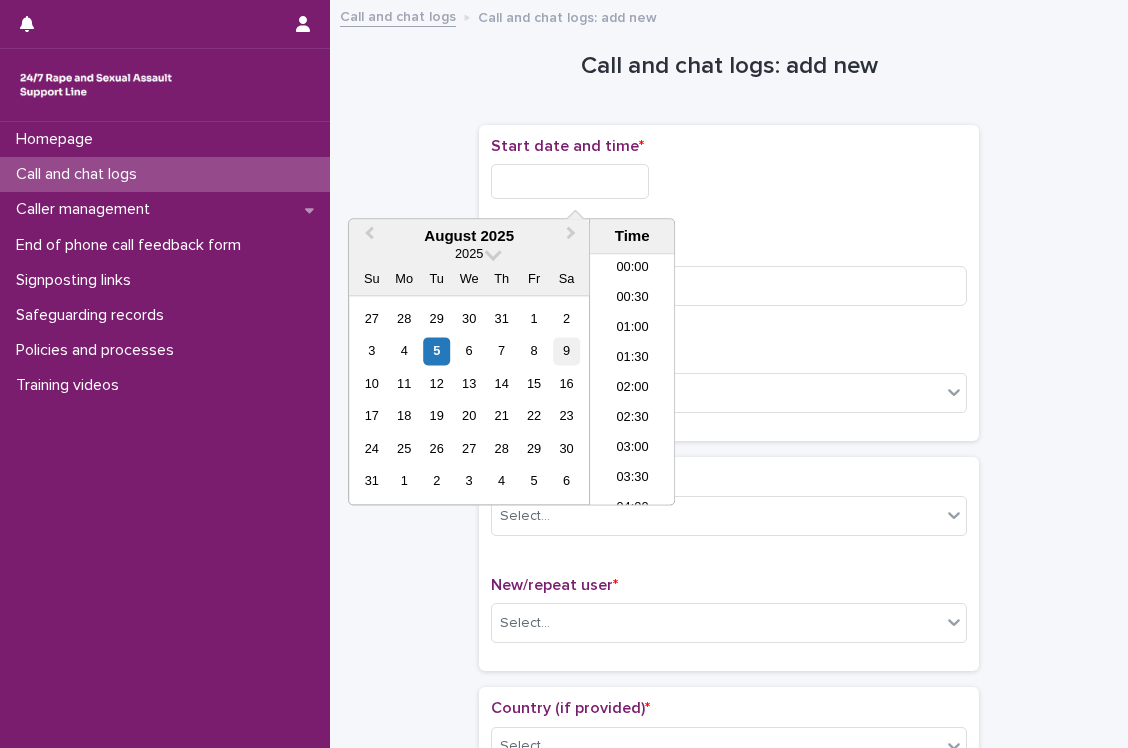 scroll, scrollTop: 1189, scrollLeft: 0, axis: vertical 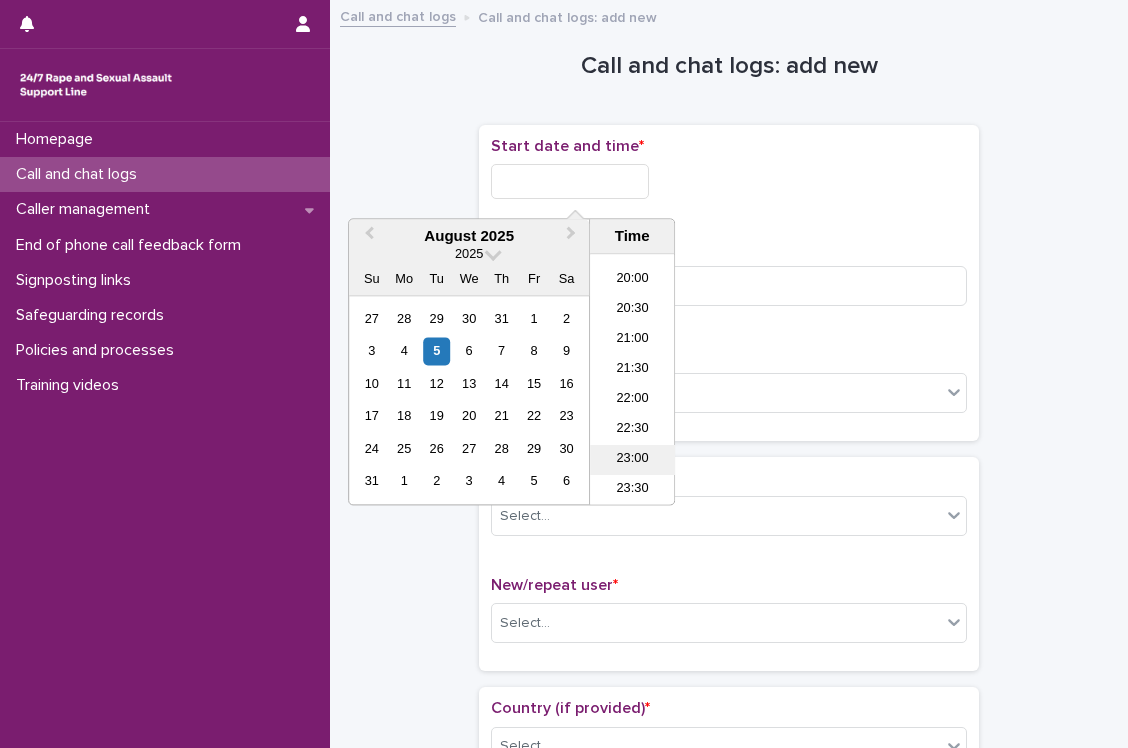 click on "23:00" at bounding box center [632, 461] 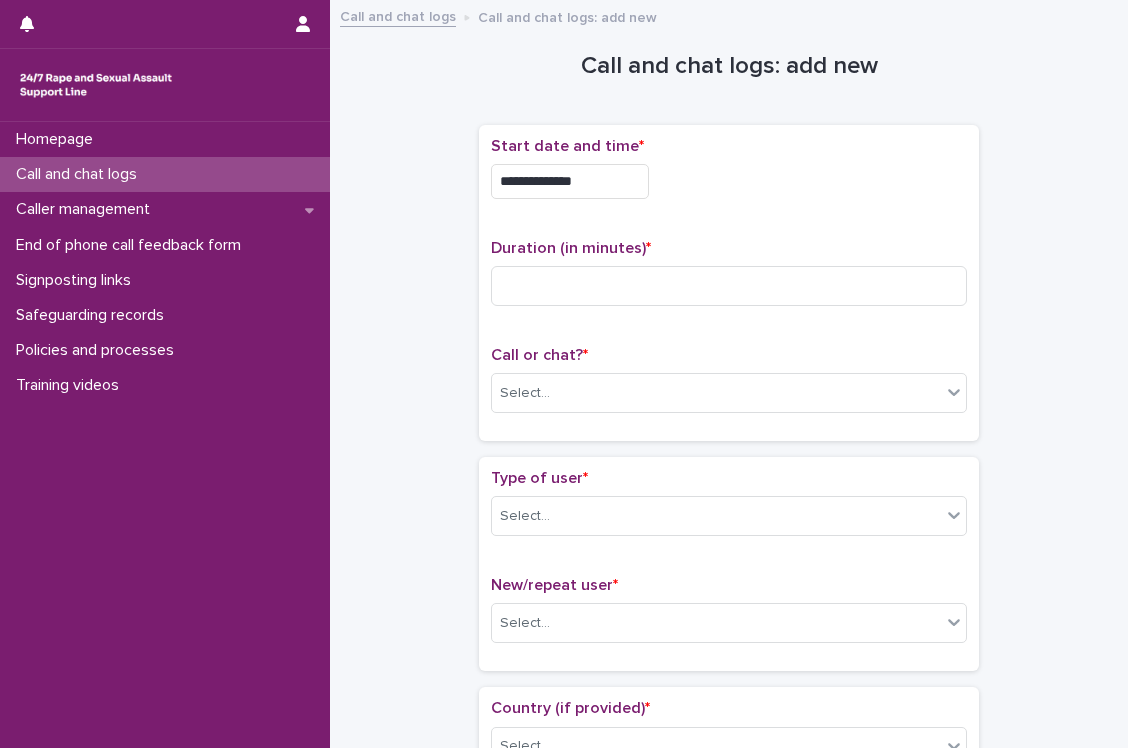 click on "**********" at bounding box center (570, 181) 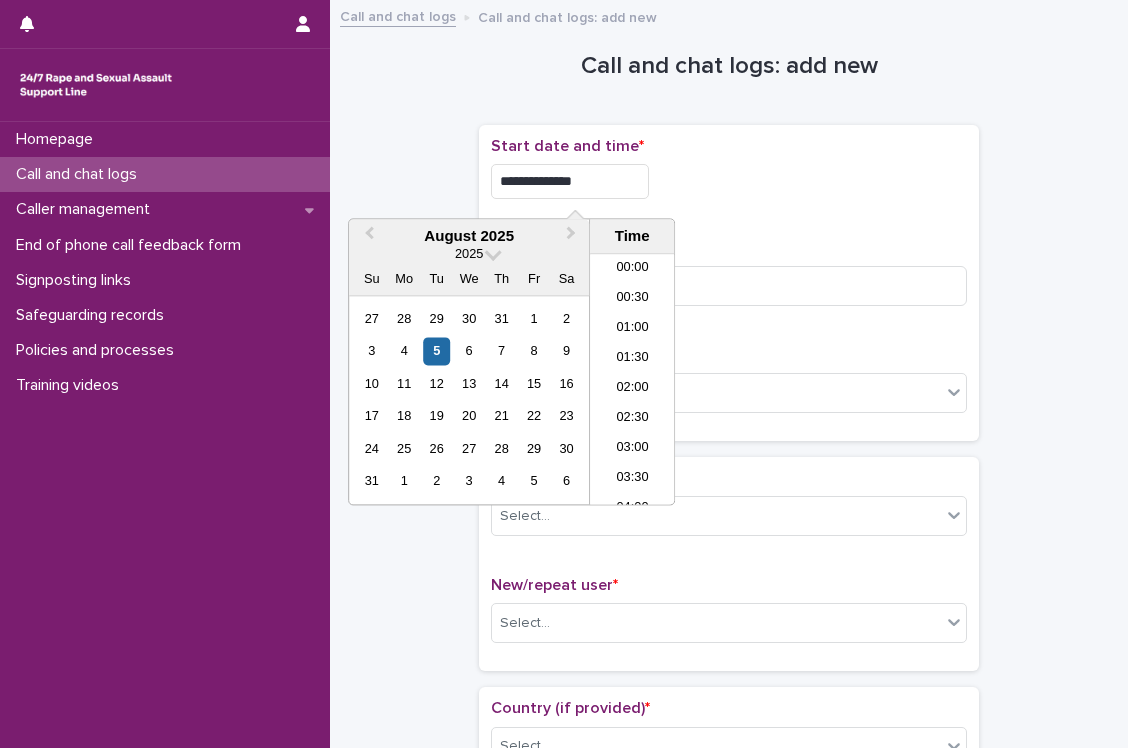 scroll, scrollTop: 1189, scrollLeft: 0, axis: vertical 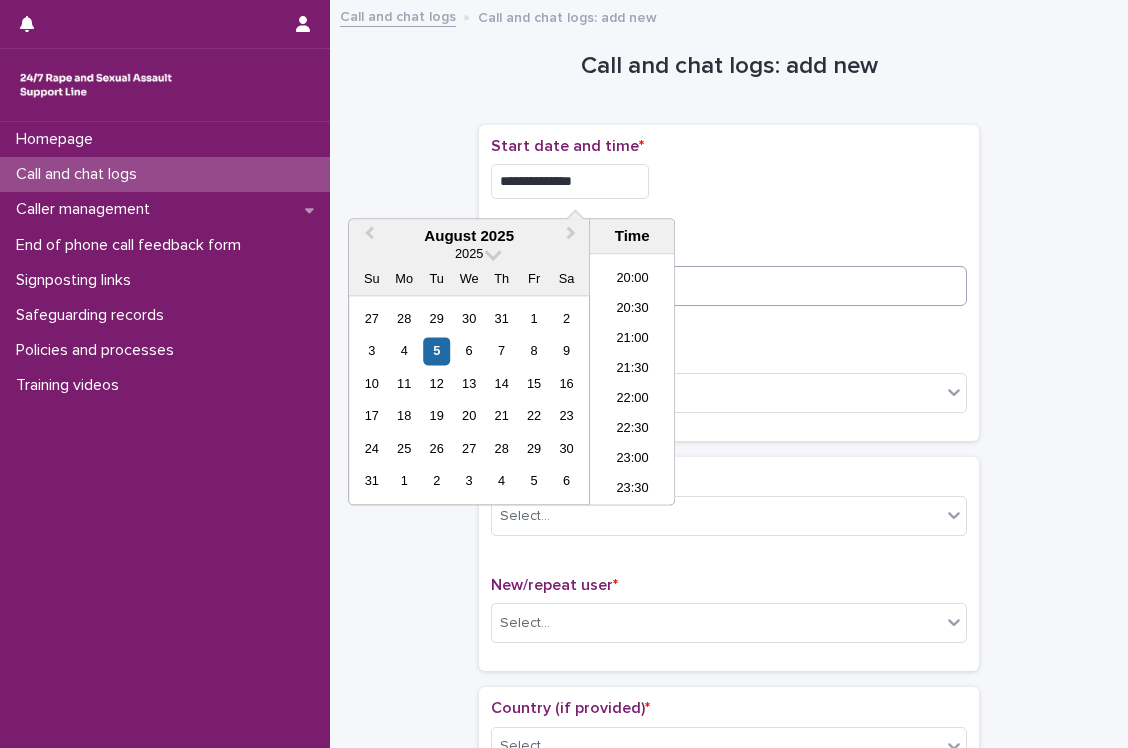 type on "**********" 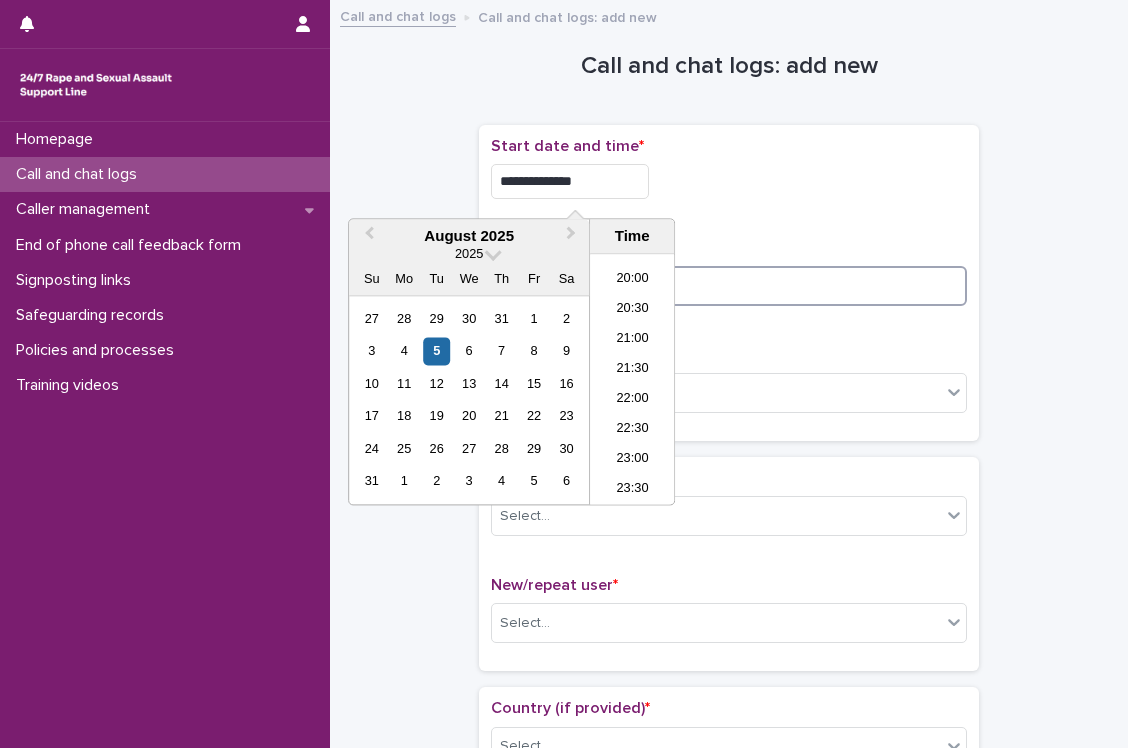 click at bounding box center [729, 286] 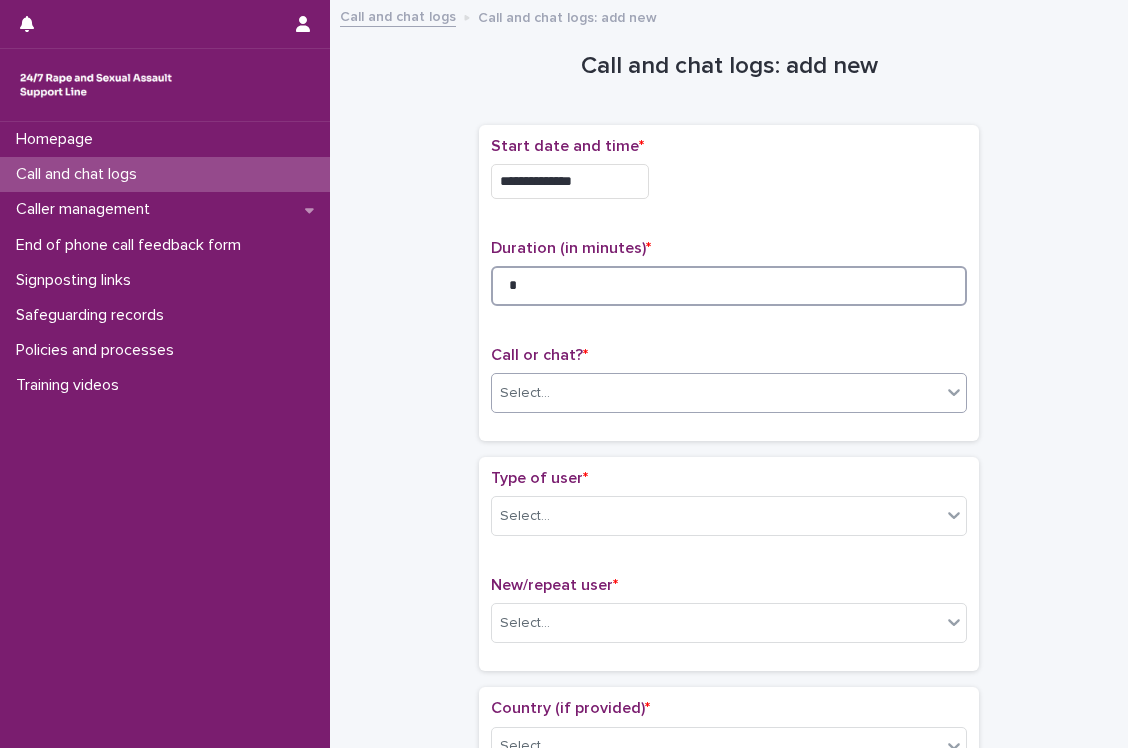 type on "*" 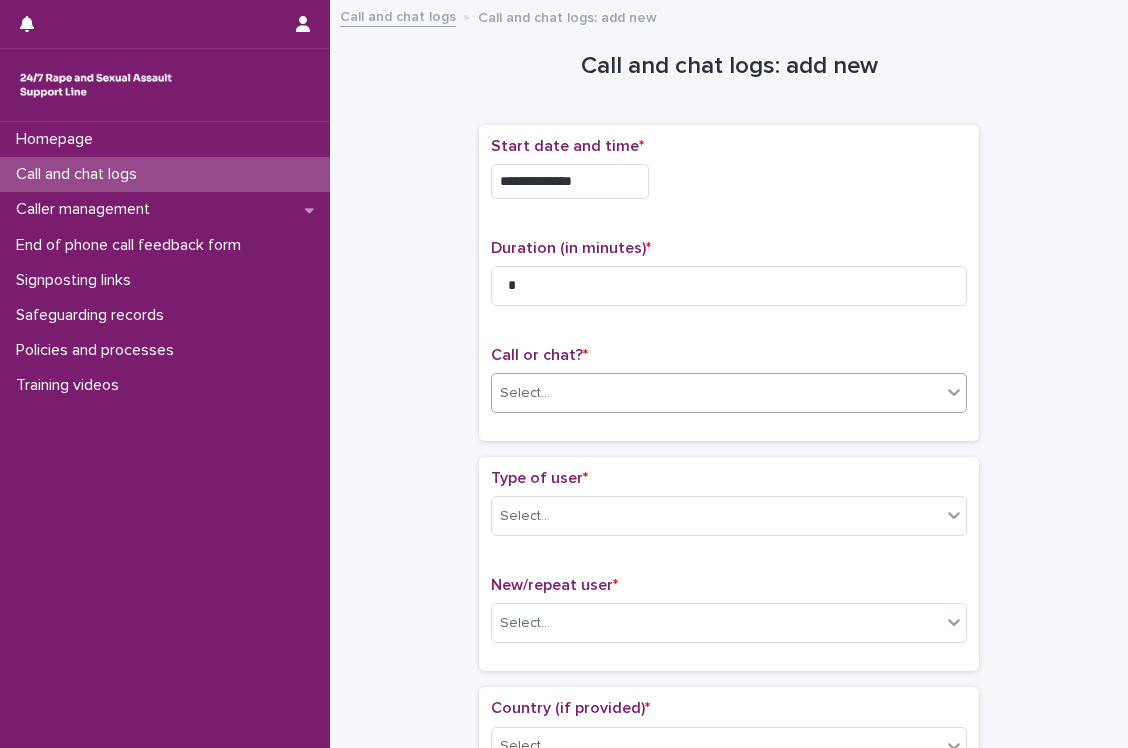click on "Select..." at bounding box center (716, 393) 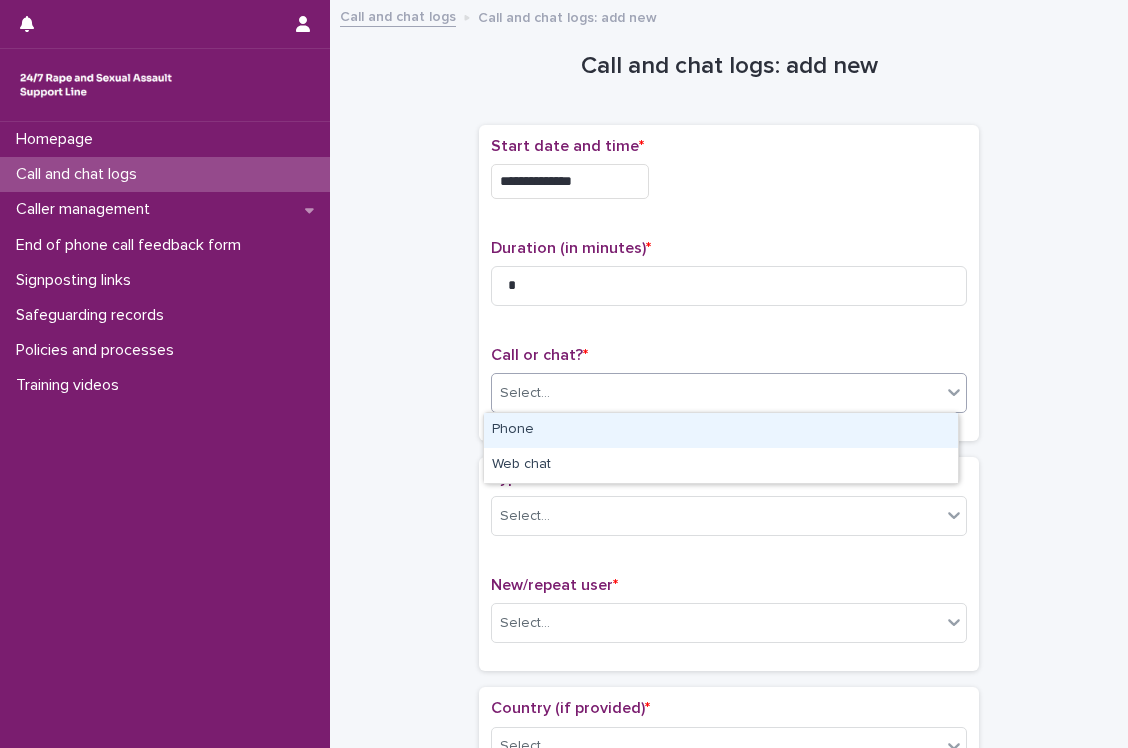 click on "Phone" at bounding box center (721, 430) 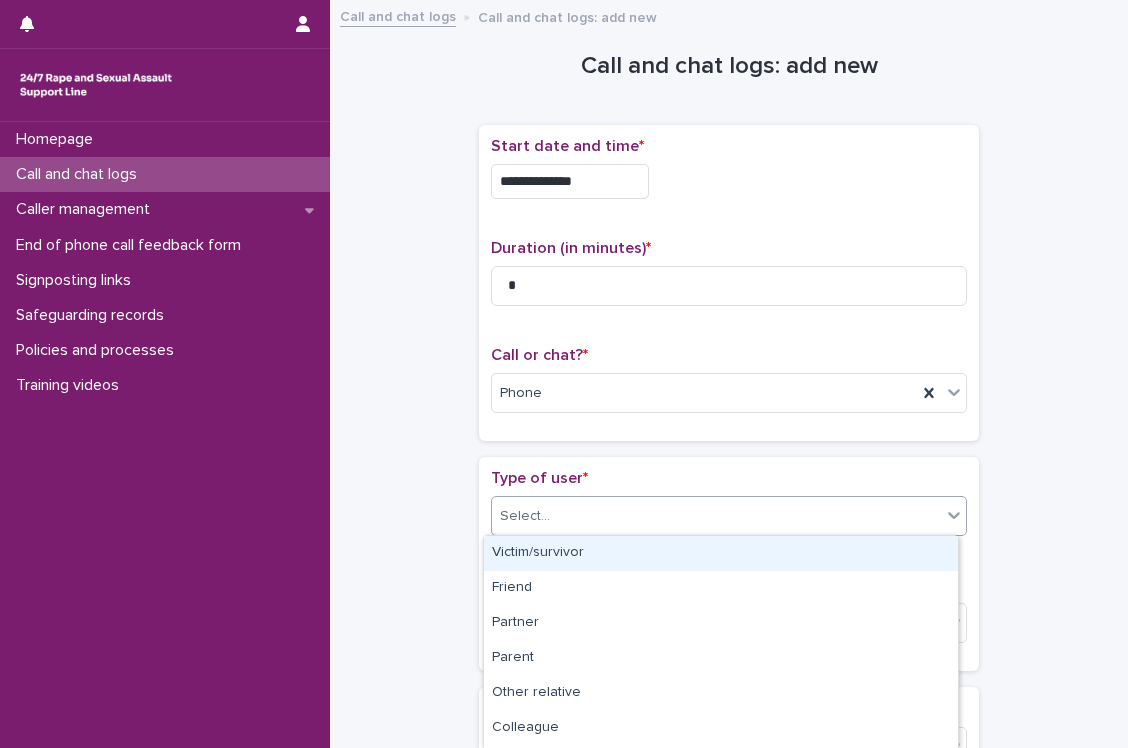click on "Select..." at bounding box center [716, 516] 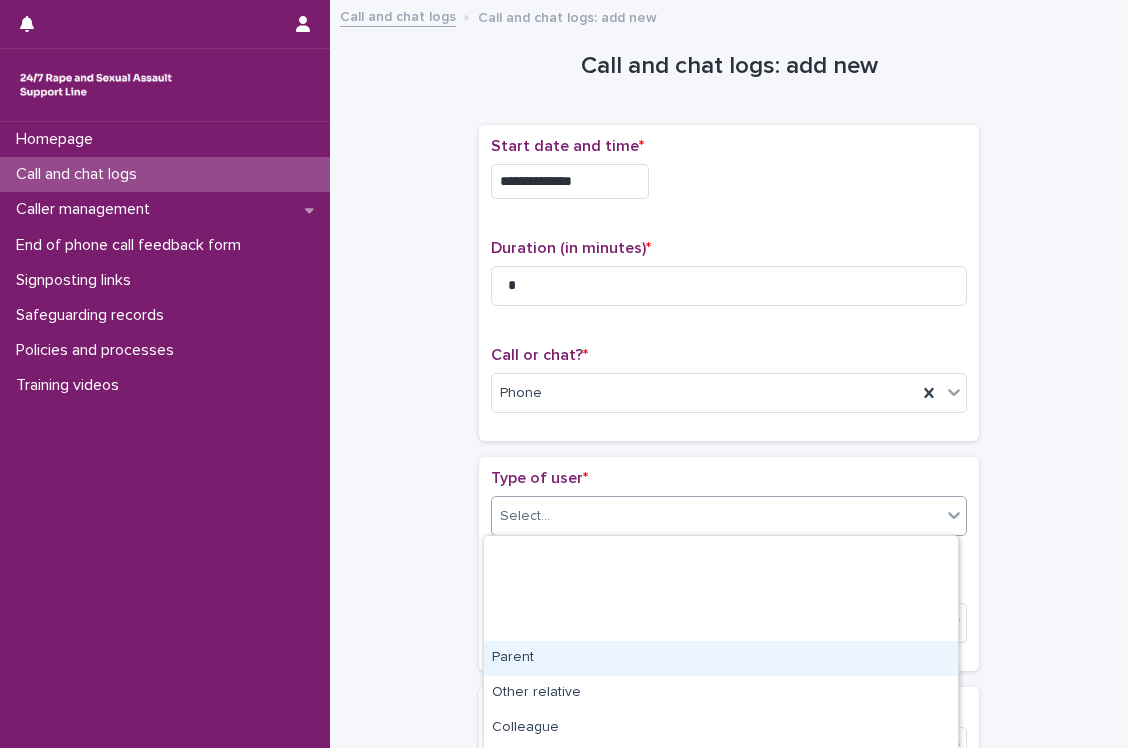 scroll, scrollTop: 311, scrollLeft: 0, axis: vertical 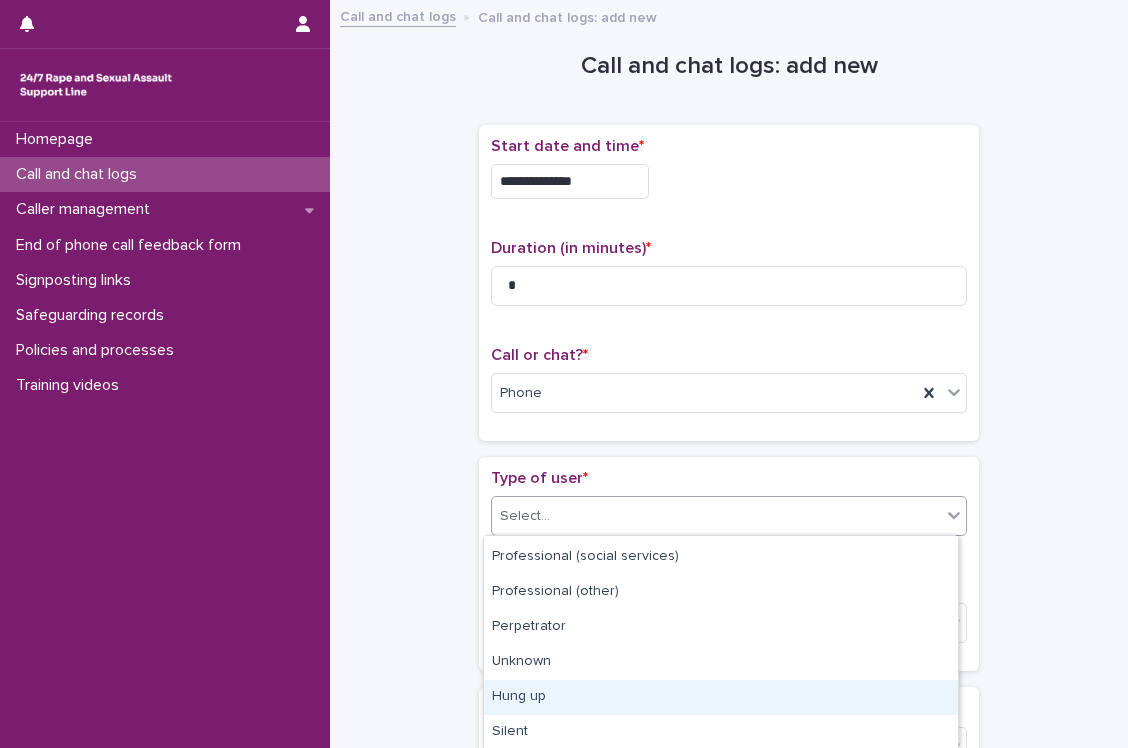 click on "Hung up" at bounding box center (721, 697) 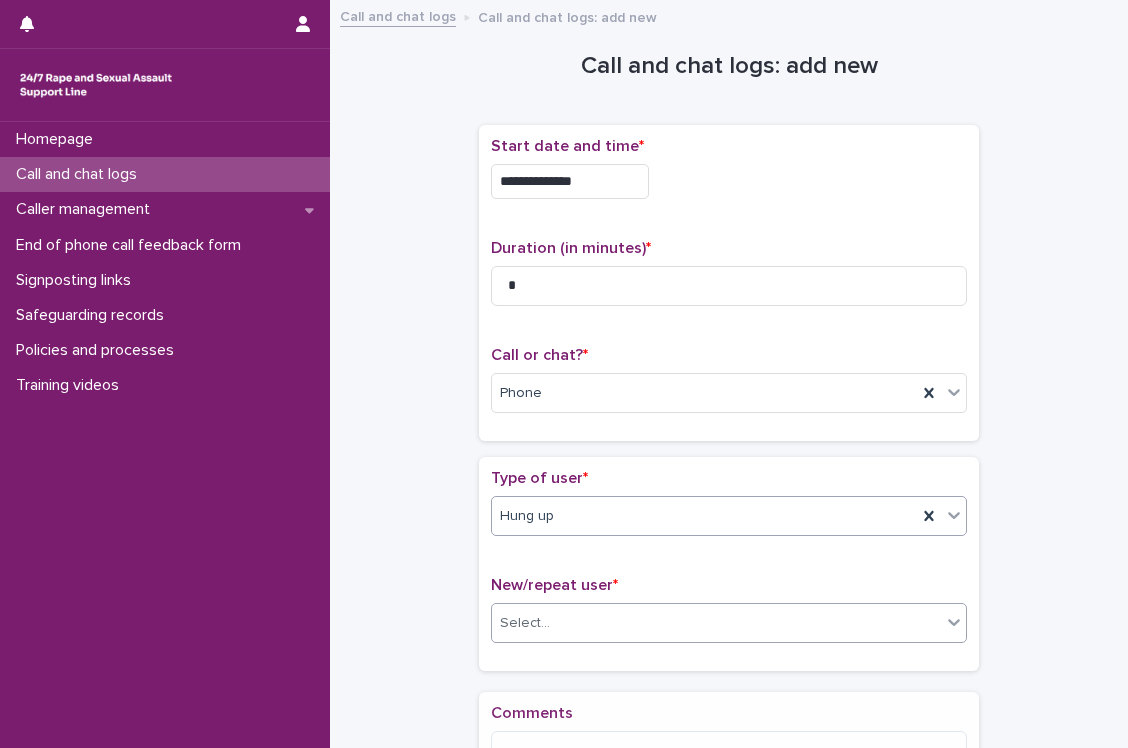 click on "Select..." at bounding box center (716, 623) 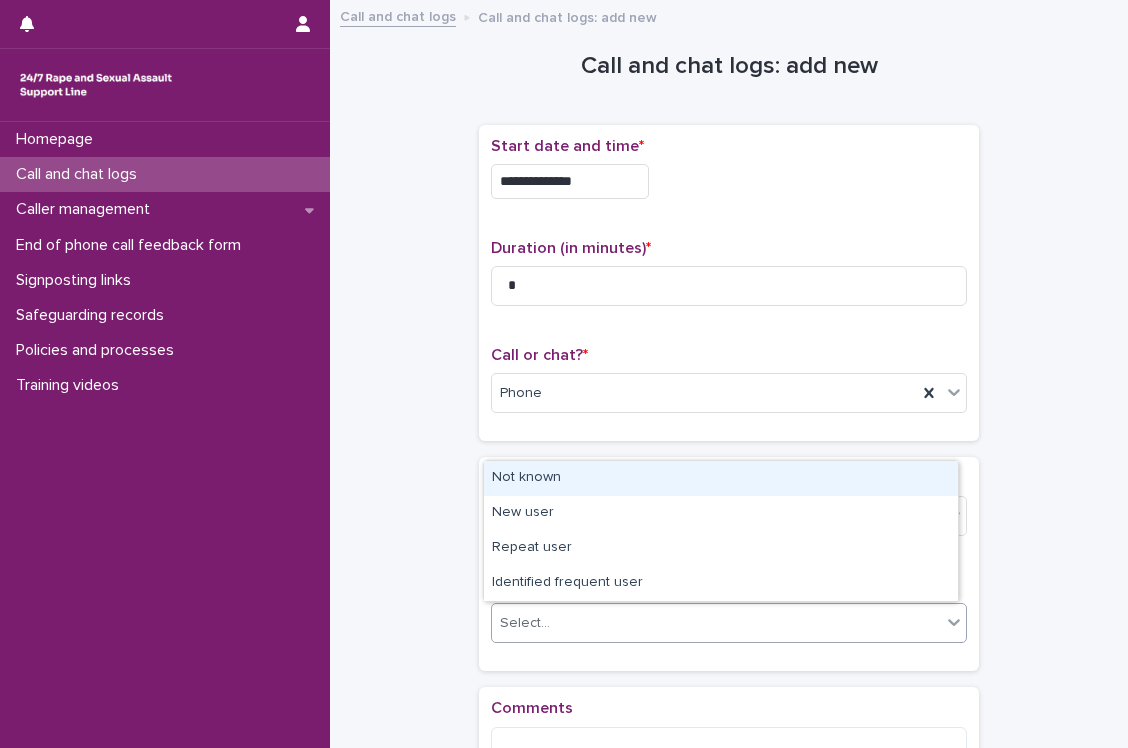 click on "Not known" at bounding box center [721, 478] 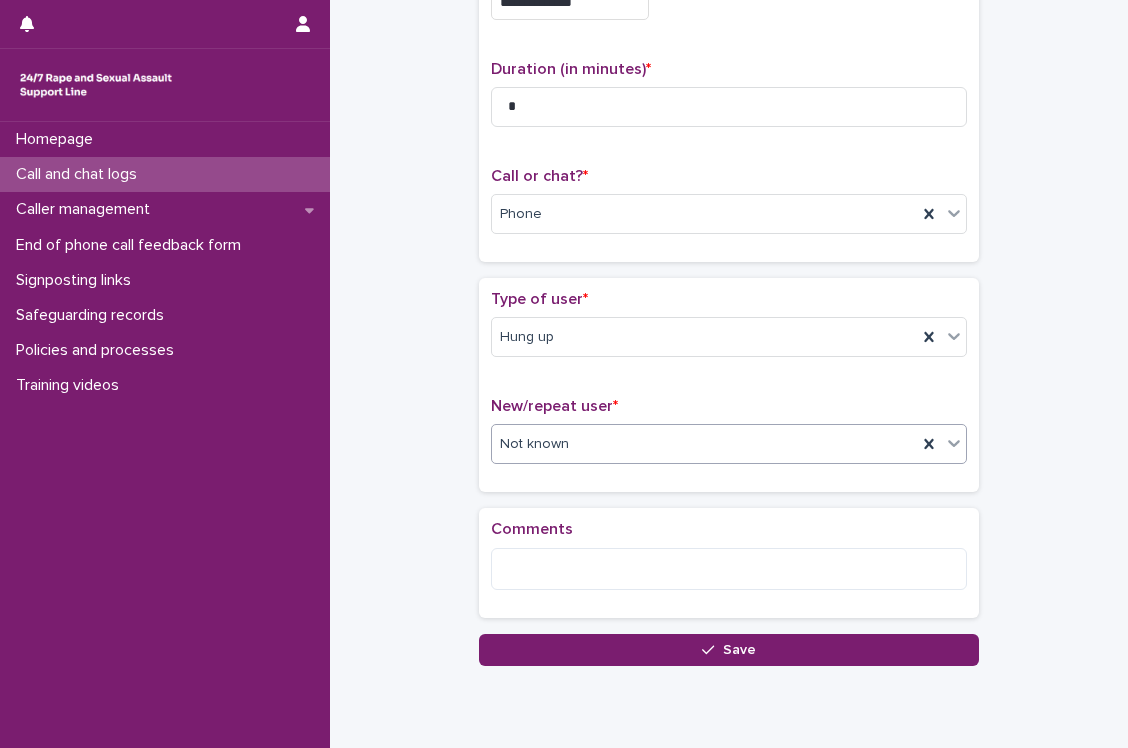 scroll, scrollTop: 180, scrollLeft: 0, axis: vertical 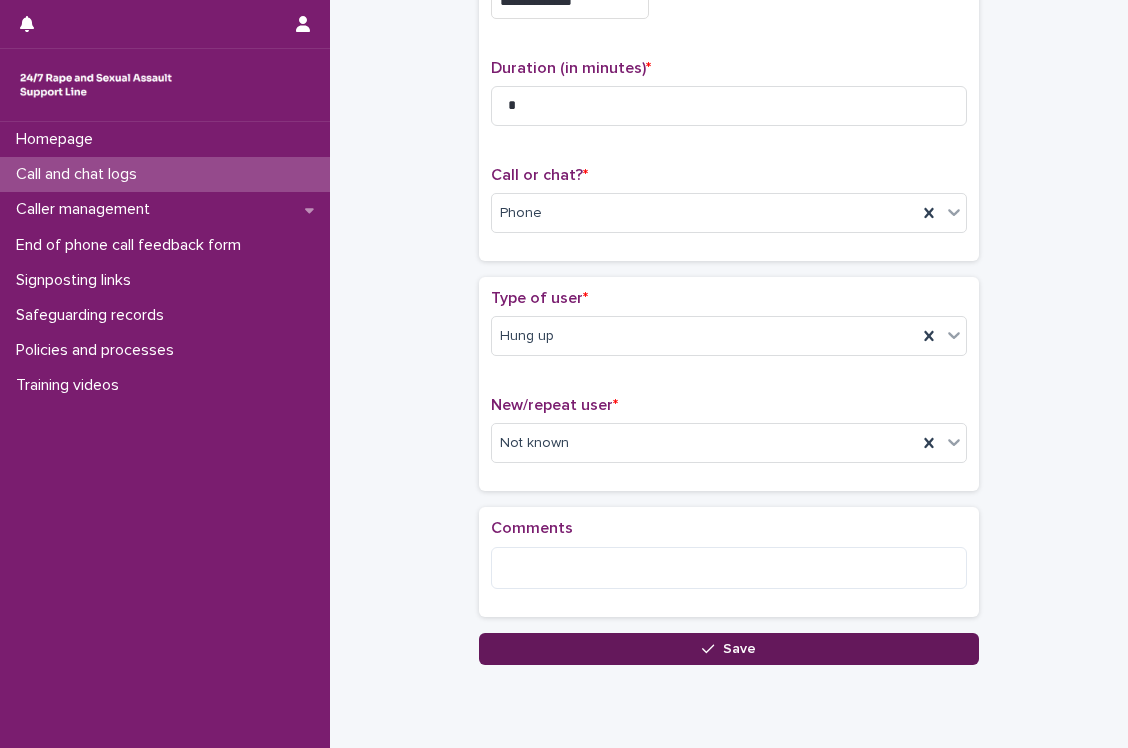 click on "Save" at bounding box center (729, 649) 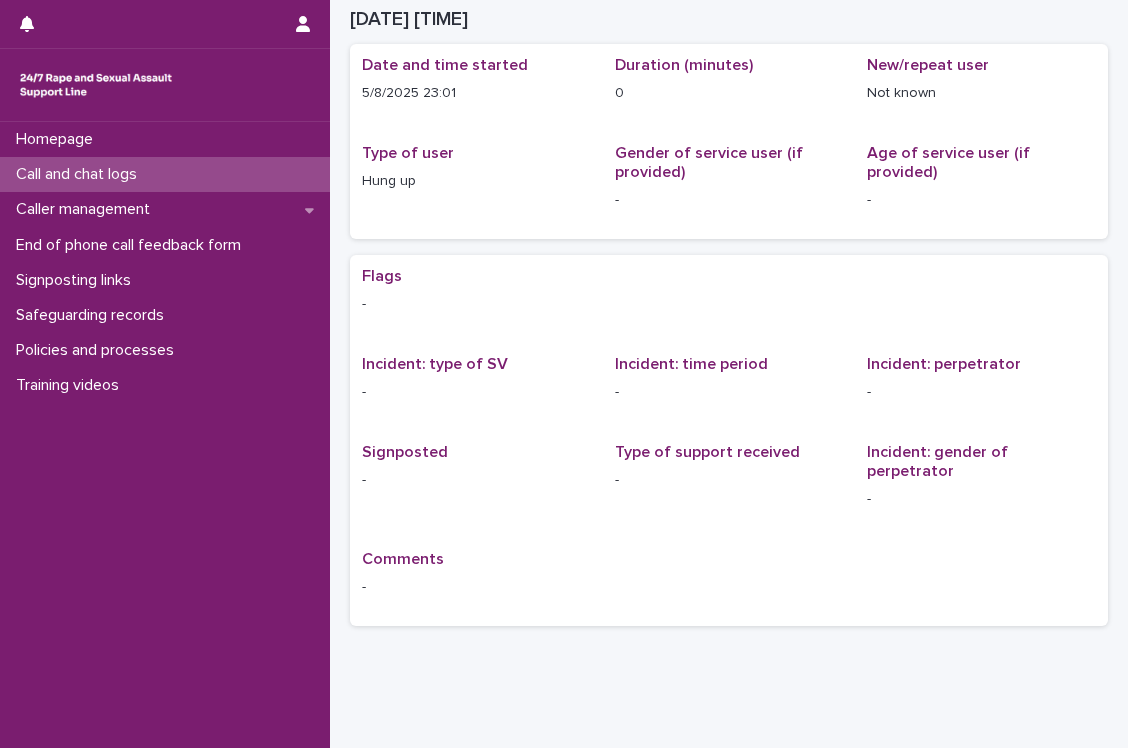 scroll, scrollTop: 0, scrollLeft: 0, axis: both 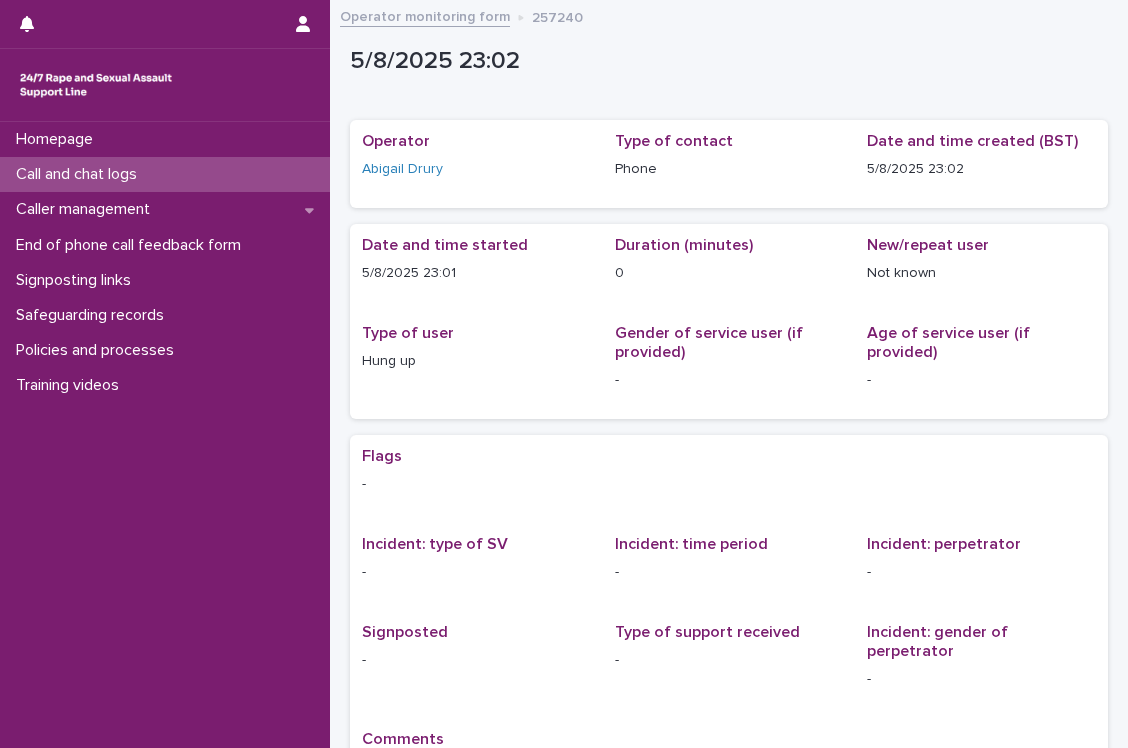 click on "Call and chat logs" at bounding box center [165, 174] 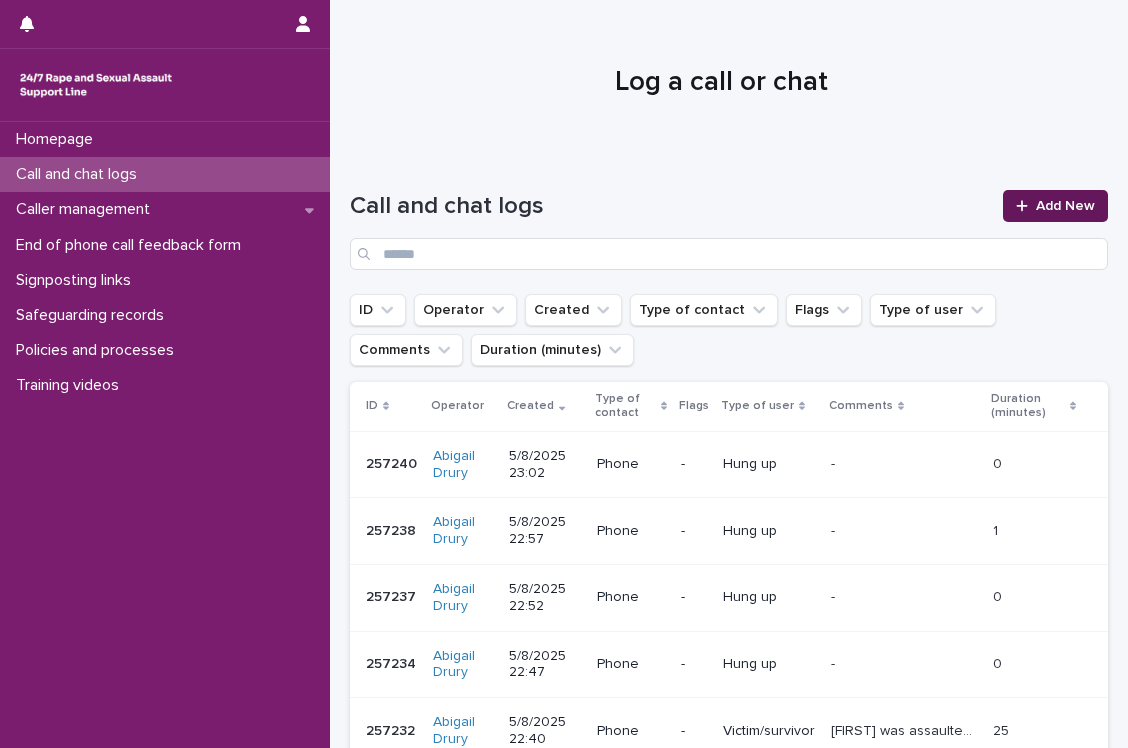 click on "Add New" at bounding box center (1065, 206) 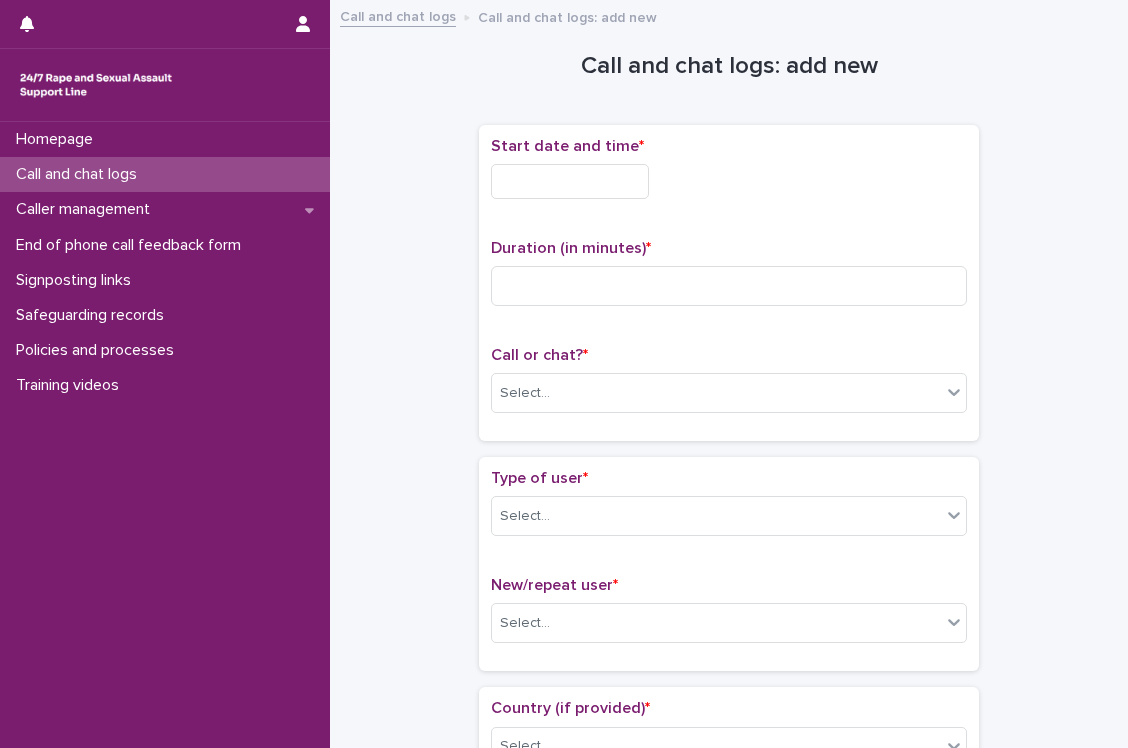 click at bounding box center [570, 181] 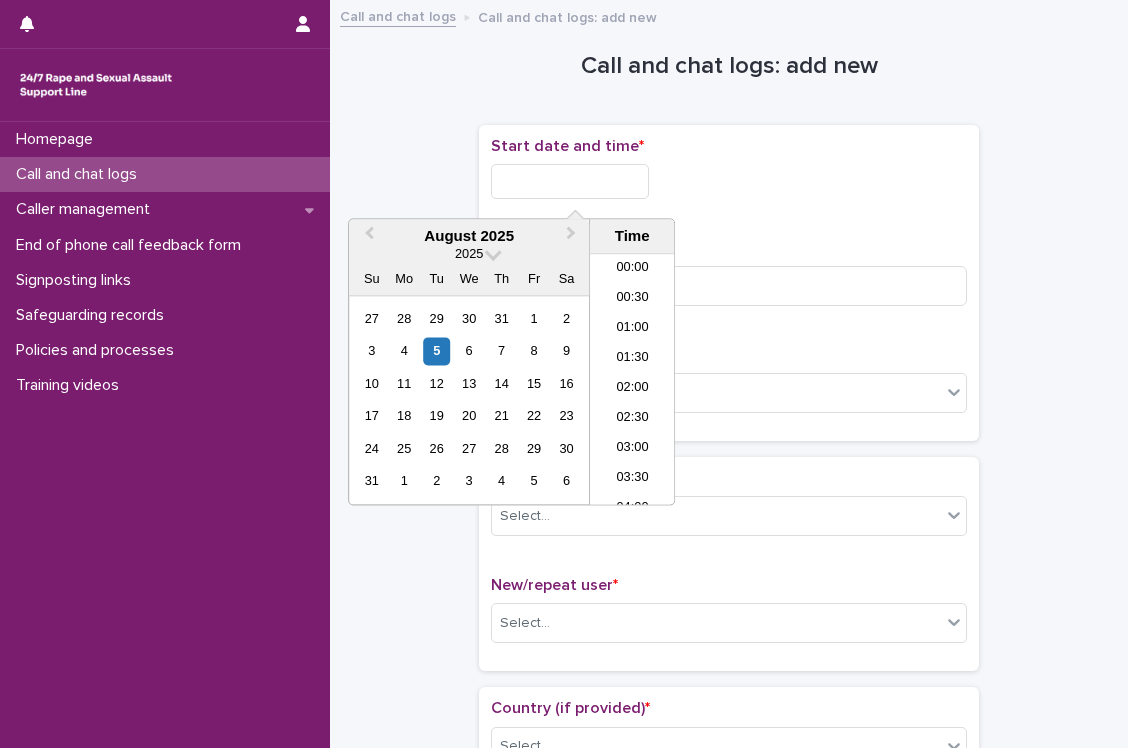 scroll, scrollTop: 1189, scrollLeft: 0, axis: vertical 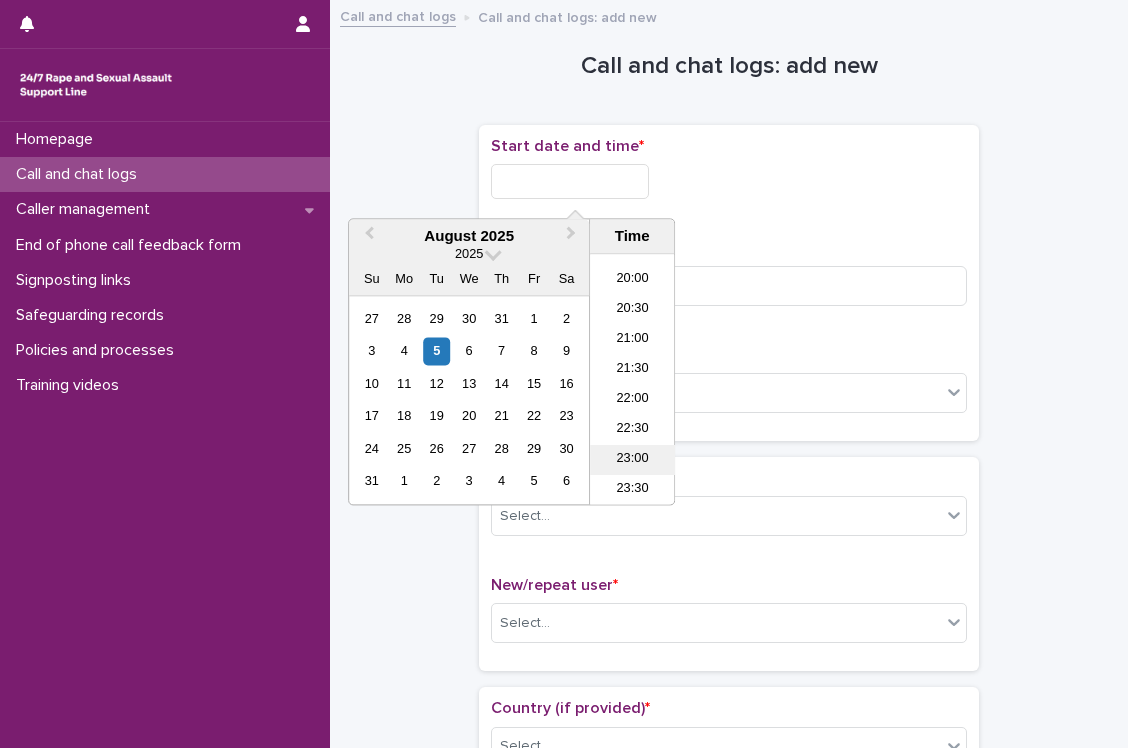 click on "23:00" at bounding box center (632, 461) 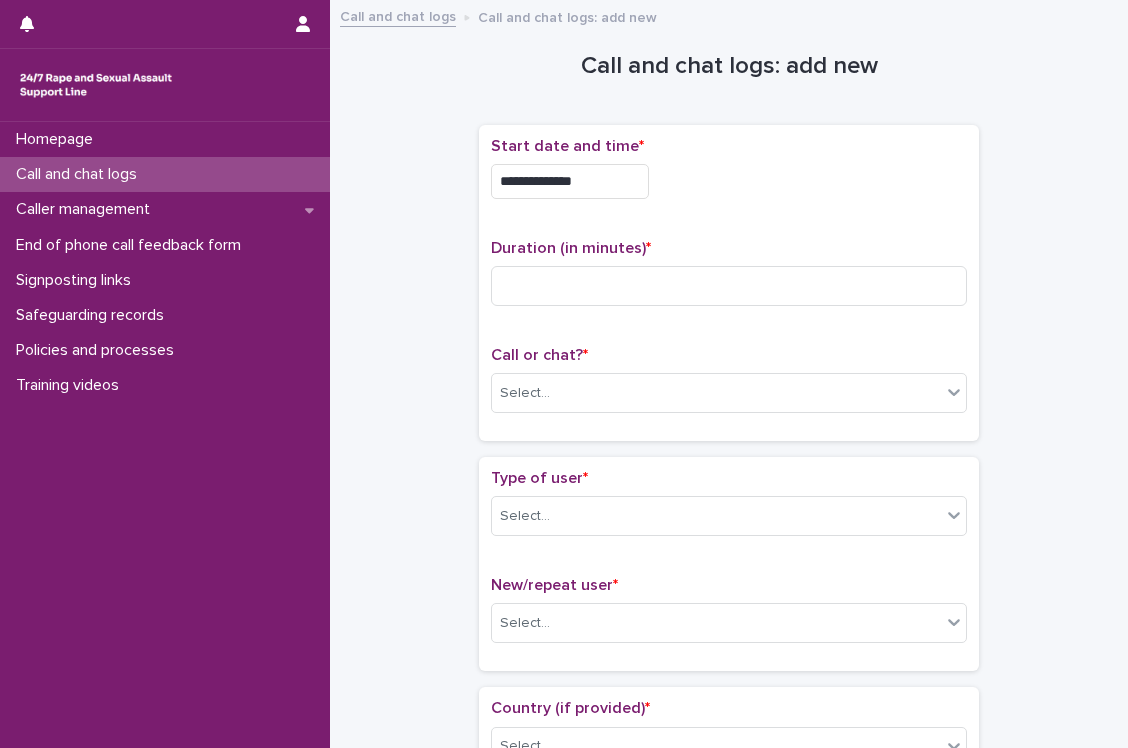 click on "**********" at bounding box center [570, 181] 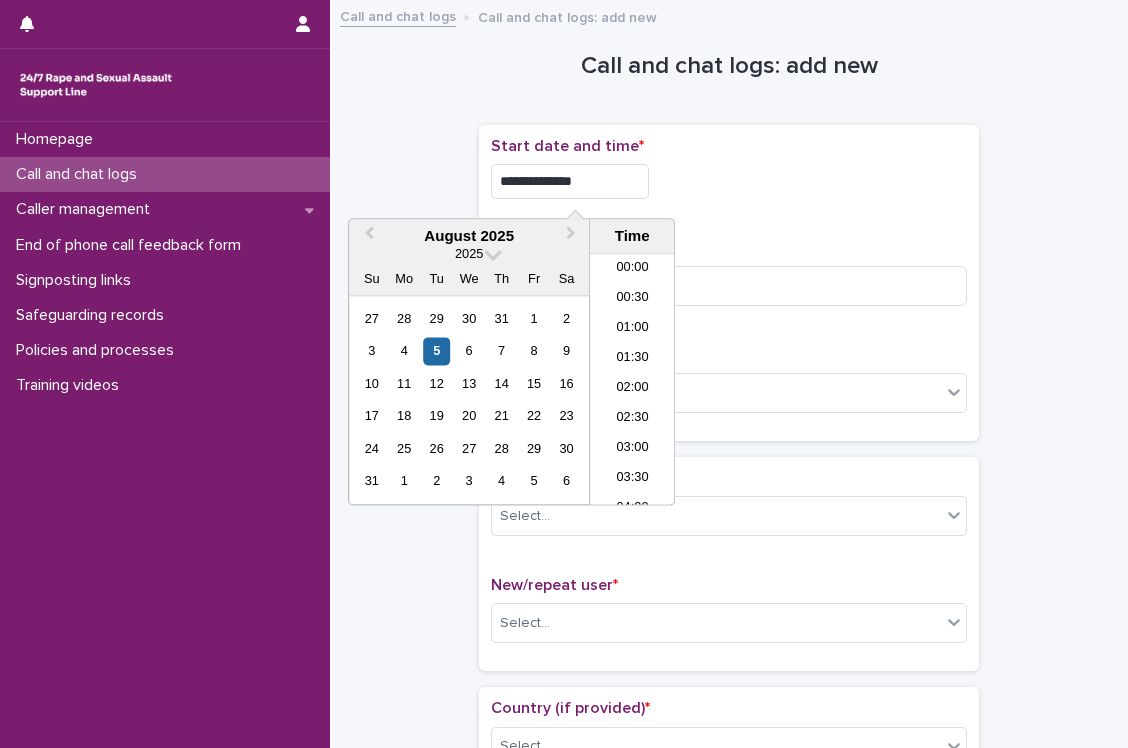 scroll, scrollTop: 1189, scrollLeft: 0, axis: vertical 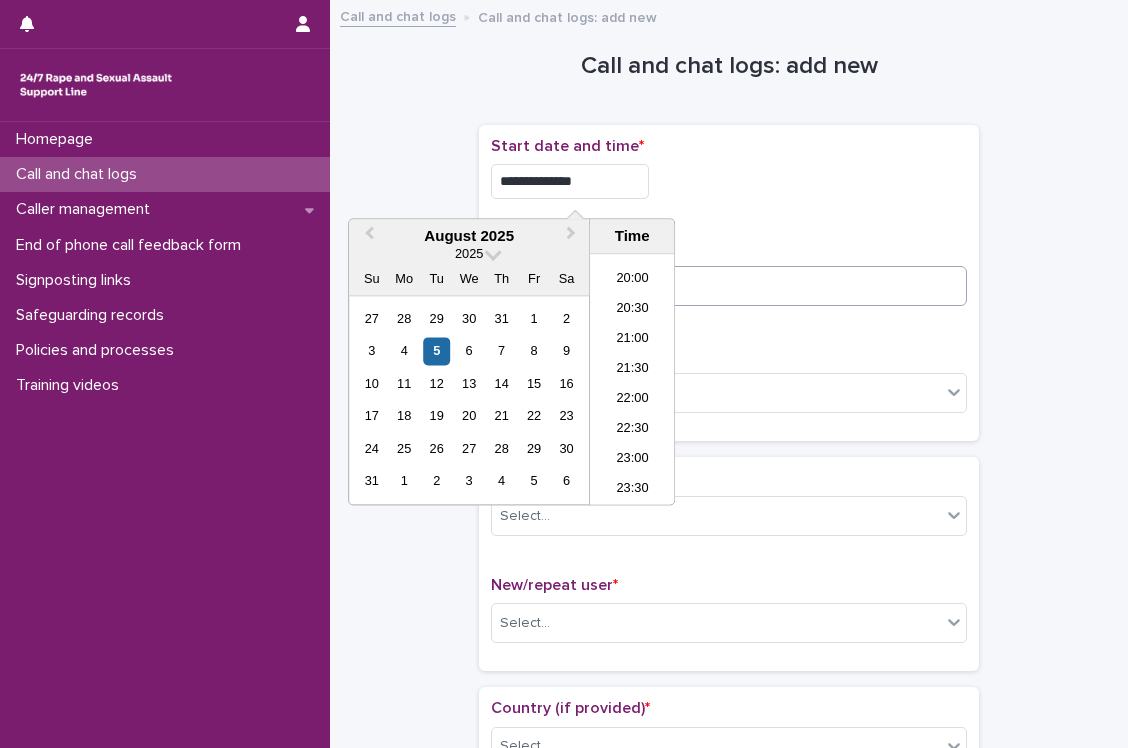 type on "**********" 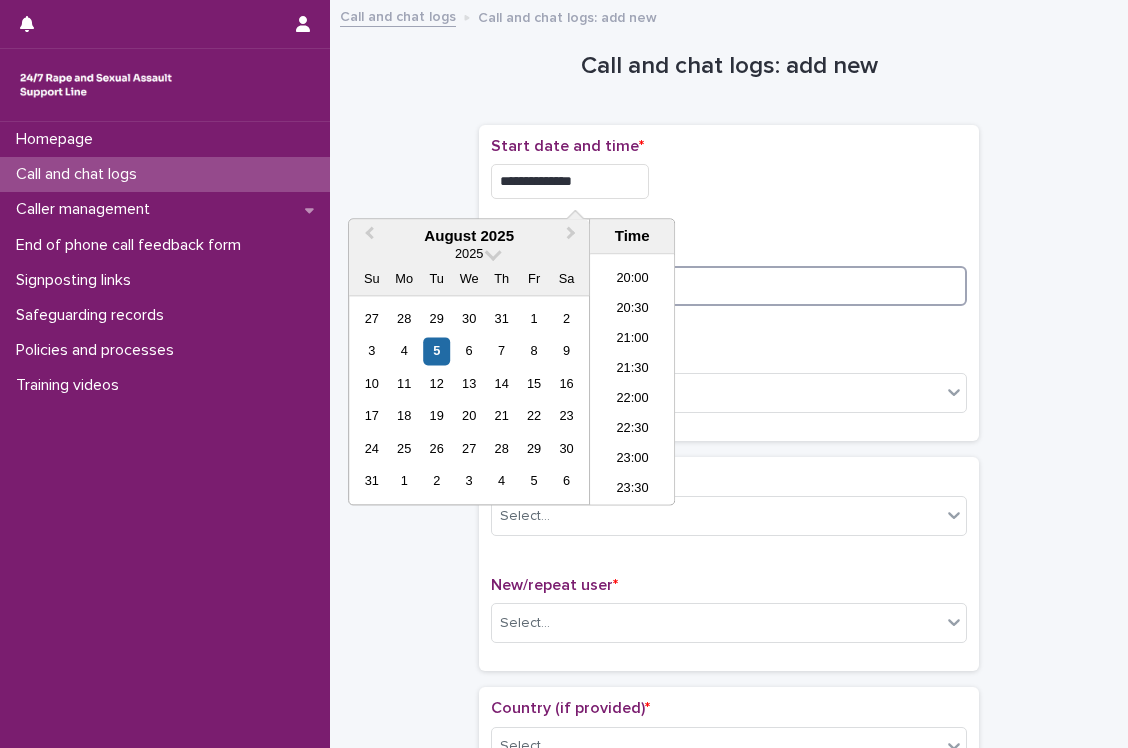 click at bounding box center (729, 286) 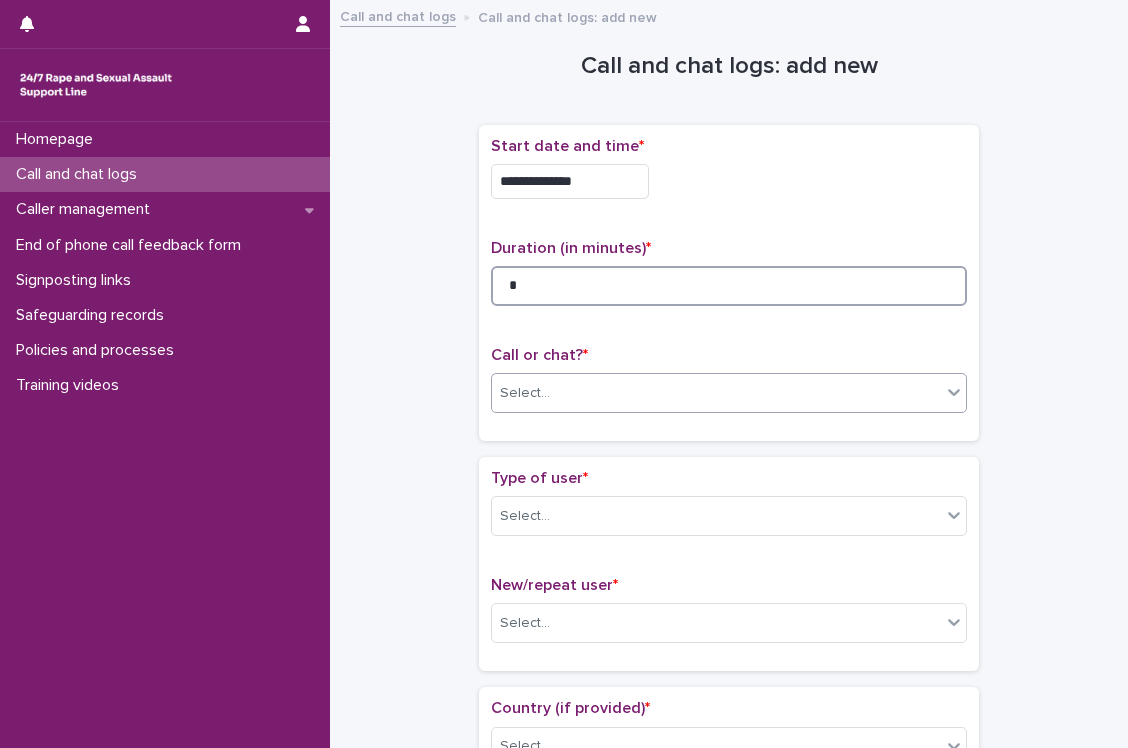 type on "*" 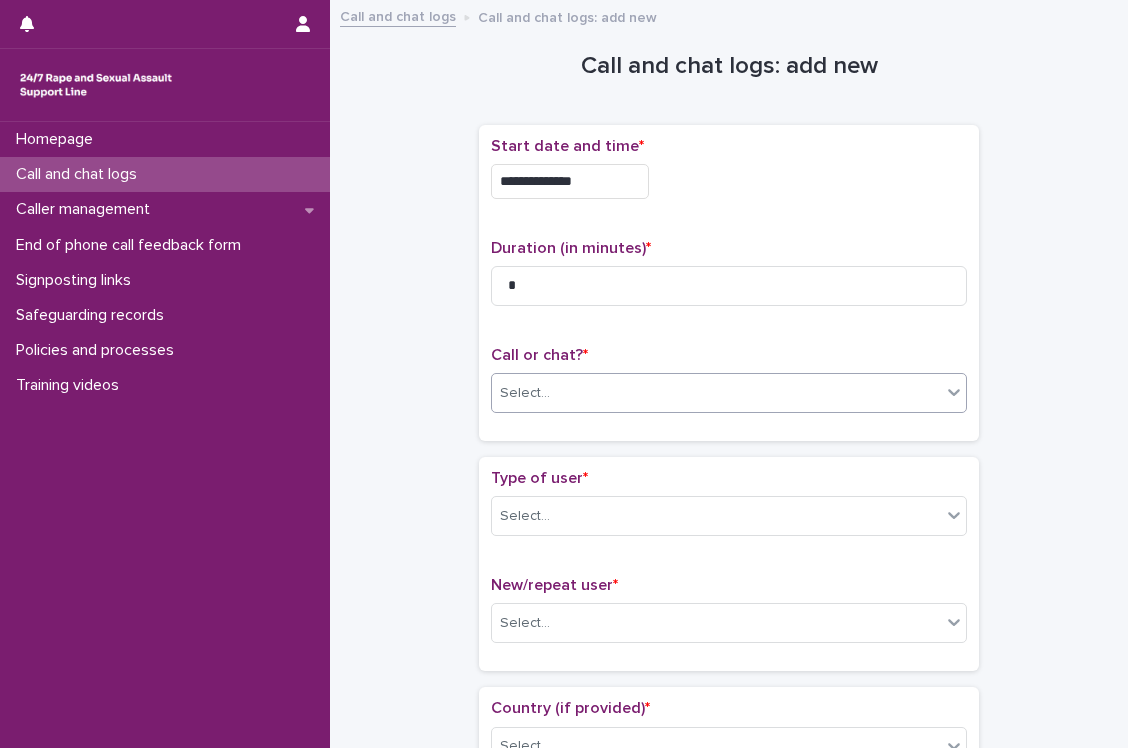 click on "Select..." at bounding box center [716, 393] 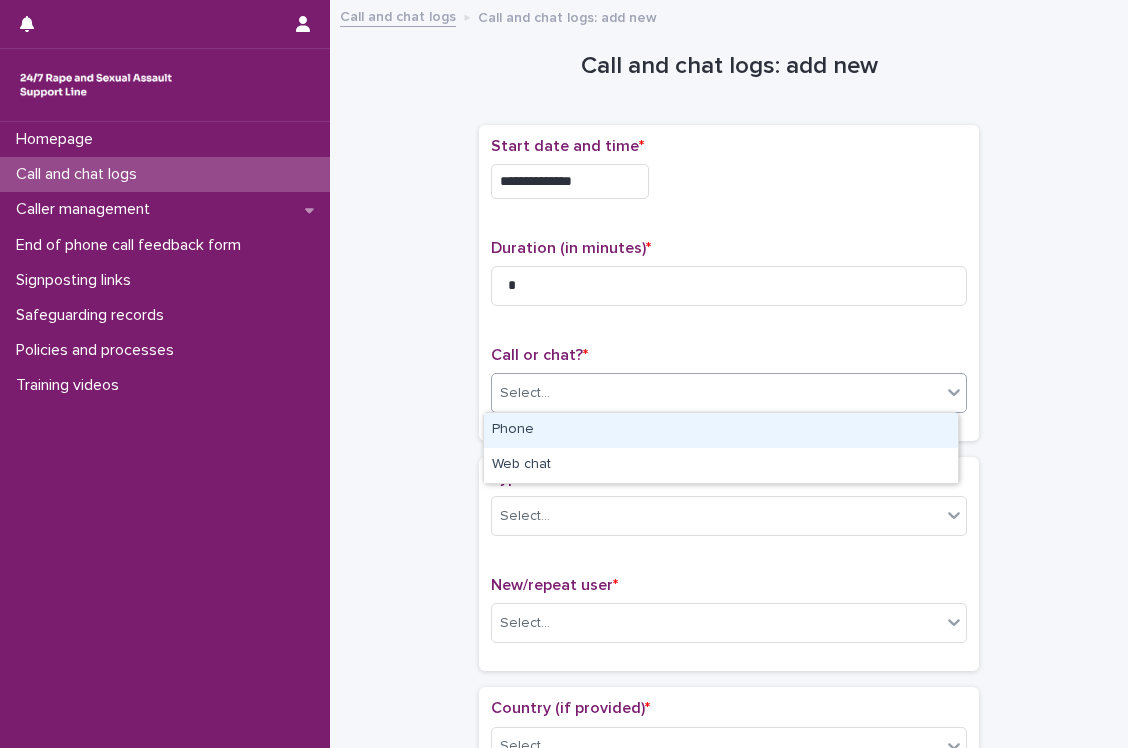 click on "Phone" at bounding box center (721, 430) 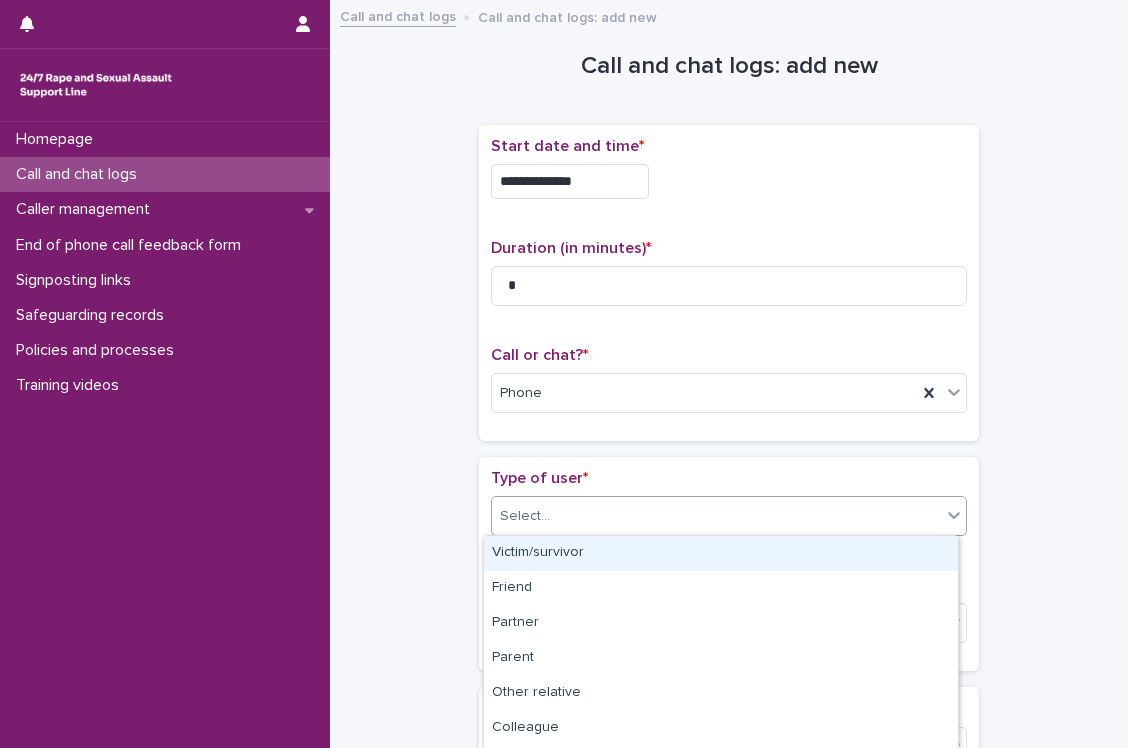 click on "Select..." at bounding box center [716, 516] 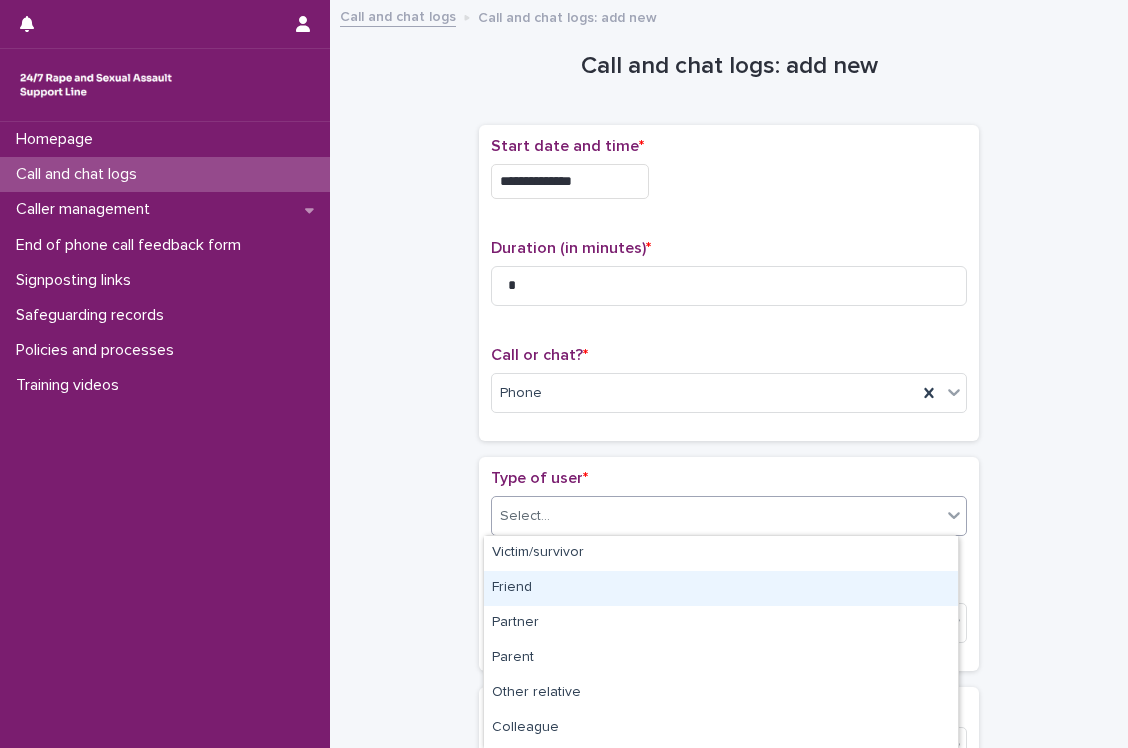 scroll, scrollTop: 311, scrollLeft: 0, axis: vertical 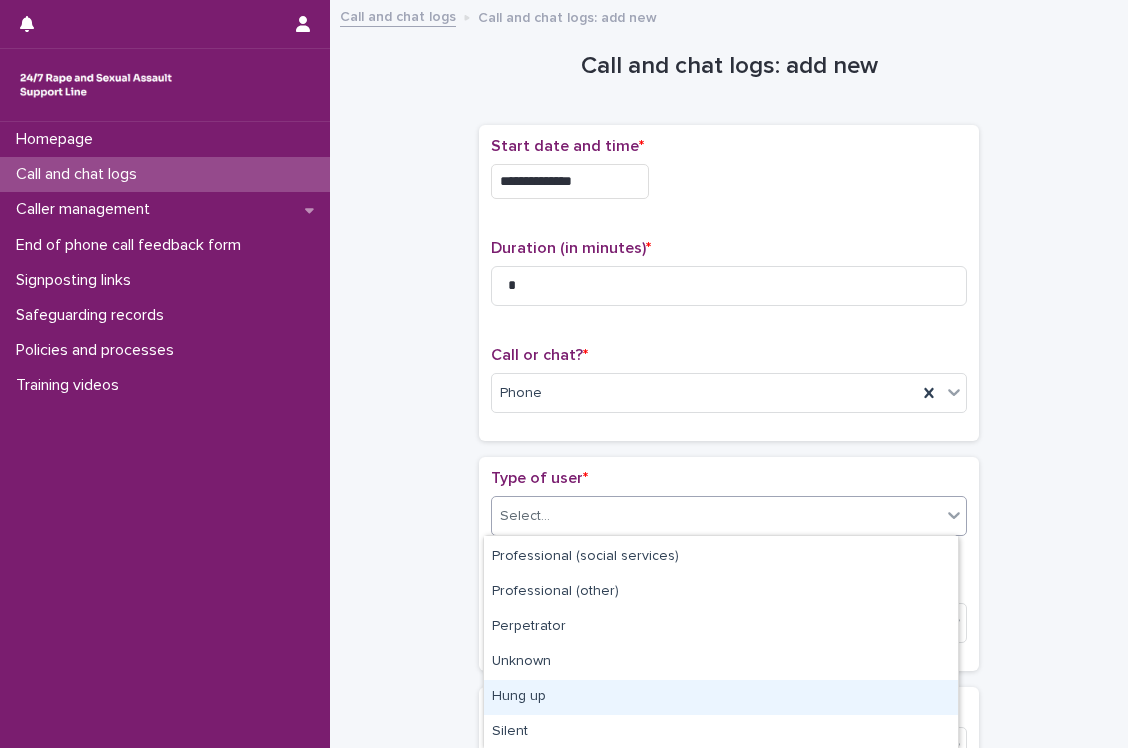 click on "Hung up" at bounding box center (721, 697) 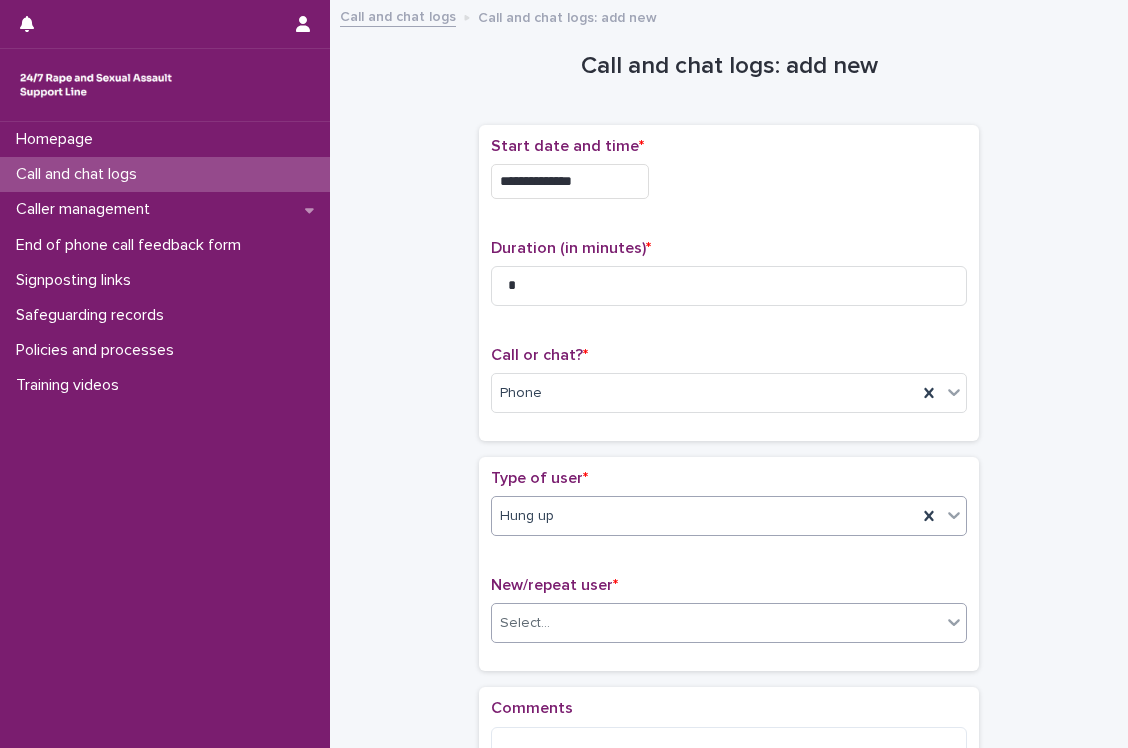 click on "Select..." at bounding box center [716, 623] 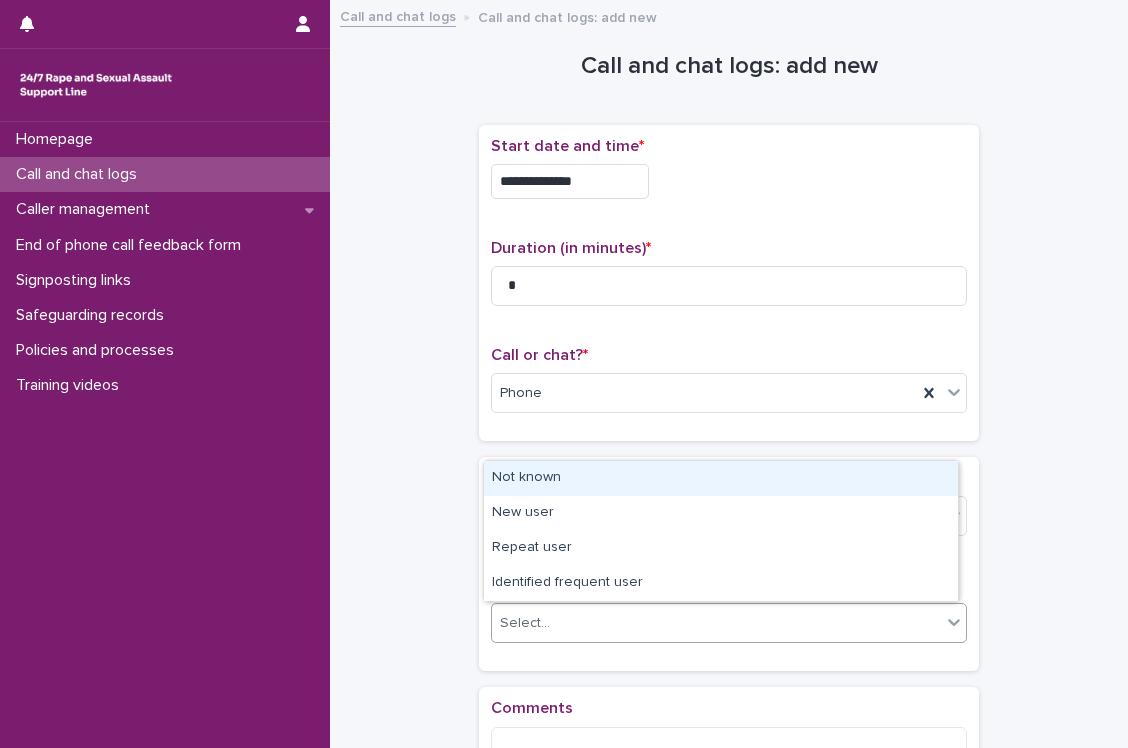 click on "Not known" at bounding box center (721, 478) 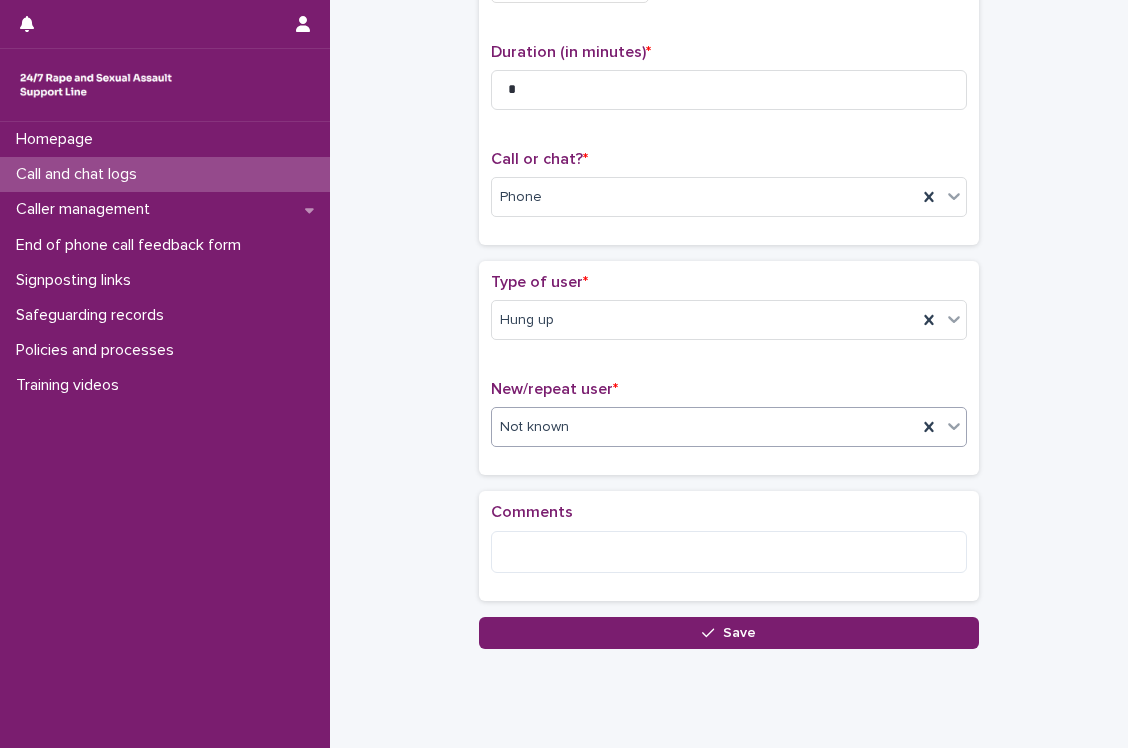 scroll, scrollTop: 200, scrollLeft: 0, axis: vertical 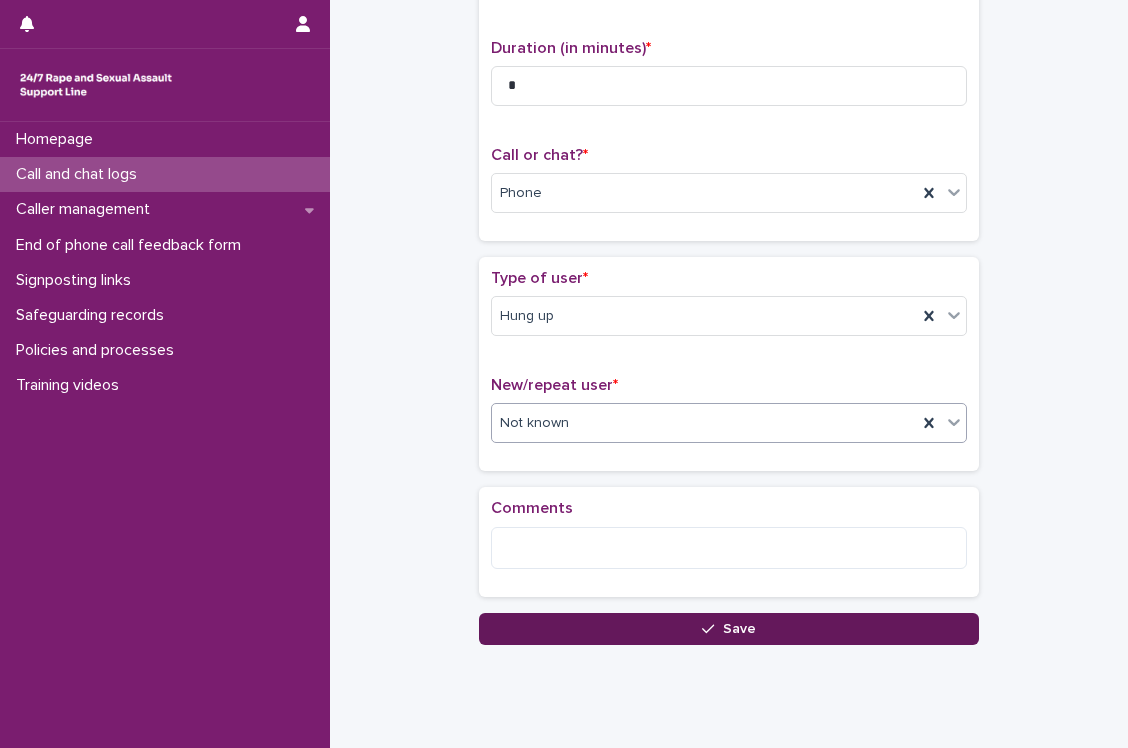 click on "Save" at bounding box center [729, 629] 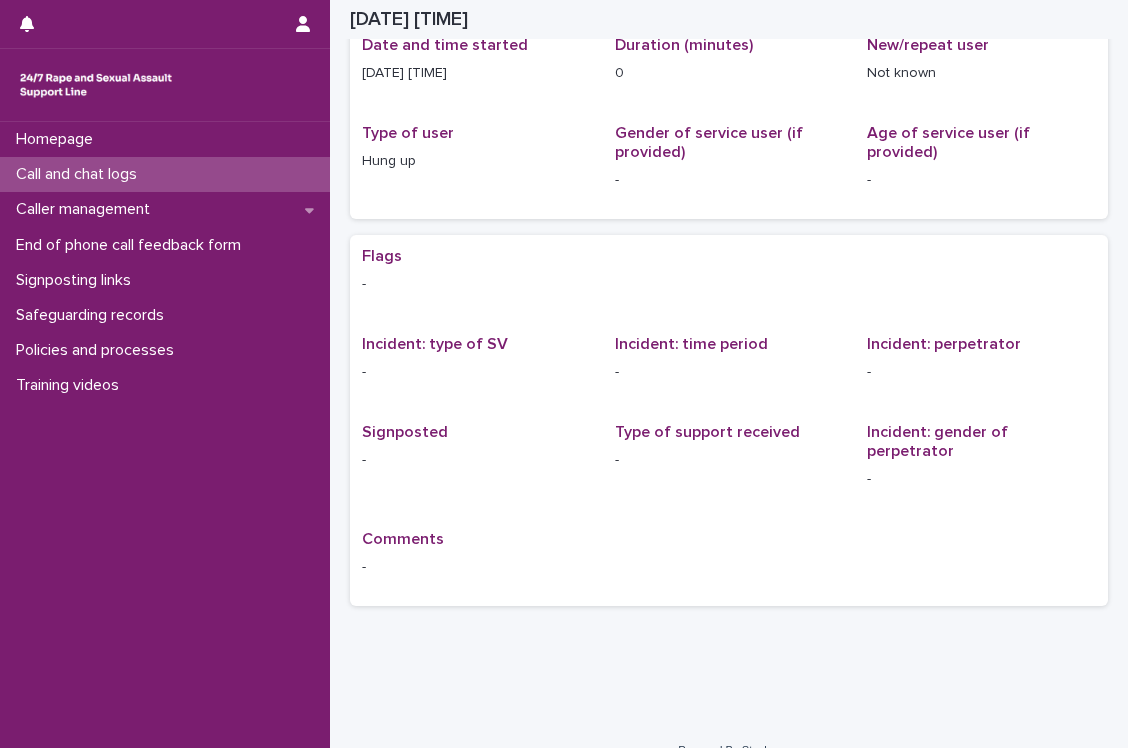 scroll, scrollTop: 0, scrollLeft: 0, axis: both 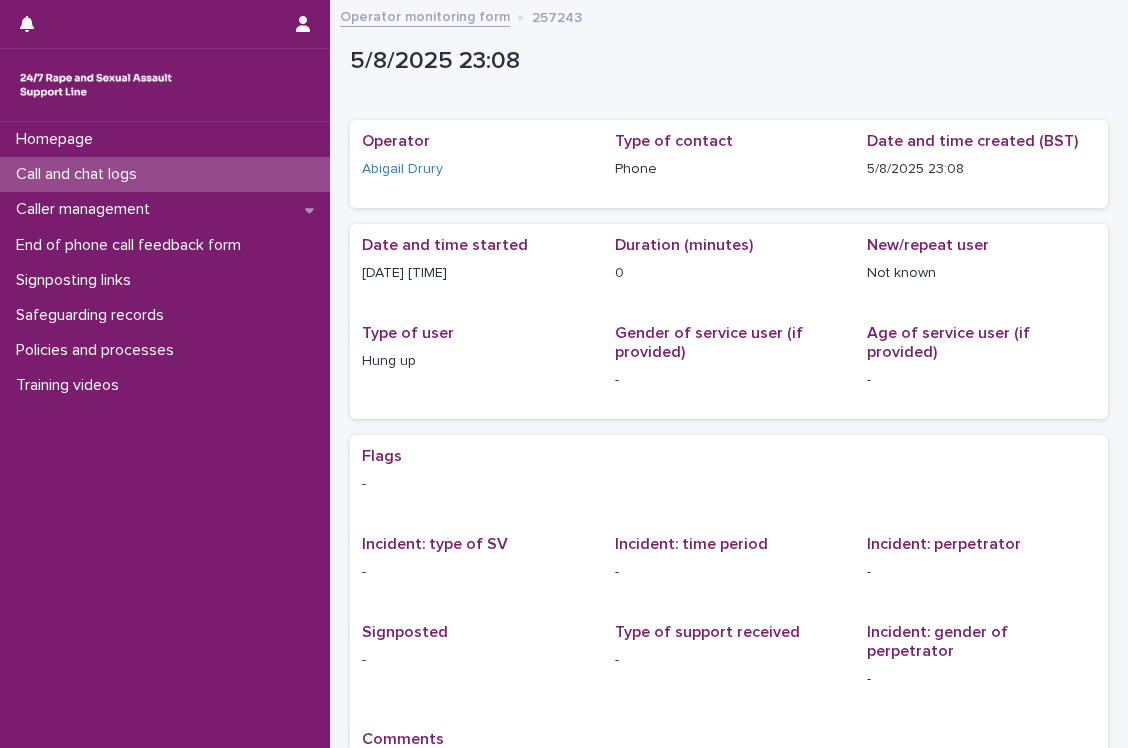 click on "Call and chat logs" at bounding box center [165, 174] 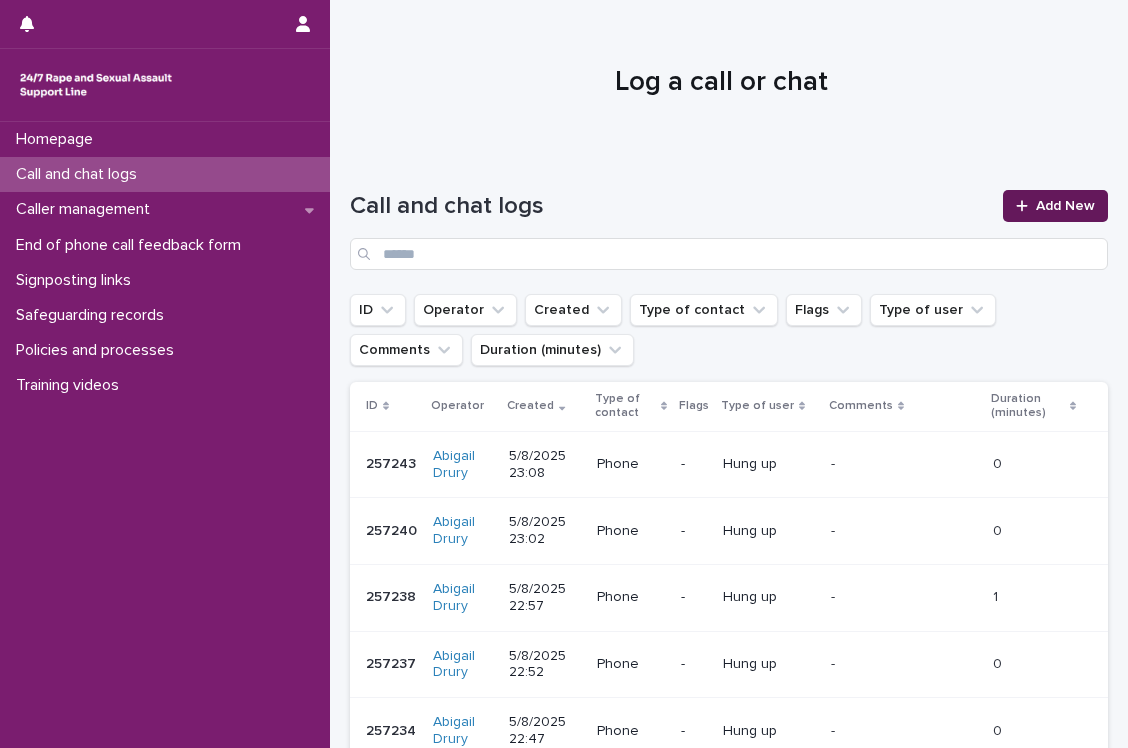 click on "Add New" at bounding box center (1055, 206) 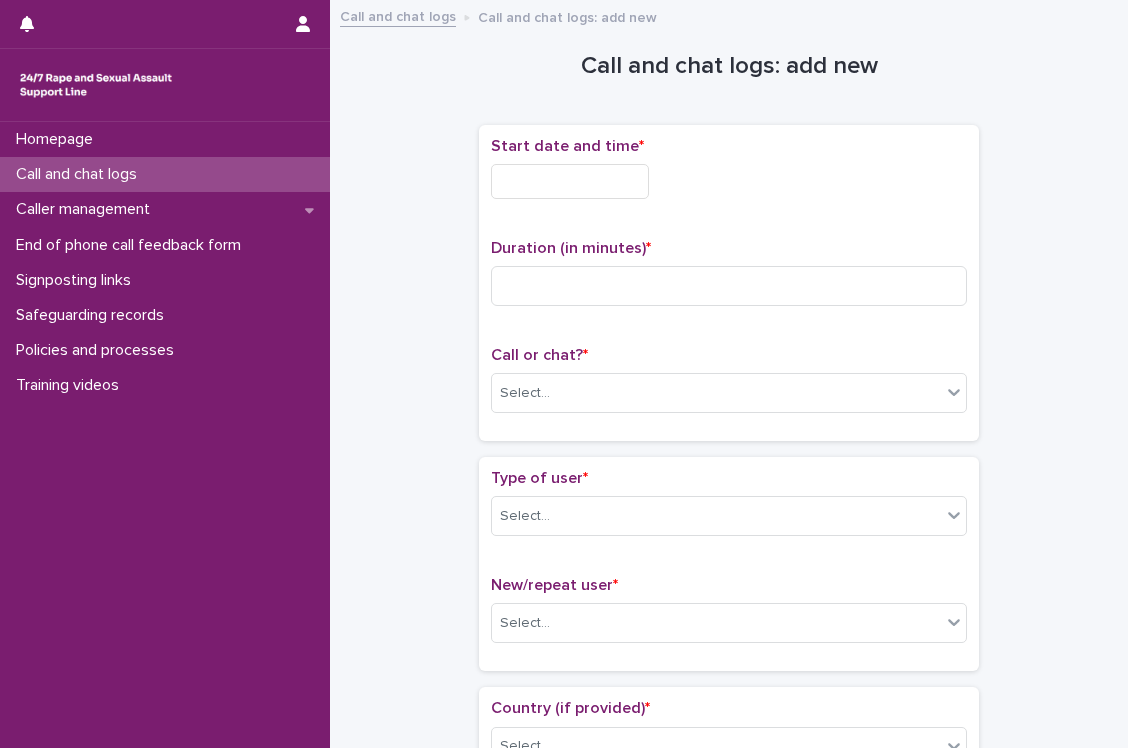 click at bounding box center (570, 181) 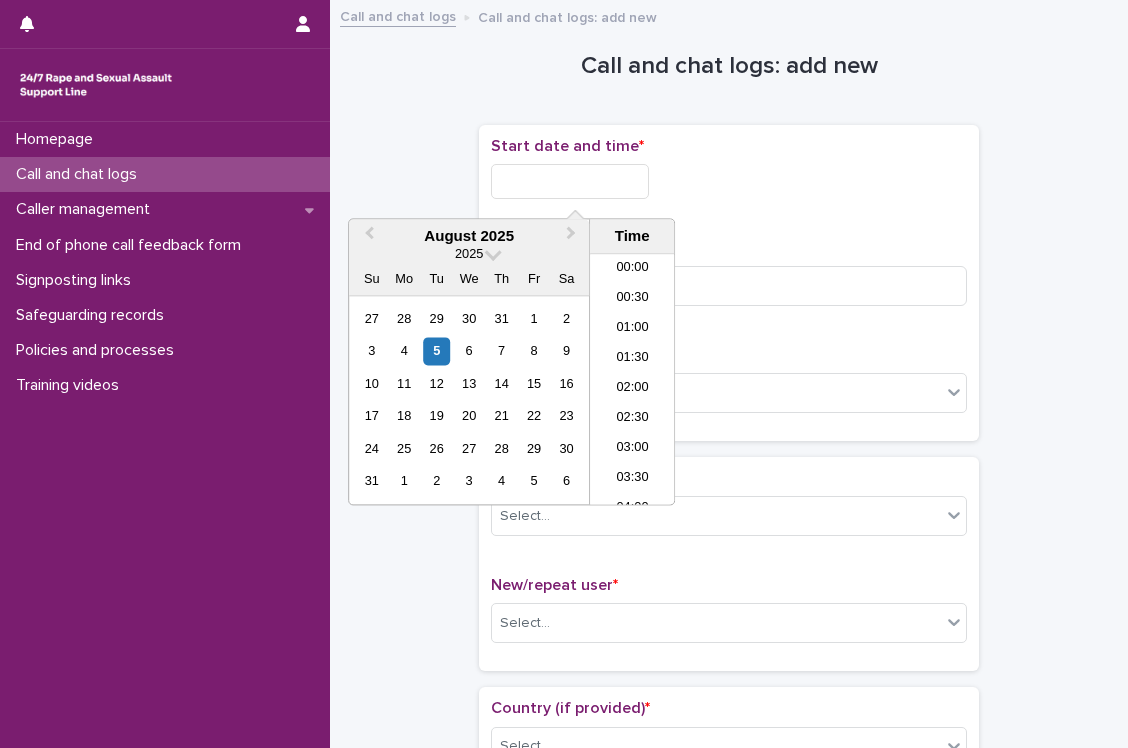 scroll, scrollTop: 1189, scrollLeft: 0, axis: vertical 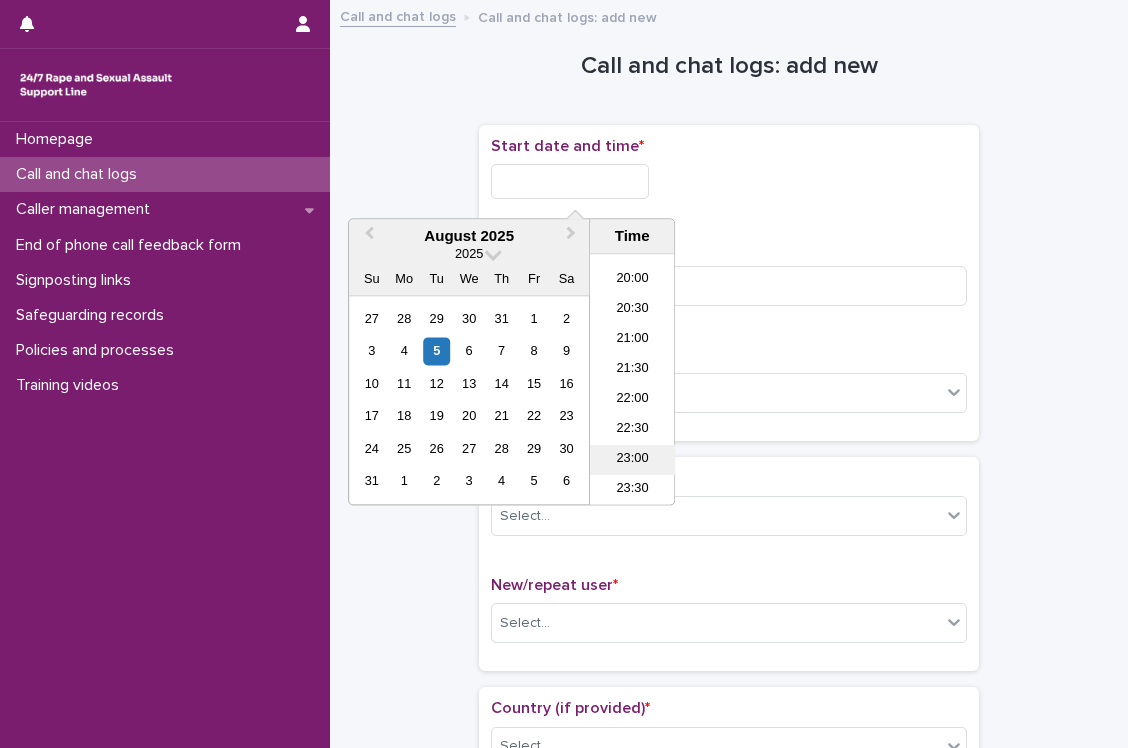 click on "23:00" at bounding box center [632, 461] 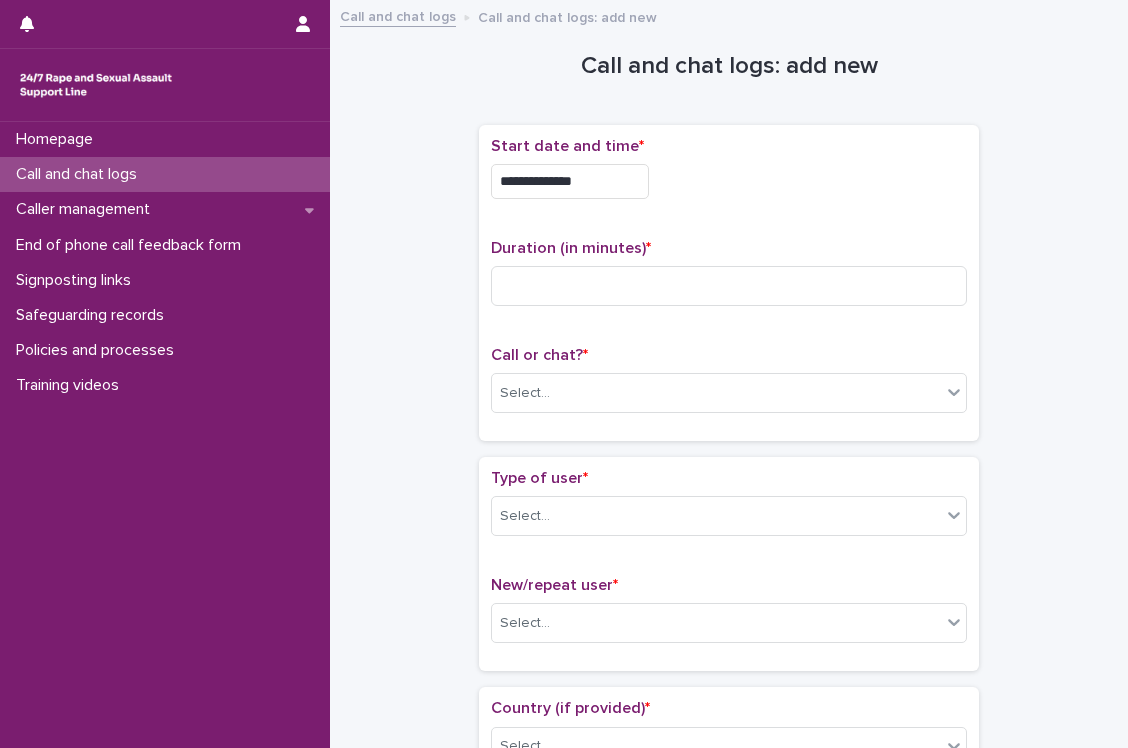 click on "**********" at bounding box center [570, 181] 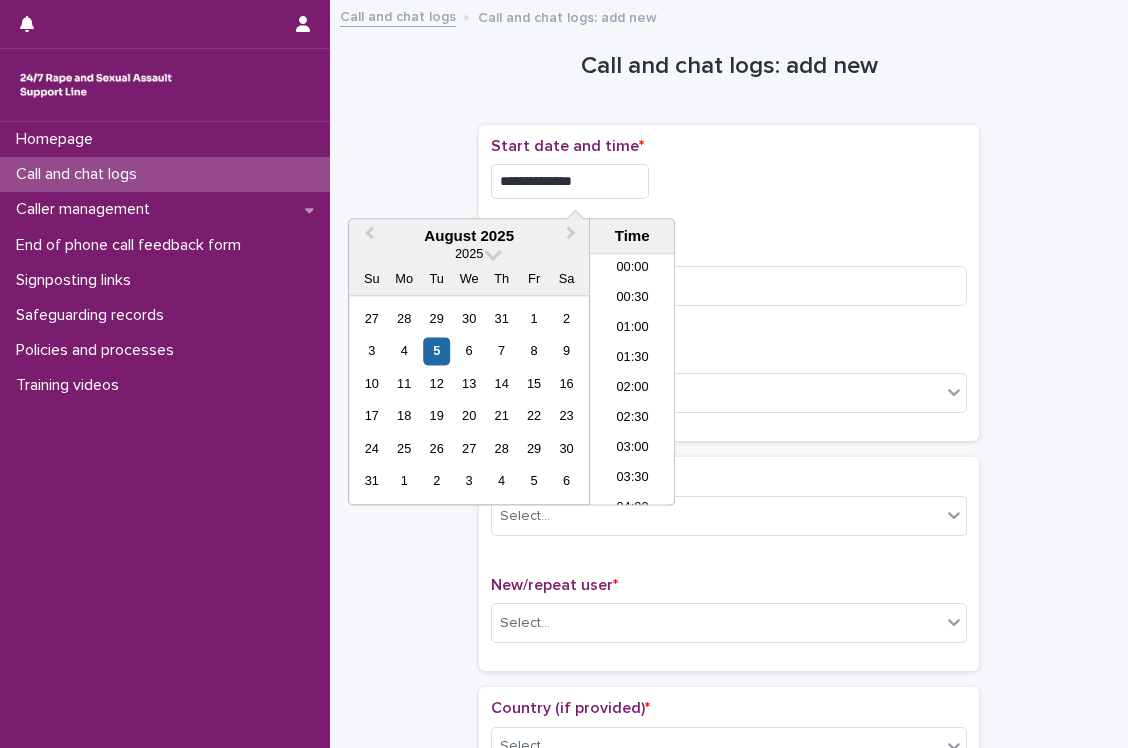 scroll, scrollTop: 1189, scrollLeft: 0, axis: vertical 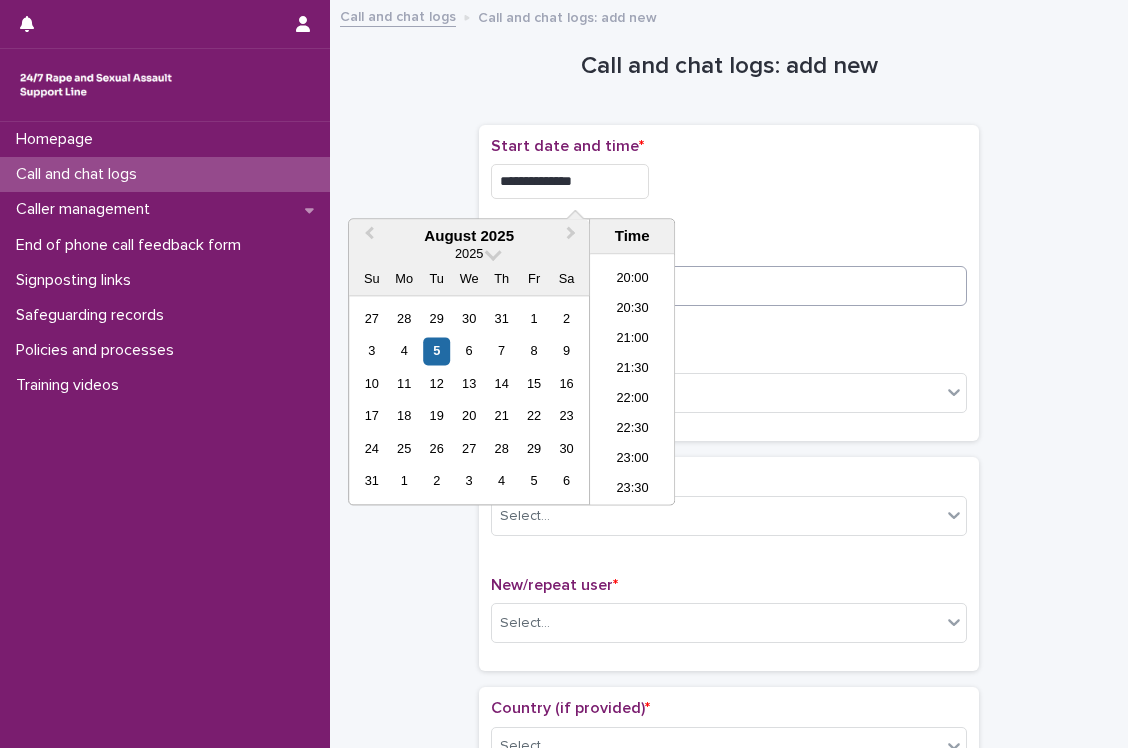 type on "**********" 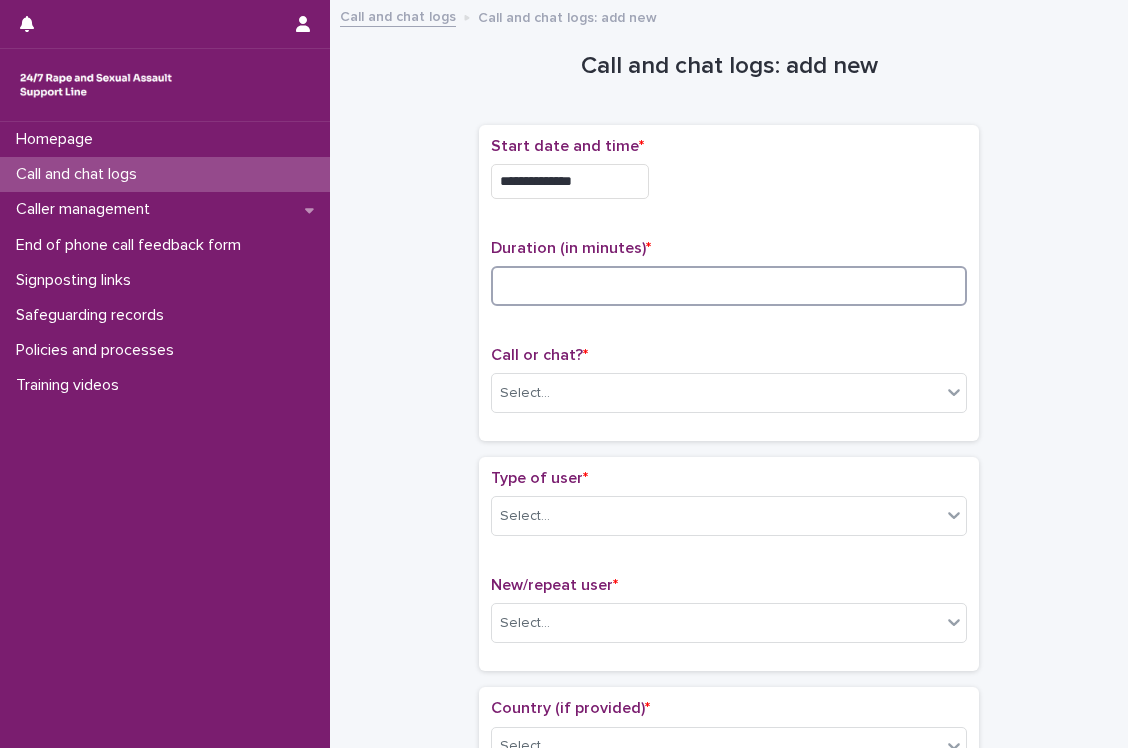 click at bounding box center [729, 286] 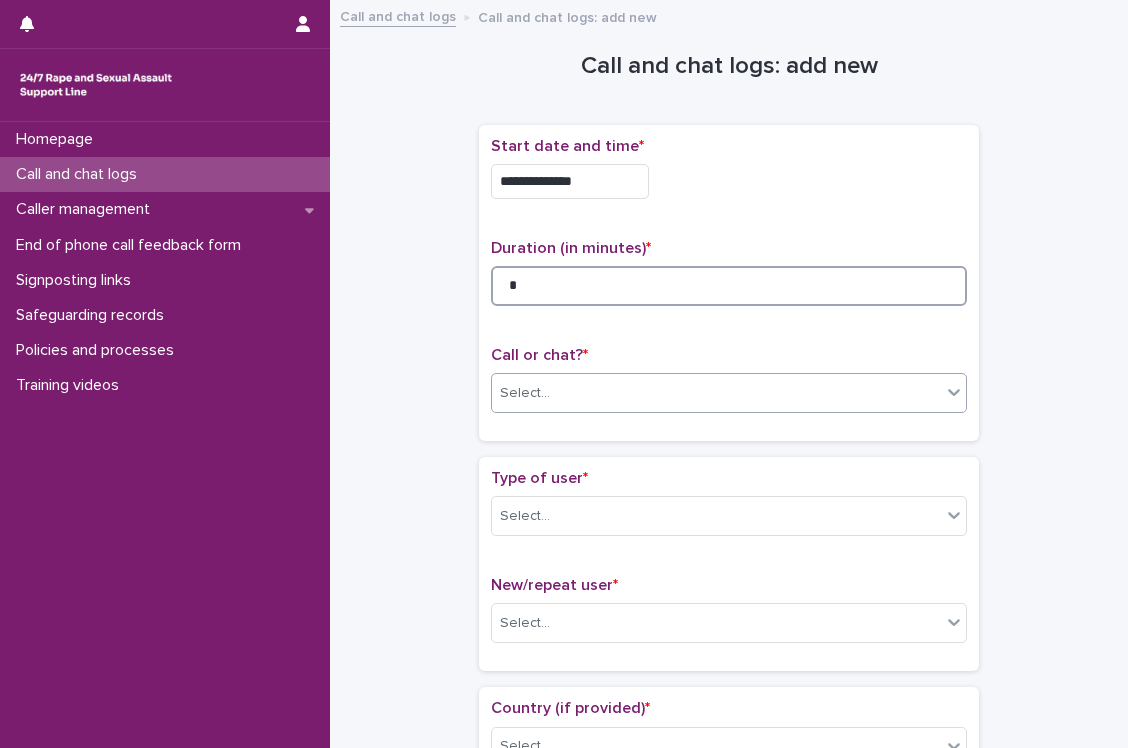 type on "*" 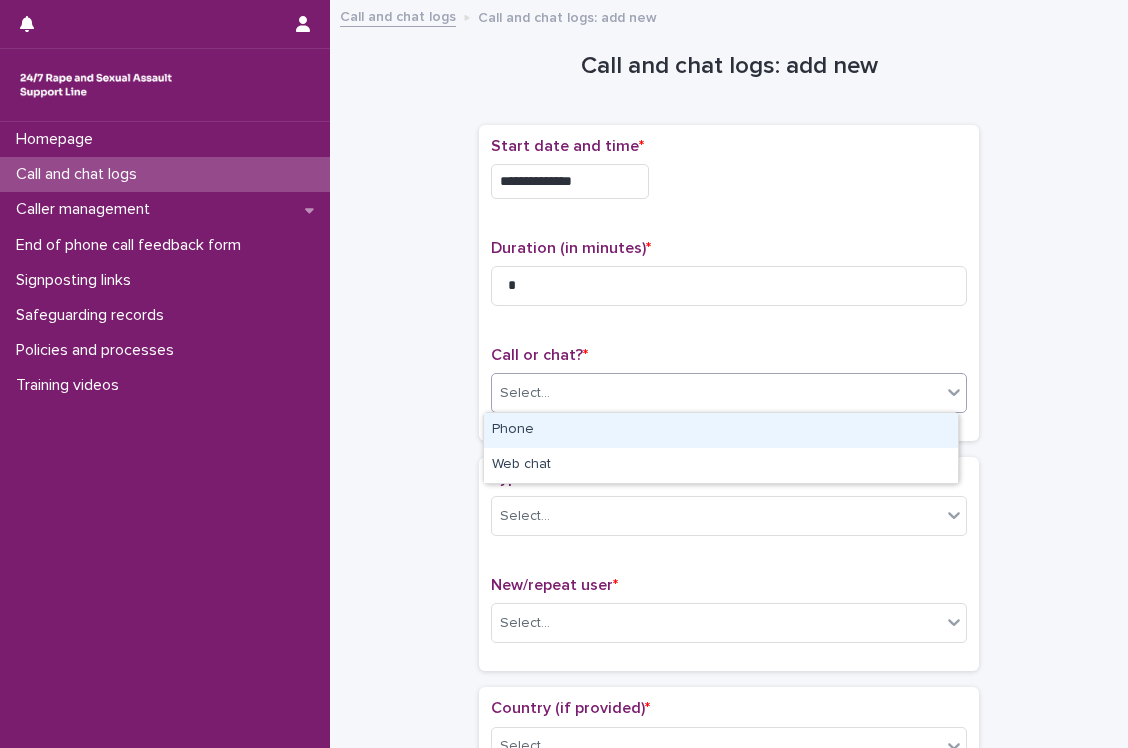 click on "Select..." at bounding box center (716, 393) 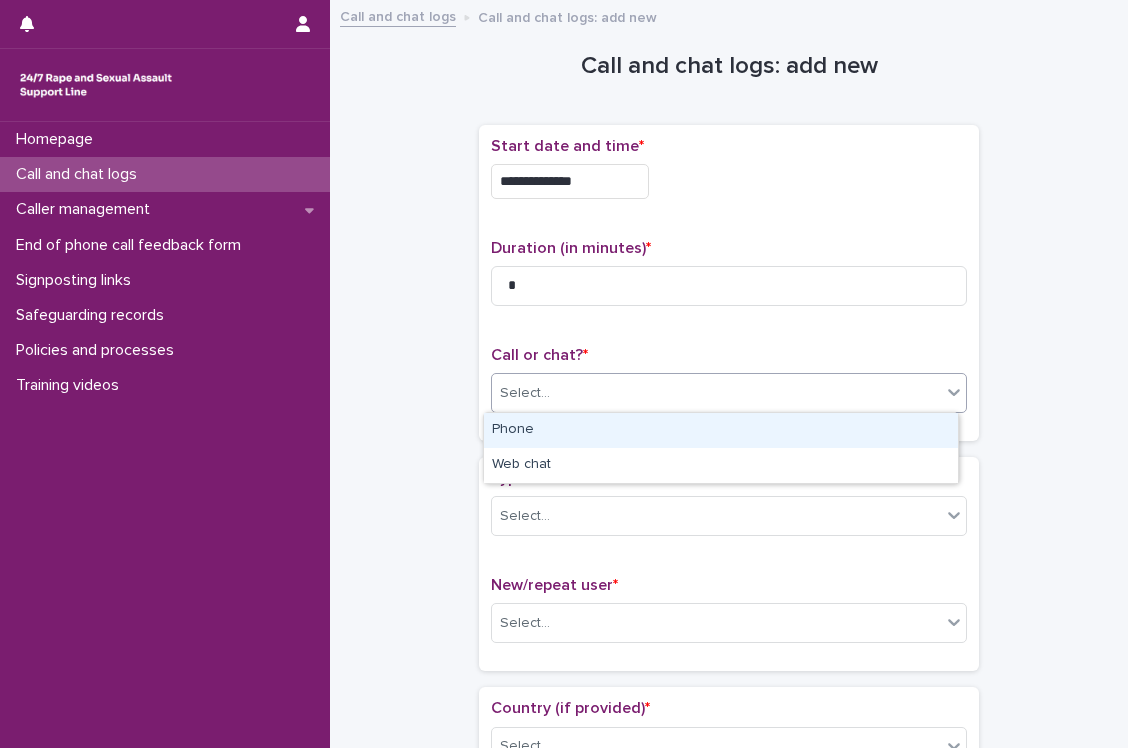 click on "Phone" at bounding box center (721, 430) 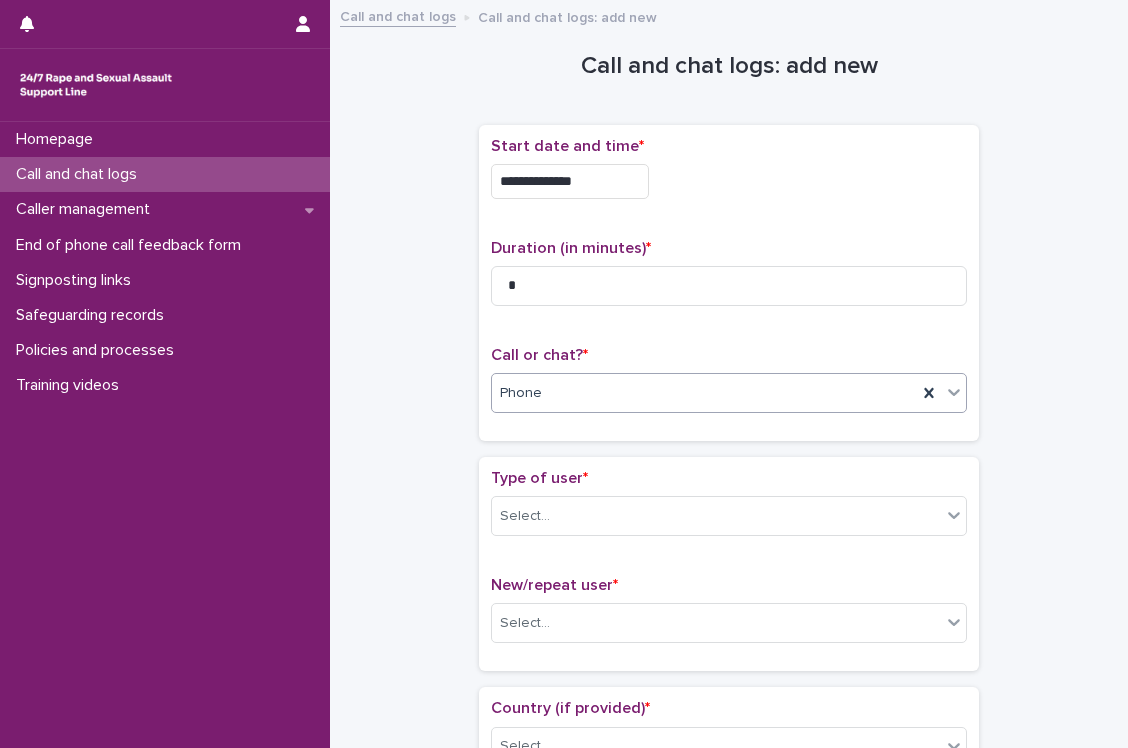 click on "Type of user * Select..." at bounding box center (729, 510) 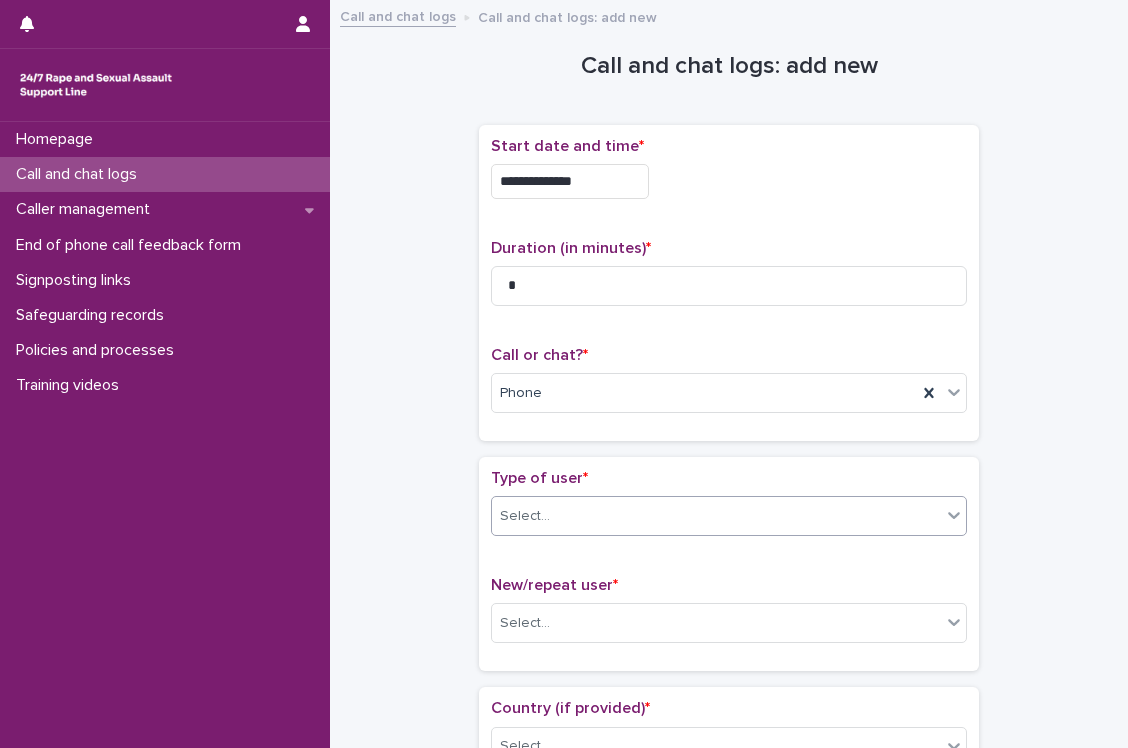click on "Select..." at bounding box center (716, 516) 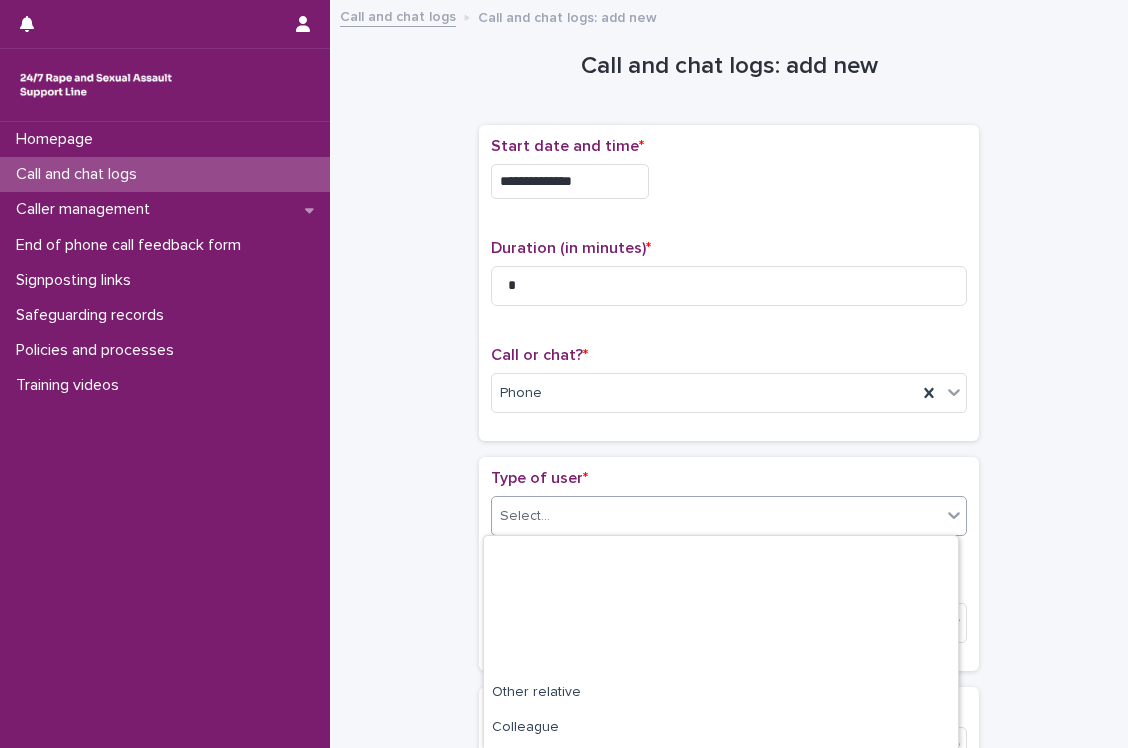 scroll, scrollTop: 311, scrollLeft: 0, axis: vertical 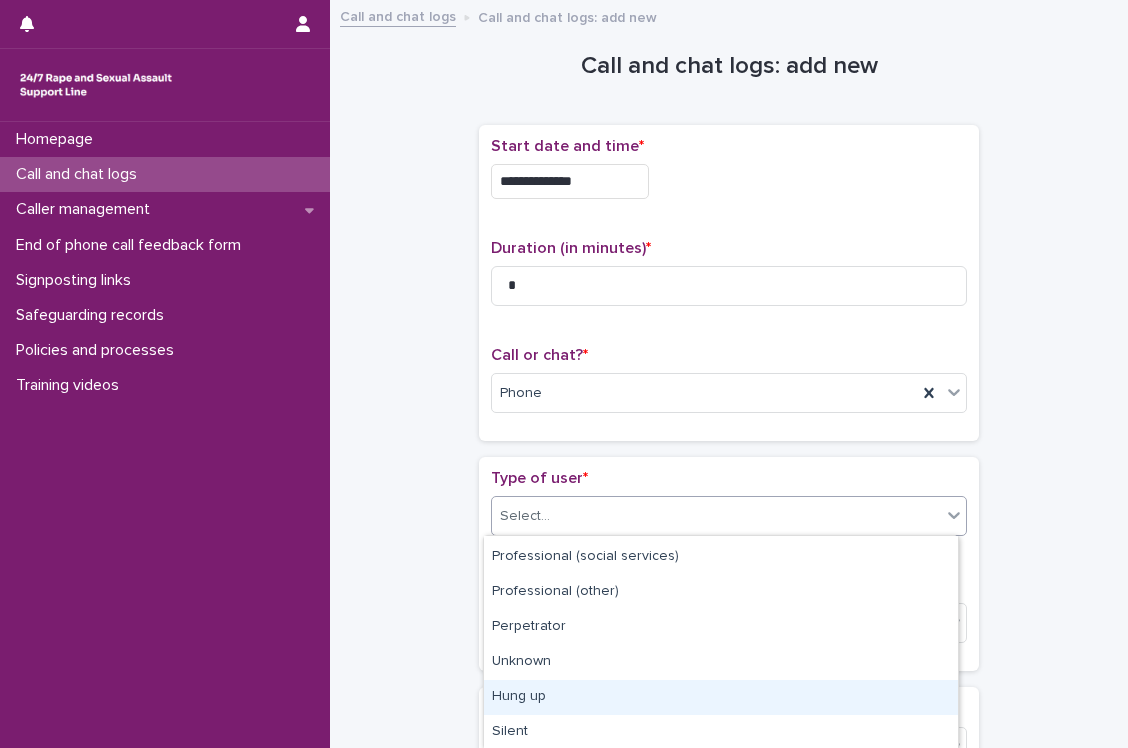 click on "Hung up" at bounding box center (721, 697) 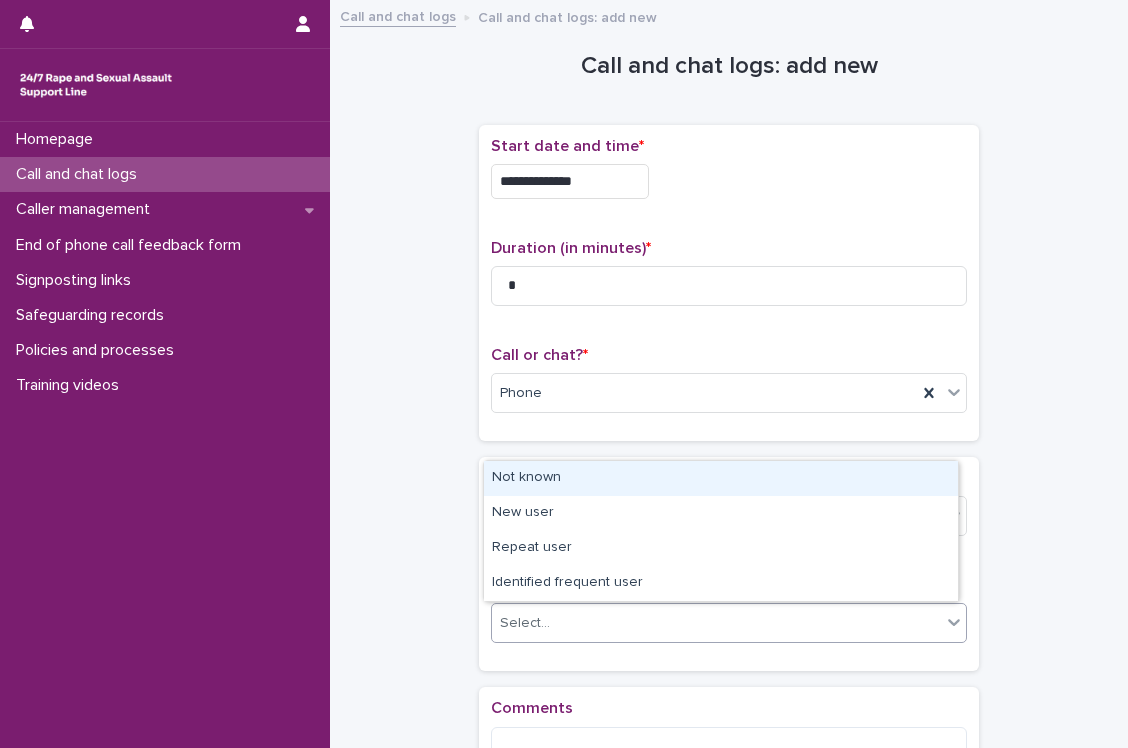 click on "Select..." at bounding box center [716, 623] 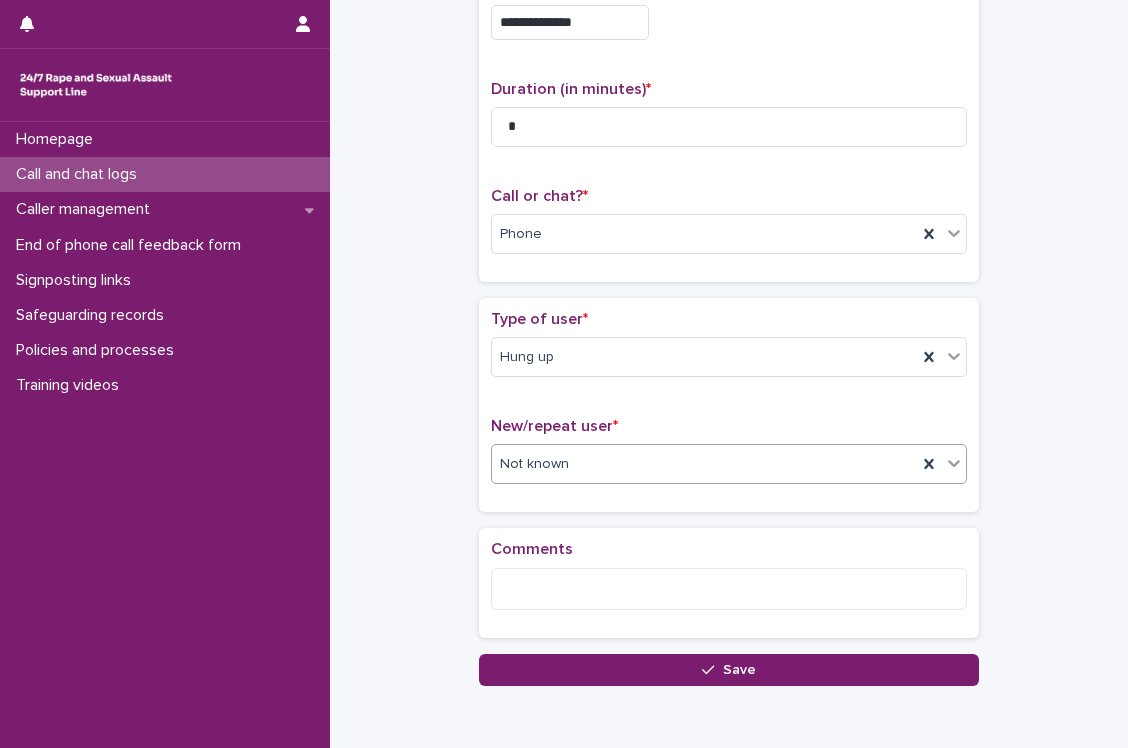 scroll, scrollTop: 160, scrollLeft: 0, axis: vertical 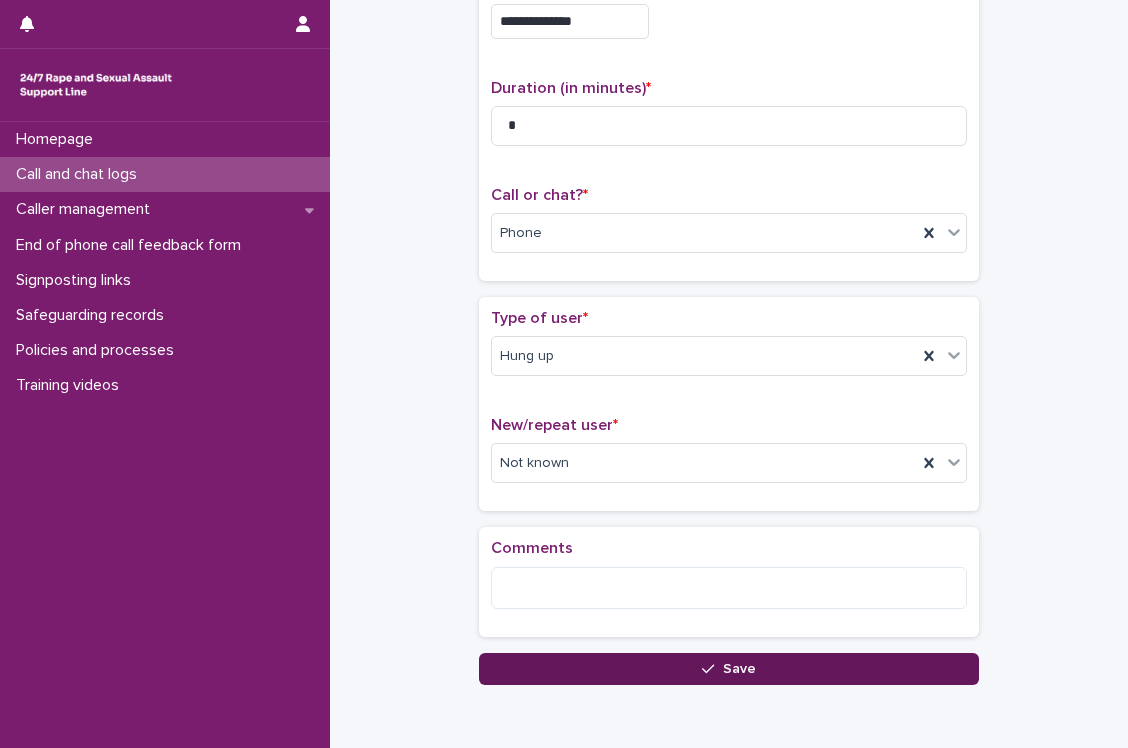 click on "Save" at bounding box center [729, 669] 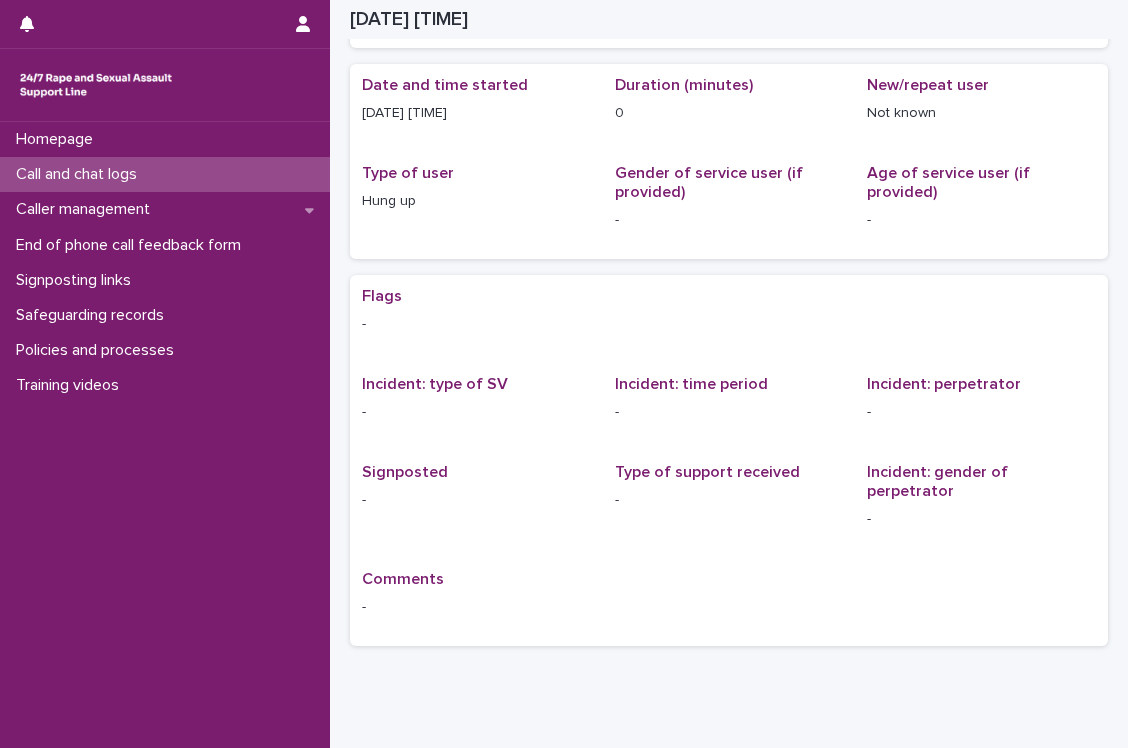 scroll, scrollTop: 0, scrollLeft: 0, axis: both 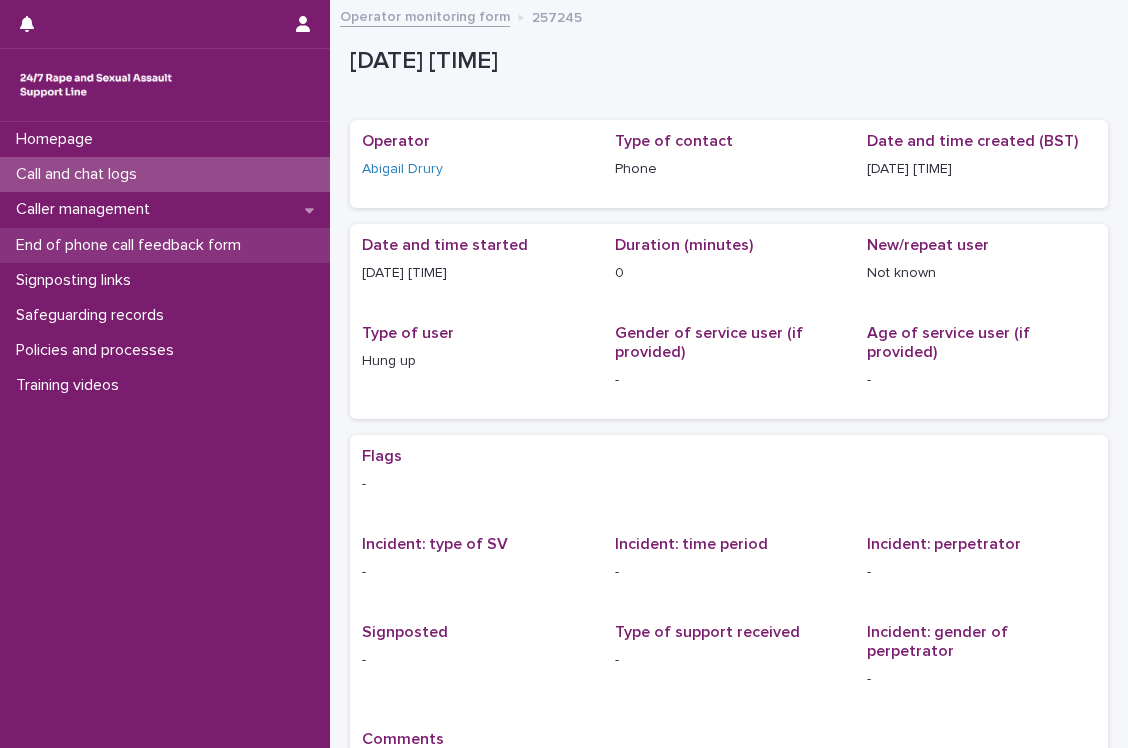 click on "End of phone call feedback form" at bounding box center [132, 245] 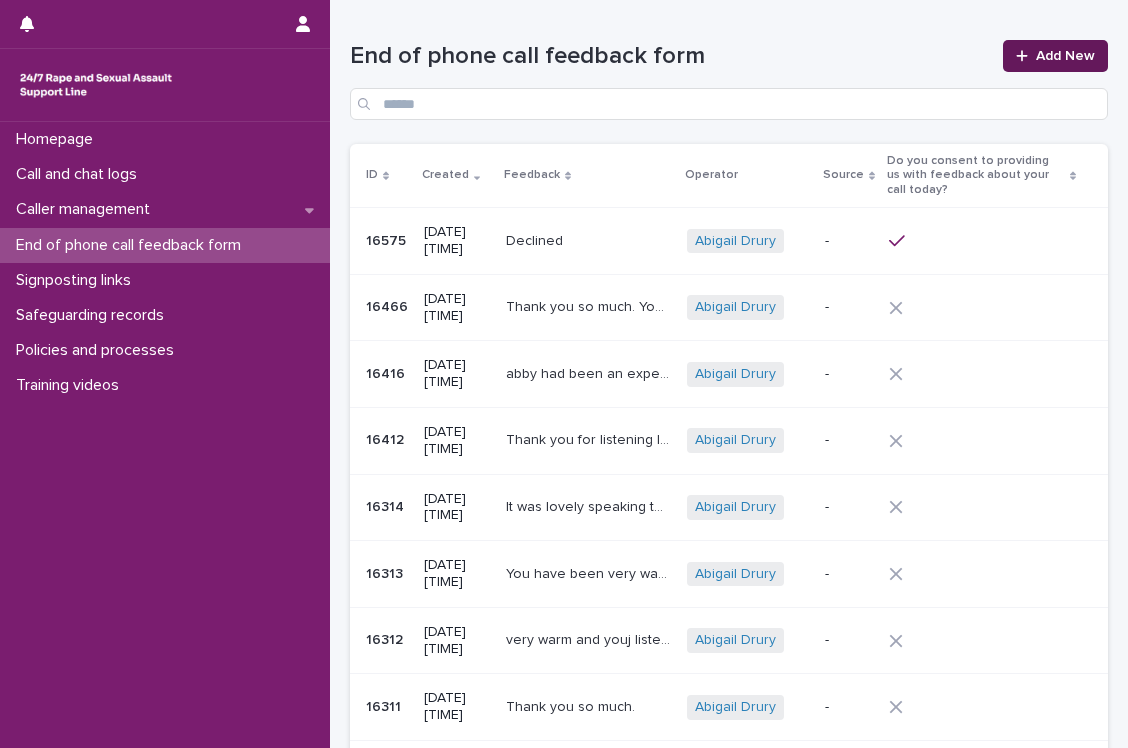 click on "Add New" at bounding box center [1055, 56] 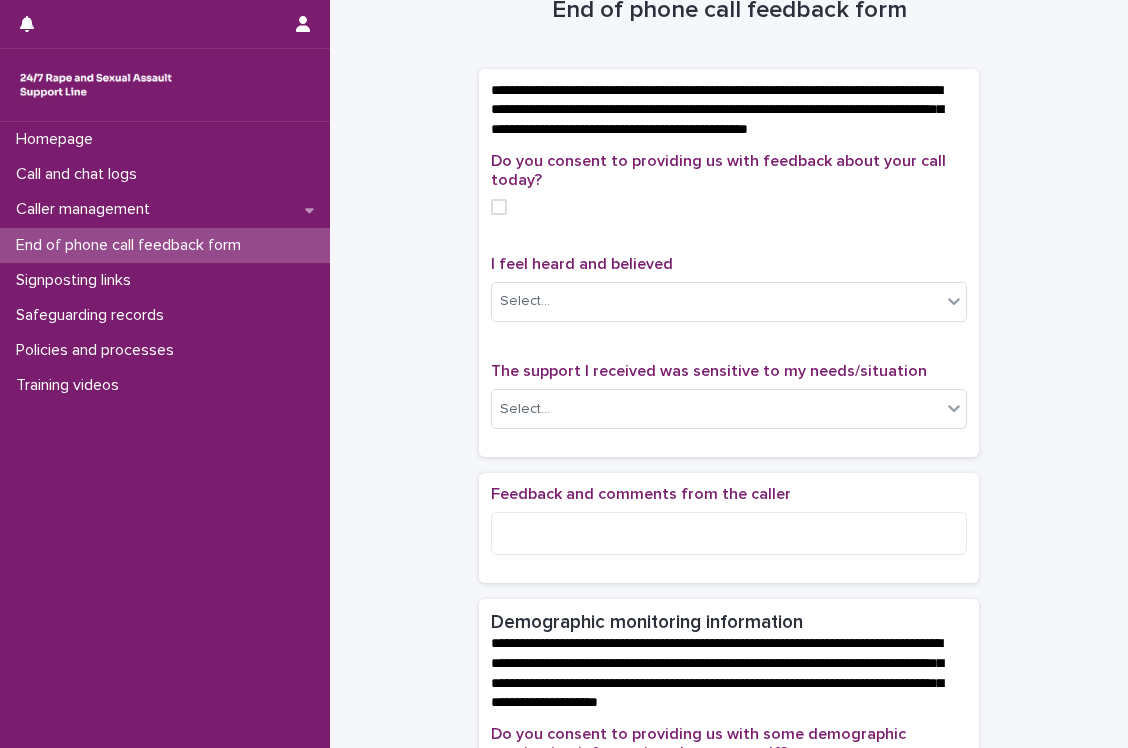 scroll, scrollTop: 51, scrollLeft: 0, axis: vertical 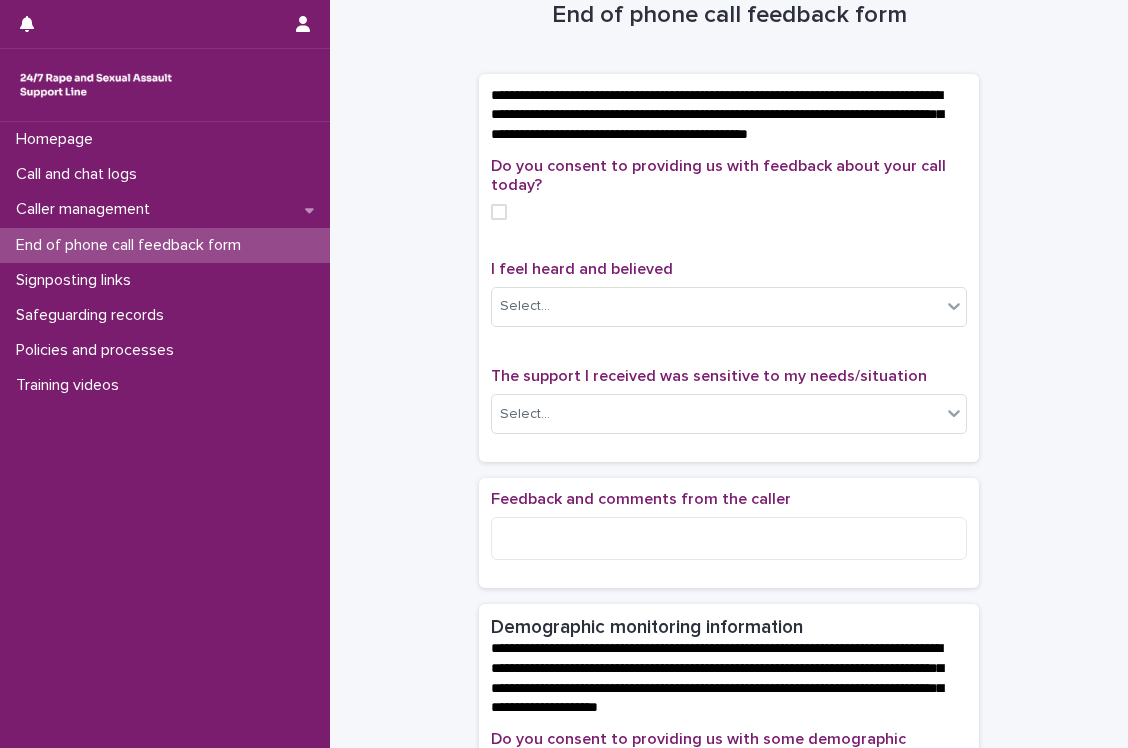click at bounding box center (499, 212) 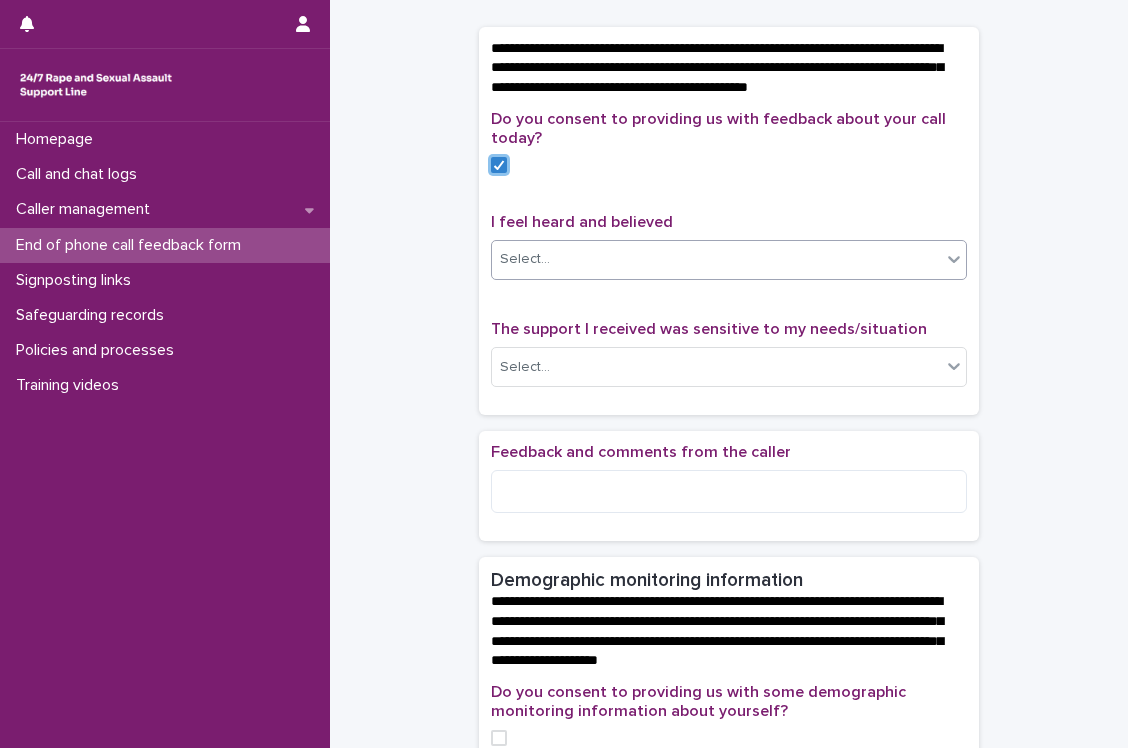 scroll, scrollTop: 103, scrollLeft: 0, axis: vertical 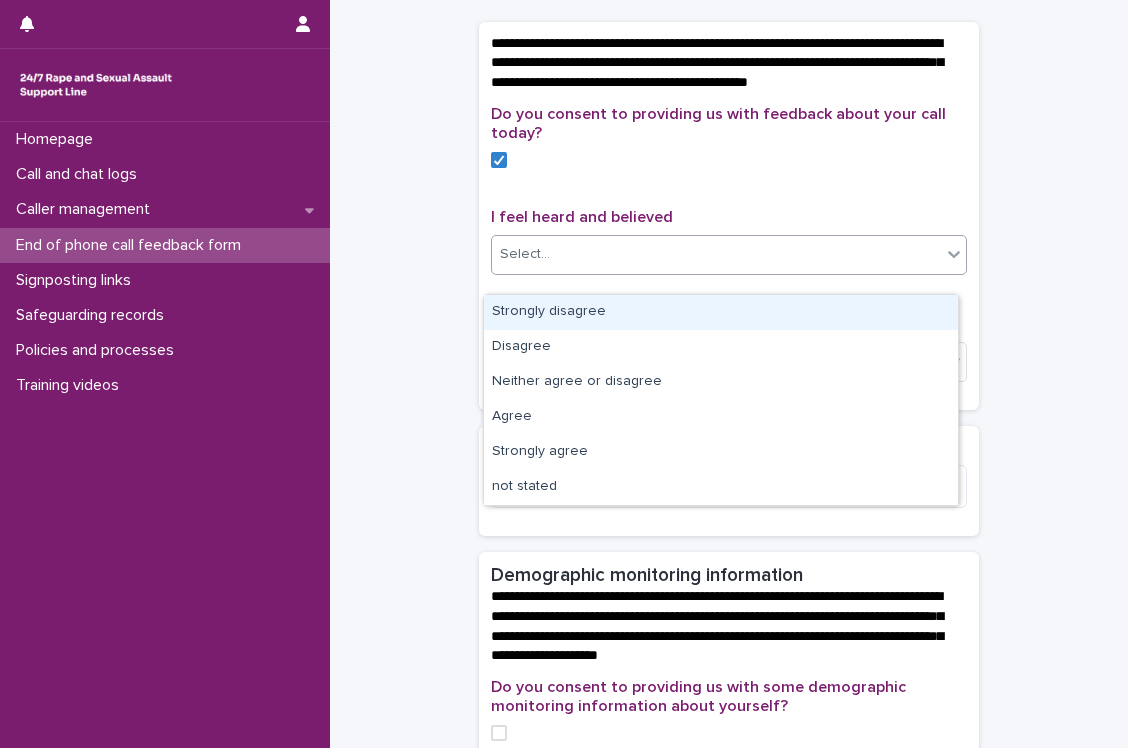 click on "Select..." at bounding box center (716, 254) 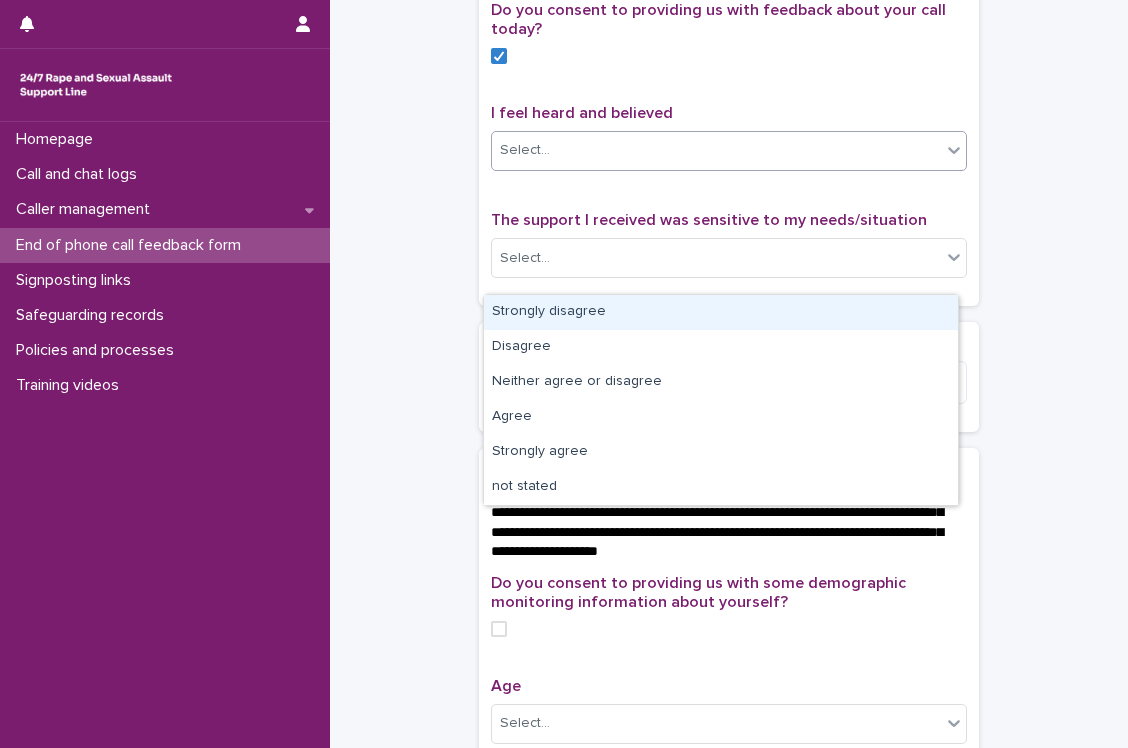 scroll, scrollTop: 207, scrollLeft: 0, axis: vertical 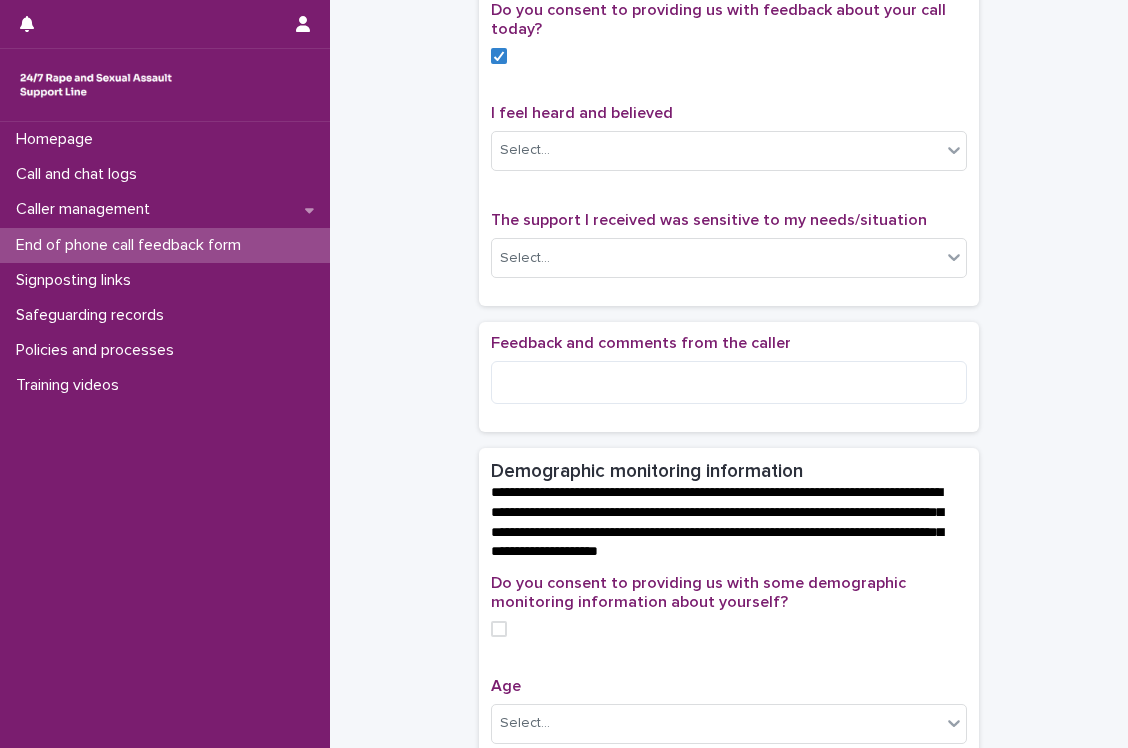 click on "Do you consent to providing us with feedback about your call today? I feel heard and believed Select... The support I received was sensitive to my needs/situation Select..." at bounding box center [729, 147] 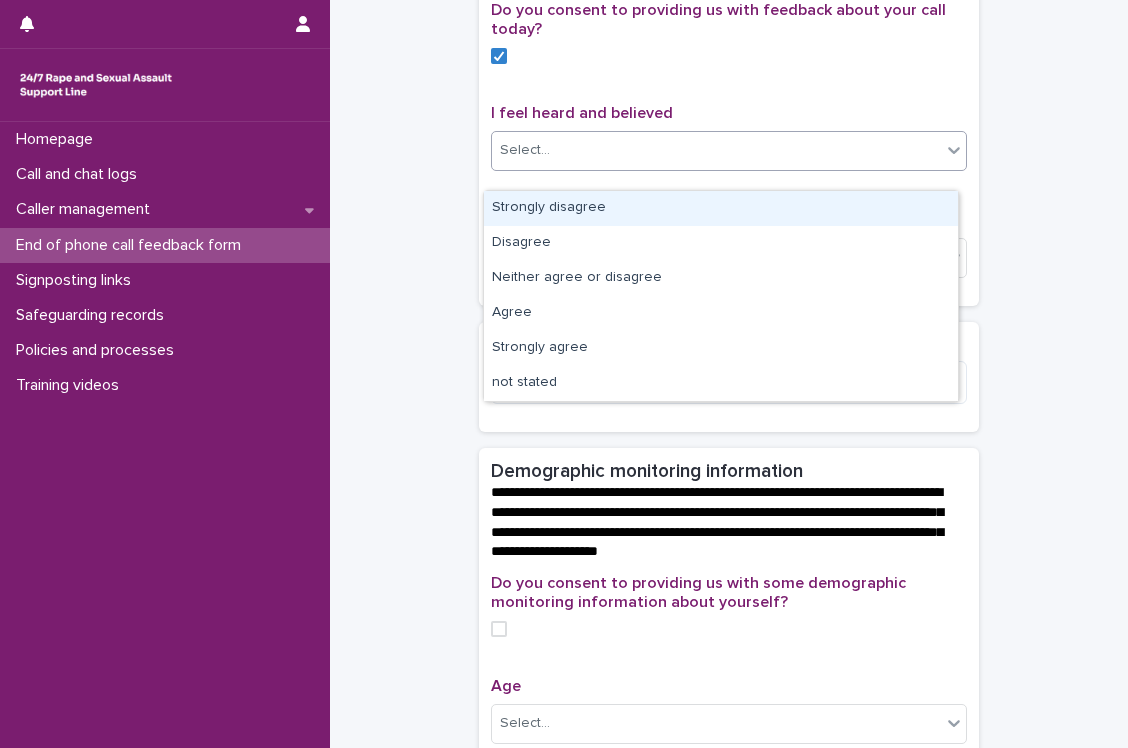 click on "Select..." at bounding box center (716, 150) 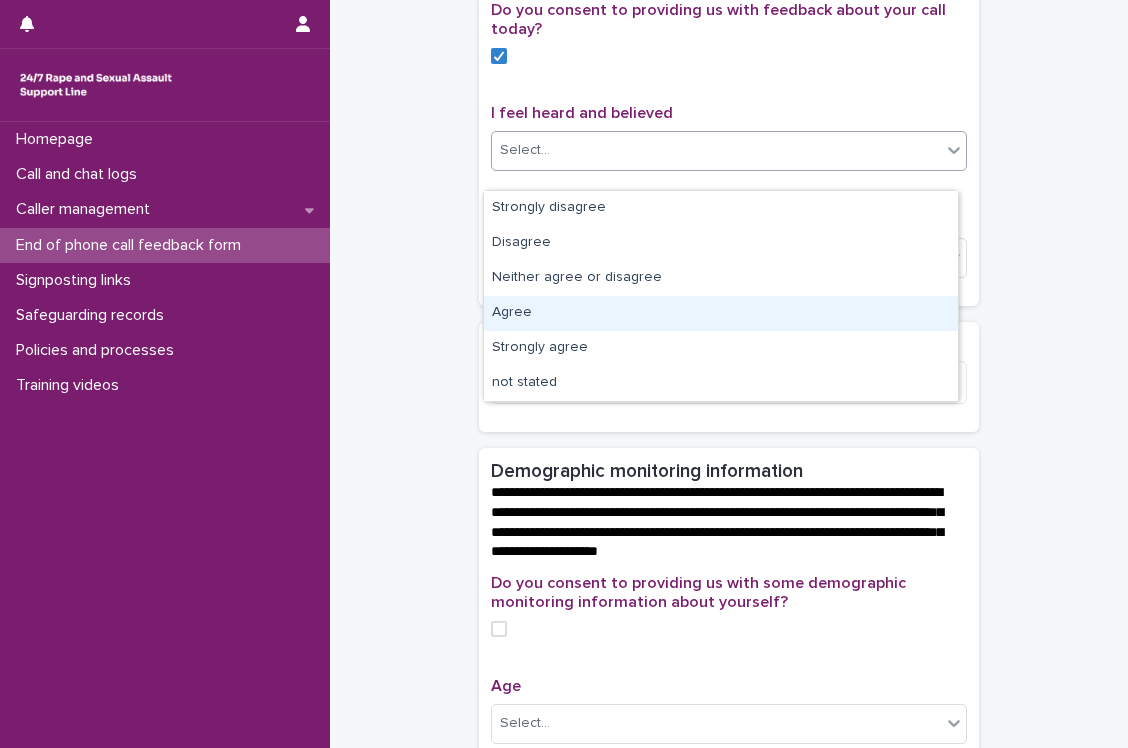click on "Agree" at bounding box center [721, 313] 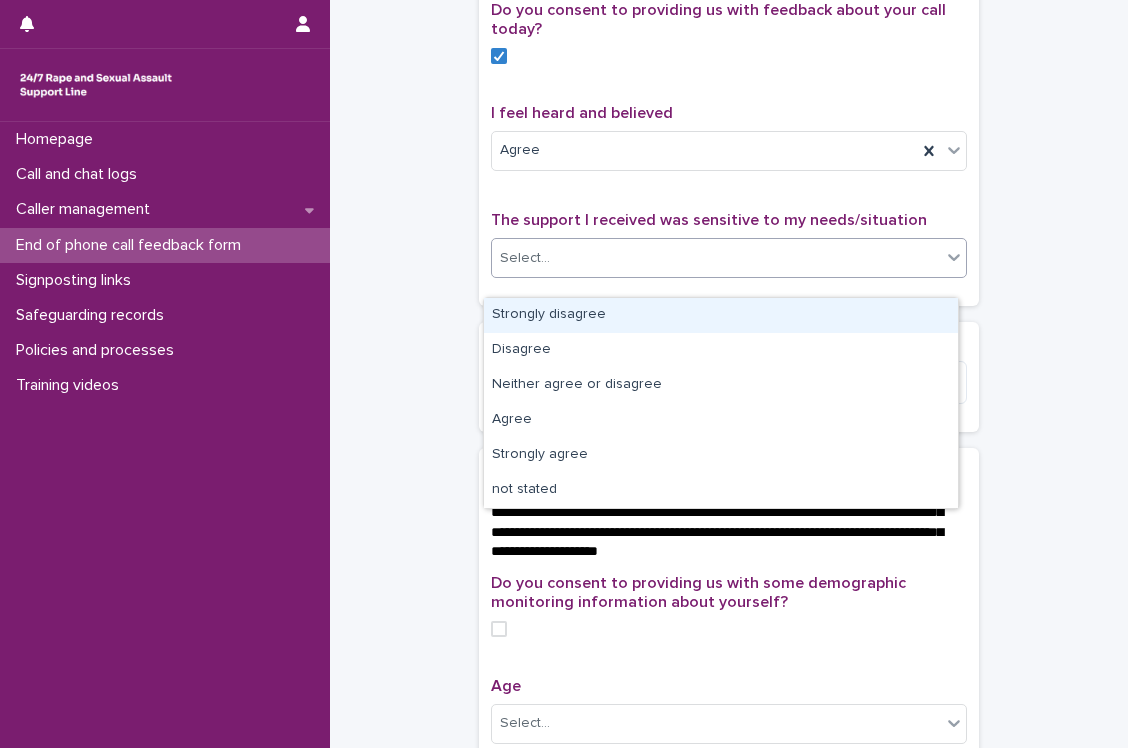 click on "Select..." at bounding box center (716, 258) 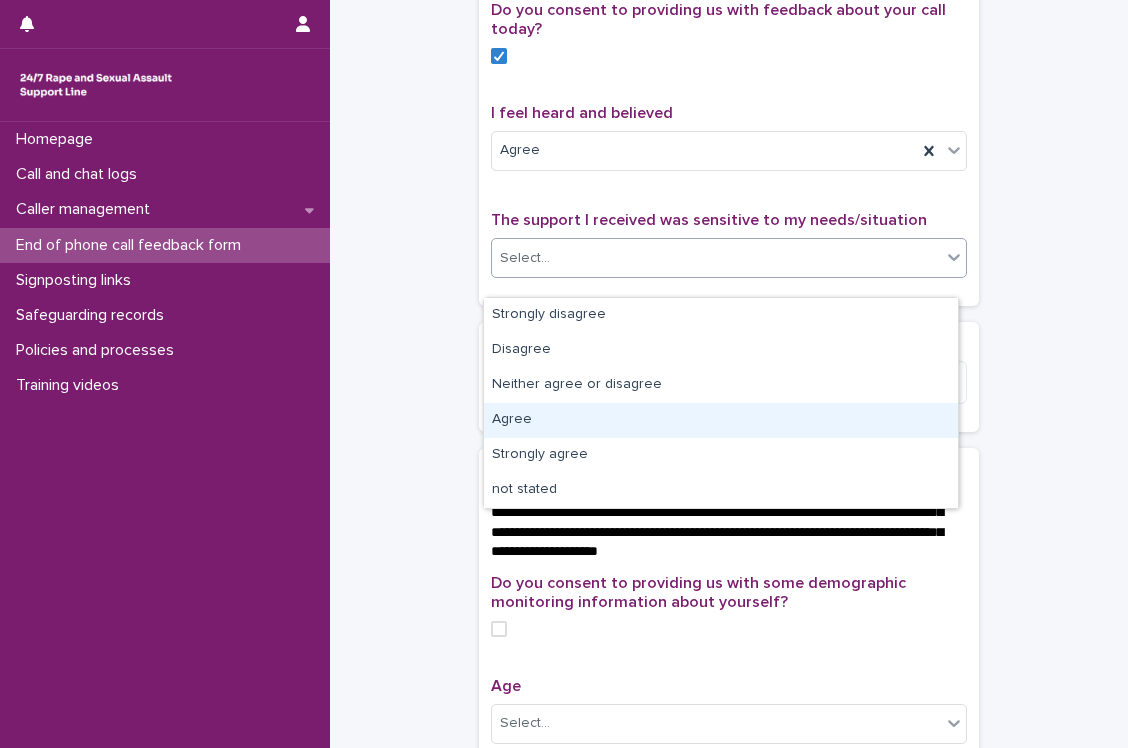 click on "Agree" at bounding box center [721, 420] 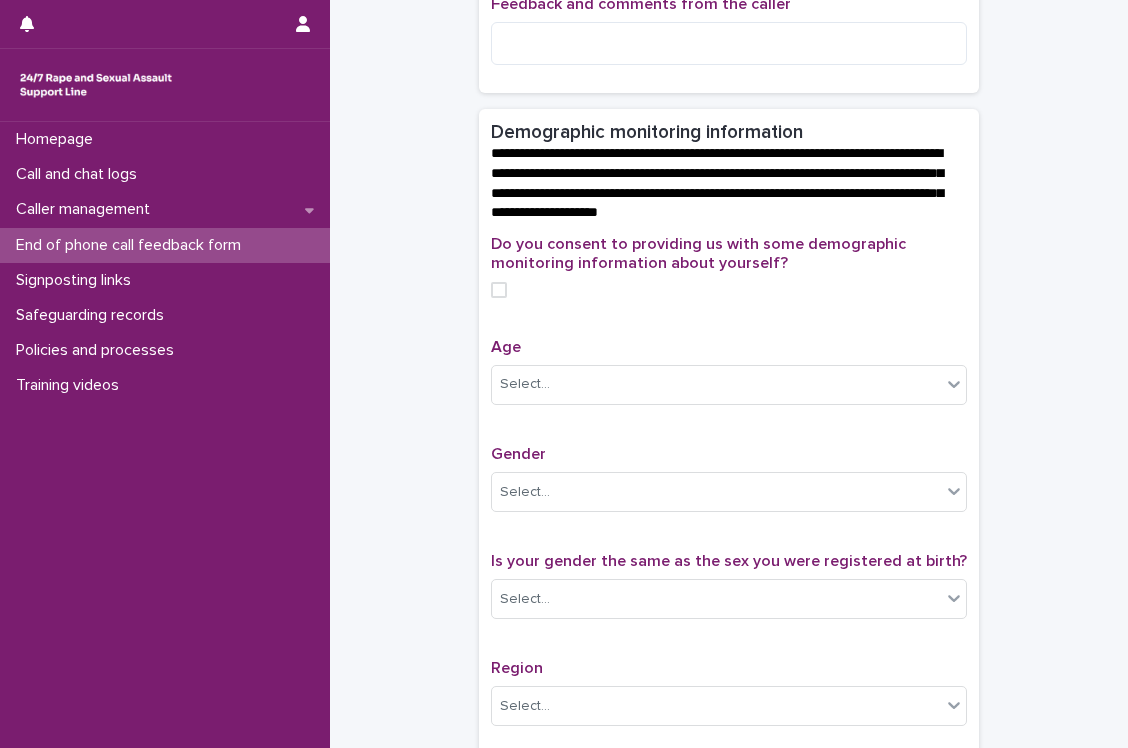 scroll, scrollTop: 548, scrollLeft: 0, axis: vertical 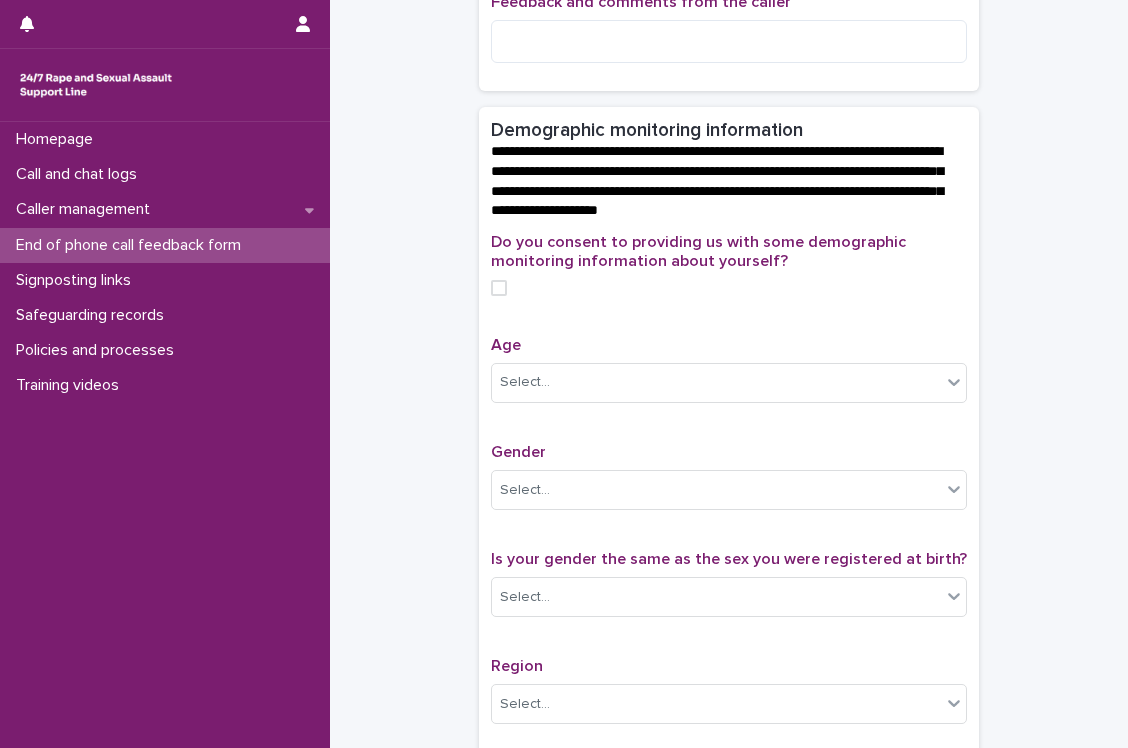 click at bounding box center (499, 288) 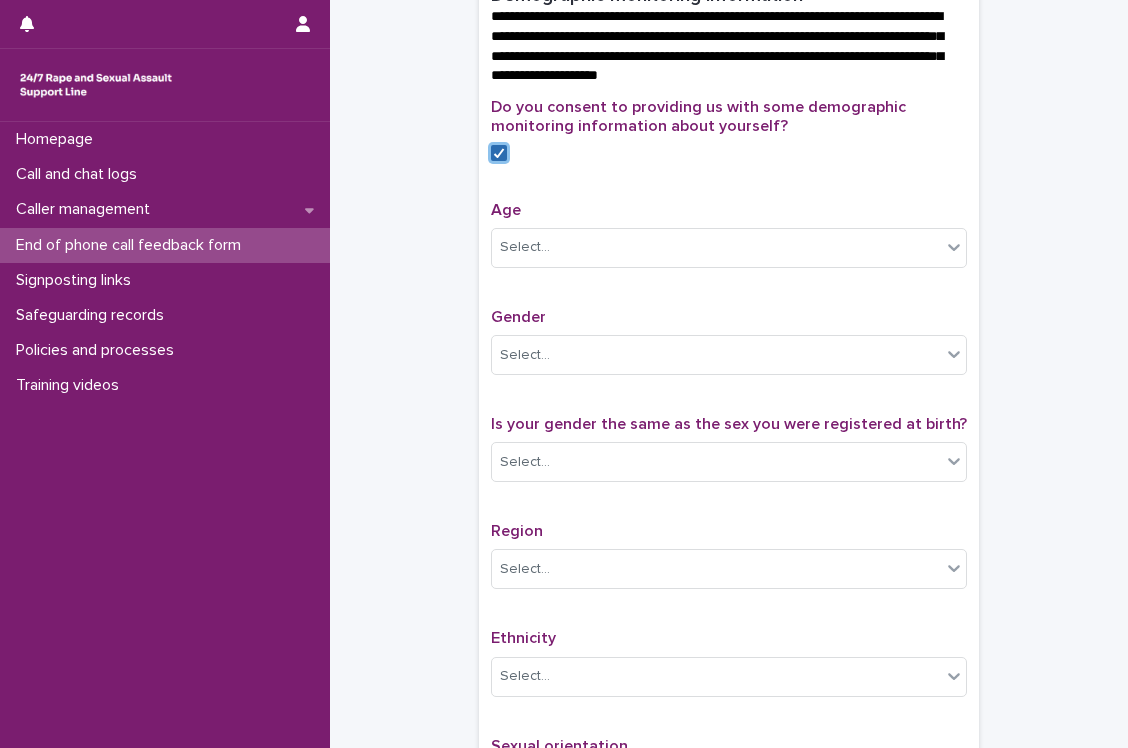 scroll, scrollTop: 684, scrollLeft: 0, axis: vertical 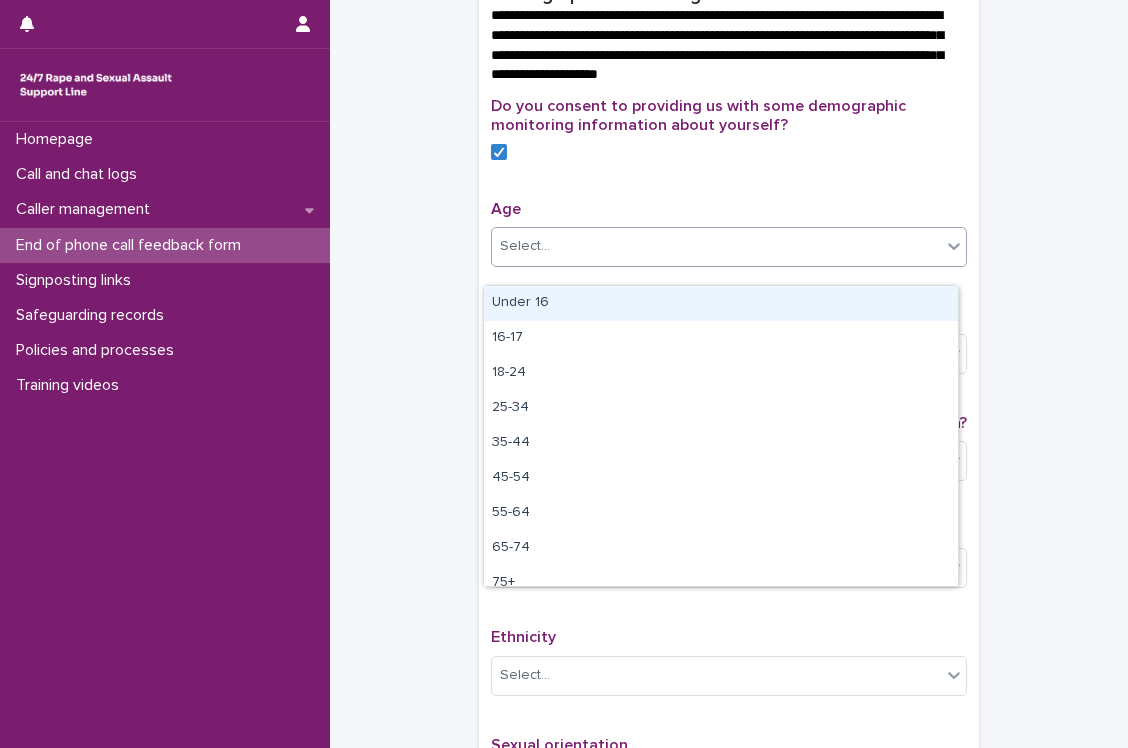 click on "Select..." at bounding box center [525, 246] 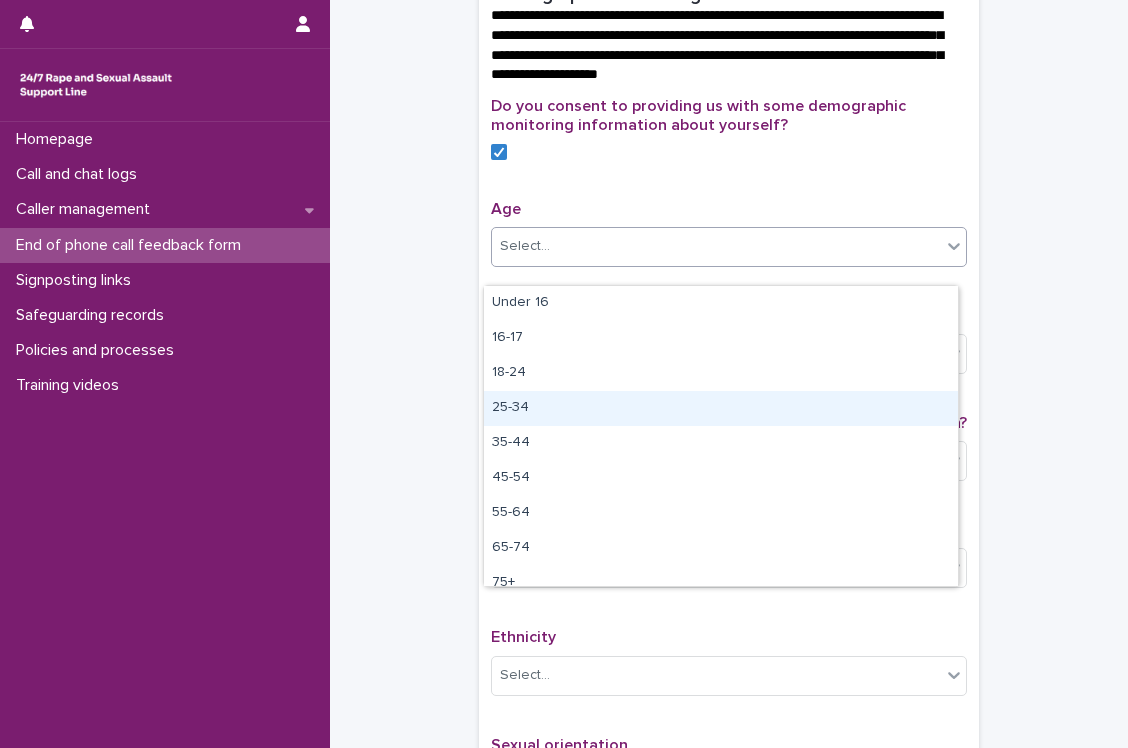 click on "25-34" at bounding box center (721, 408) 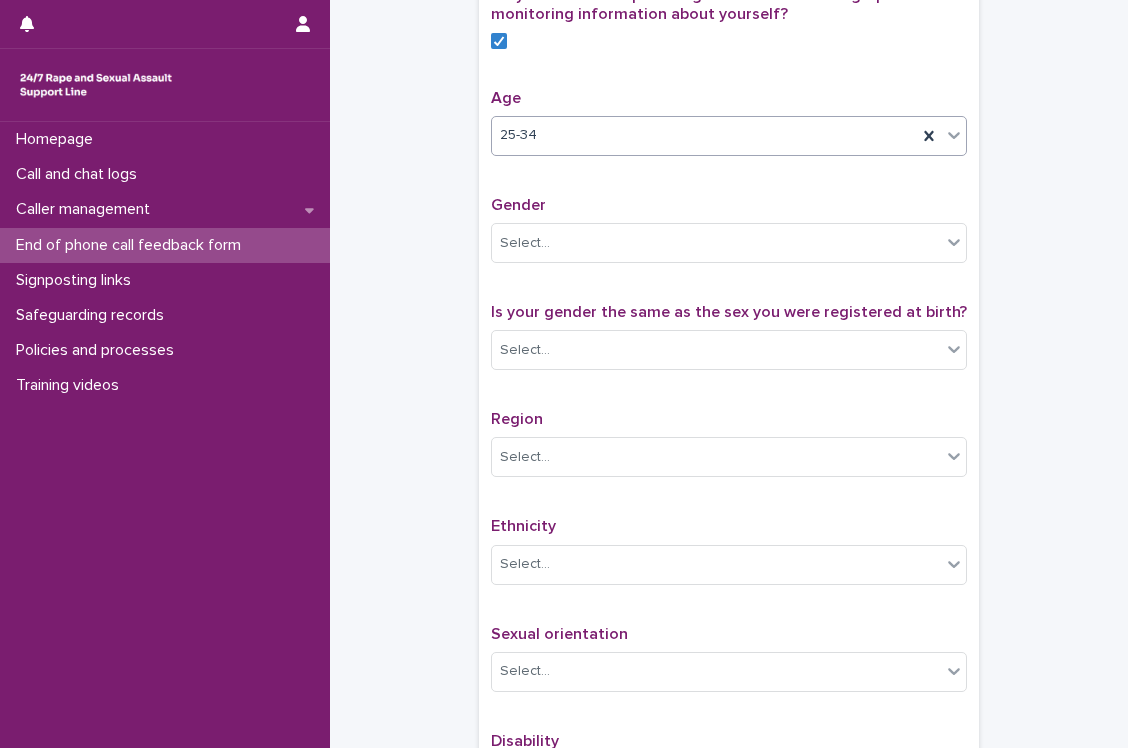 scroll, scrollTop: 800, scrollLeft: 0, axis: vertical 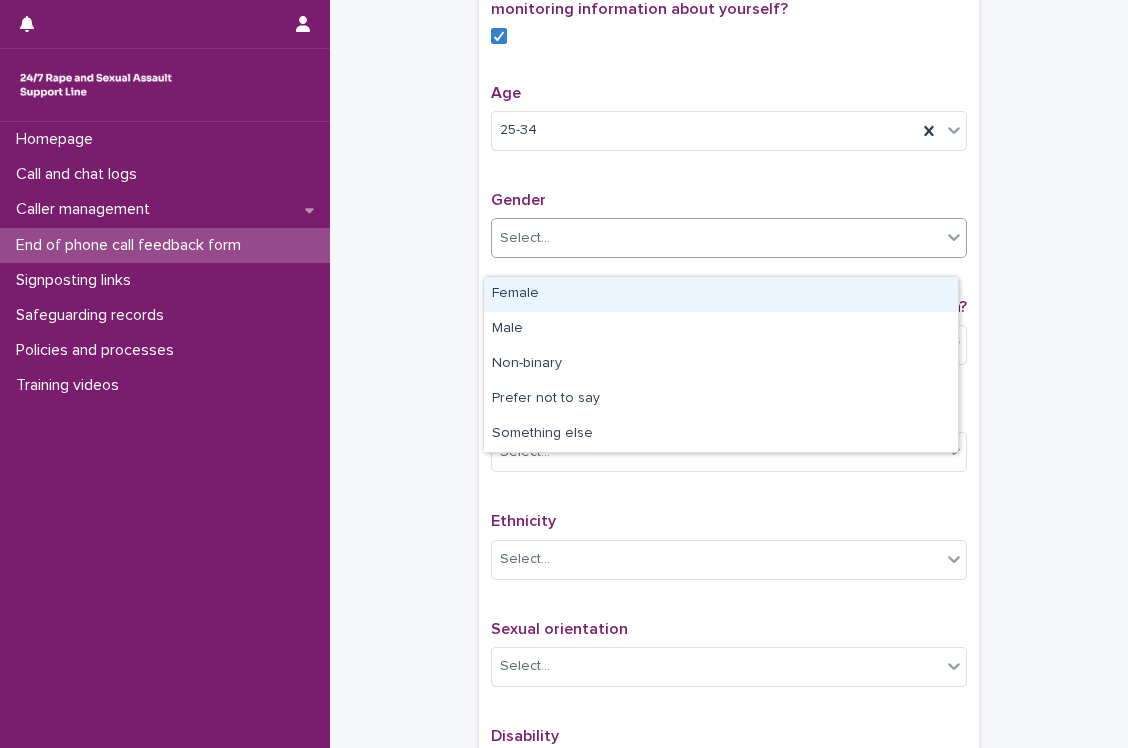 click on "Select..." at bounding box center [716, 238] 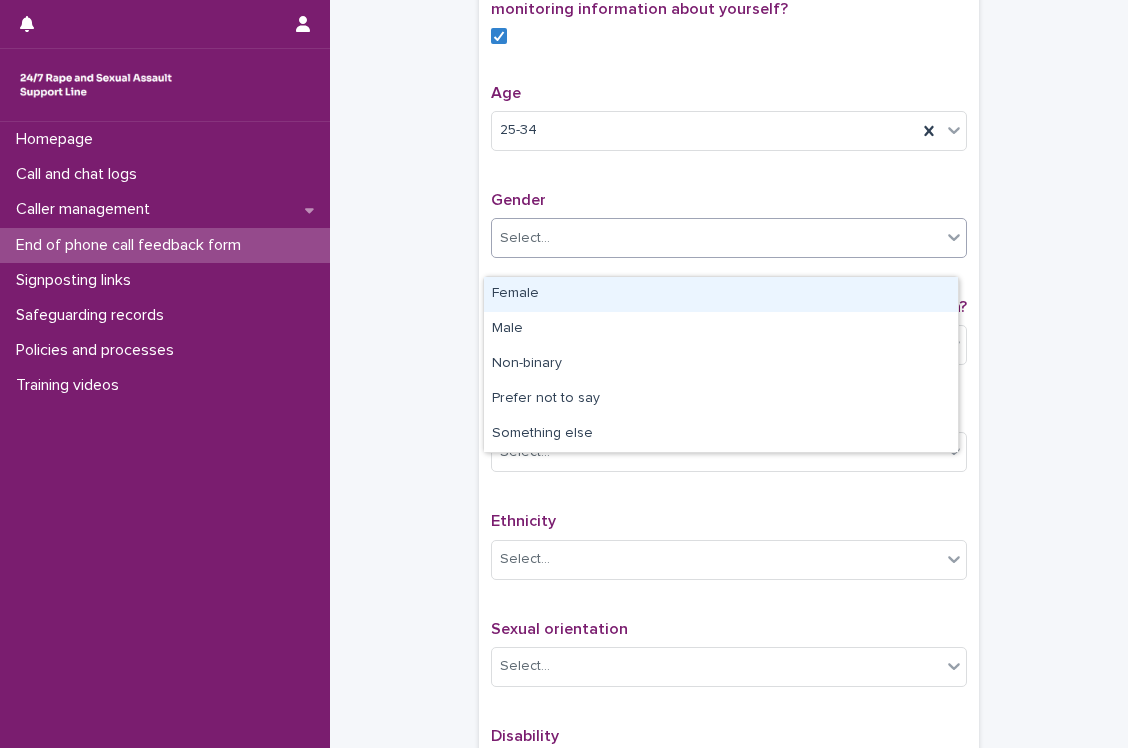 click on "Female" at bounding box center [721, 294] 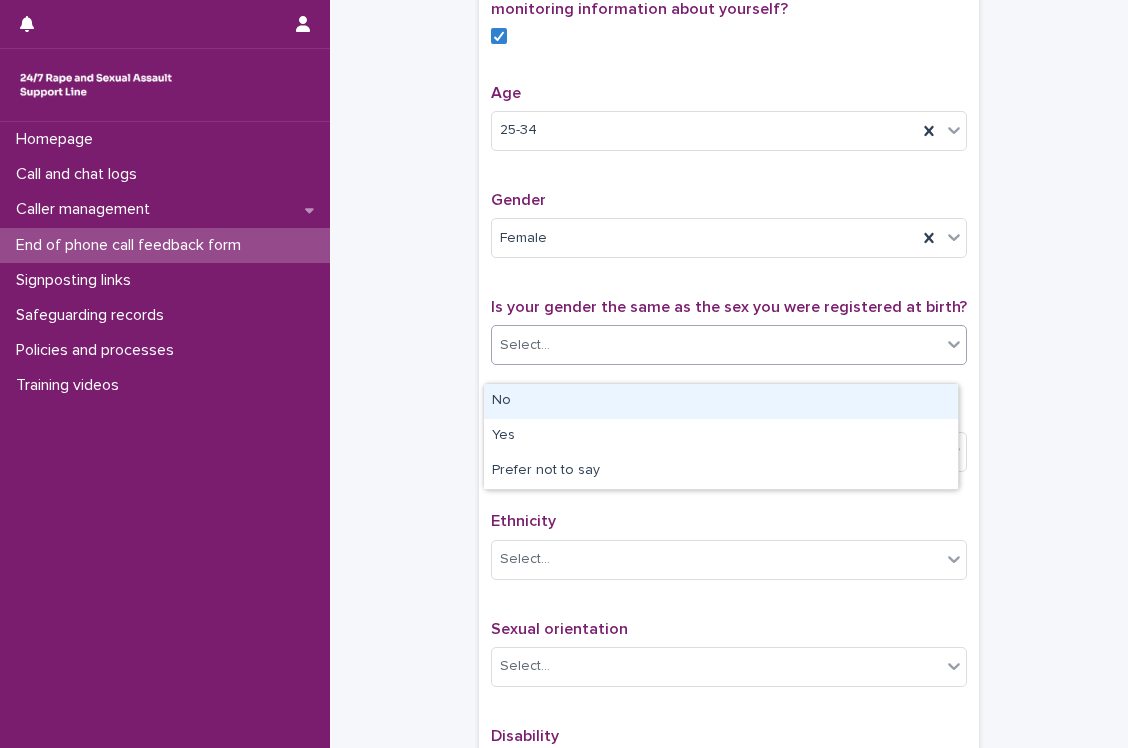click on "Select..." at bounding box center [525, 345] 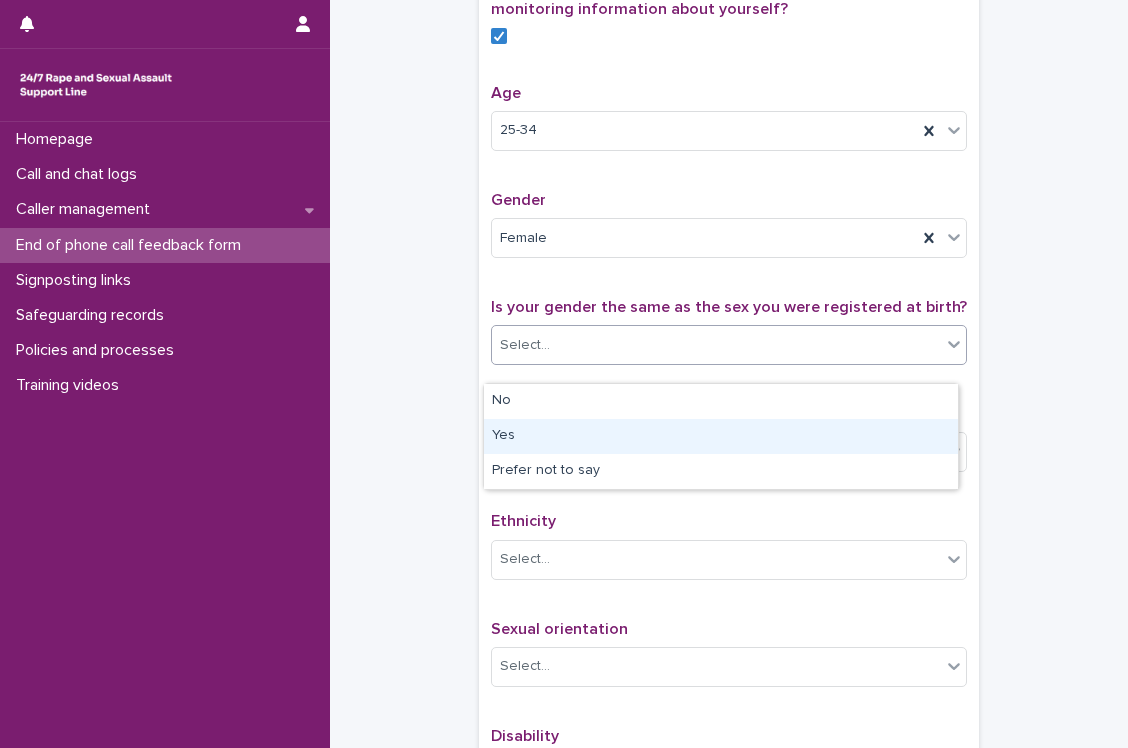 click on "Yes" at bounding box center (721, 436) 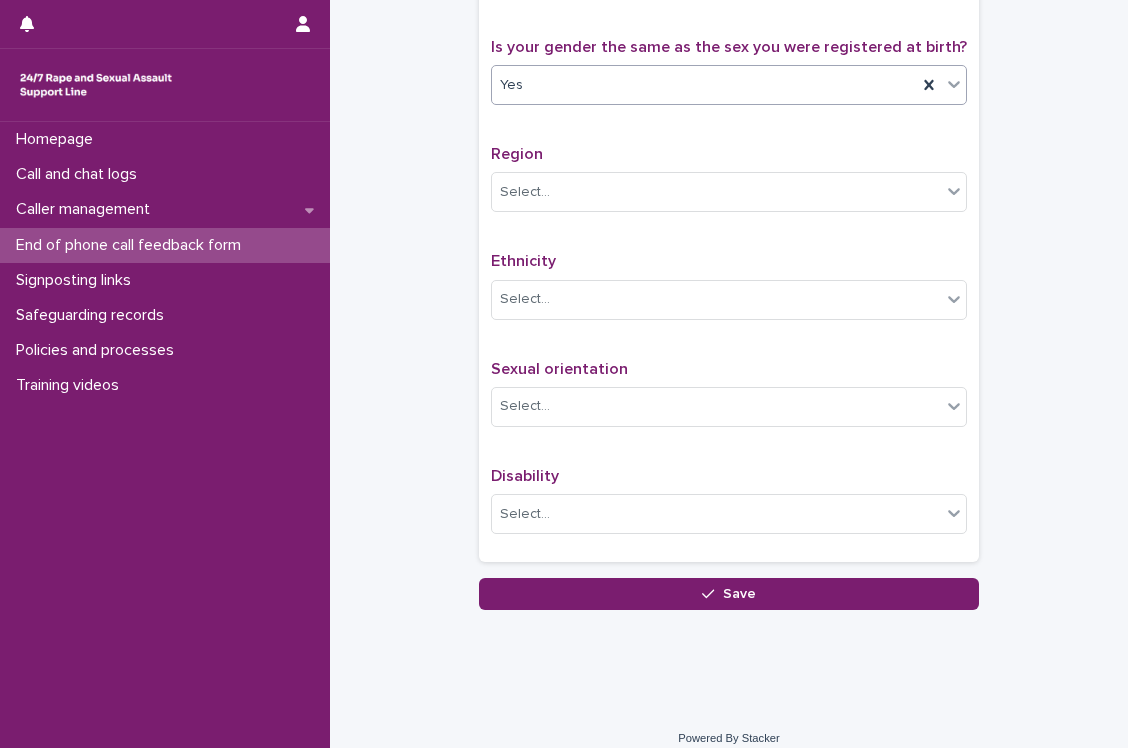 scroll, scrollTop: 1063, scrollLeft: 0, axis: vertical 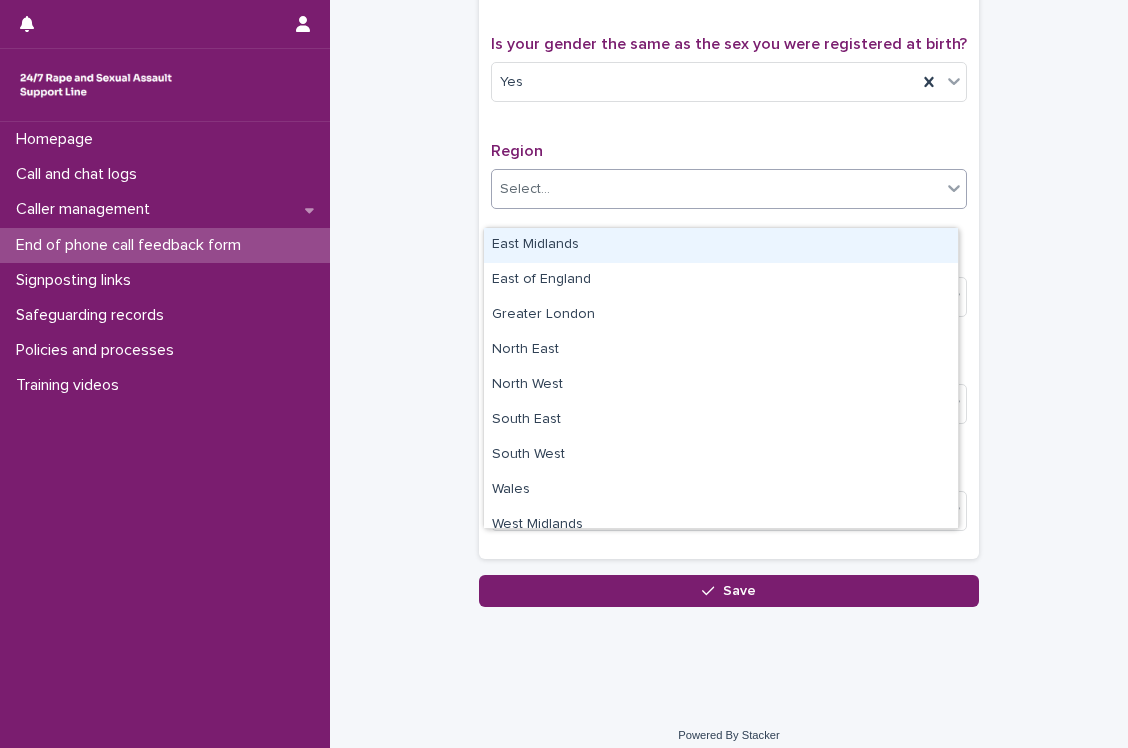 click on "Select..." at bounding box center (716, 189) 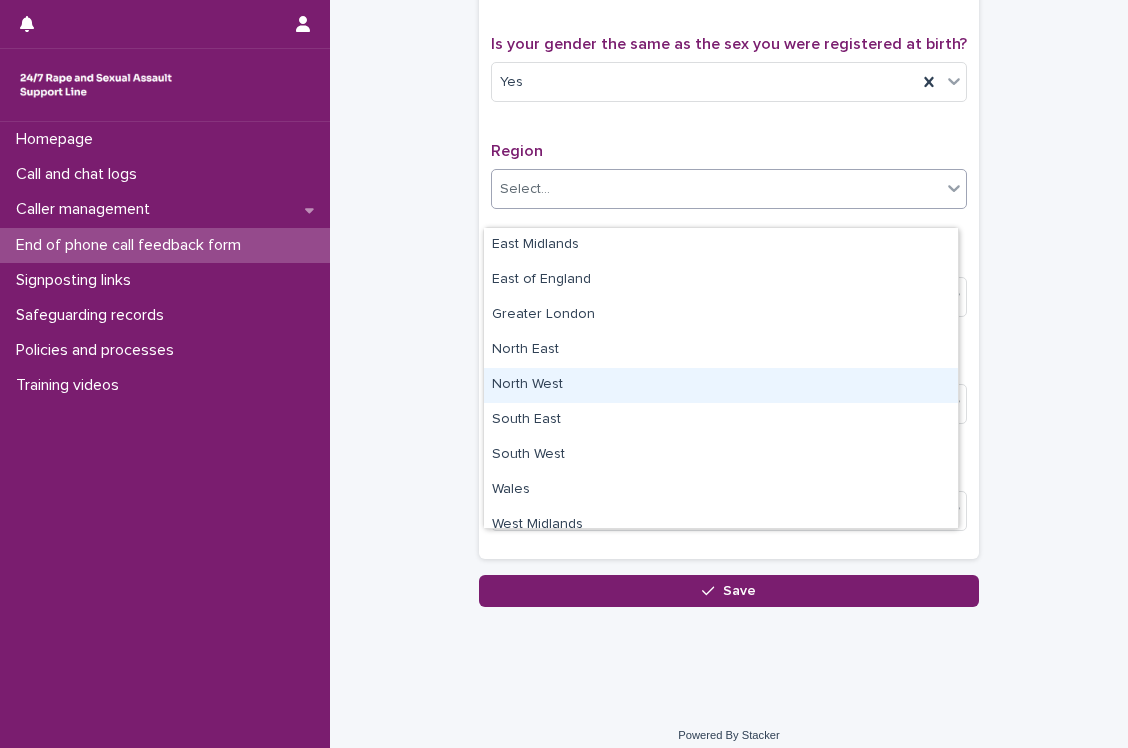 click on "North West" at bounding box center [721, 385] 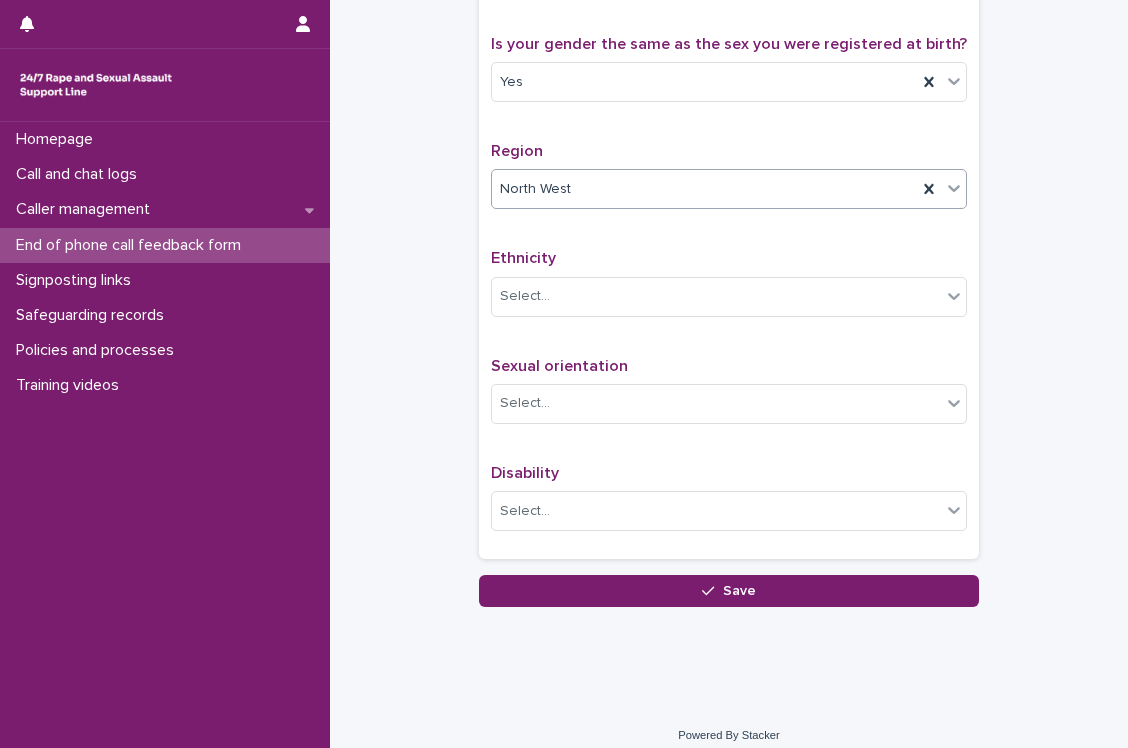 scroll, scrollTop: 1095, scrollLeft: 0, axis: vertical 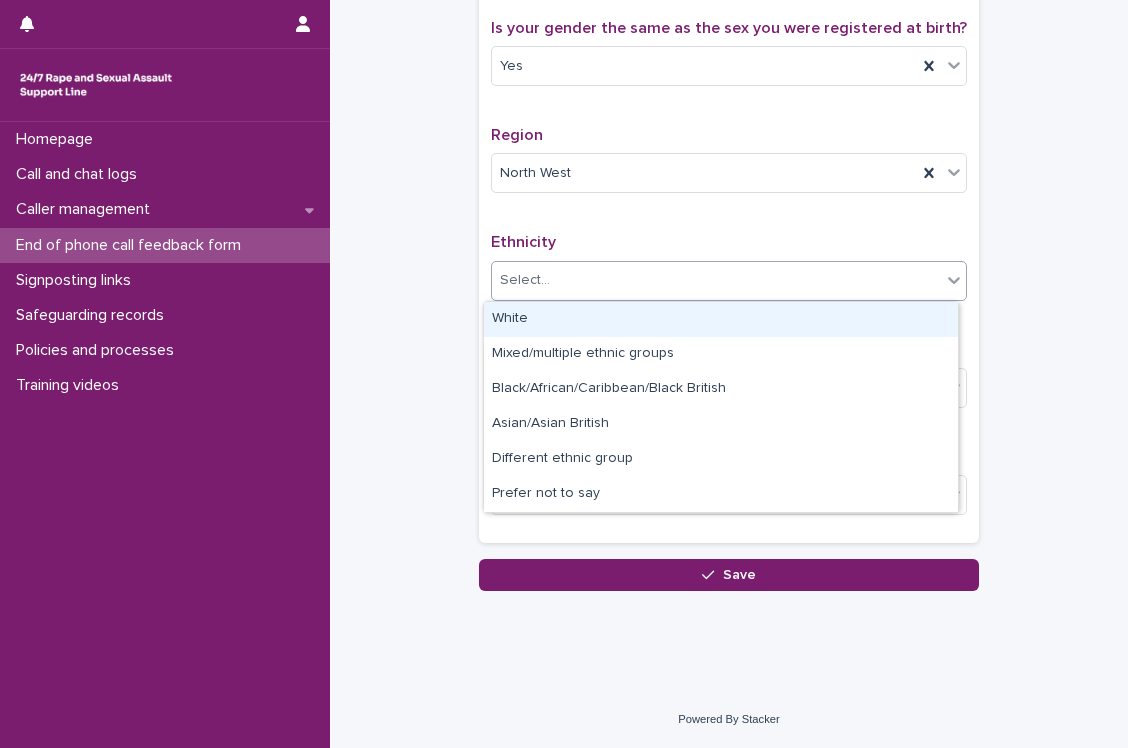 click on "Select..." at bounding box center [716, 280] 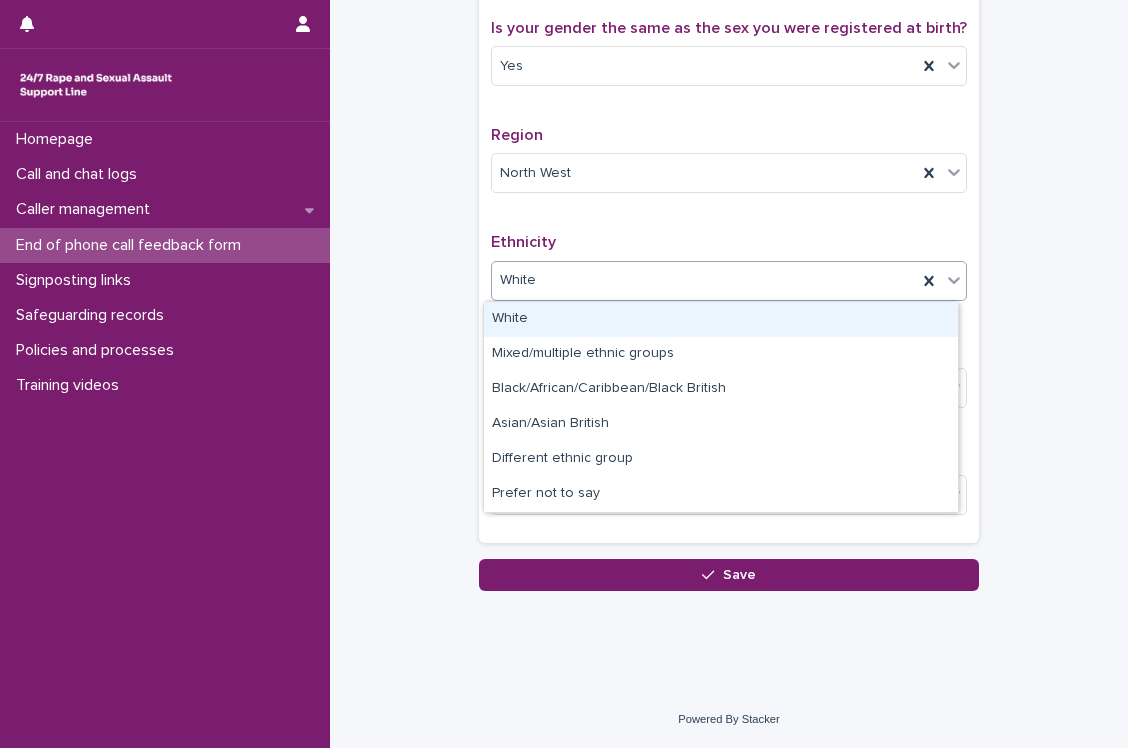 click on "White" at bounding box center [704, 280] 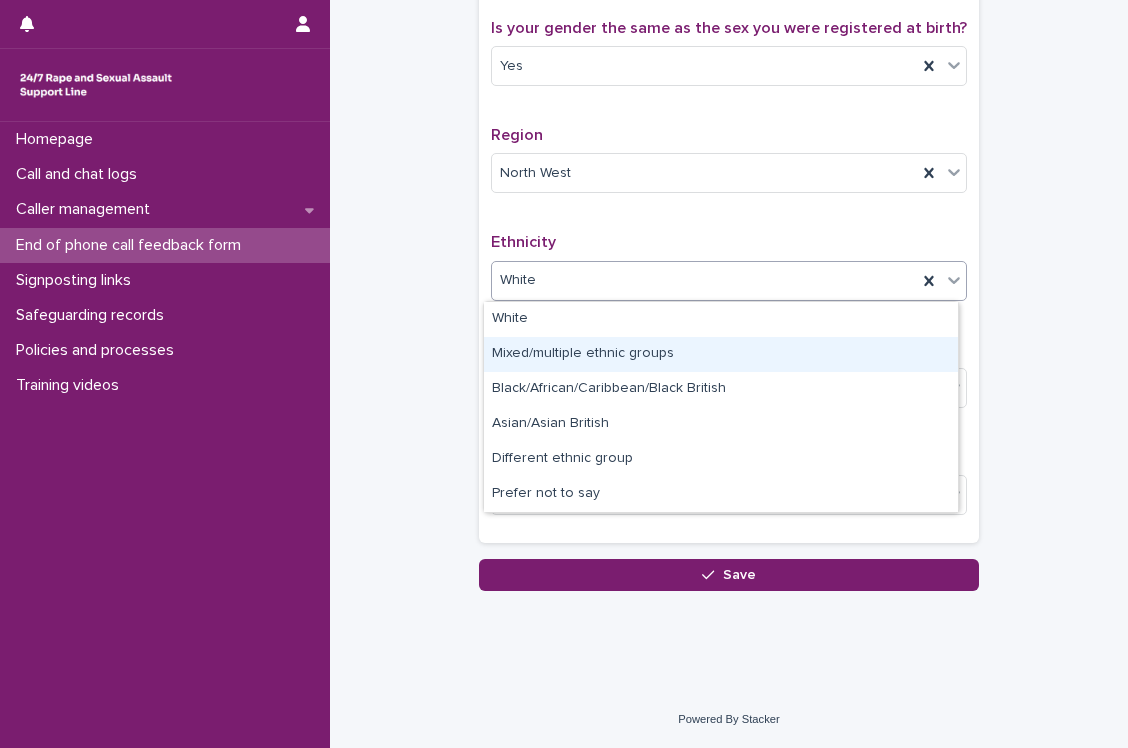 click on "Mixed/multiple ethnic groups" at bounding box center (721, 354) 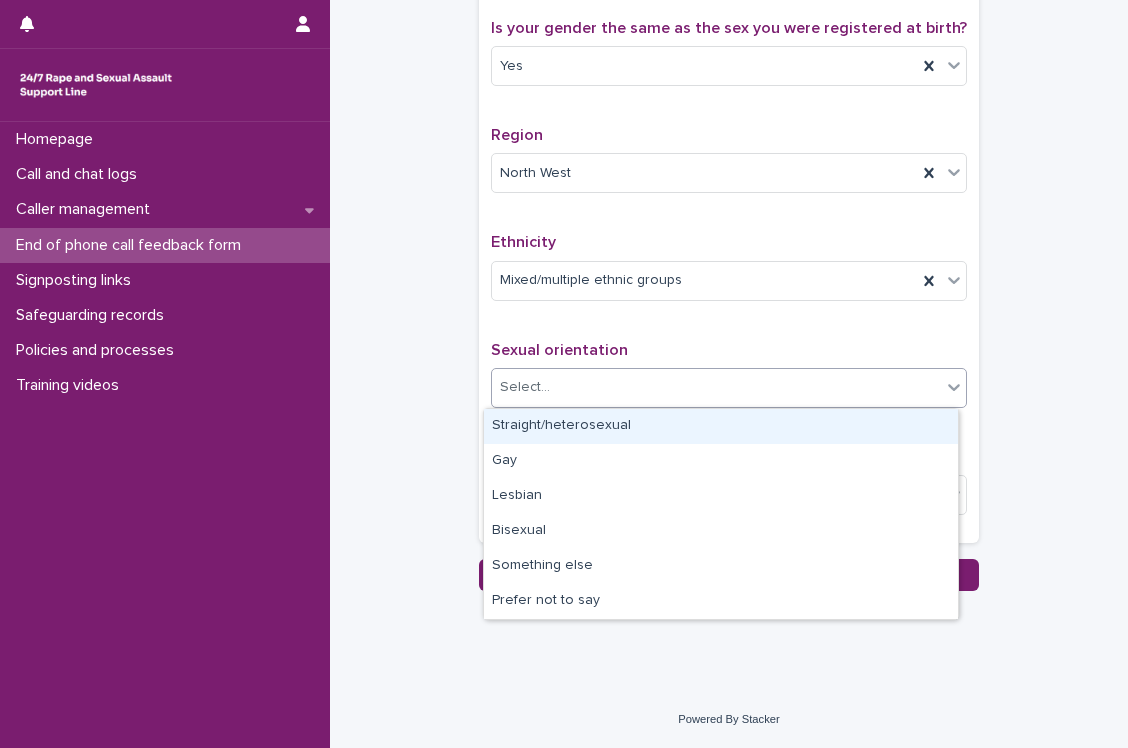 click on "Select..." at bounding box center [525, 387] 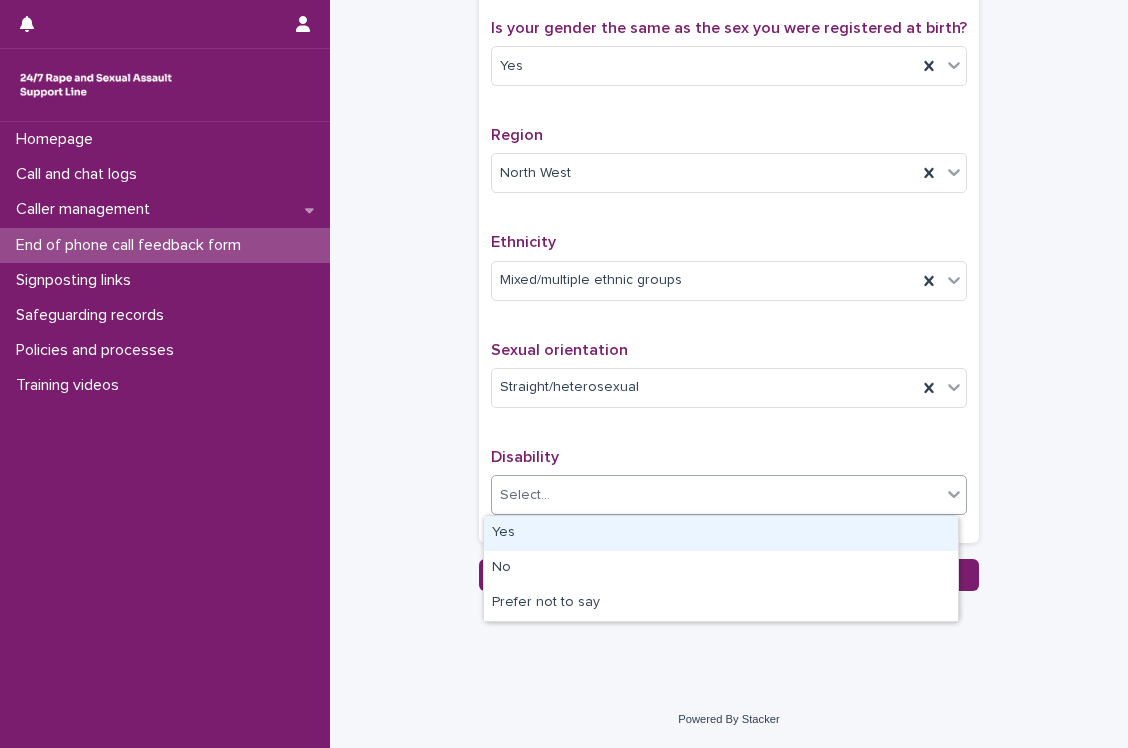 click on "Select..." at bounding box center [716, 495] 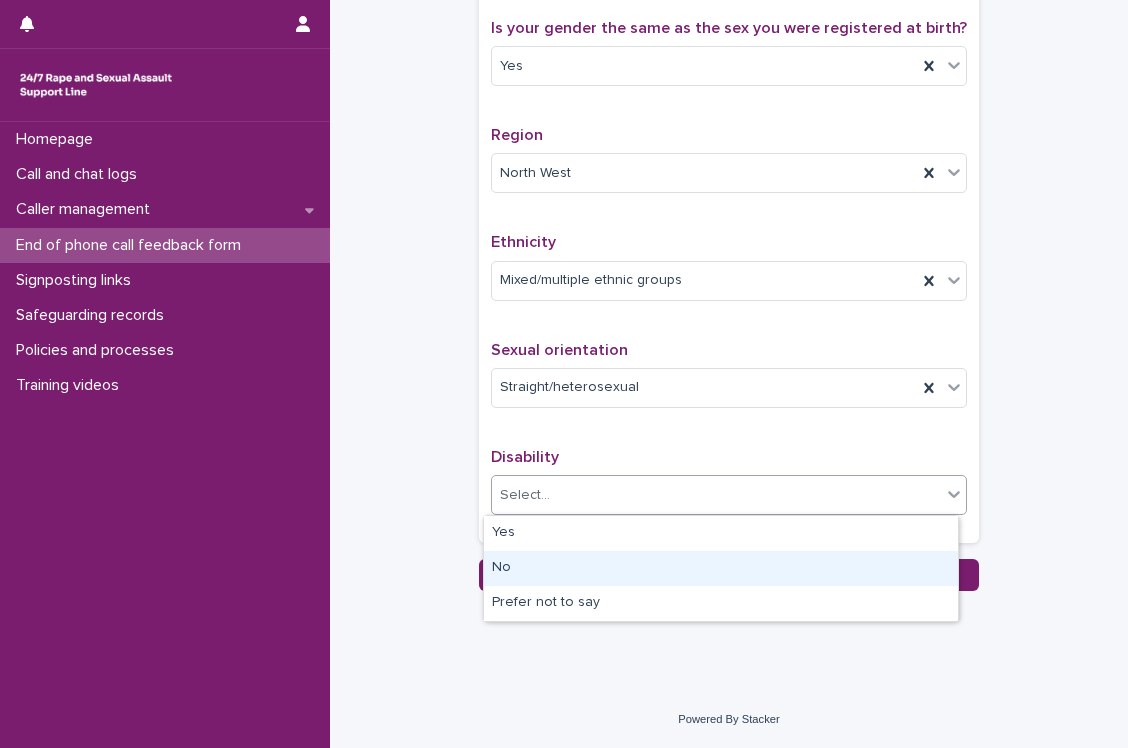 click on "No" at bounding box center (721, 568) 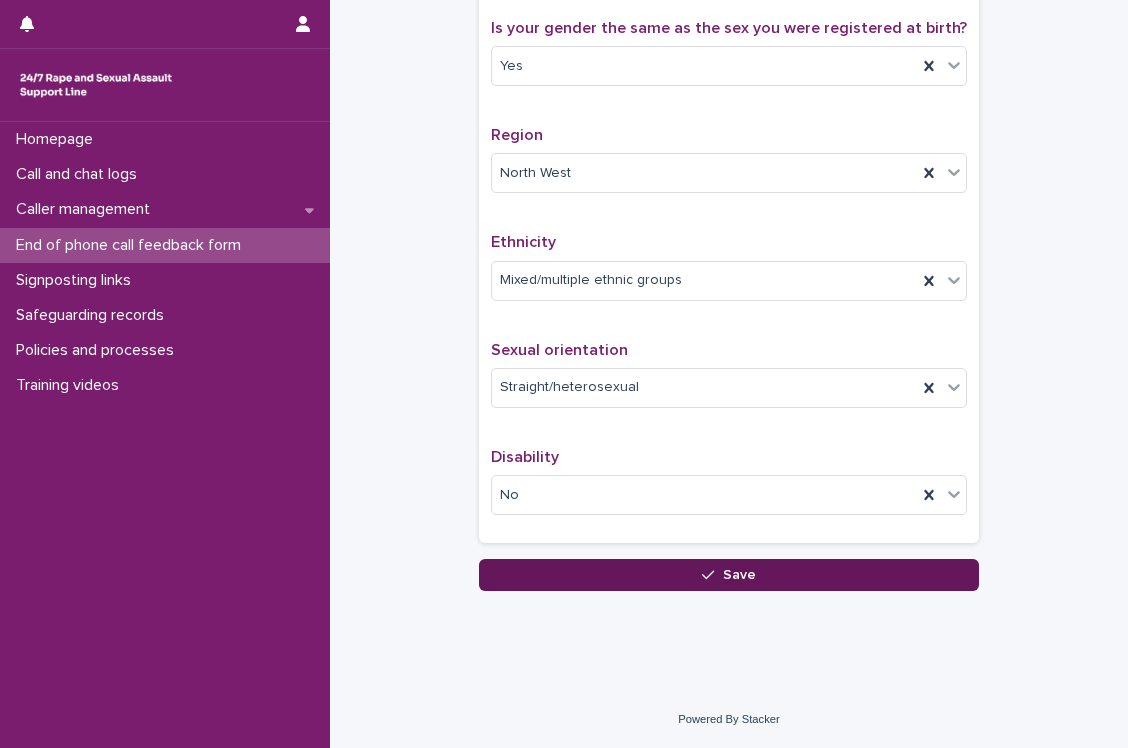 click on "Save" at bounding box center (729, 575) 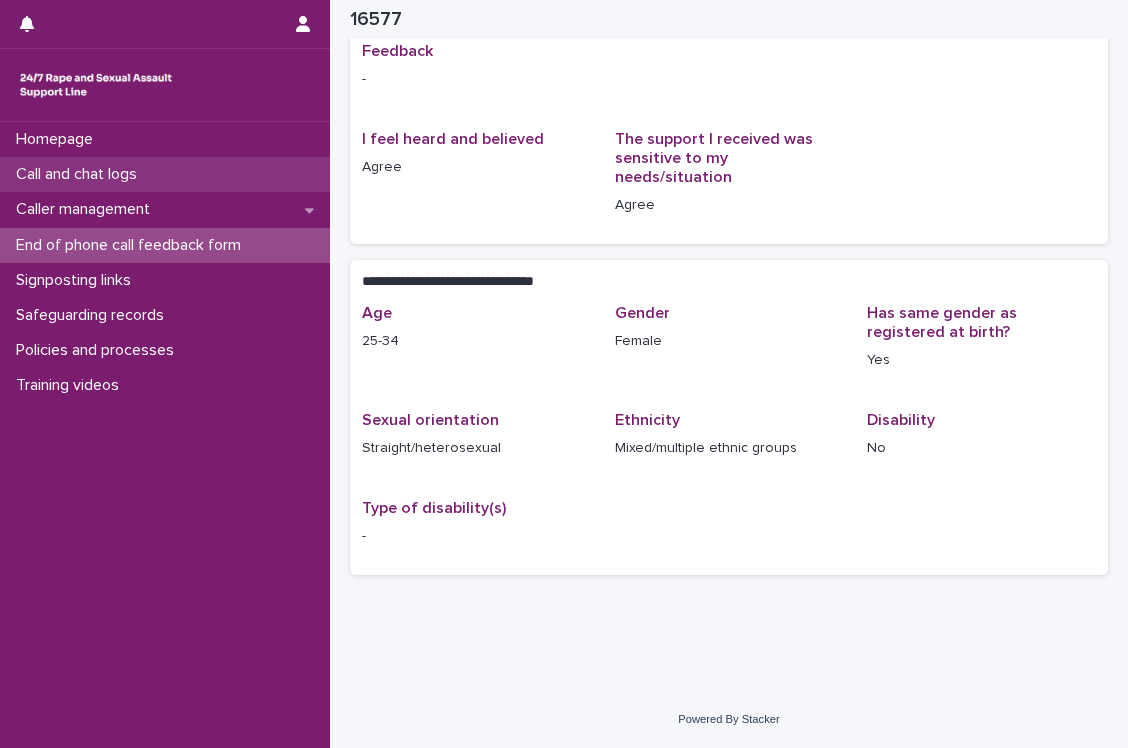 scroll, scrollTop: 174, scrollLeft: 0, axis: vertical 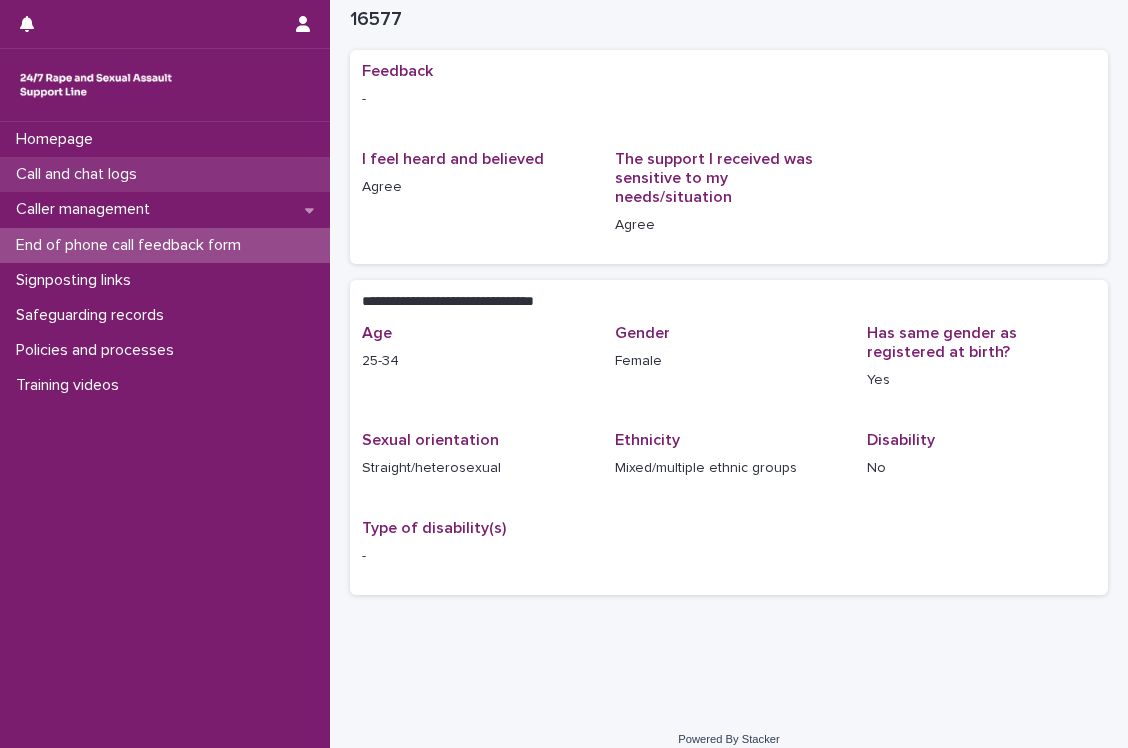 click on "Call and chat logs" at bounding box center (165, 174) 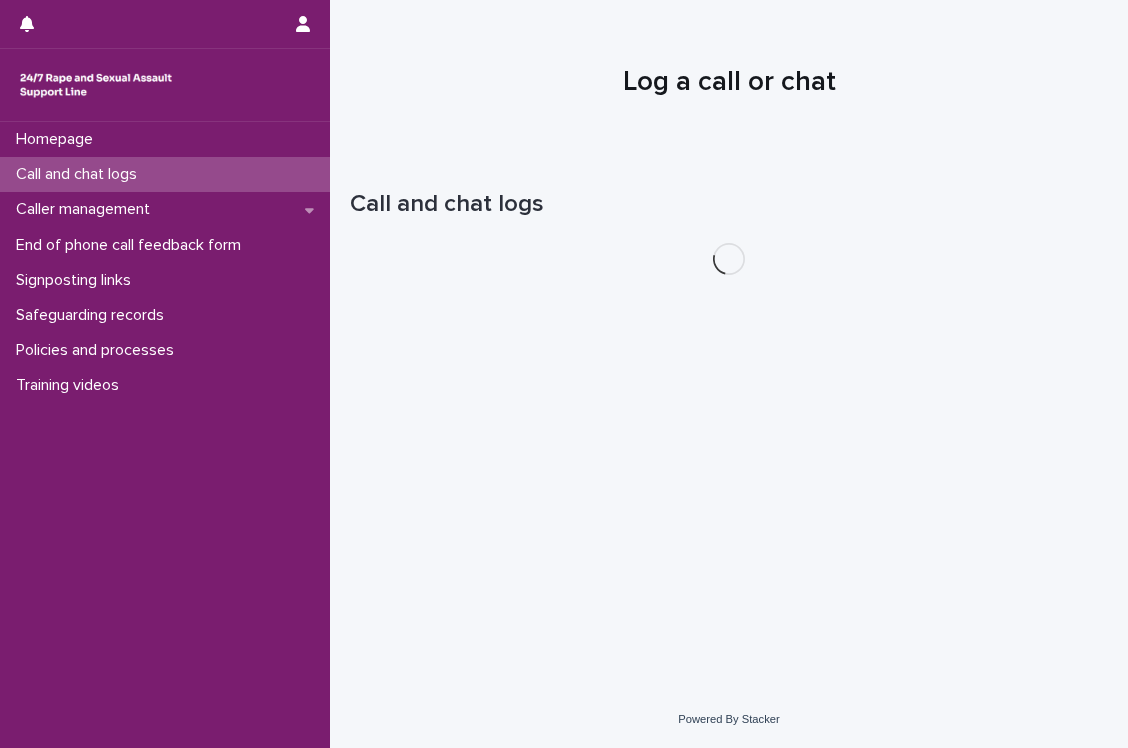 scroll, scrollTop: 0, scrollLeft: 0, axis: both 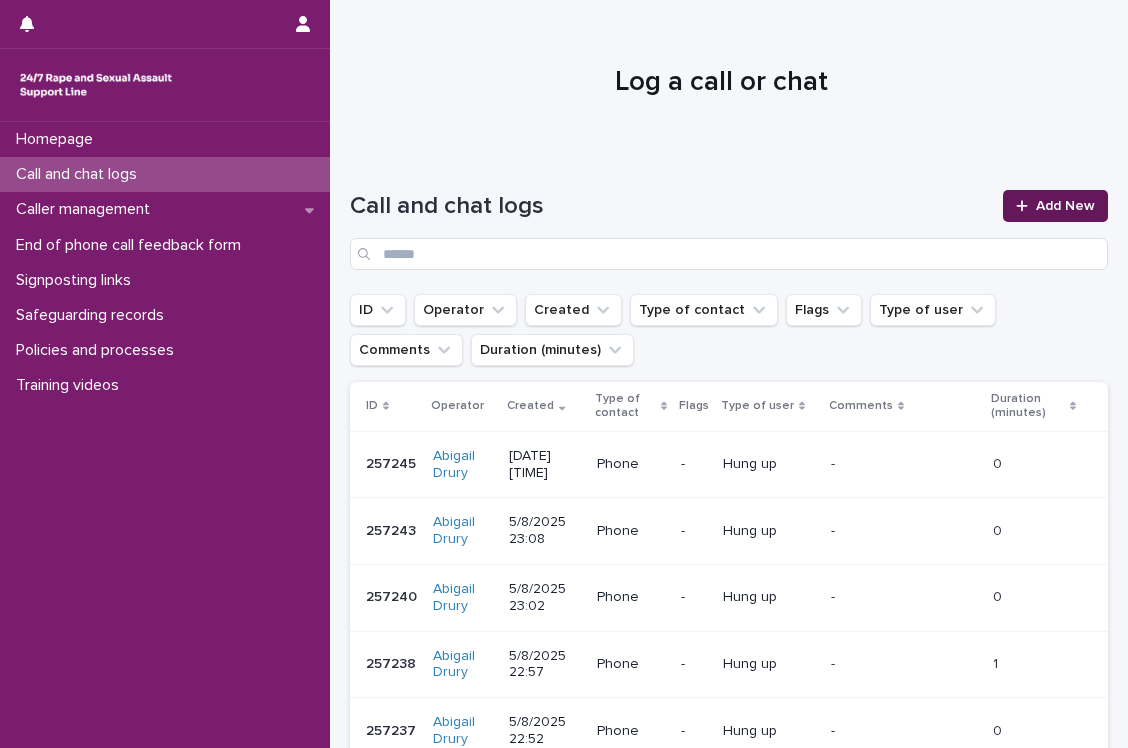 click on "Add New" at bounding box center [1055, 206] 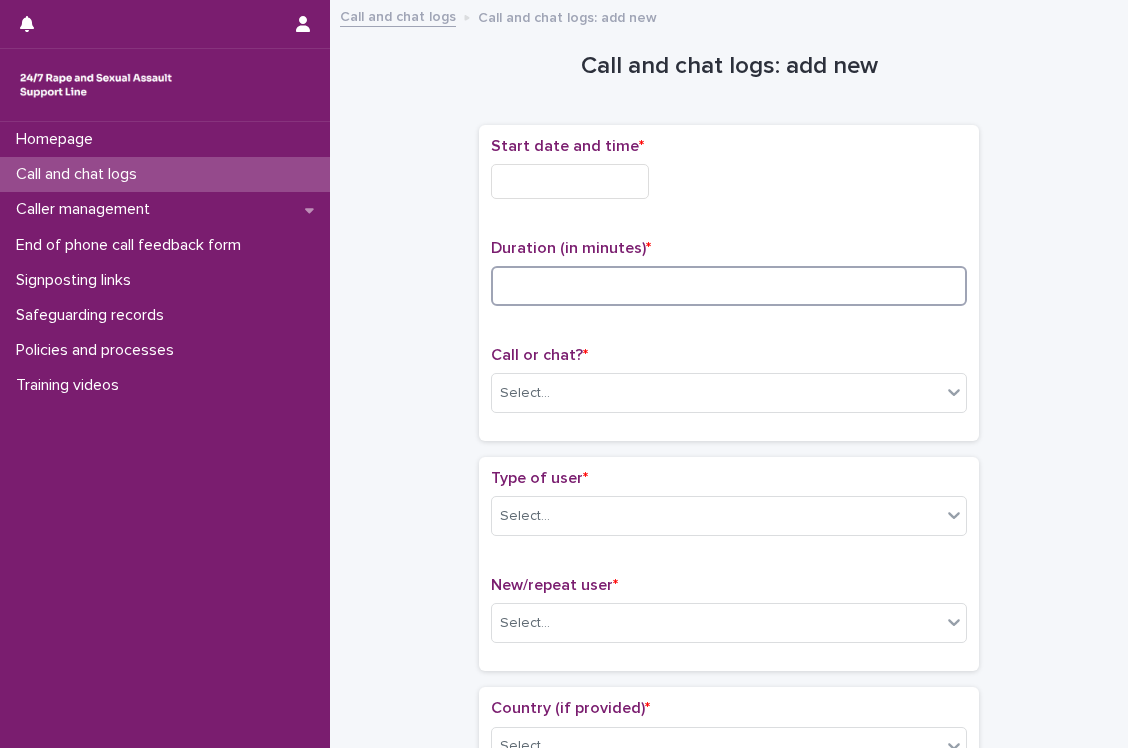 click at bounding box center [729, 286] 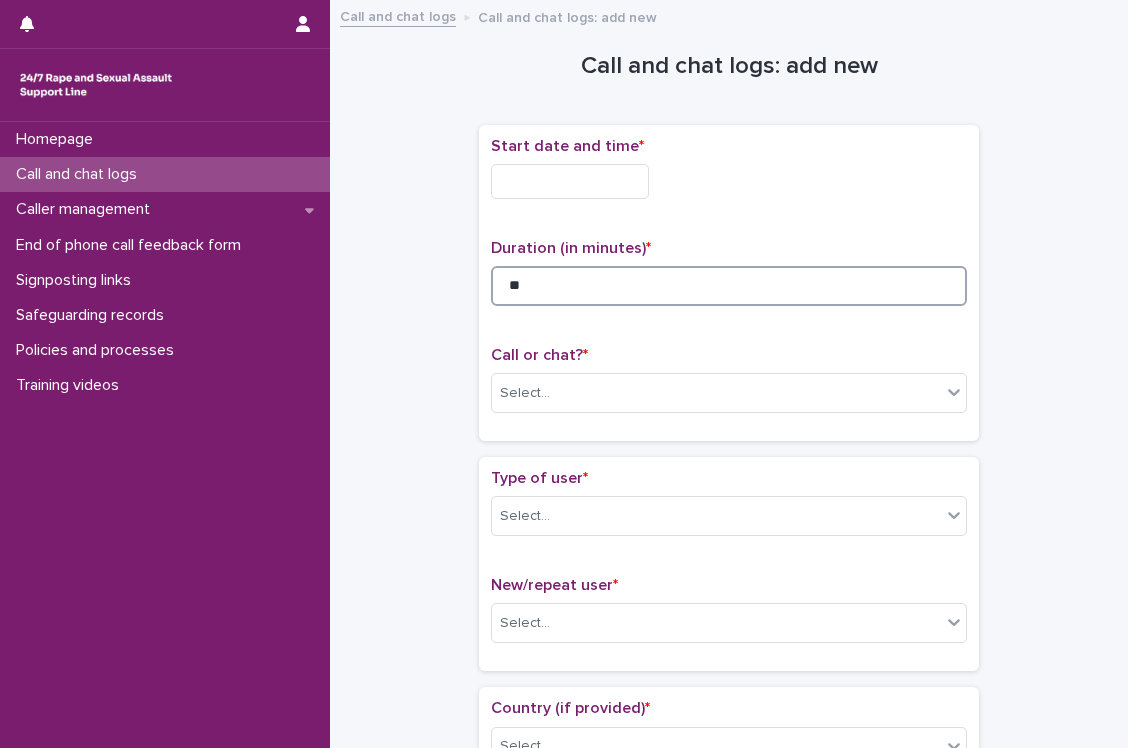 type on "**" 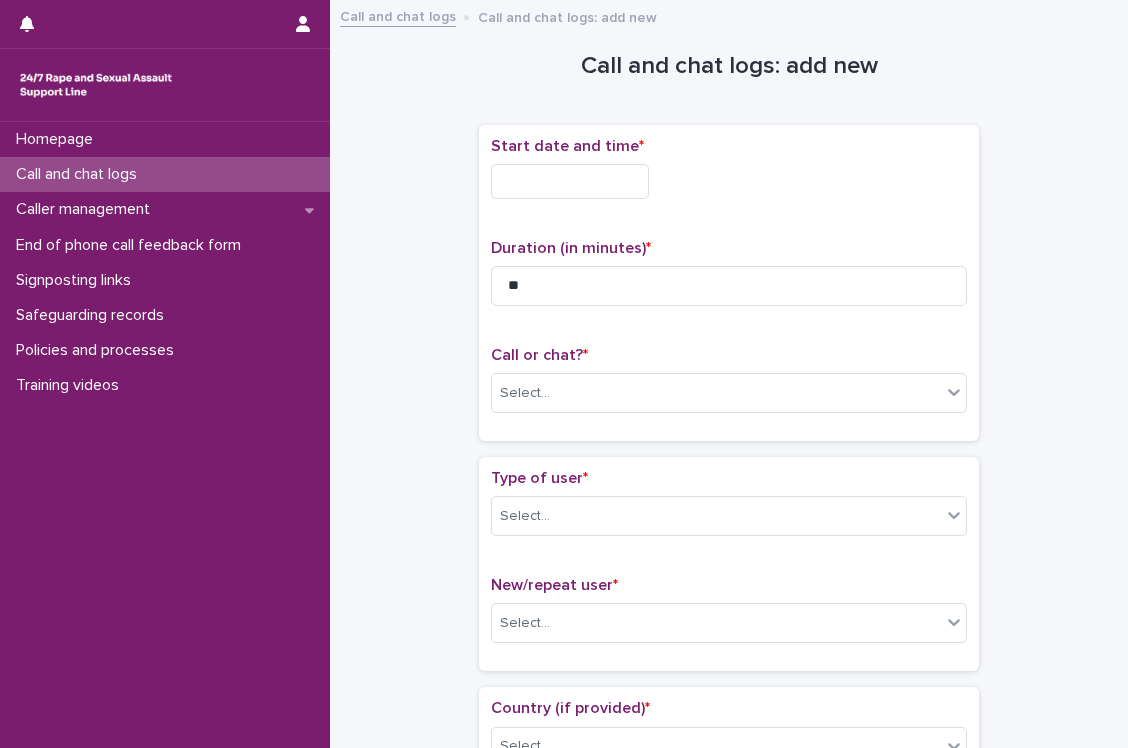 click at bounding box center (570, 181) 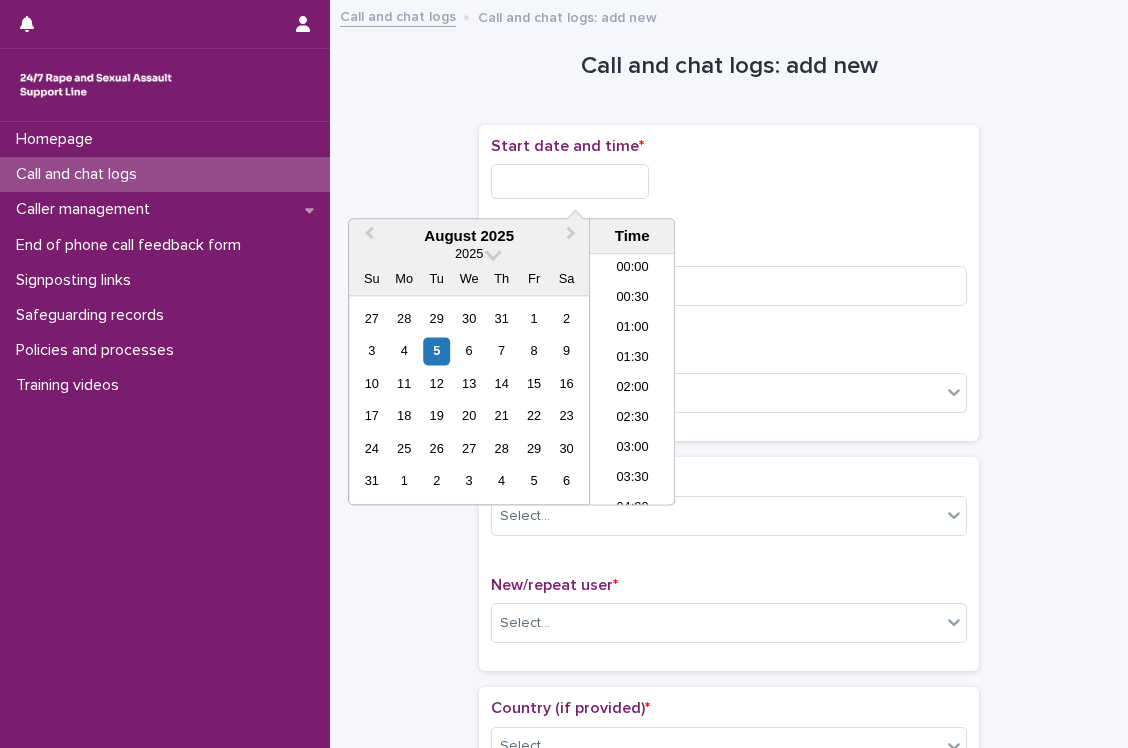 scroll, scrollTop: 1189, scrollLeft: 0, axis: vertical 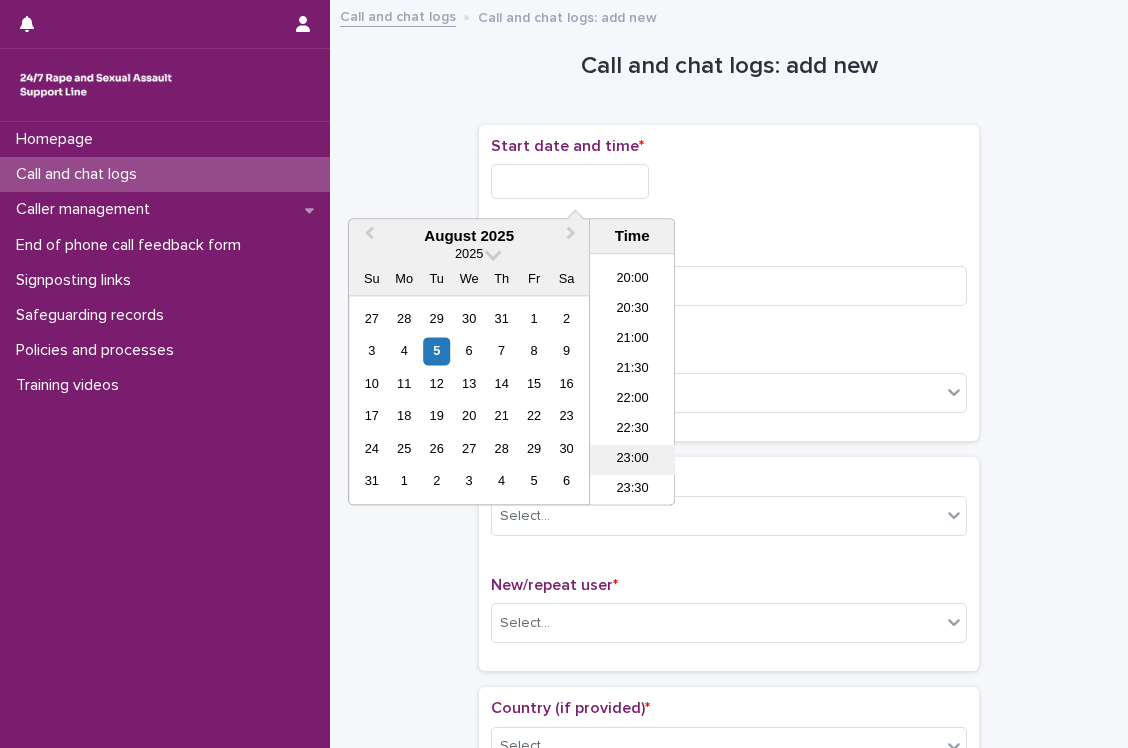 click on "23:00" at bounding box center (632, 461) 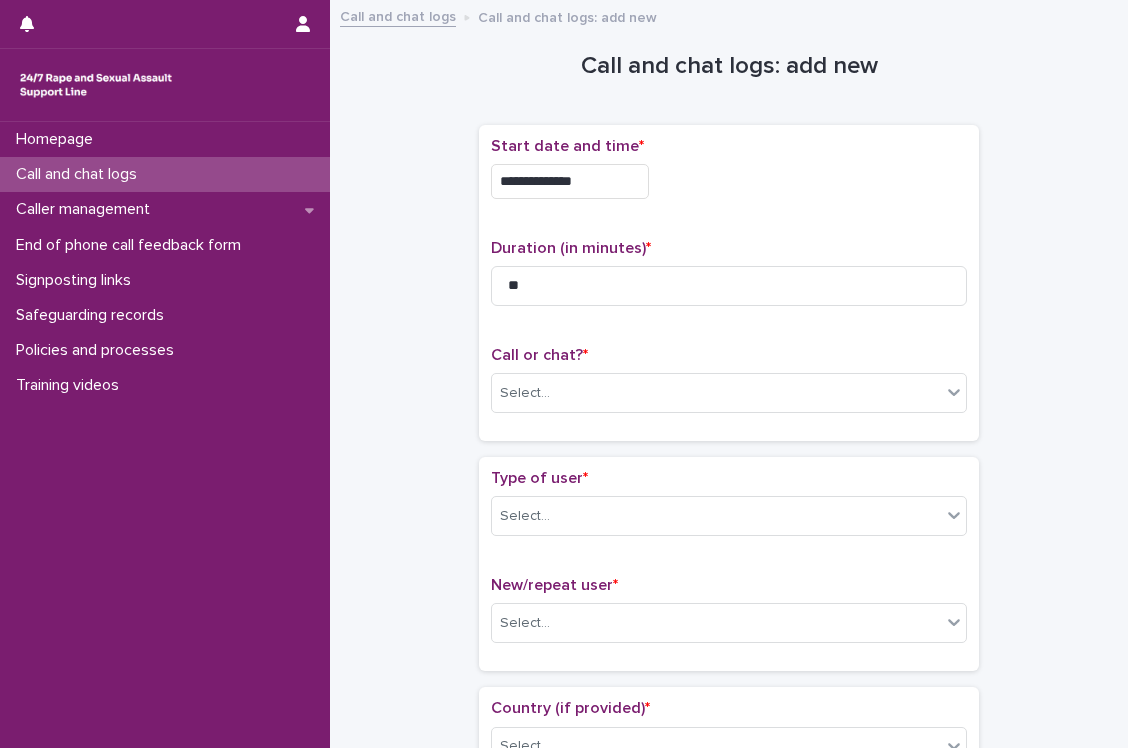 click on "**********" at bounding box center (570, 181) 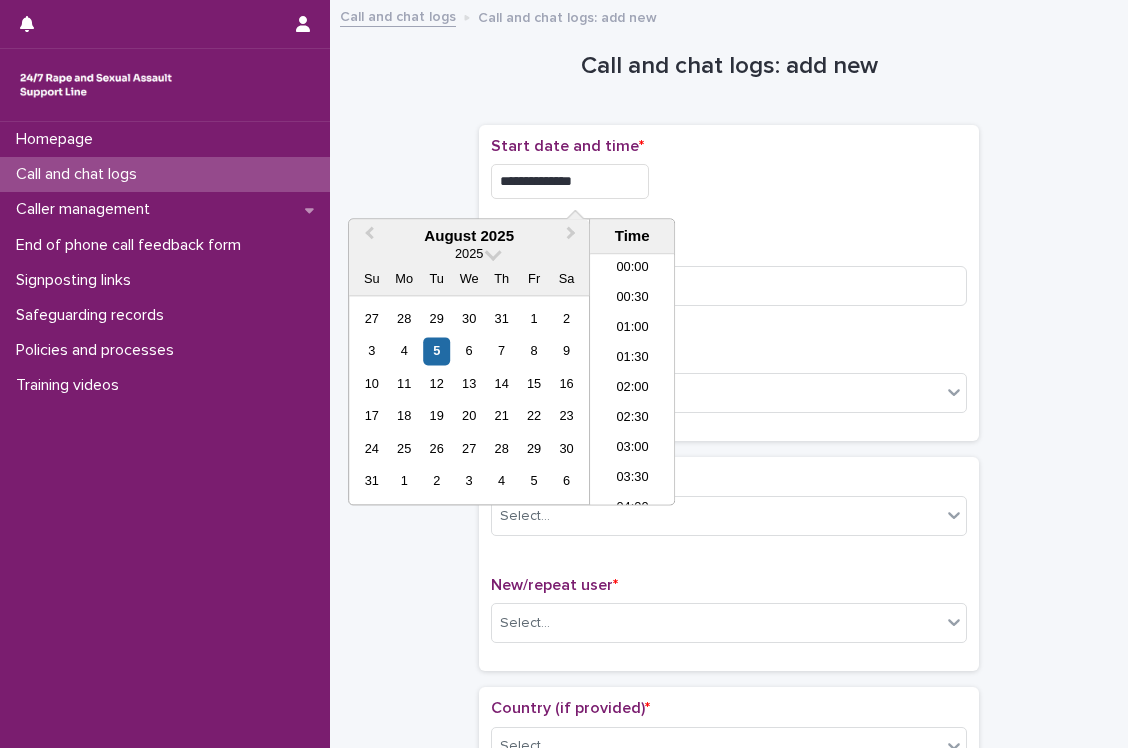 scroll, scrollTop: 1189, scrollLeft: 0, axis: vertical 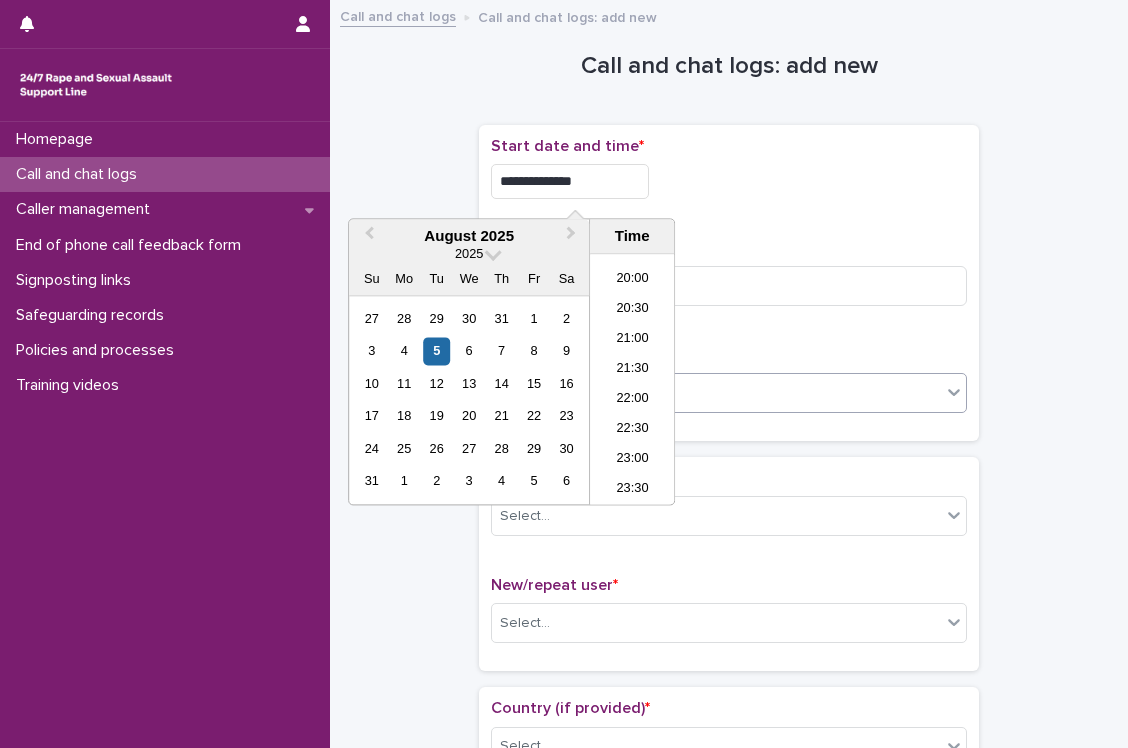 type on "**********" 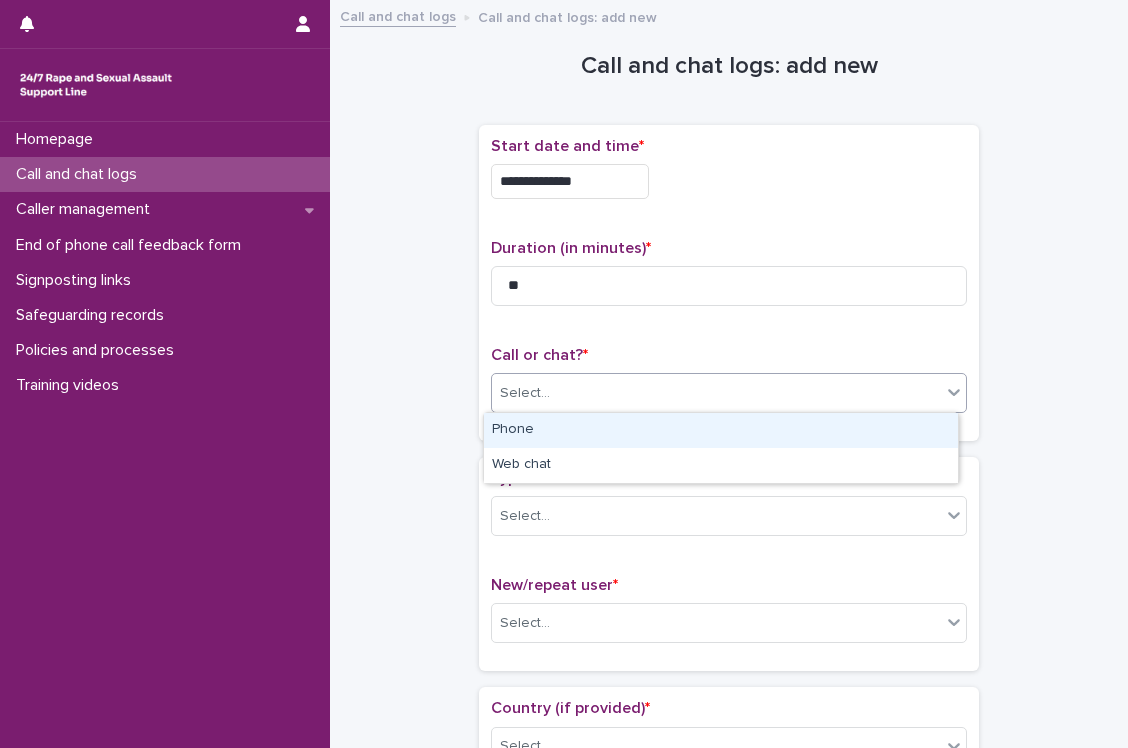 click on "Phone" at bounding box center [721, 430] 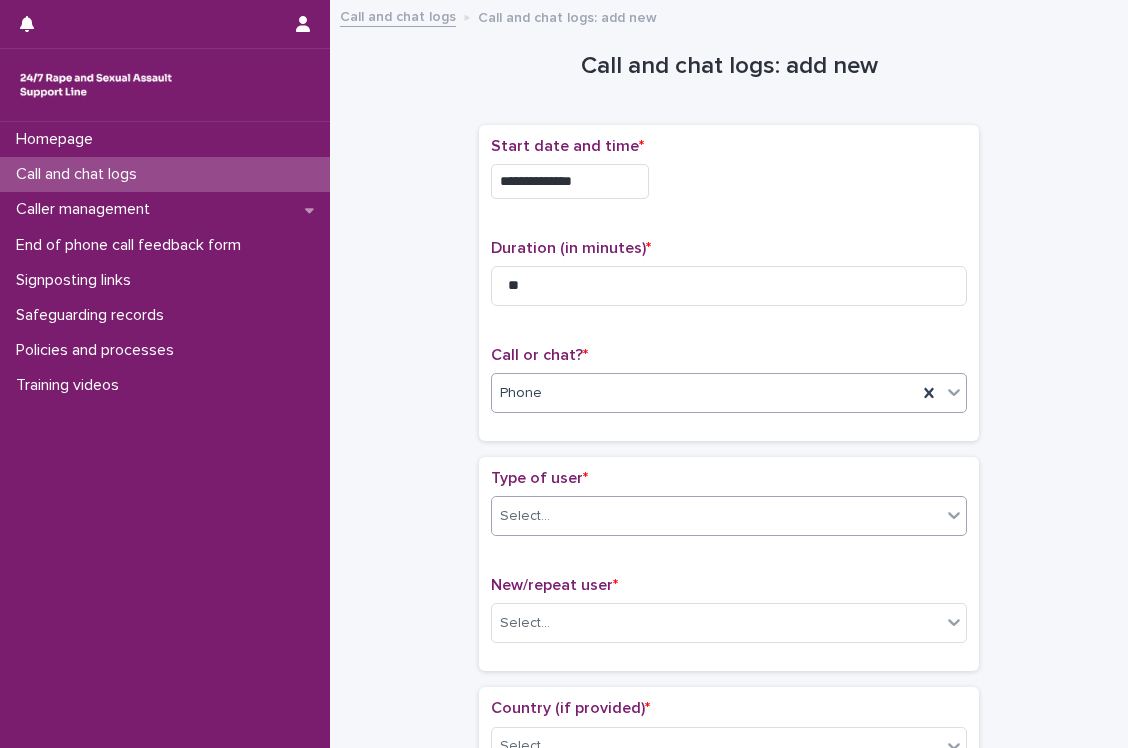 click on "Select..." at bounding box center [716, 516] 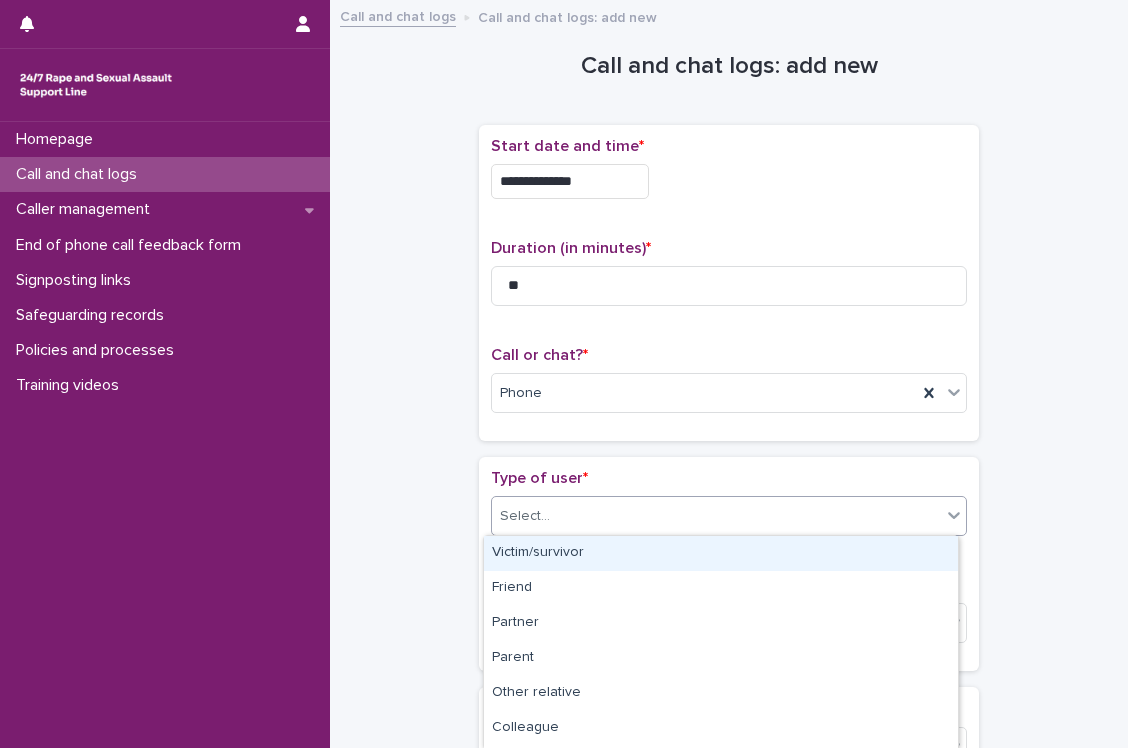 click on "Victim/survivor" at bounding box center [721, 553] 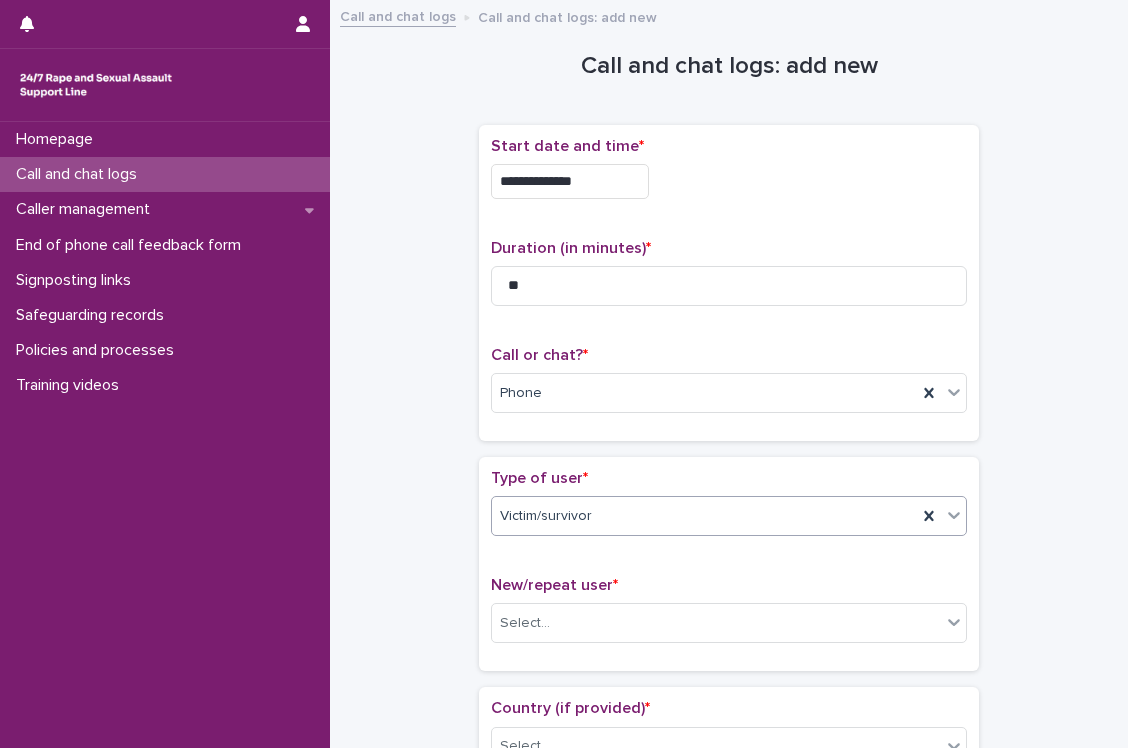 click on "New/repeat user * Select..." at bounding box center (729, 617) 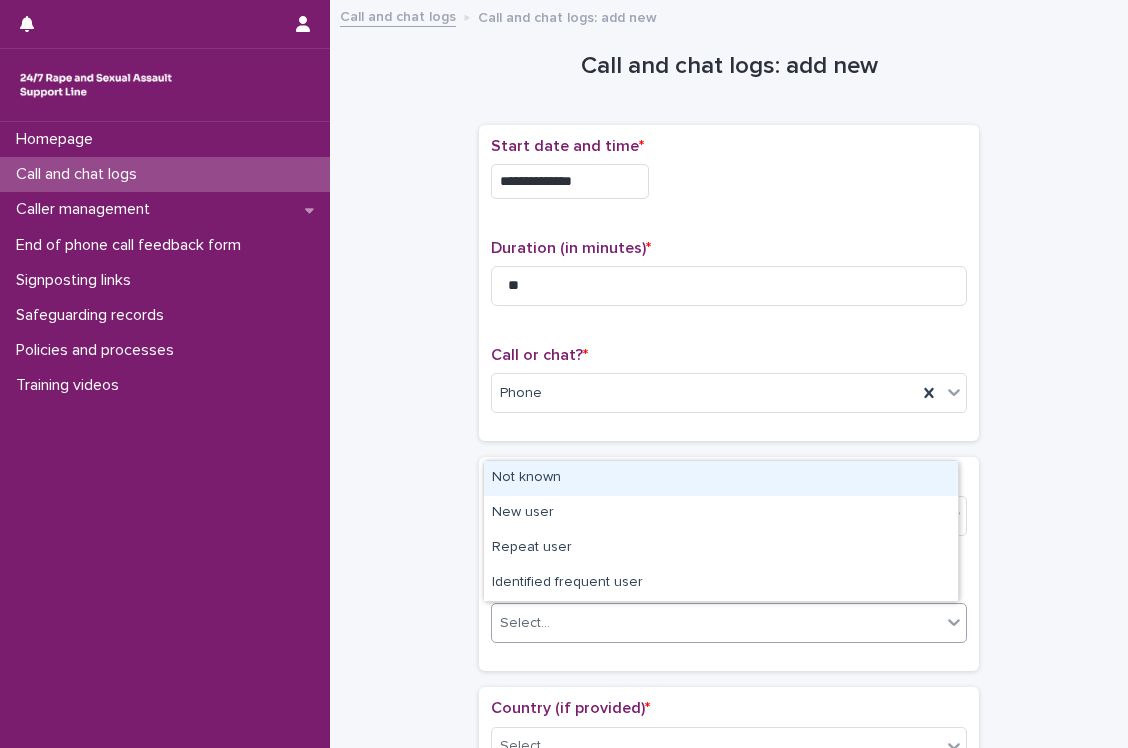 click on "Select..." at bounding box center [716, 623] 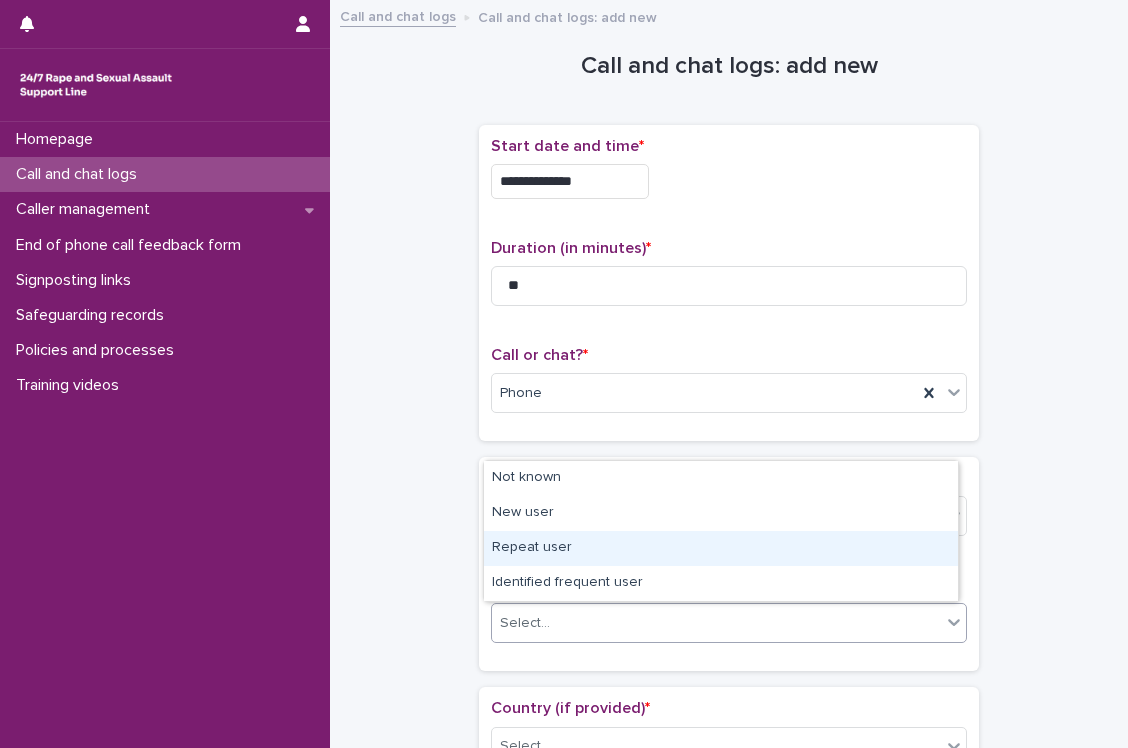 click on "Repeat user" at bounding box center [721, 548] 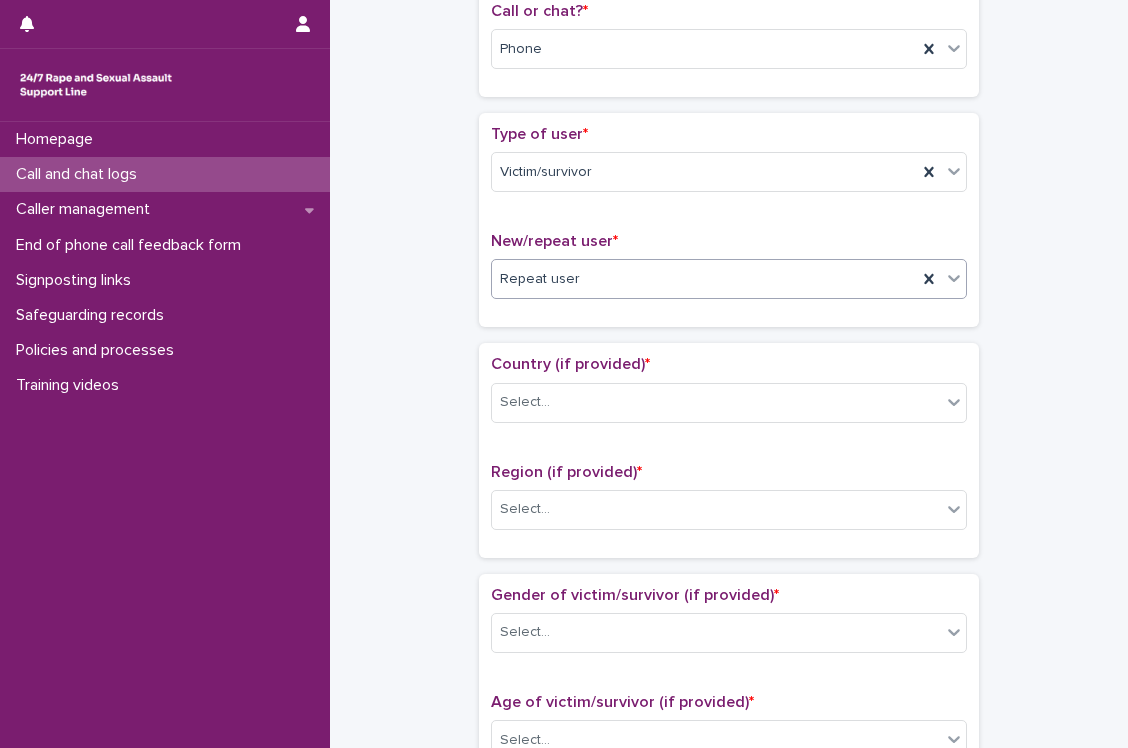 scroll, scrollTop: 344, scrollLeft: 0, axis: vertical 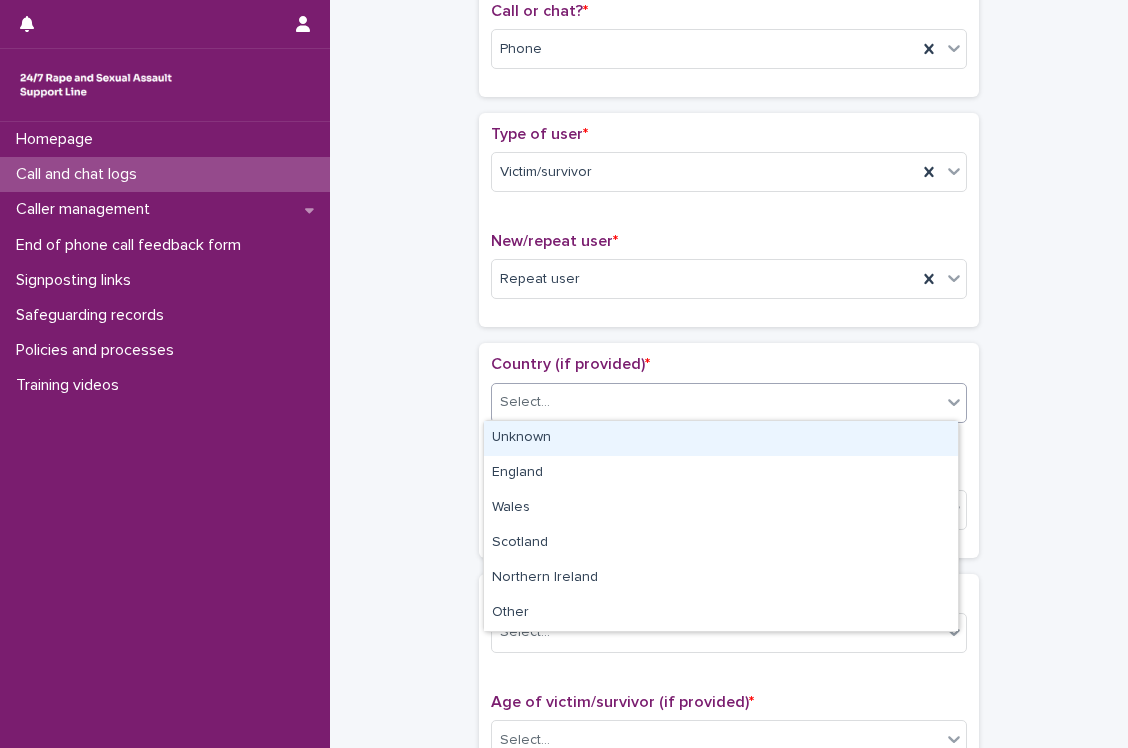 click on "Select..." at bounding box center [716, 402] 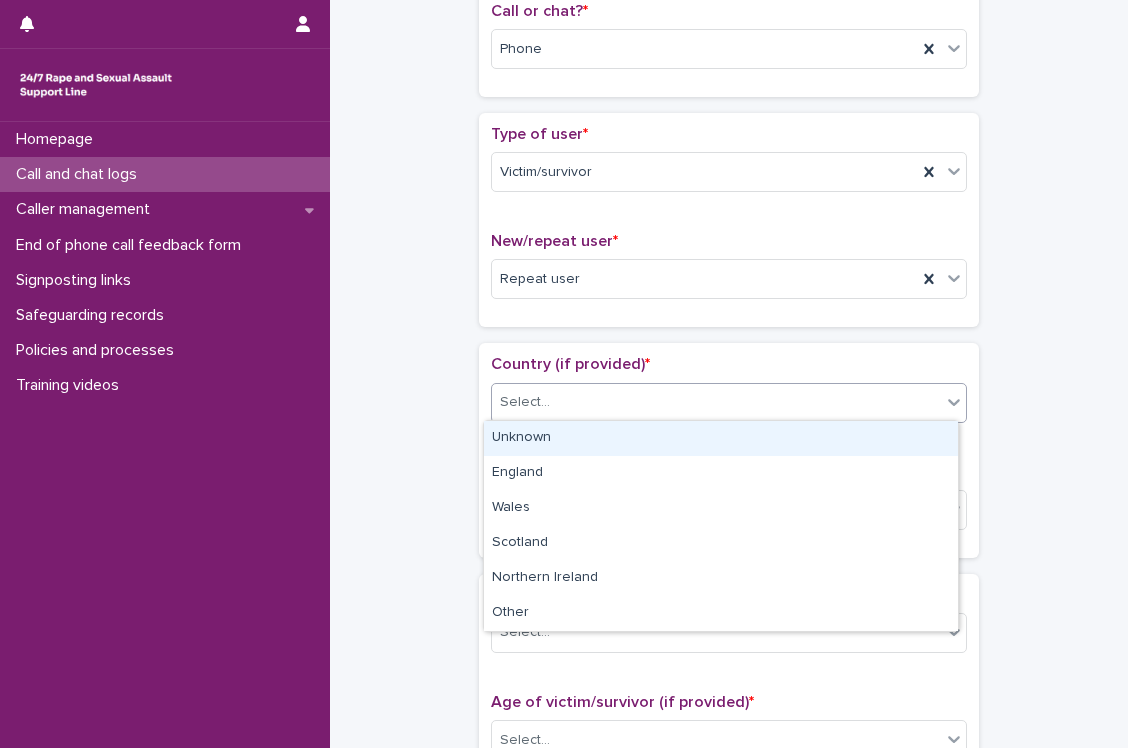 click on "Unknown" at bounding box center (721, 438) 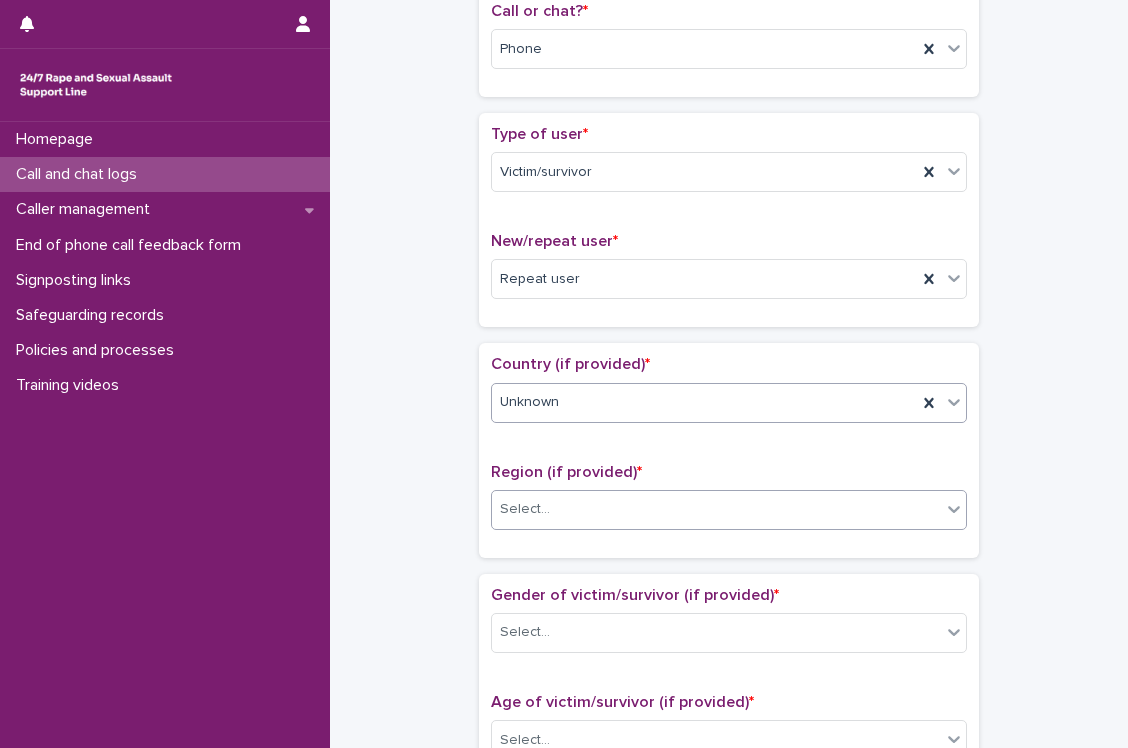 click on "Select..." at bounding box center (716, 509) 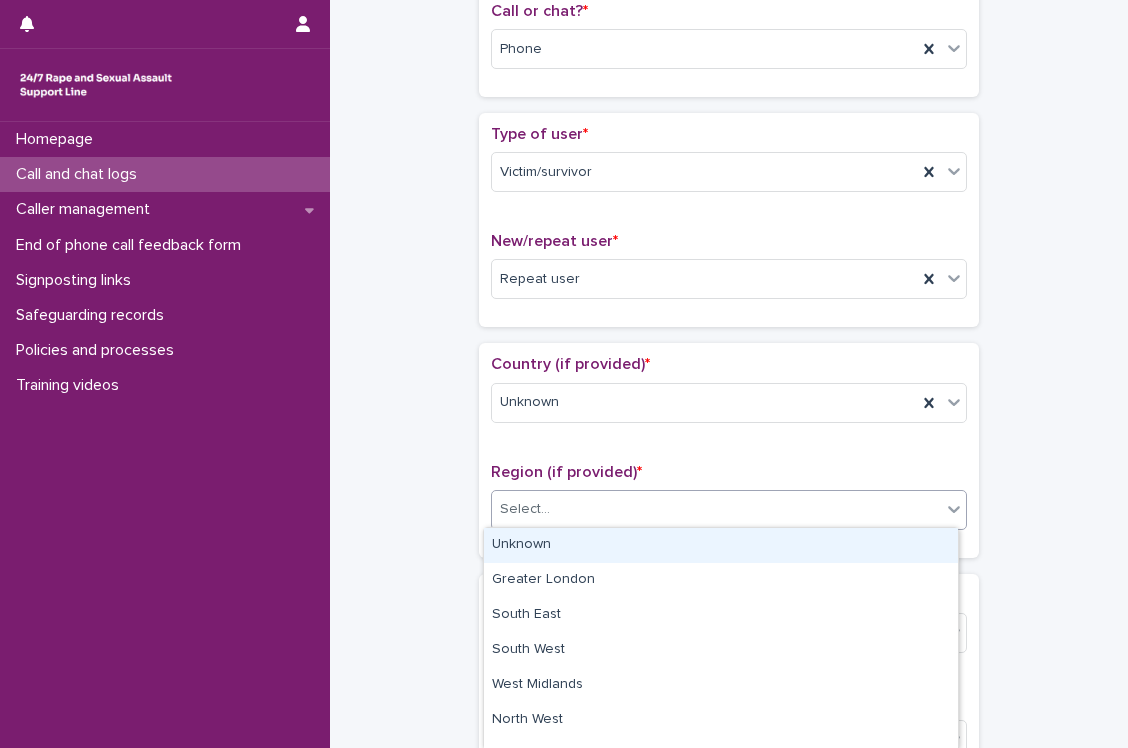 click on "Unknown" at bounding box center [721, 545] 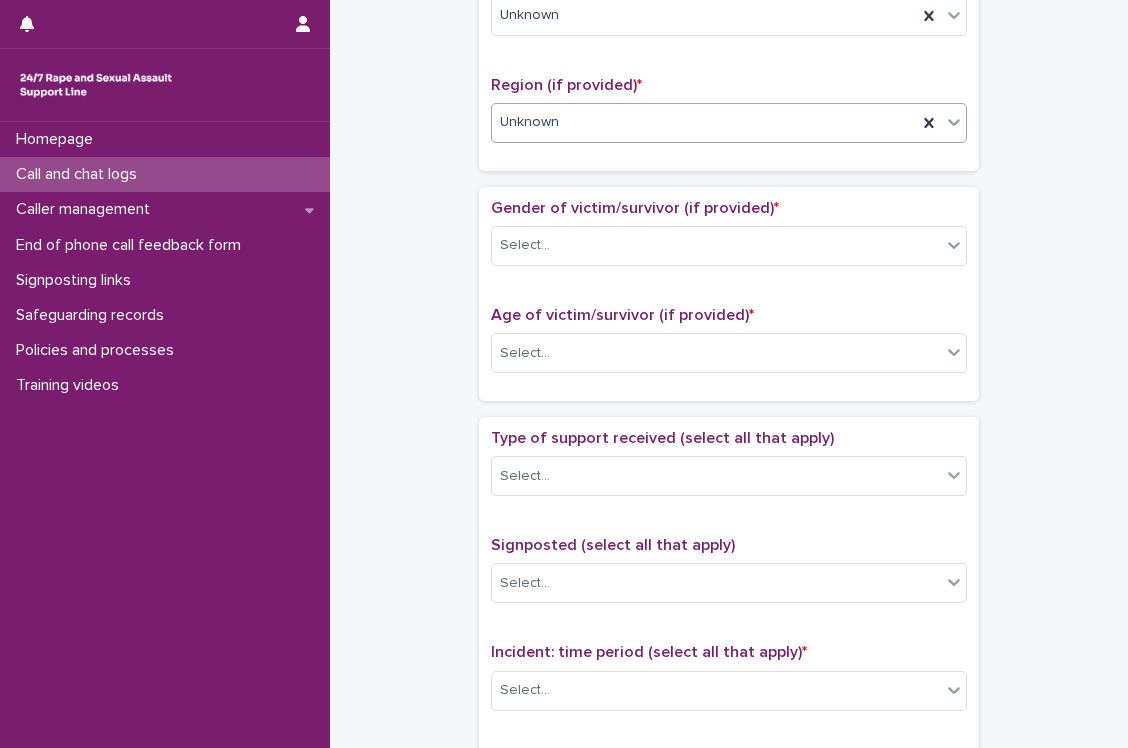 scroll, scrollTop: 732, scrollLeft: 0, axis: vertical 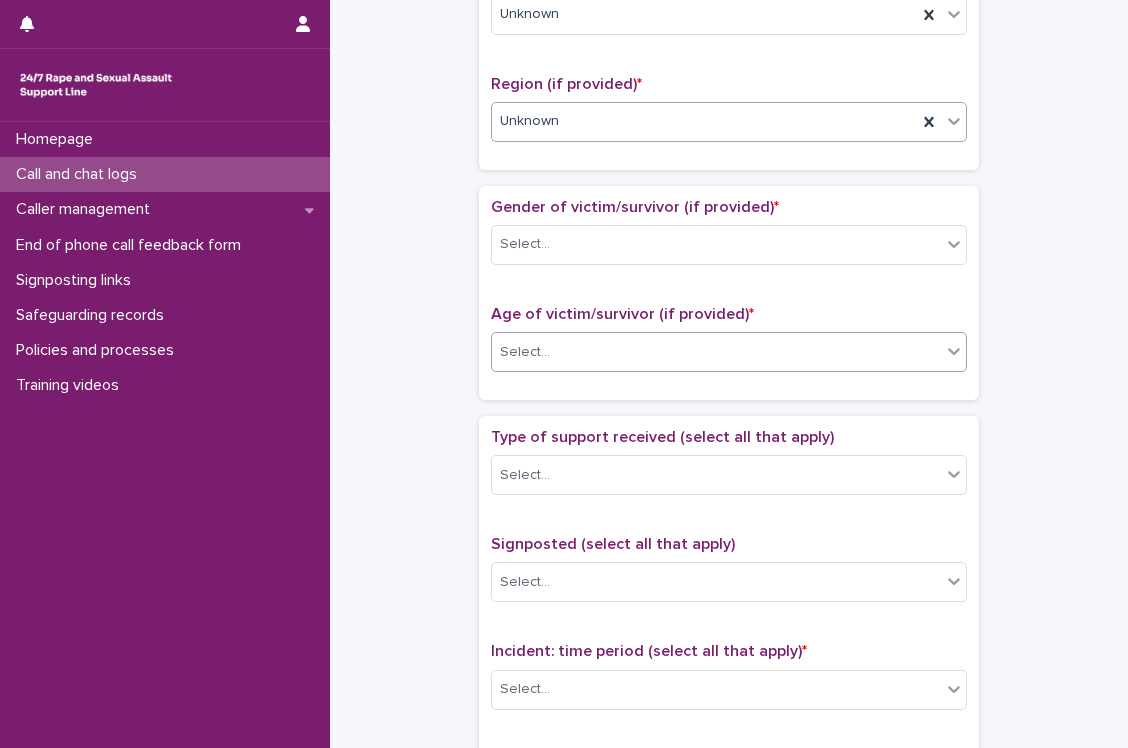 click on "Select..." at bounding box center [716, 352] 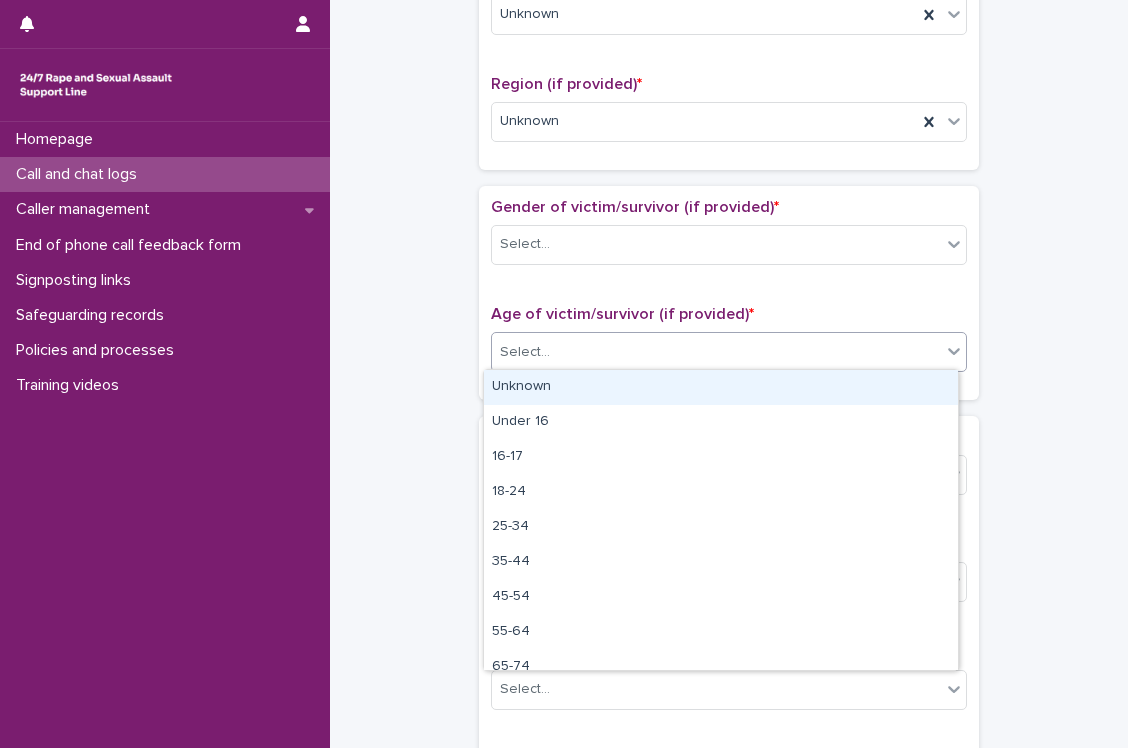 click on "Unknown" at bounding box center (721, 387) 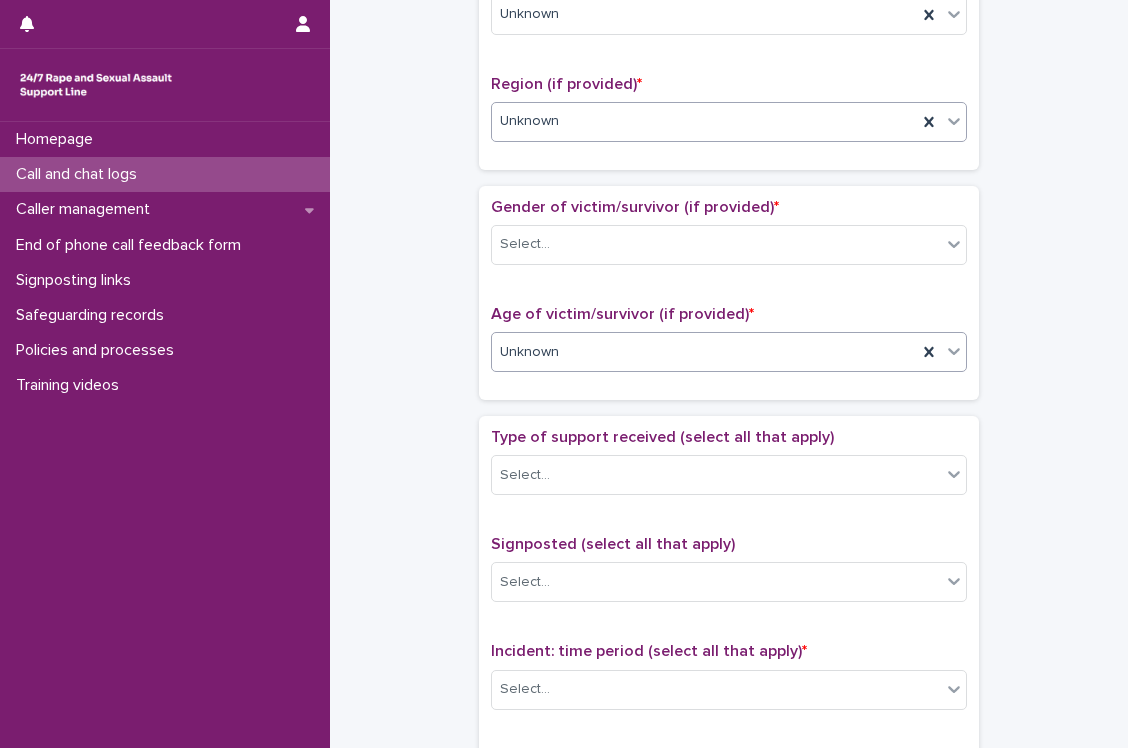 click on "Unknown" at bounding box center (704, 121) 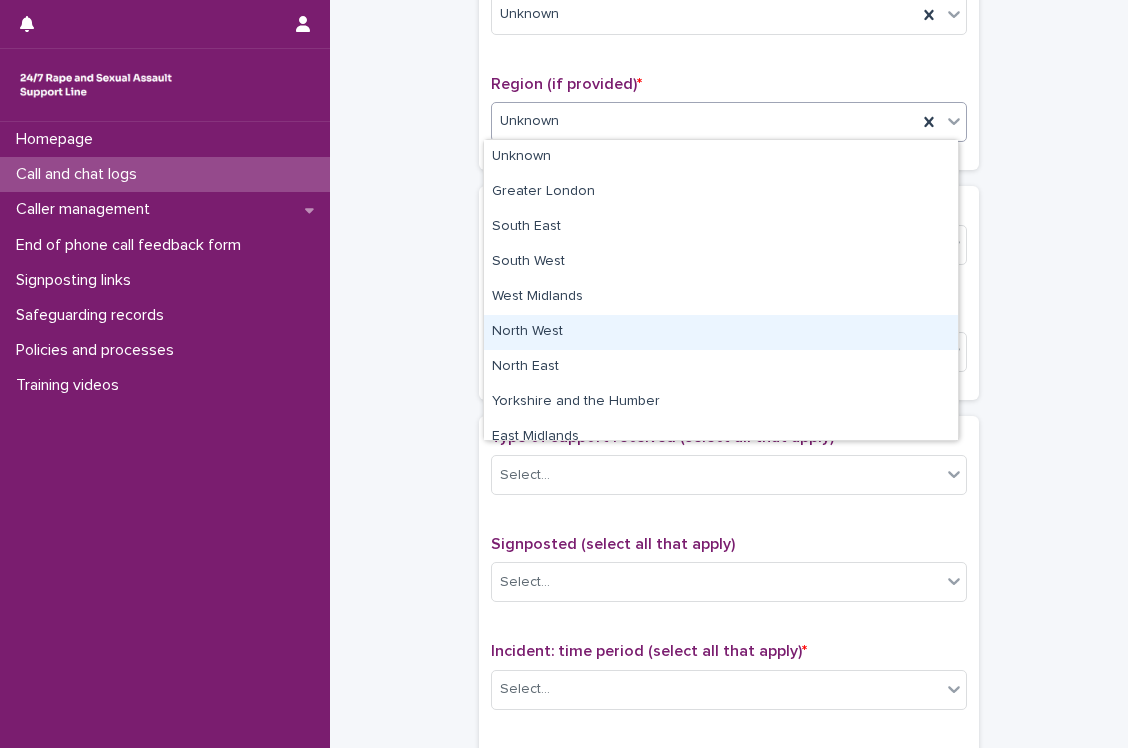 click on "North West" at bounding box center (721, 332) 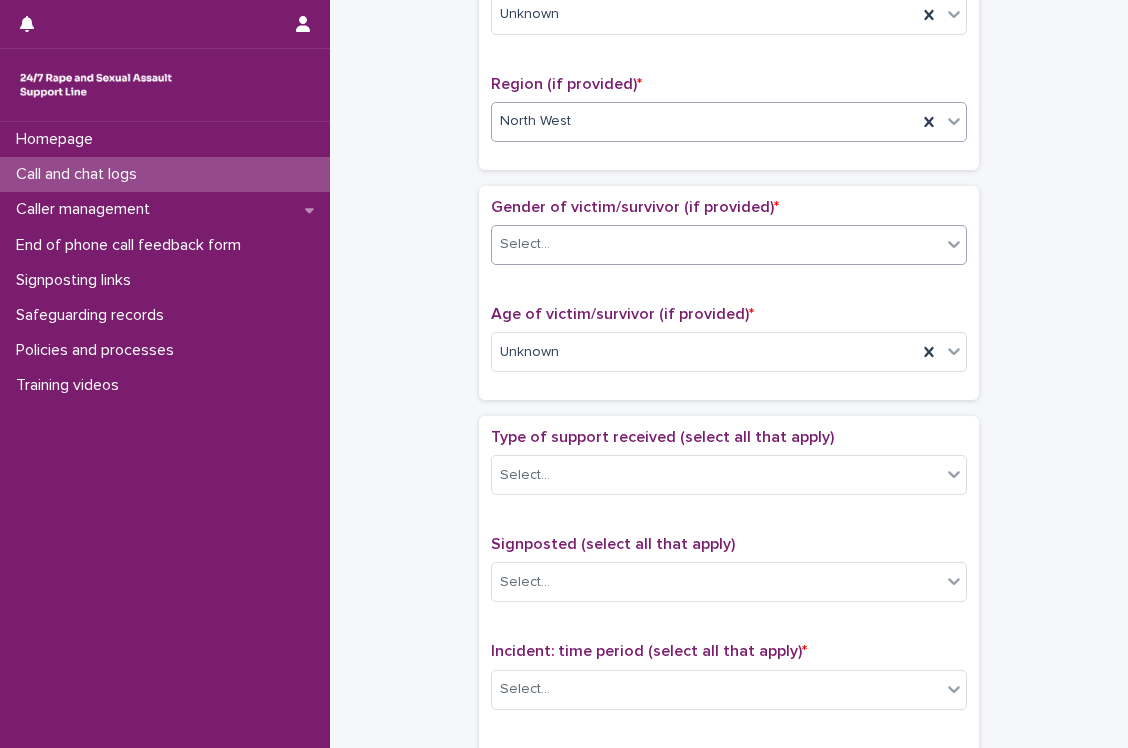 click on "Select..." at bounding box center (716, 244) 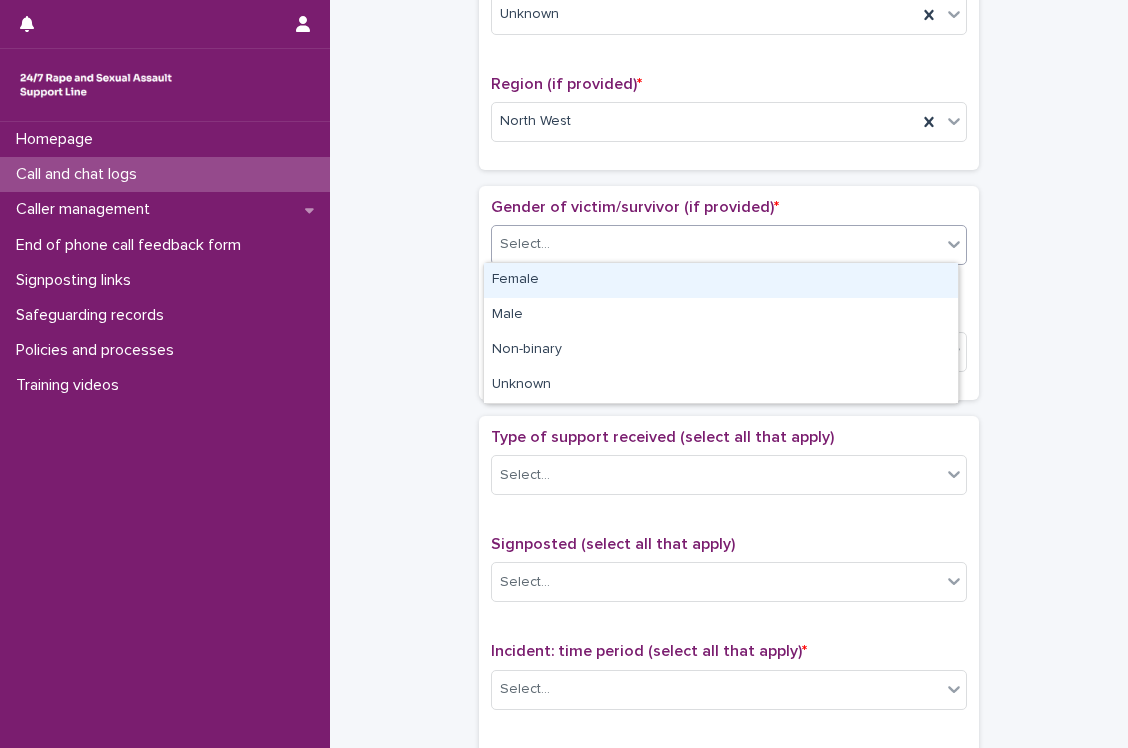 click on "Female" at bounding box center (721, 280) 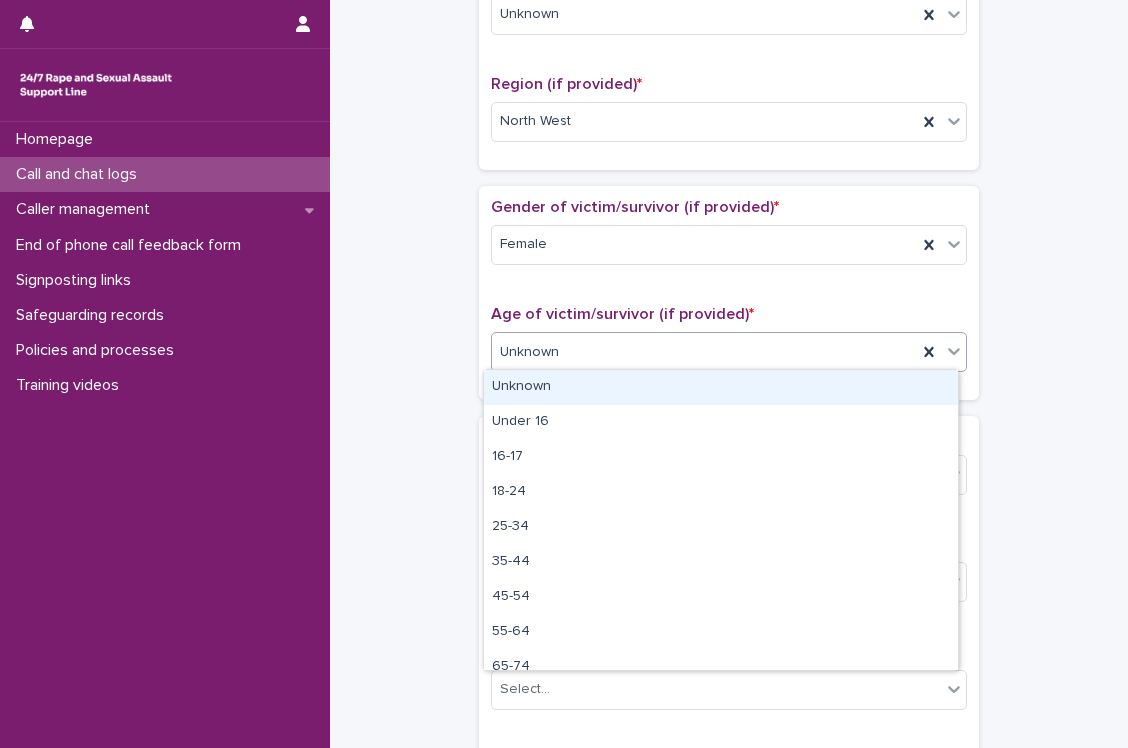 click on "Unknown" at bounding box center (704, 352) 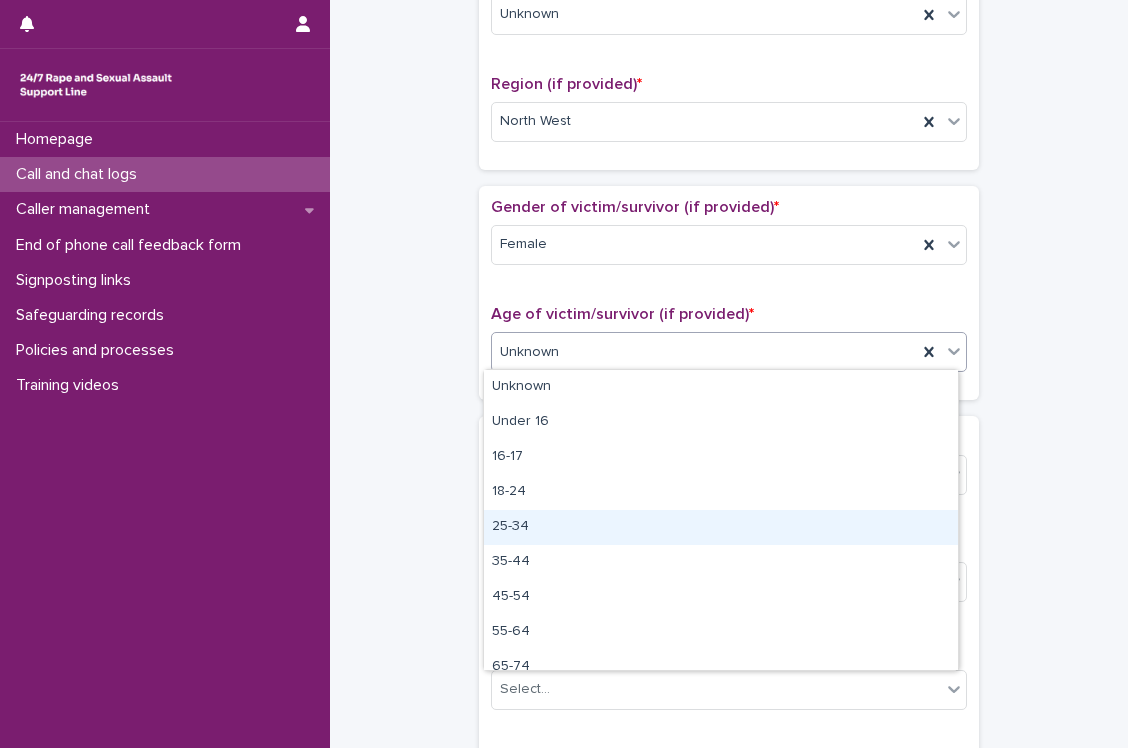 click on "25-34" at bounding box center (721, 527) 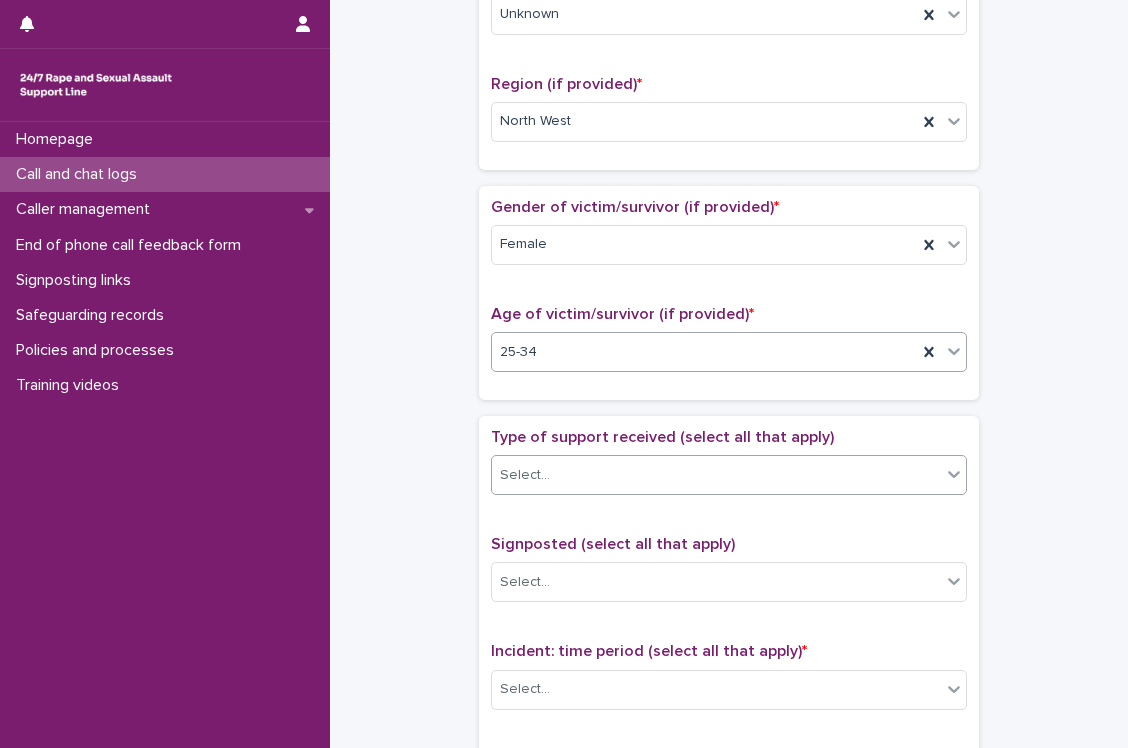 click on "Select..." at bounding box center (716, 475) 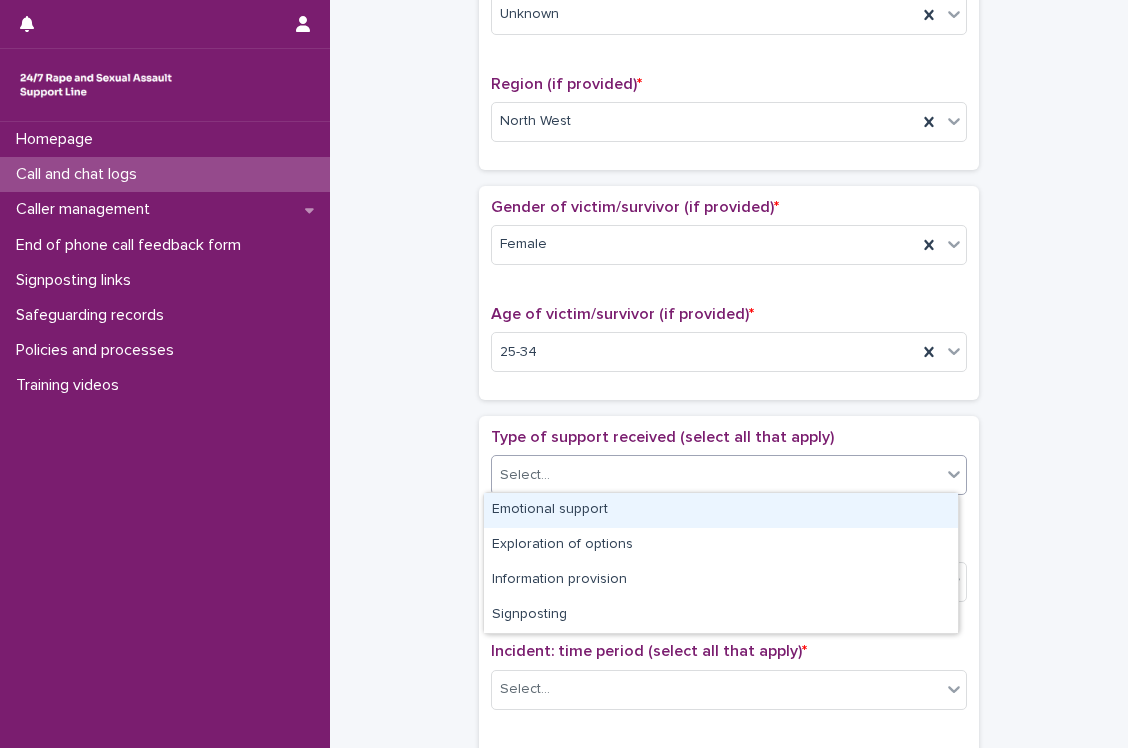 click on "Emotional support" at bounding box center (721, 510) 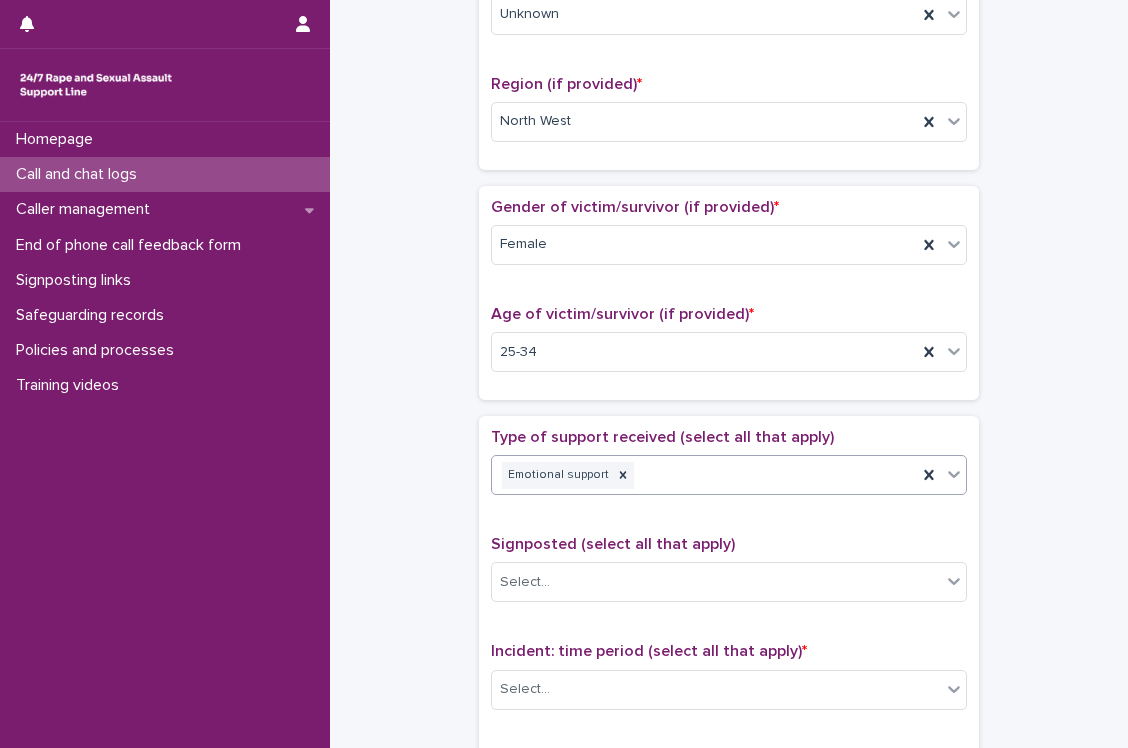 scroll, scrollTop: 1196, scrollLeft: 0, axis: vertical 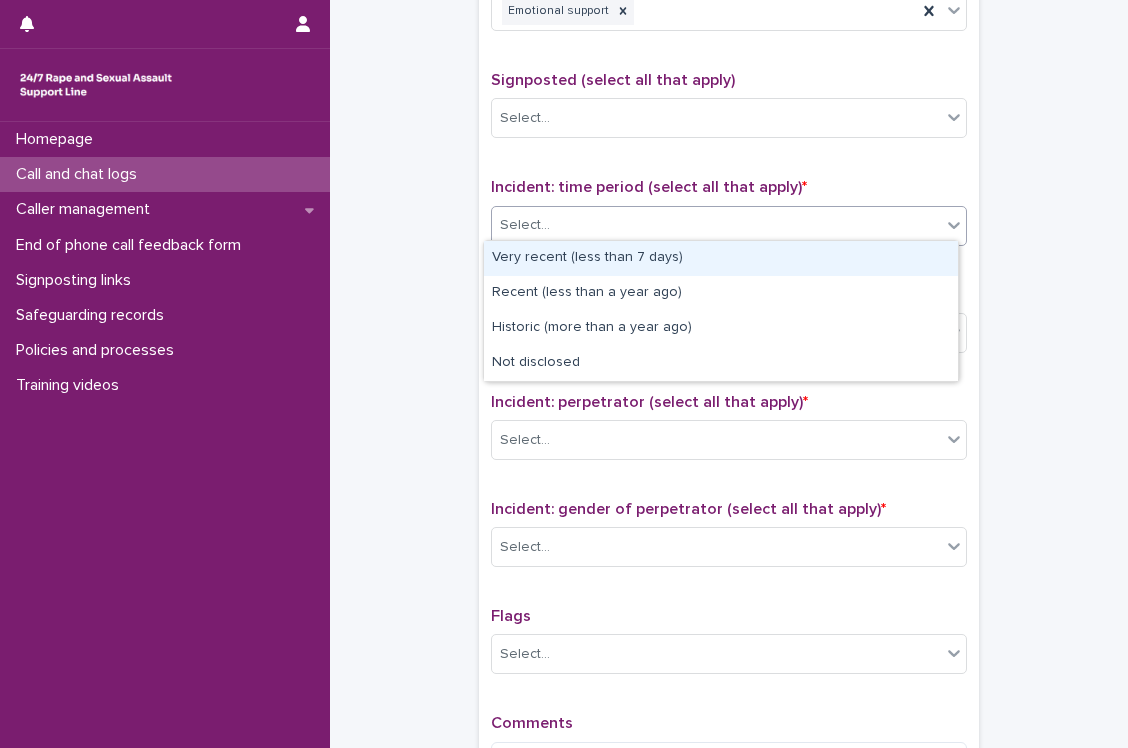 click on "Select..." at bounding box center (716, 225) 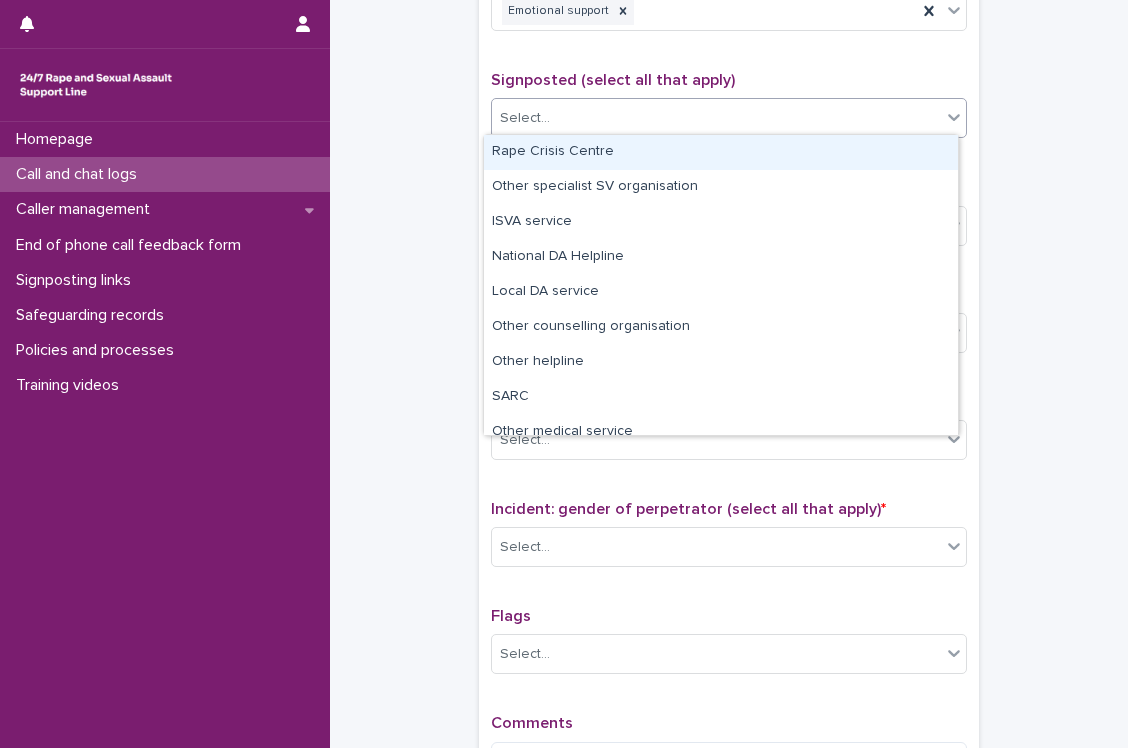 click on "Select..." at bounding box center (729, 118) 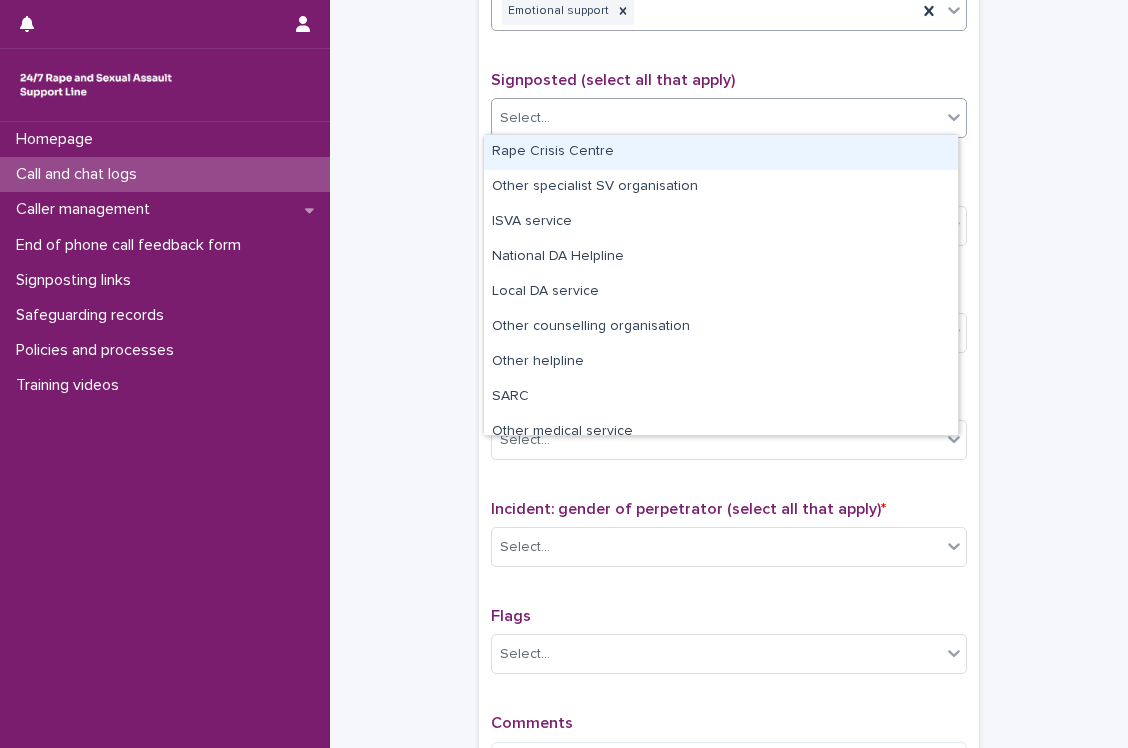 click on "Emotional support" at bounding box center [704, 11] 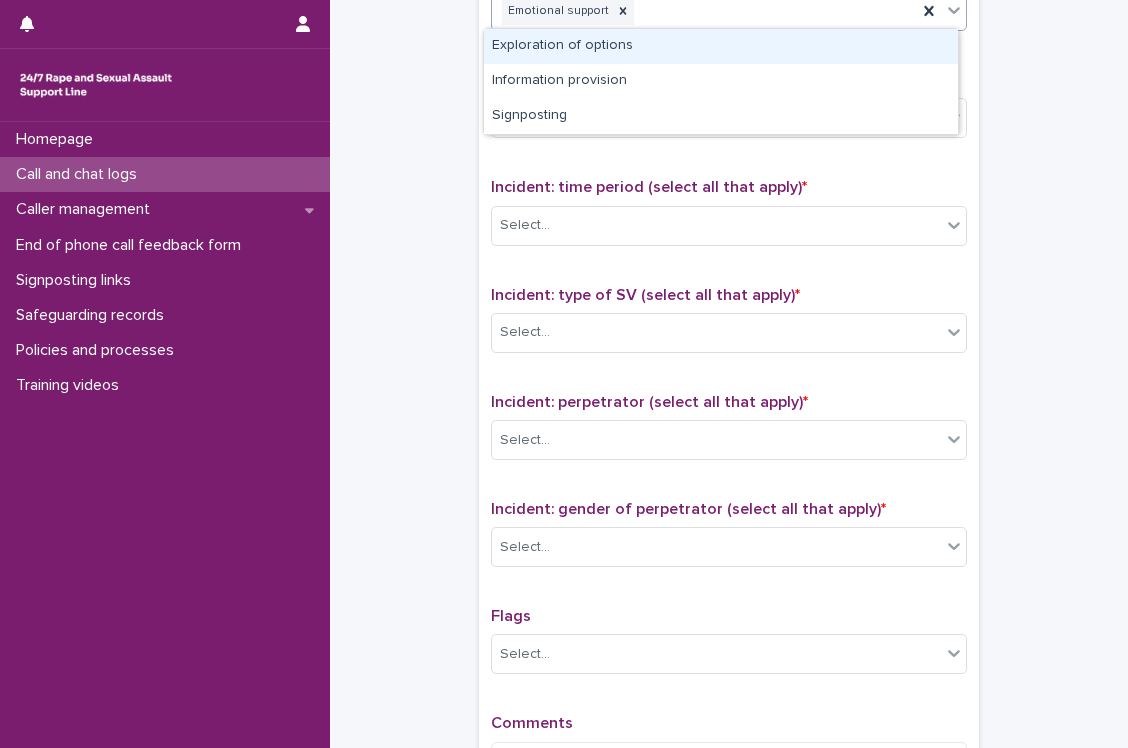 scroll, scrollTop: 1196, scrollLeft: 0, axis: vertical 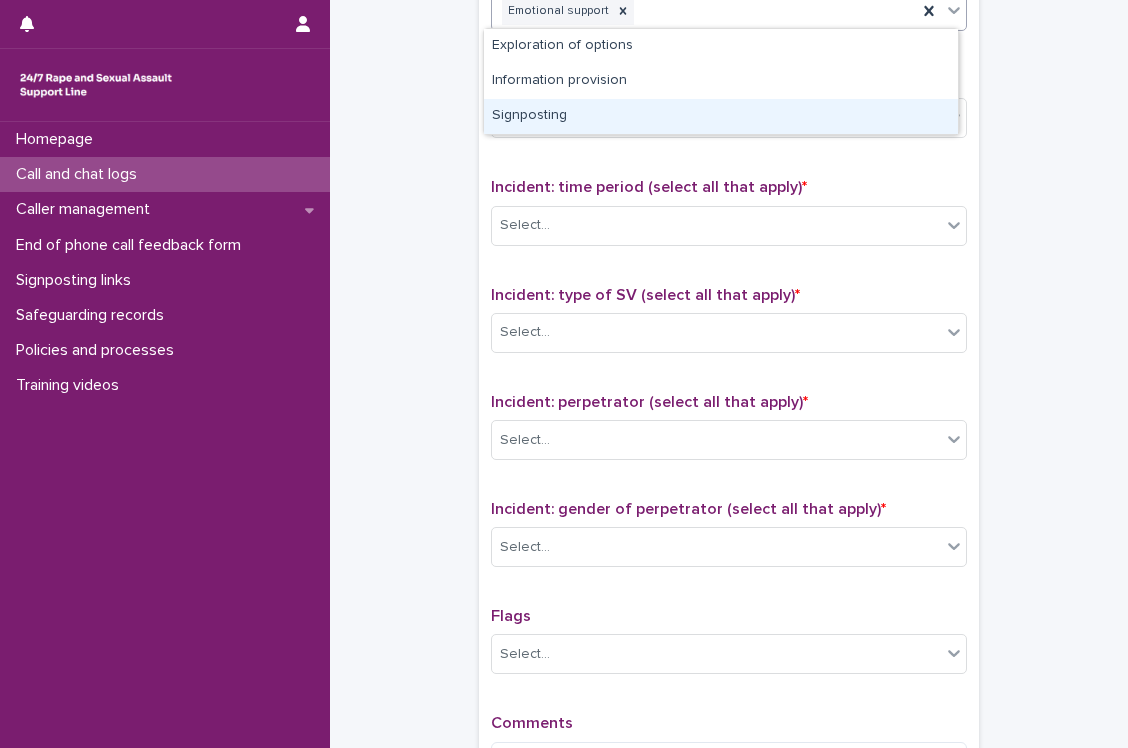 drag, startPoint x: 652, startPoint y: 95, endPoint x: 652, endPoint y: 122, distance: 27 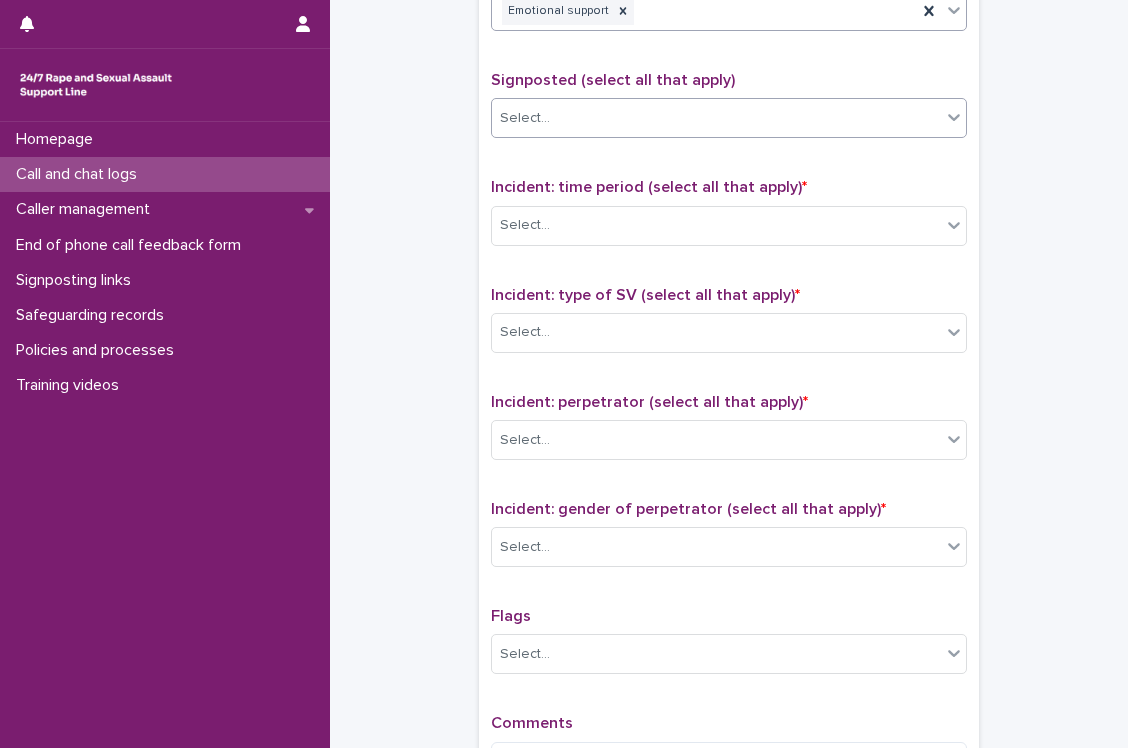 click on "Select..." at bounding box center (716, 118) 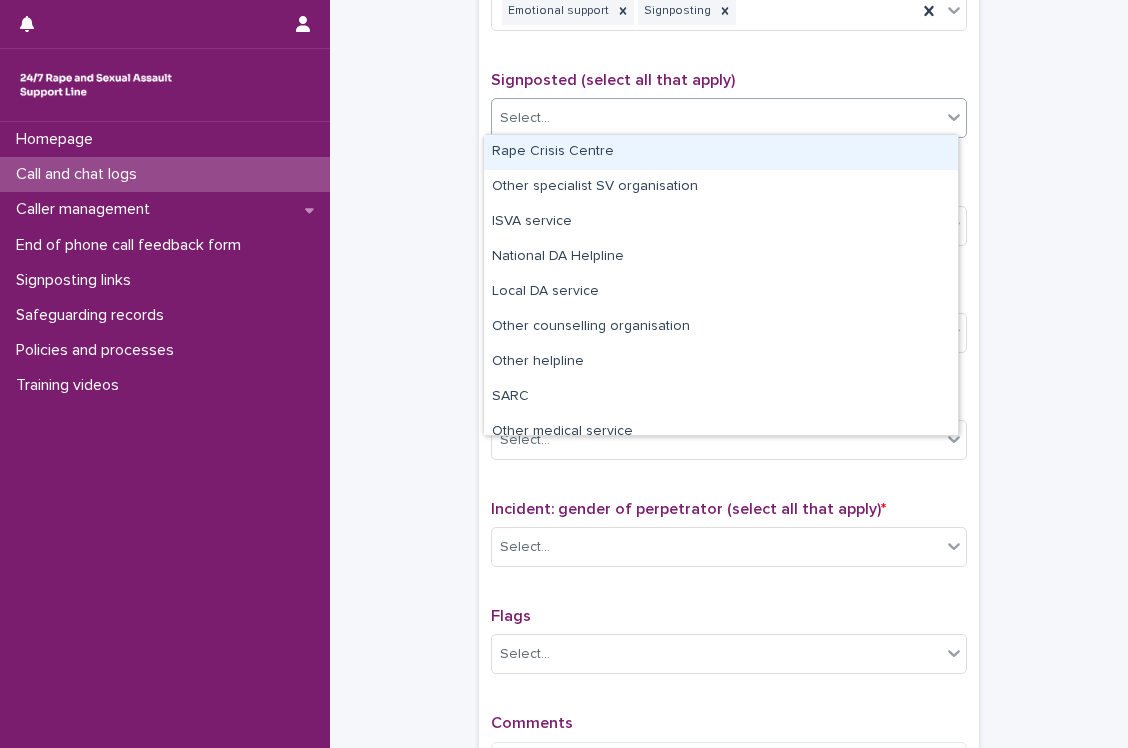 click on "Rape Crisis Centre" at bounding box center (721, 152) 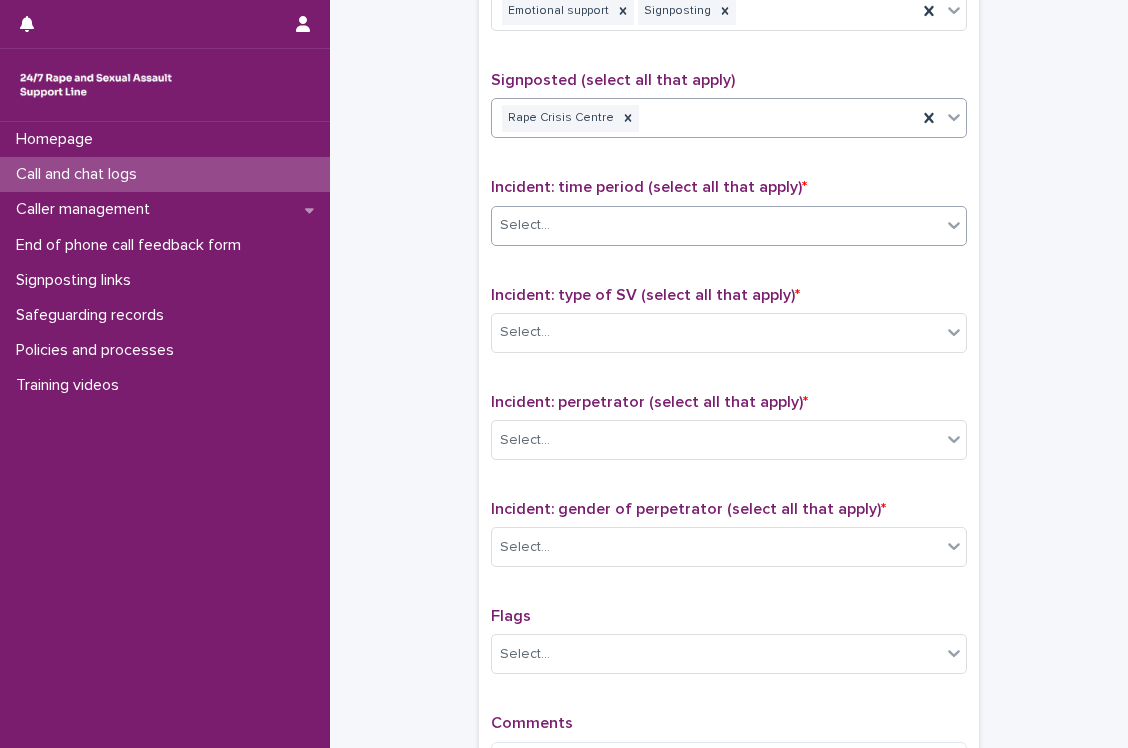click on "Select..." at bounding box center (716, 225) 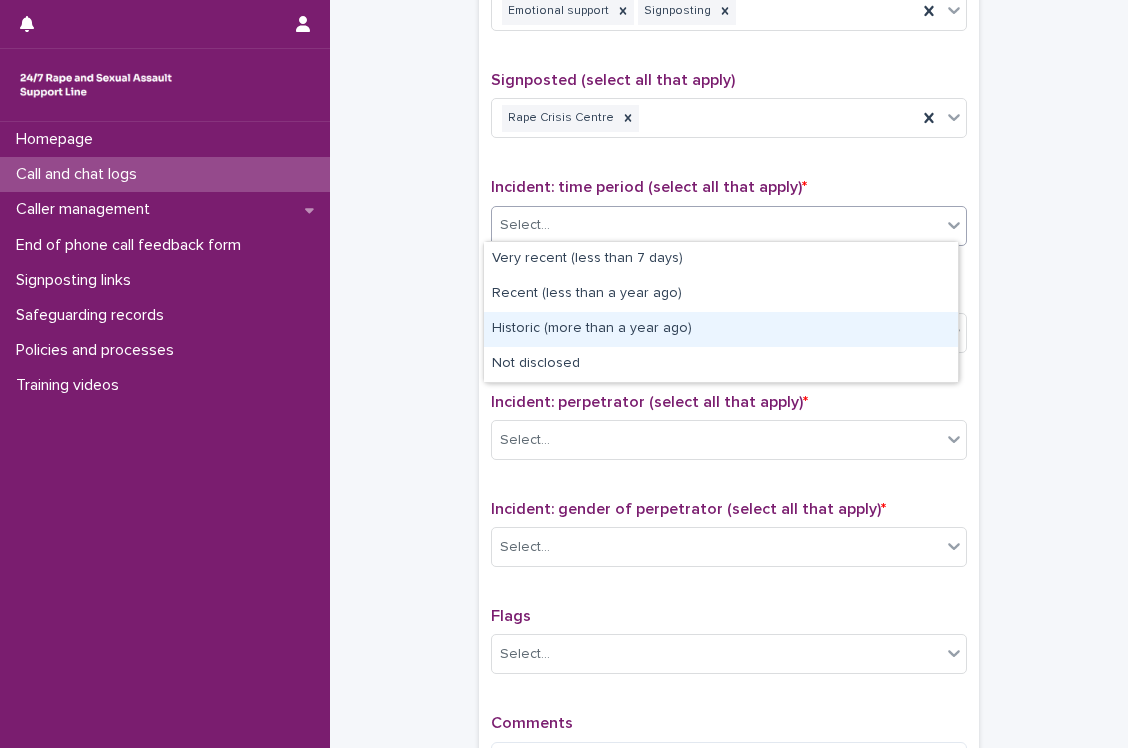 click on "Historic (more than a year ago)" at bounding box center (721, 329) 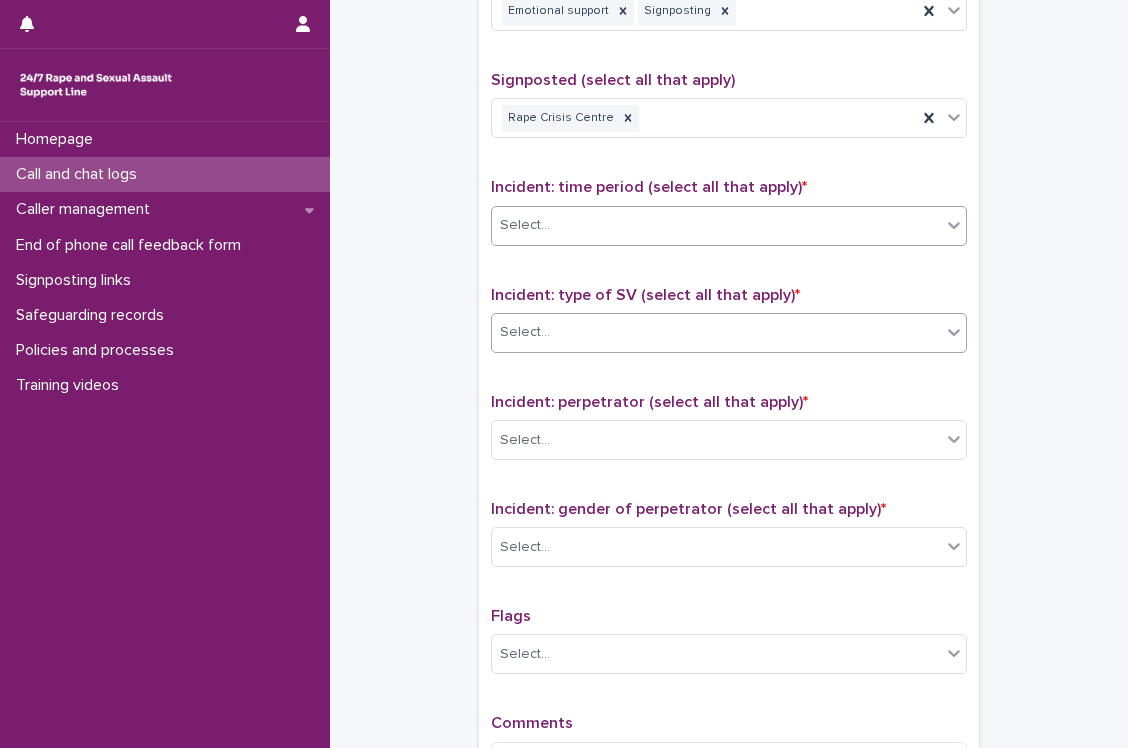 click on "Select..." at bounding box center [716, 332] 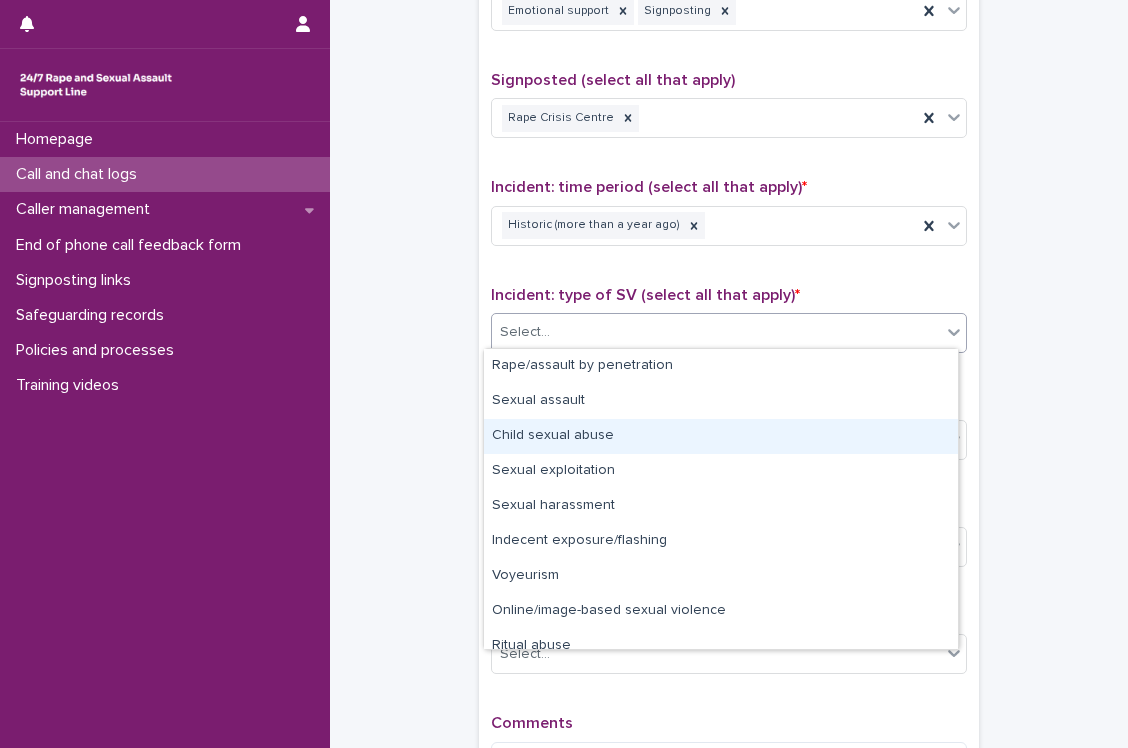 click on "Child sexual abuse" at bounding box center (721, 436) 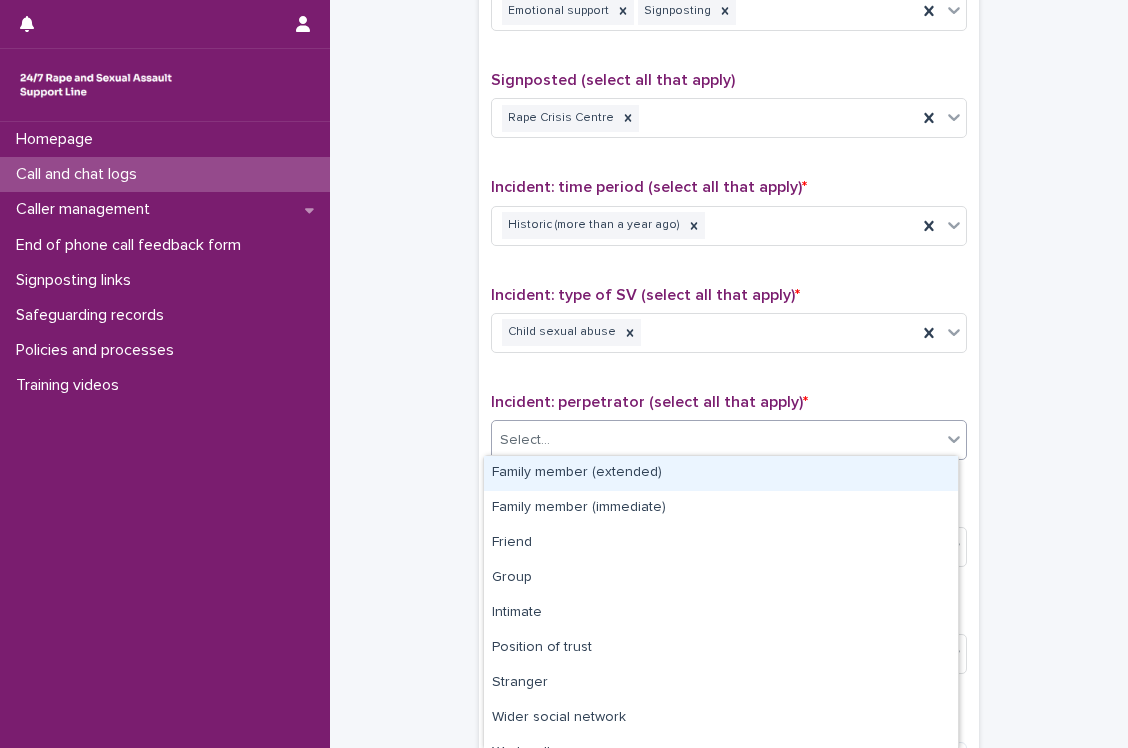 click on "Select..." at bounding box center (716, 440) 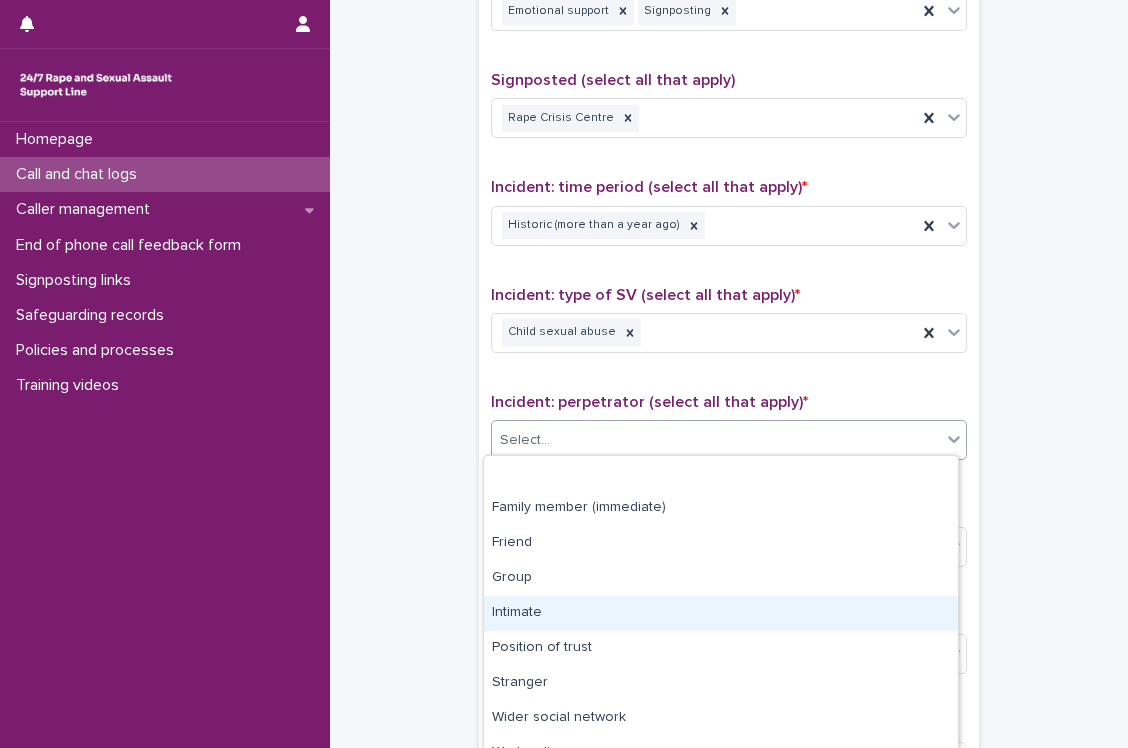 scroll, scrollTop: 92, scrollLeft: 0, axis: vertical 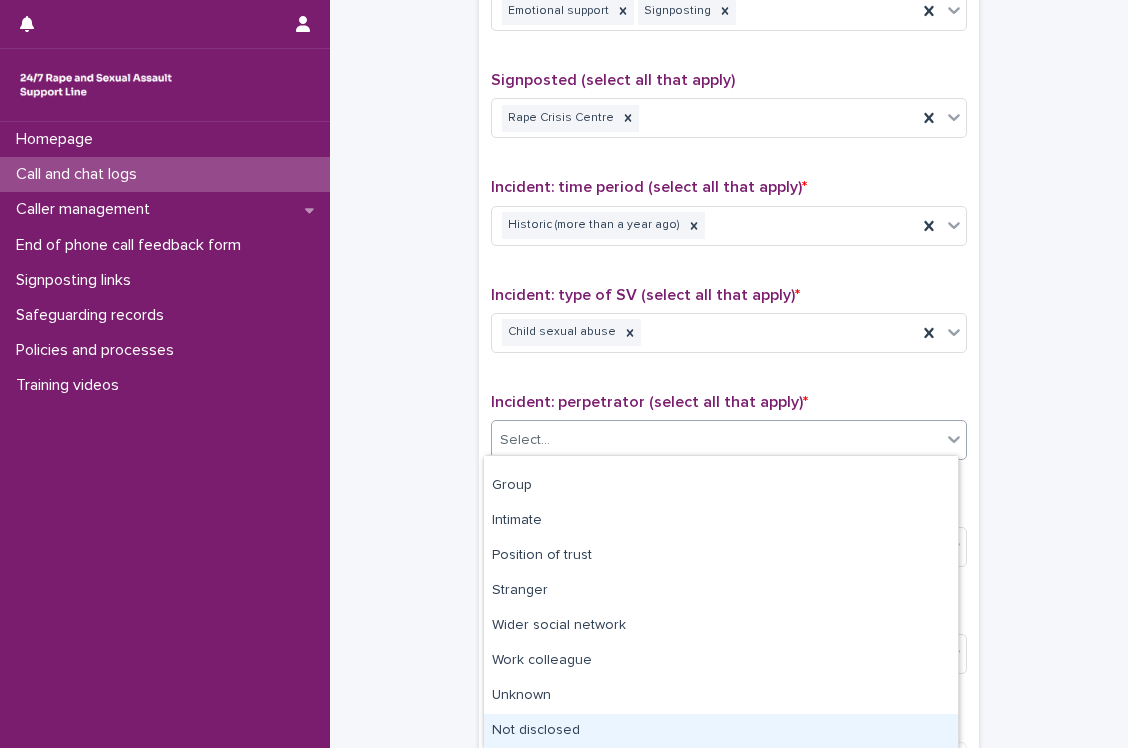 click on "Not disclosed" at bounding box center (721, 731) 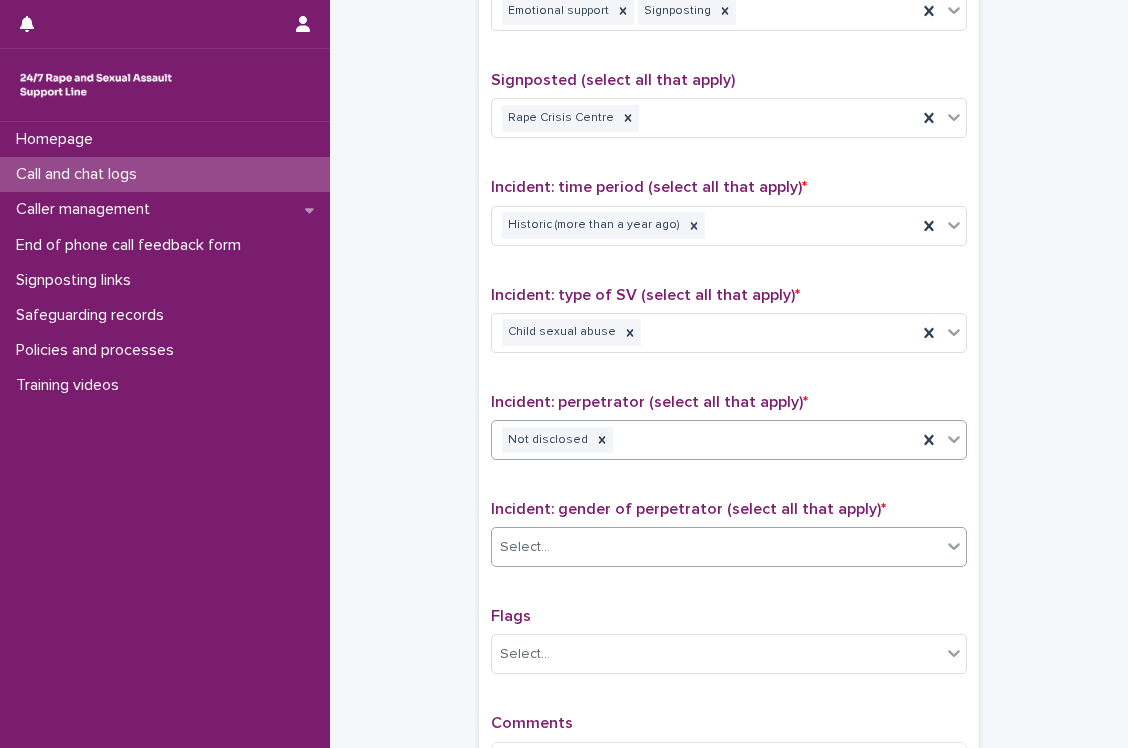 click on "Select..." at bounding box center [716, 547] 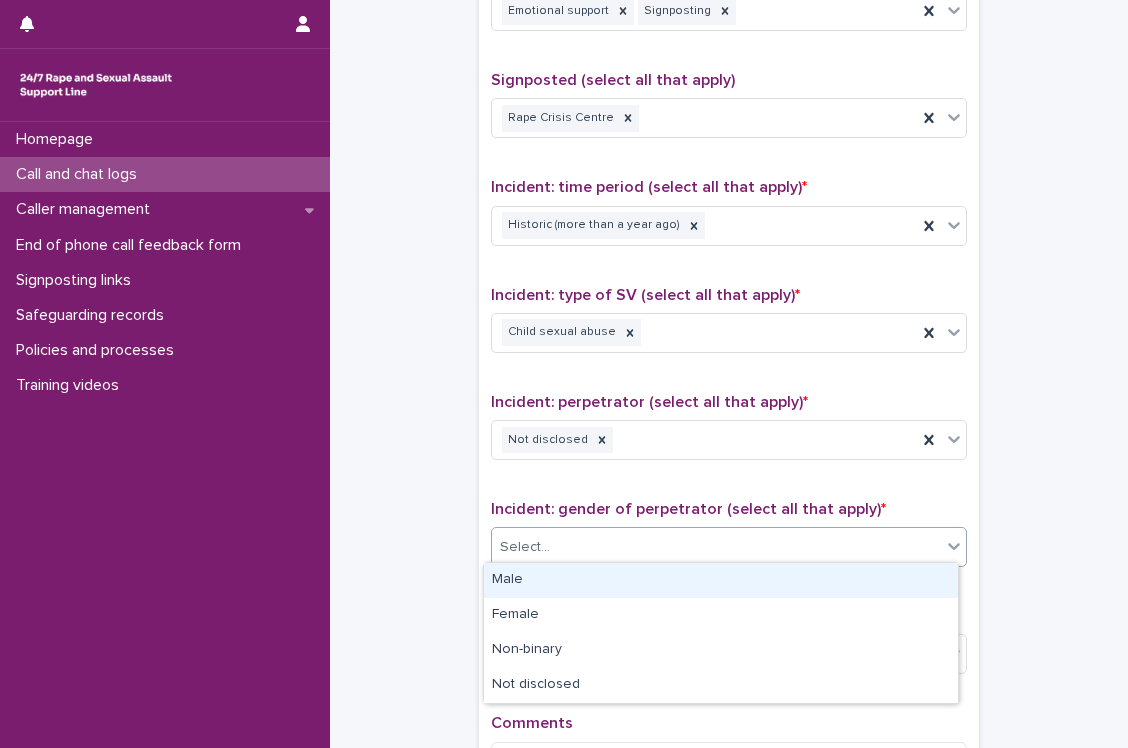 click on "Male" at bounding box center (721, 580) 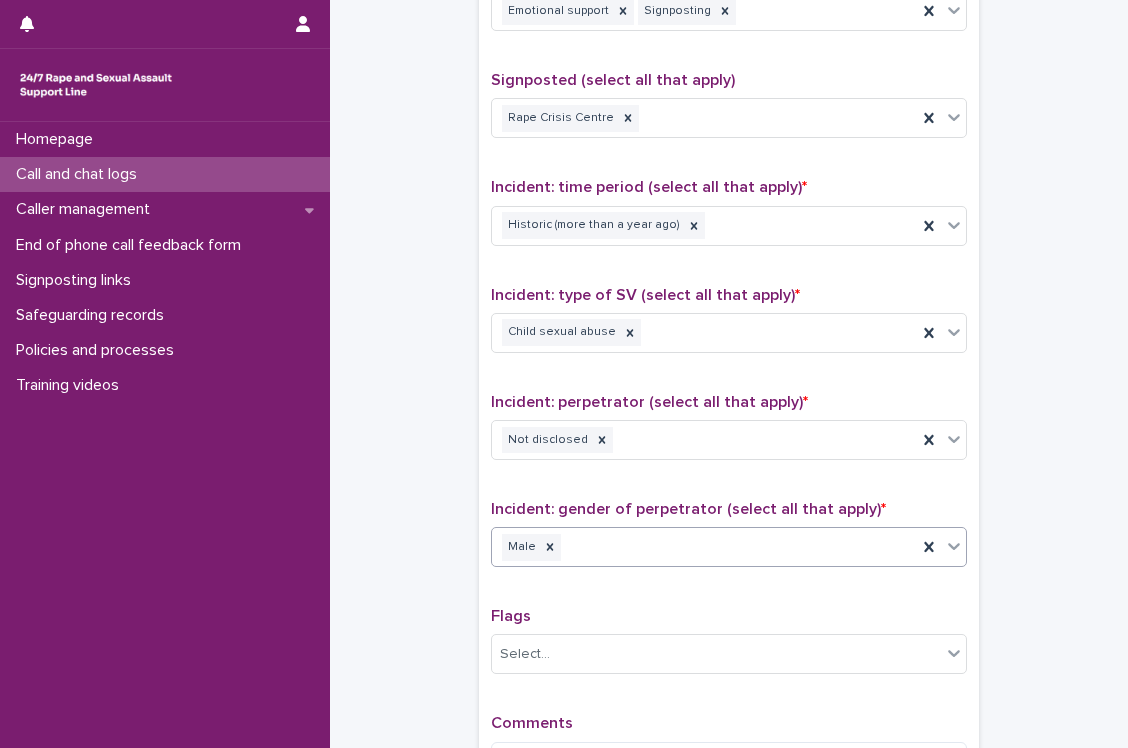 scroll, scrollTop: 1459, scrollLeft: 0, axis: vertical 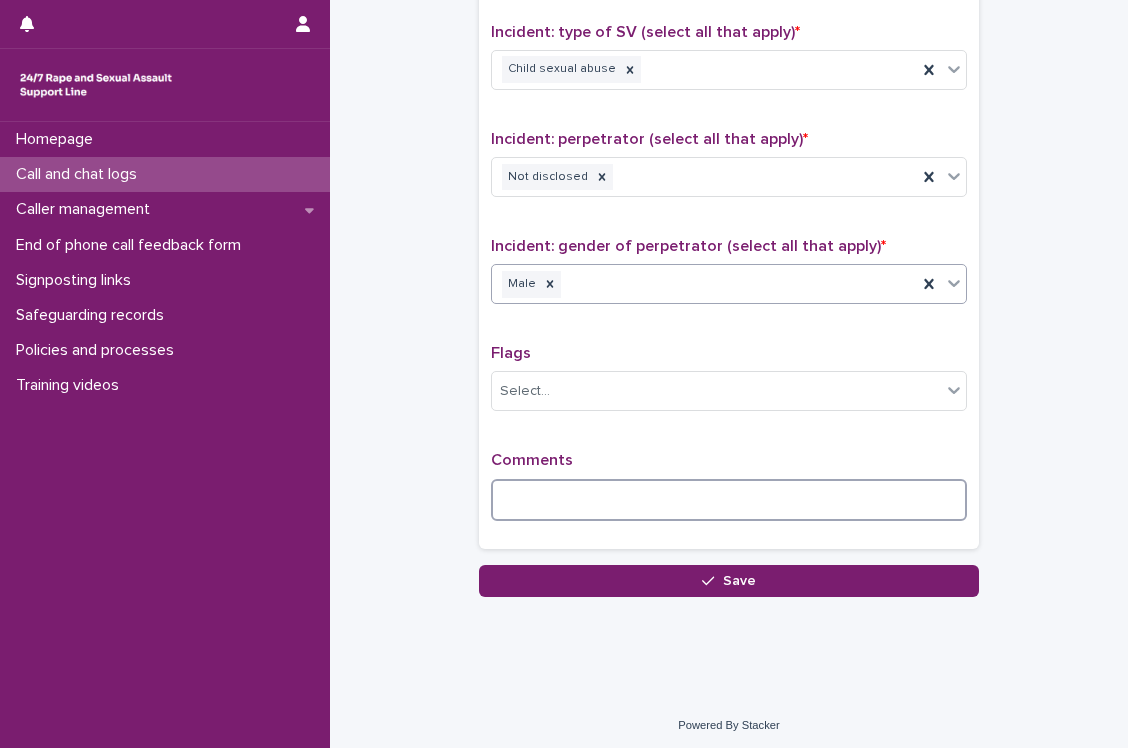 click at bounding box center [729, 500] 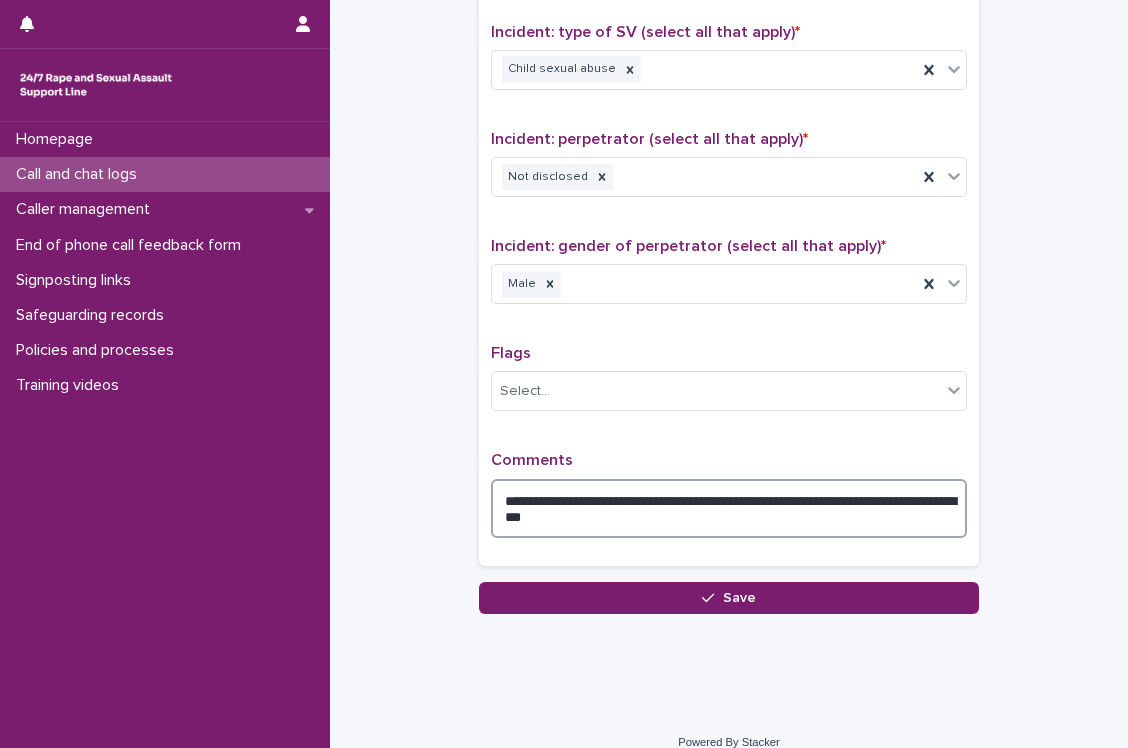 click on "**********" at bounding box center (729, 509) 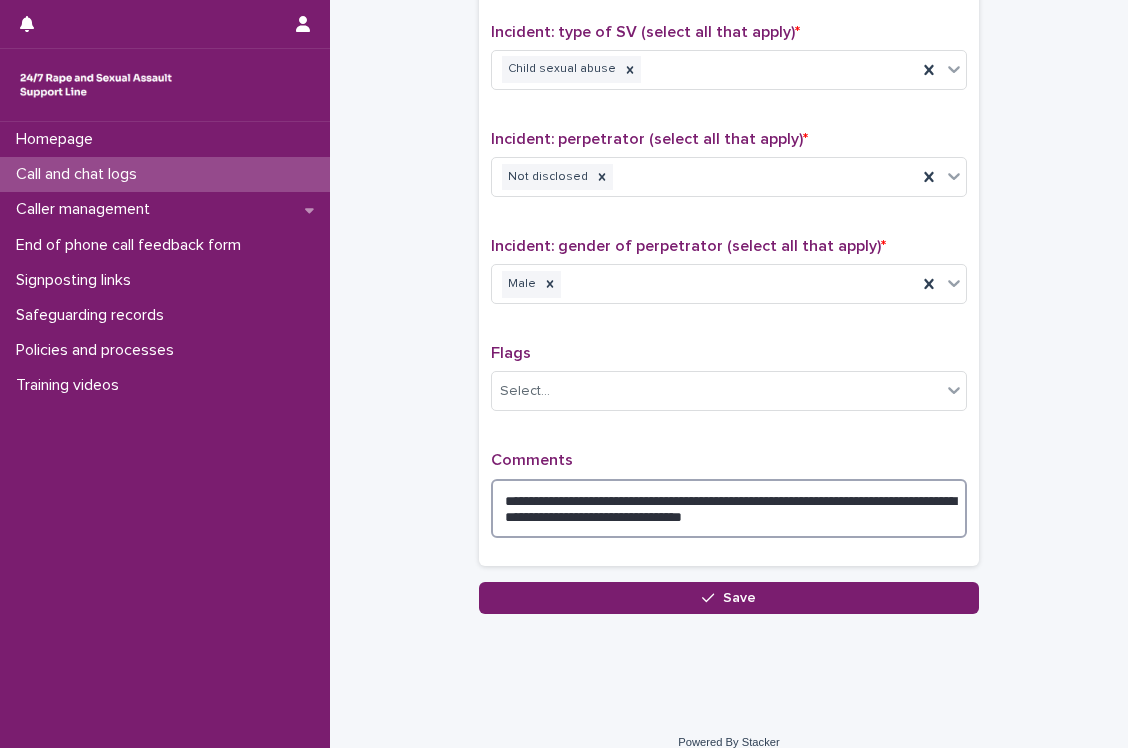 click on "**********" at bounding box center (729, 509) 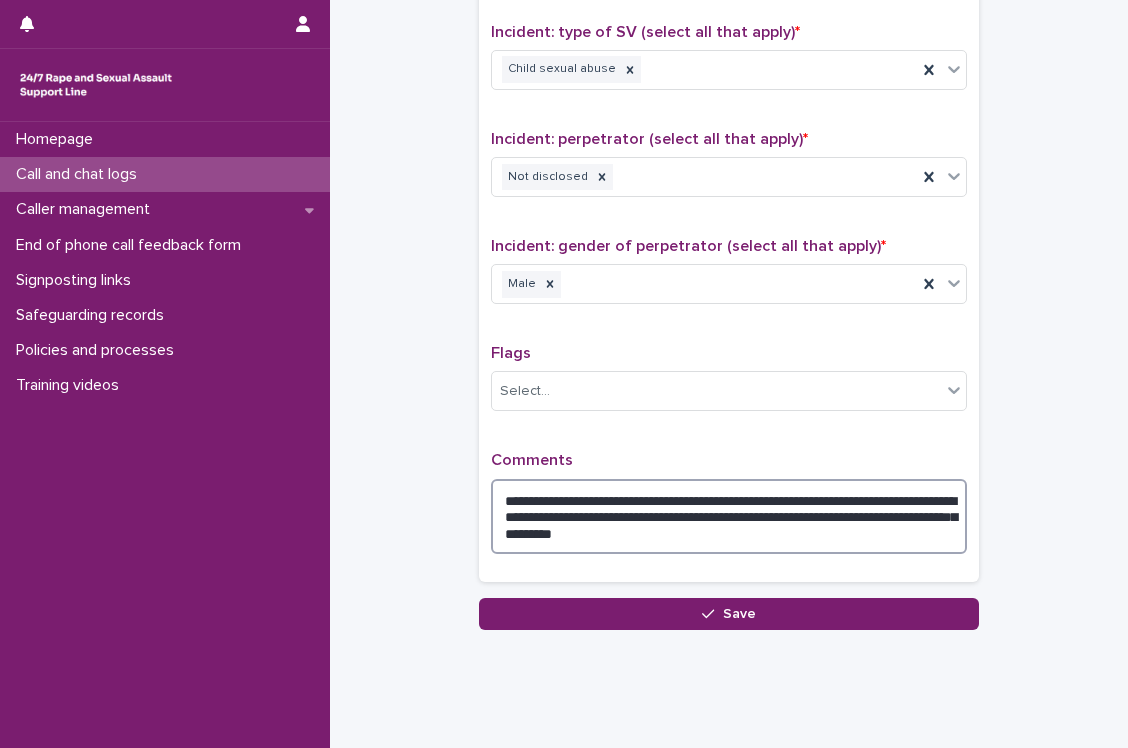 click on "**********" at bounding box center [729, 517] 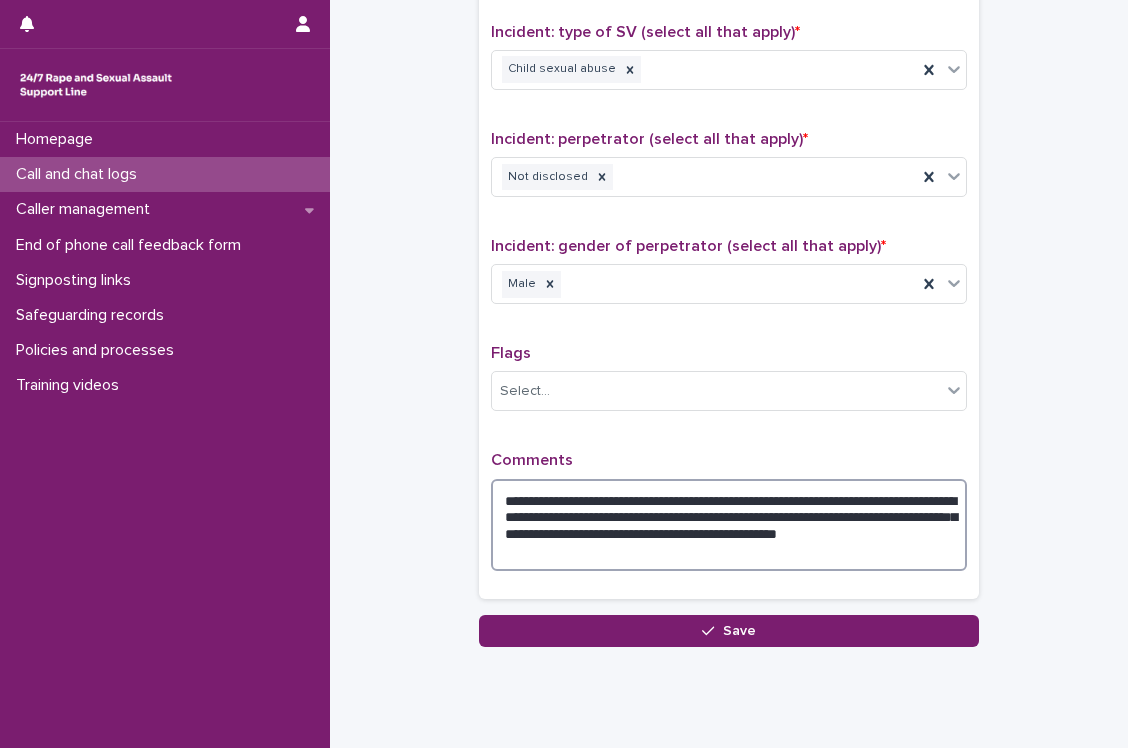 click on "**********" at bounding box center [729, 525] 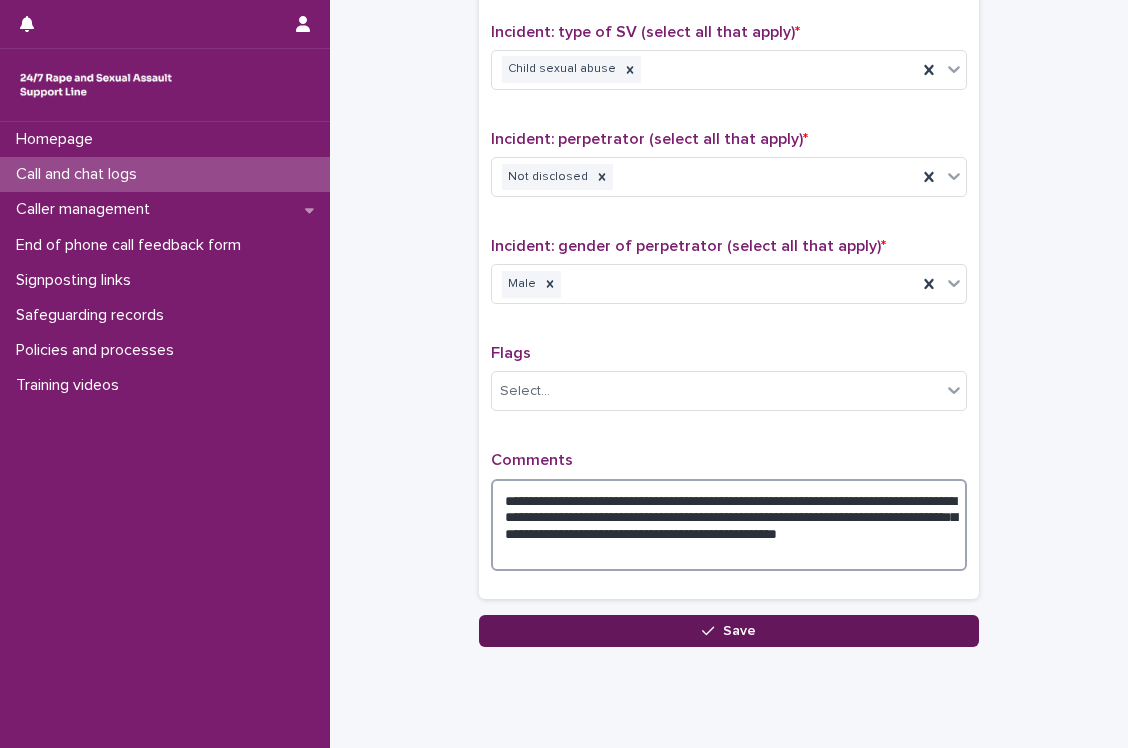 type on "**********" 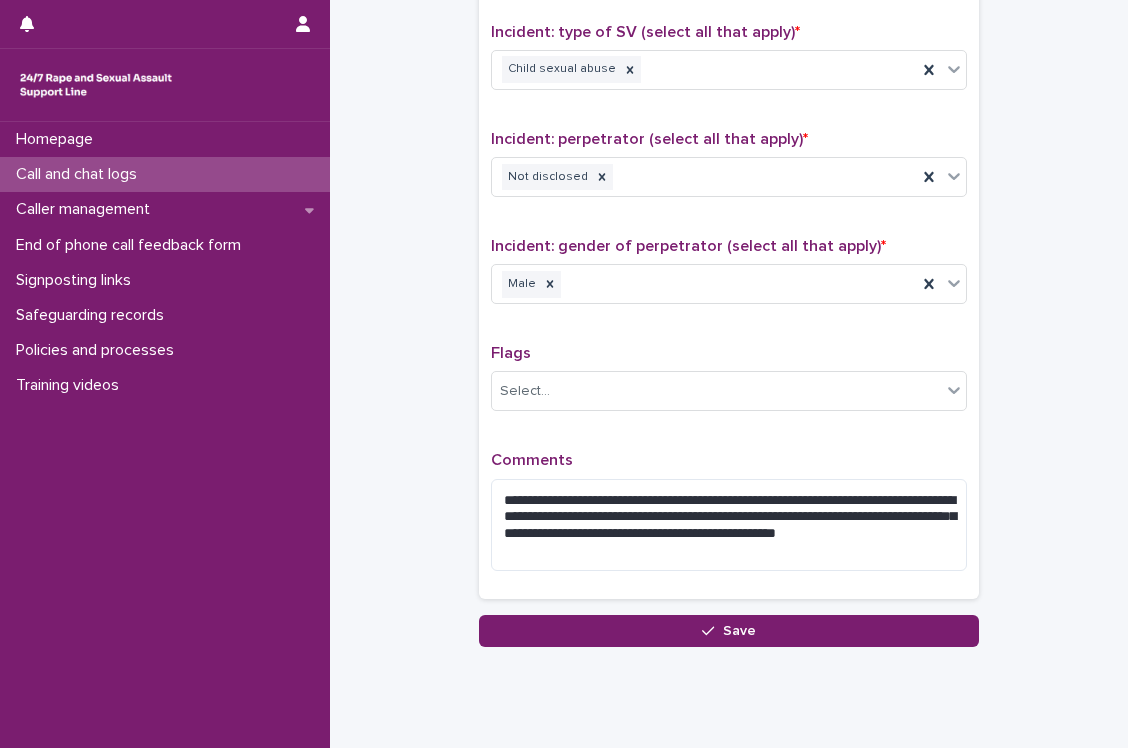 drag, startPoint x: 748, startPoint y: 625, endPoint x: 735, endPoint y: 431, distance: 194.43507 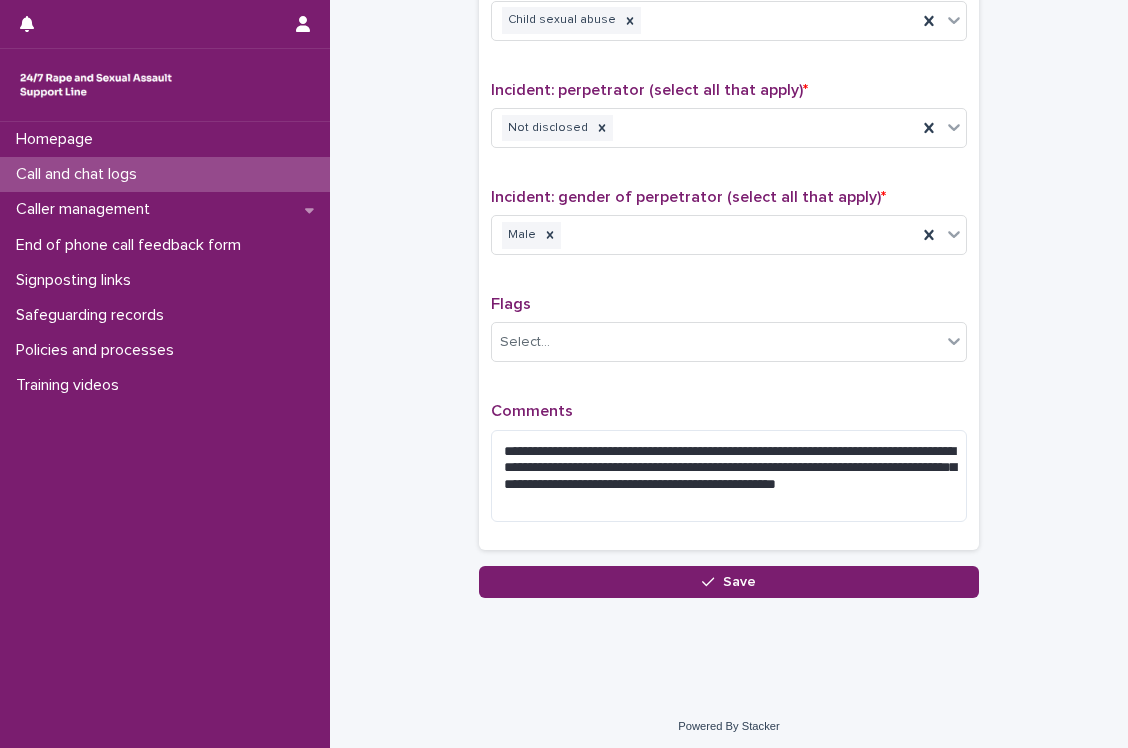 scroll, scrollTop: 1508, scrollLeft: 0, axis: vertical 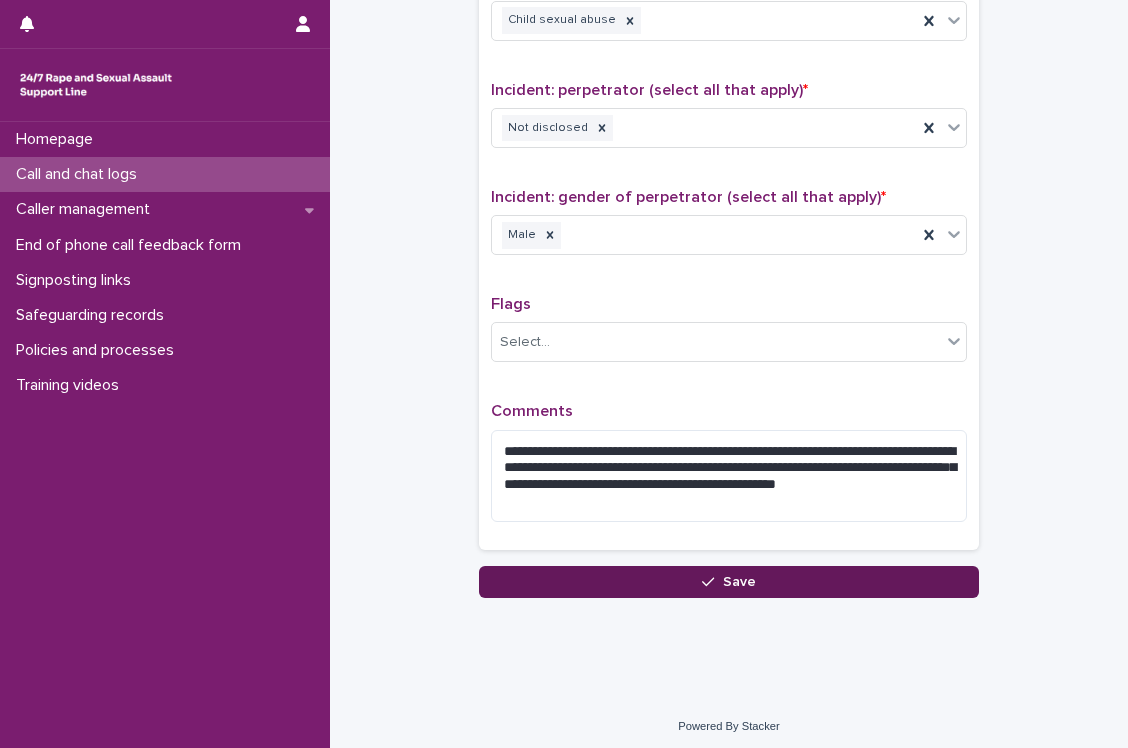 click on "Save" at bounding box center [729, 582] 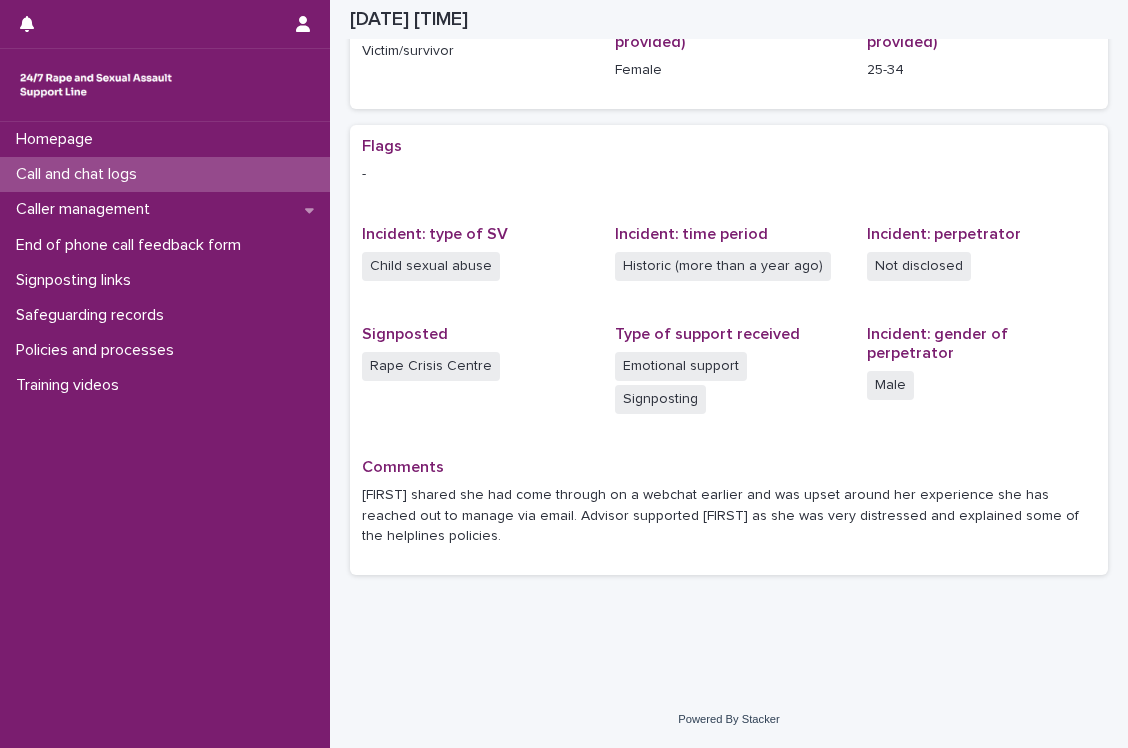 scroll, scrollTop: 310, scrollLeft: 0, axis: vertical 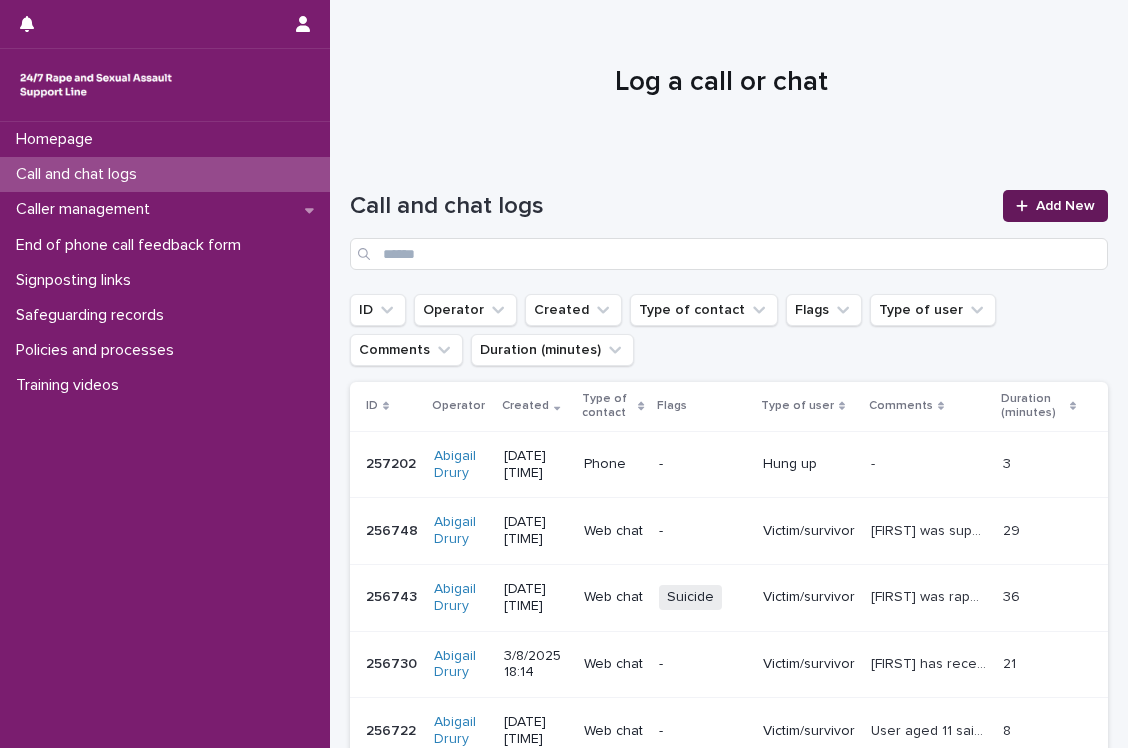 click on "Add New" at bounding box center [1065, 206] 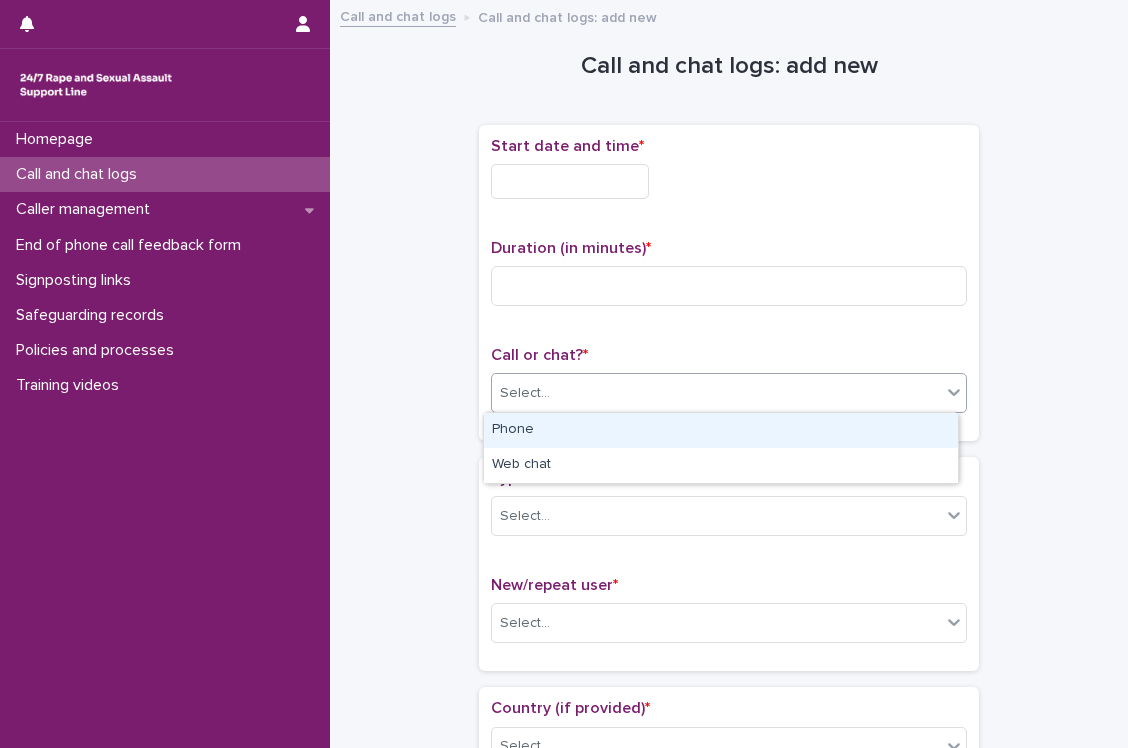 click on "Select..." at bounding box center (716, 393) 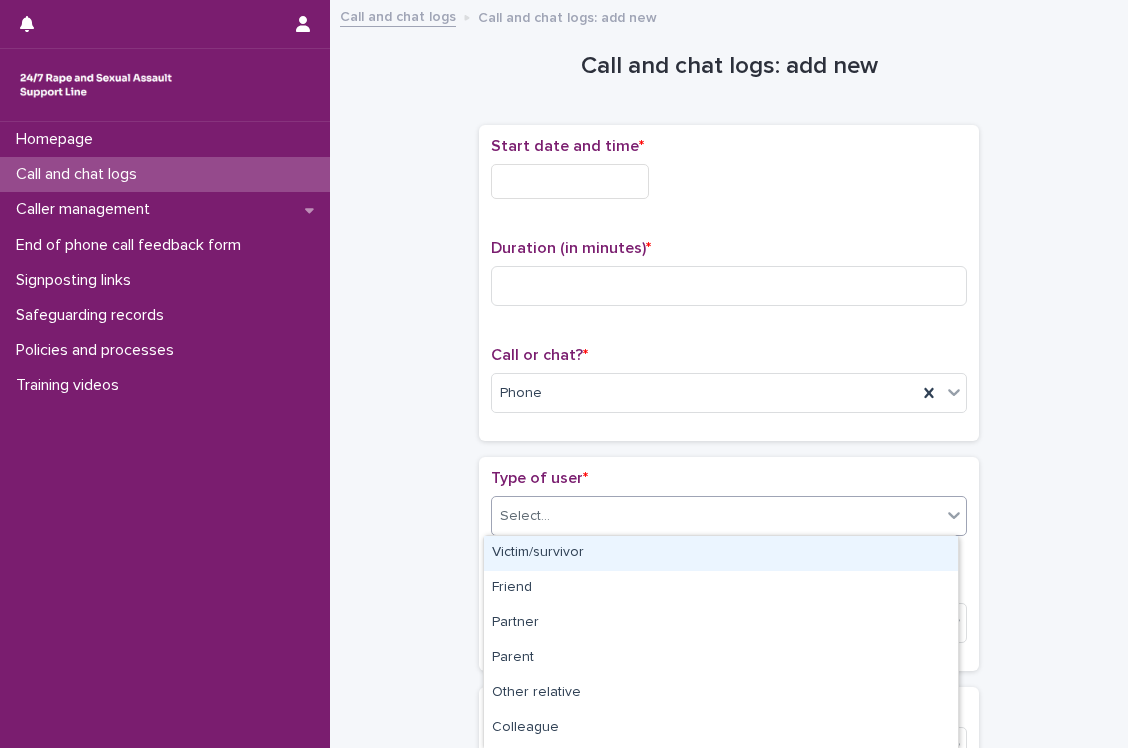click on "Select..." at bounding box center (716, 516) 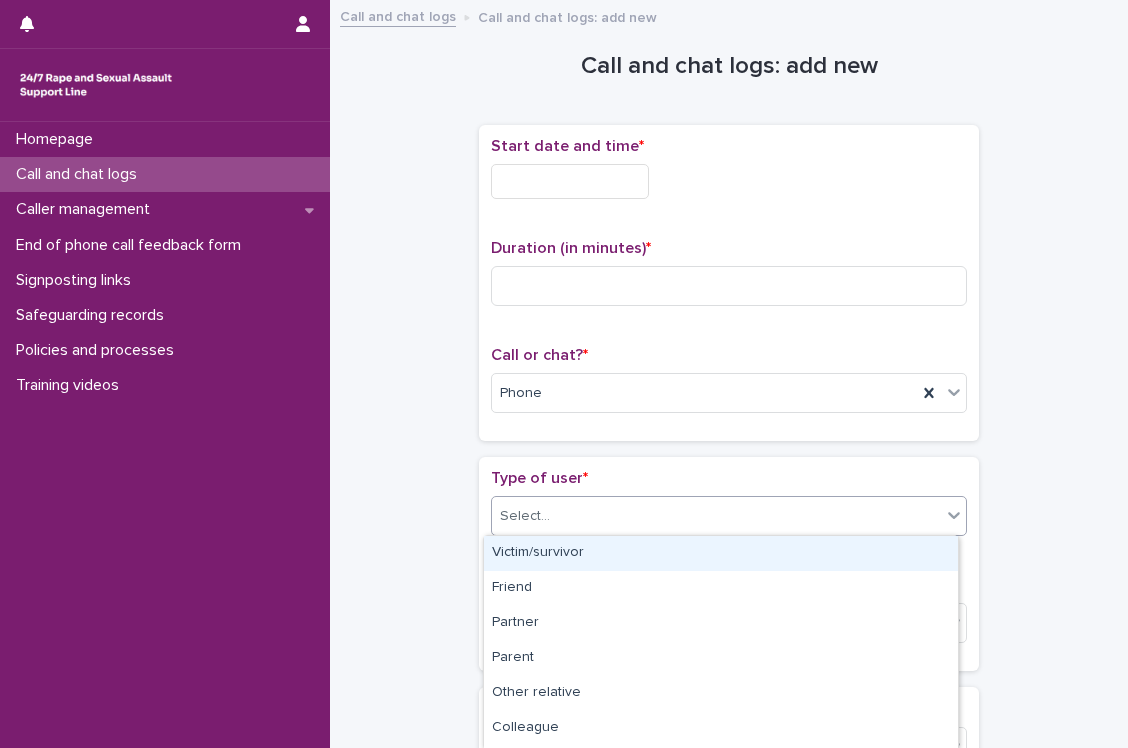 click on "Victim/survivor" at bounding box center (721, 553) 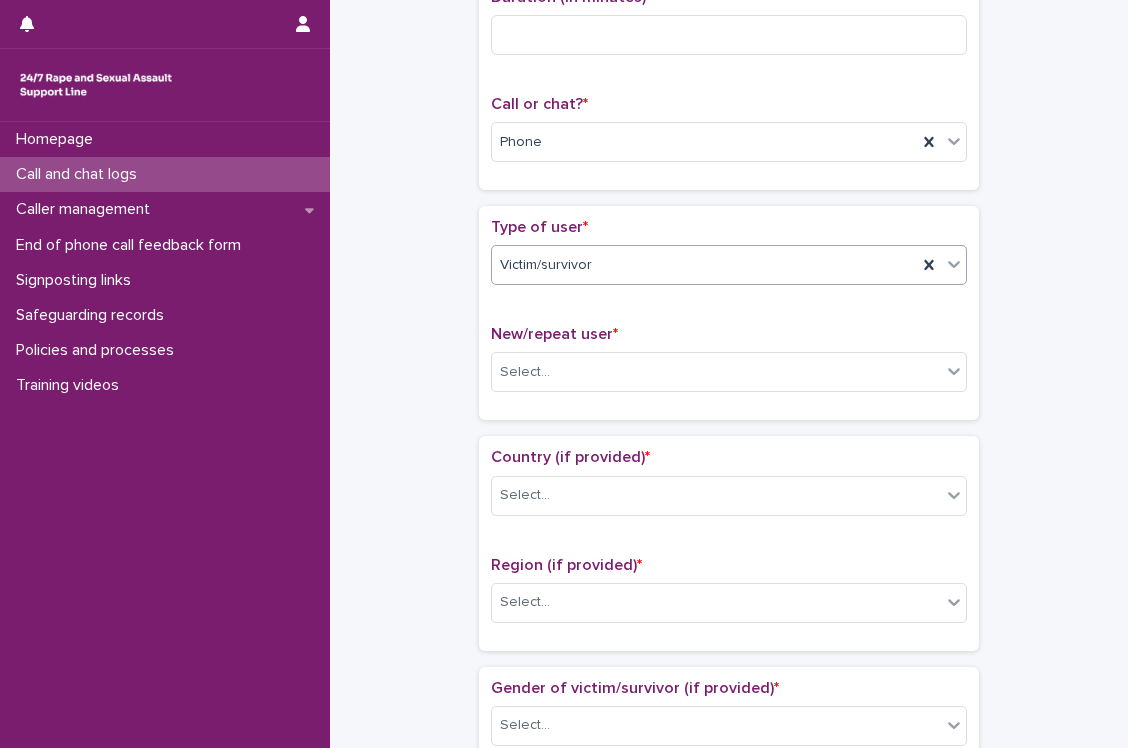 scroll, scrollTop: 255, scrollLeft: 0, axis: vertical 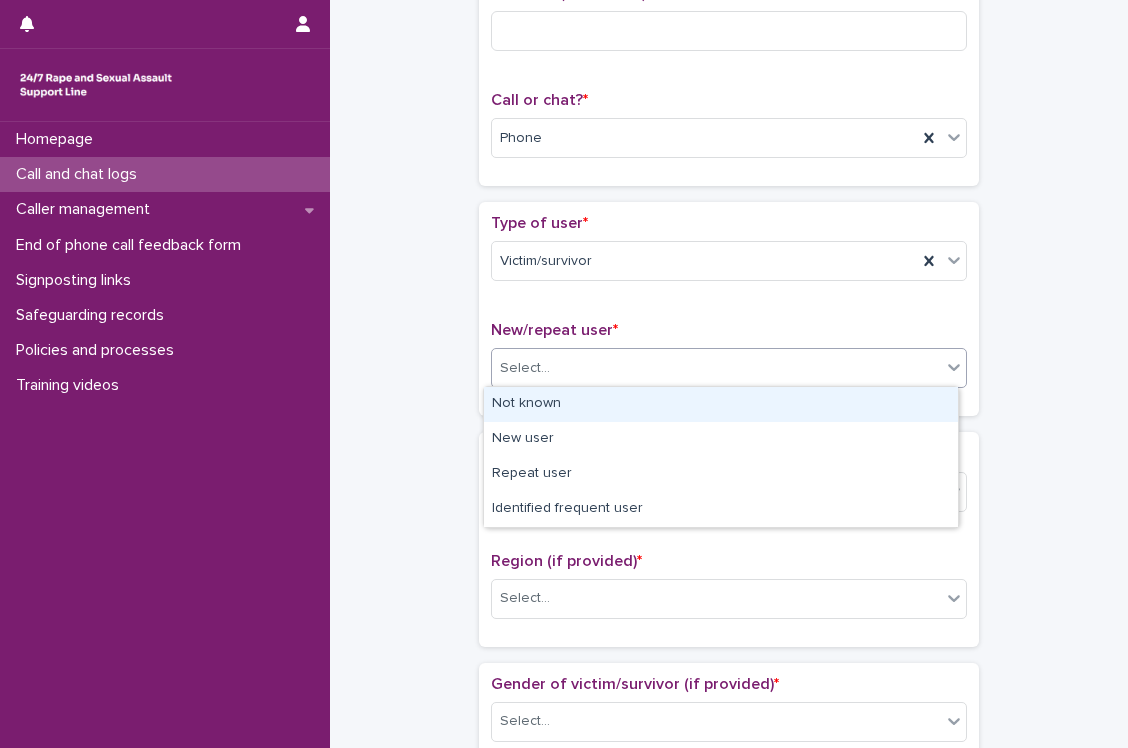 click on "Select..." at bounding box center [716, 368] 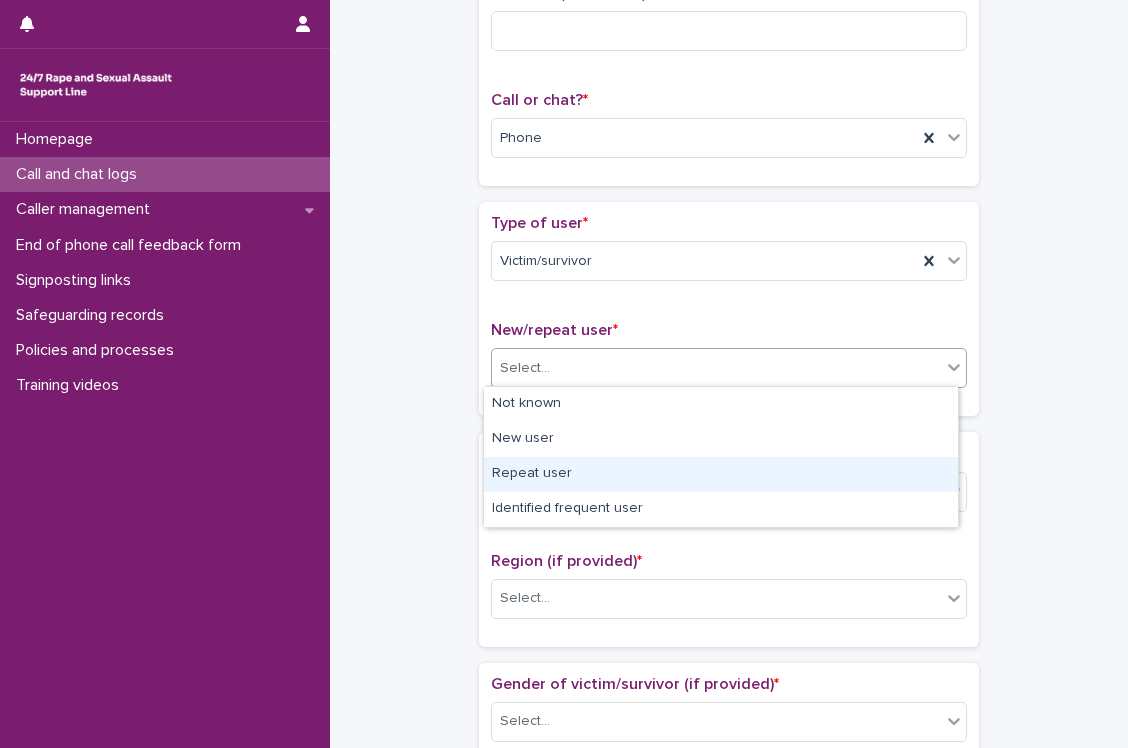 click on "Repeat user" at bounding box center [721, 474] 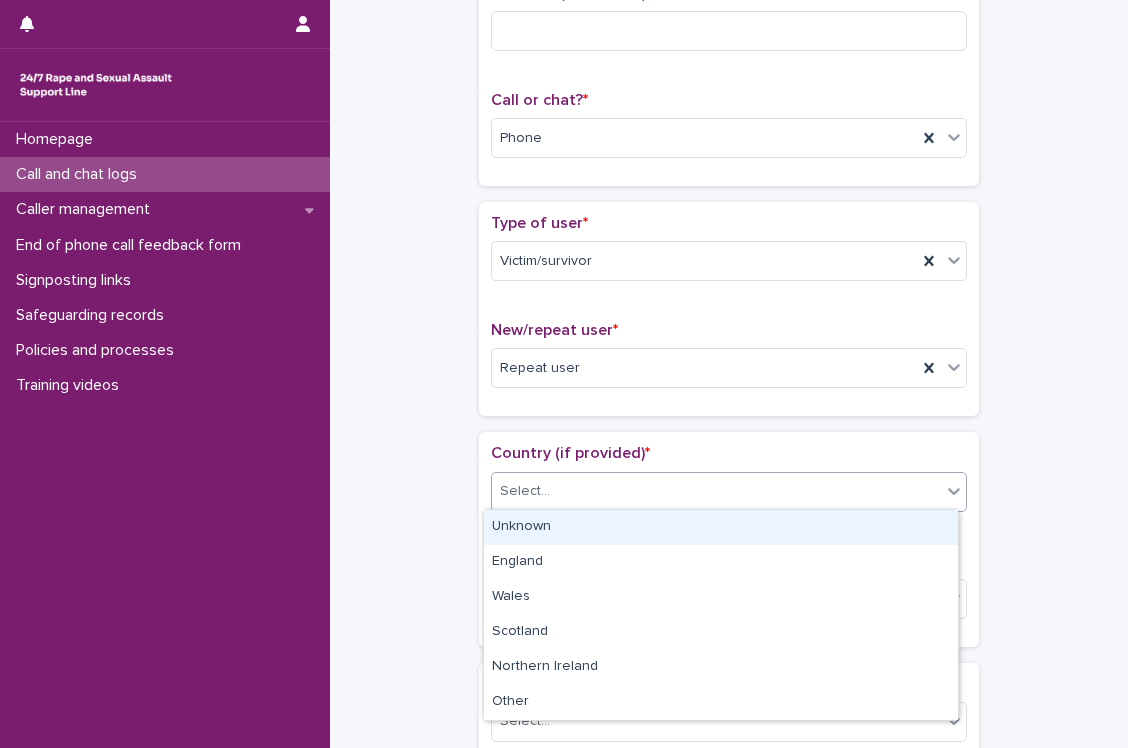 click on "Select..." at bounding box center (716, 491) 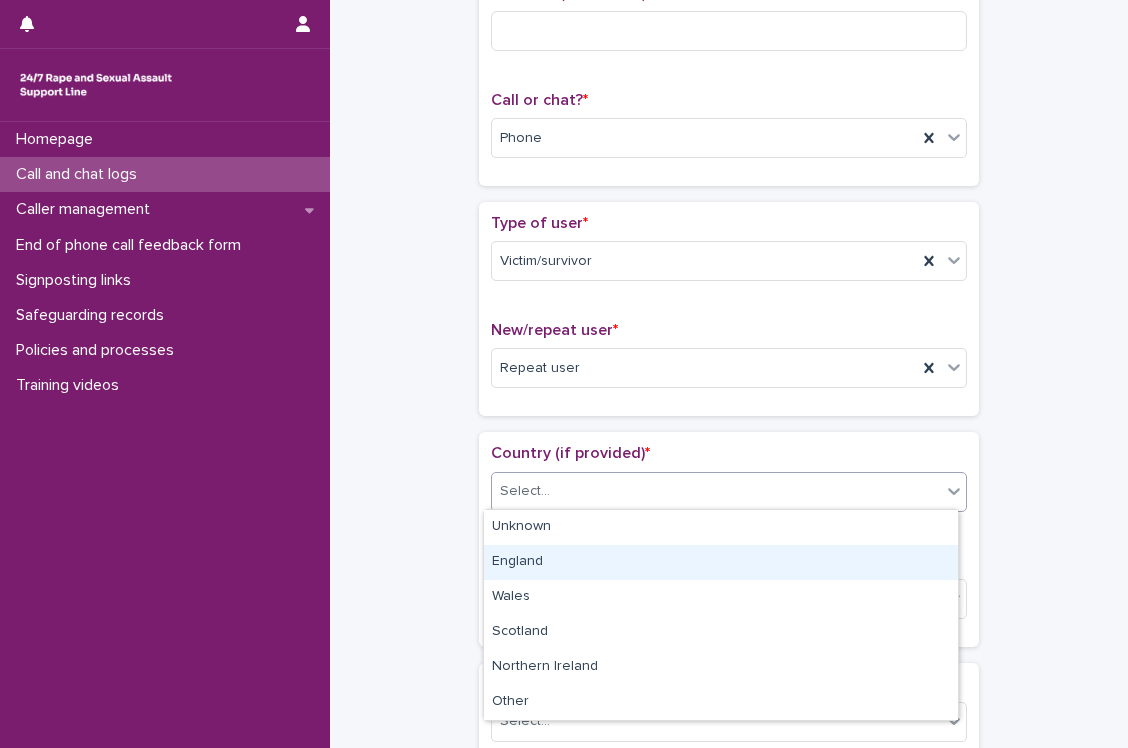 click on "England" at bounding box center [721, 562] 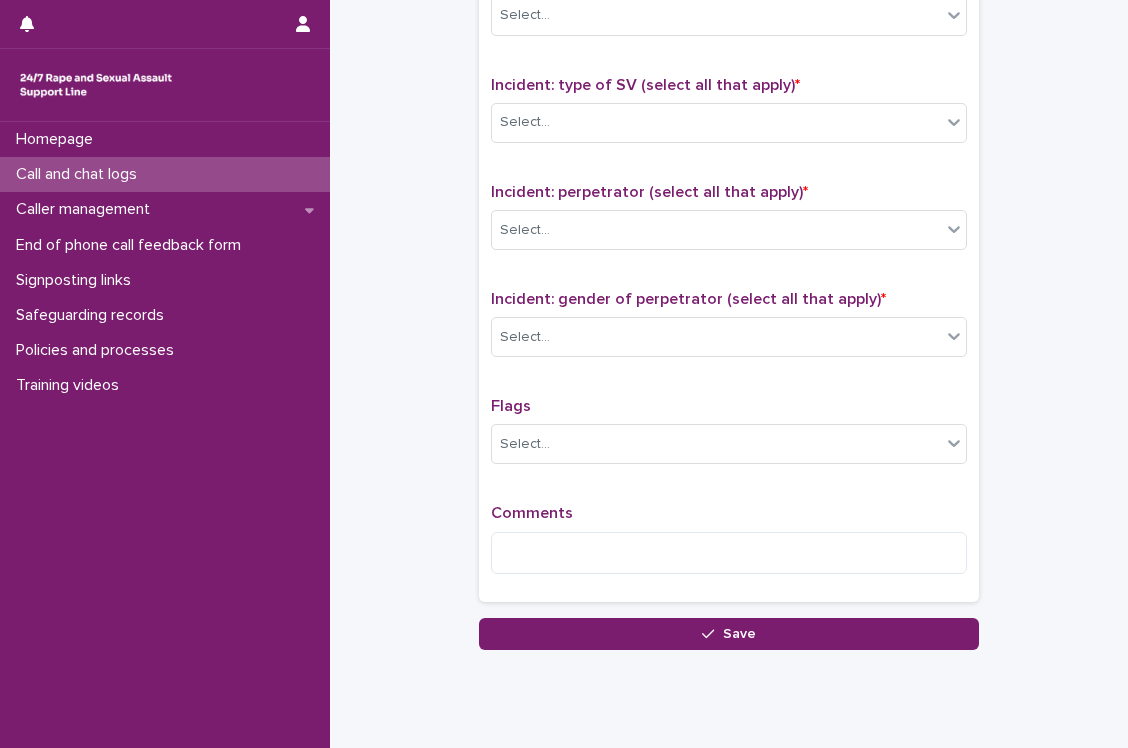 scroll, scrollTop: 1459, scrollLeft: 0, axis: vertical 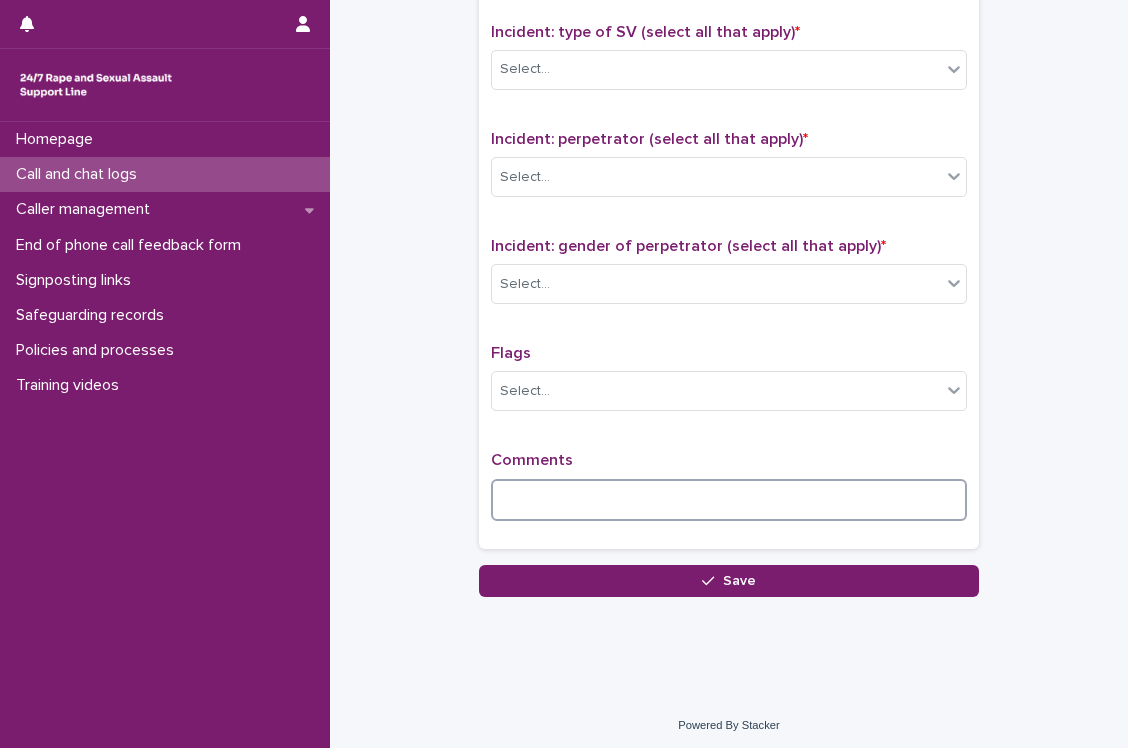 click at bounding box center [729, 500] 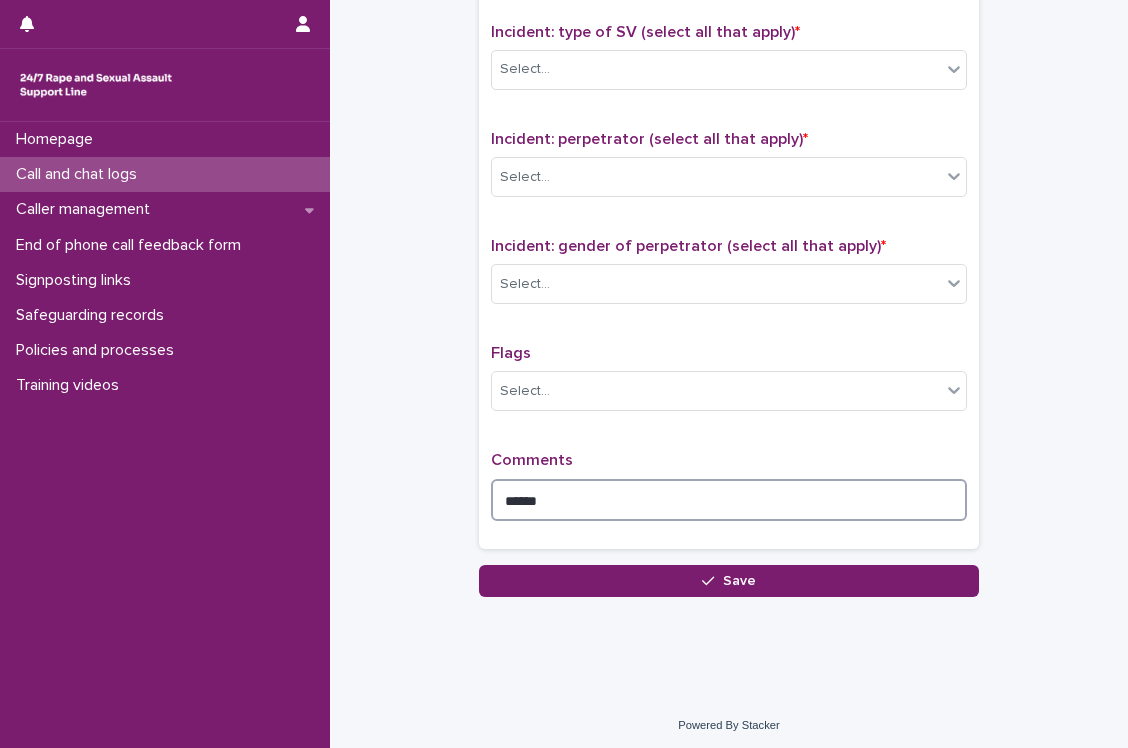 type on "*****" 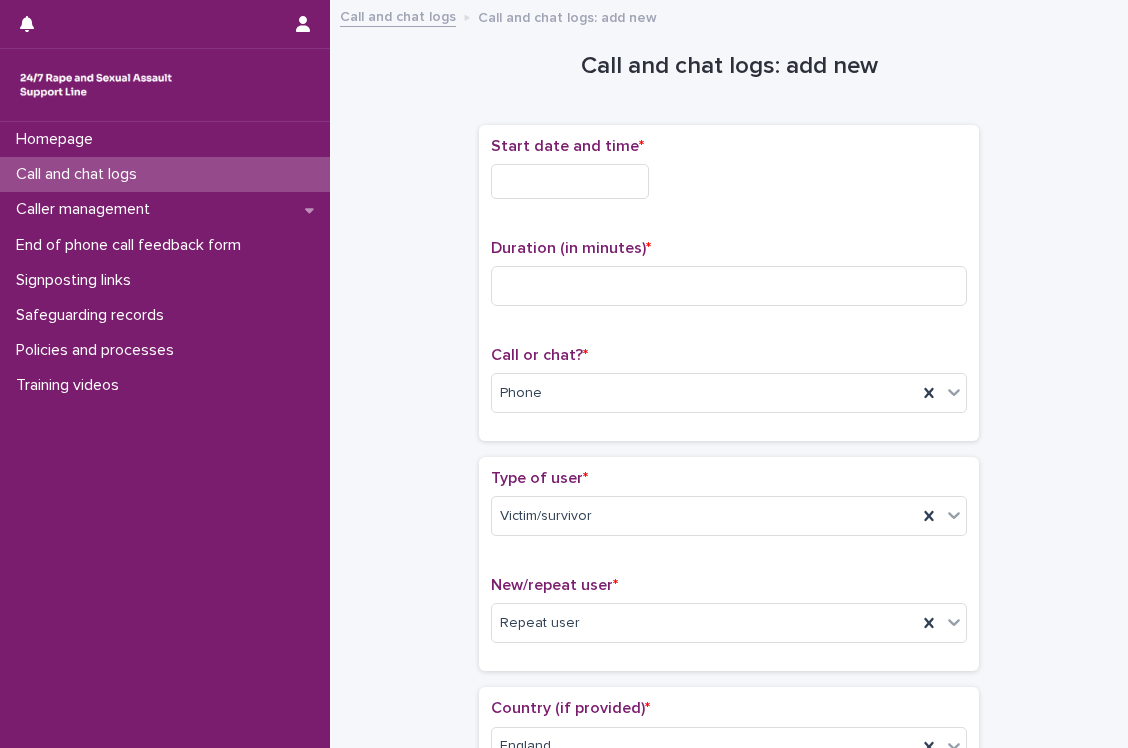 scroll, scrollTop: 0, scrollLeft: 0, axis: both 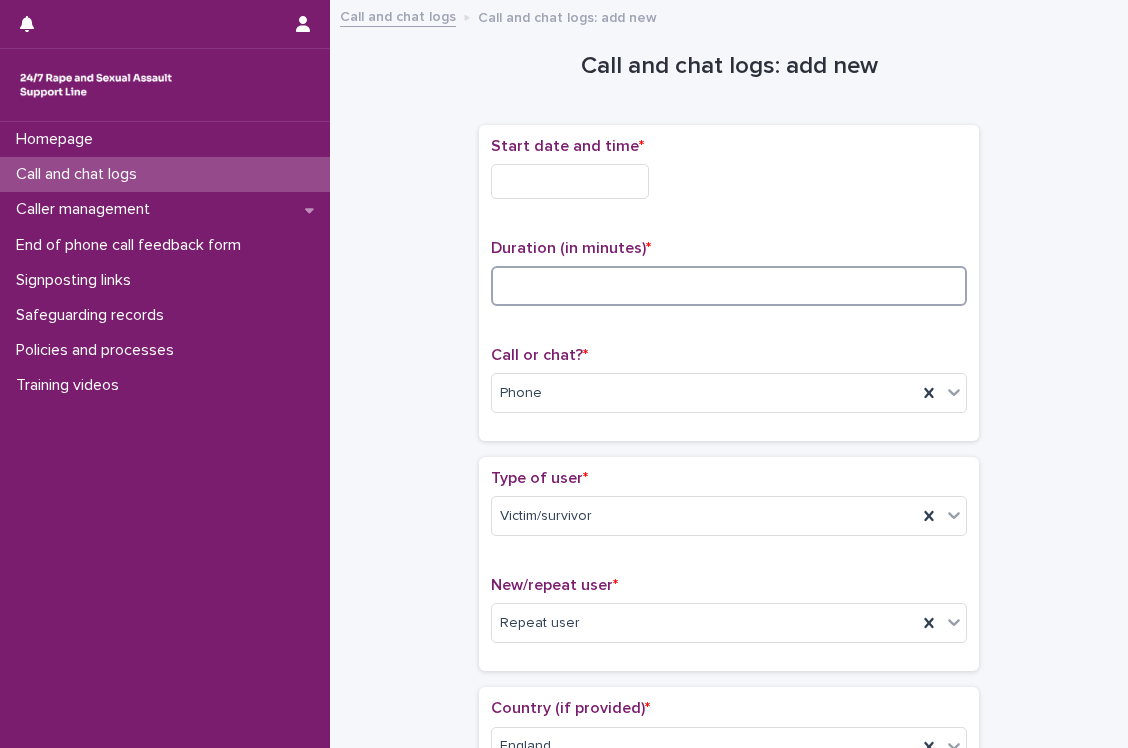 click at bounding box center [729, 286] 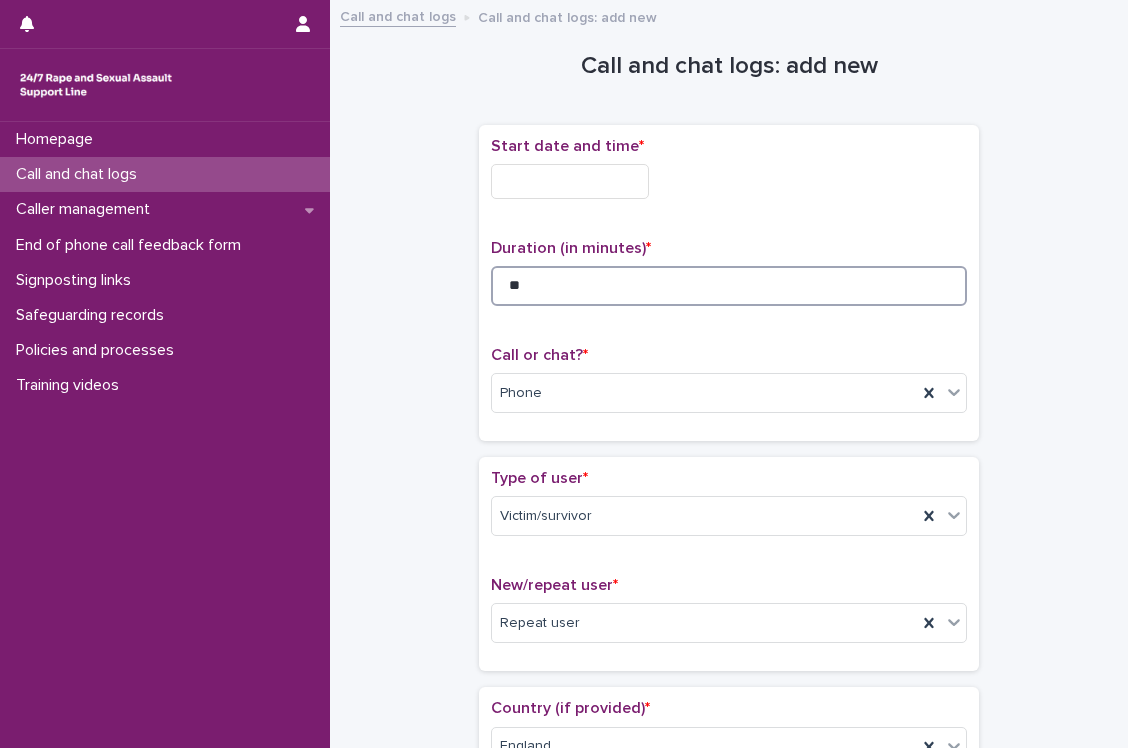 type on "**" 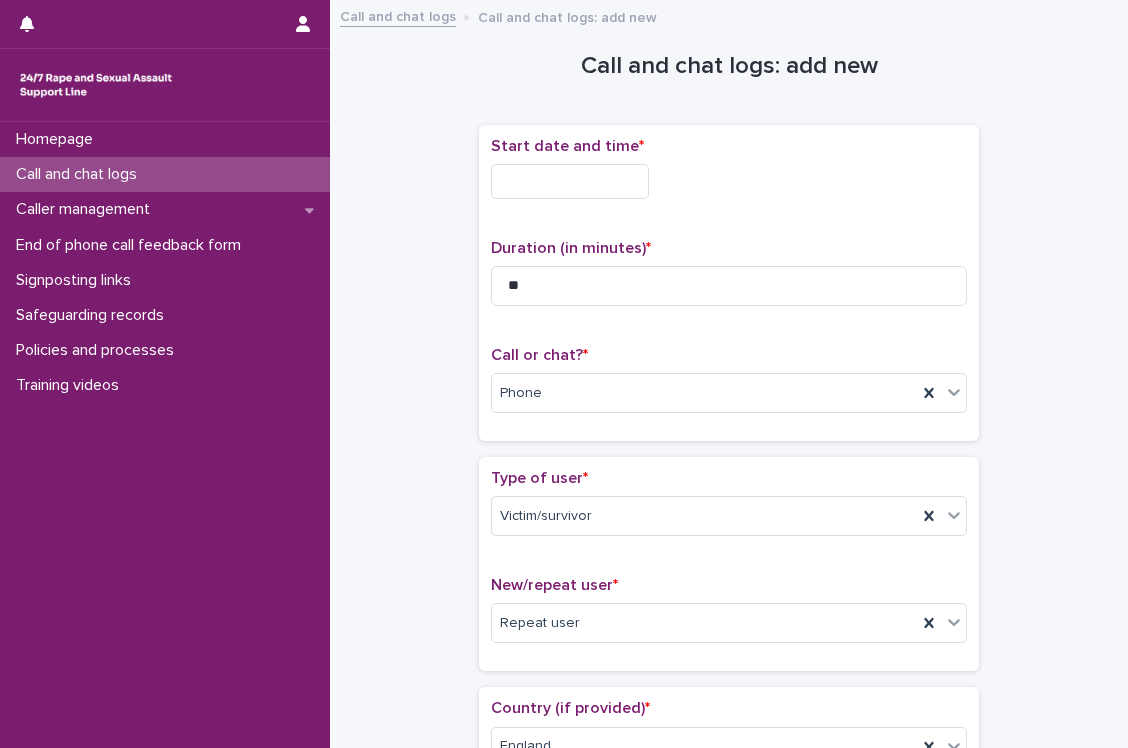 click on "Start date and time *" at bounding box center (729, 176) 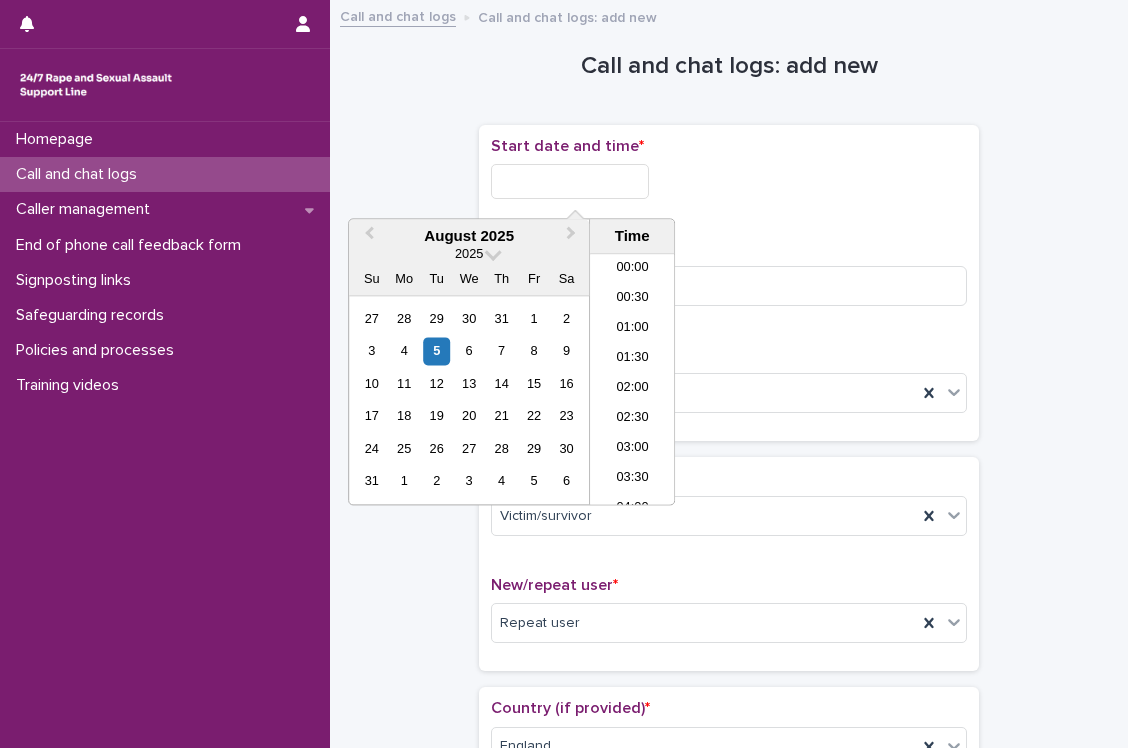 scroll, scrollTop: 1120, scrollLeft: 0, axis: vertical 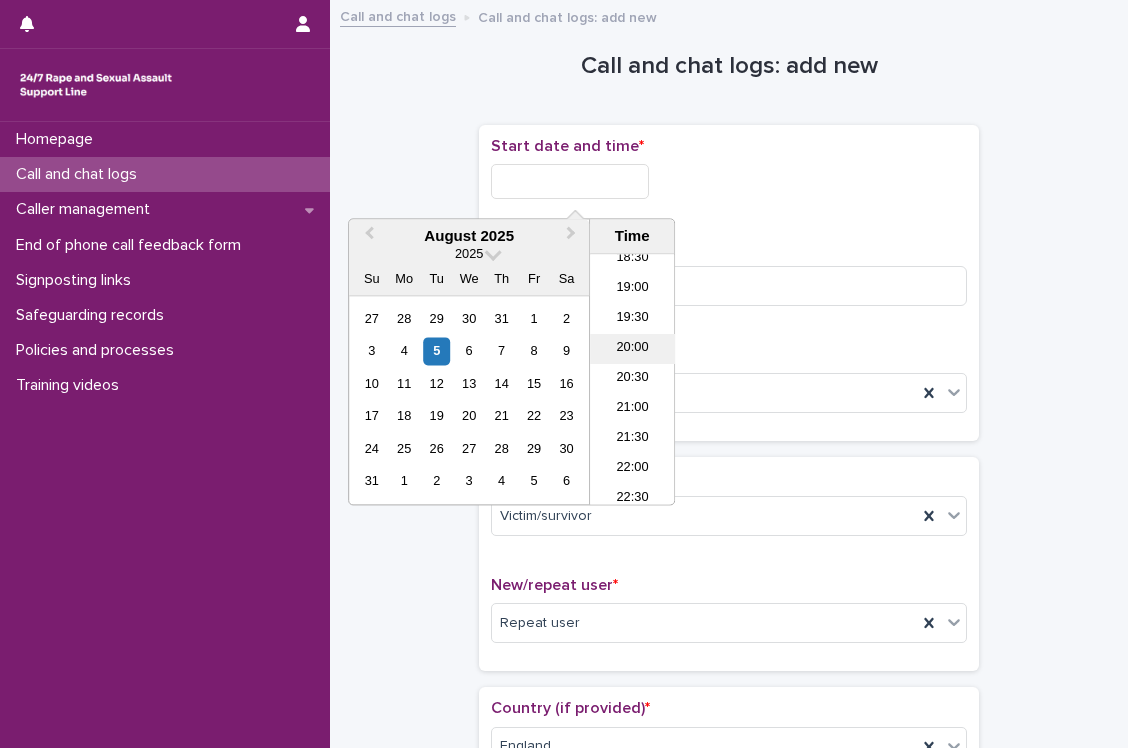 click on "20:00" at bounding box center (632, 350) 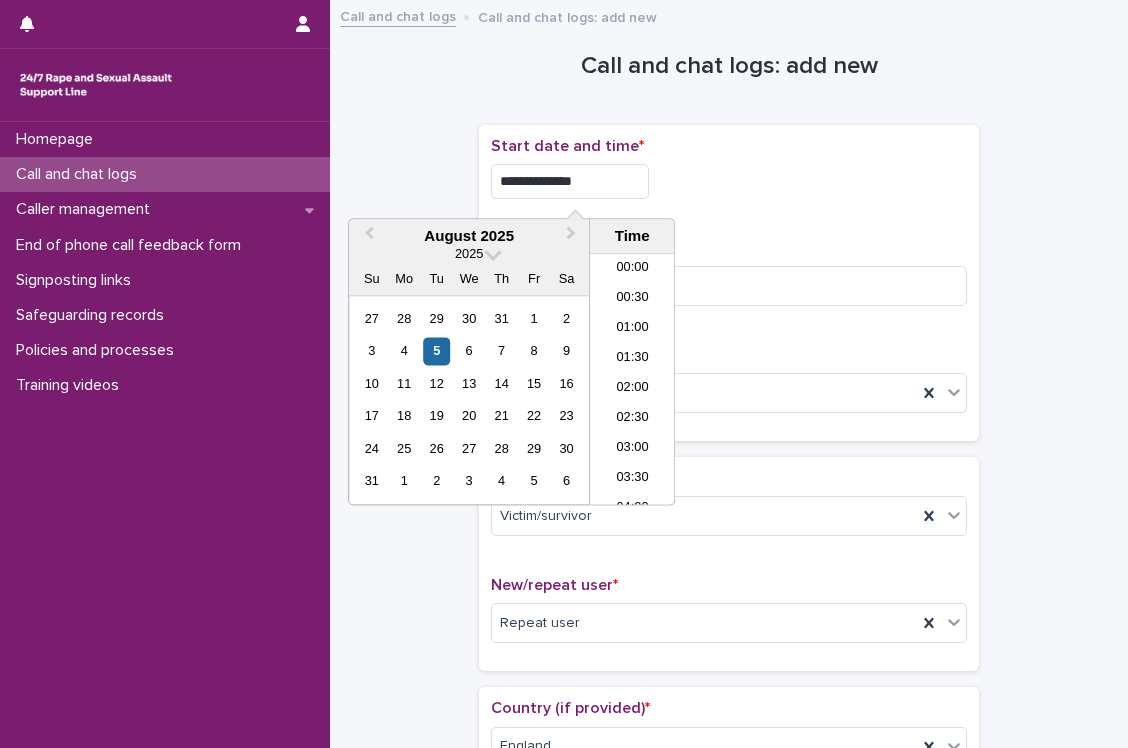 click on "**********" at bounding box center (570, 181) 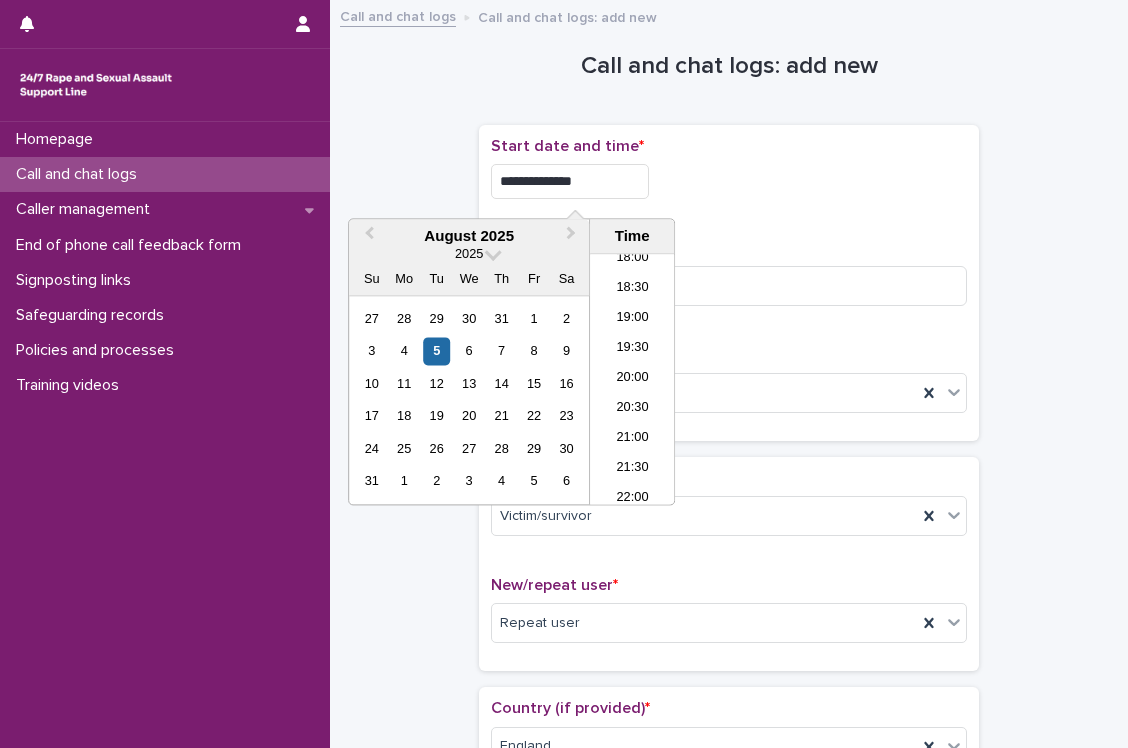 click on "**********" at bounding box center [570, 181] 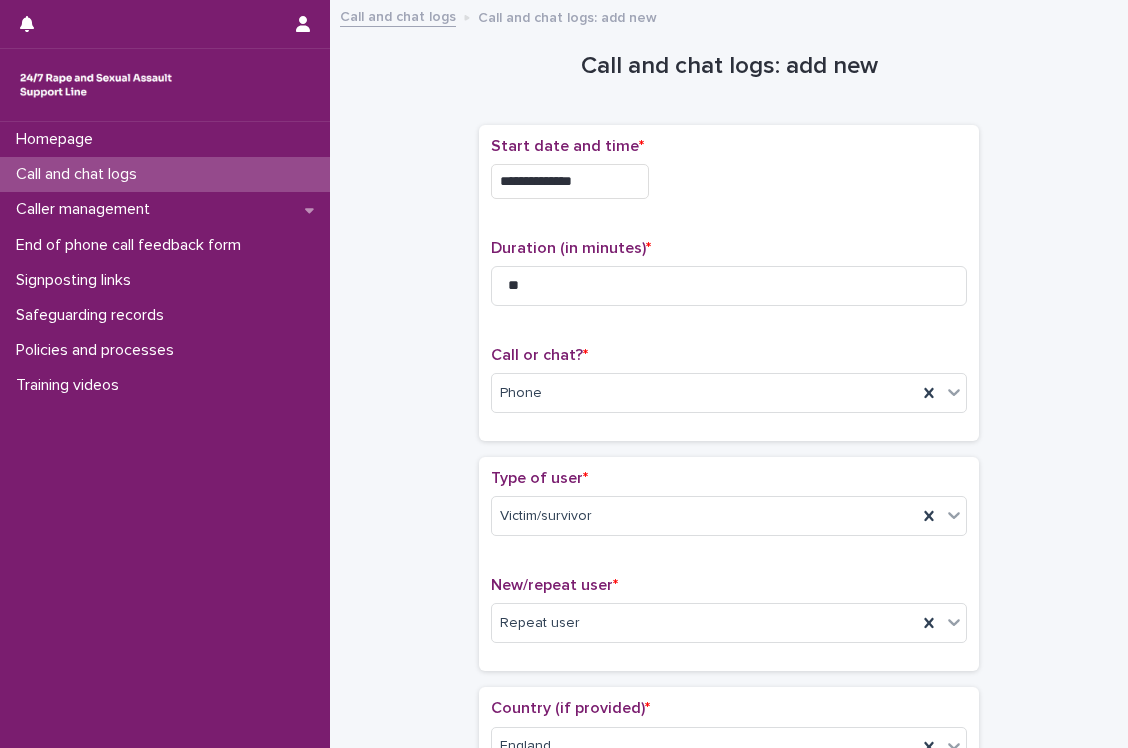 click on "**********" at bounding box center (729, 176) 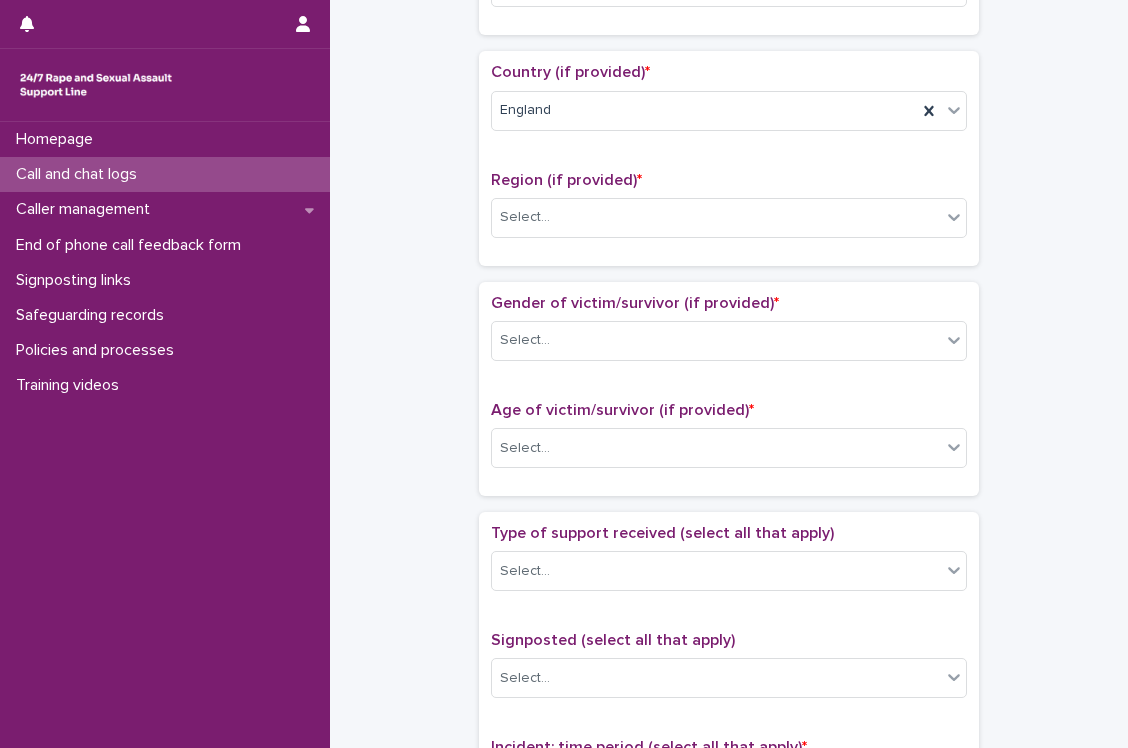 scroll, scrollTop: 638, scrollLeft: 0, axis: vertical 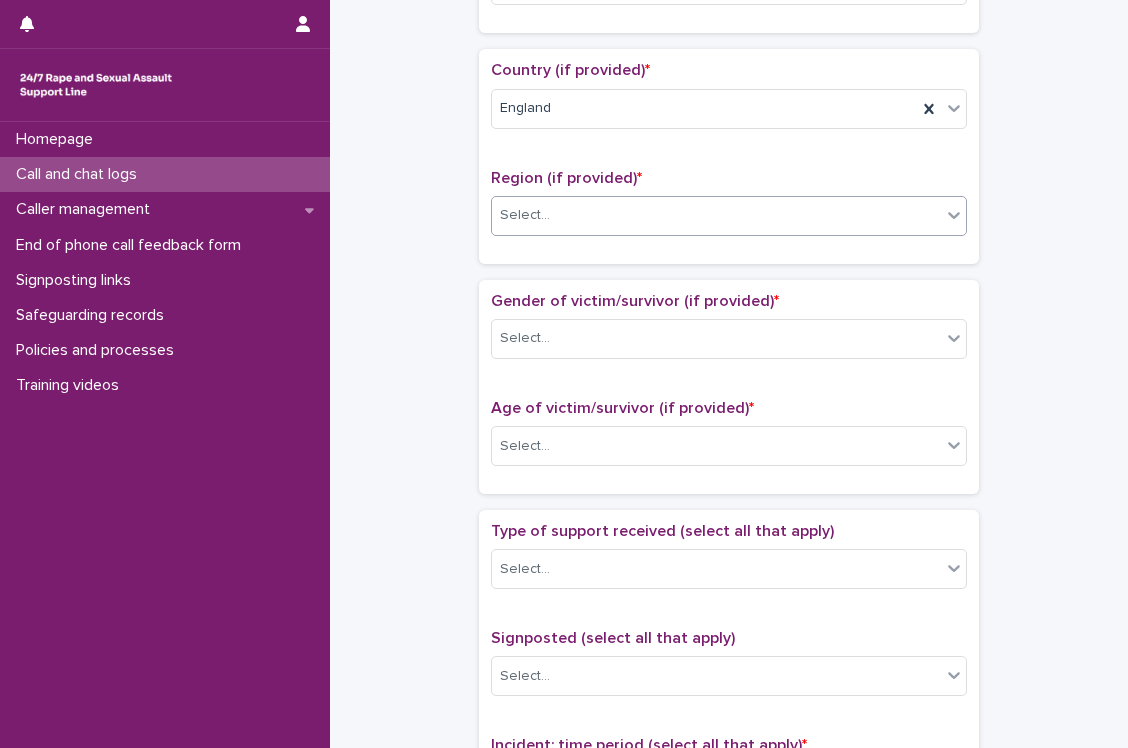 click on "Select..." at bounding box center [716, 215] 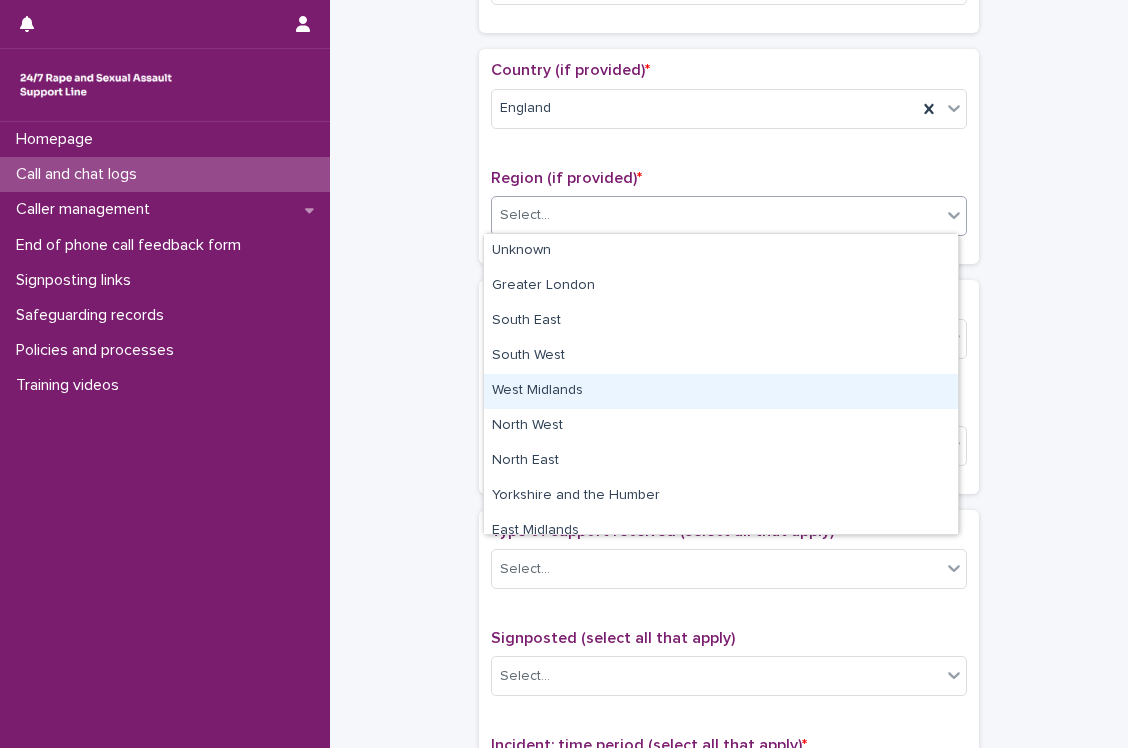 click on "West Midlands" at bounding box center (721, 391) 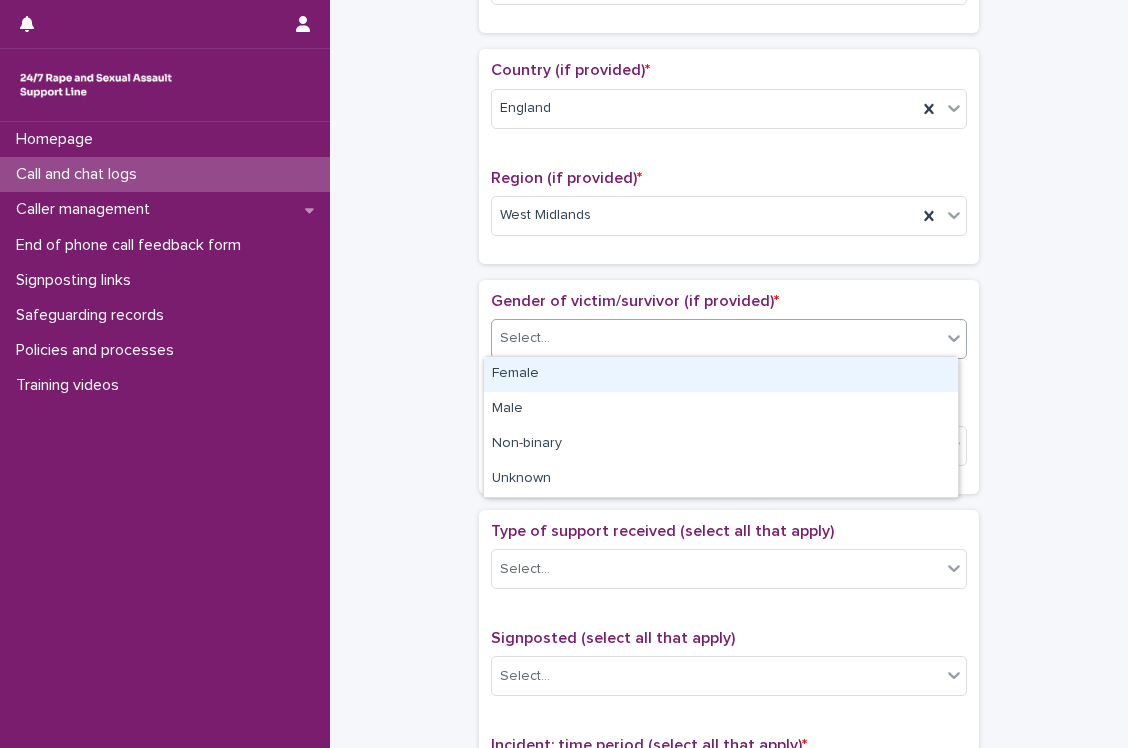 click on "Select..." at bounding box center (716, 338) 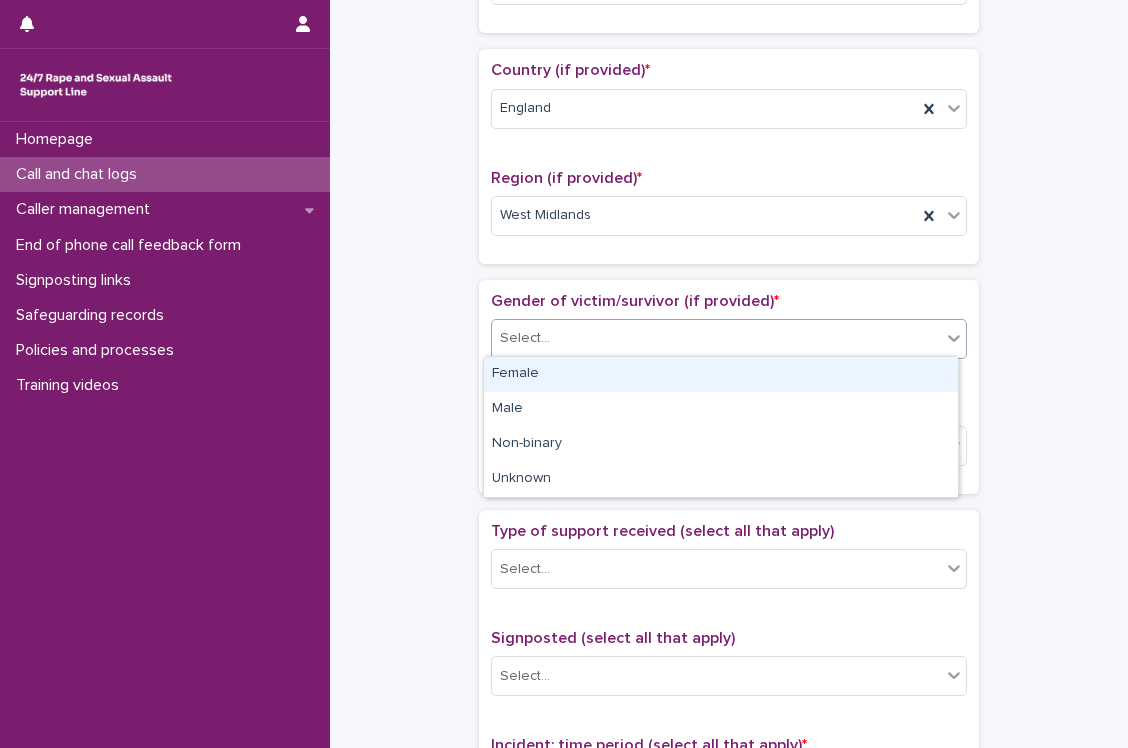 click on "Female" at bounding box center (721, 374) 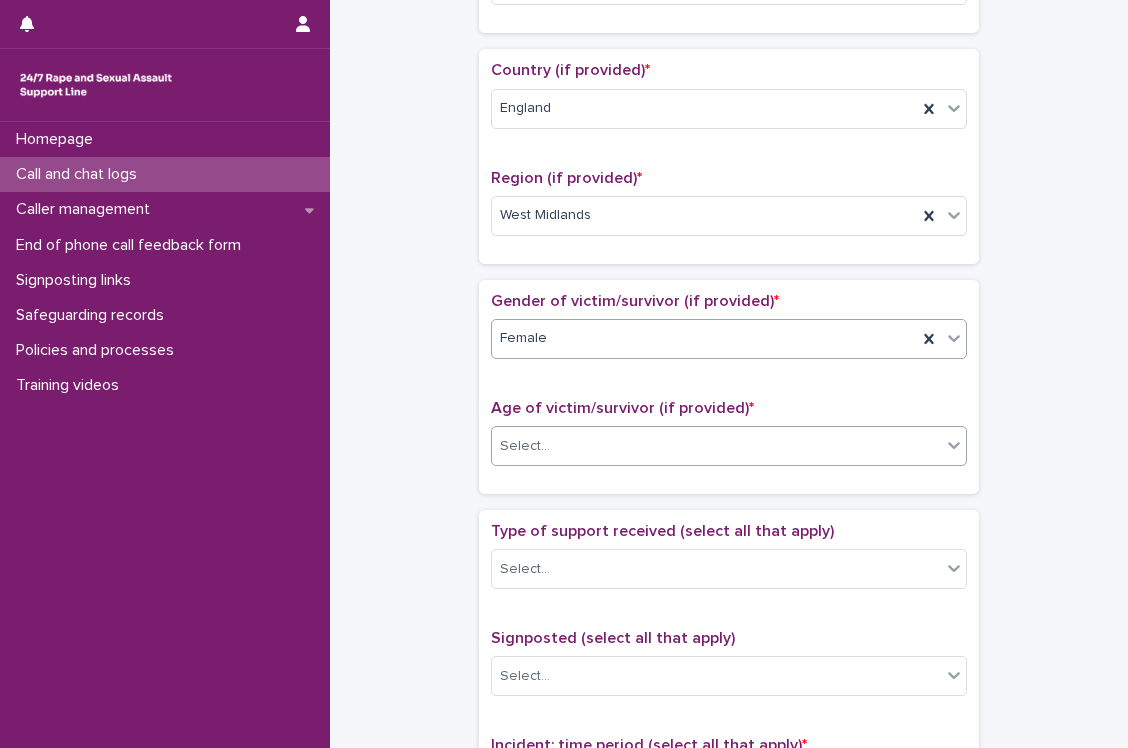 click on "Select..." at bounding box center [716, 446] 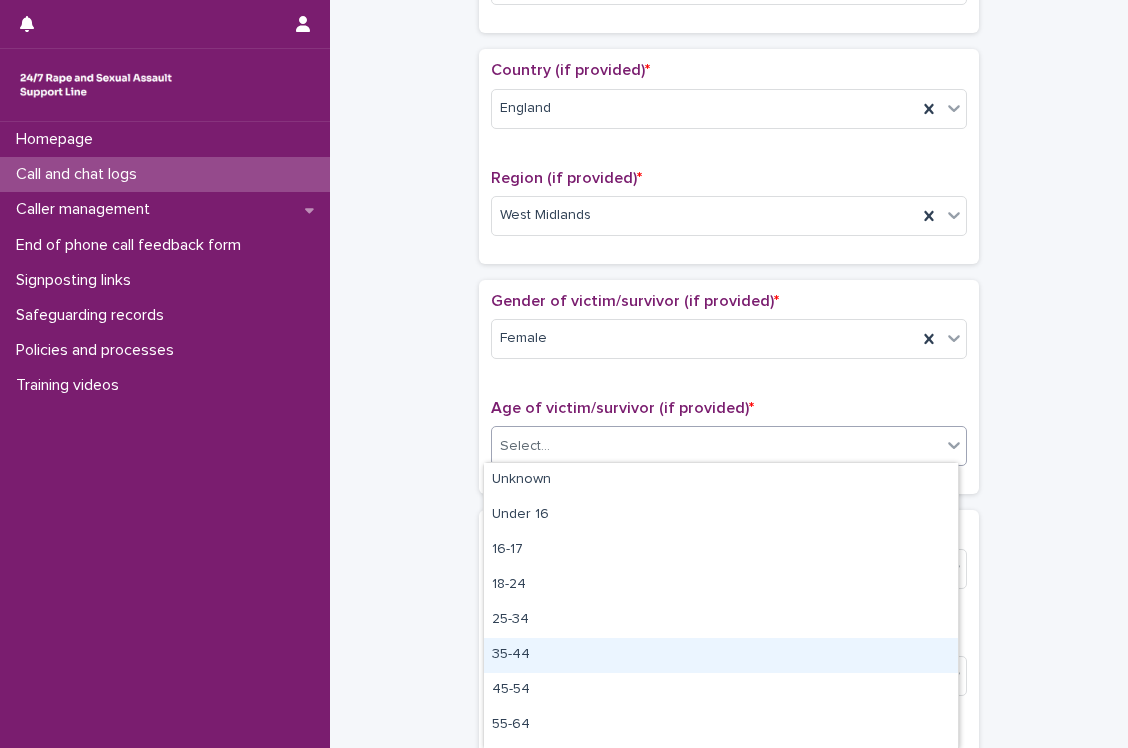 scroll, scrollTop: 64, scrollLeft: 0, axis: vertical 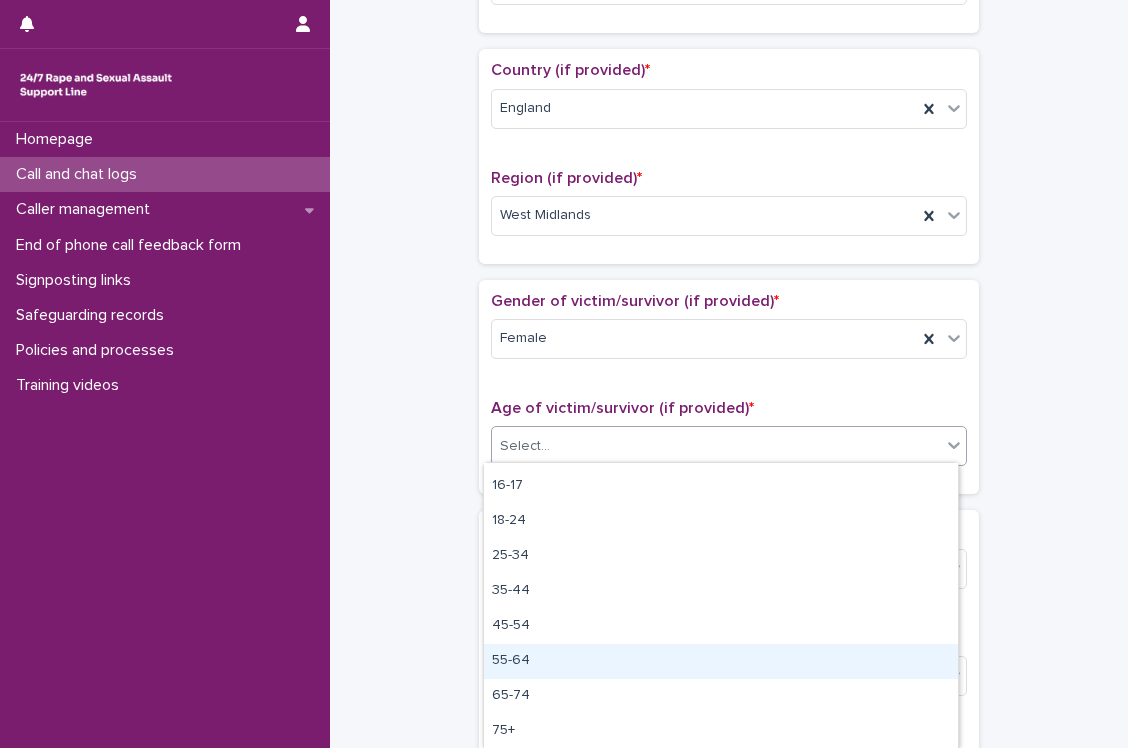 click on "55-64" at bounding box center [721, 661] 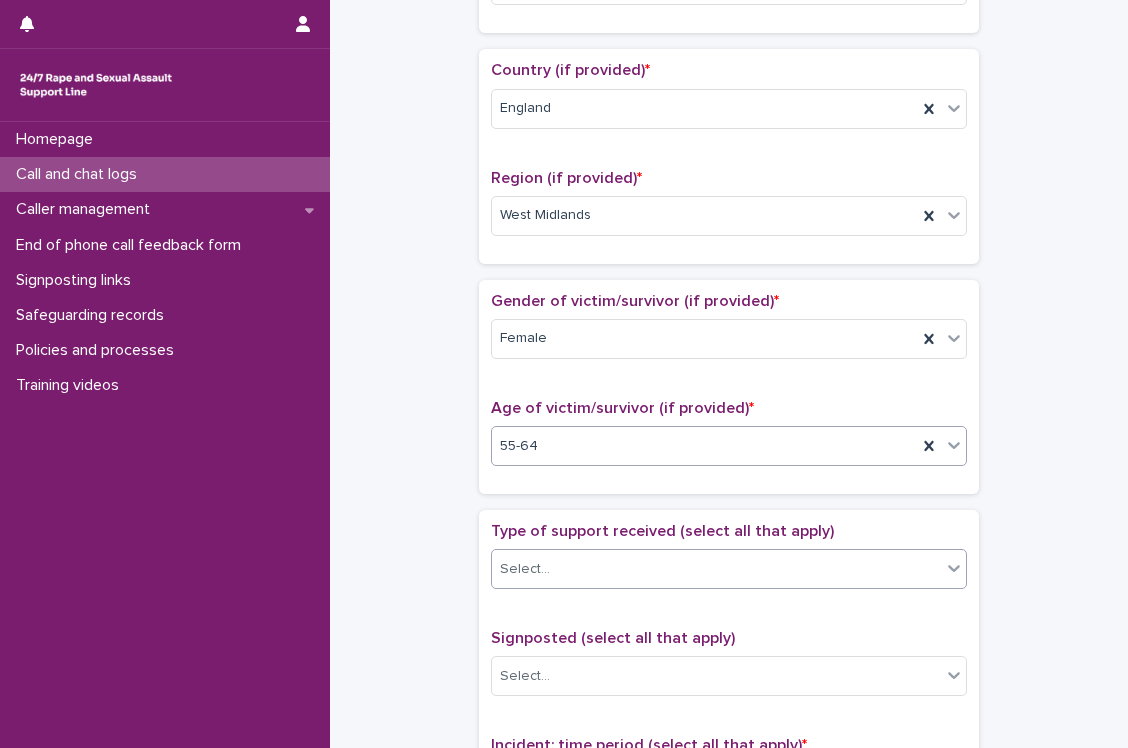 click on "Select..." at bounding box center (716, 569) 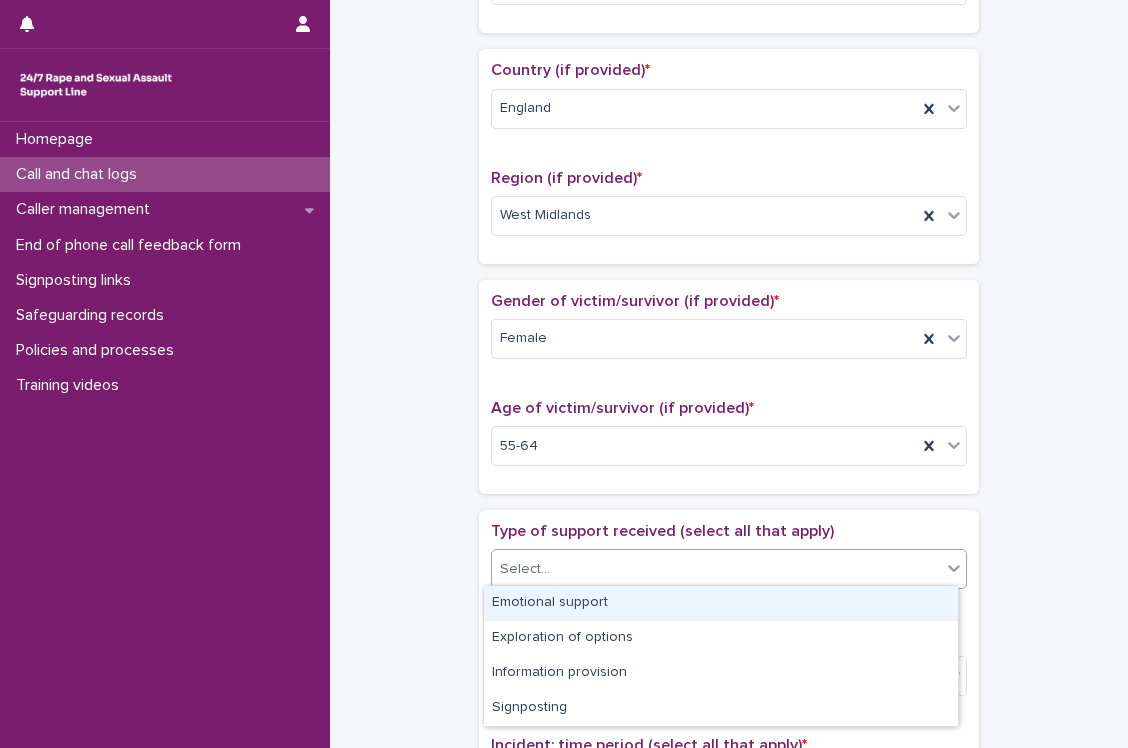 click on "Emotional support" at bounding box center [721, 603] 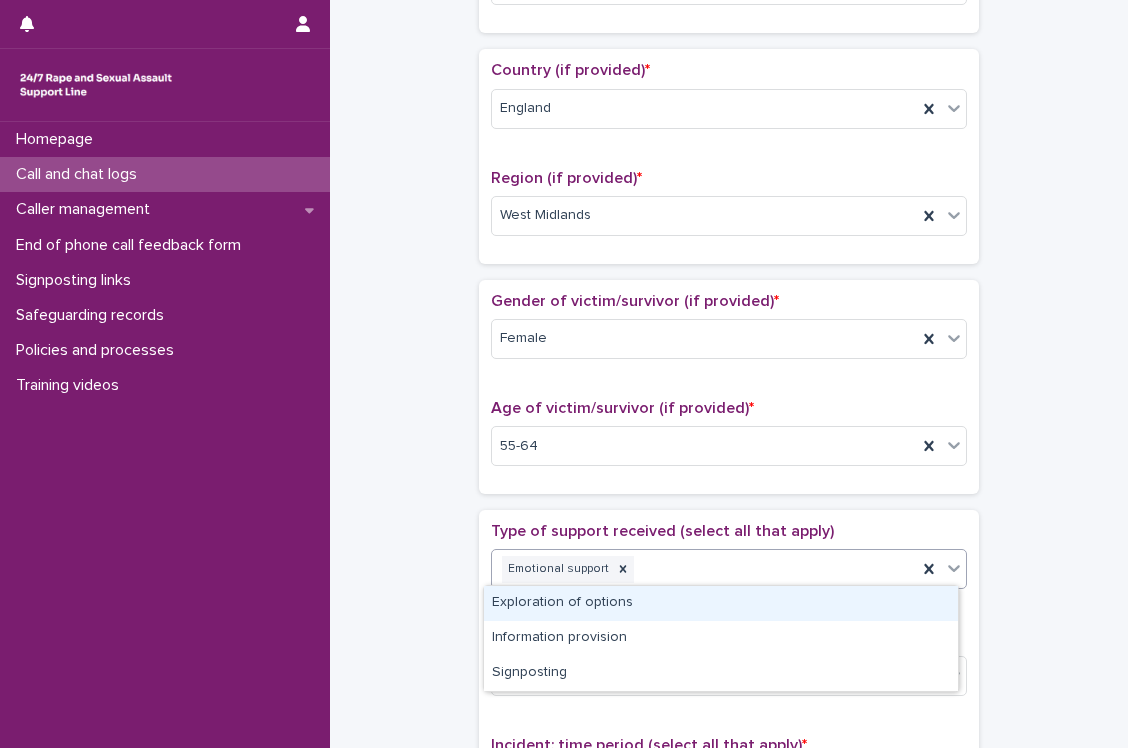 click on "Emotional support" at bounding box center (704, 569) 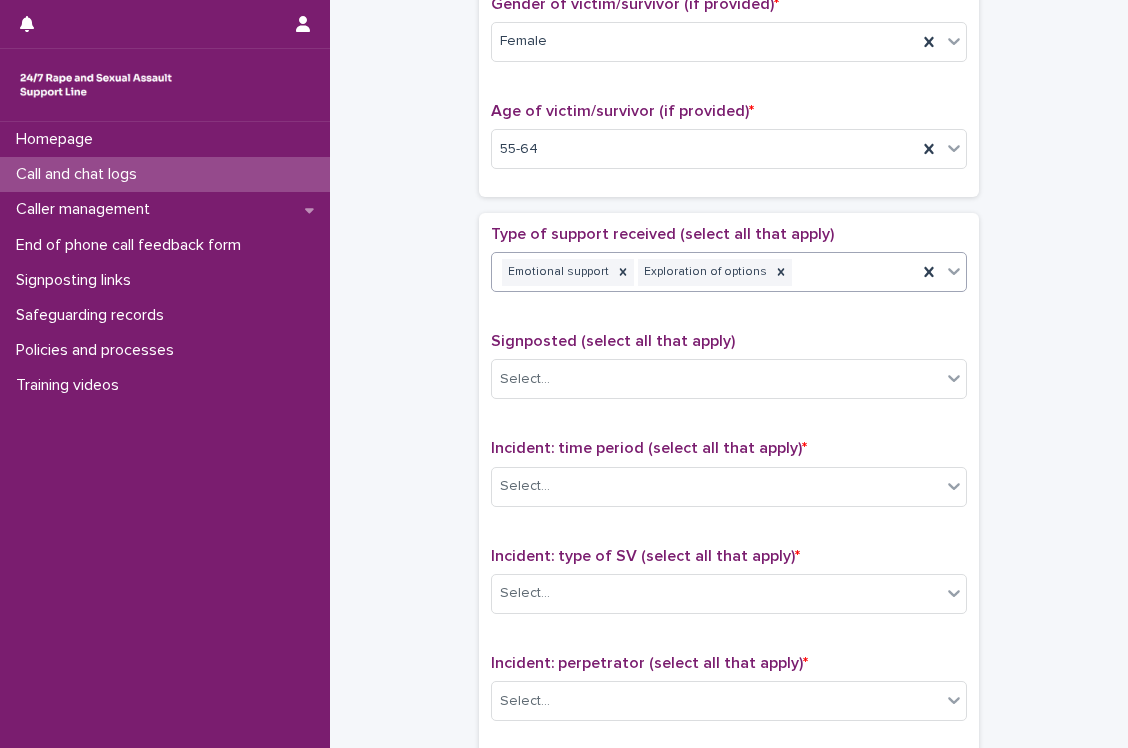 scroll, scrollTop: 938, scrollLeft: 0, axis: vertical 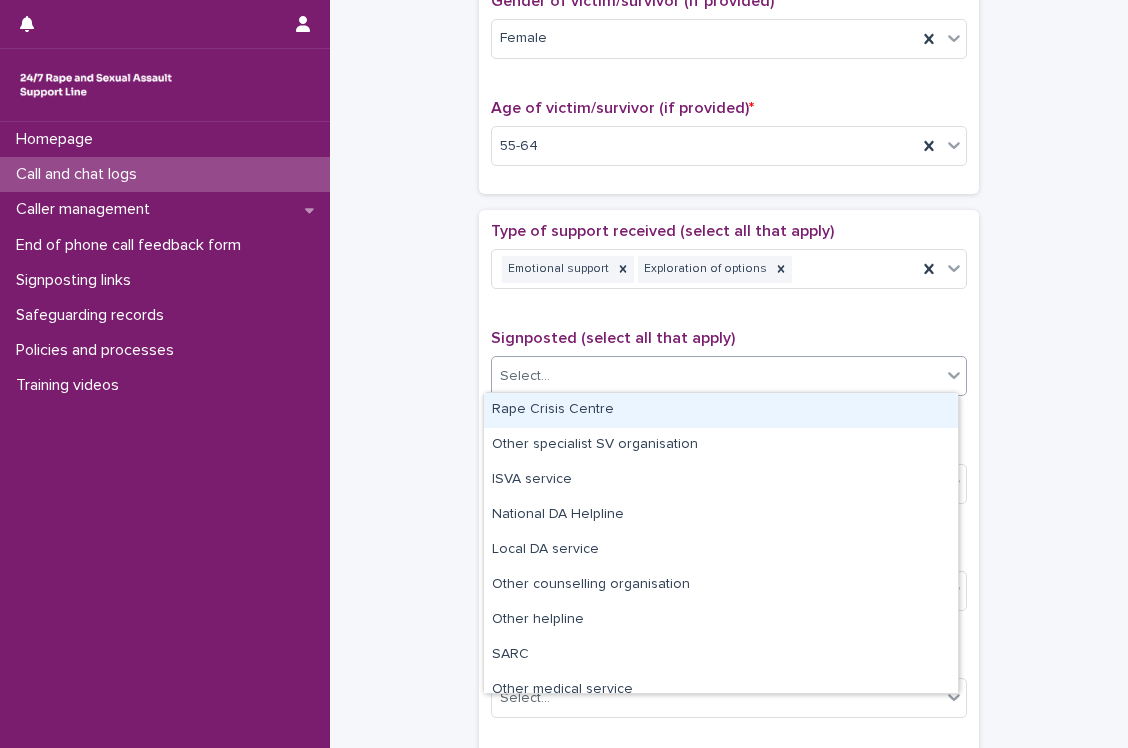 click on "Select..." at bounding box center (716, 376) 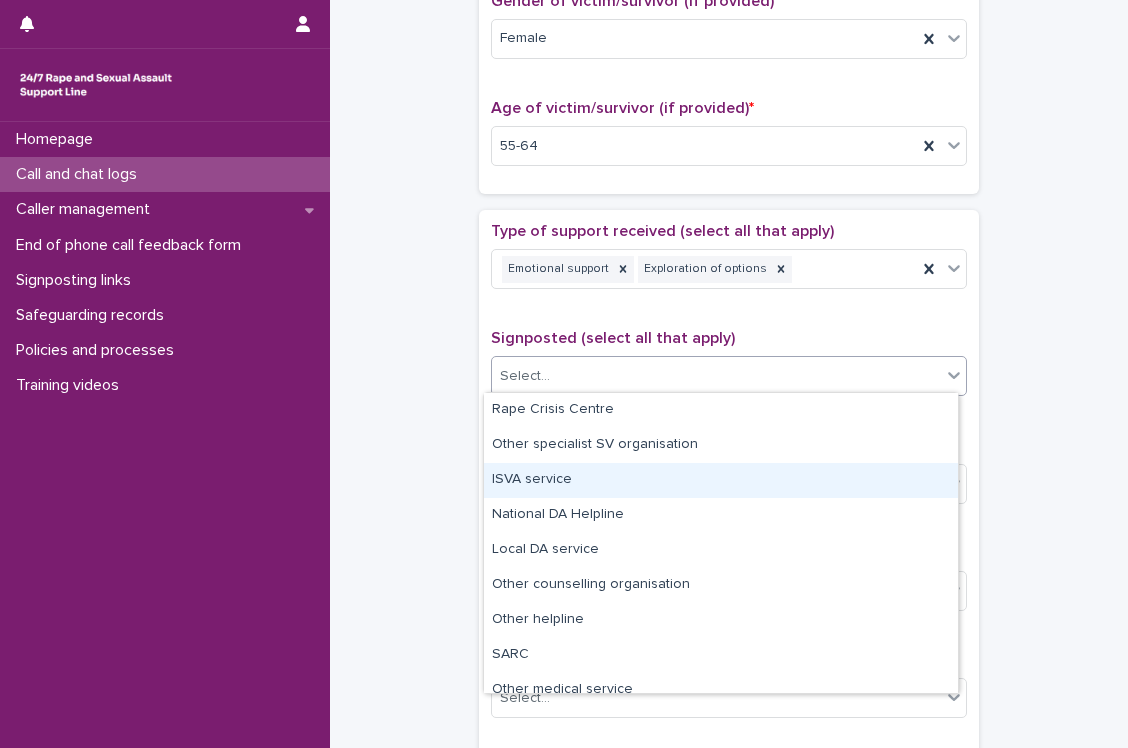 click on "**********" at bounding box center [729, 96] 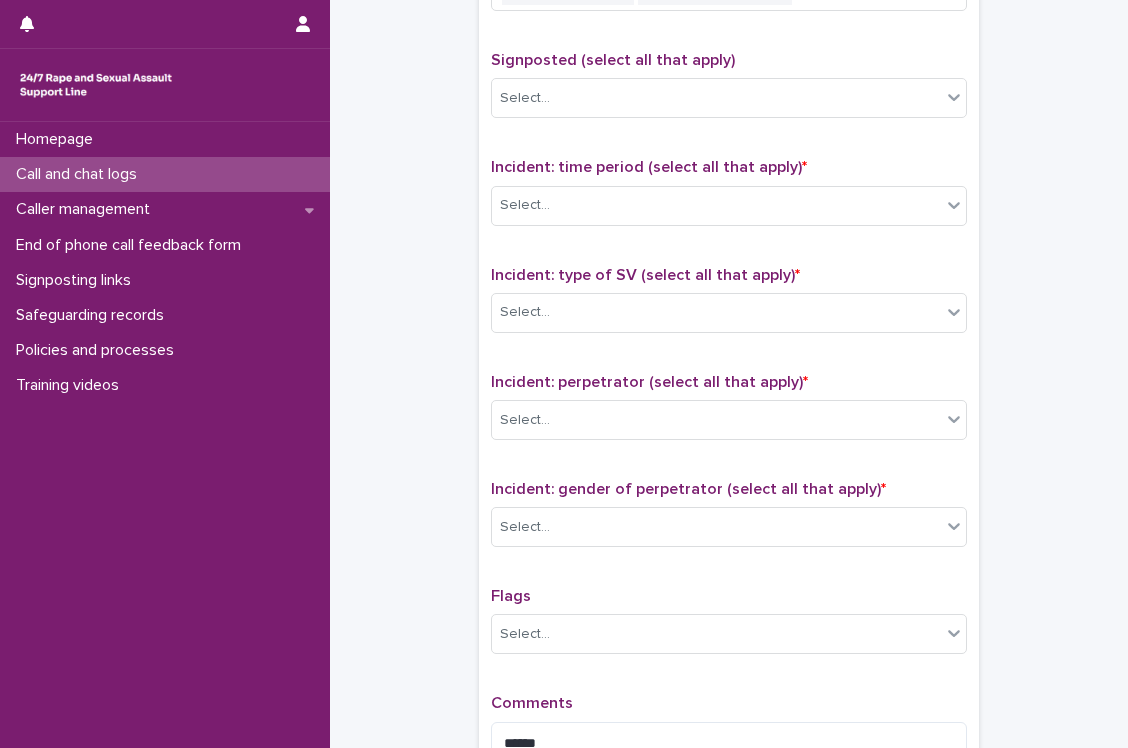 scroll, scrollTop: 1218, scrollLeft: 0, axis: vertical 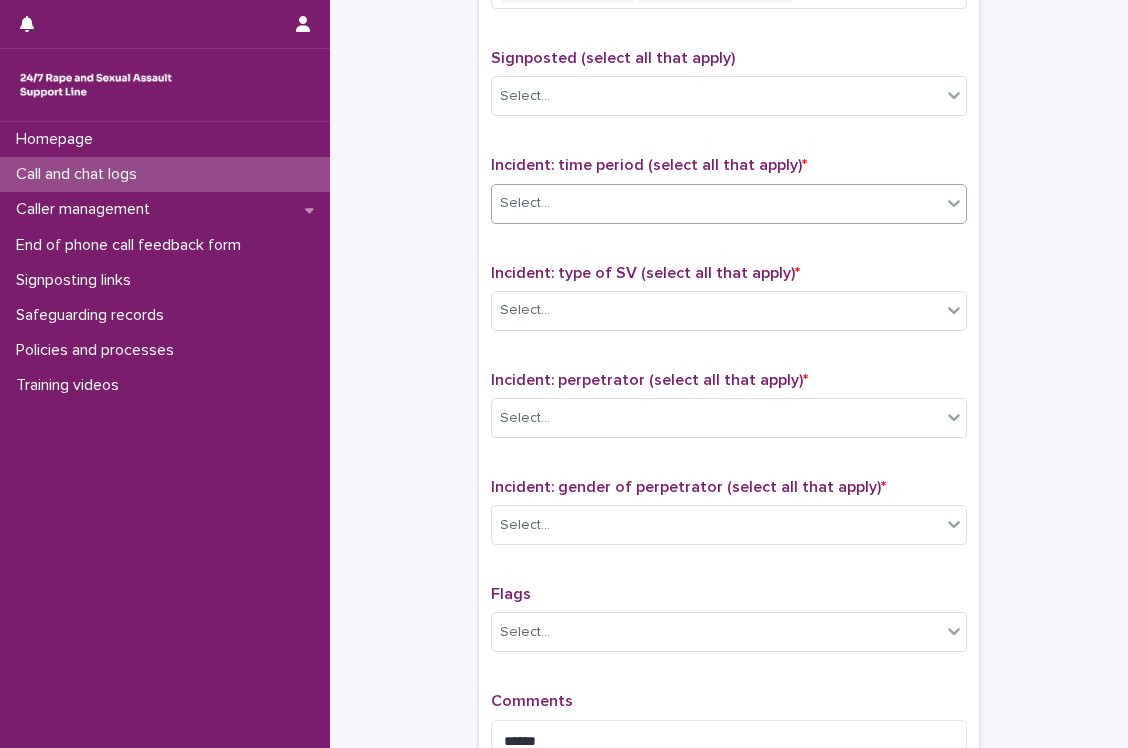 click on "Select..." at bounding box center [716, 203] 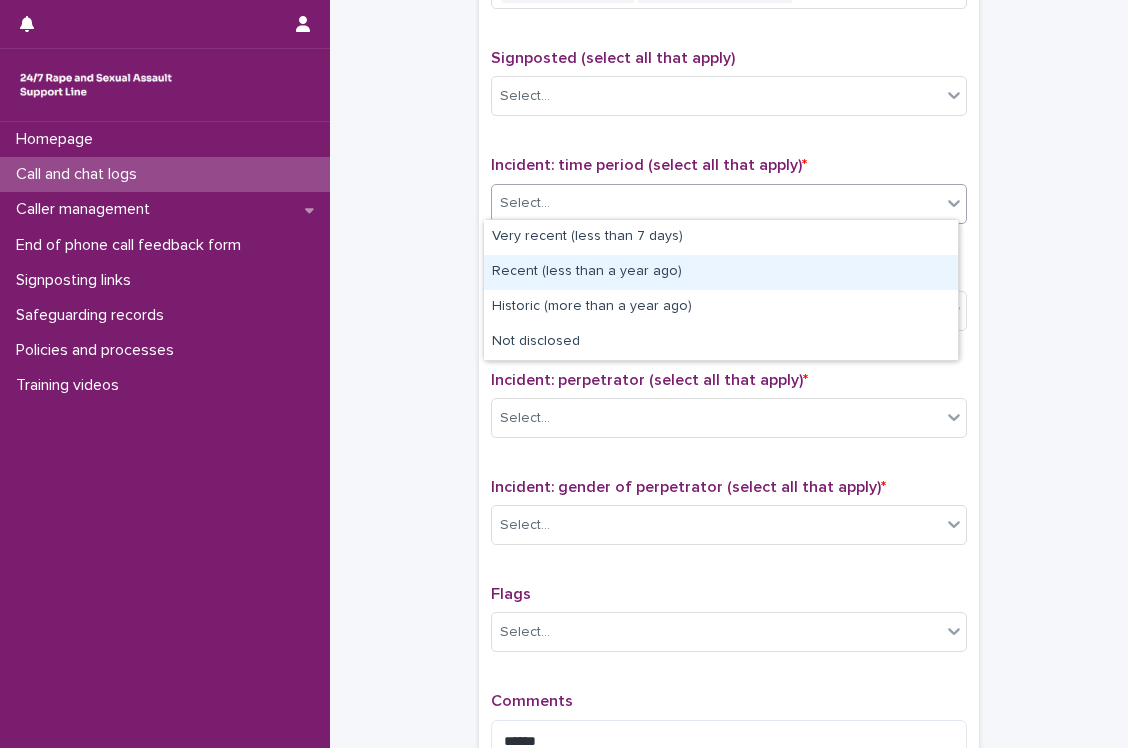click on "Recent (less than a year ago)" at bounding box center [721, 272] 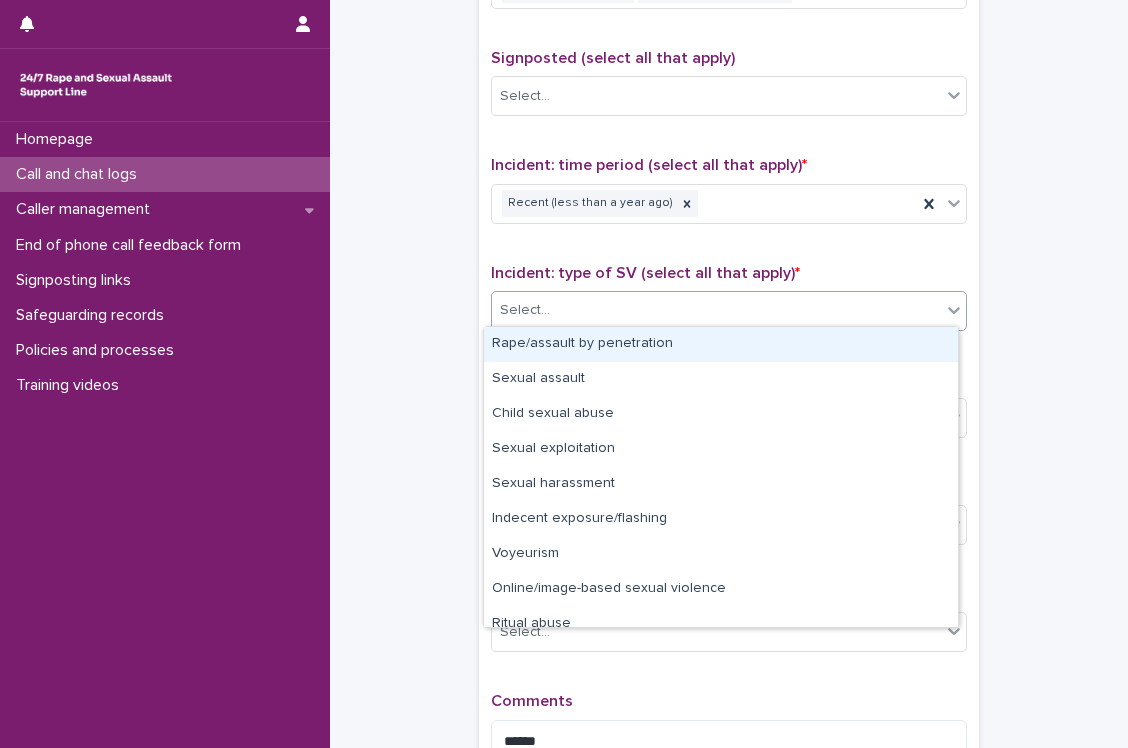 click on "Select..." at bounding box center [716, 310] 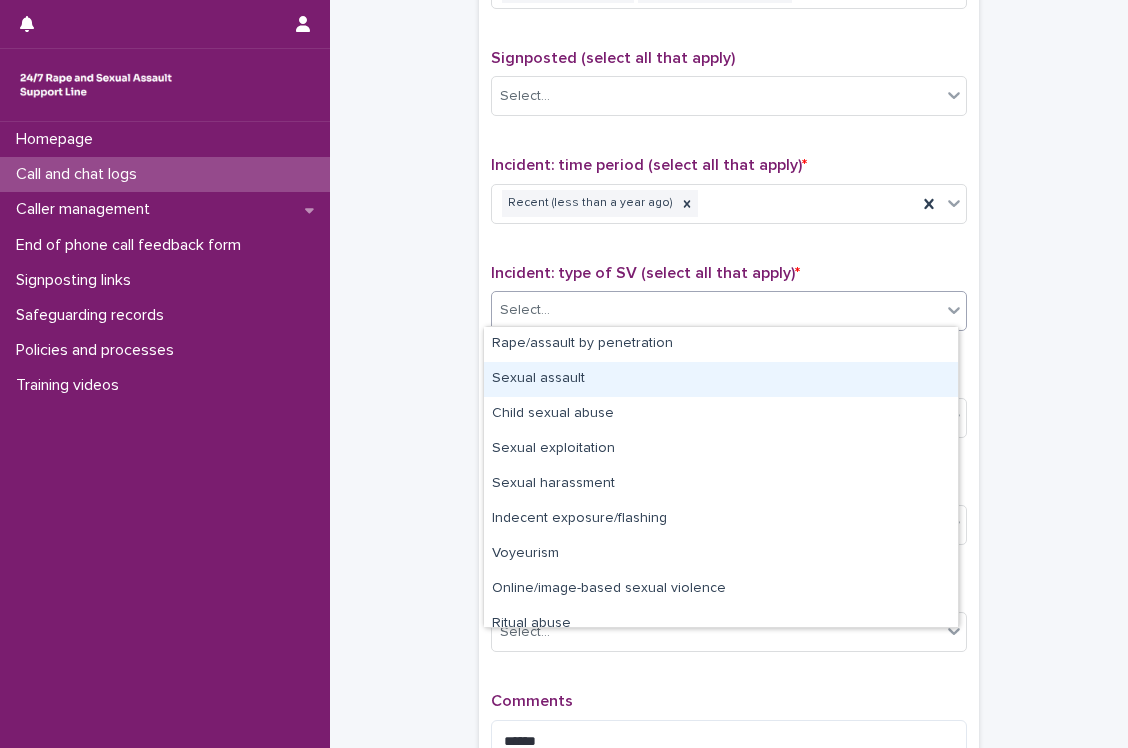 click on "Sexual assault" at bounding box center (721, 379) 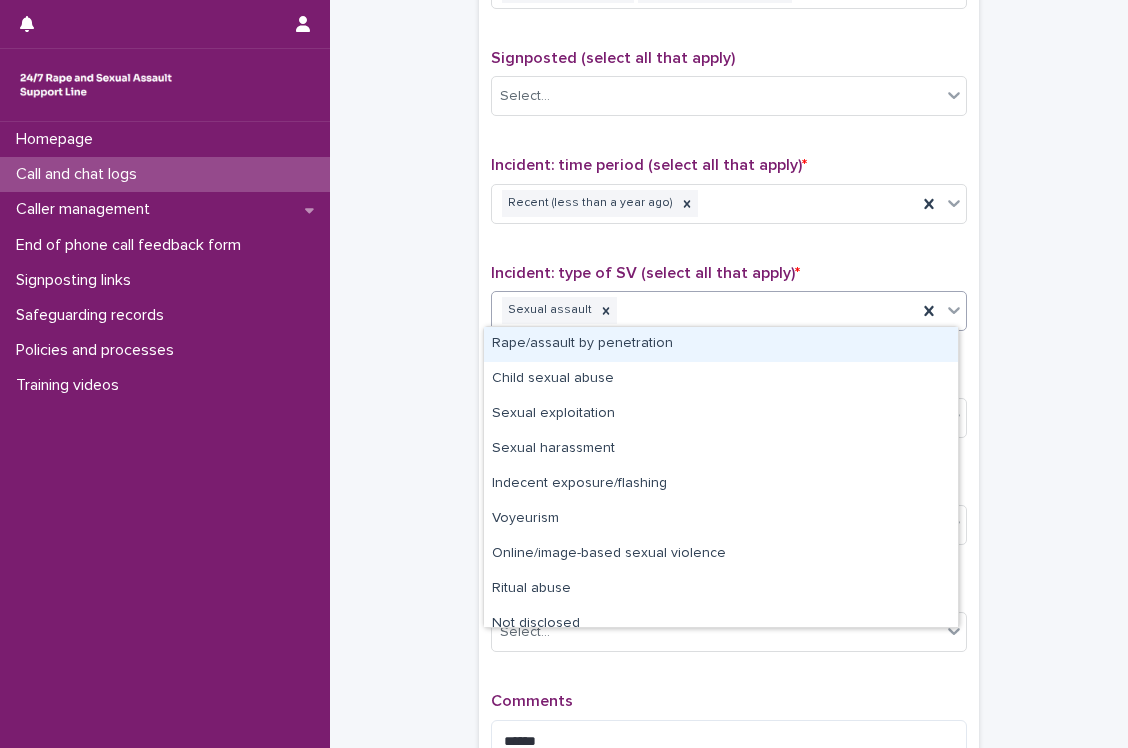 click on "Sexual assault" at bounding box center (704, 310) 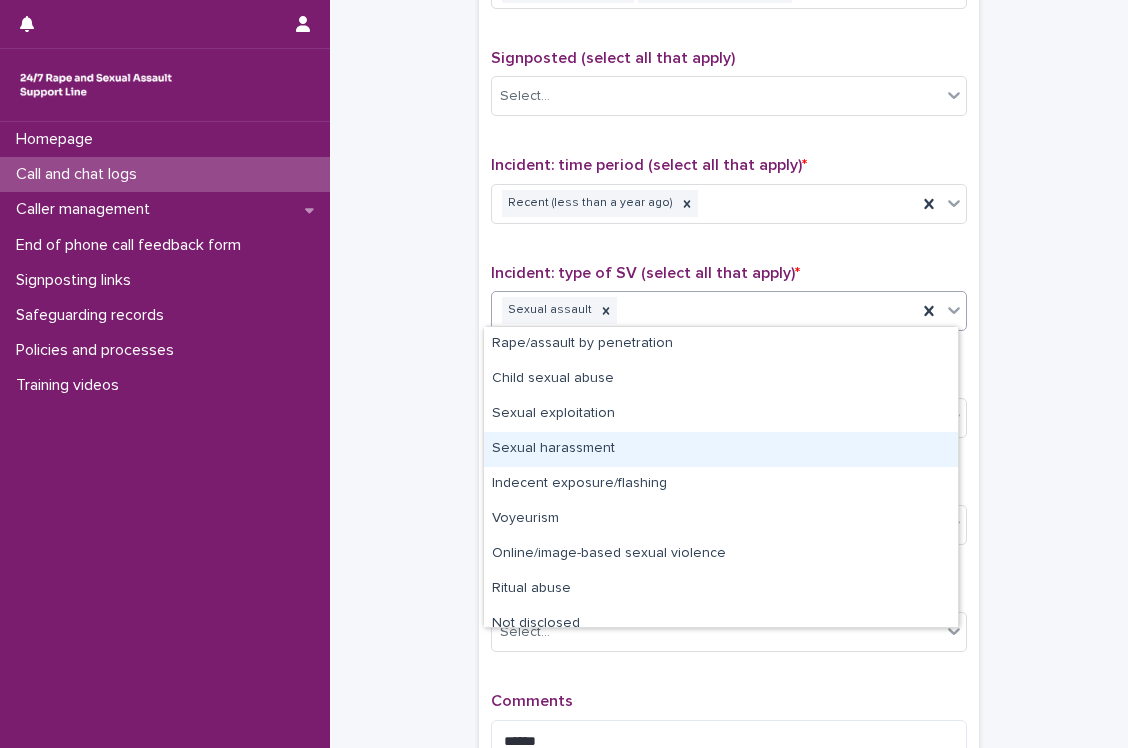 click on "Sexual harassment" at bounding box center [721, 449] 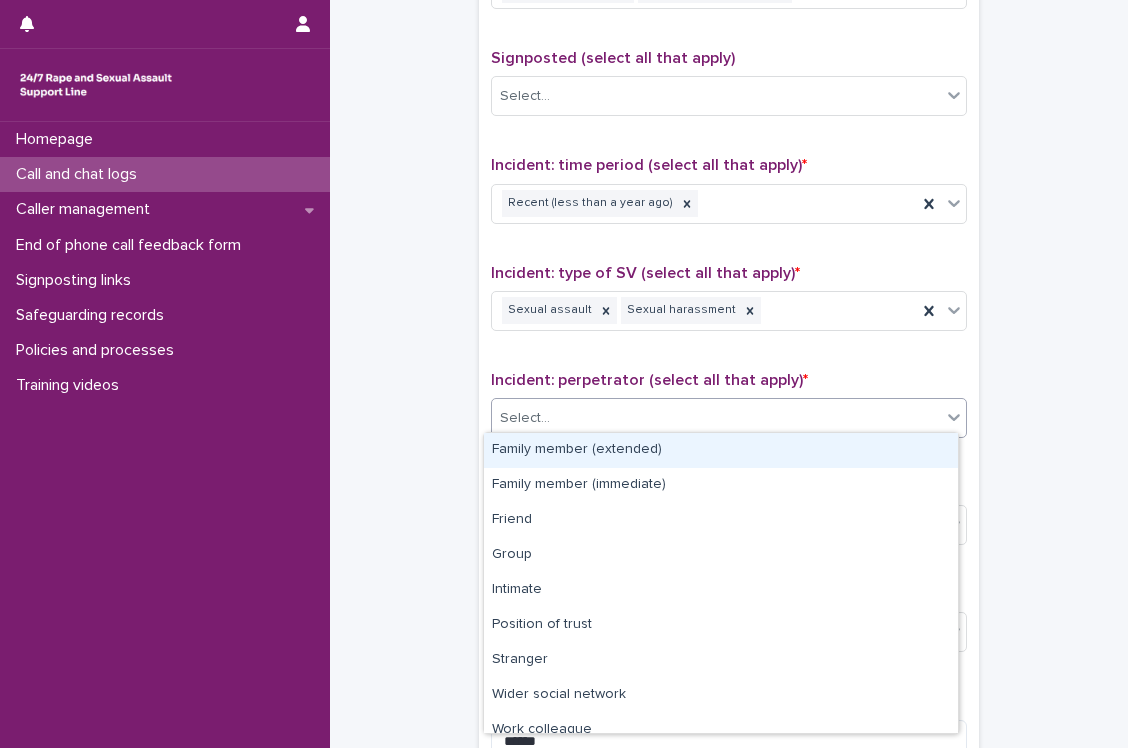 click on "Select..." at bounding box center [716, 418] 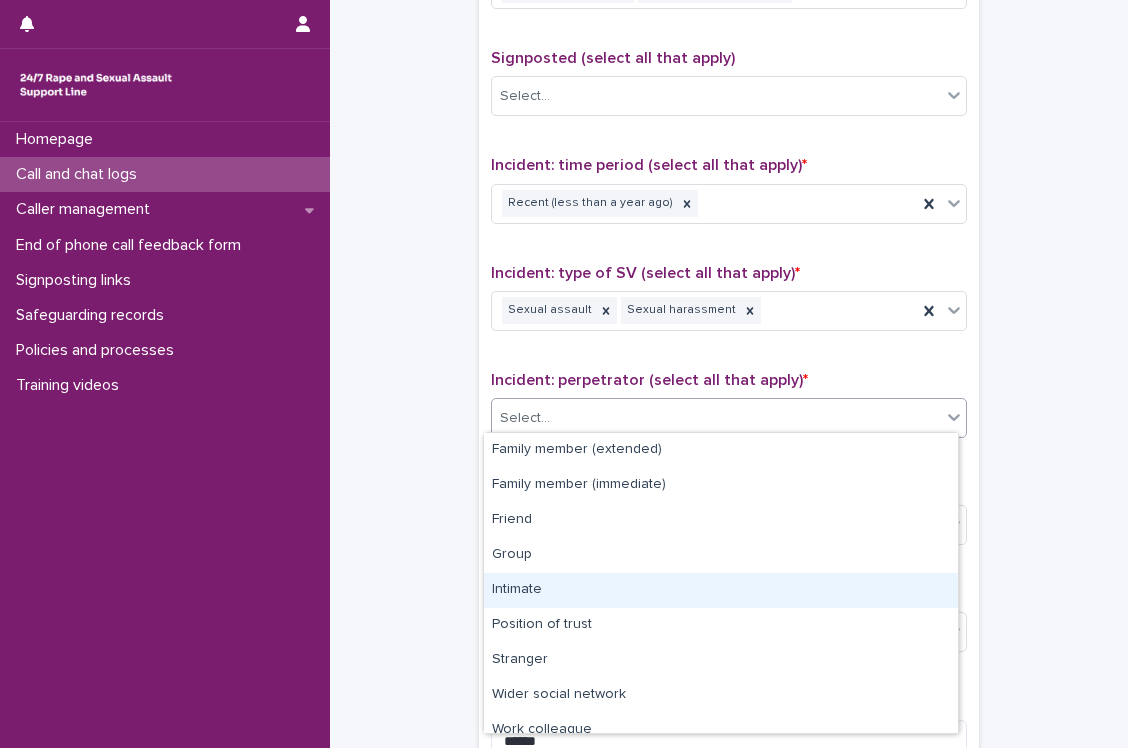 click on "Intimate" at bounding box center (721, 590) 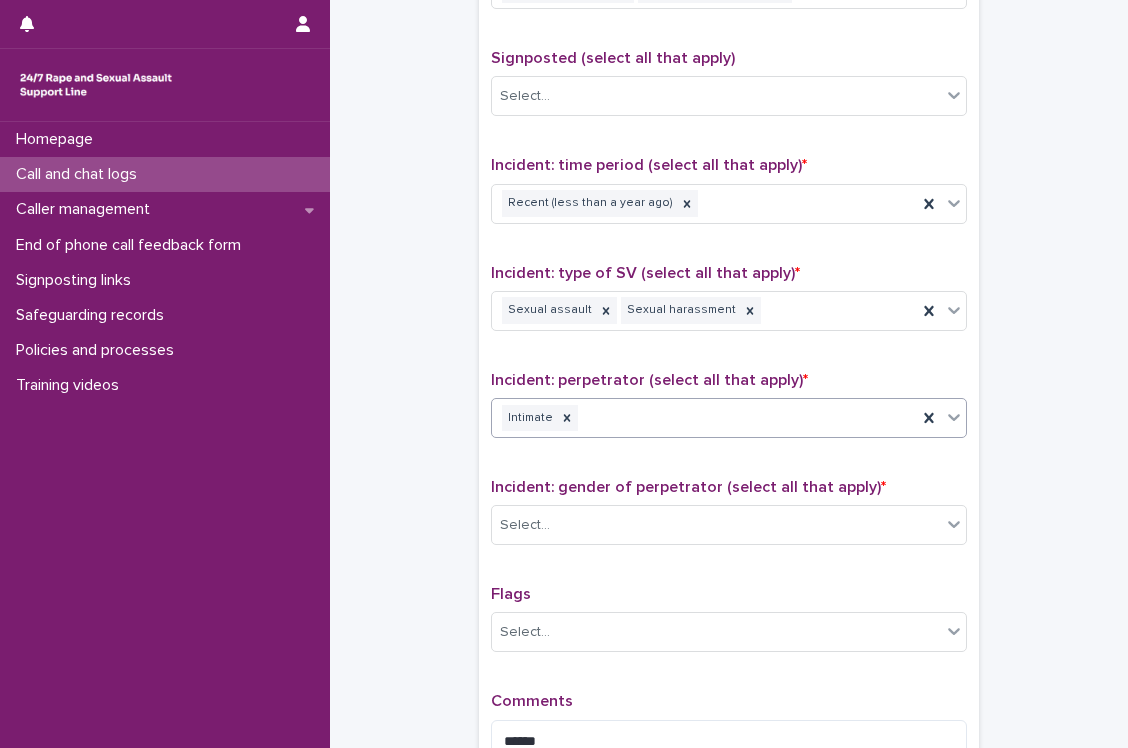 click on "Incident: gender of perpetrator (select all that apply) * Select..." at bounding box center [729, 519] 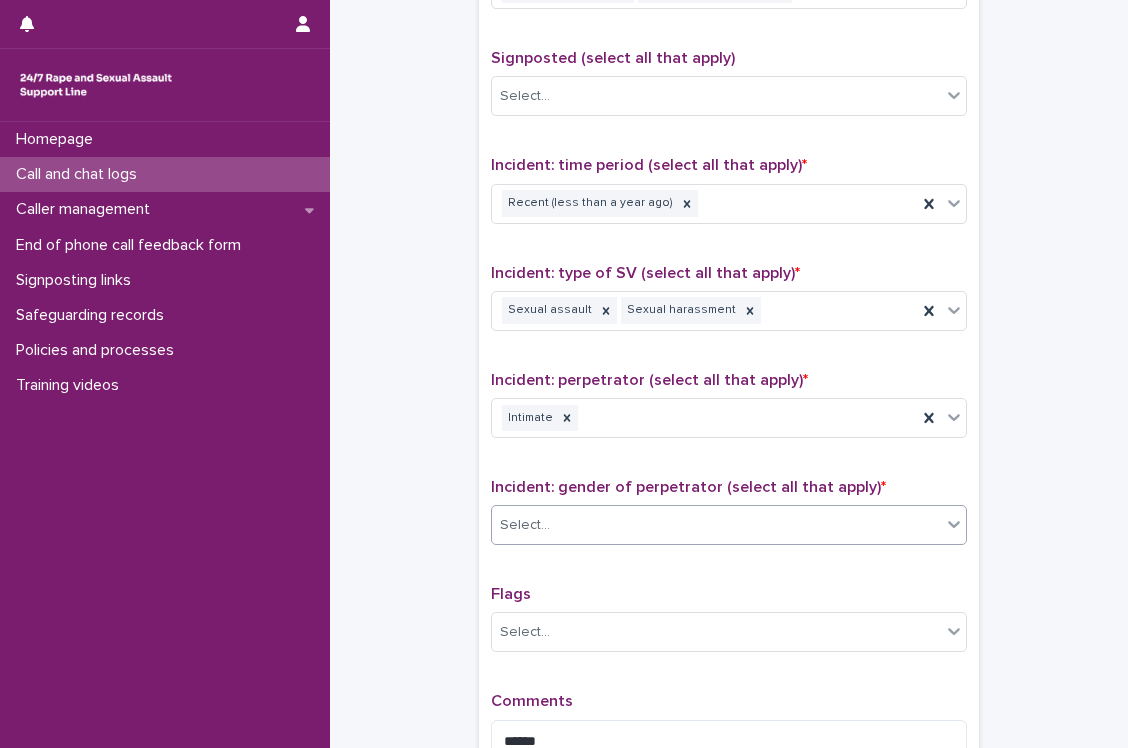 click on "Select..." at bounding box center [716, 525] 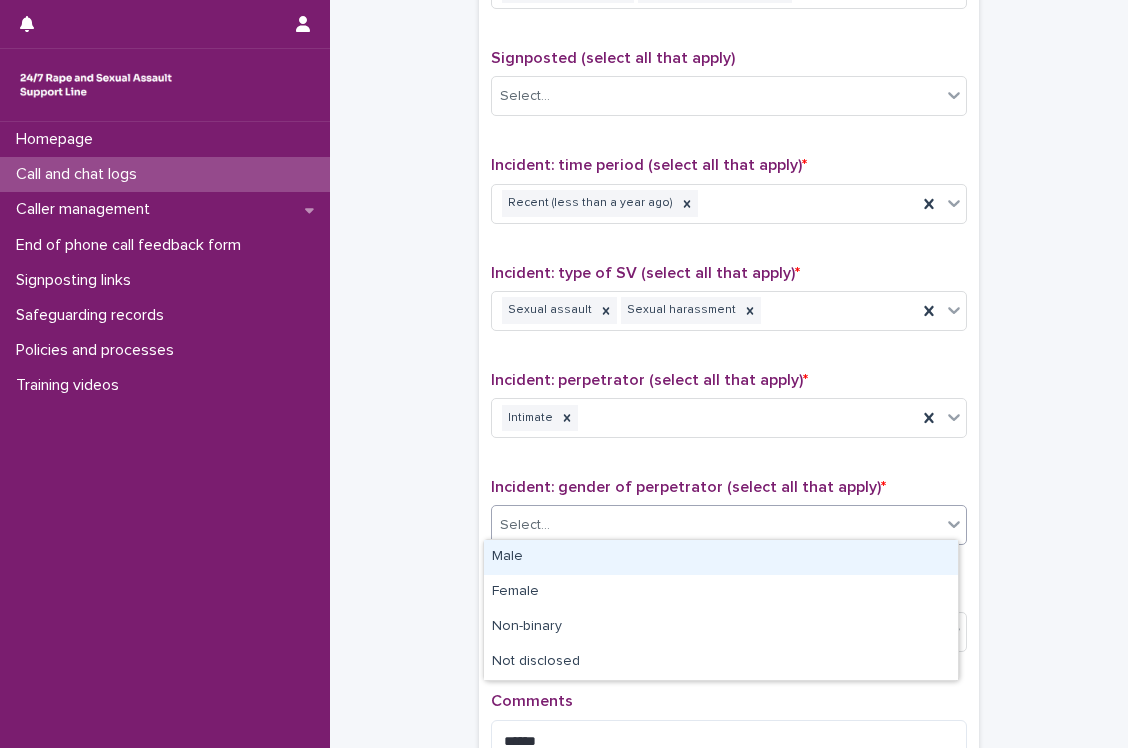 click on "Male" at bounding box center (721, 557) 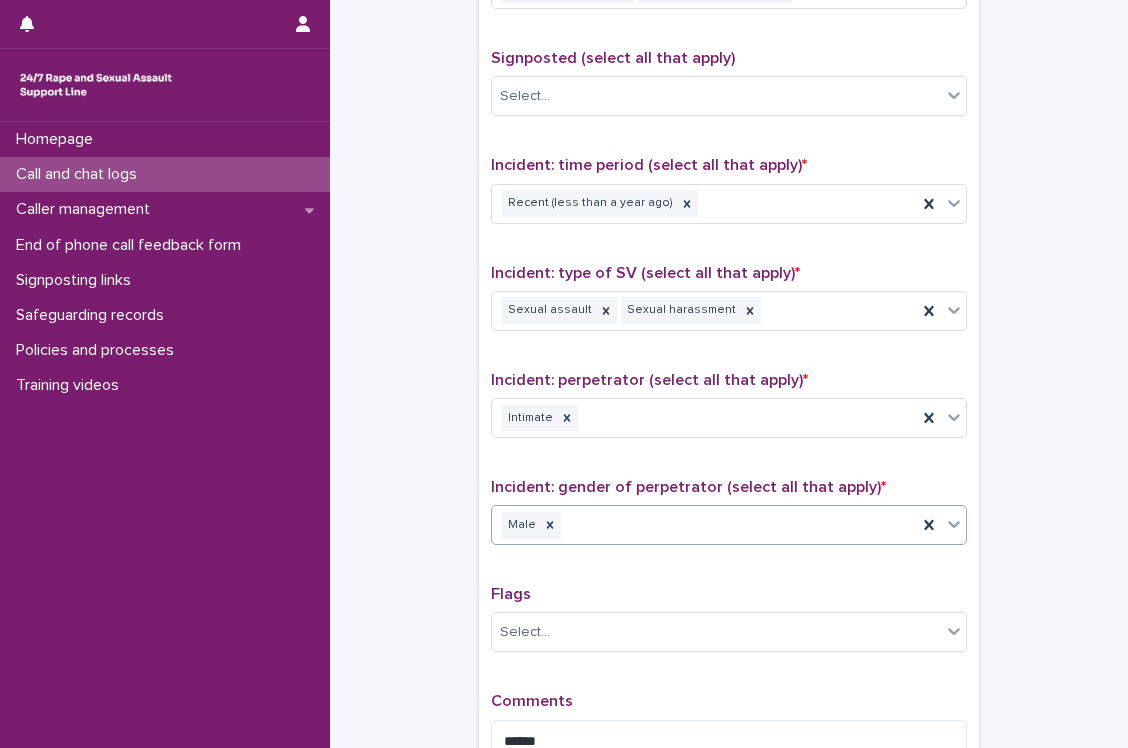 scroll, scrollTop: 1459, scrollLeft: 0, axis: vertical 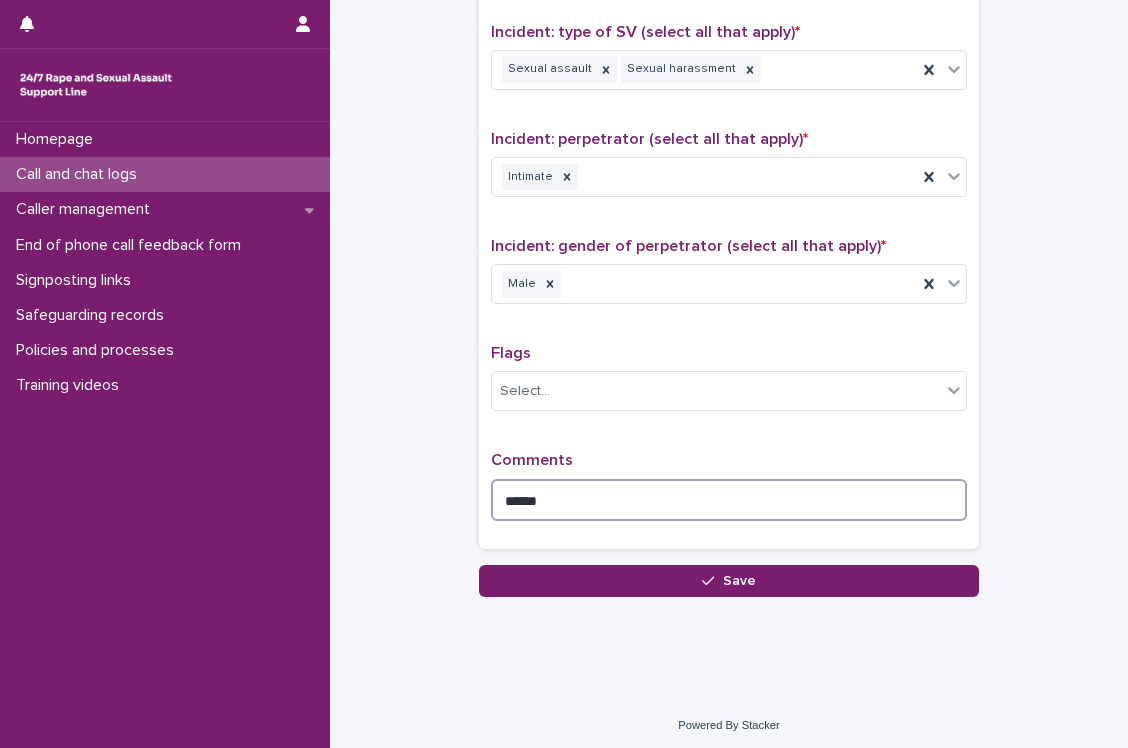 click on "*****" at bounding box center [729, 500] 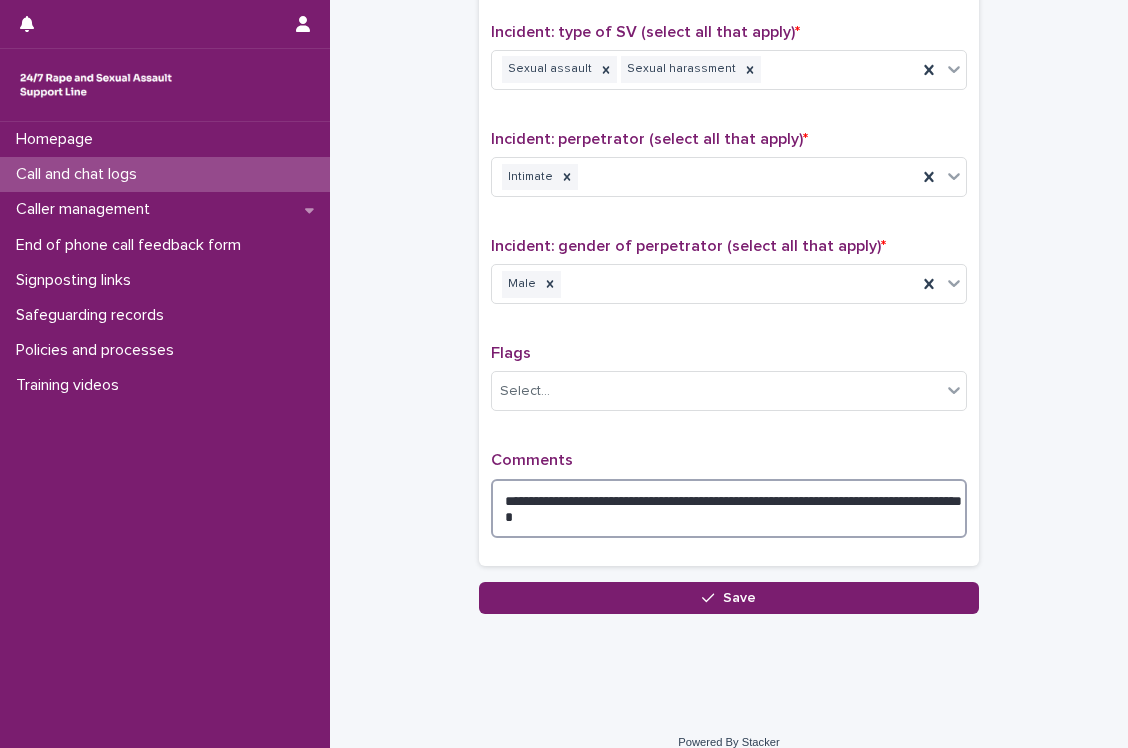 click on "**********" at bounding box center (729, 509) 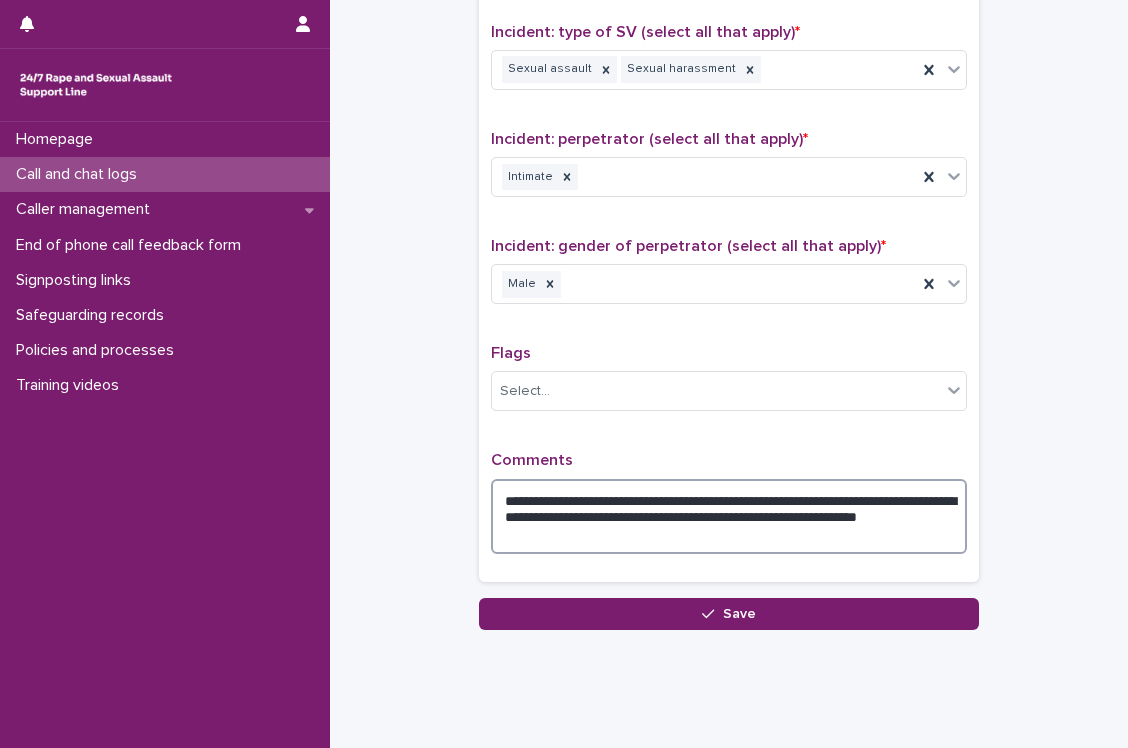 click on "**********" at bounding box center (729, 517) 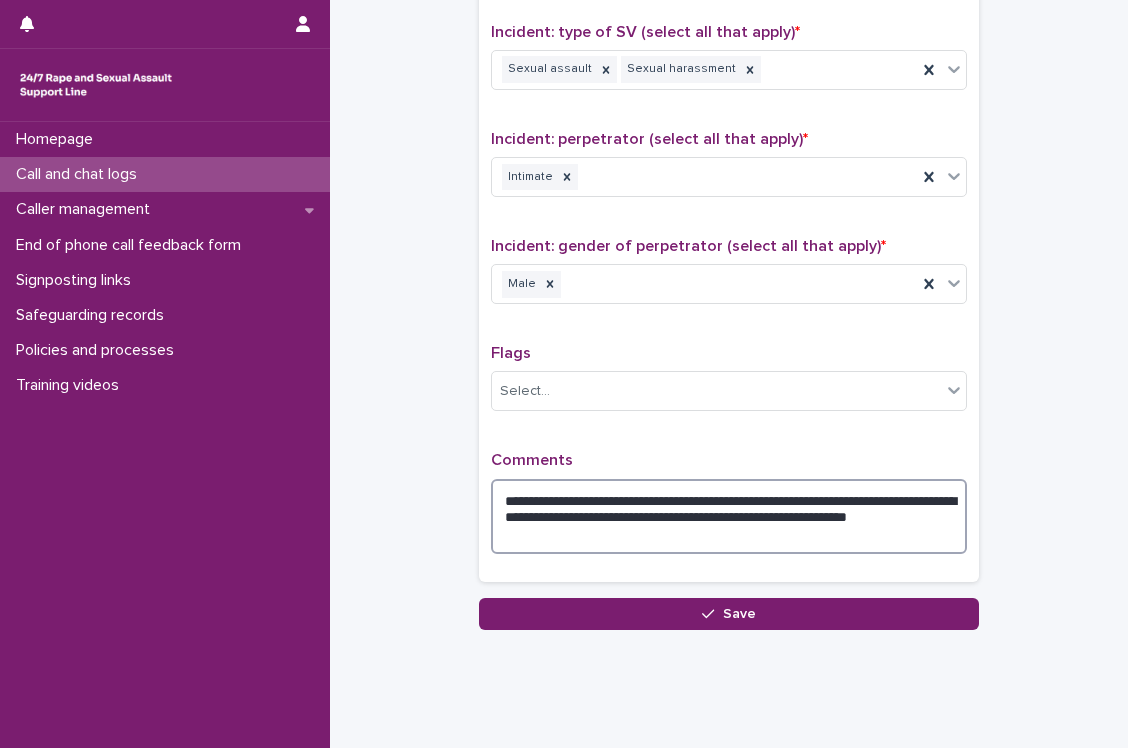click on "**********" at bounding box center (729, 517) 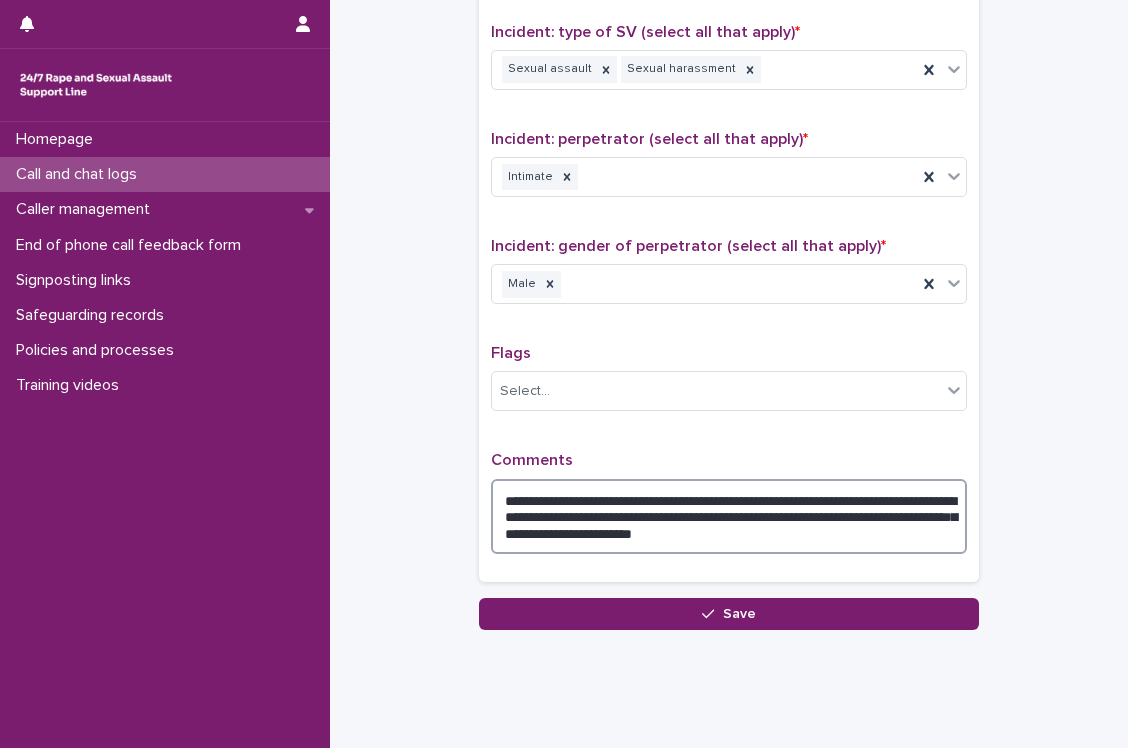 click on "**********" at bounding box center (729, 517) 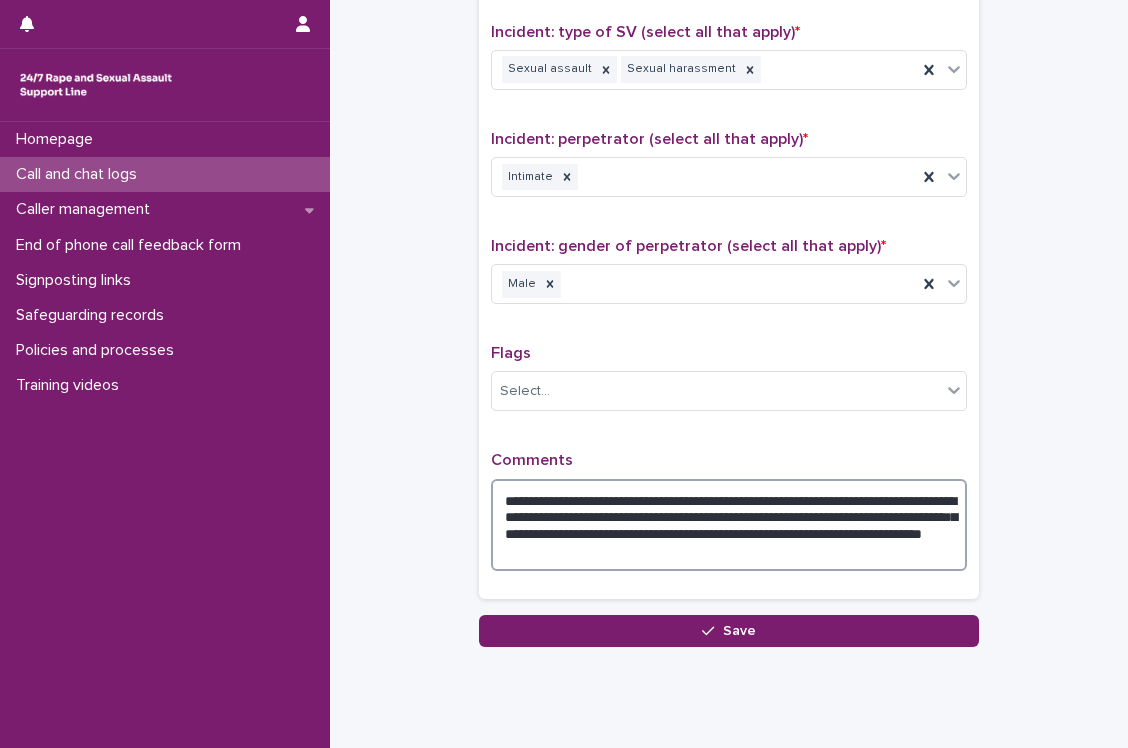 type on "**********" 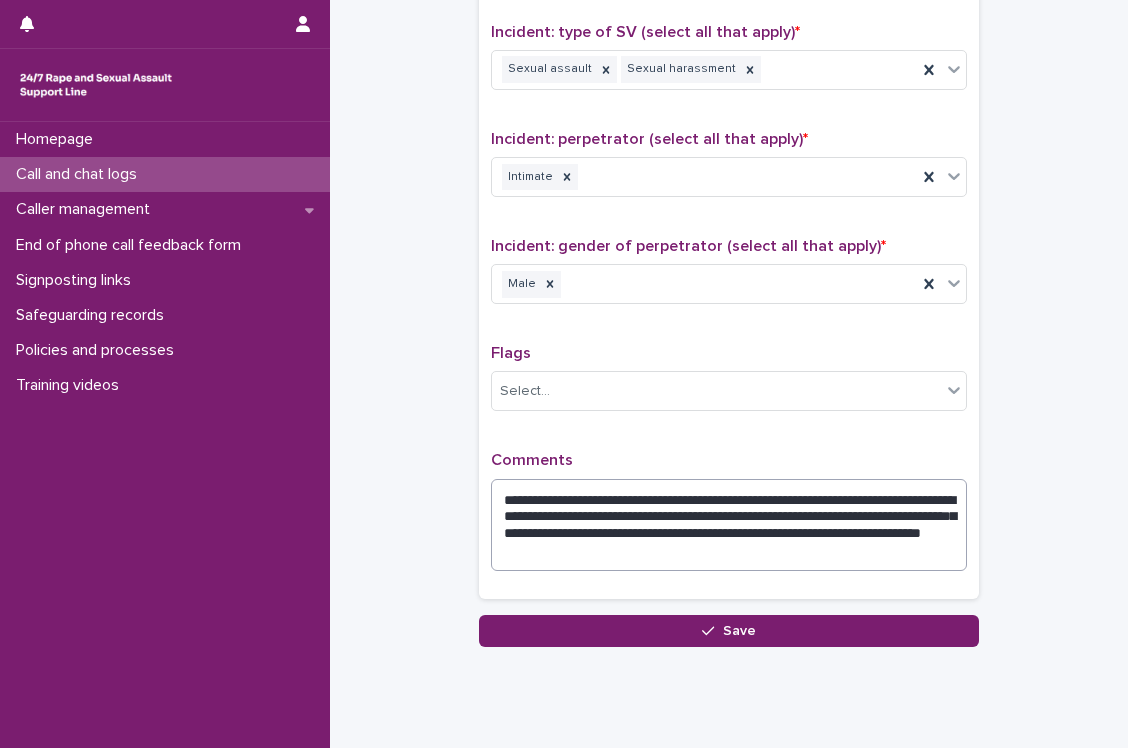type 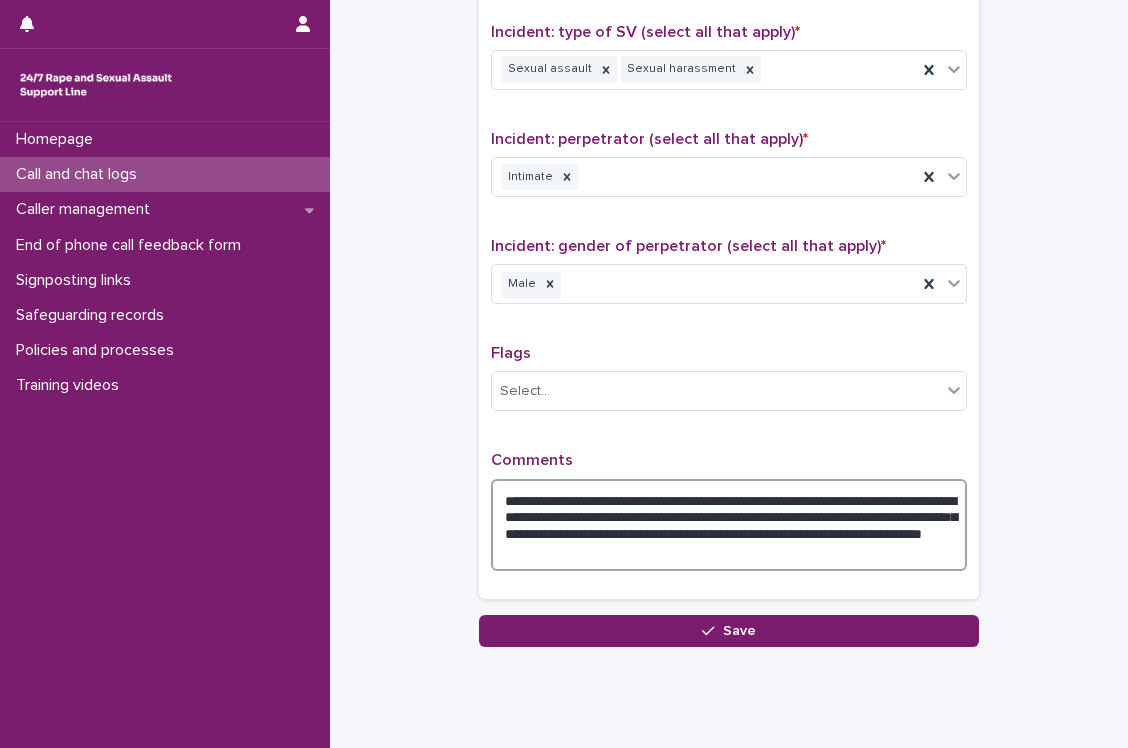 click on "**********" at bounding box center [729, 525] 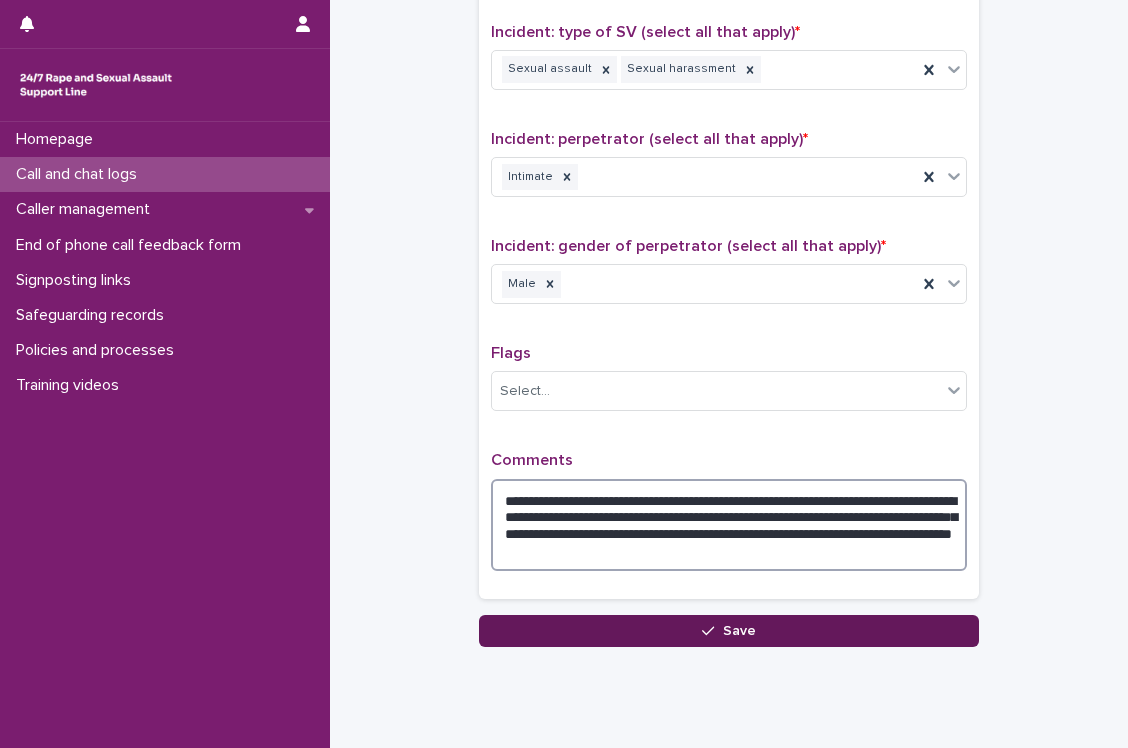 type on "**********" 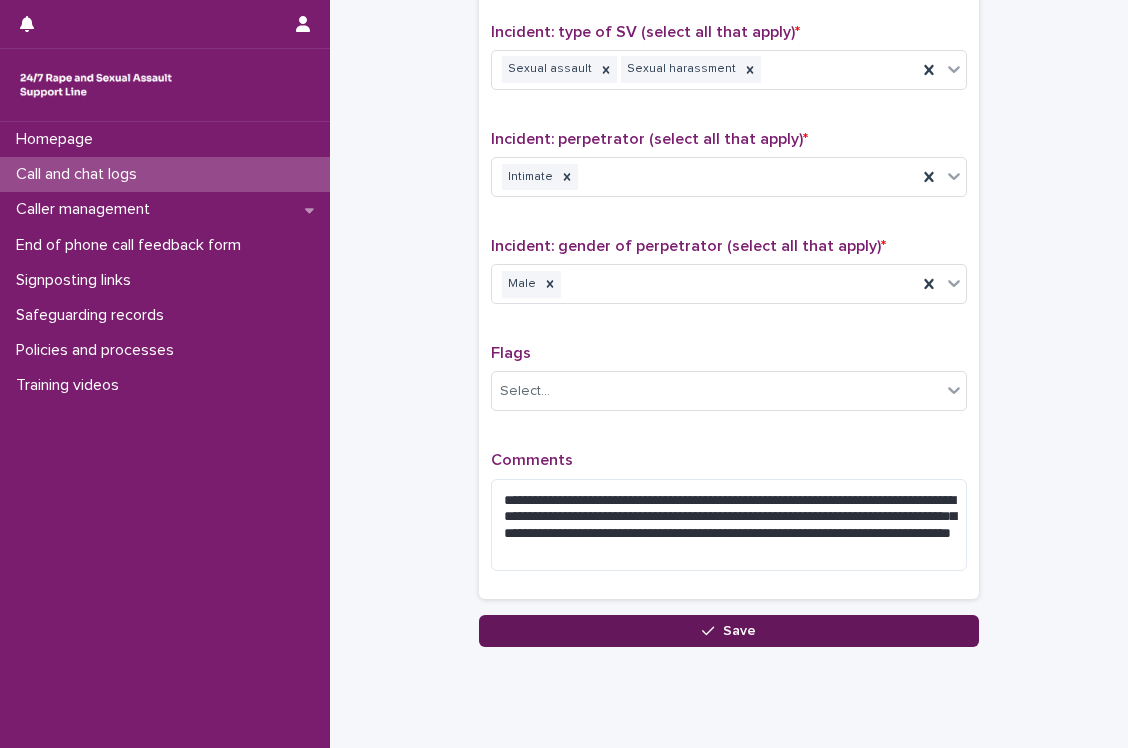 click on "Save" at bounding box center [729, 631] 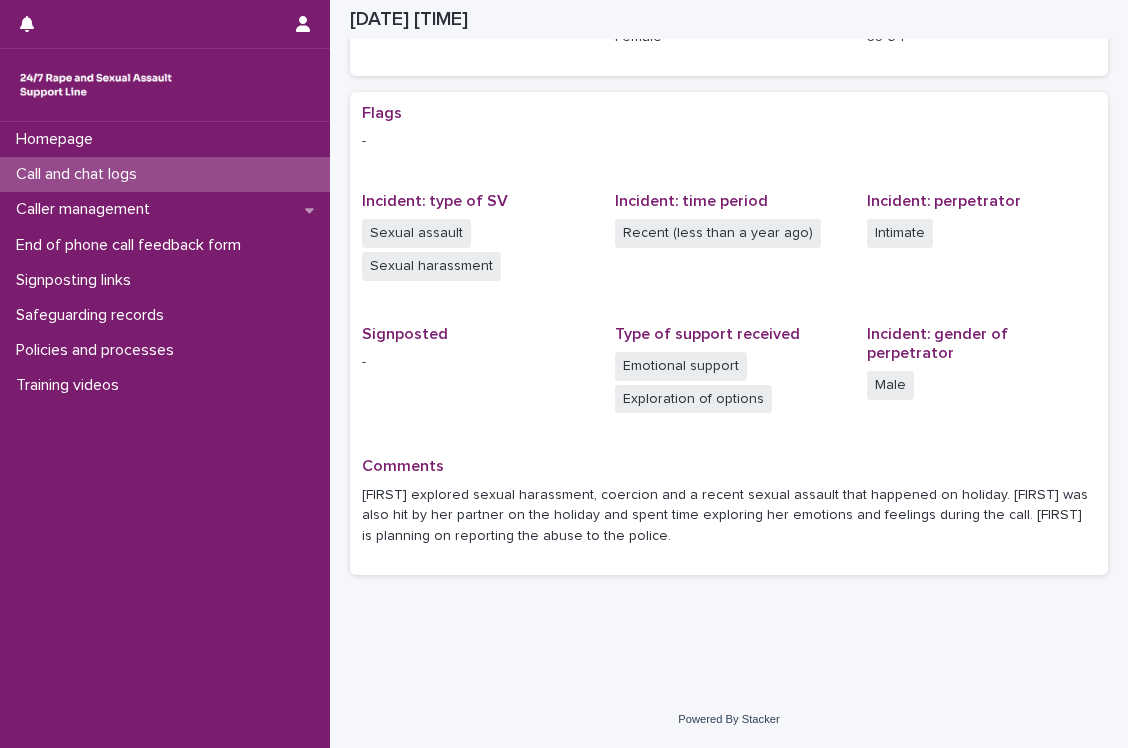 scroll, scrollTop: 343, scrollLeft: 0, axis: vertical 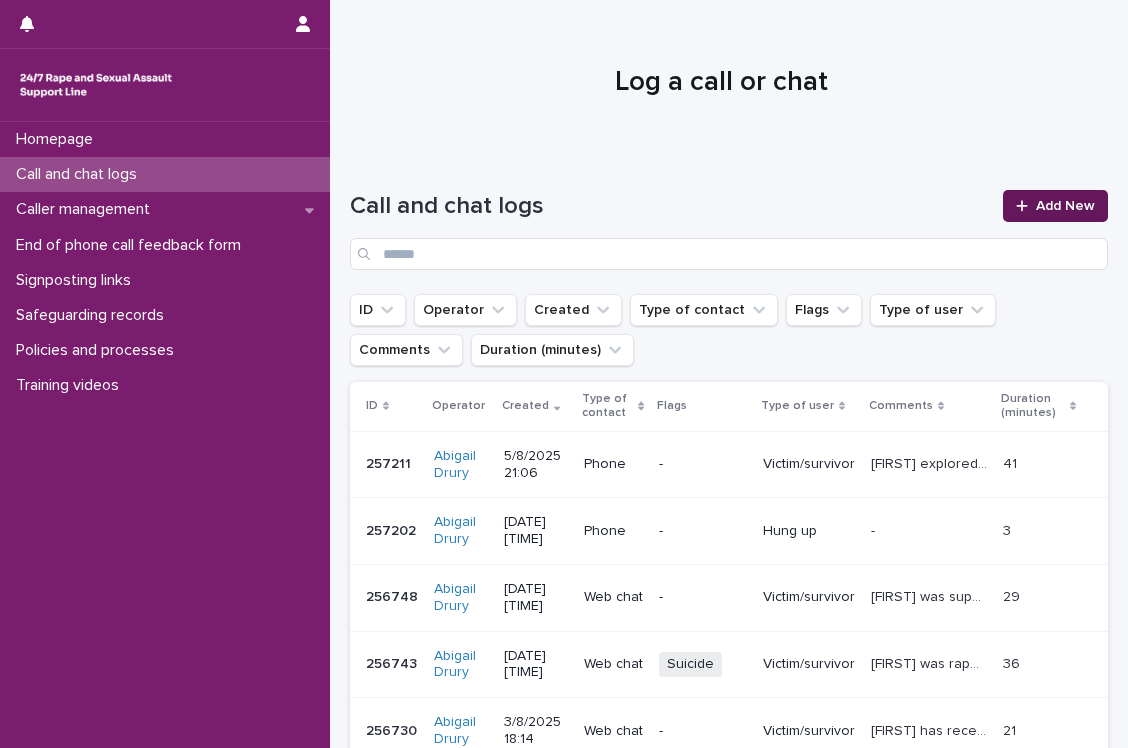click on "Add New" at bounding box center (1065, 206) 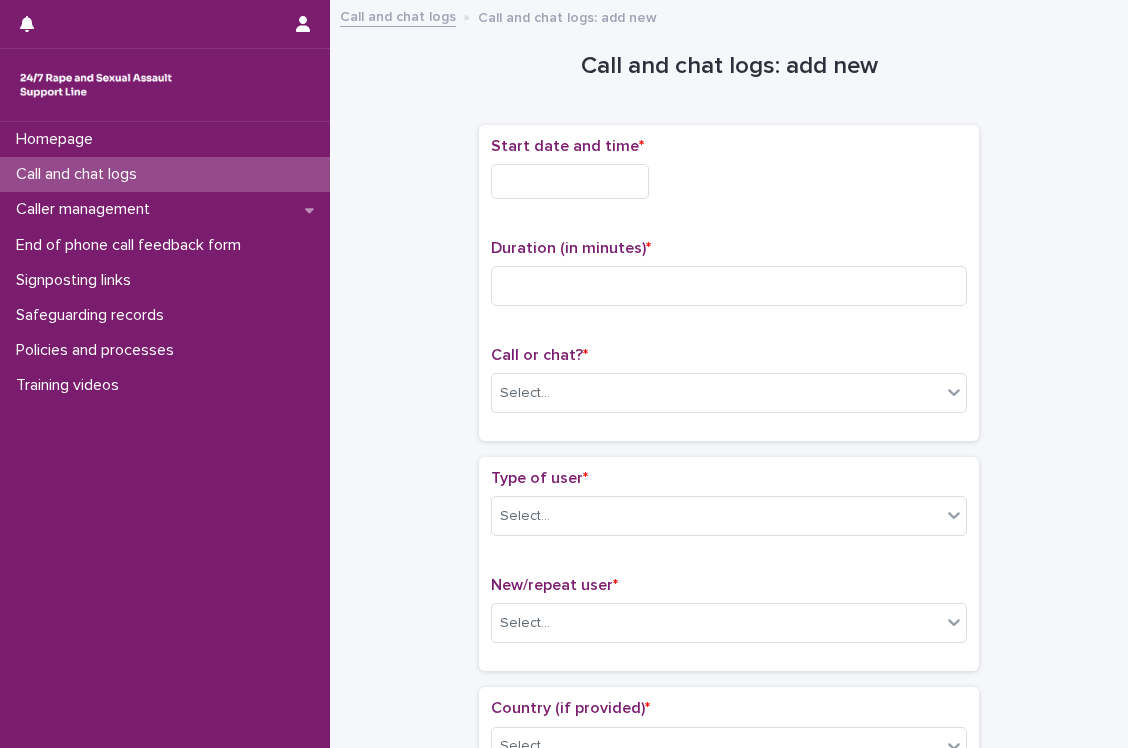 click at bounding box center [570, 181] 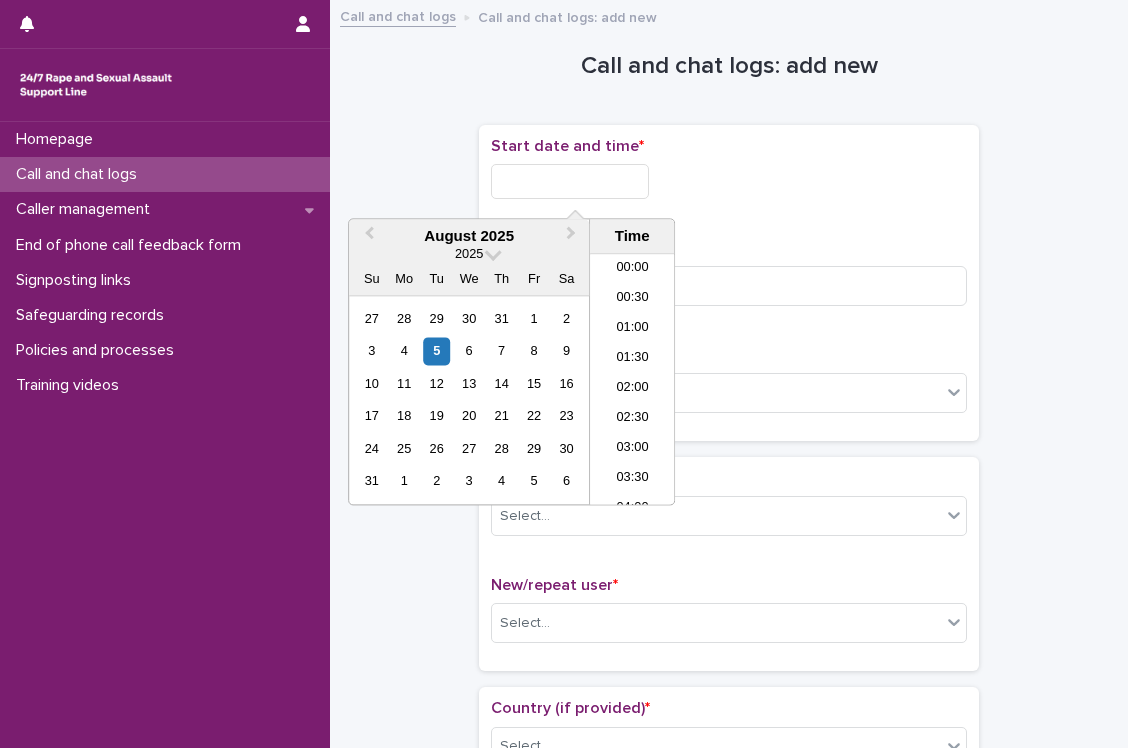 scroll, scrollTop: 1150, scrollLeft: 0, axis: vertical 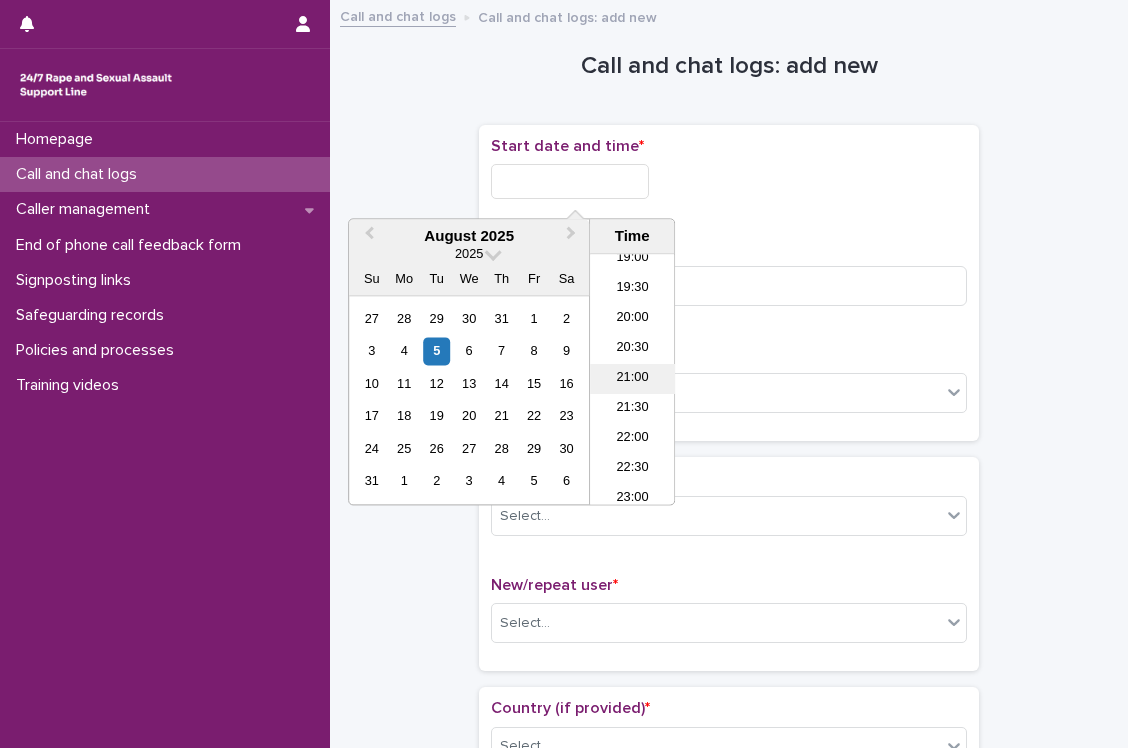 click on "21:00" at bounding box center [632, 380] 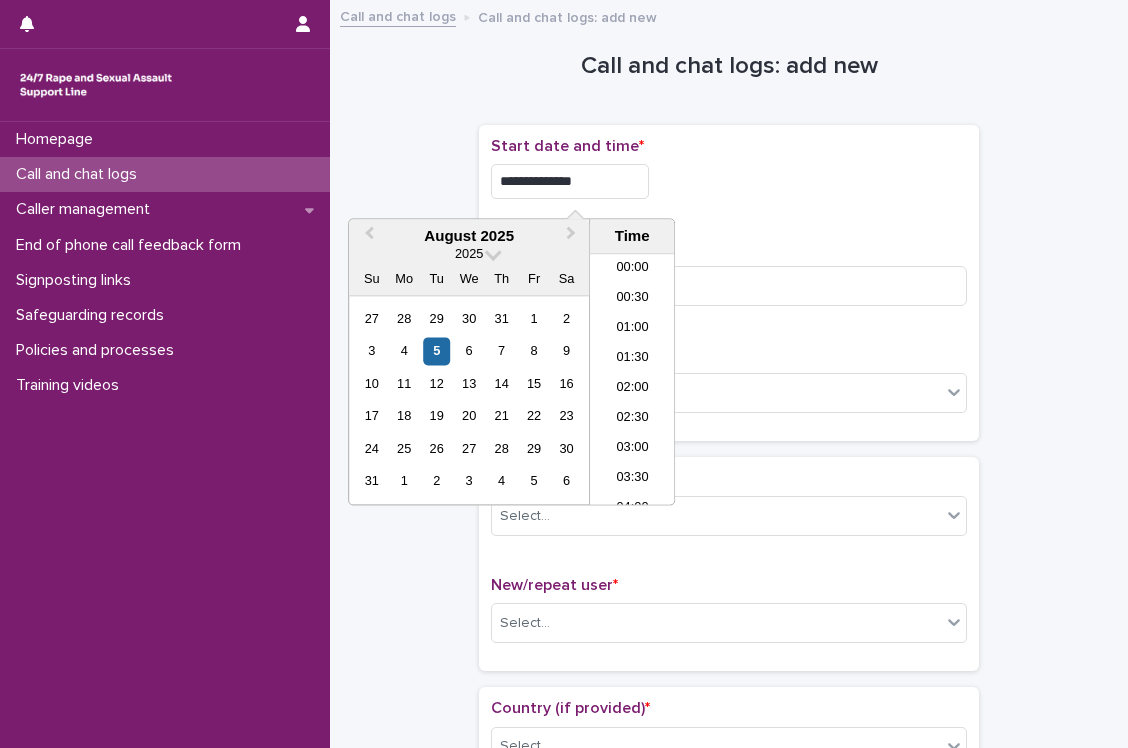click on "**********" at bounding box center (570, 181) 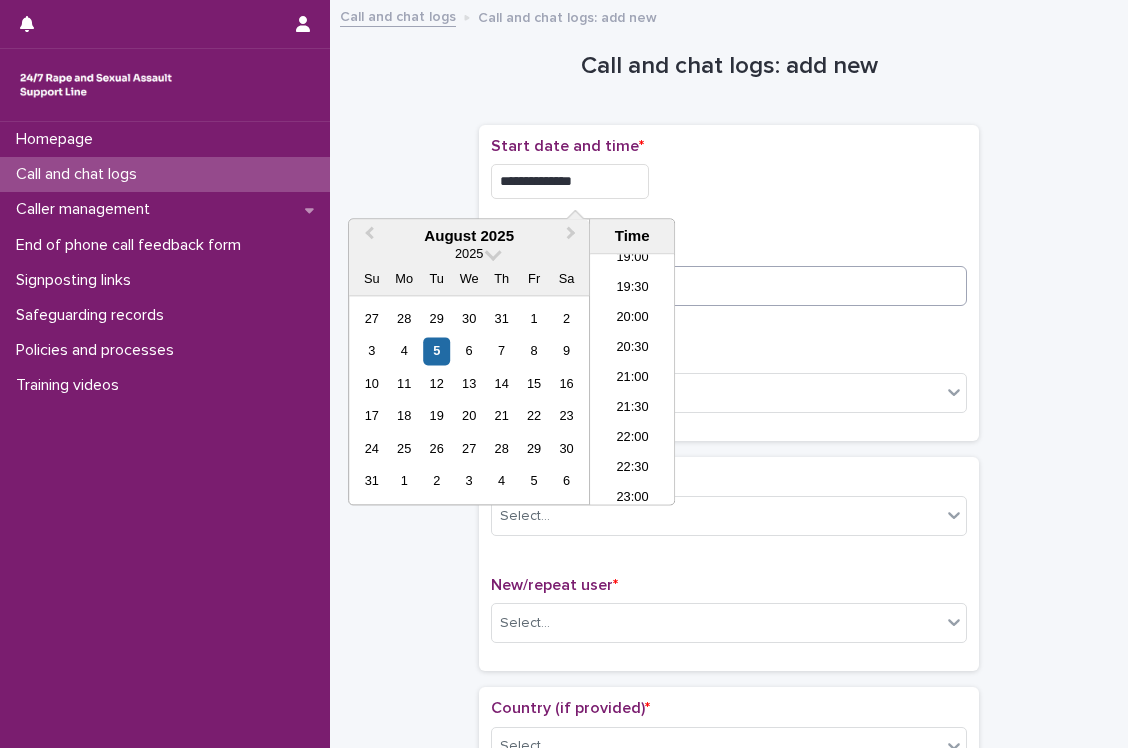 type on "**********" 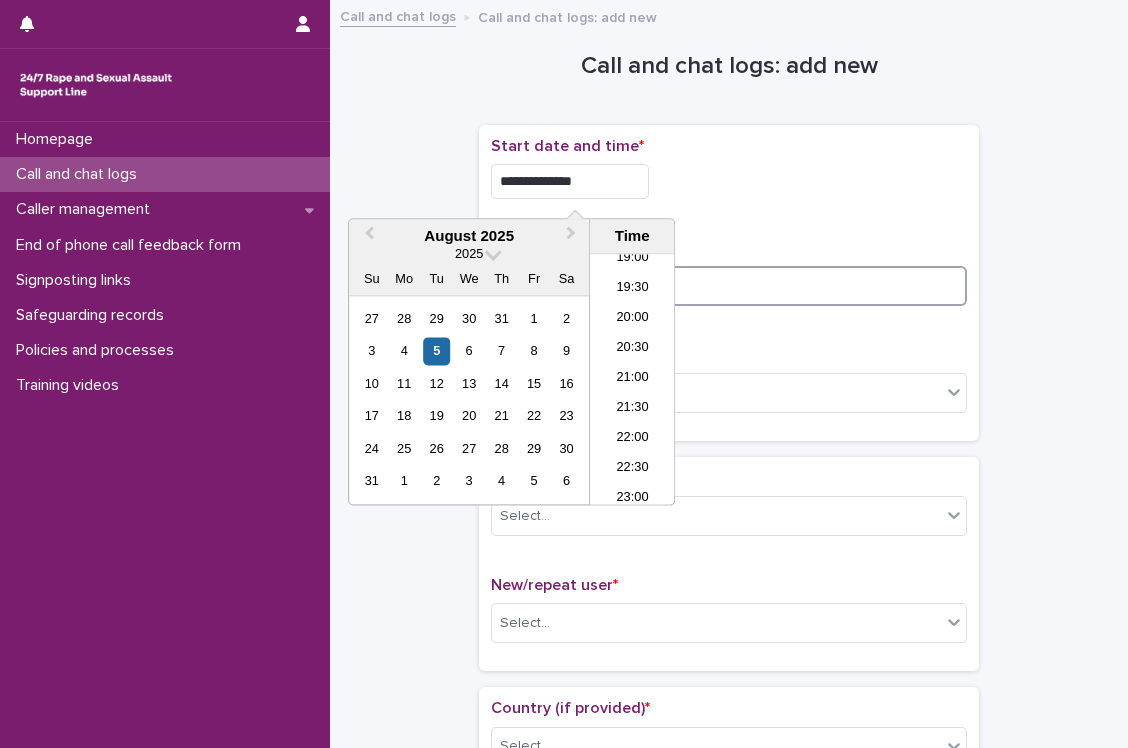 click at bounding box center [729, 286] 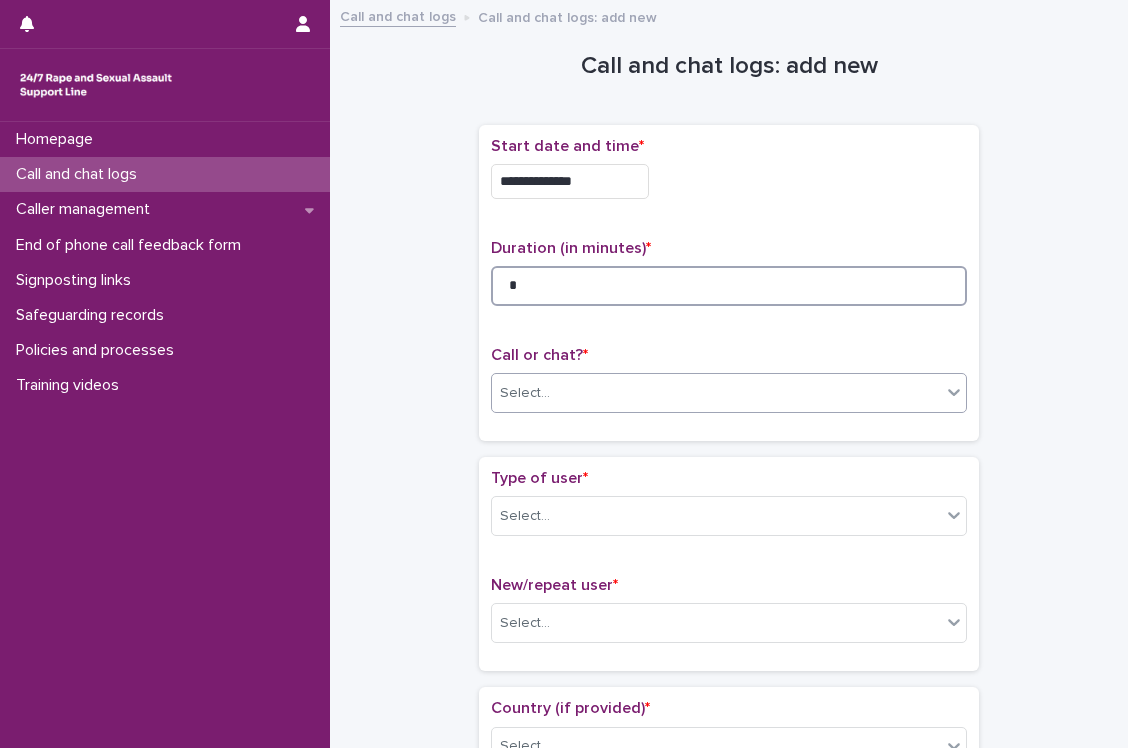 type on "*" 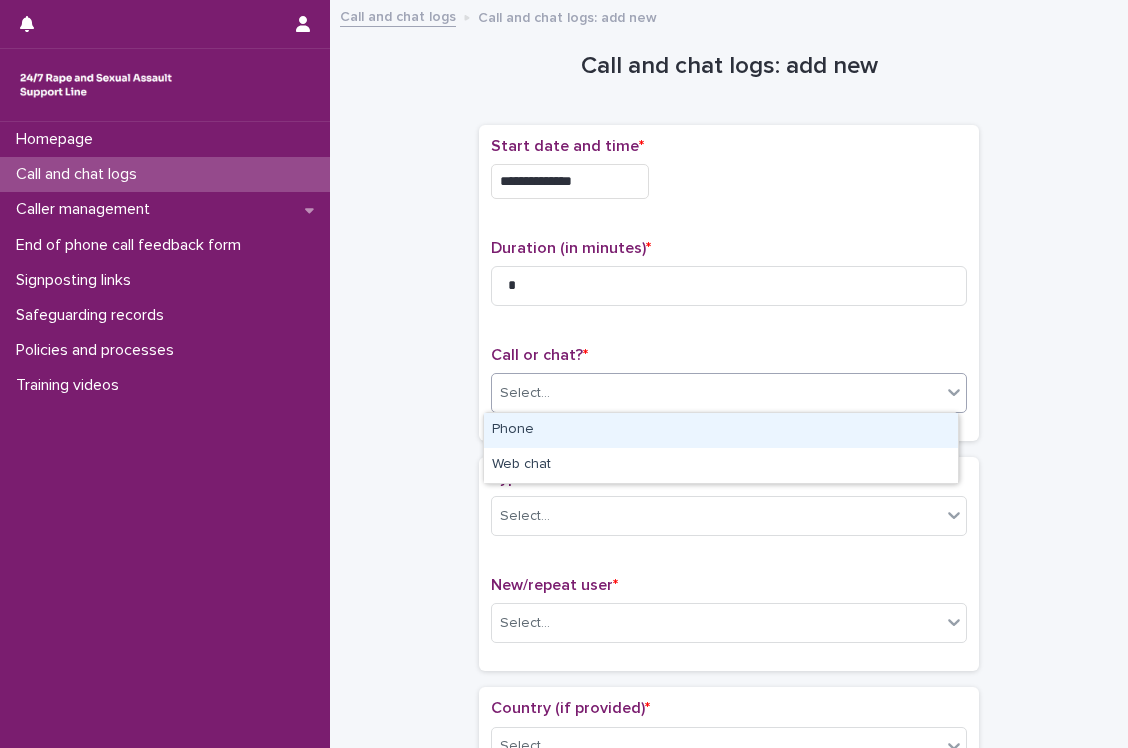 click on "Select..." at bounding box center (716, 393) 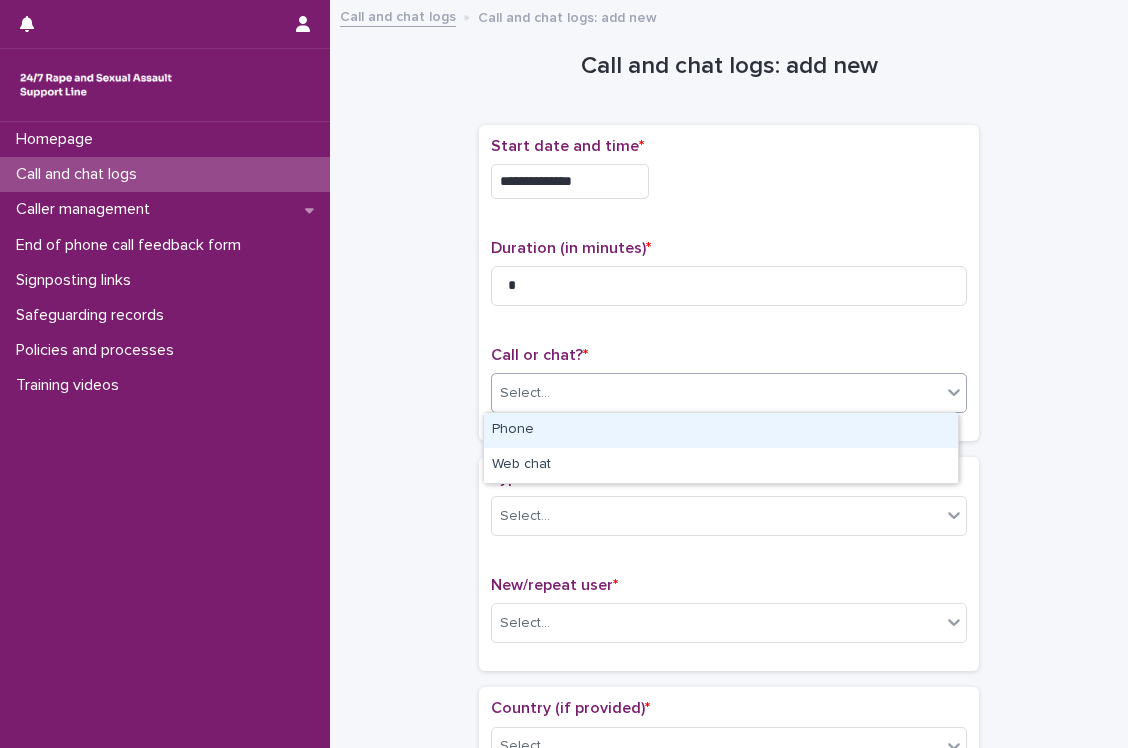 click on "Phone" at bounding box center (721, 430) 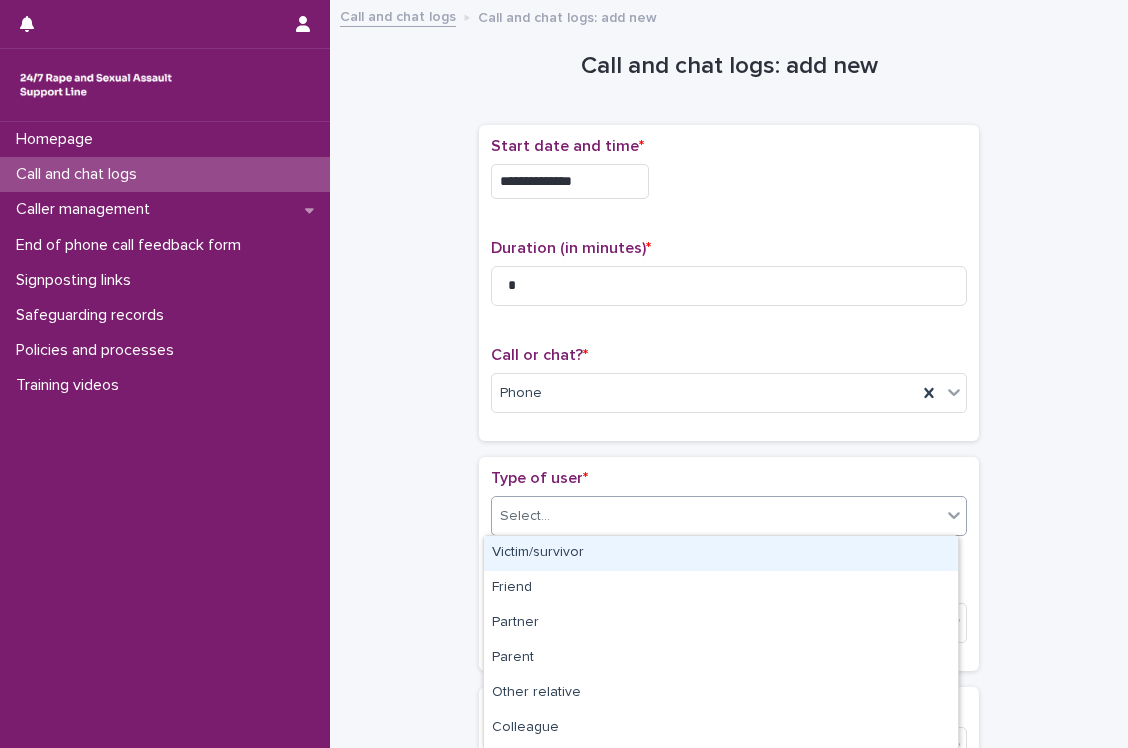 click on "Select..." at bounding box center (716, 516) 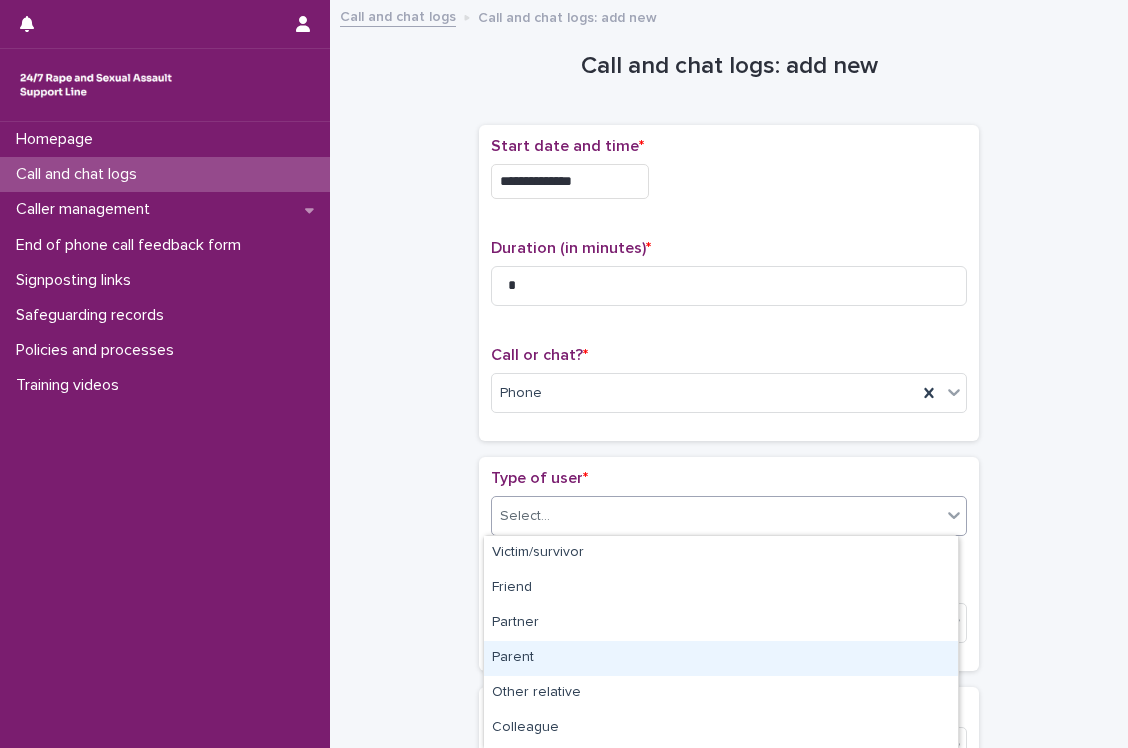 scroll, scrollTop: 311, scrollLeft: 0, axis: vertical 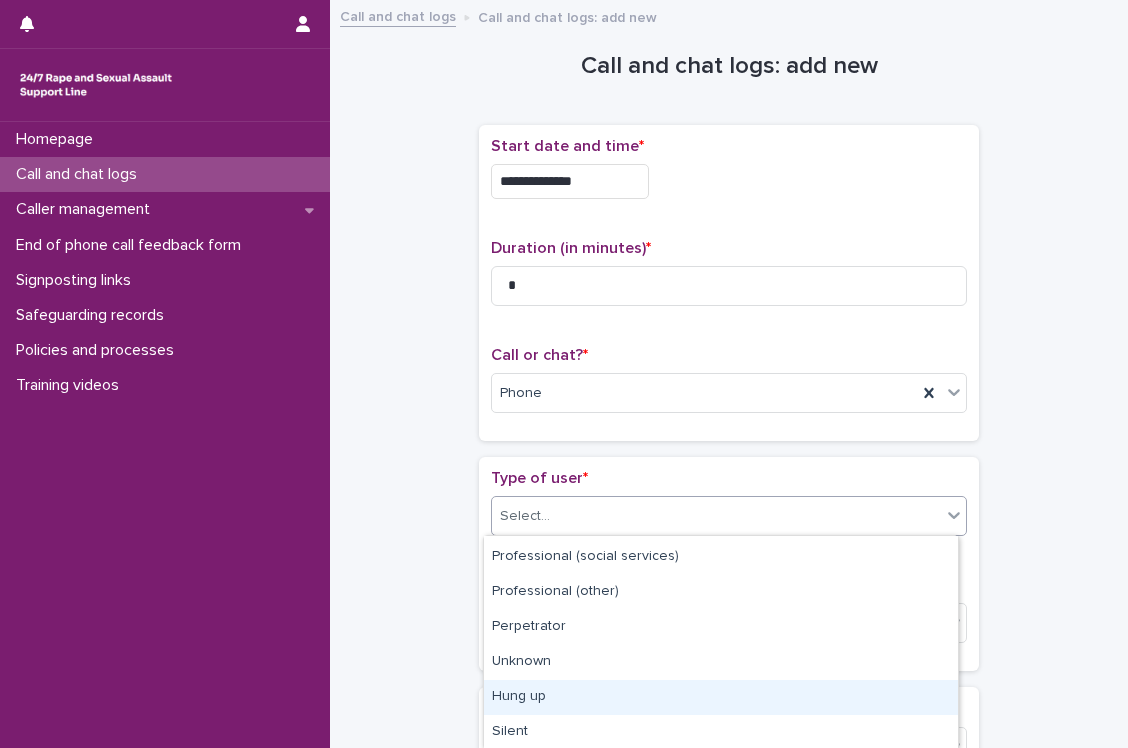 click on "Hung up" at bounding box center (721, 697) 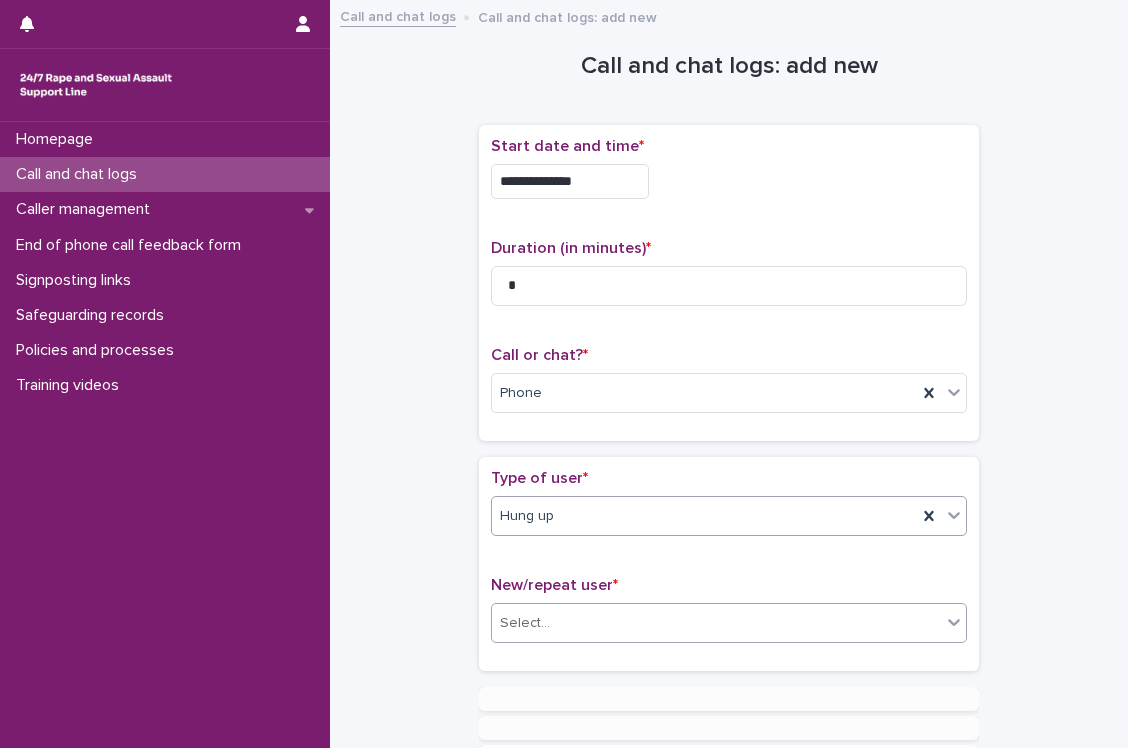 click on "Select..." at bounding box center [716, 623] 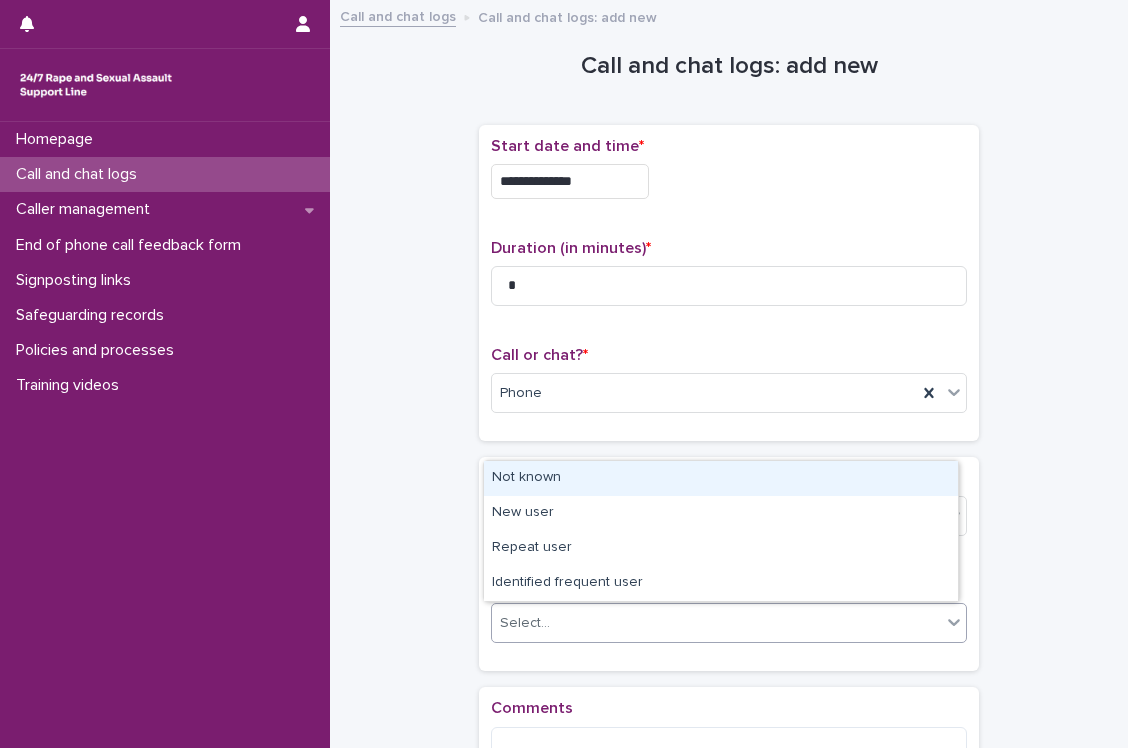 click on "Not known" at bounding box center [721, 478] 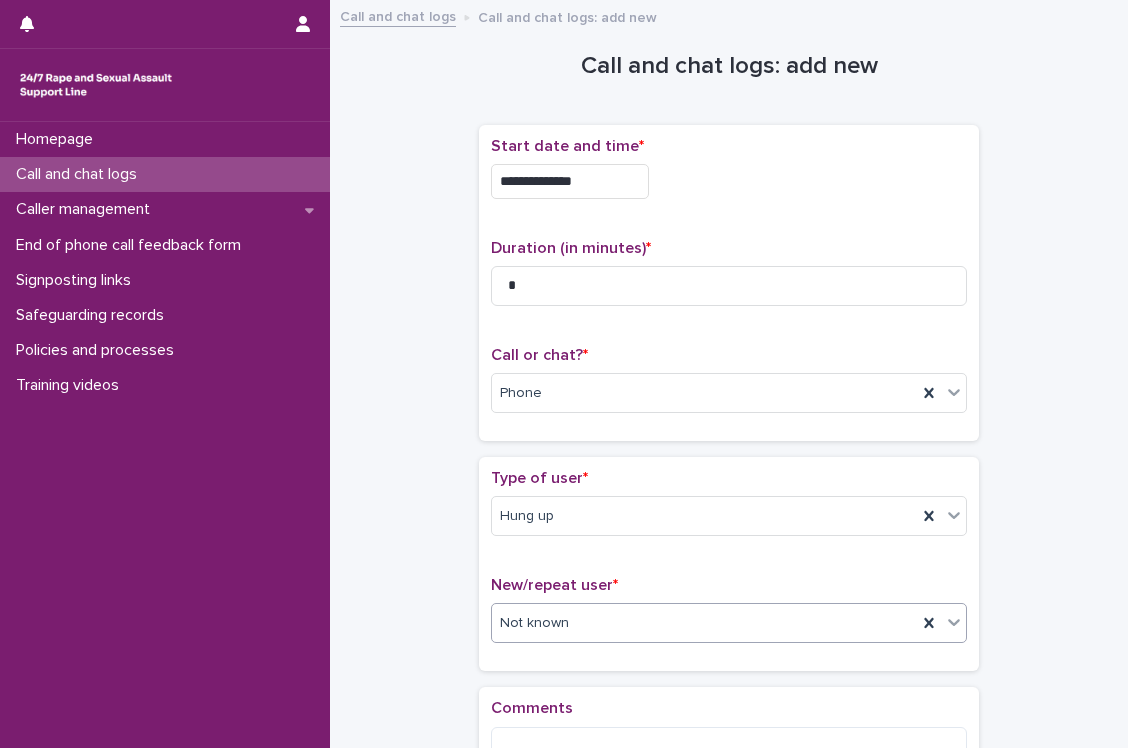 scroll, scrollTop: 252, scrollLeft: 0, axis: vertical 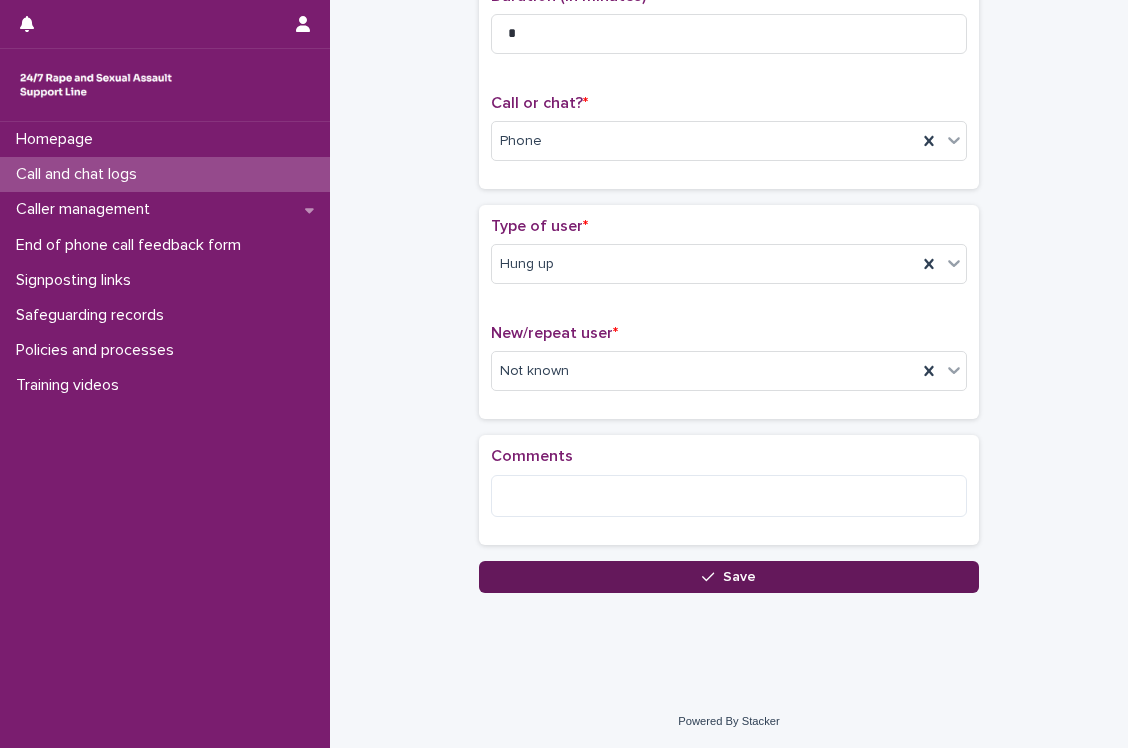 click on "Save" at bounding box center (729, 577) 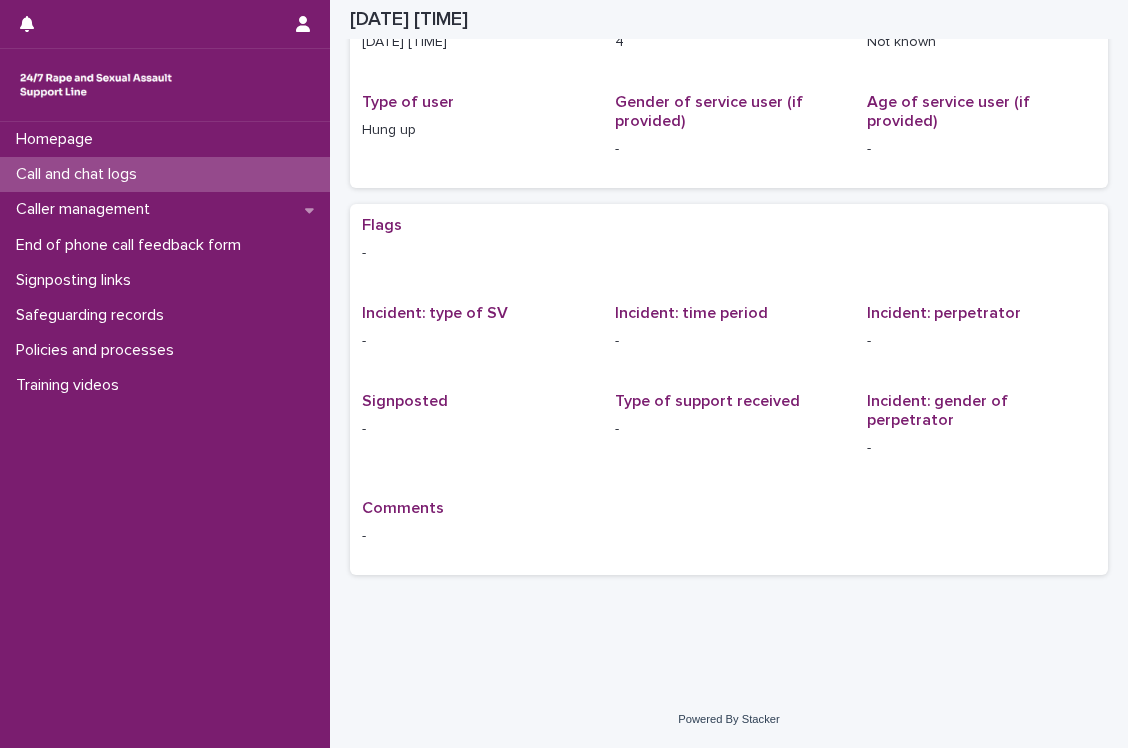 scroll, scrollTop: 0, scrollLeft: 0, axis: both 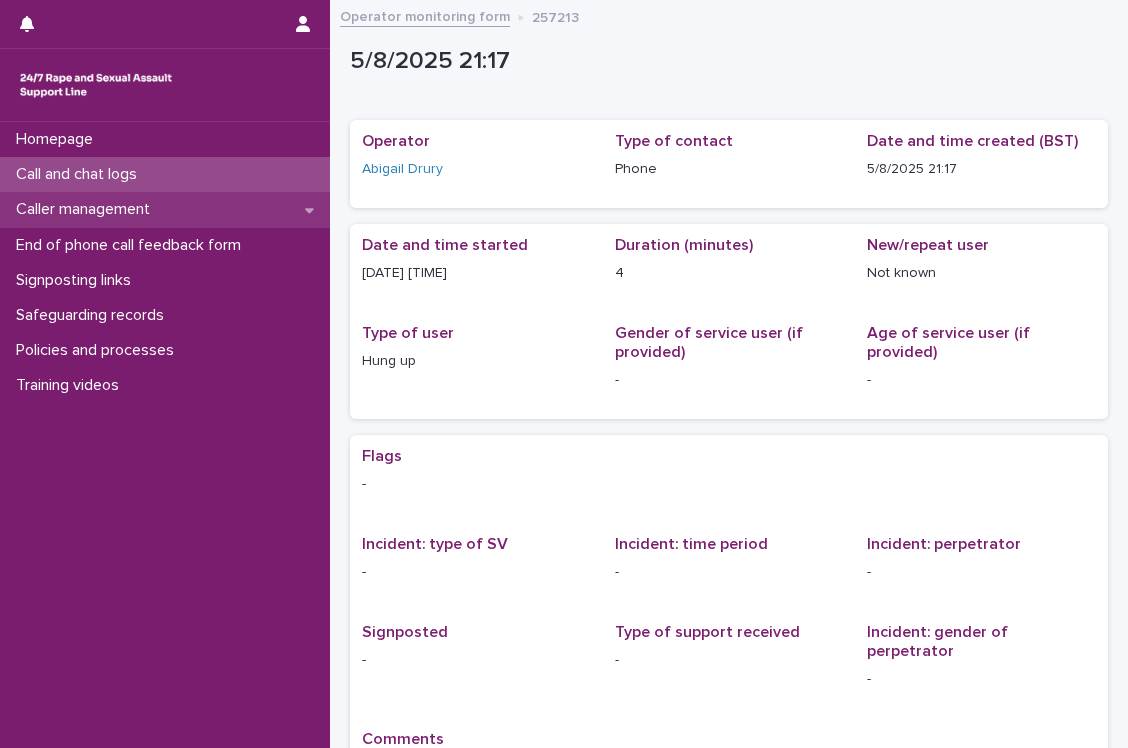 click on "Caller management" at bounding box center (165, 209) 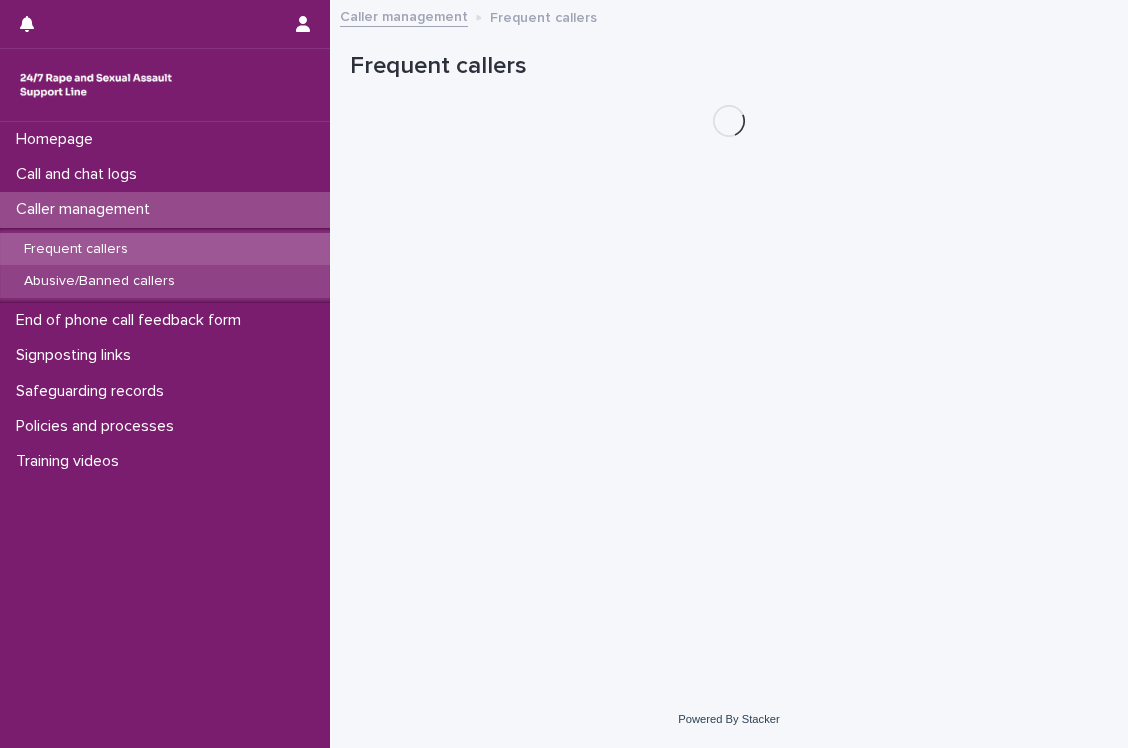 click on "Abusive/Banned callers" at bounding box center (99, 281) 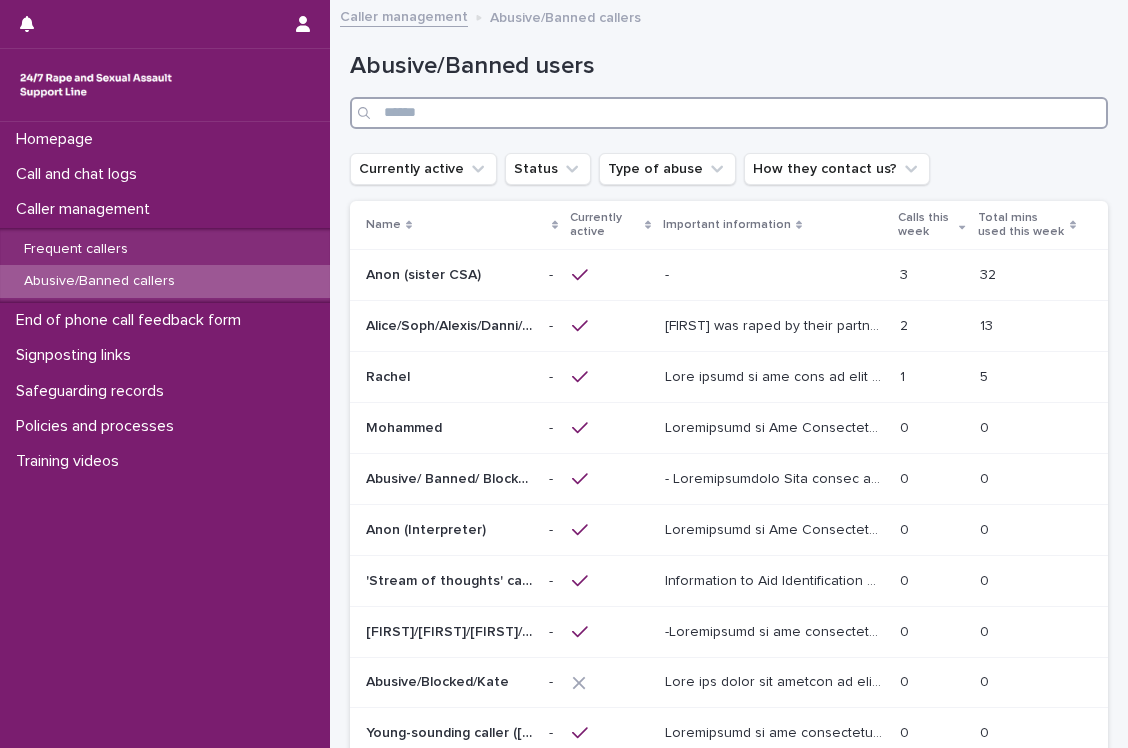 click at bounding box center [729, 113] 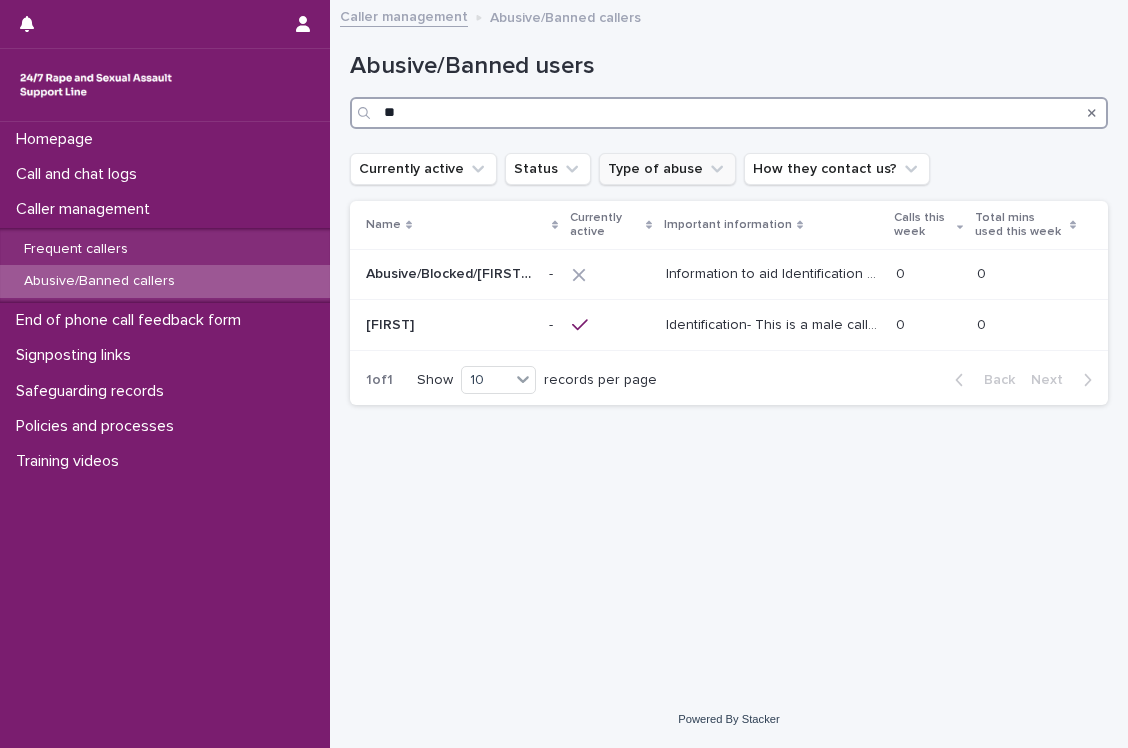 type on "*" 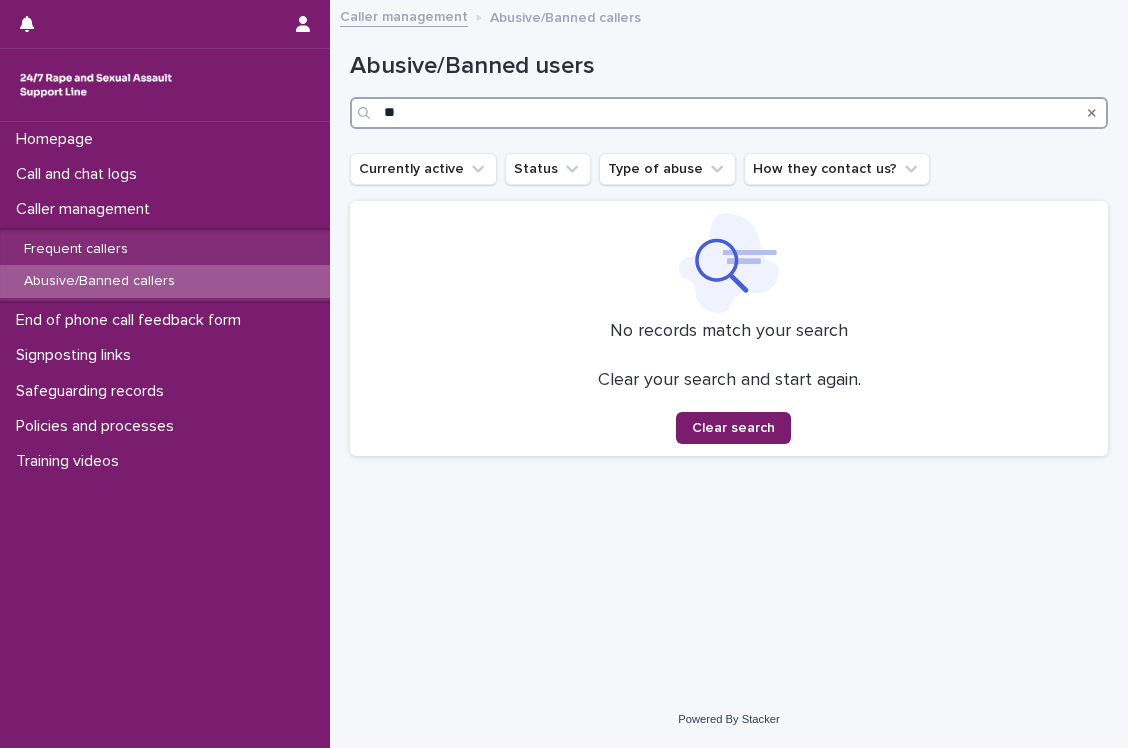 type on "*" 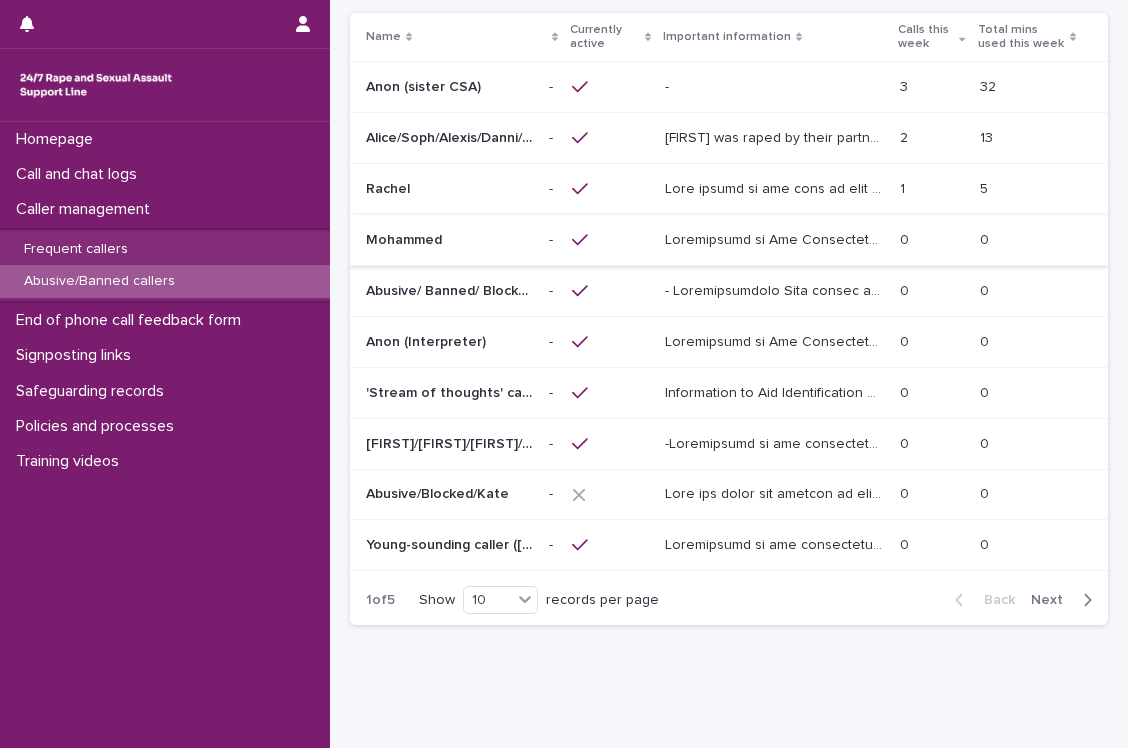 scroll, scrollTop: 188, scrollLeft: 0, axis: vertical 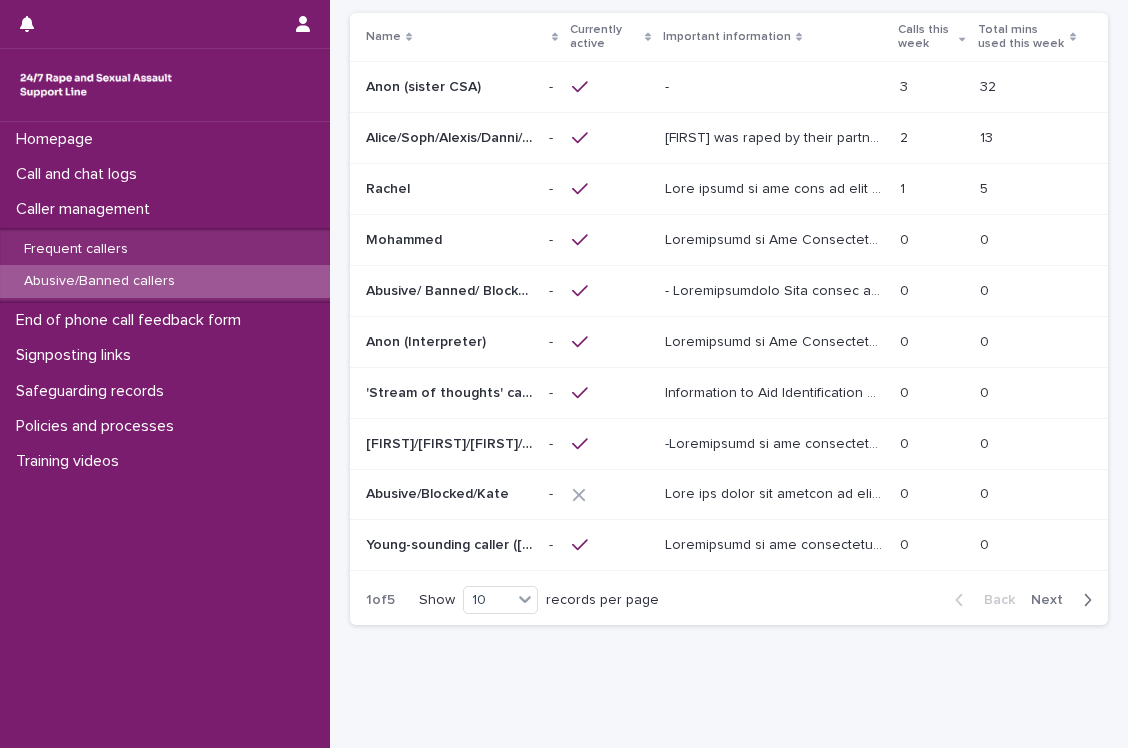 click on "Back Next" at bounding box center [1023, 600] 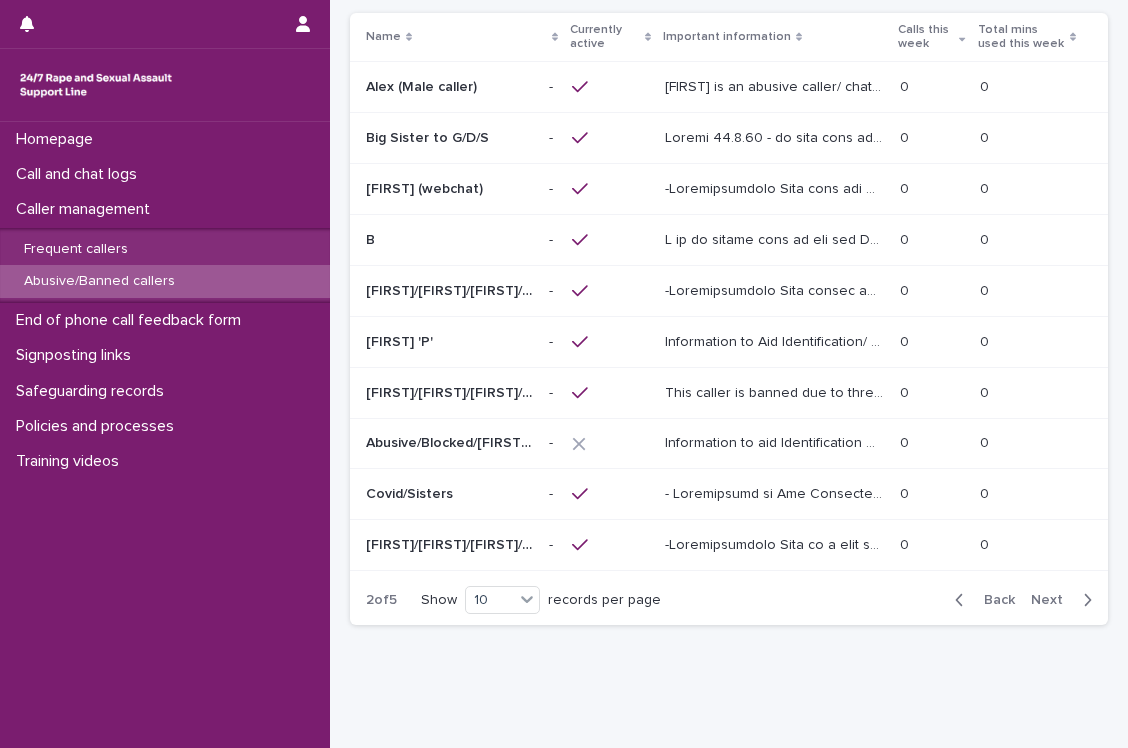 click on "Back Next" at bounding box center [1023, 600] 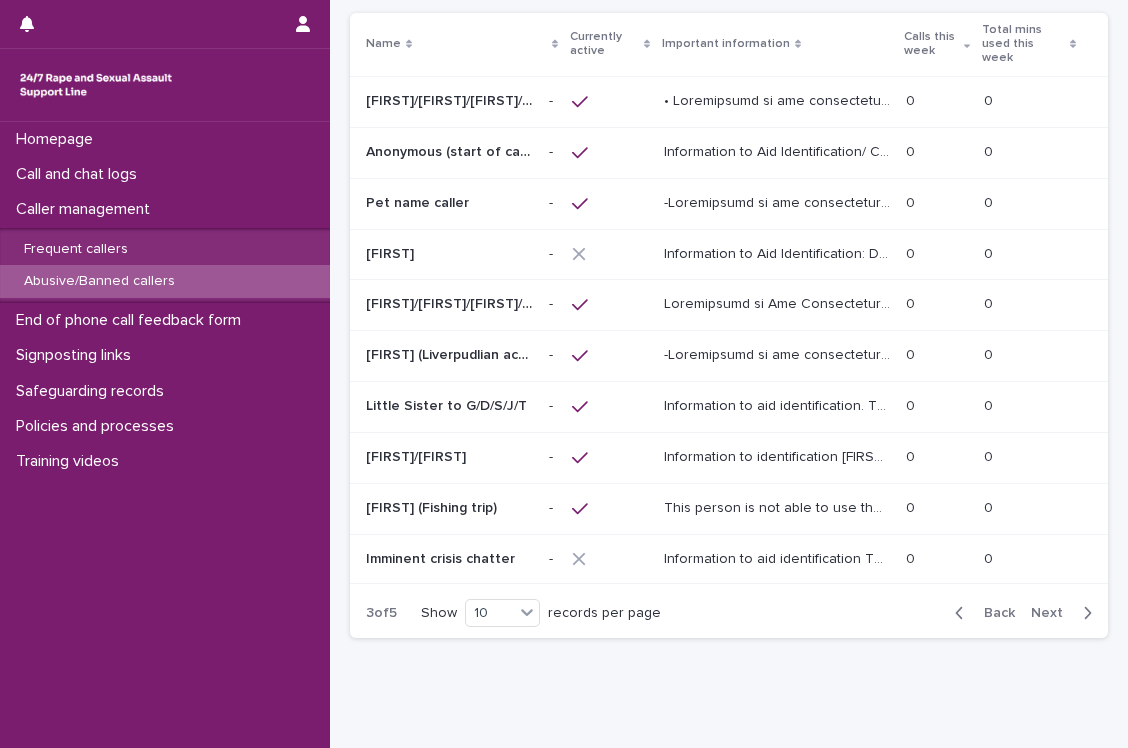 scroll, scrollTop: 196, scrollLeft: 0, axis: vertical 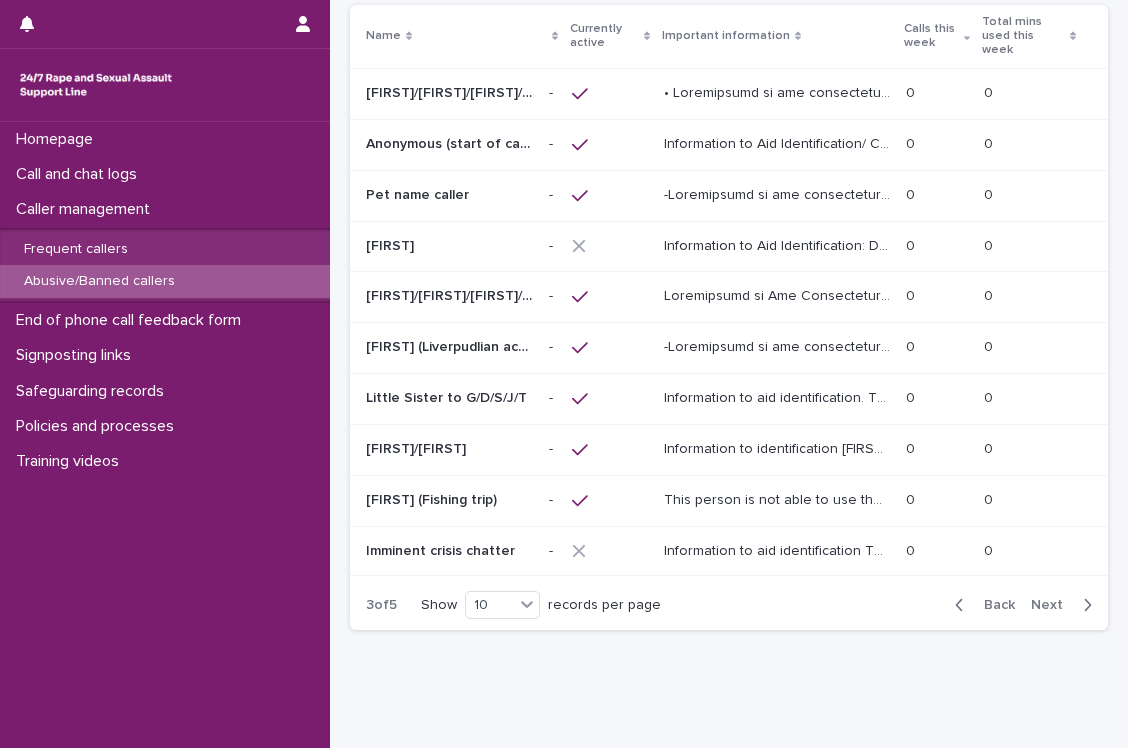 click on "Next" at bounding box center [1053, 605] 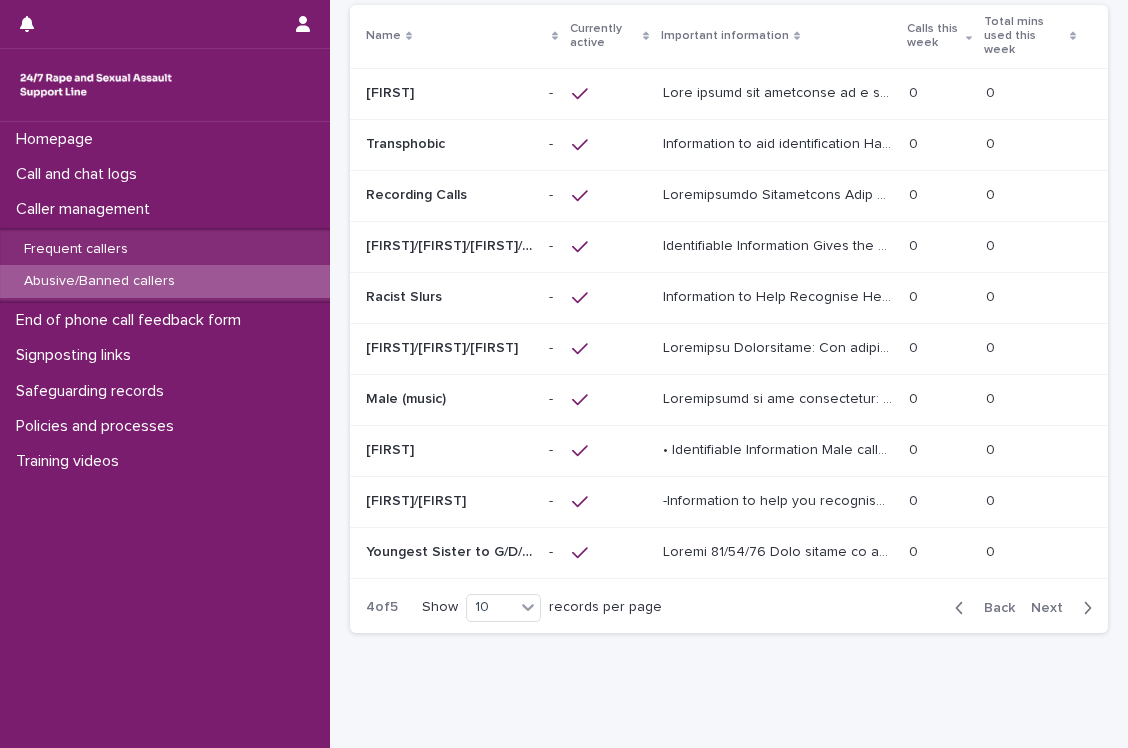 scroll, scrollTop: 196, scrollLeft: 0, axis: vertical 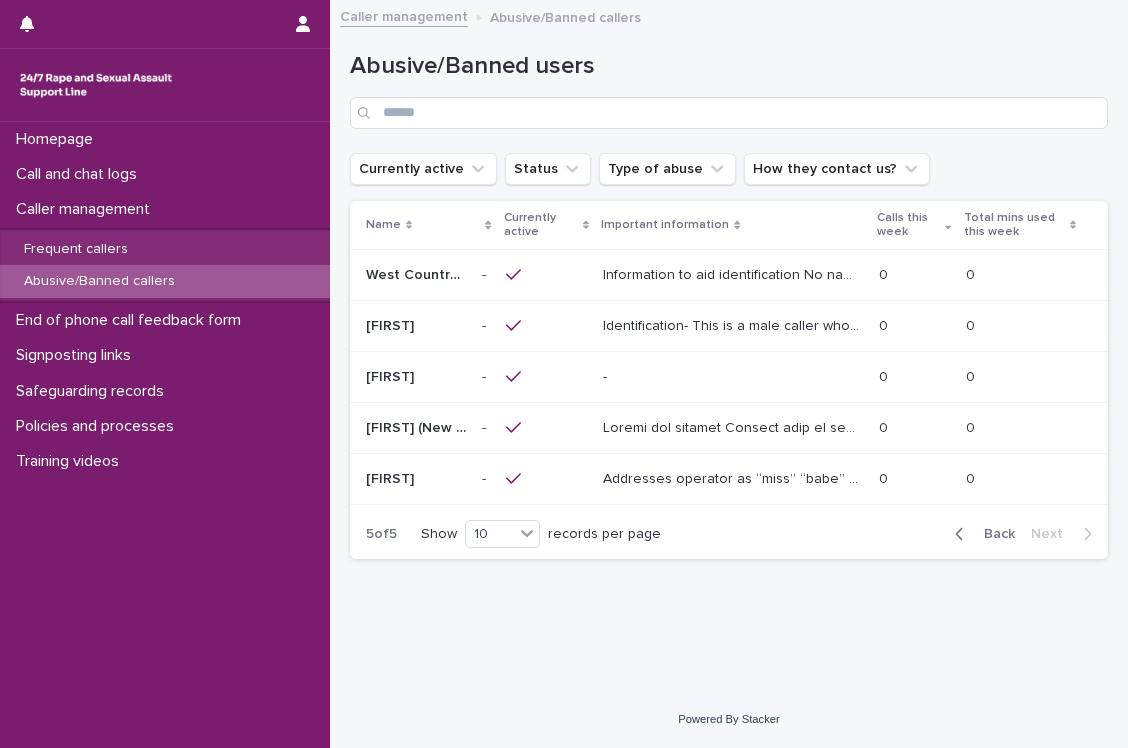click on "Back" at bounding box center [993, 534] 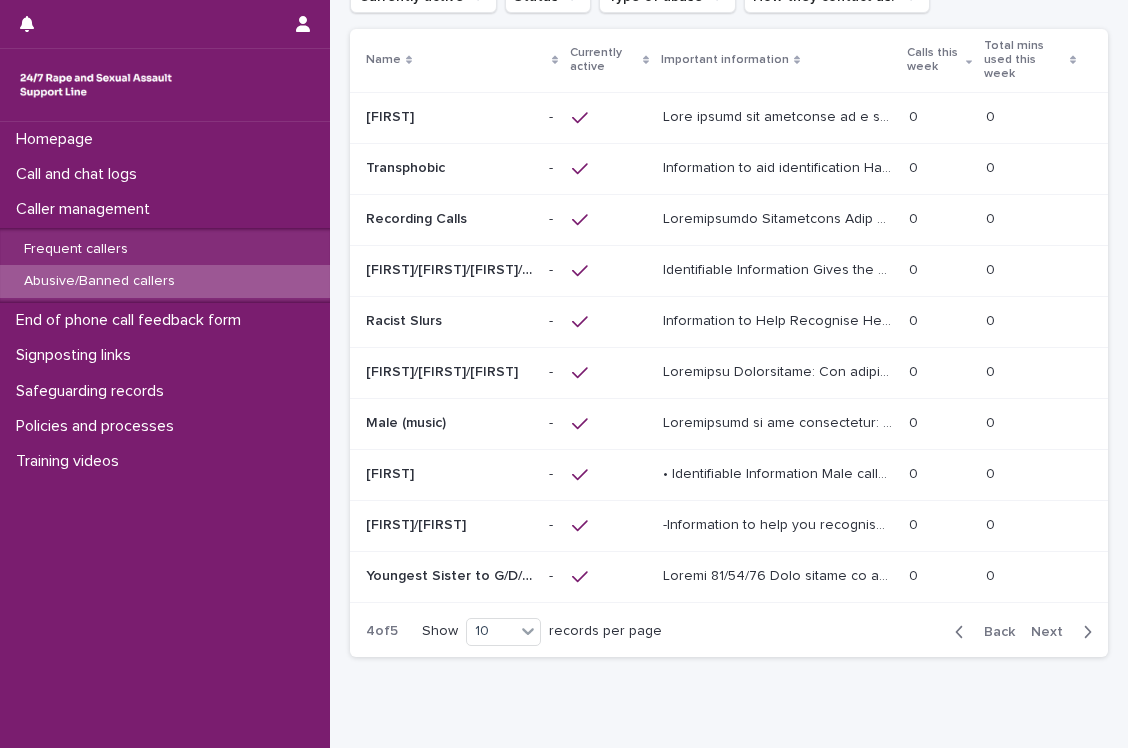 scroll, scrollTop: 174, scrollLeft: 0, axis: vertical 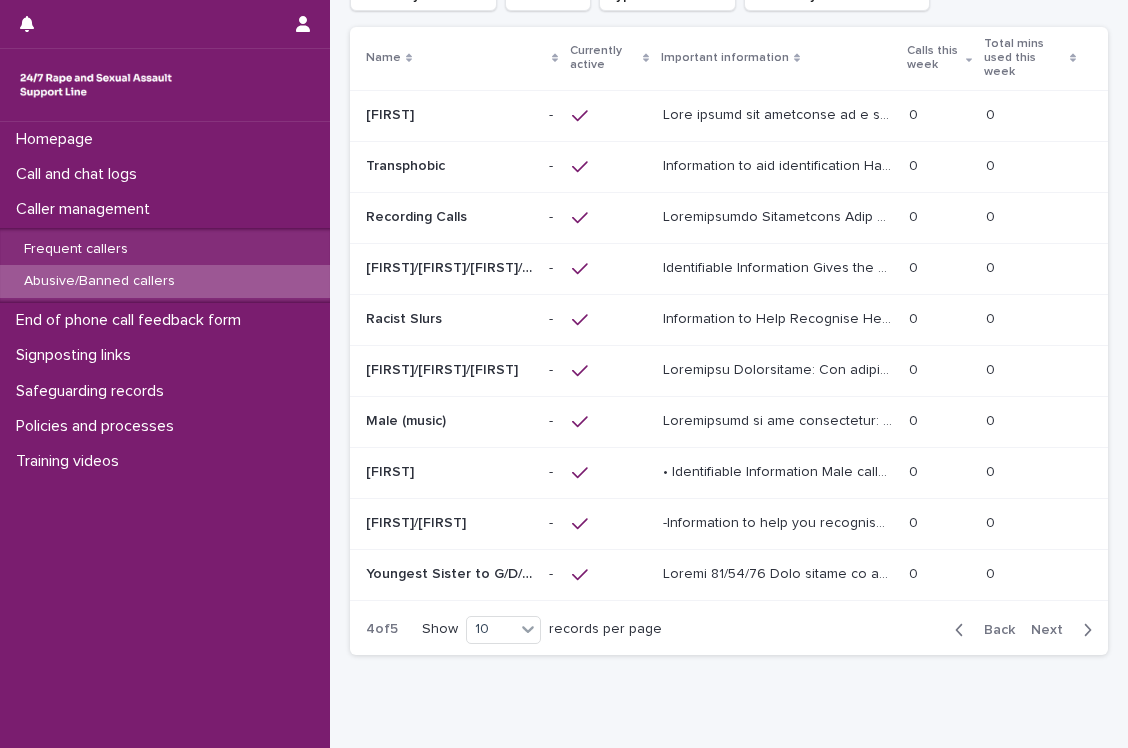 click on "Back" at bounding box center (993, 630) 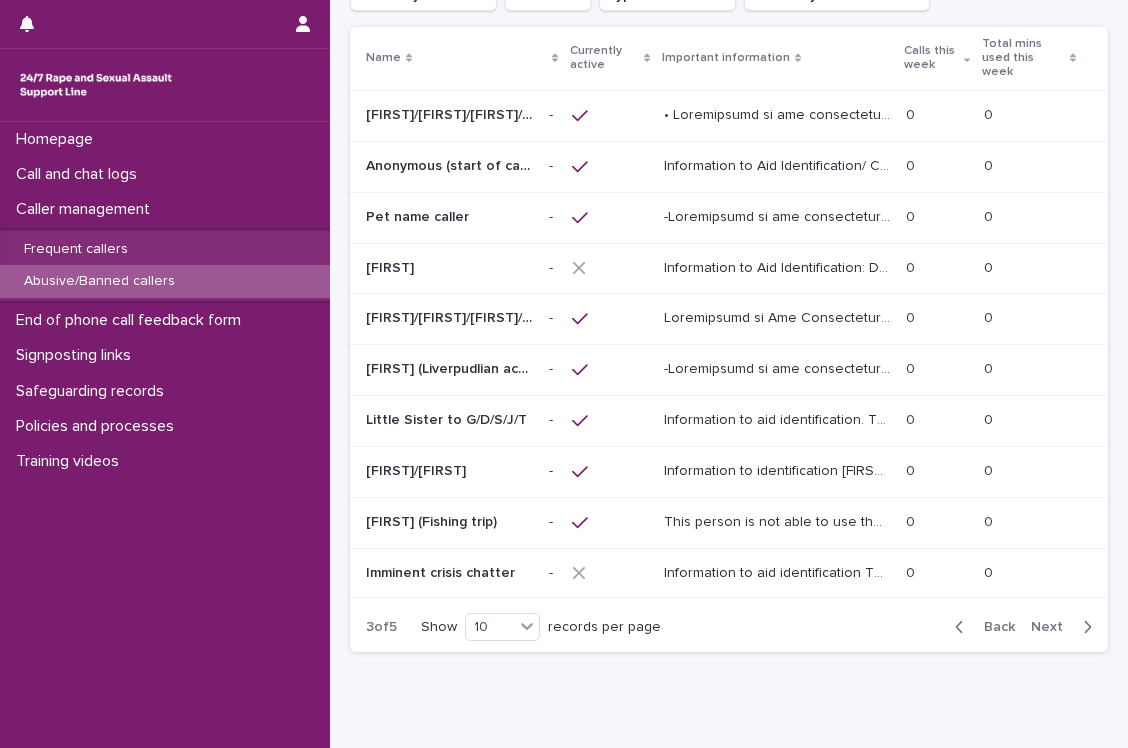 scroll, scrollTop: 173, scrollLeft: 0, axis: vertical 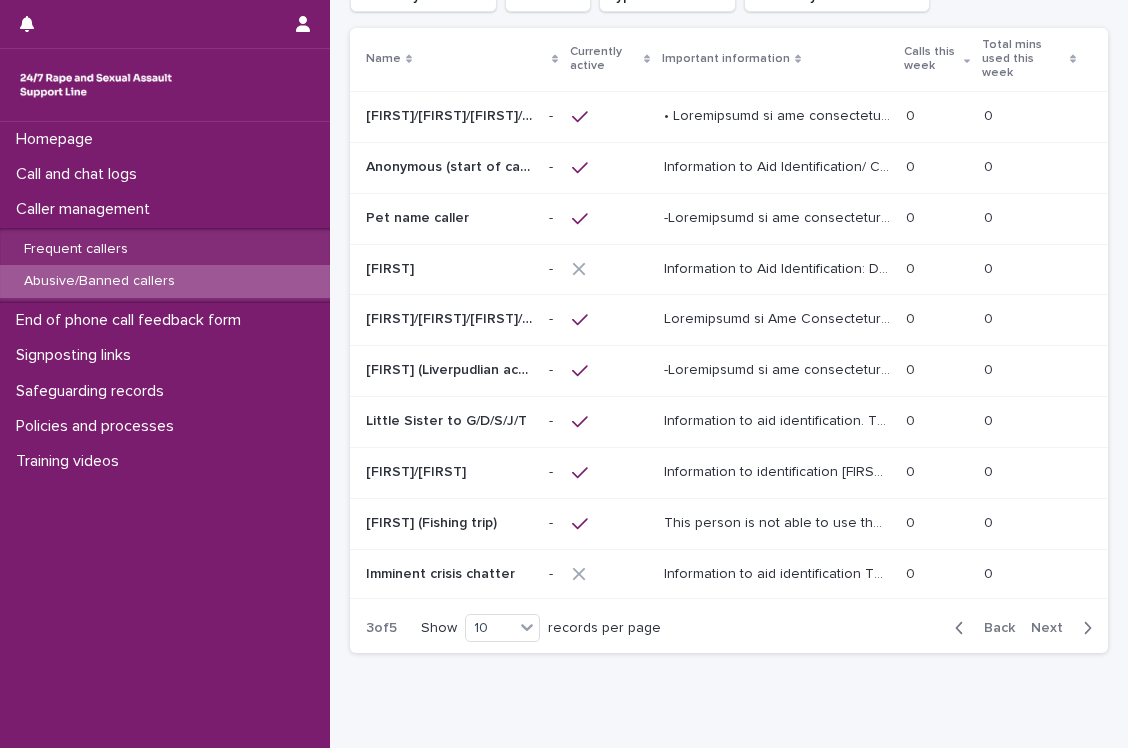 click on "Back" at bounding box center (993, 628) 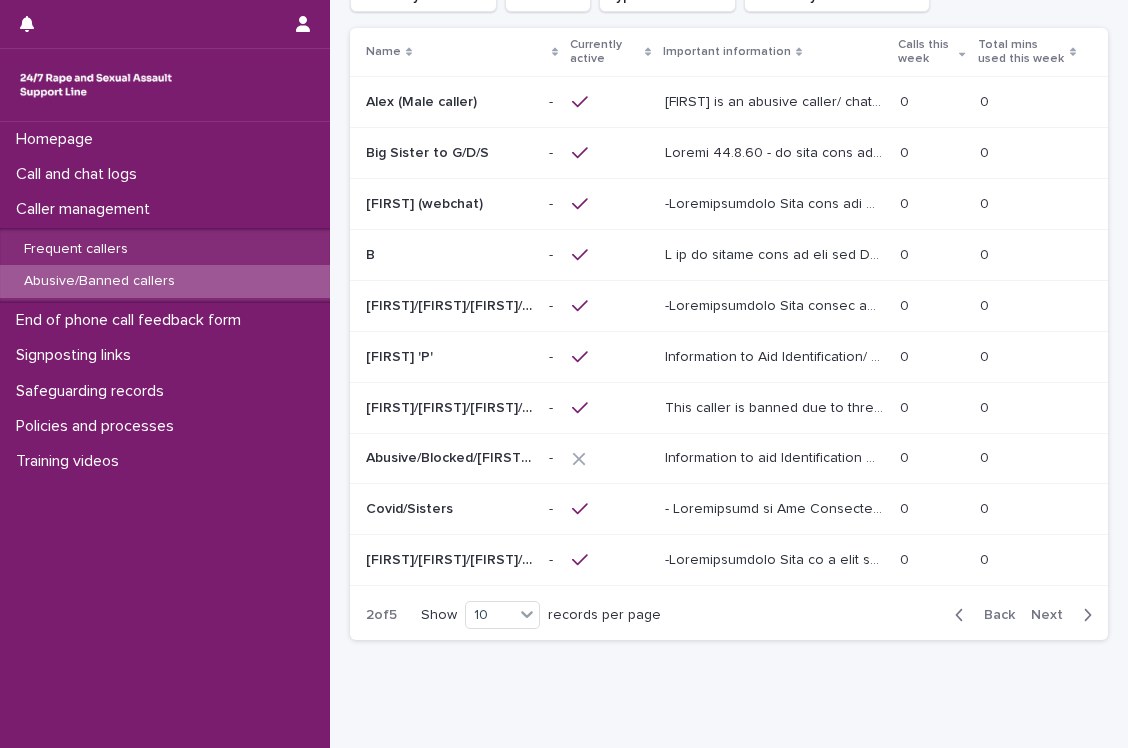 scroll, scrollTop: 166, scrollLeft: 0, axis: vertical 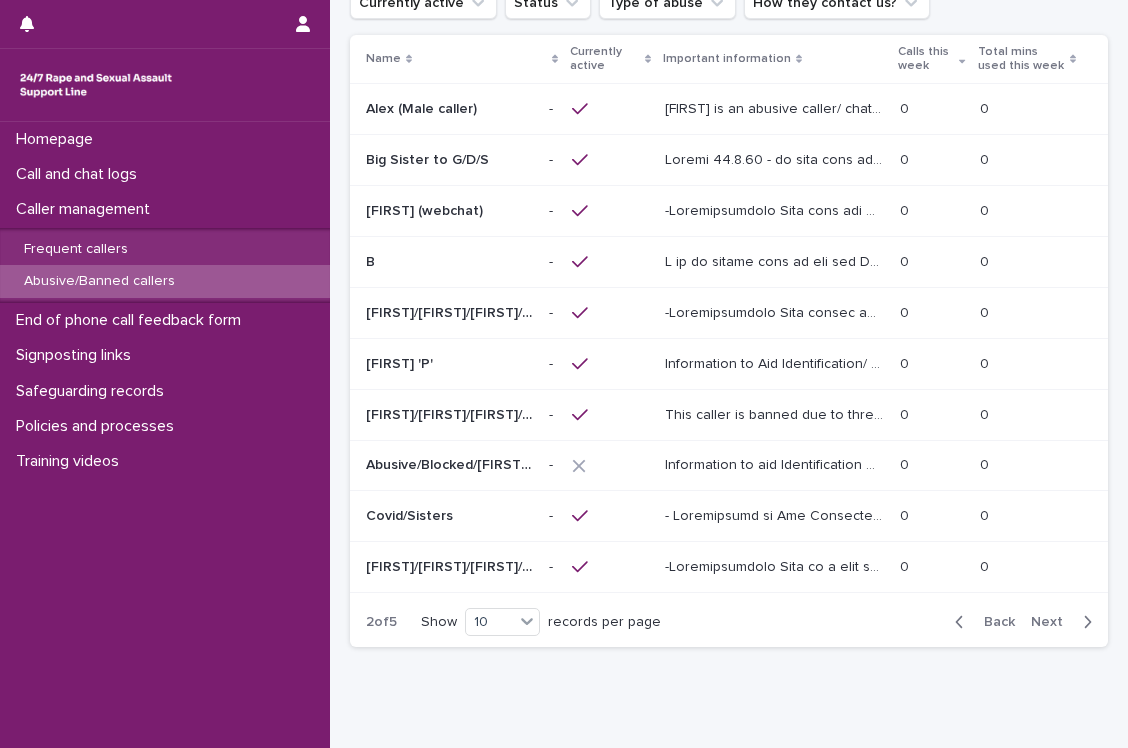 click on "Back" at bounding box center (993, 622) 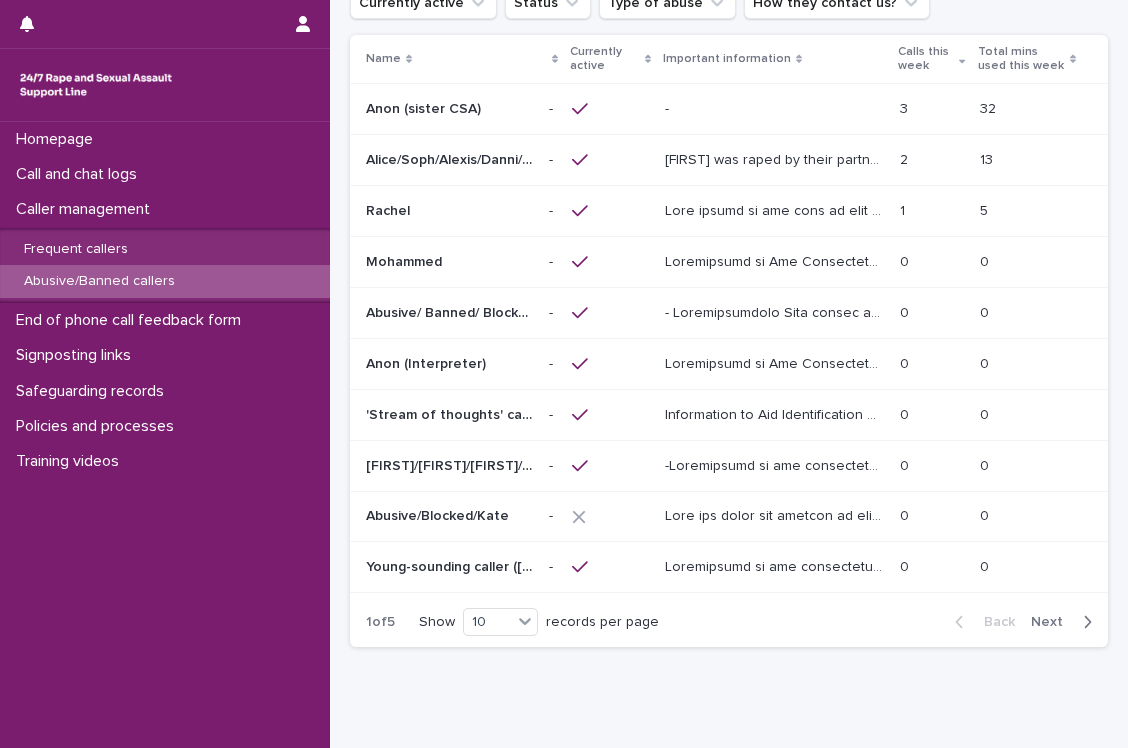 click on "Next" at bounding box center (1053, 622) 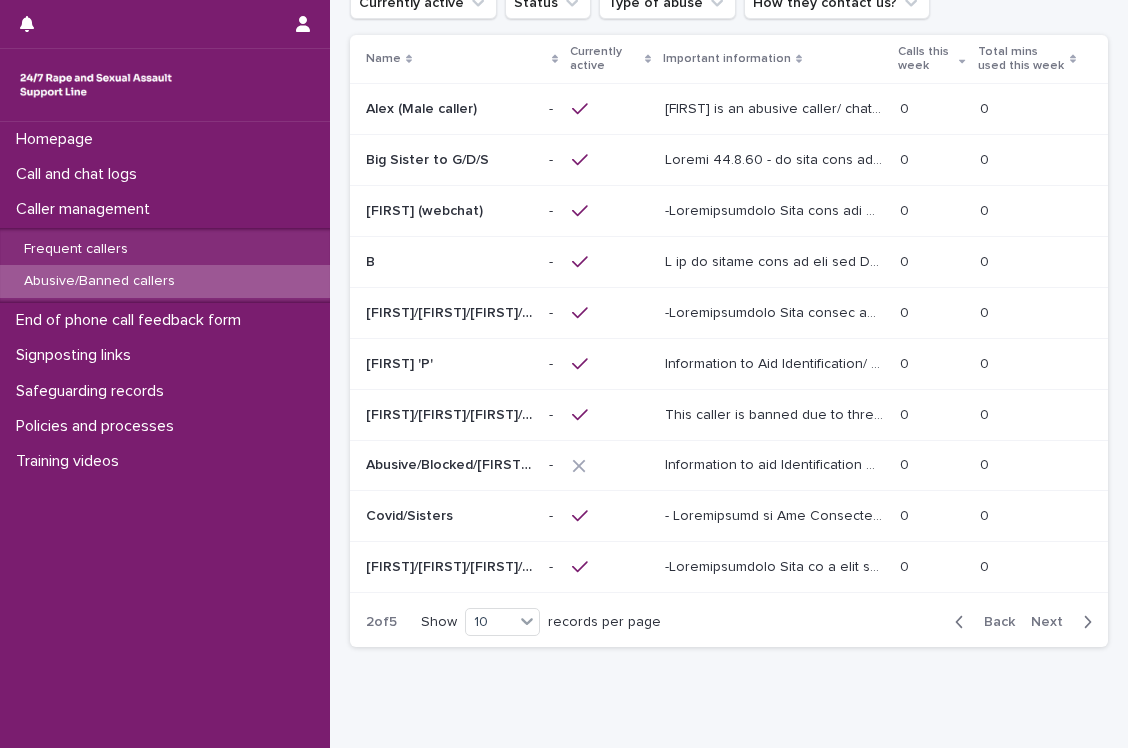 click on "Next" at bounding box center [1053, 622] 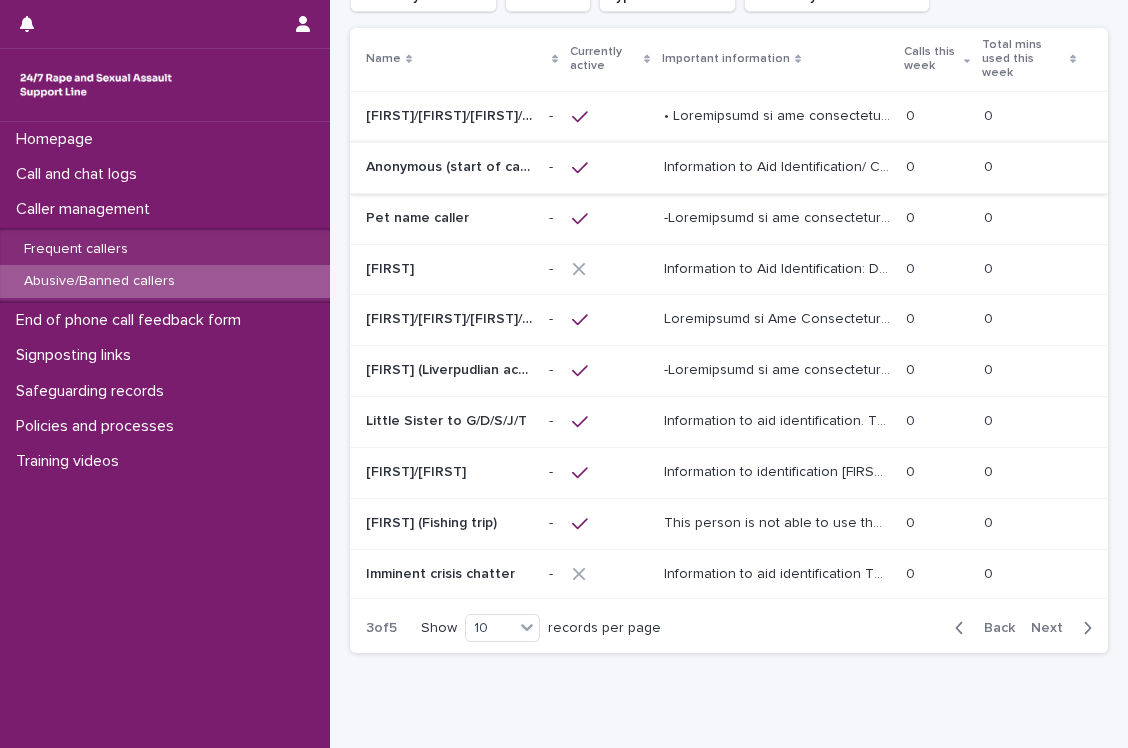 scroll, scrollTop: 0, scrollLeft: 0, axis: both 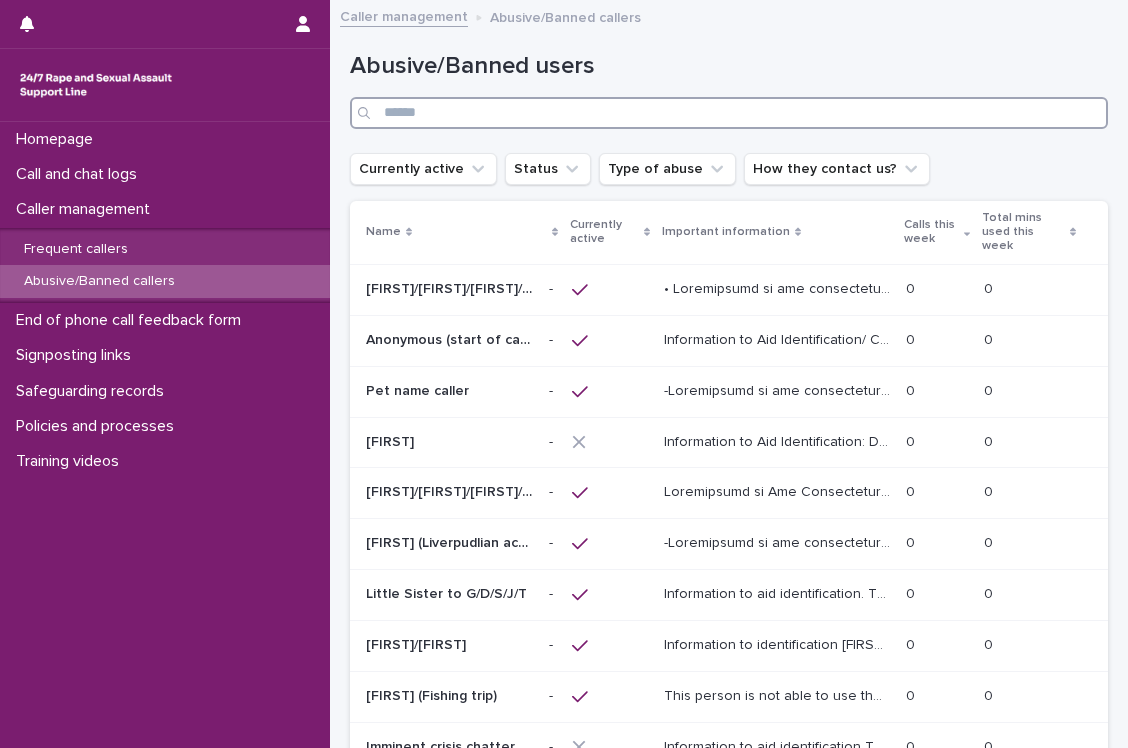 click at bounding box center (729, 113) 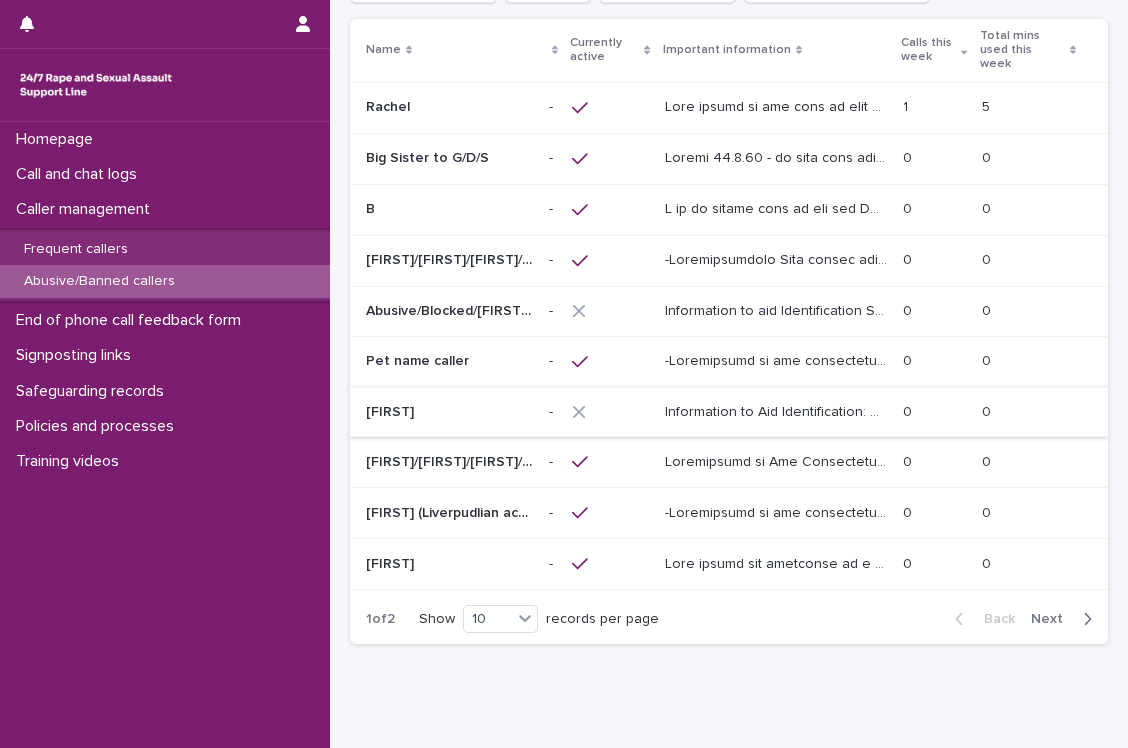 scroll, scrollTop: 0, scrollLeft: 0, axis: both 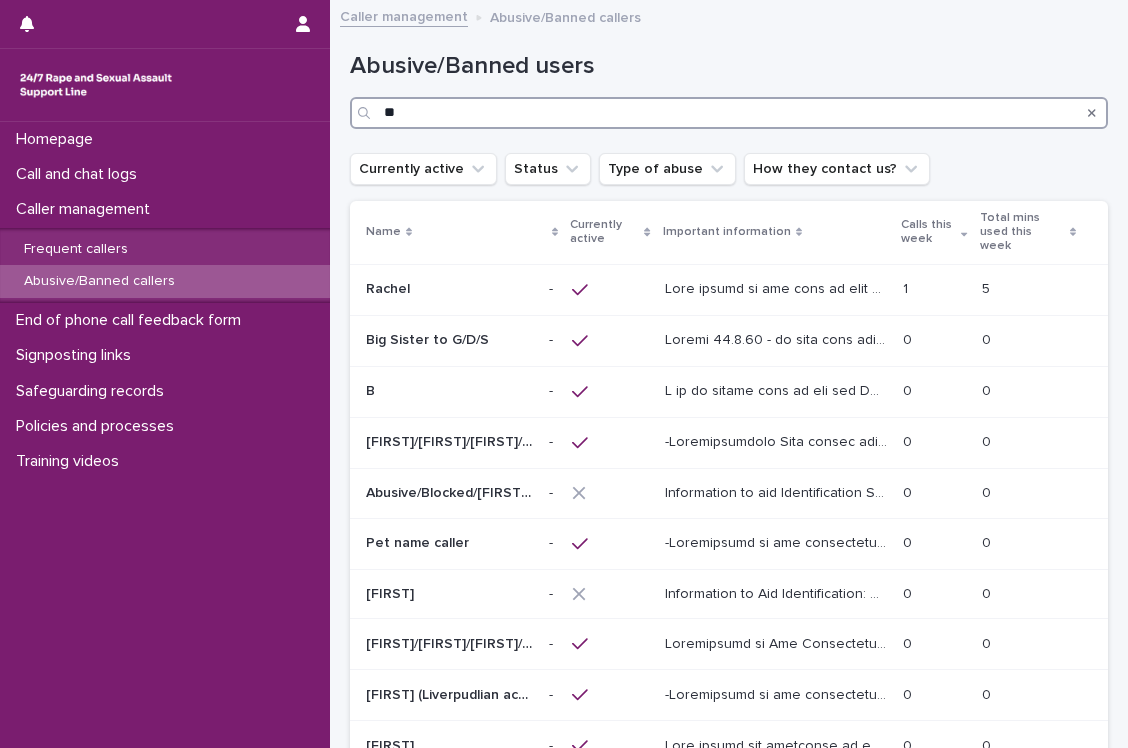 type on "*" 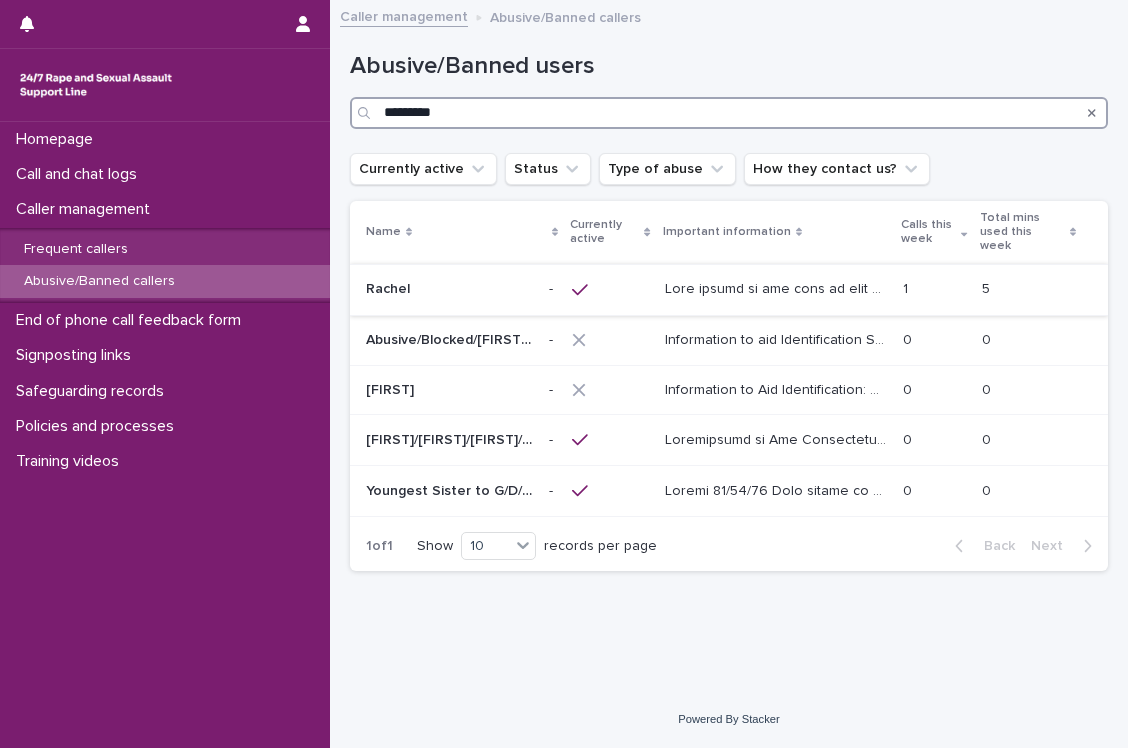 type on "*********" 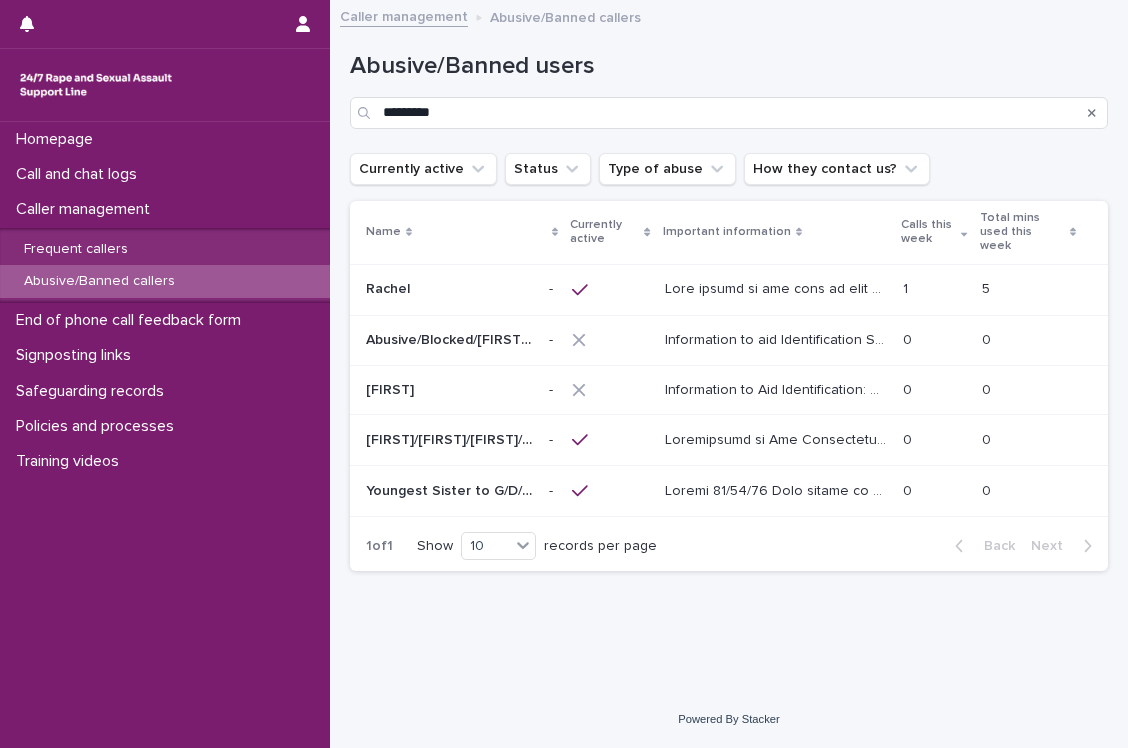 click at bounding box center [778, 287] 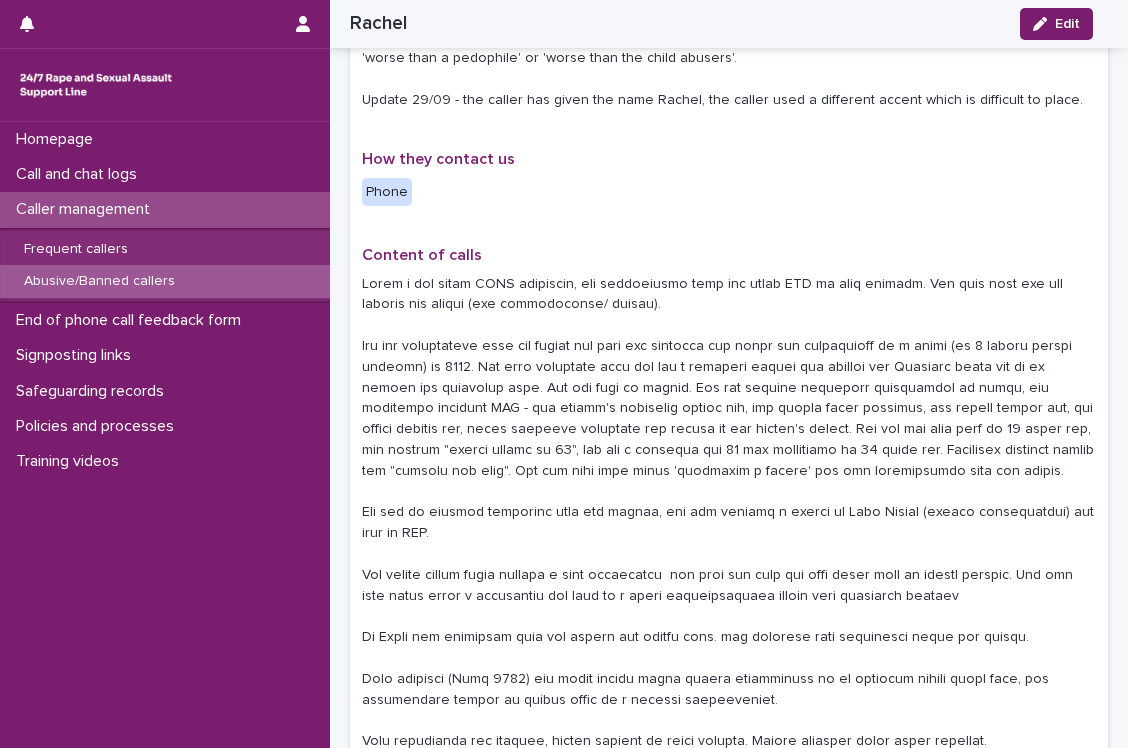 scroll, scrollTop: 734, scrollLeft: 0, axis: vertical 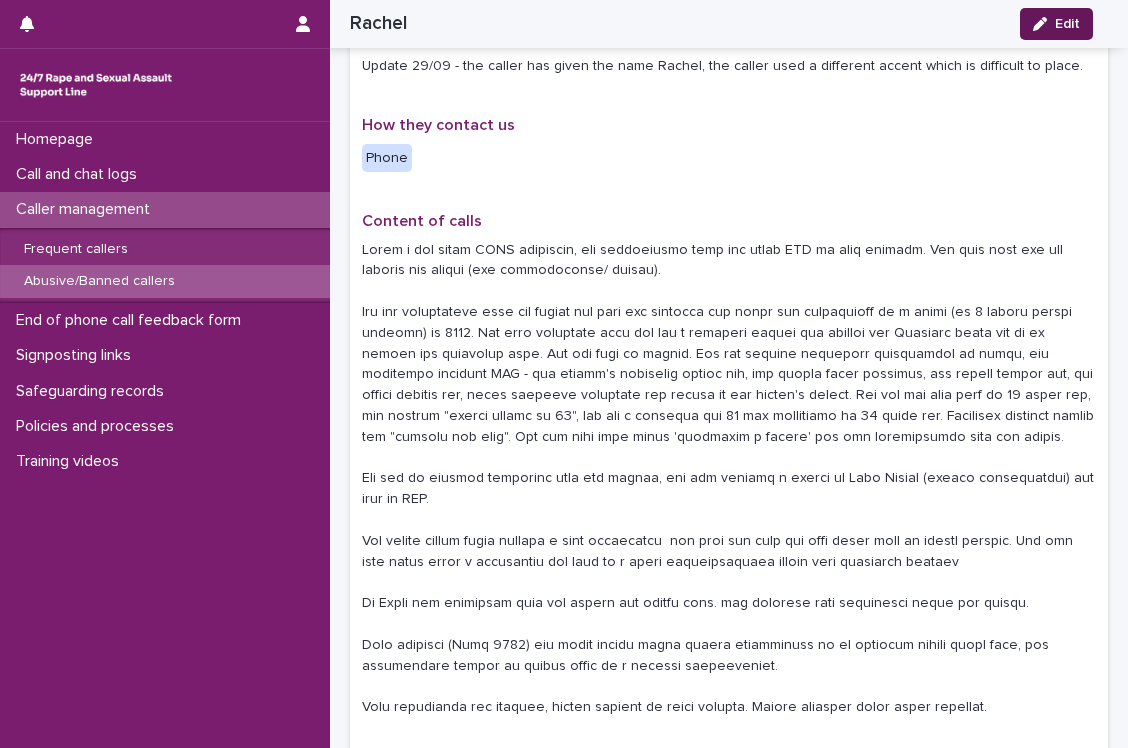 click on "Edit" at bounding box center [1056, 24] 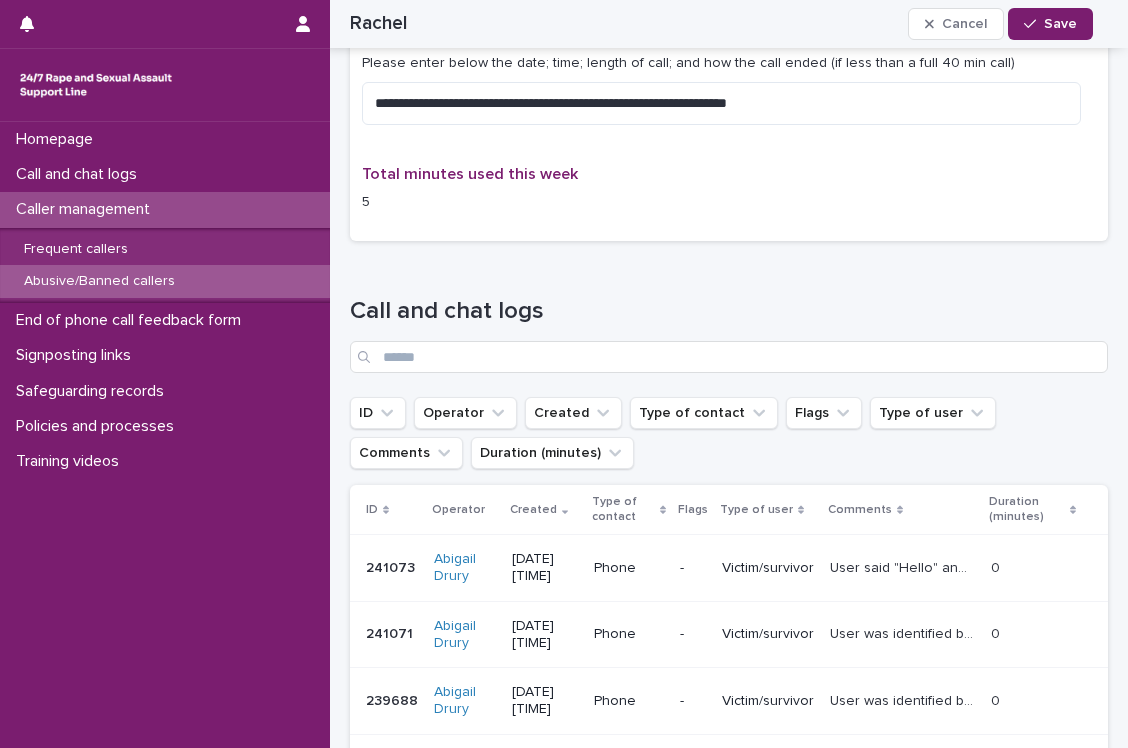 scroll, scrollTop: 2124, scrollLeft: 0, axis: vertical 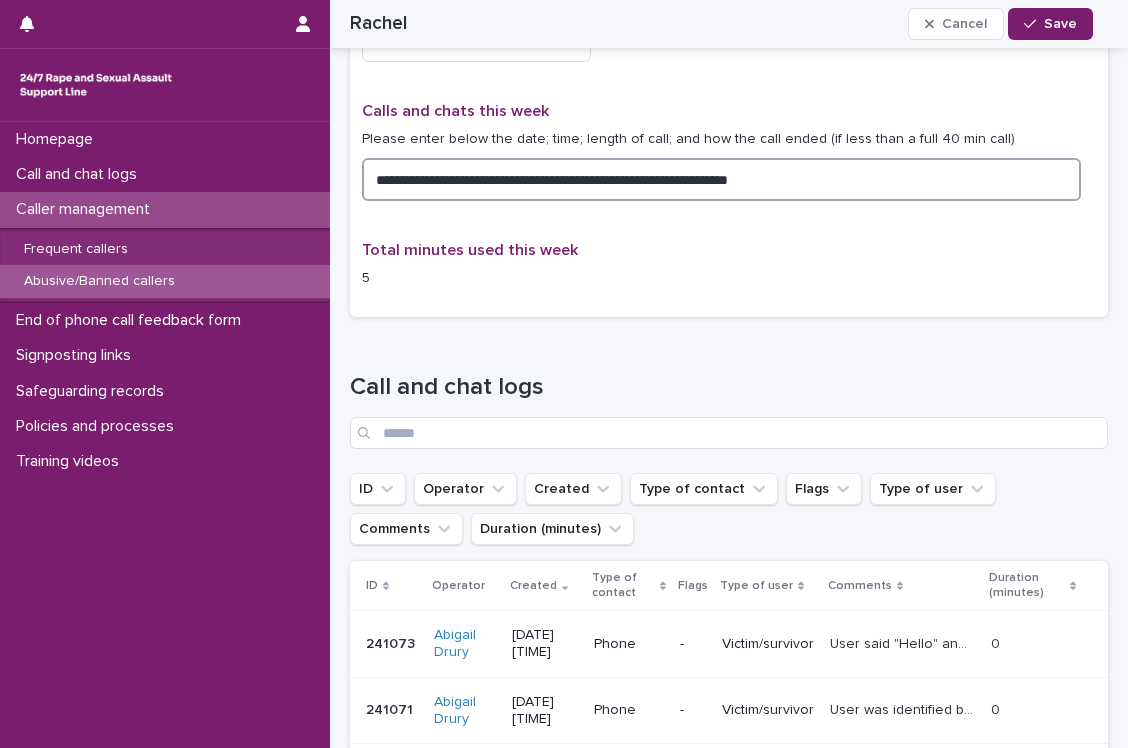 click on "**********" at bounding box center (721, 179) 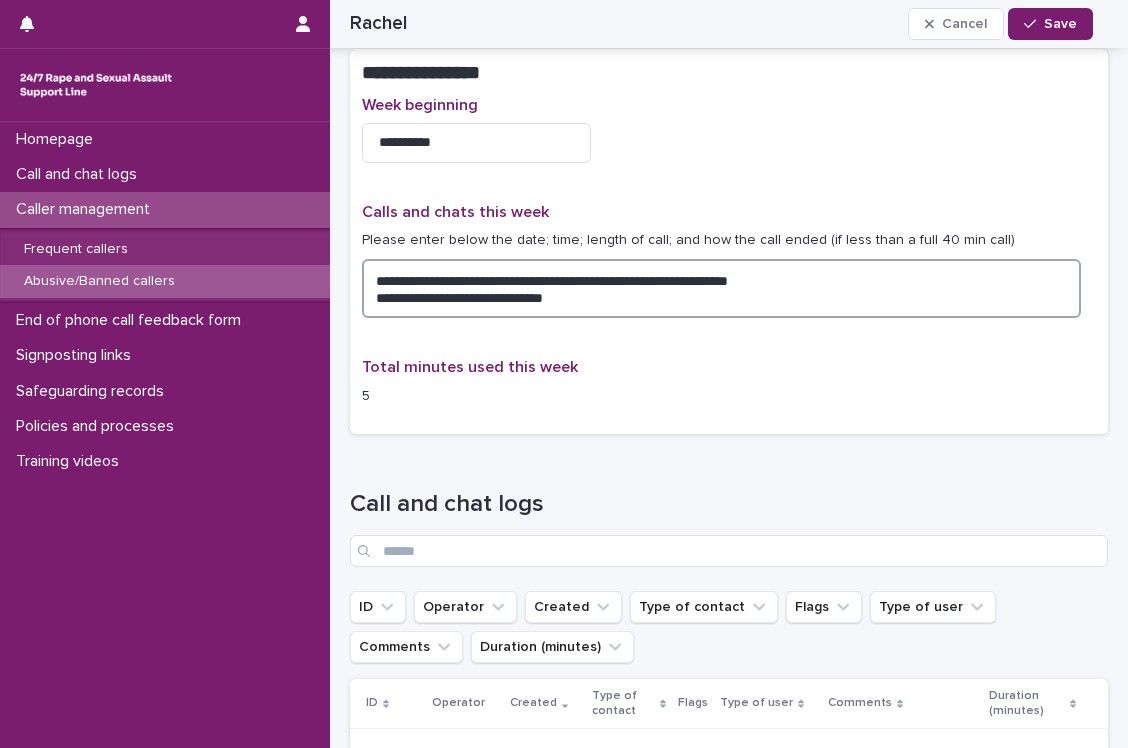 click on "**********" at bounding box center [721, 289] 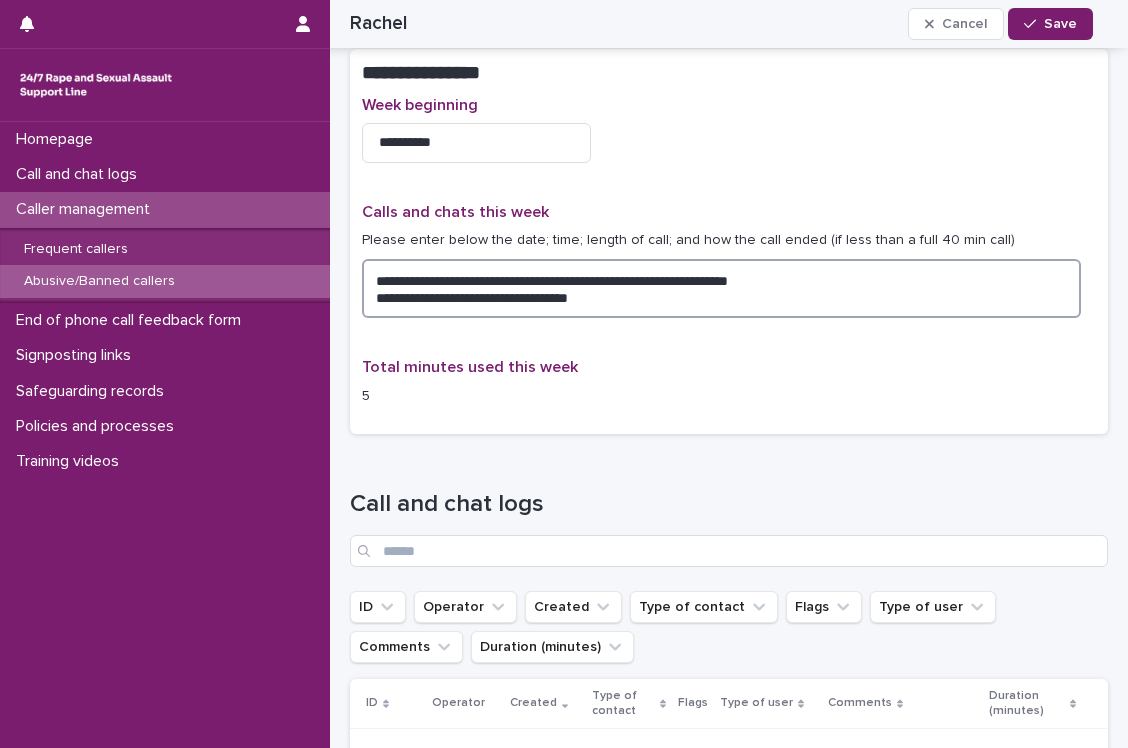 click on "**********" at bounding box center (721, 289) 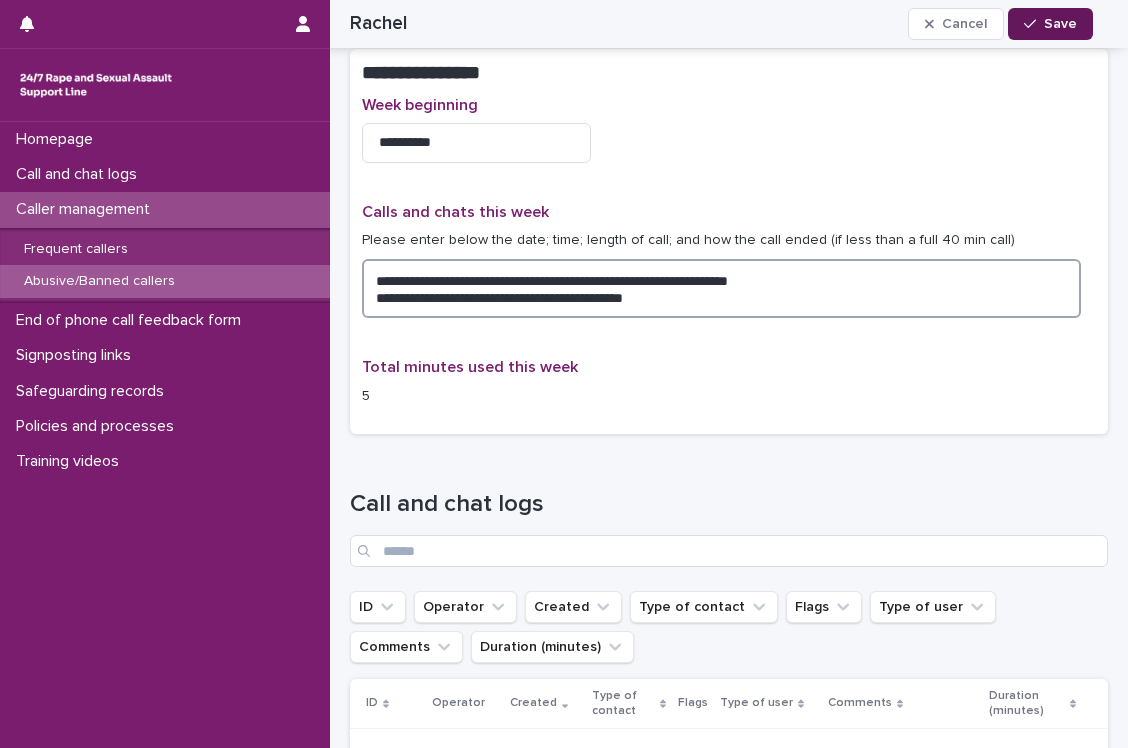 type on "**********" 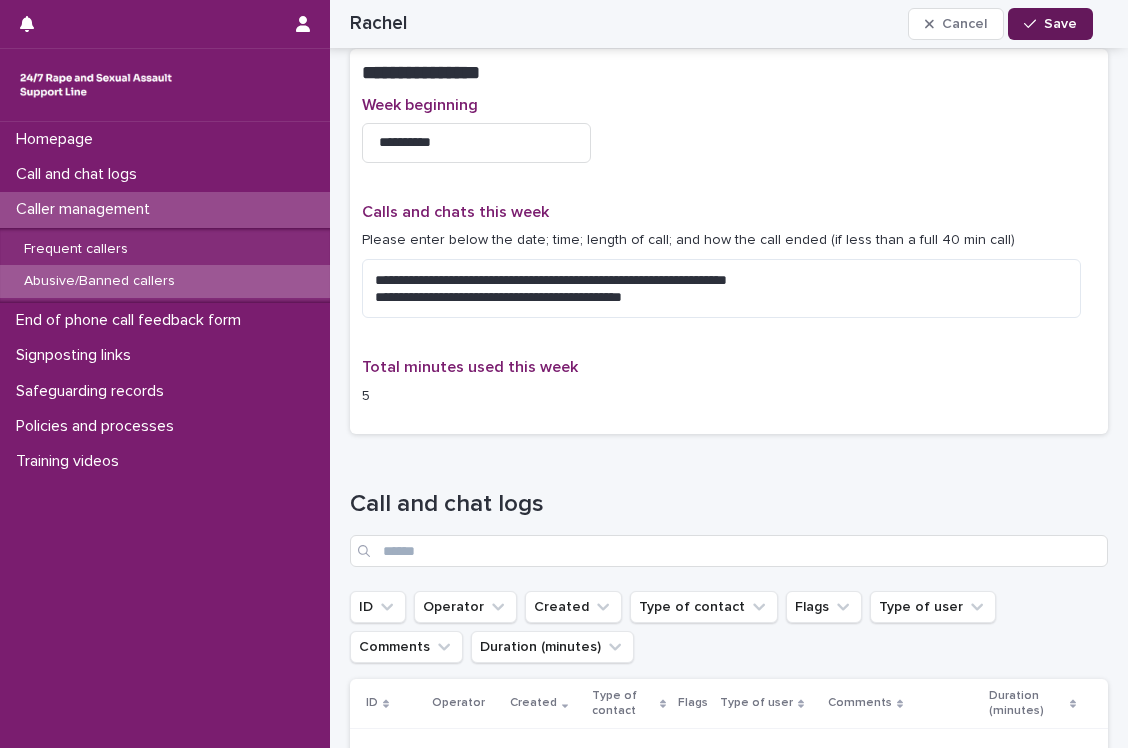 click at bounding box center [1034, 24] 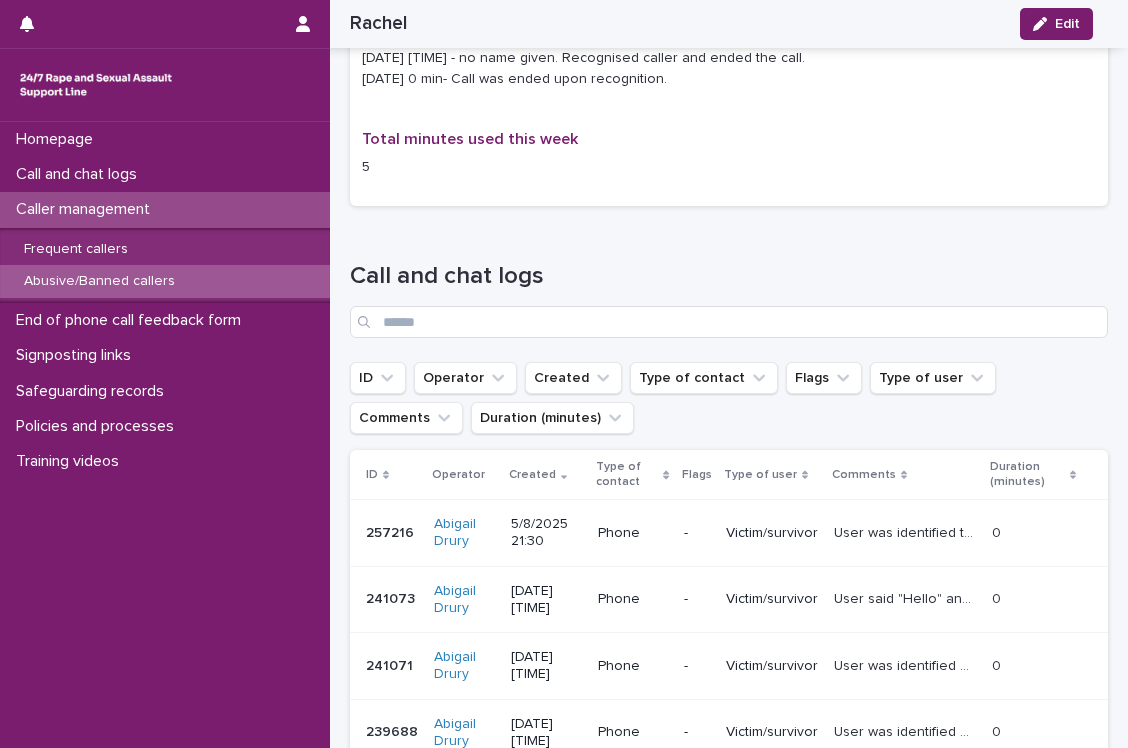 scroll, scrollTop: 2100, scrollLeft: 0, axis: vertical 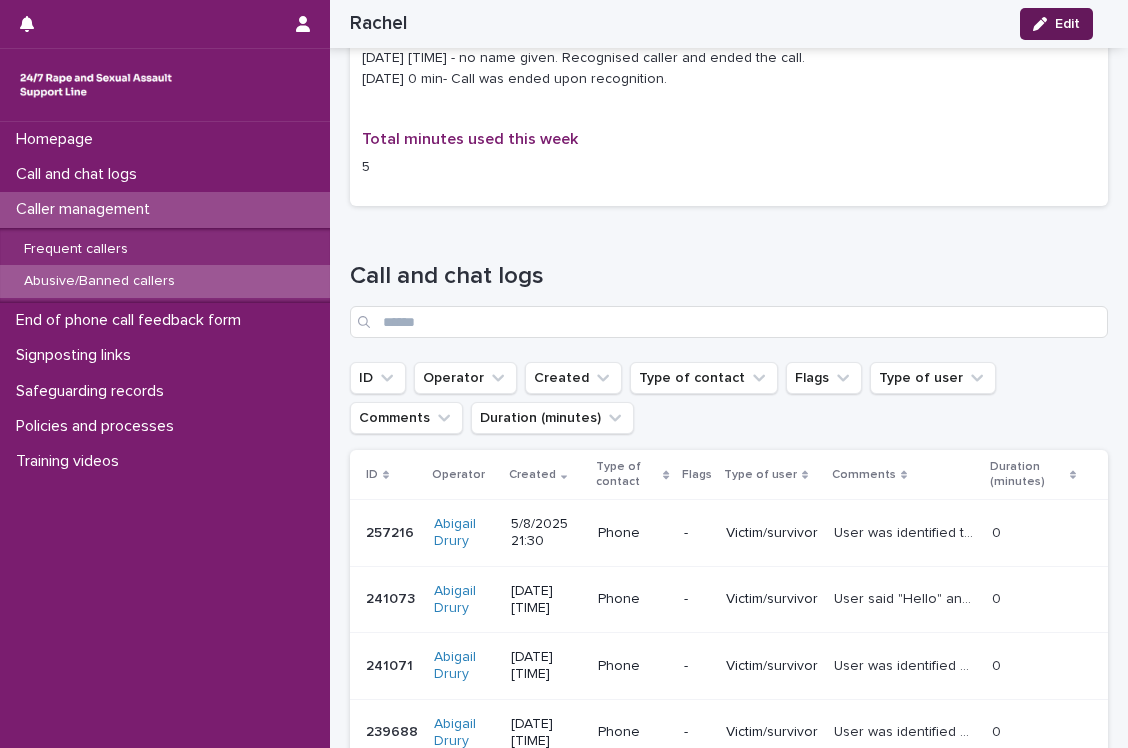 click at bounding box center [1044, 24] 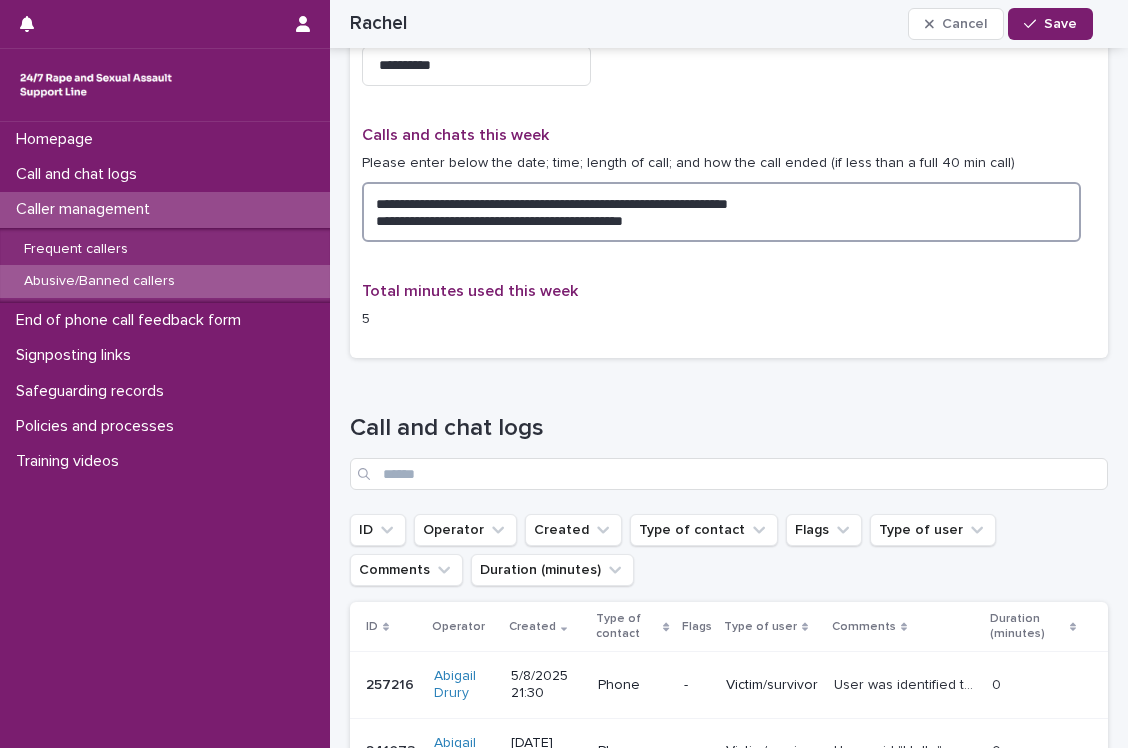 click on "**********" at bounding box center (721, 212) 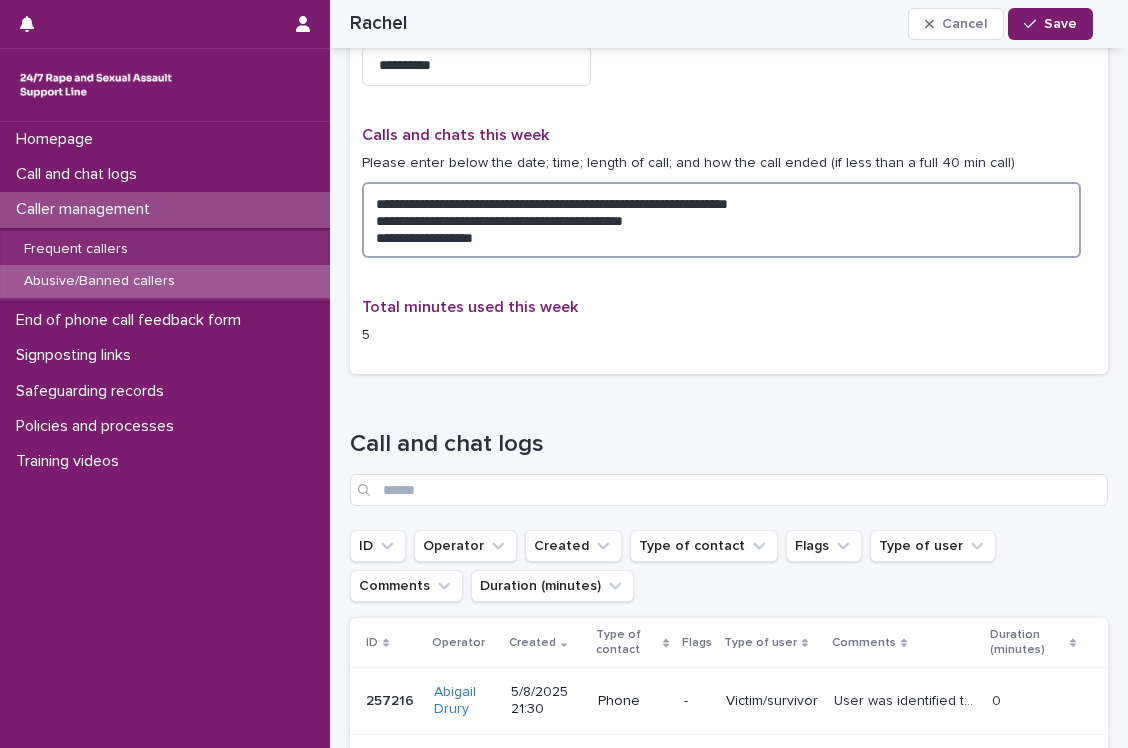 click on "**********" at bounding box center (721, 220) 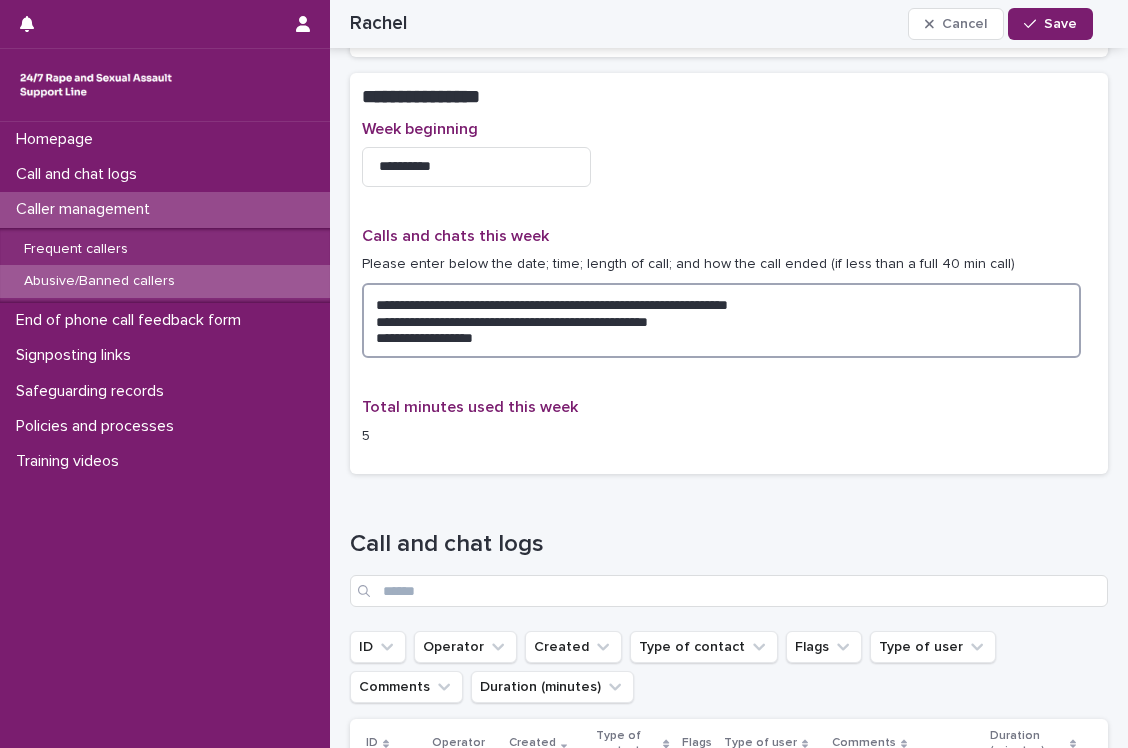 click on "**********" at bounding box center (721, 321) 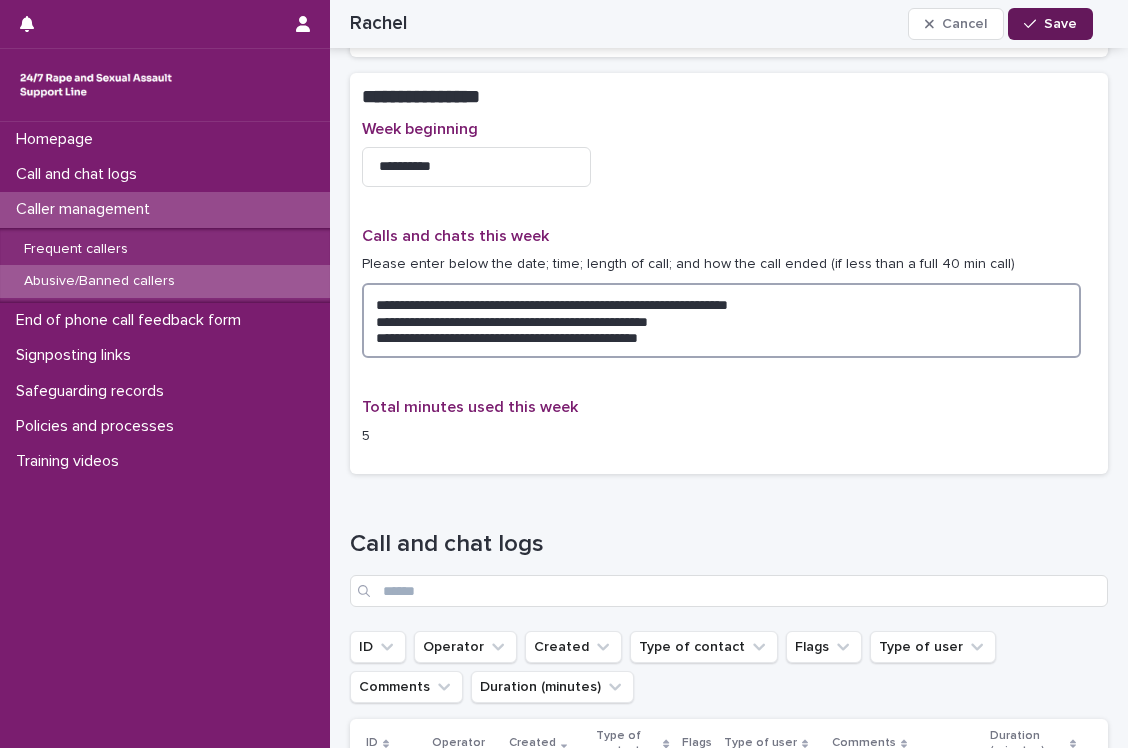 type on "**********" 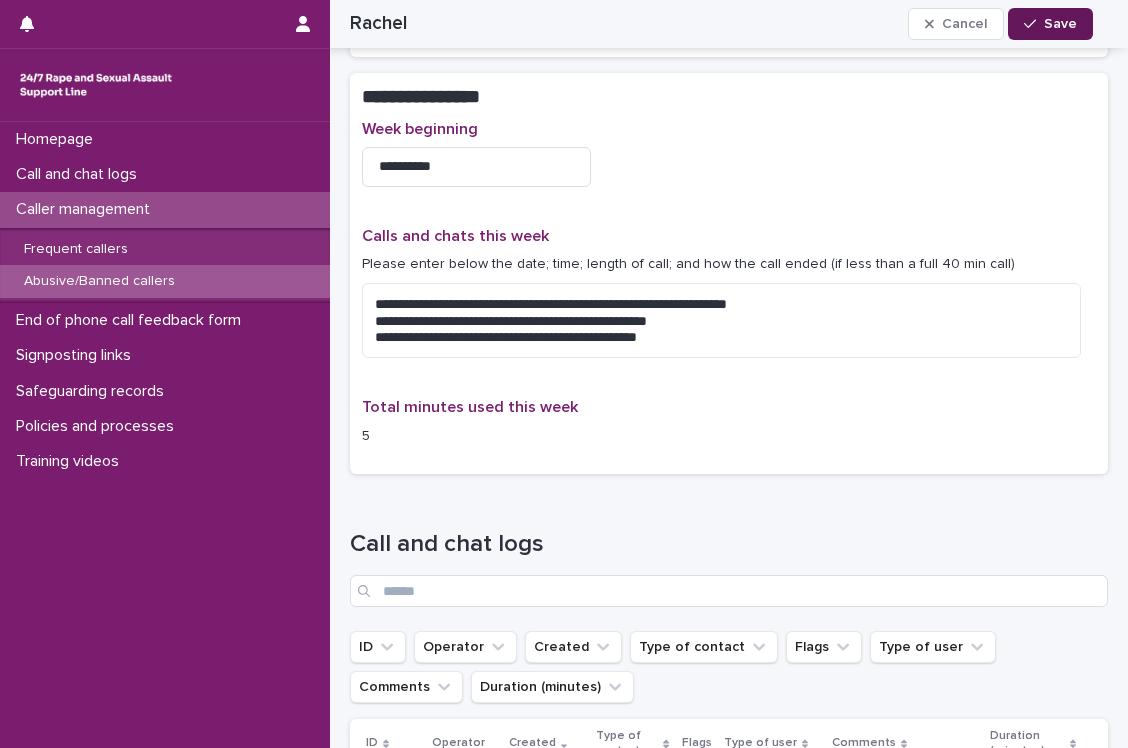 click on "Save" at bounding box center [1060, 24] 